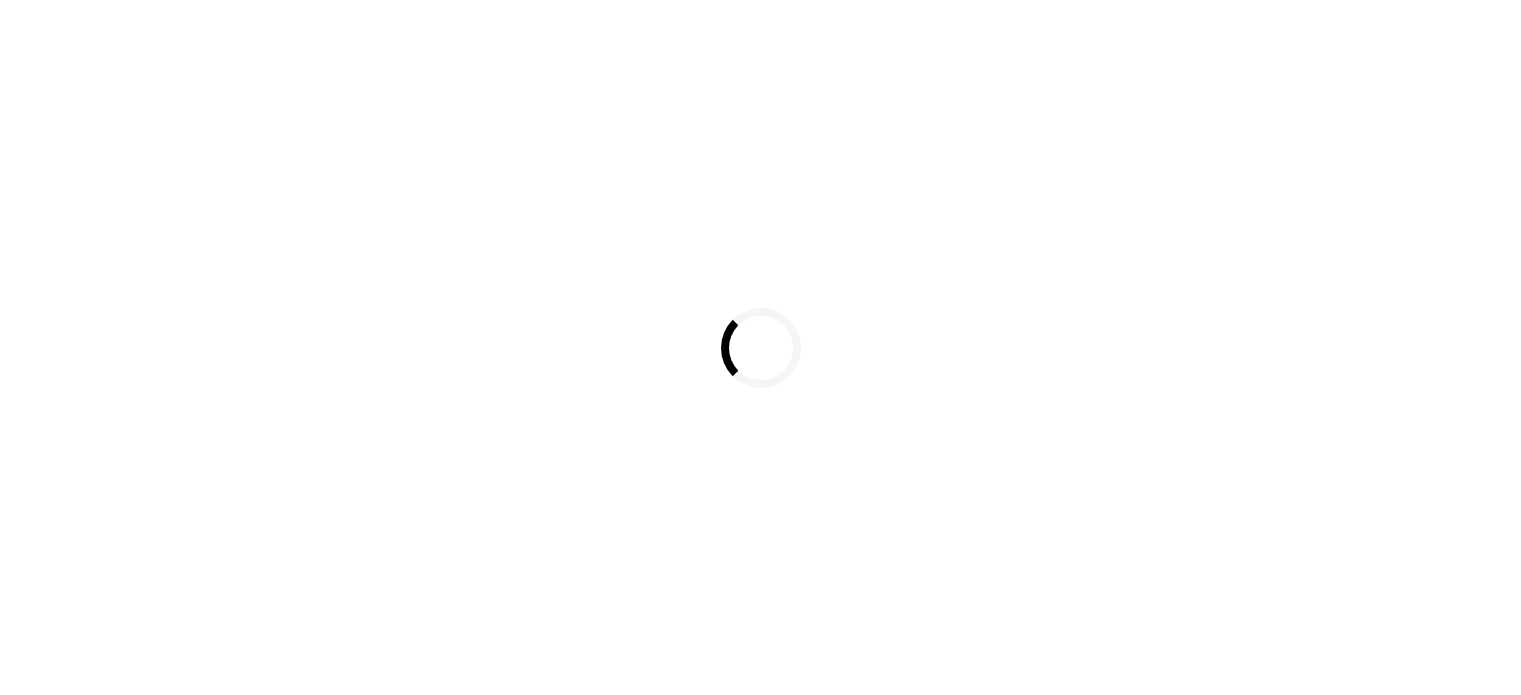 scroll, scrollTop: 0, scrollLeft: 0, axis: both 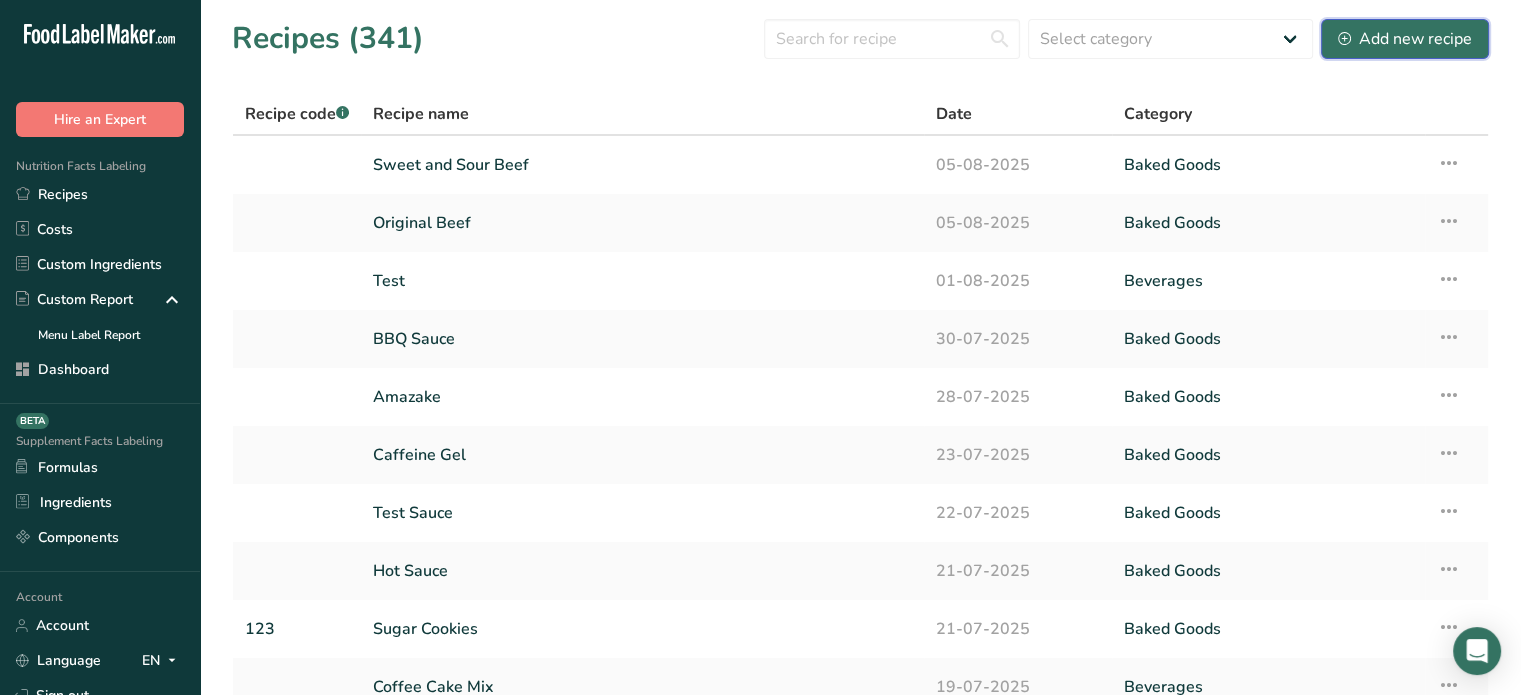 click on "Add new recipe" at bounding box center (1405, 39) 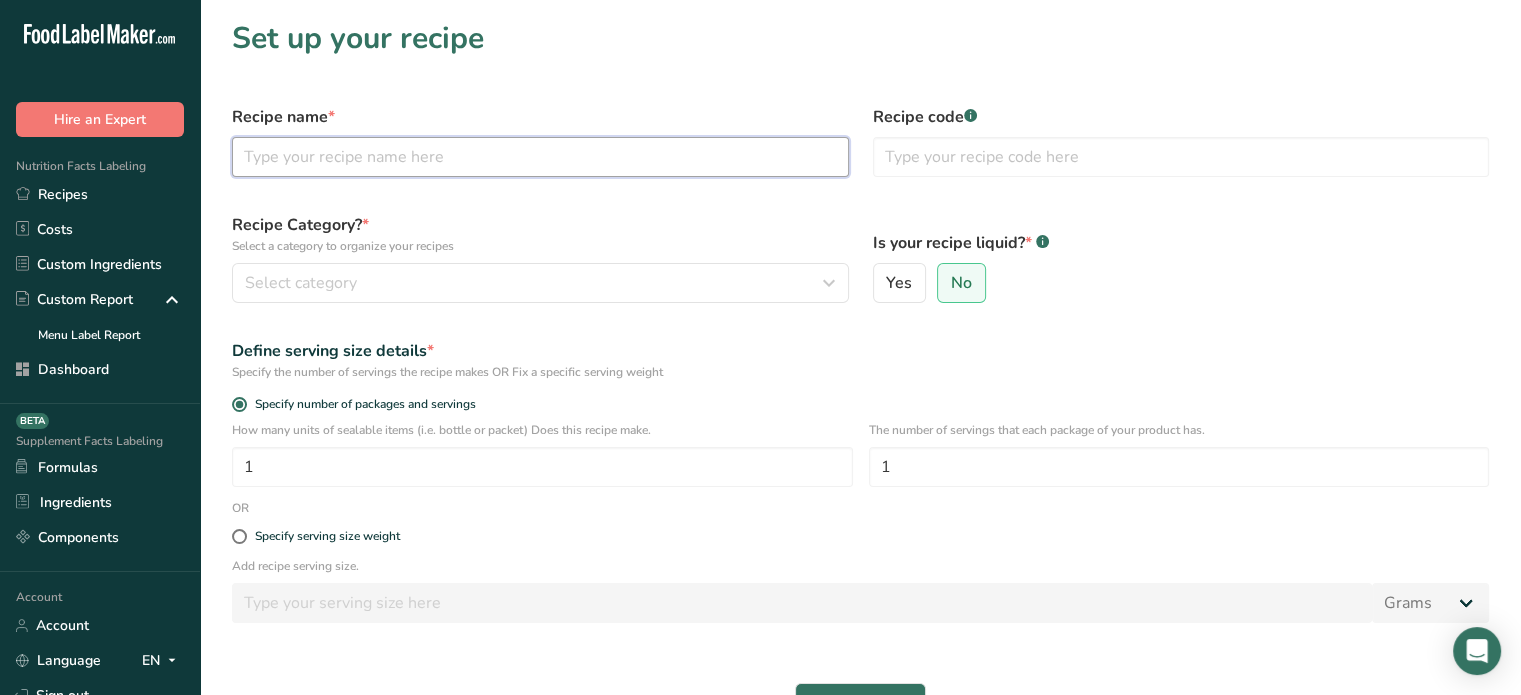 click at bounding box center (540, 157) 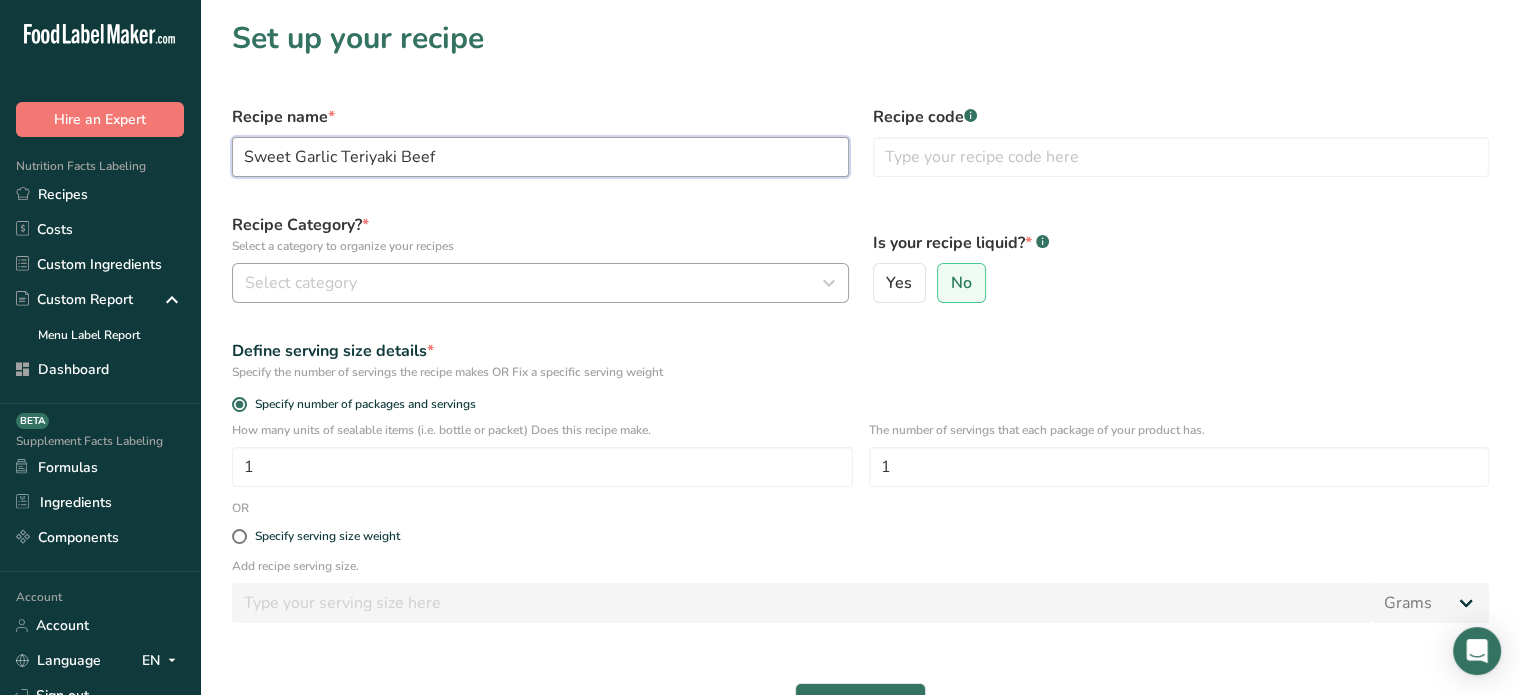 type on "Sweet Garlic Teriyaki Beef" 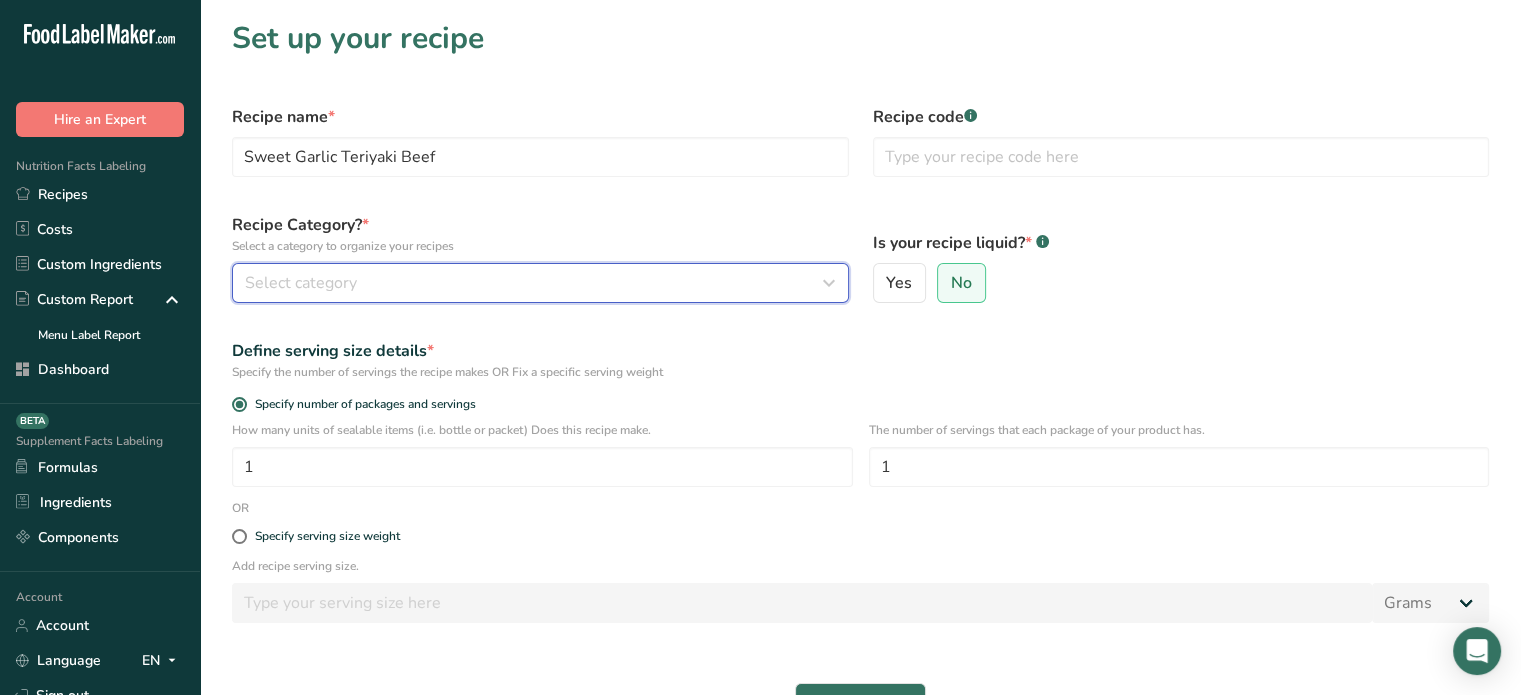 click on "Select category" at bounding box center [534, 283] 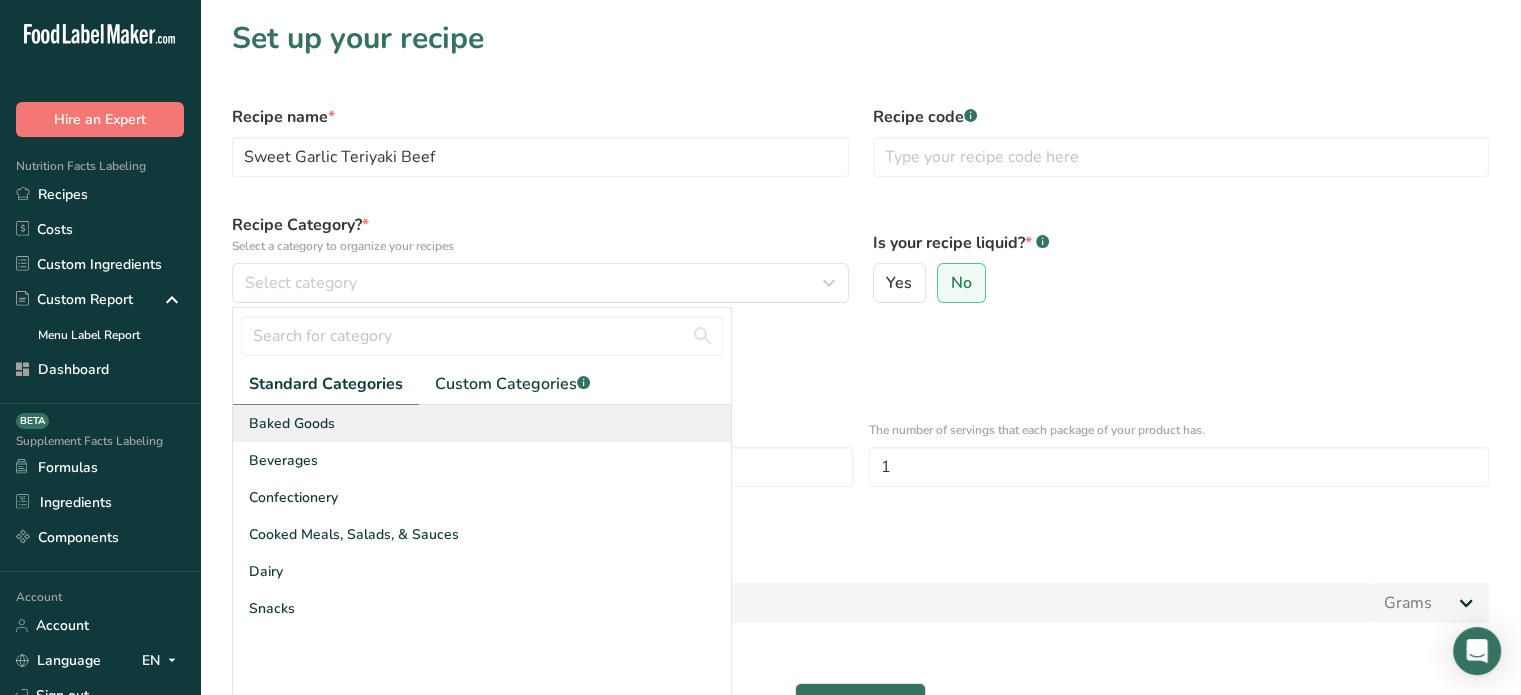 click on "Baked Goods" at bounding box center [482, 423] 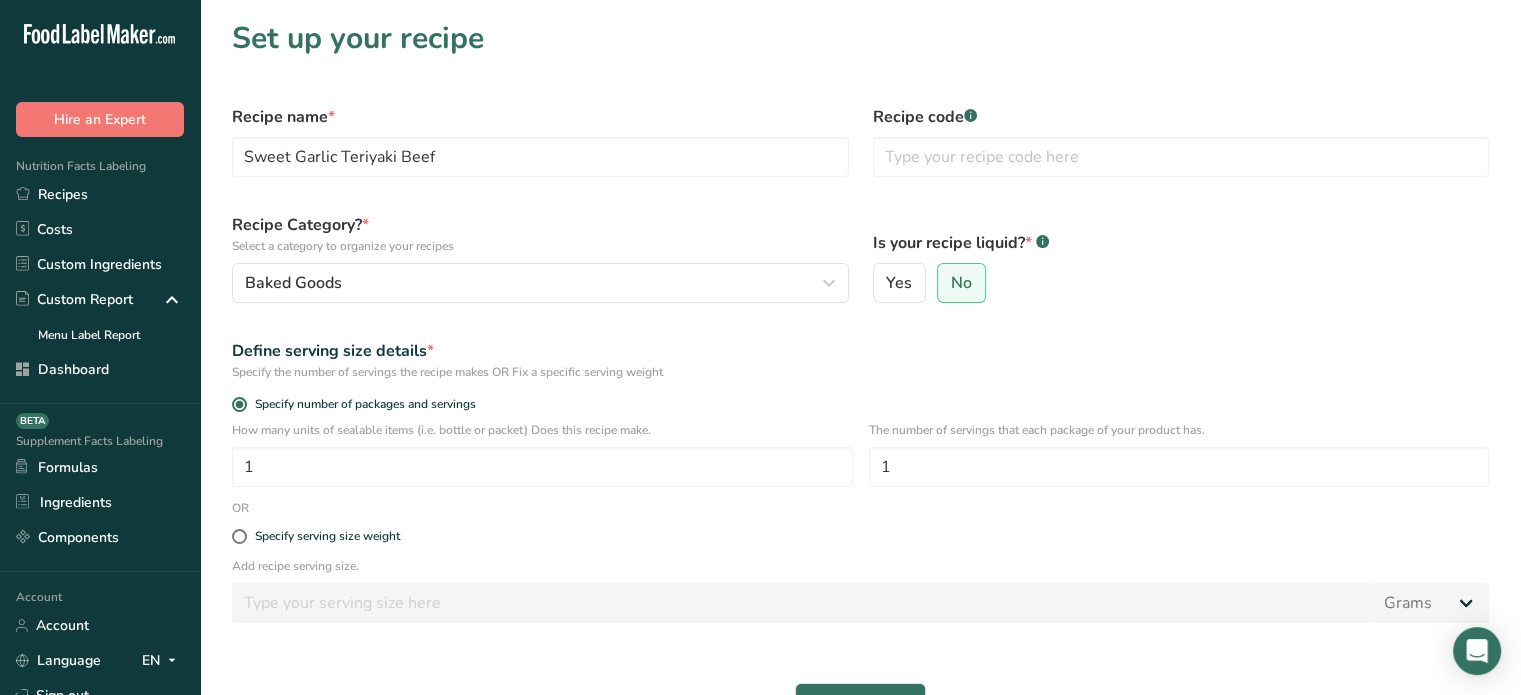 scroll, scrollTop: 88, scrollLeft: 0, axis: vertical 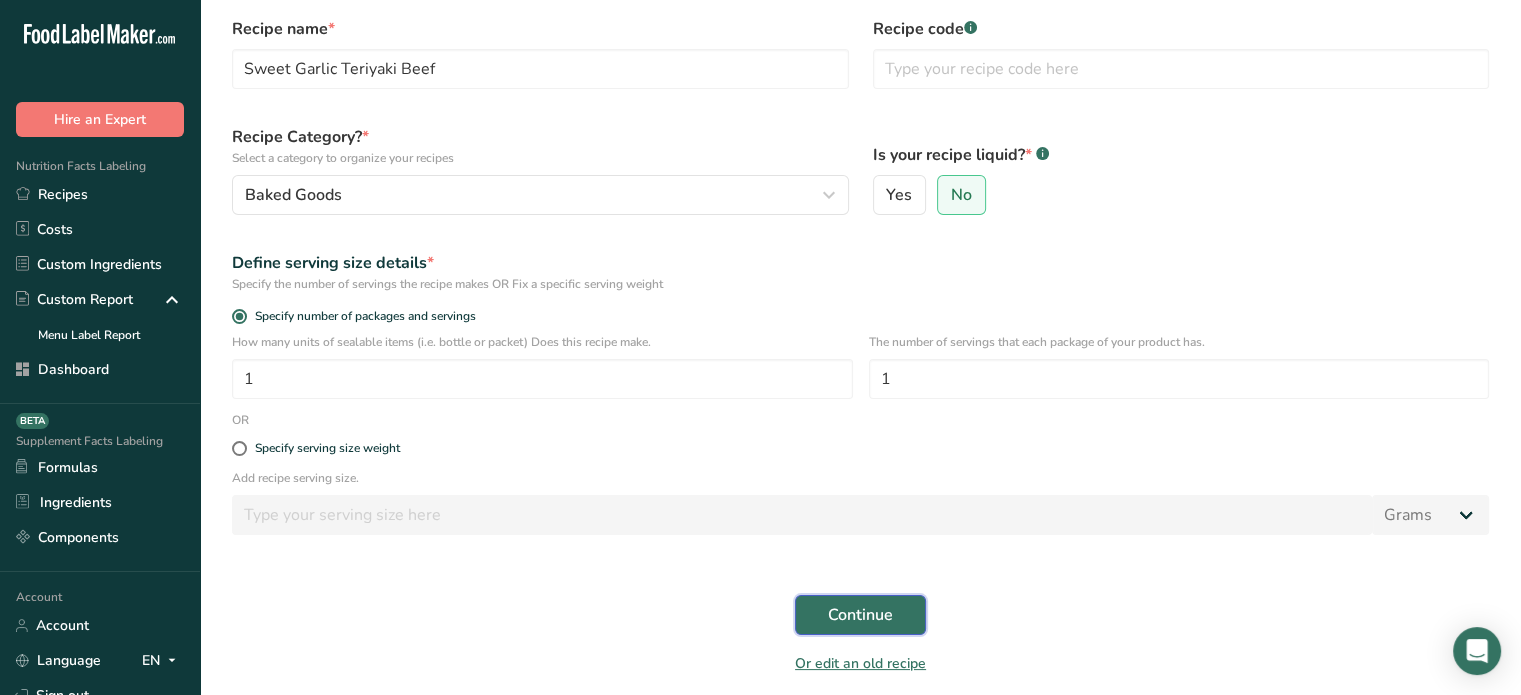 click on "Continue" at bounding box center (860, 615) 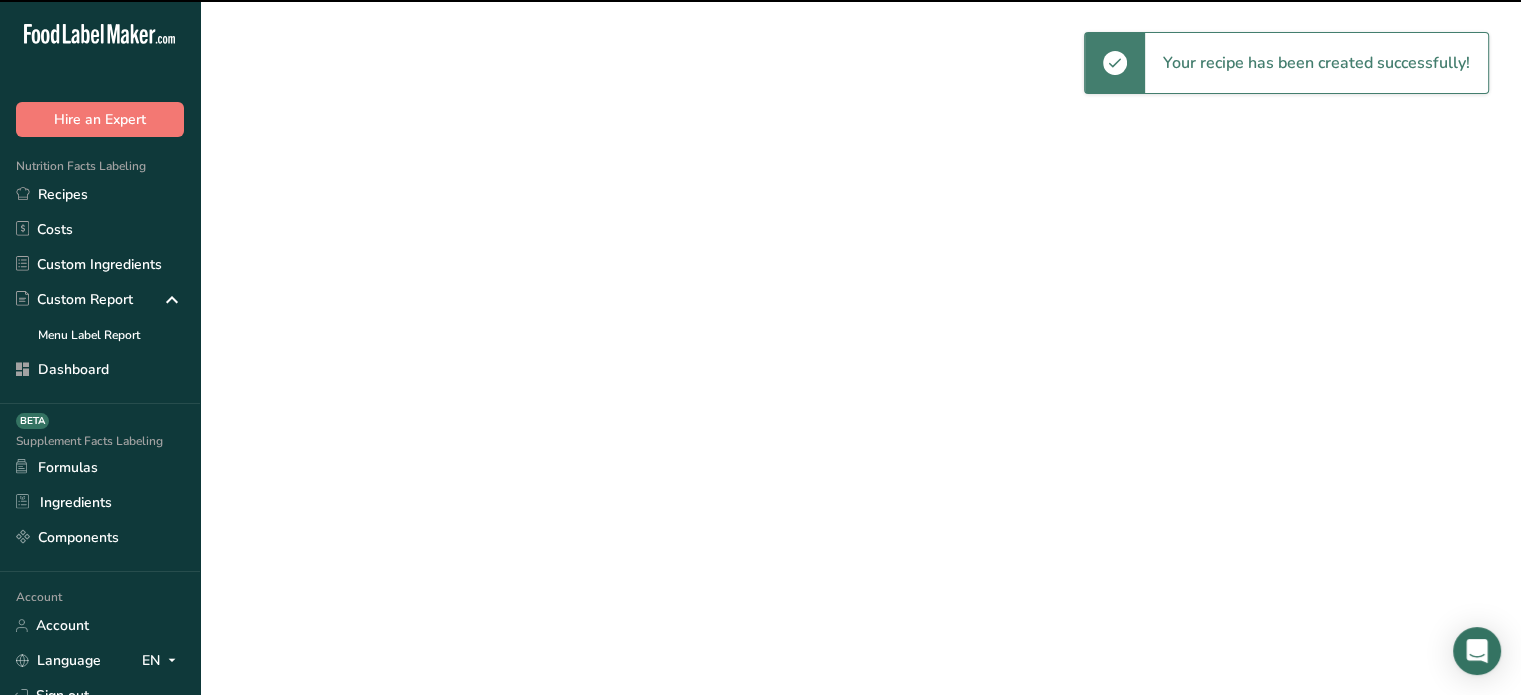 scroll, scrollTop: 0, scrollLeft: 0, axis: both 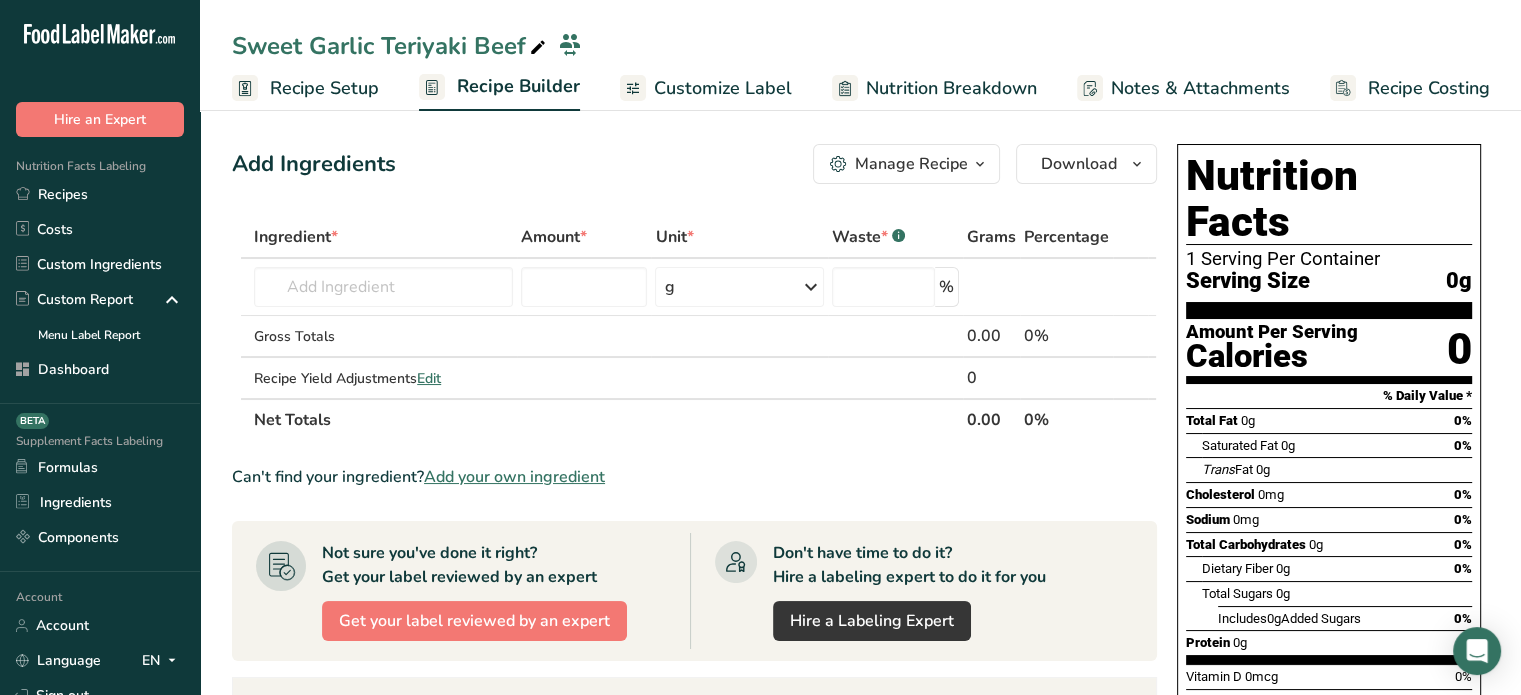 click on "Add your own ingredient" at bounding box center [514, 477] 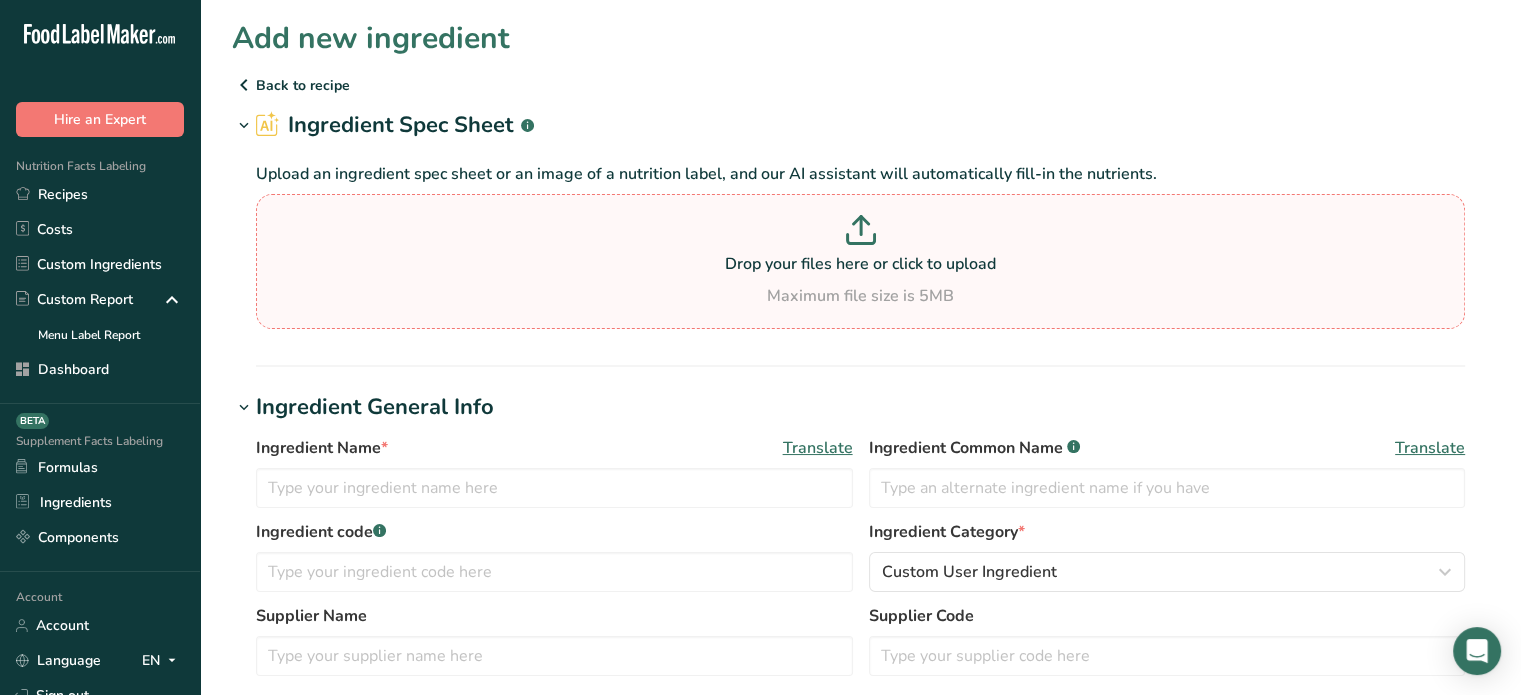 click at bounding box center (860, 233) 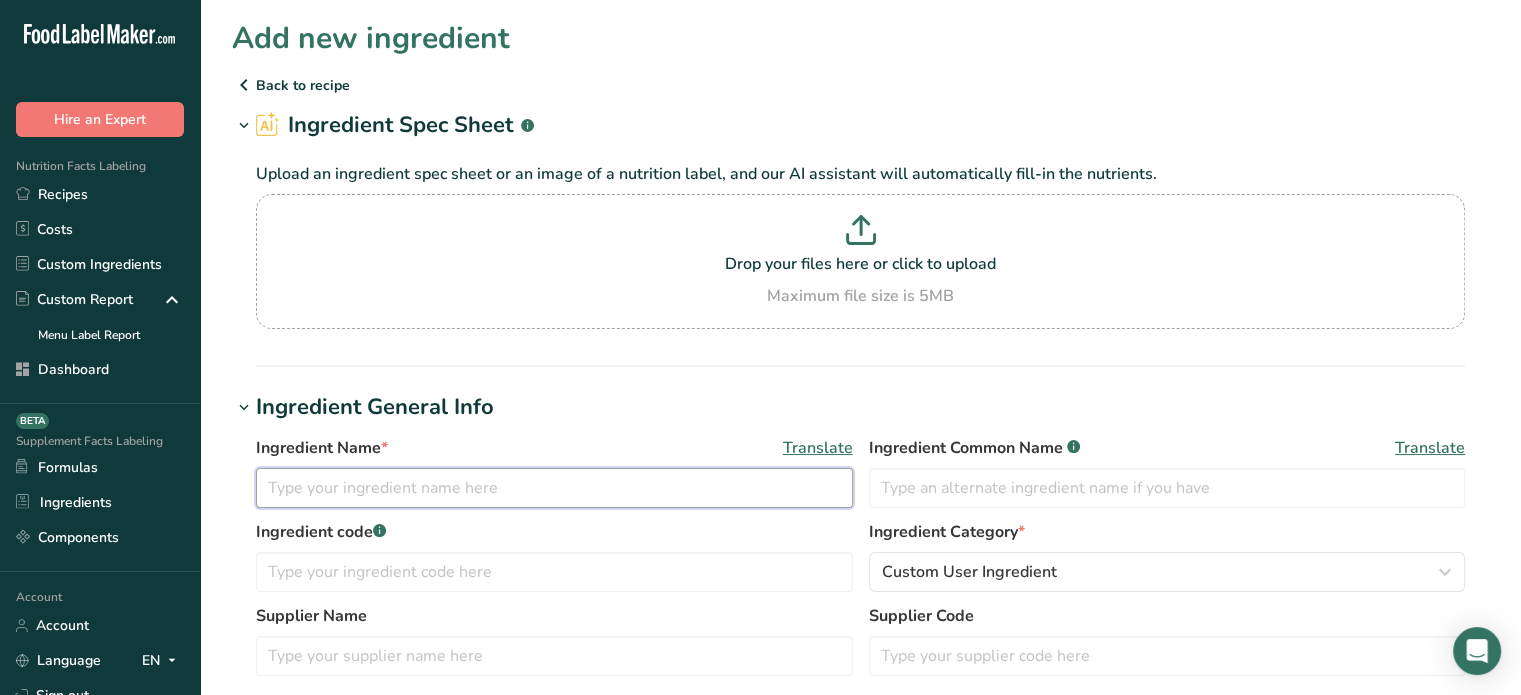 click at bounding box center [554, 488] 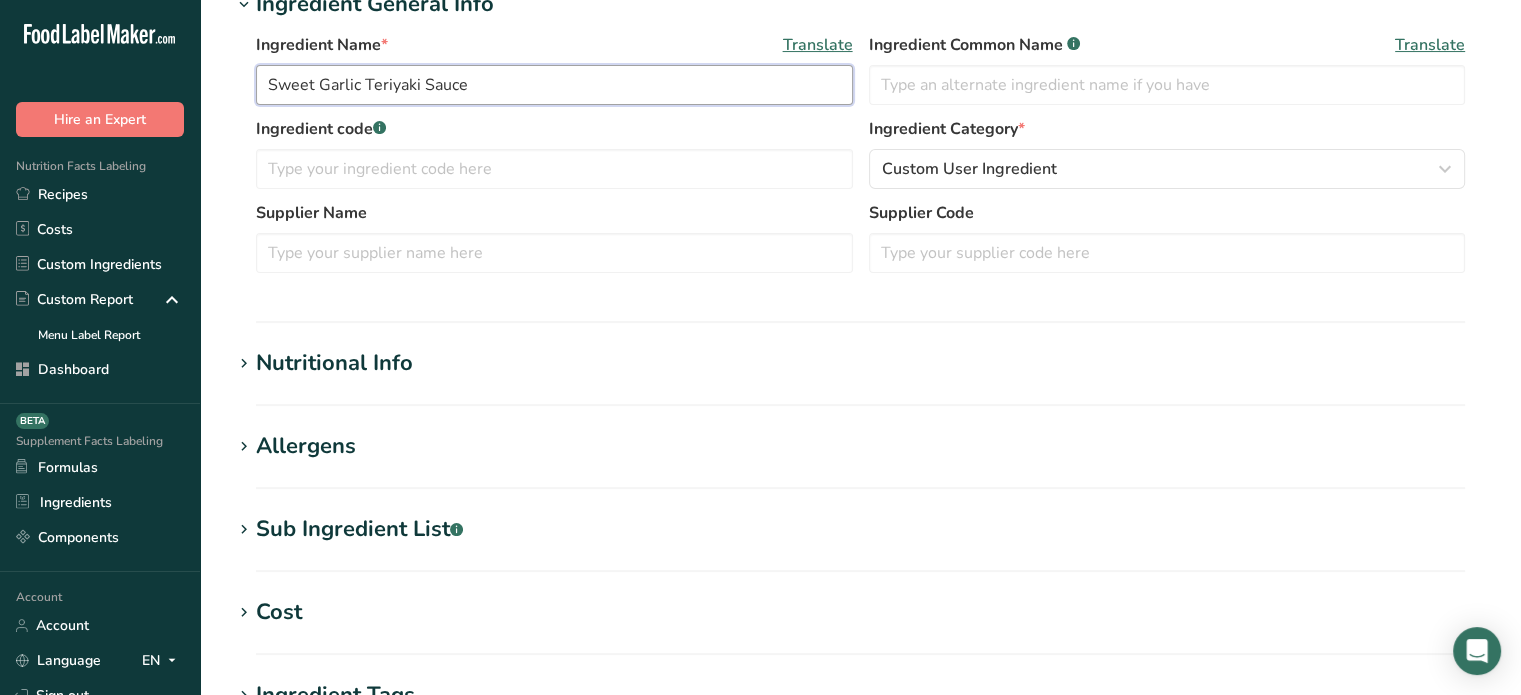 scroll, scrollTop: 408, scrollLeft: 0, axis: vertical 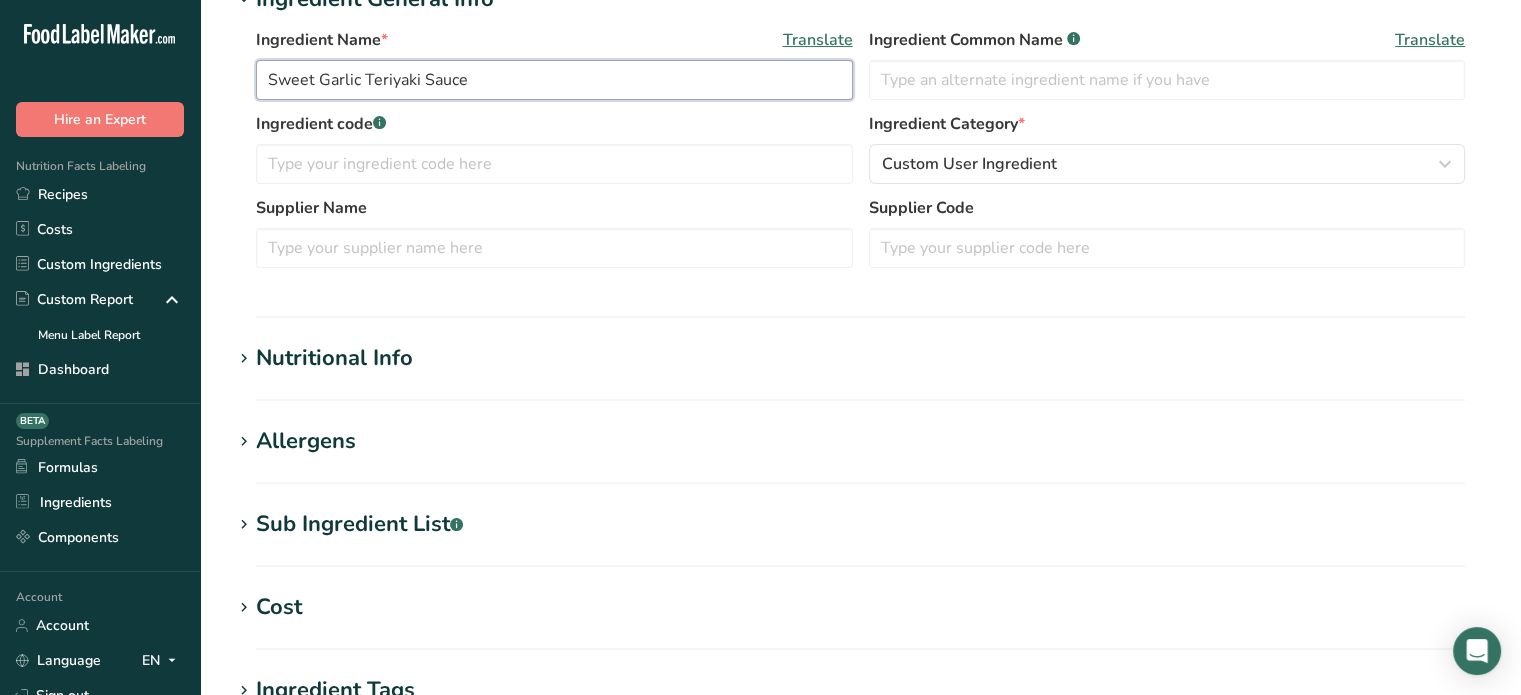 type on "Sweet Garlic Teriyaki Sauce" 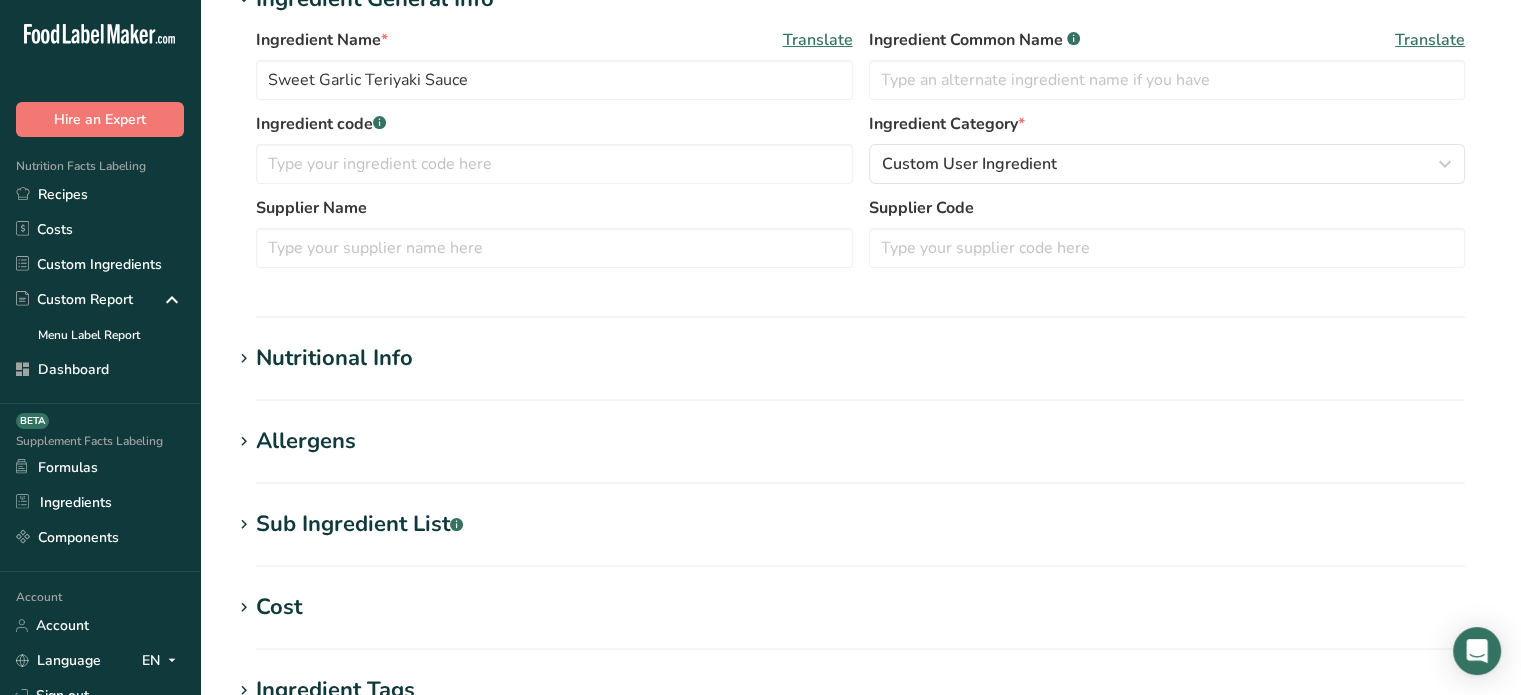 click on "Nutritional Info" at bounding box center [860, 358] 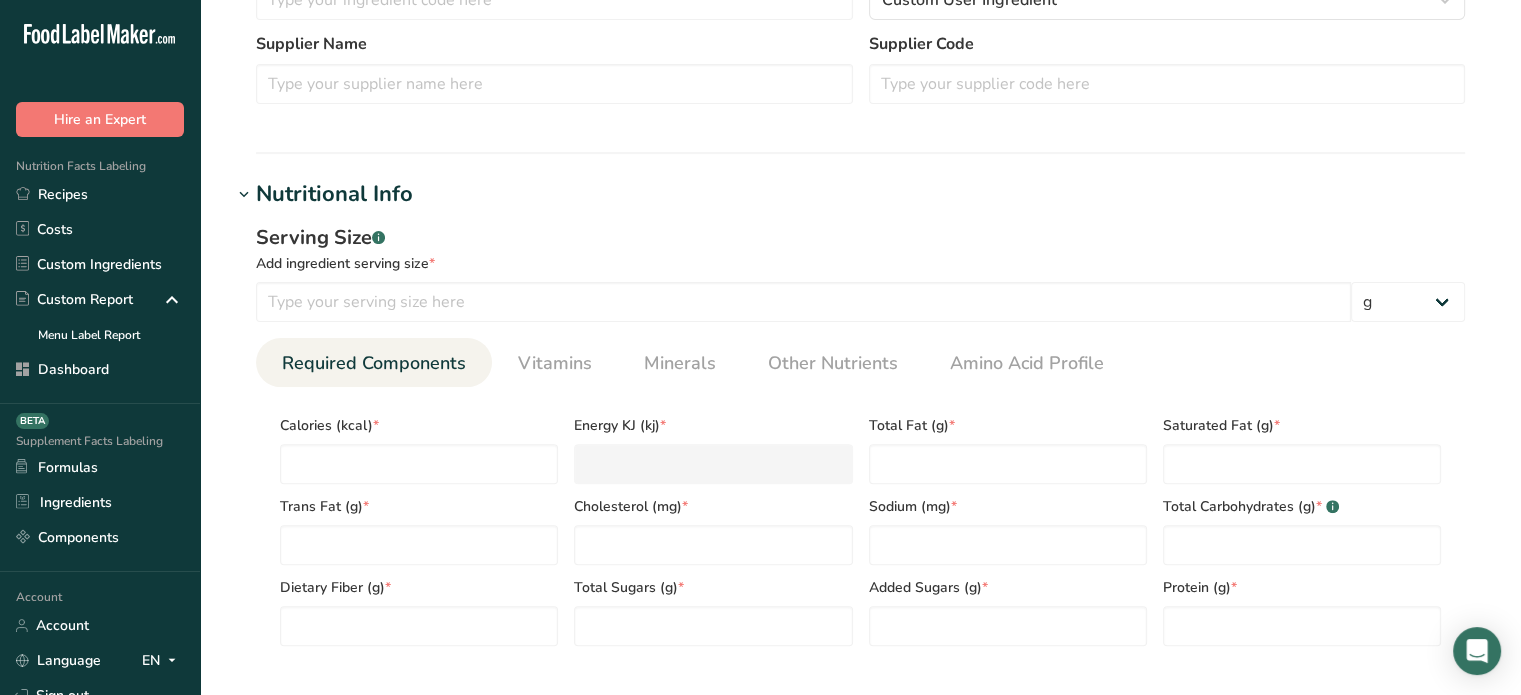 scroll, scrollTop: 584, scrollLeft: 0, axis: vertical 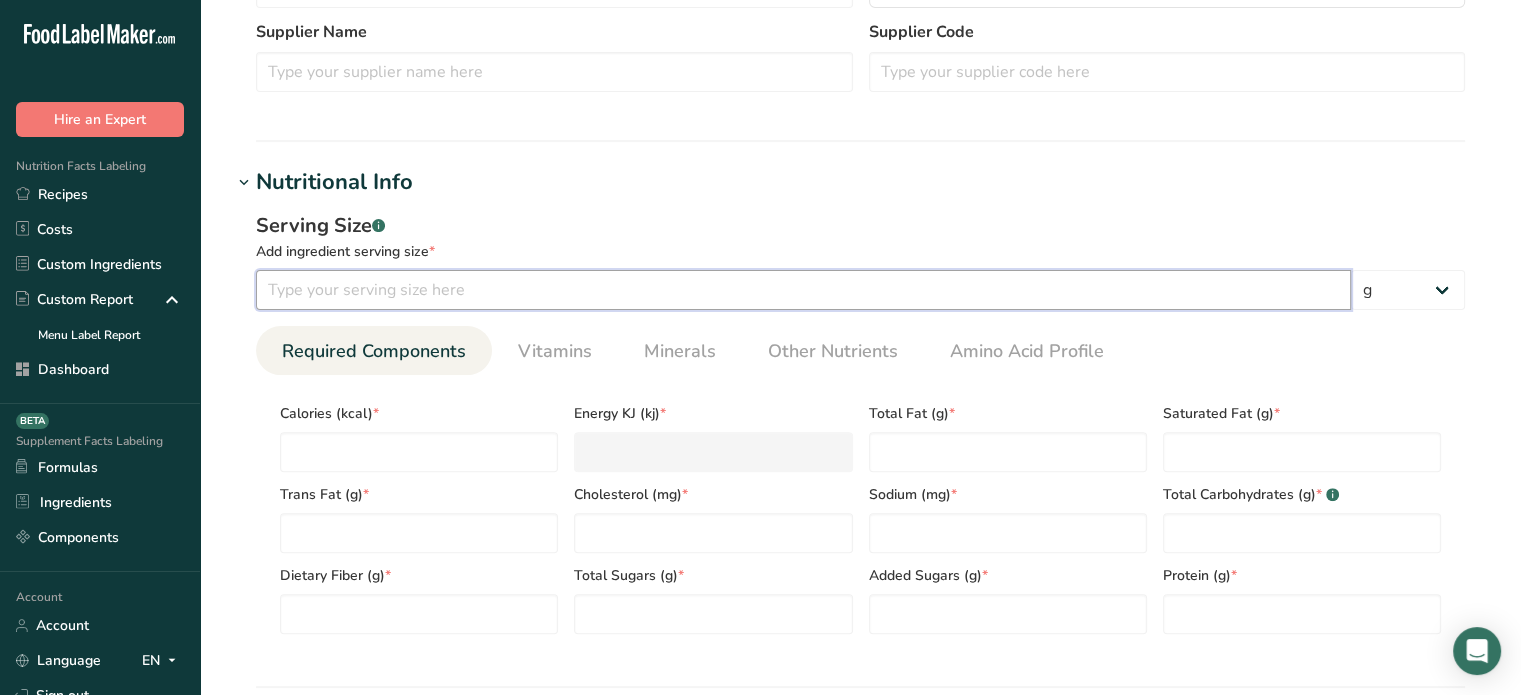 click at bounding box center [803, 290] 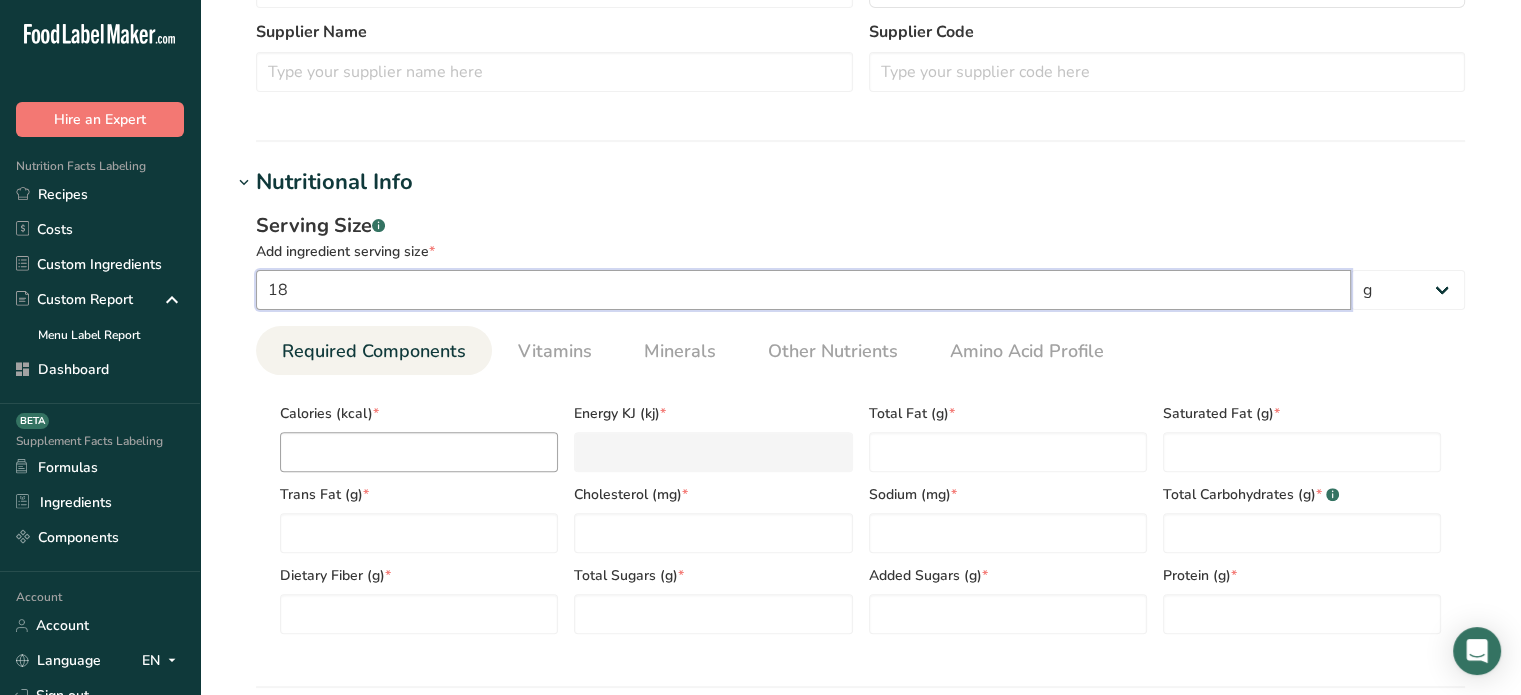 type on "18" 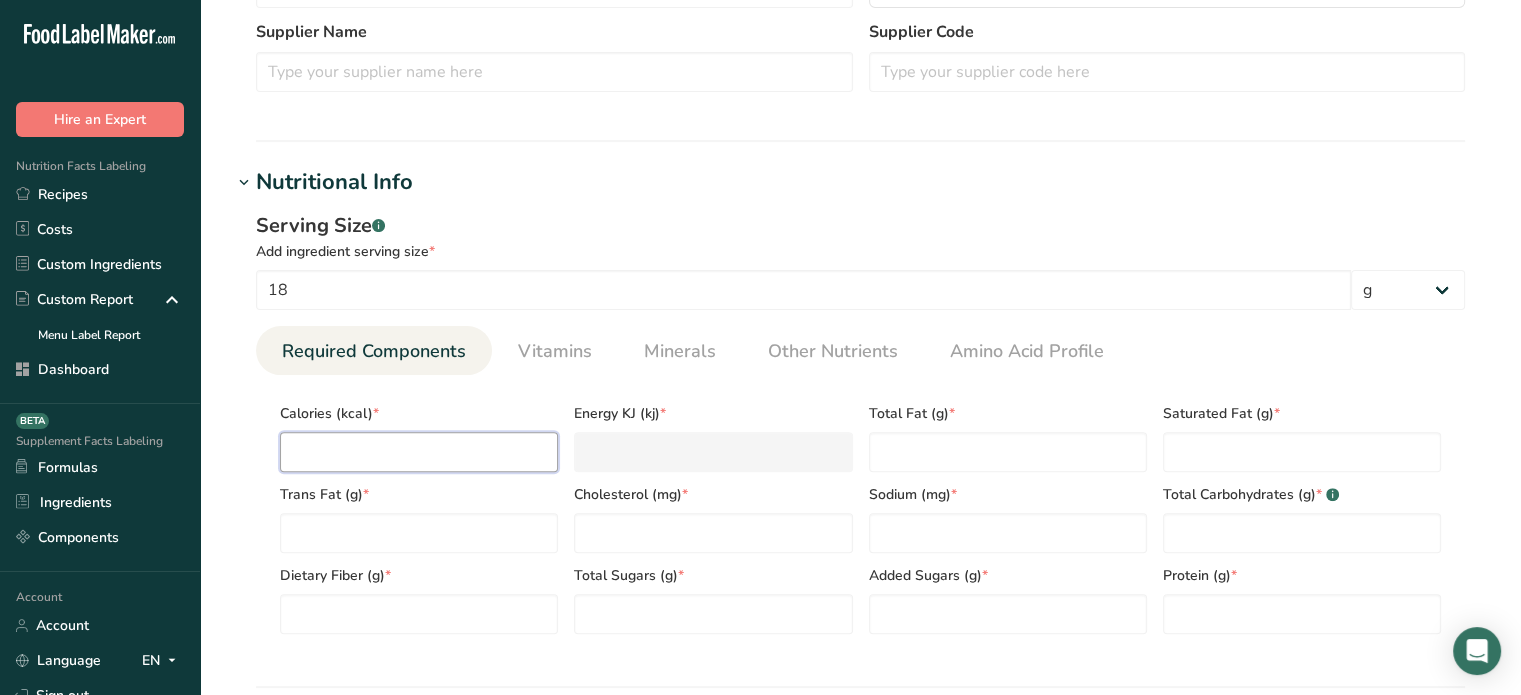 click at bounding box center [419, 452] 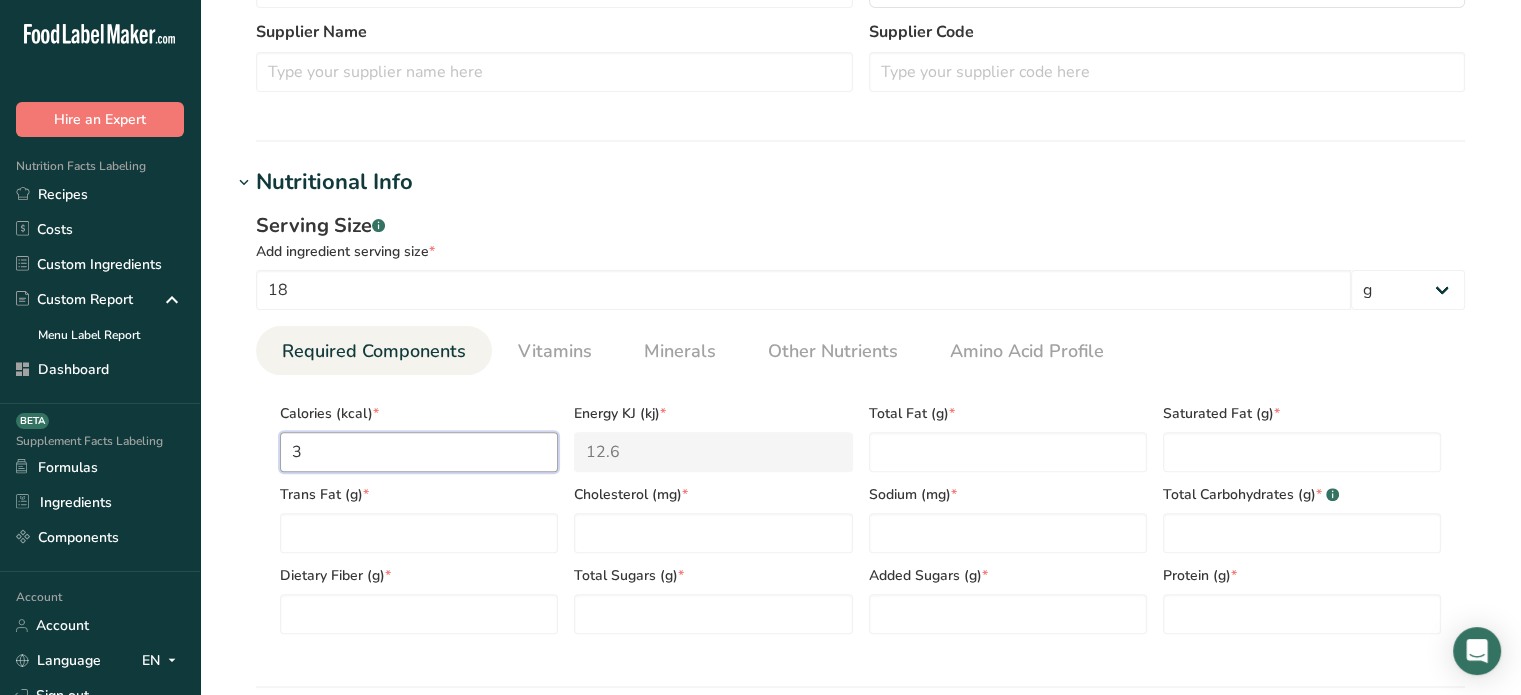type on "30" 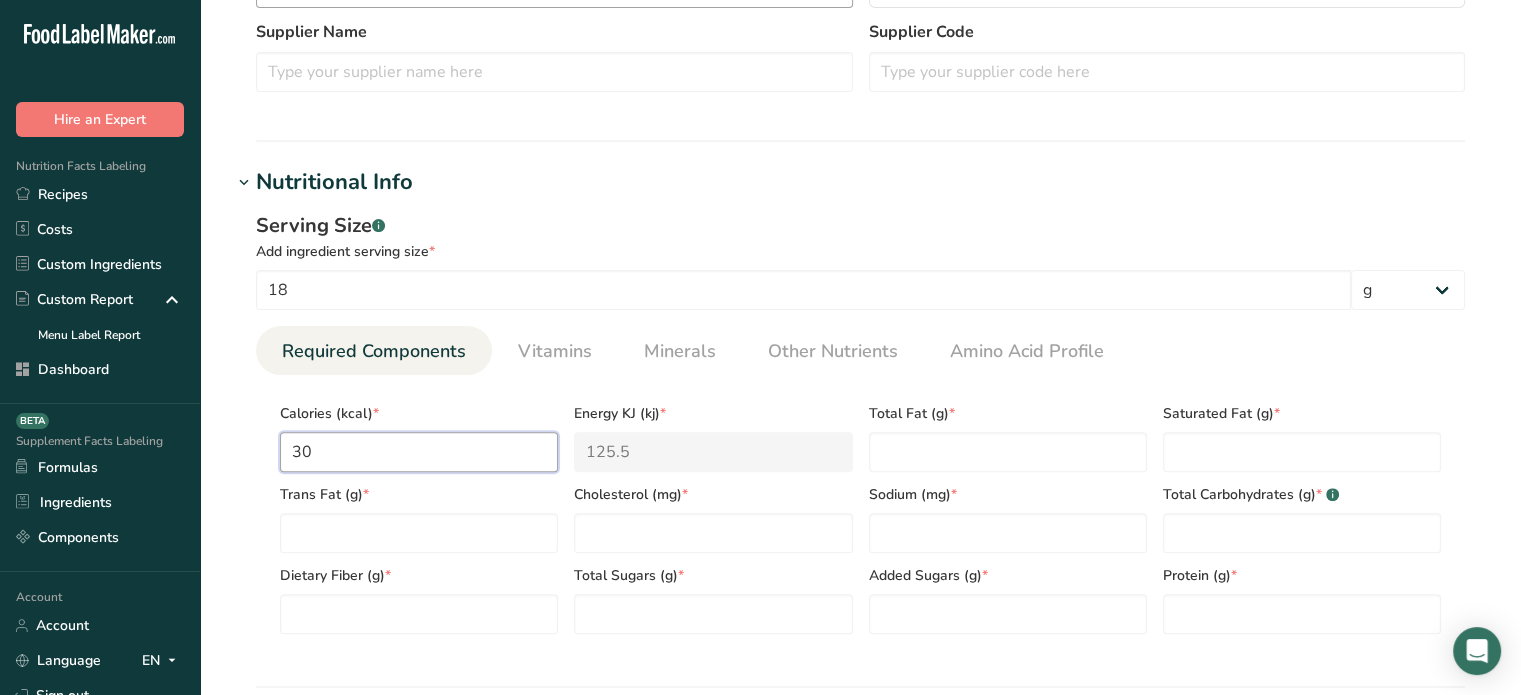 type on "30" 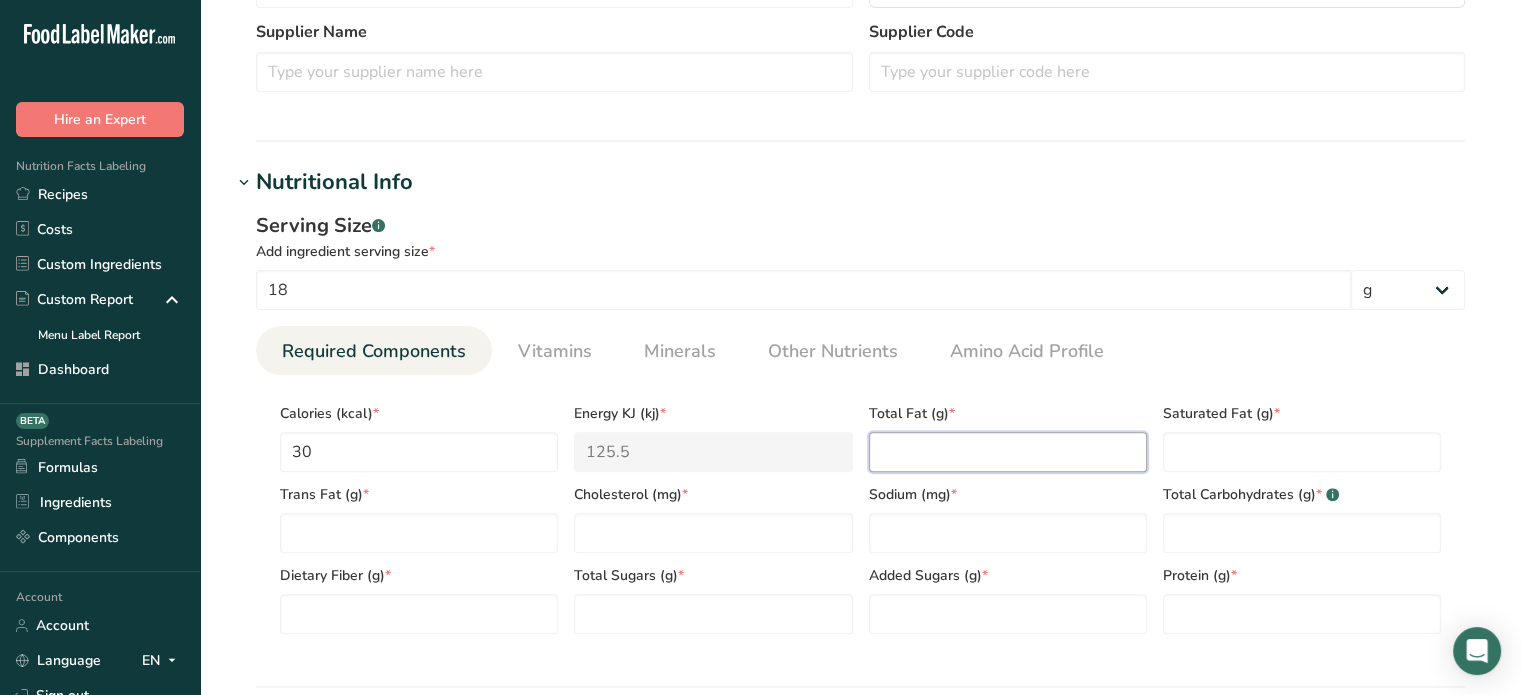 click at bounding box center (1008, 452) 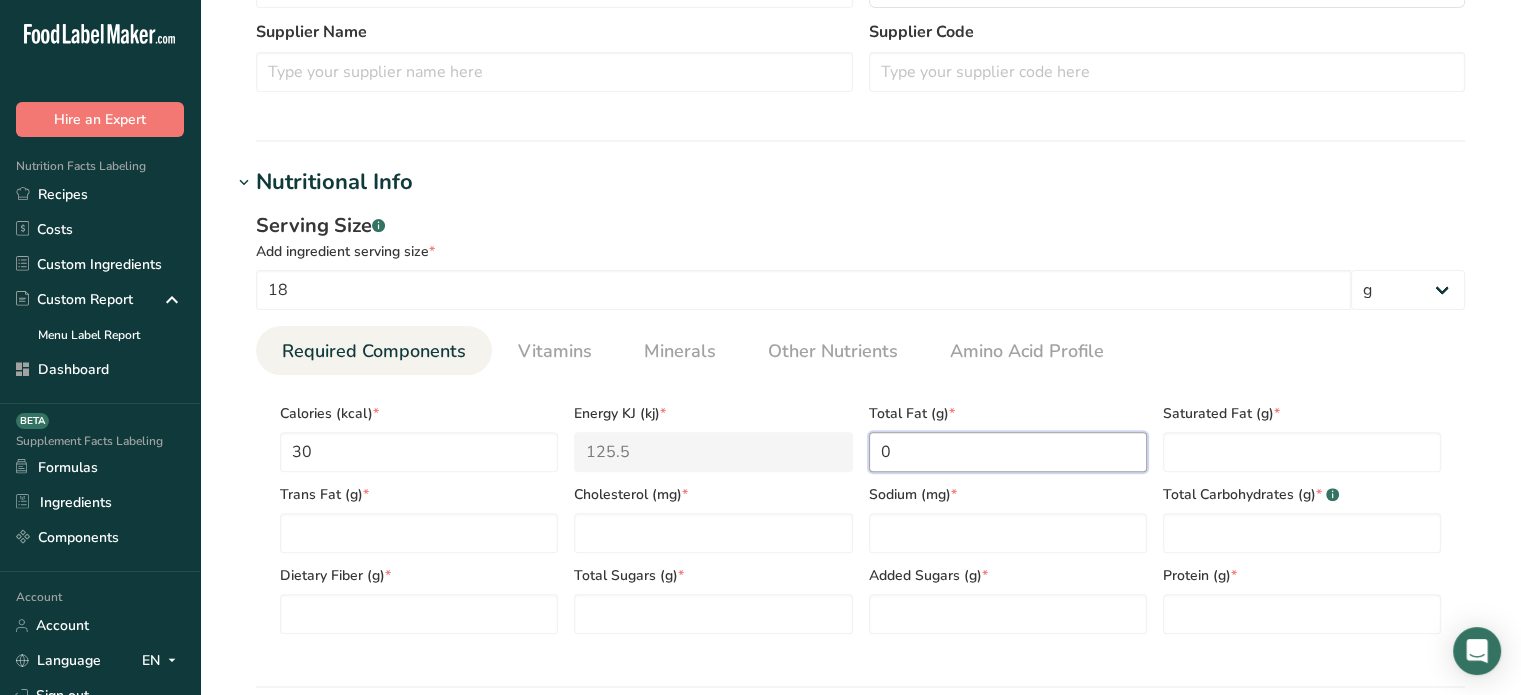 type on "0" 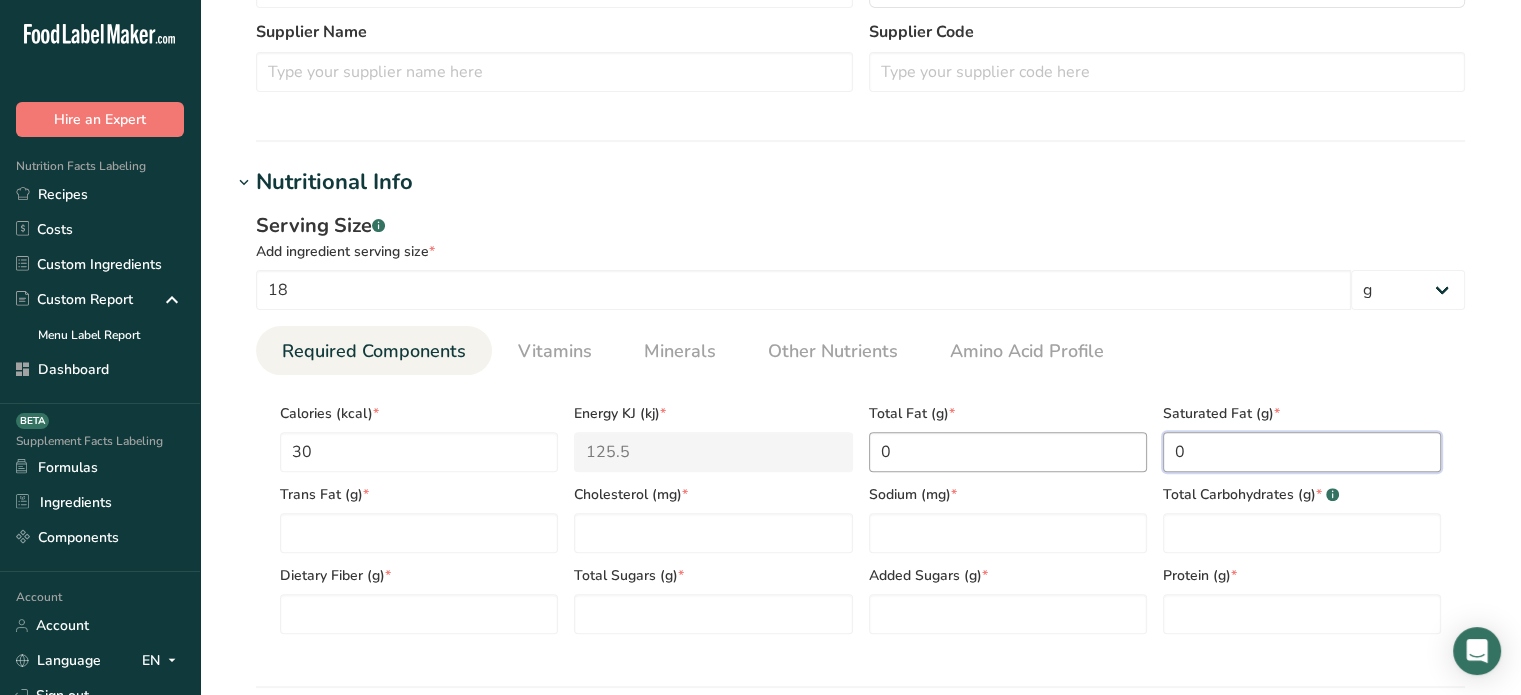 type on "0" 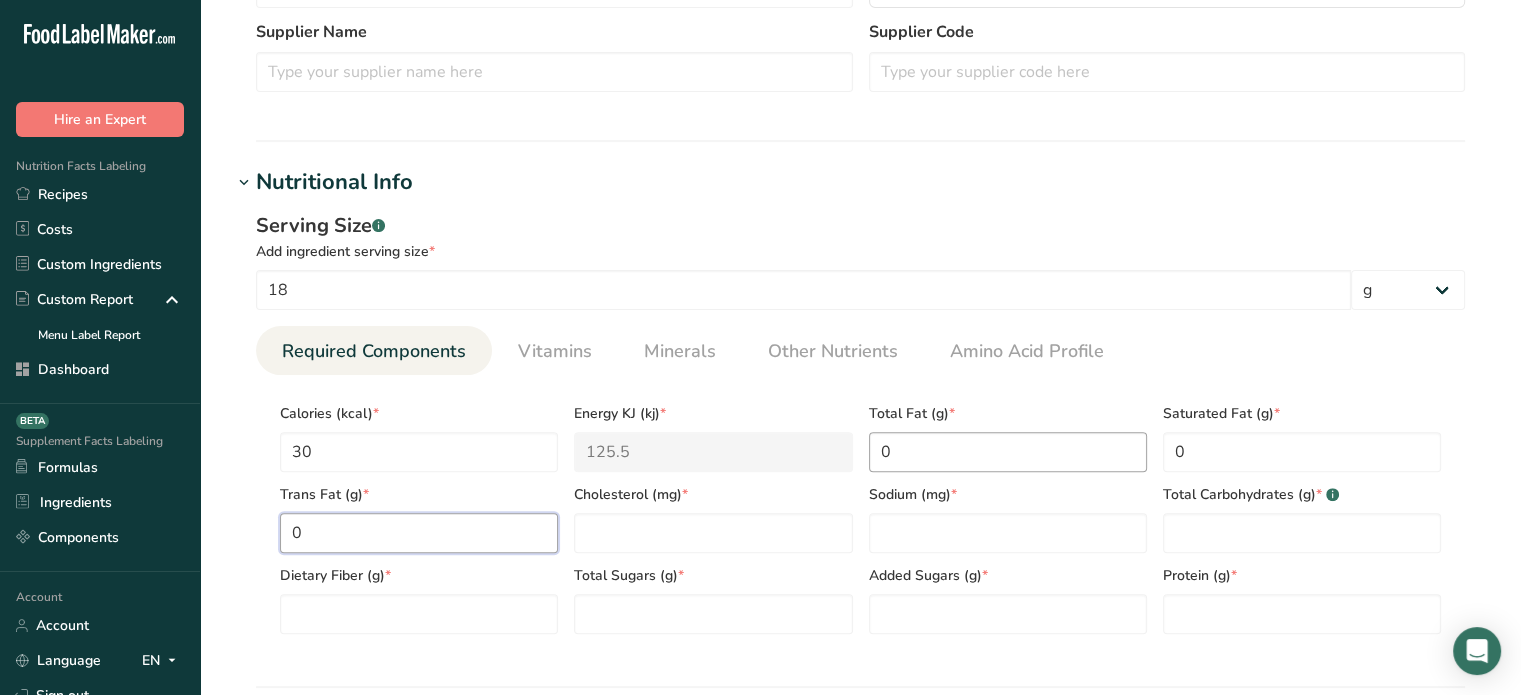 type on "0" 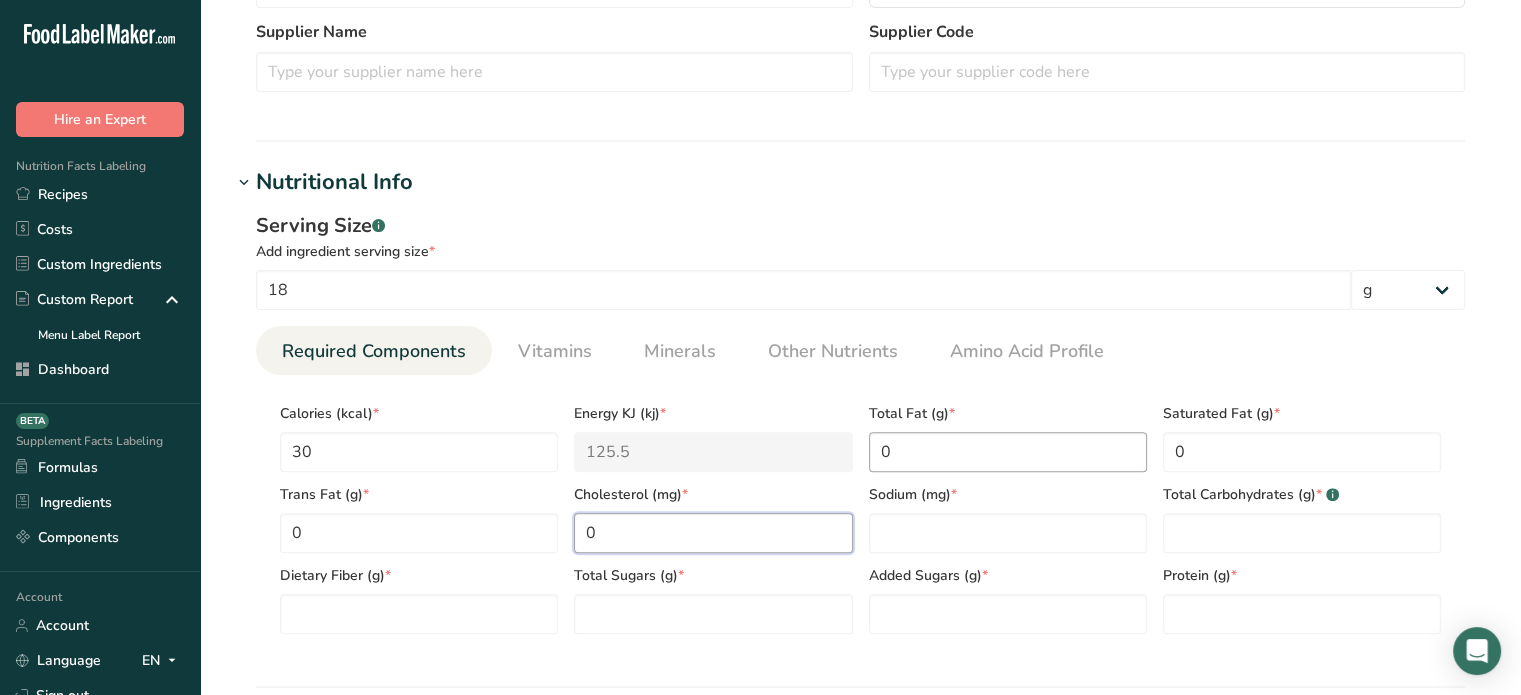 type on "0" 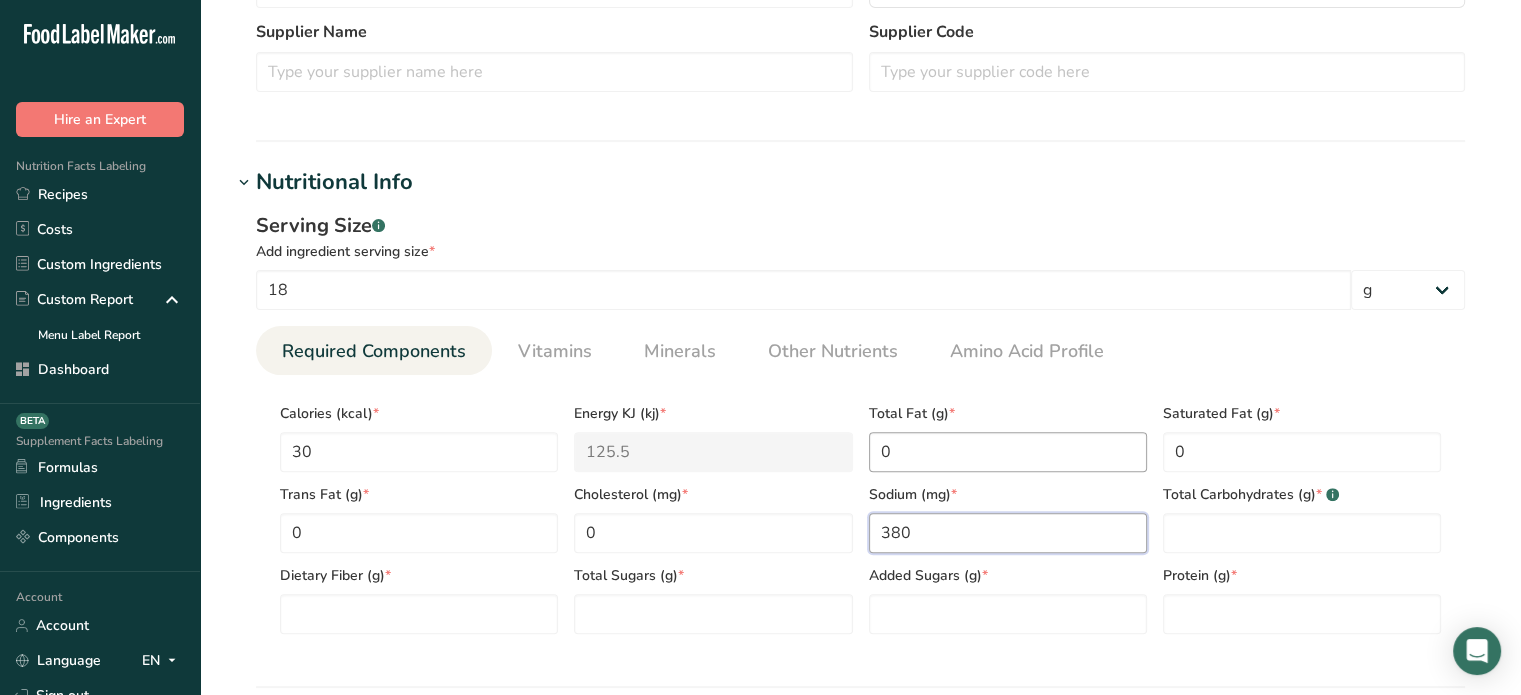 type on "380" 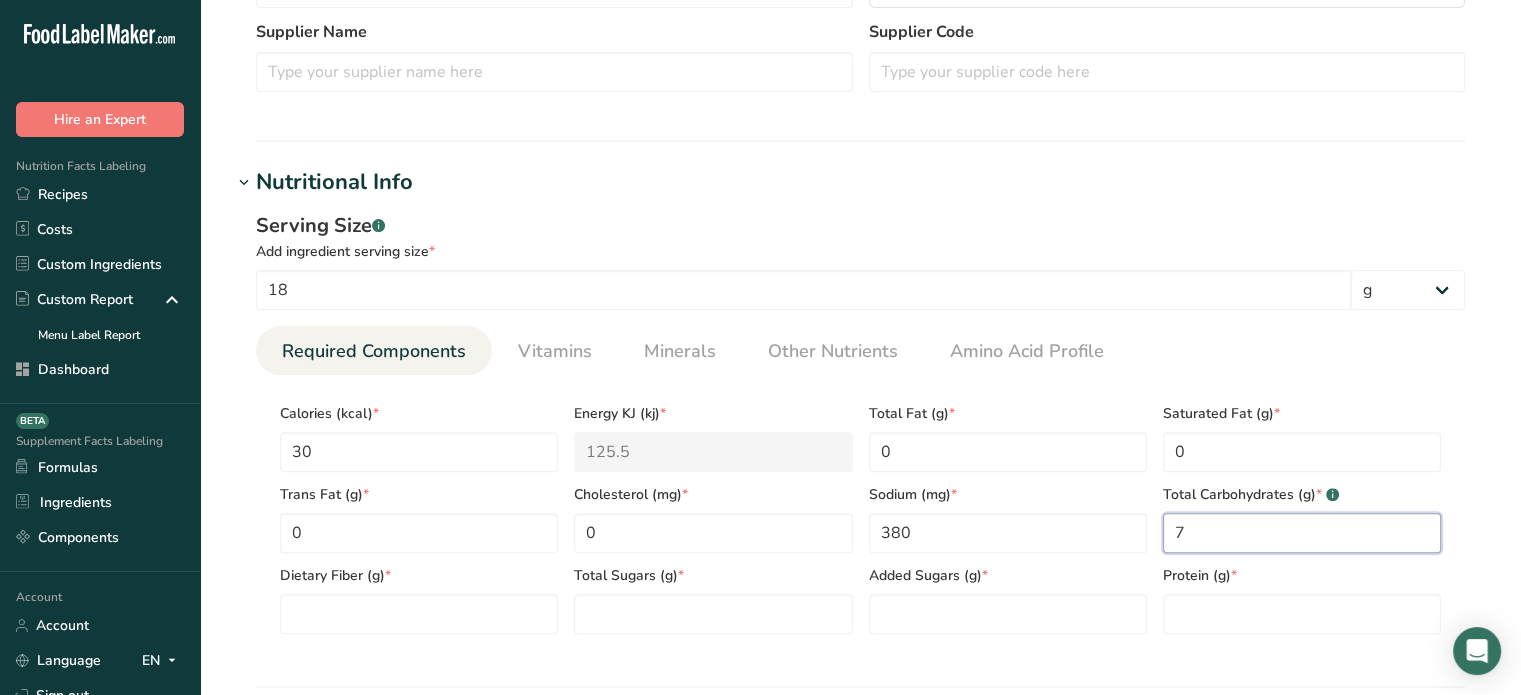 type on "7" 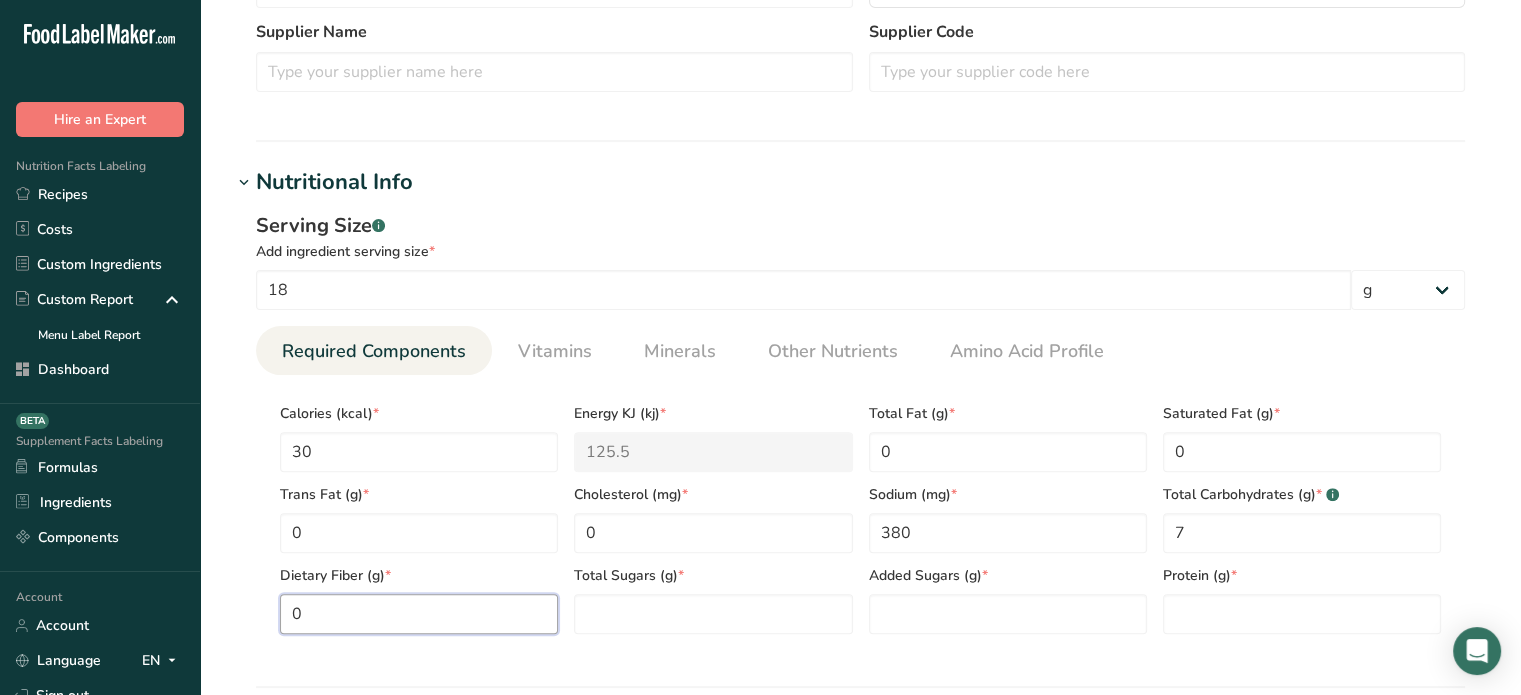 type on "0" 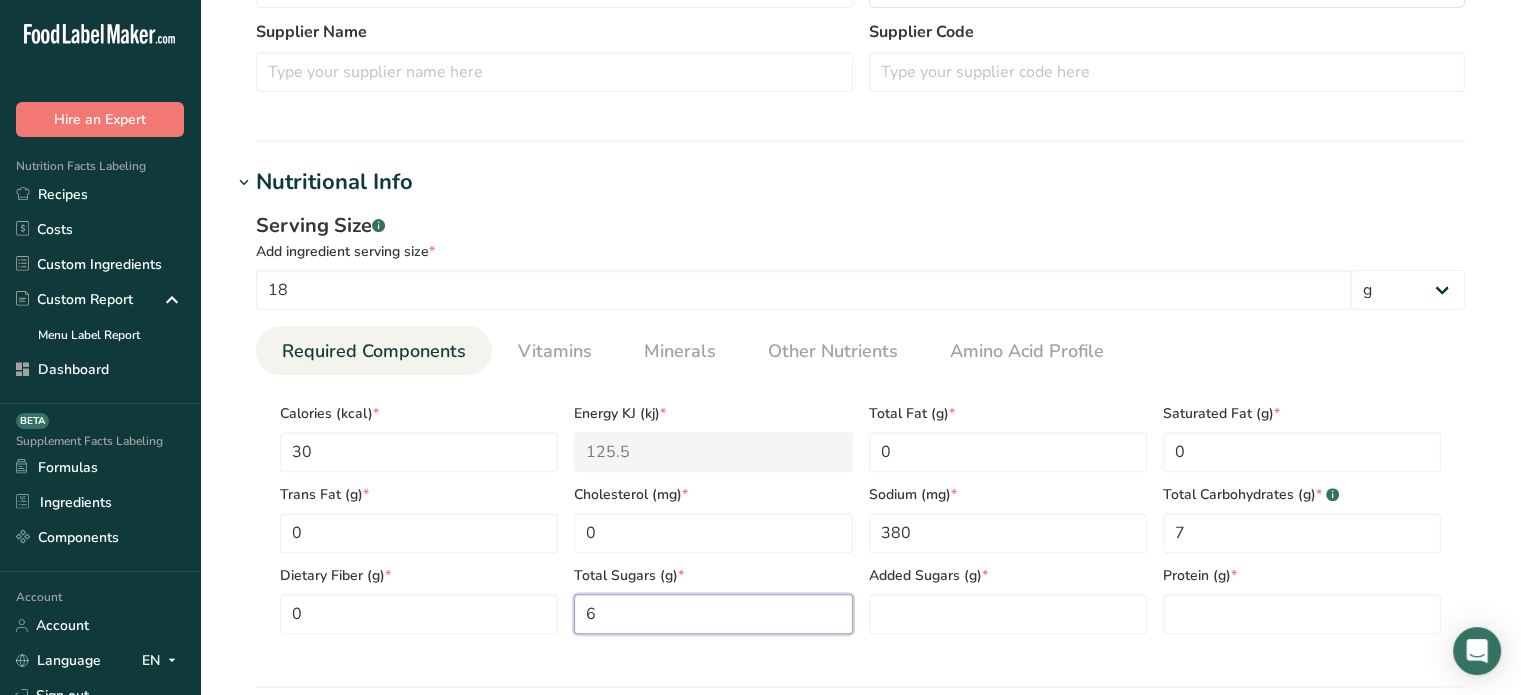 type on "6" 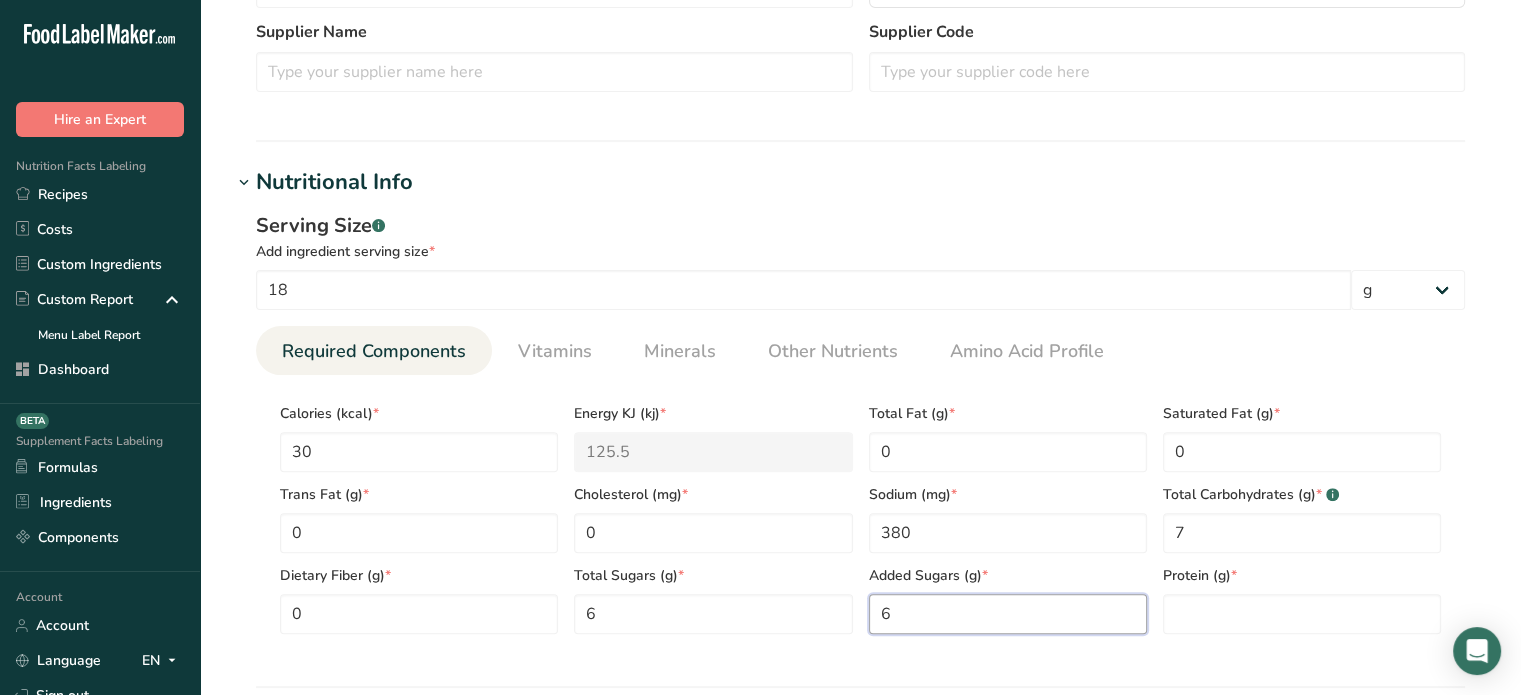 type on "6" 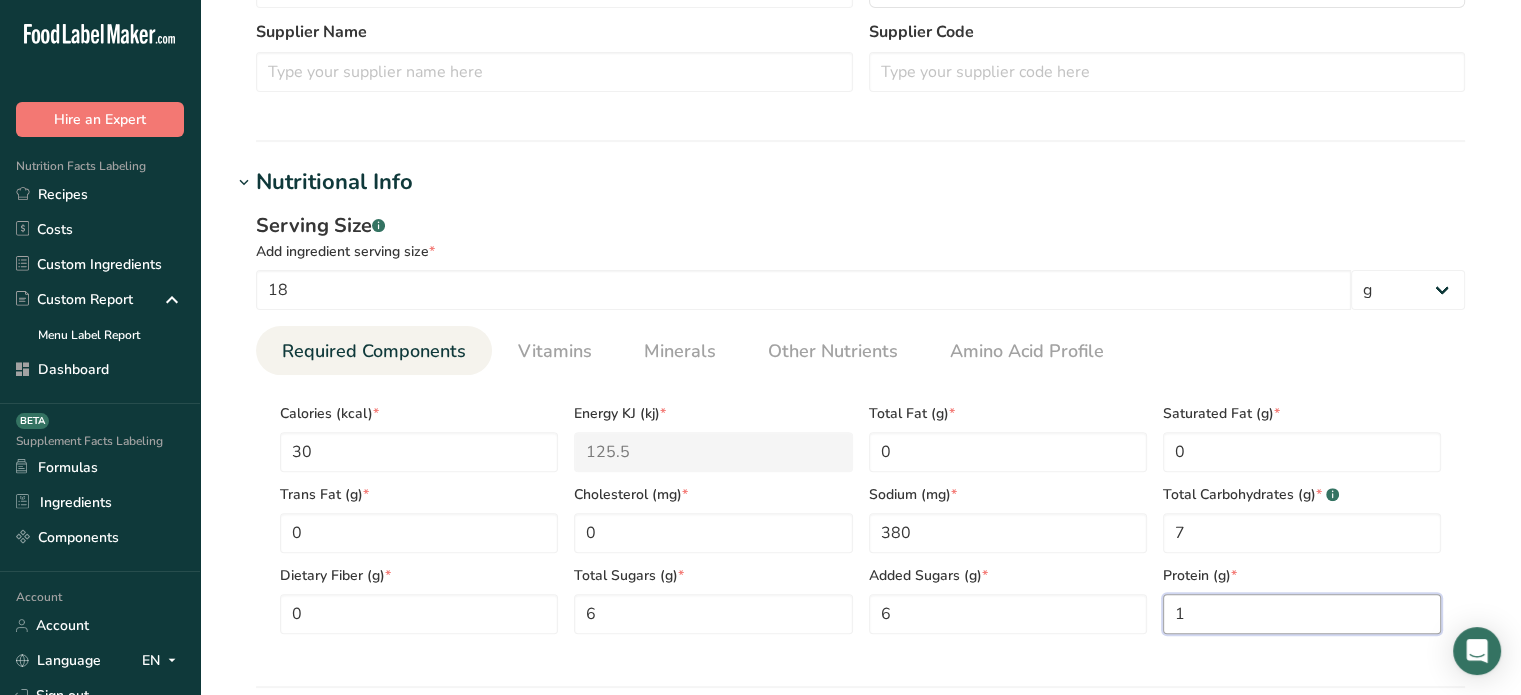 type on "1" 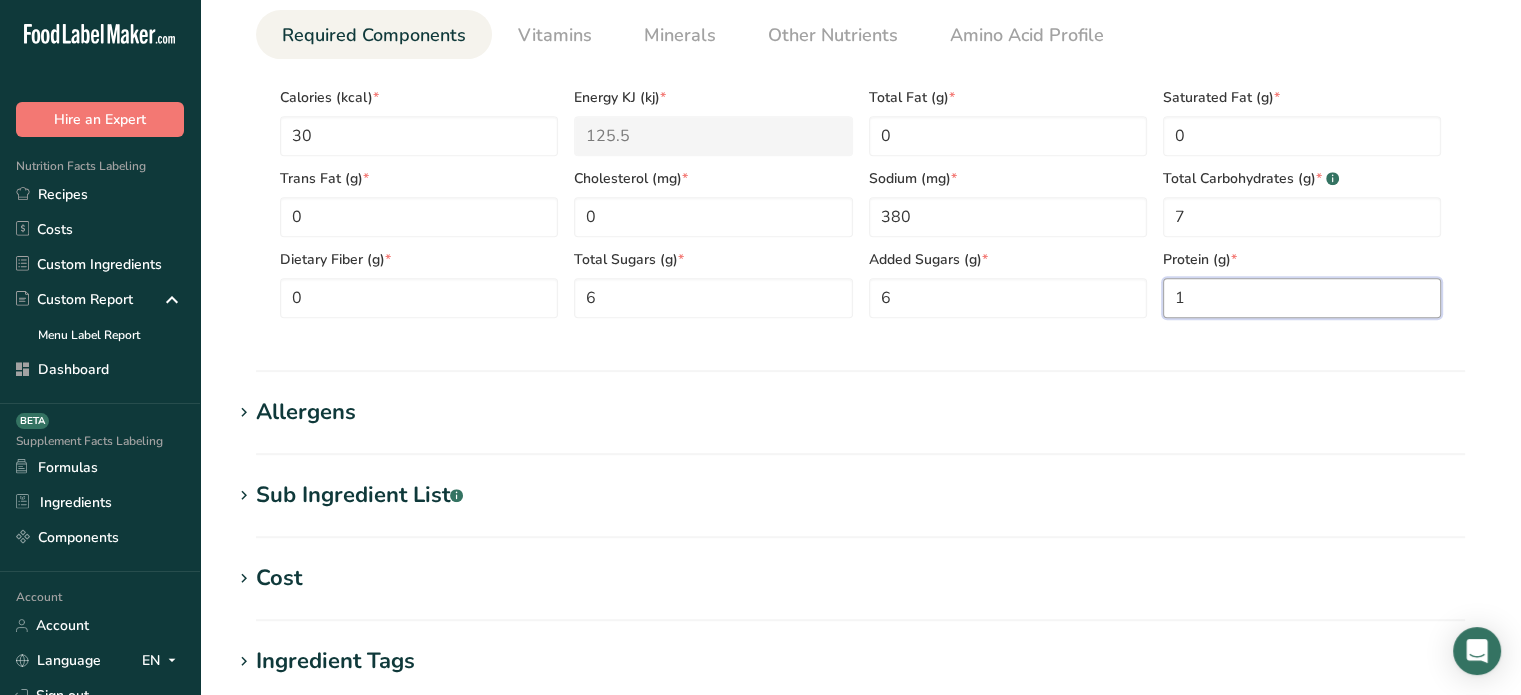 scroll, scrollTop: 961, scrollLeft: 0, axis: vertical 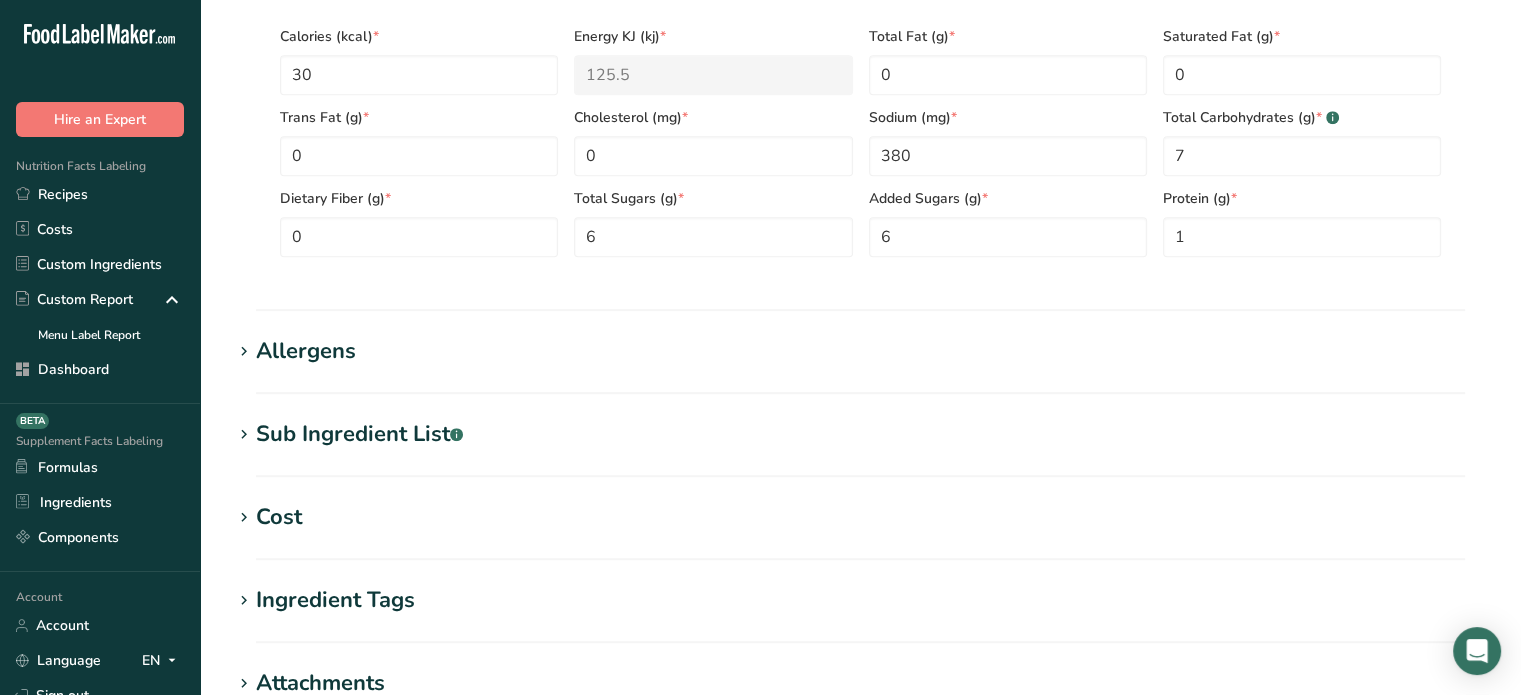 click on "Allergens" at bounding box center [306, 351] 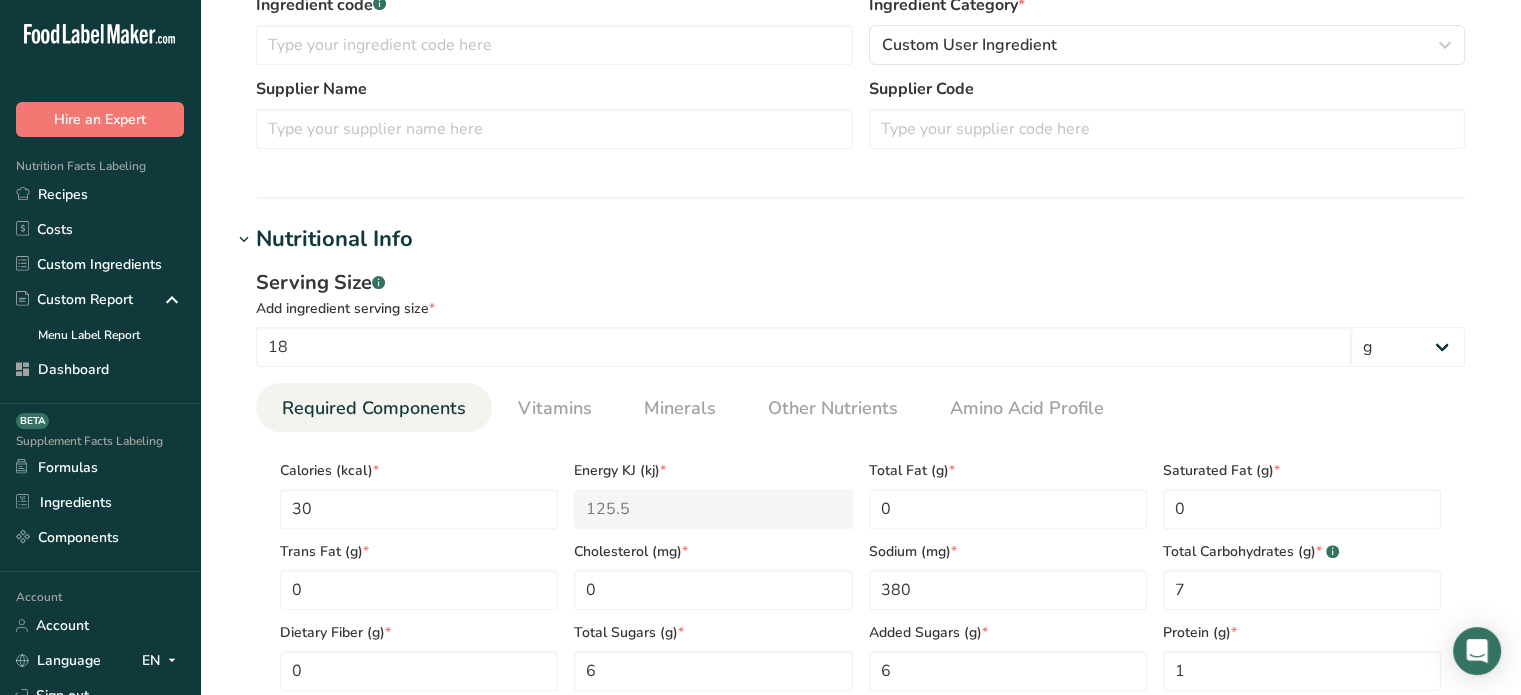 scroll, scrollTop: 304, scrollLeft: 0, axis: vertical 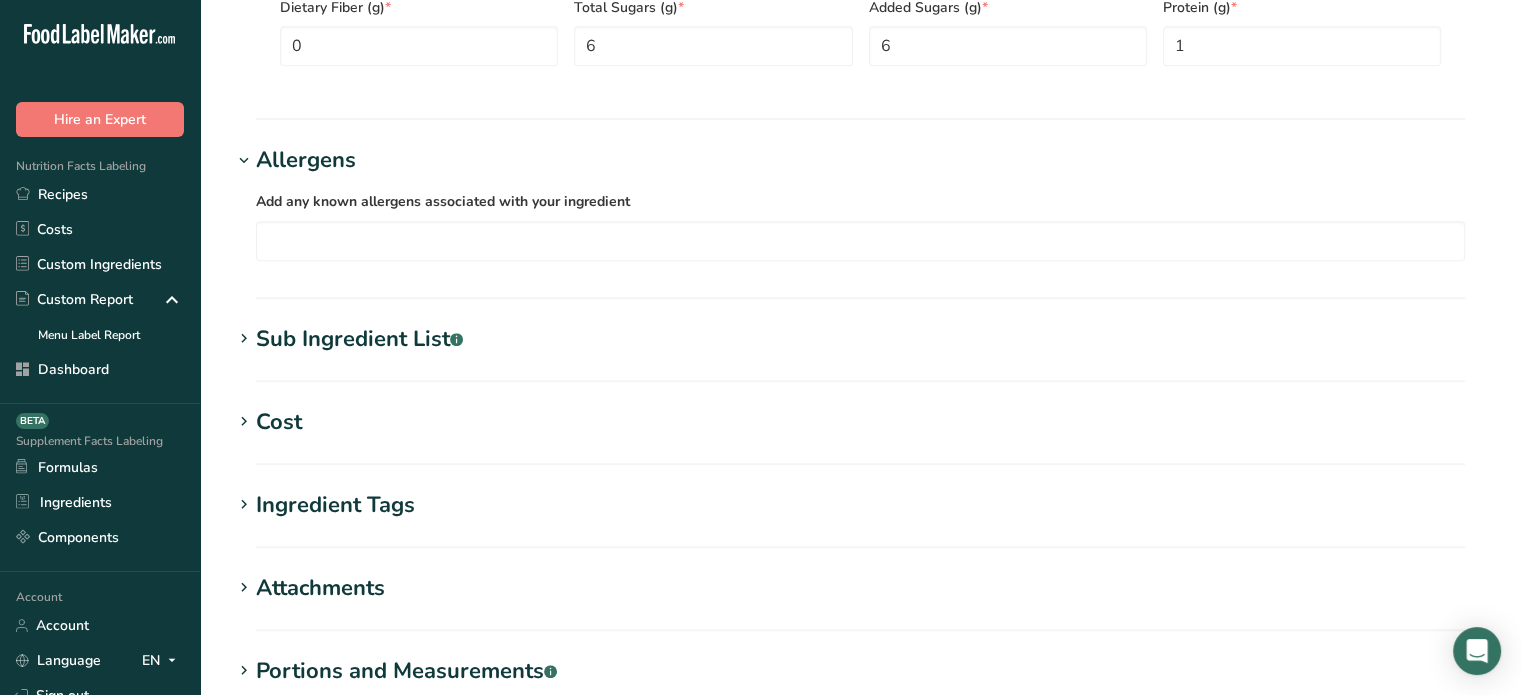 click on "Sub Ingredient List
.a-a{fill:#347362;}.b-a{fill:#fff;}" at bounding box center [359, 339] 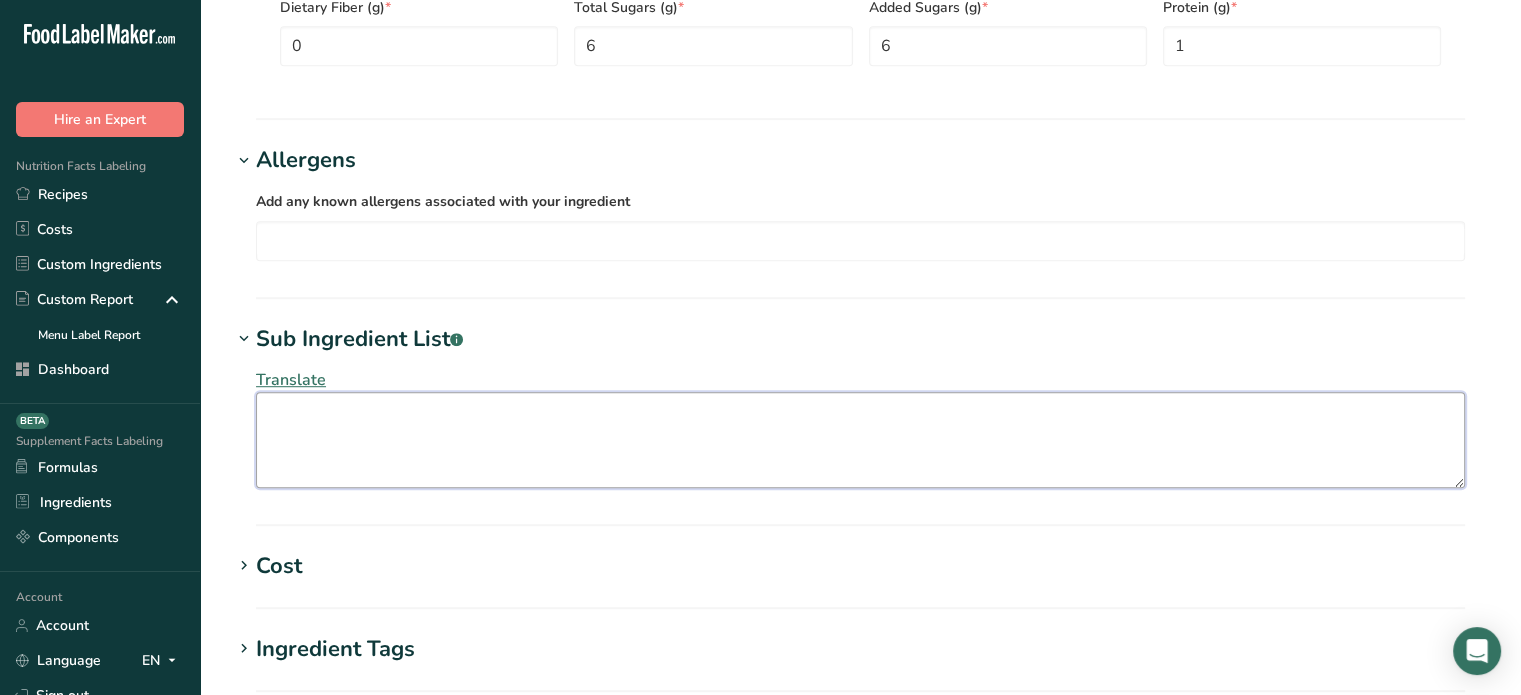 click at bounding box center [860, 440] 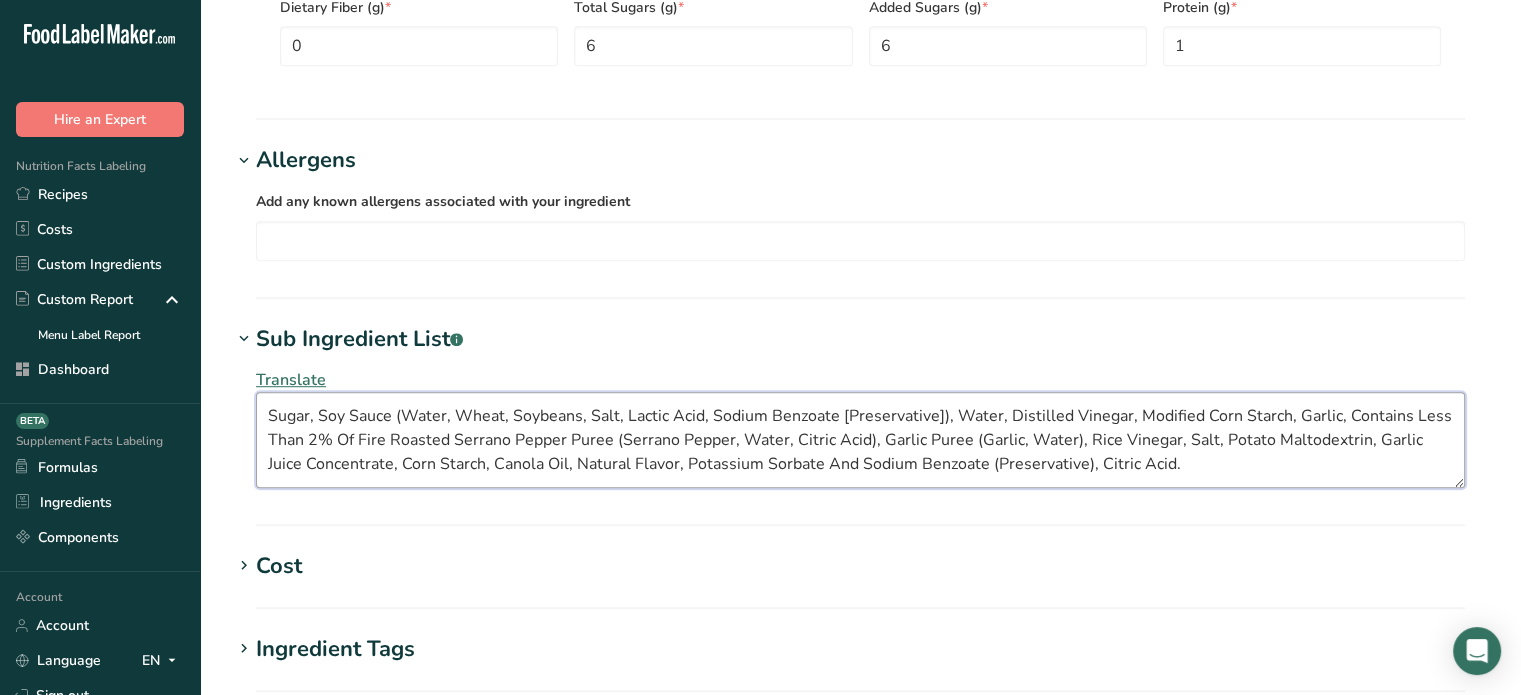 drag, startPoint x: 1340, startPoint y: 407, endPoint x: 386, endPoint y: 435, distance: 954.4108 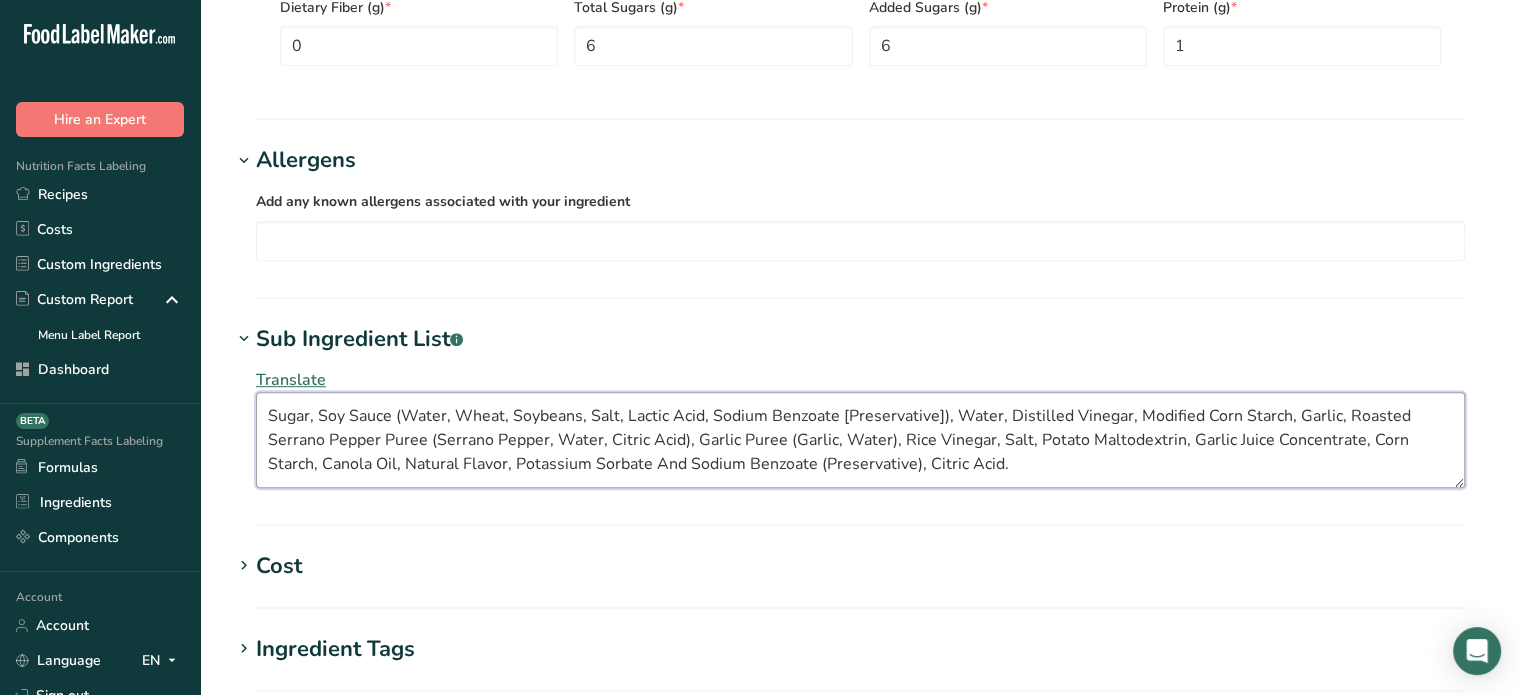 click on "Sugar, Soy Sauce (Water, Wheat, Soybeans, Salt, Lactic Acid, Sodium Benzoate [Preservative]), Water, Distilled Vinegar, Modified Corn Starch, Garlic, Roasted Serrano Pepper Puree (Serrano Pepper, Water, Citric Acid), Garlic Puree (Garlic, Water), Rice Vinegar, Salt, Potato Maltodextrin, Garlic Juice Concentrate, Corn Starch, Canola Oil, Natural Flavor, Potassium Sorbate And Sodium Benzoate (Preservative), Citric Acid." at bounding box center (860, 440) 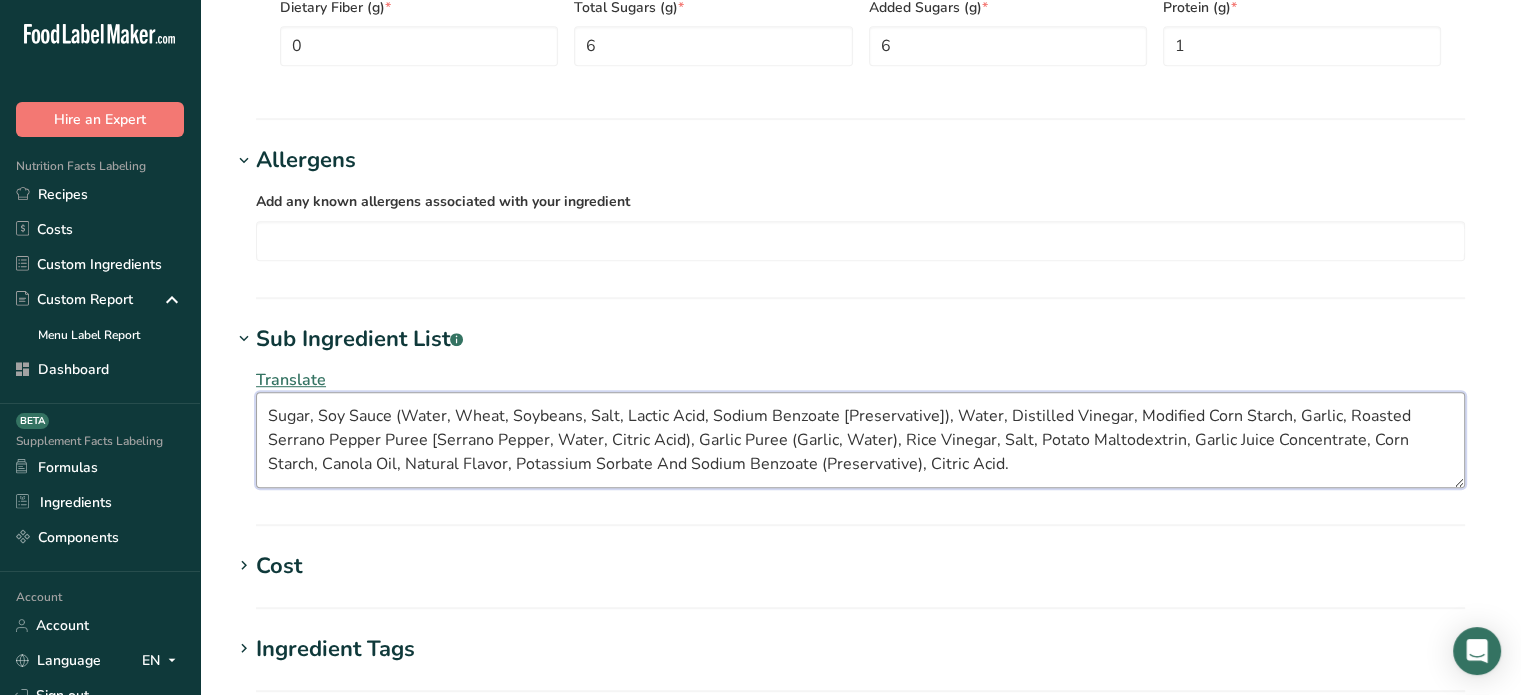 click on "Sugar, Soy Sauce (Water, Wheat, Soybeans, Salt, Lactic Acid, Sodium Benzoate [Preservative]), Water, Distilled Vinegar, Modified Corn Starch, Garlic, Roasted Serrano Pepper Puree [Serrano Pepper, Water, Citric Acid), Garlic Puree (Garlic, Water), Rice Vinegar, Salt, Potato Maltodextrin, Garlic Juice Concentrate, Corn Starch, Canola Oil, Natural Flavor, Potassium Sorbate And Sodium Benzoate (Preservative), Citric Acid." at bounding box center [860, 440] 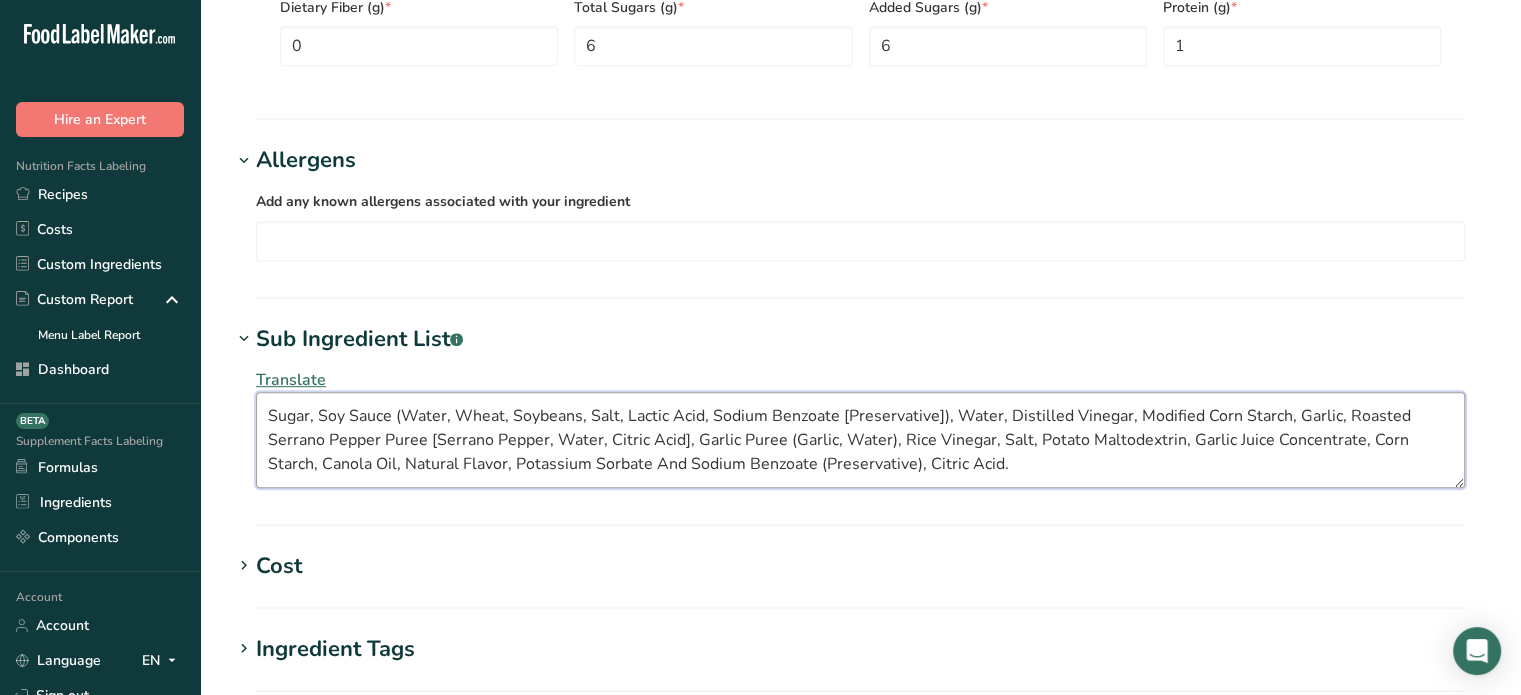 click on "Sugar, Soy Sauce (Water, Wheat, Soybeans, Salt, Lactic Acid, Sodium Benzoate [Preservative]), Water, Distilled Vinegar, Modified Corn Starch, Garlic, Roasted Serrano Pepper Puree [Serrano Pepper, Water, Citric Acid], Garlic Puree (Garlic, Water), Rice Vinegar, Salt, Potato Maltodextrin, Garlic Juice Concentrate, Corn Starch, Canola Oil, Natural Flavor, Potassium Sorbate And Sodium Benzoate (Preservative), Citric Acid." at bounding box center [860, 440] 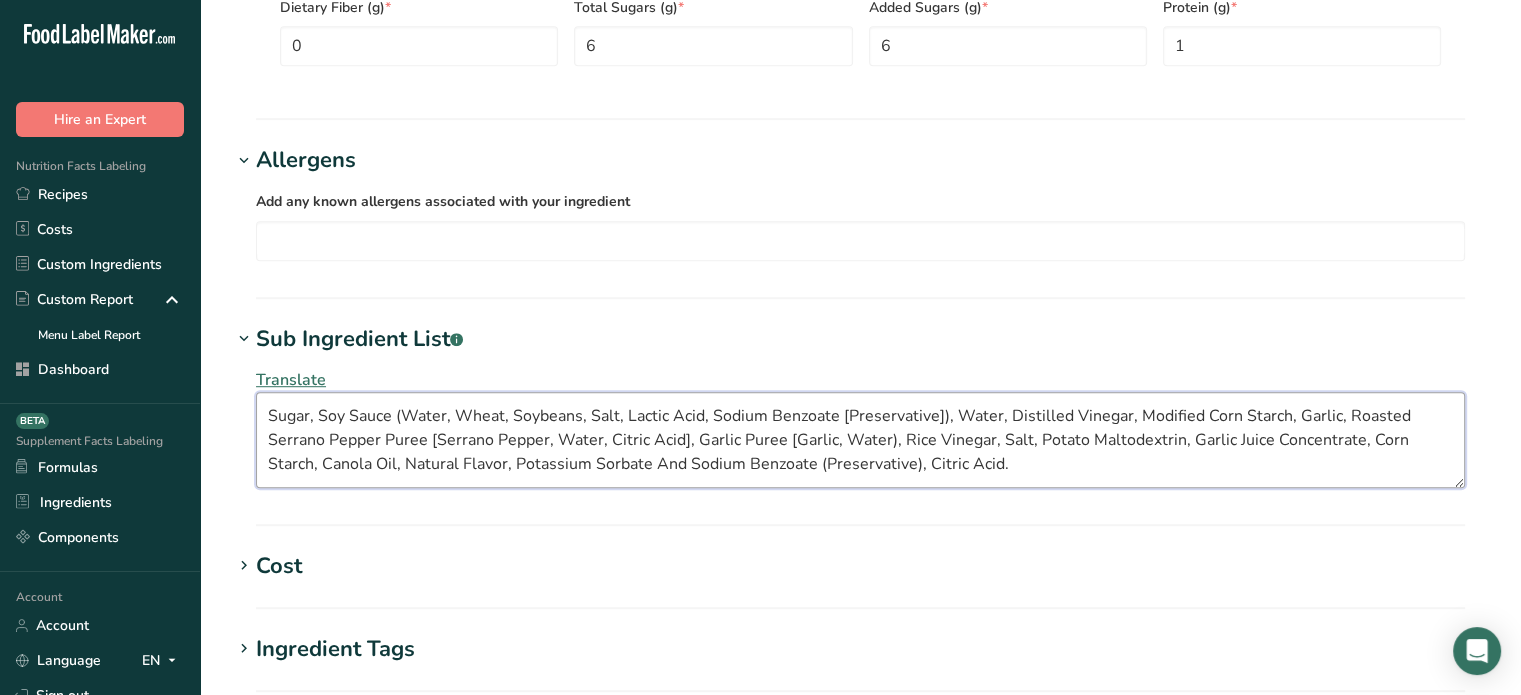 click on "Sugar, Soy Sauce (Water, Wheat, Soybeans, Salt, Lactic Acid, Sodium Benzoate [Preservative]), Water, Distilled Vinegar, Modified Corn Starch, Garlic, Roasted Serrano Pepper Puree [Serrano Pepper, Water, Citric Acid], Garlic Puree [Garlic, Water), Rice Vinegar, Salt, Potato Maltodextrin, Garlic Juice Concentrate, Corn Starch, Canola Oil, Natural Flavor, Potassium Sorbate And Sodium Benzoate (Preservative), Citric Acid." at bounding box center (860, 440) 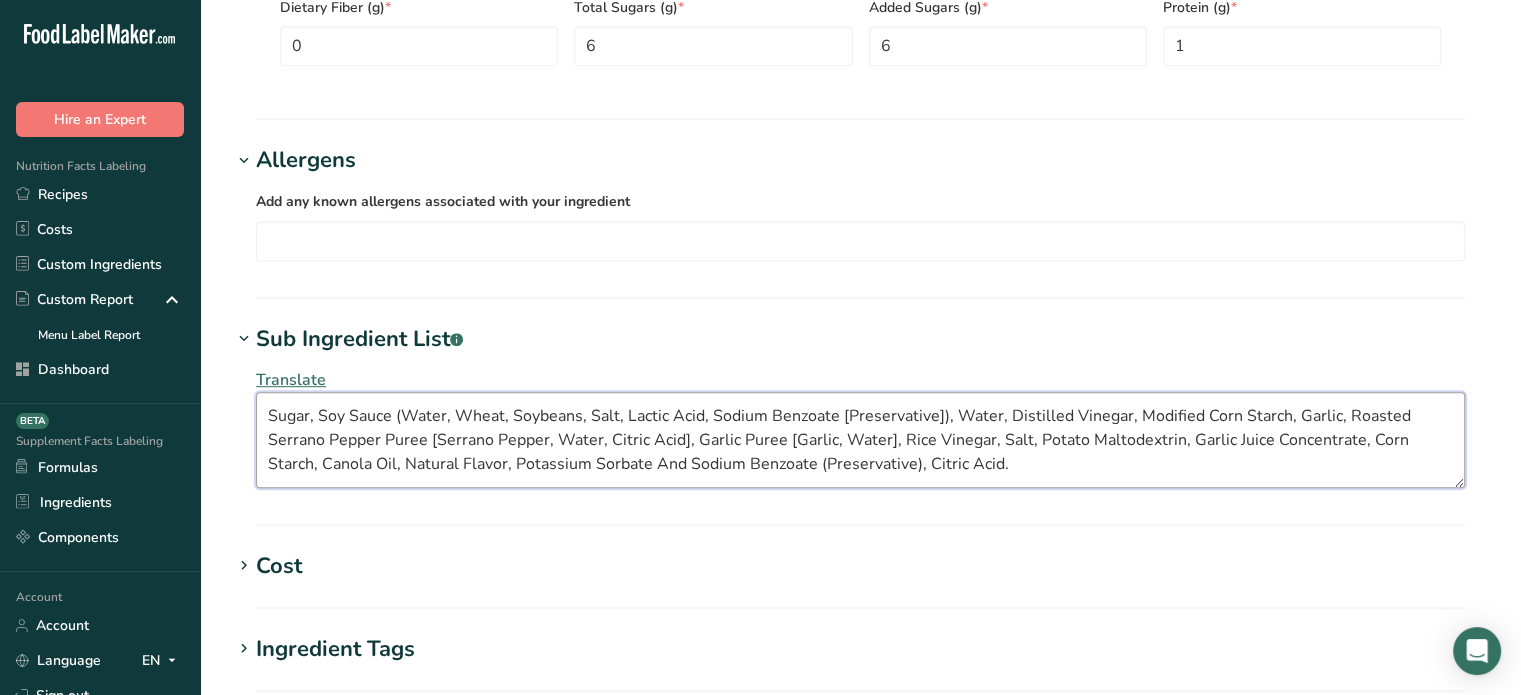 click on "Sugar, Soy Sauce (Water, Wheat, Soybeans, Salt, Lactic Acid, Sodium Benzoate [Preservative]), Water, Distilled Vinegar, Modified Corn Starch, Garlic, Roasted Serrano Pepper Puree [Serrano Pepper, Water, Citric Acid], Garlic Puree [Garlic, Water], Rice Vinegar, Salt, Potato Maltodextrin, Garlic Juice Concentrate, Corn Starch, Canola Oil, Natural Flavor, Potassium Sorbate And Sodium Benzoate (Preservative), Citric Acid." at bounding box center [860, 440] 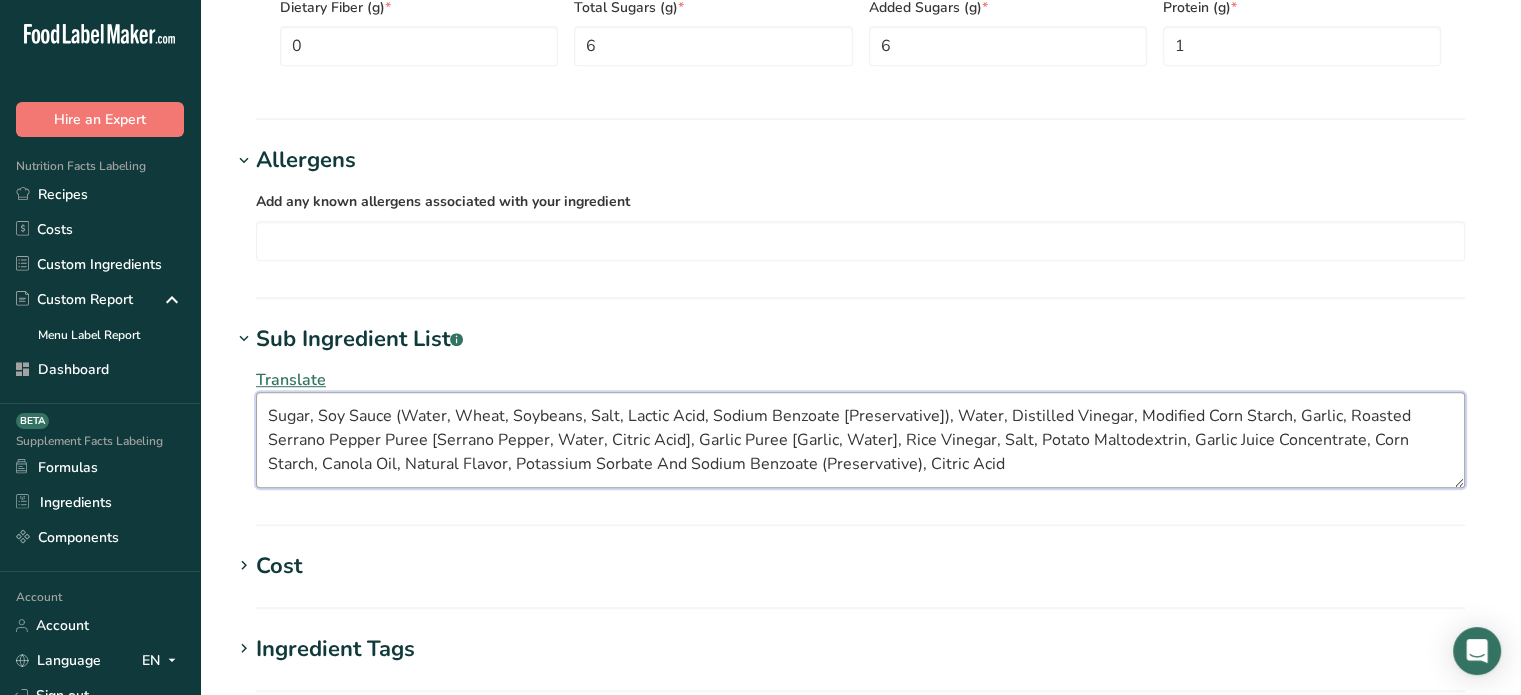 drag, startPoint x: 981, startPoint y: 461, endPoint x: 266, endPoint y: 399, distance: 717.6831 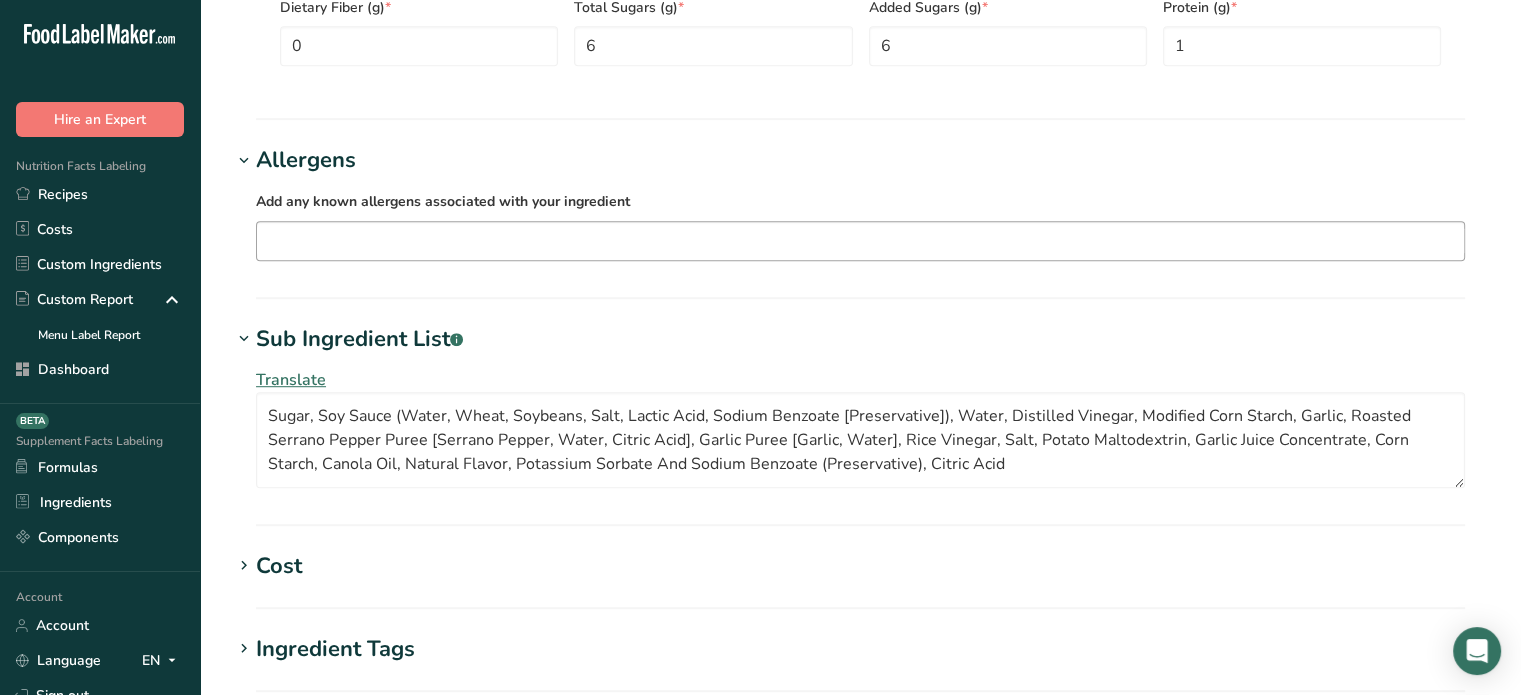 click at bounding box center [860, 242] 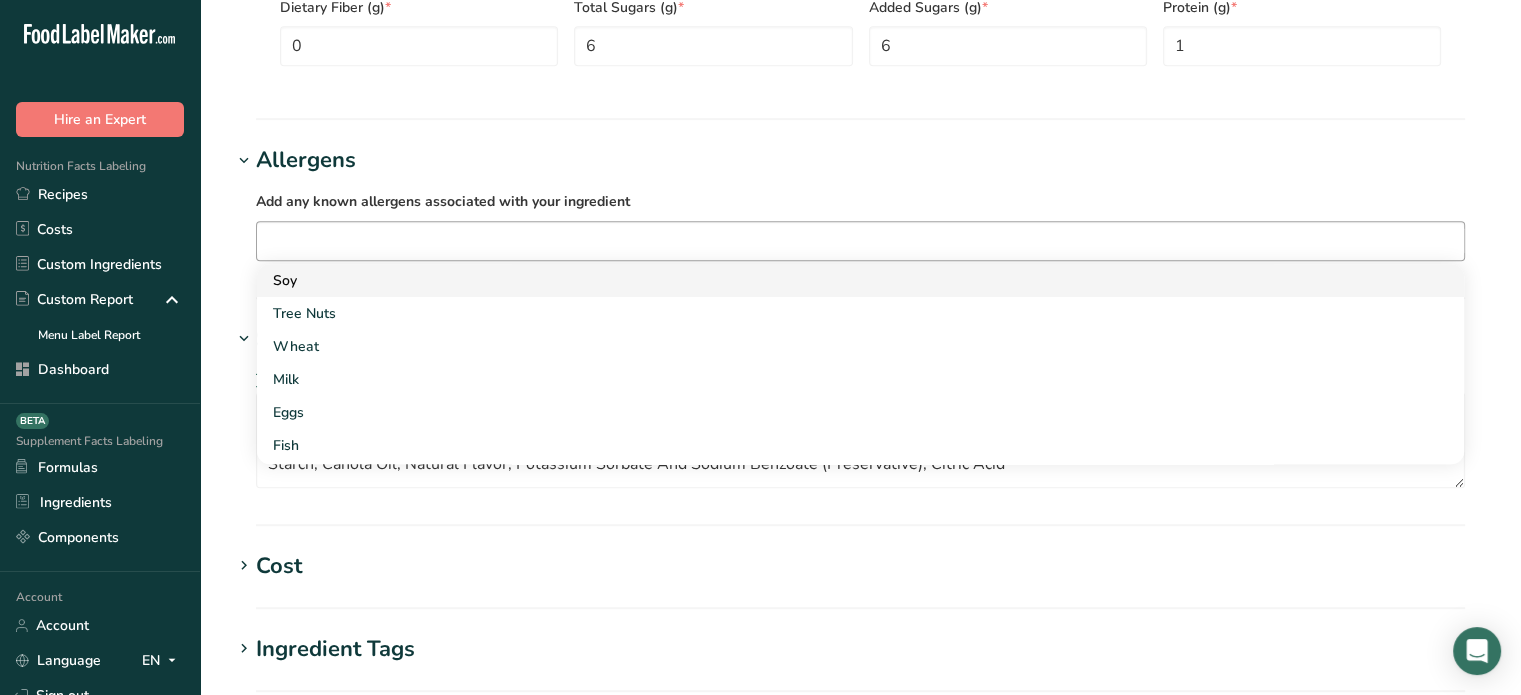 click on "Soy" at bounding box center [844, 280] 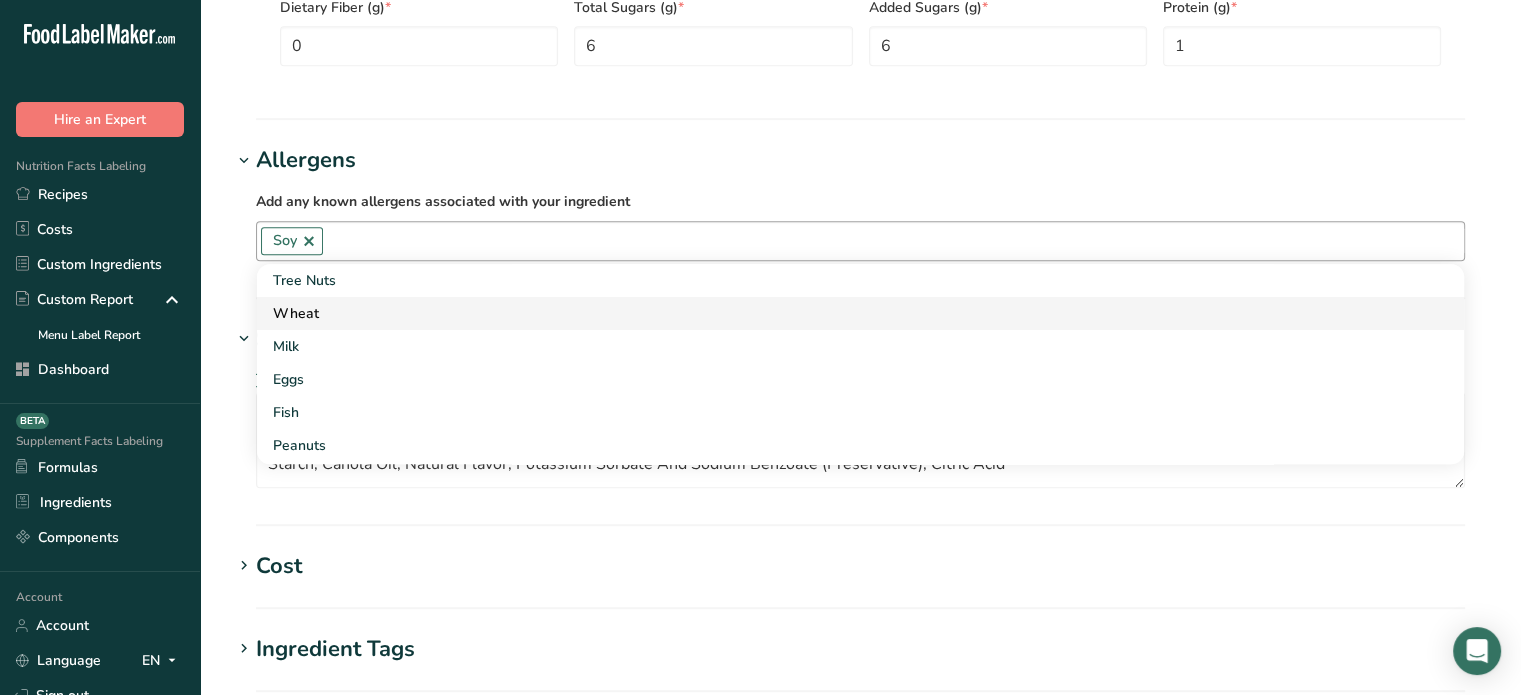 click on "Wheat" at bounding box center (844, 313) 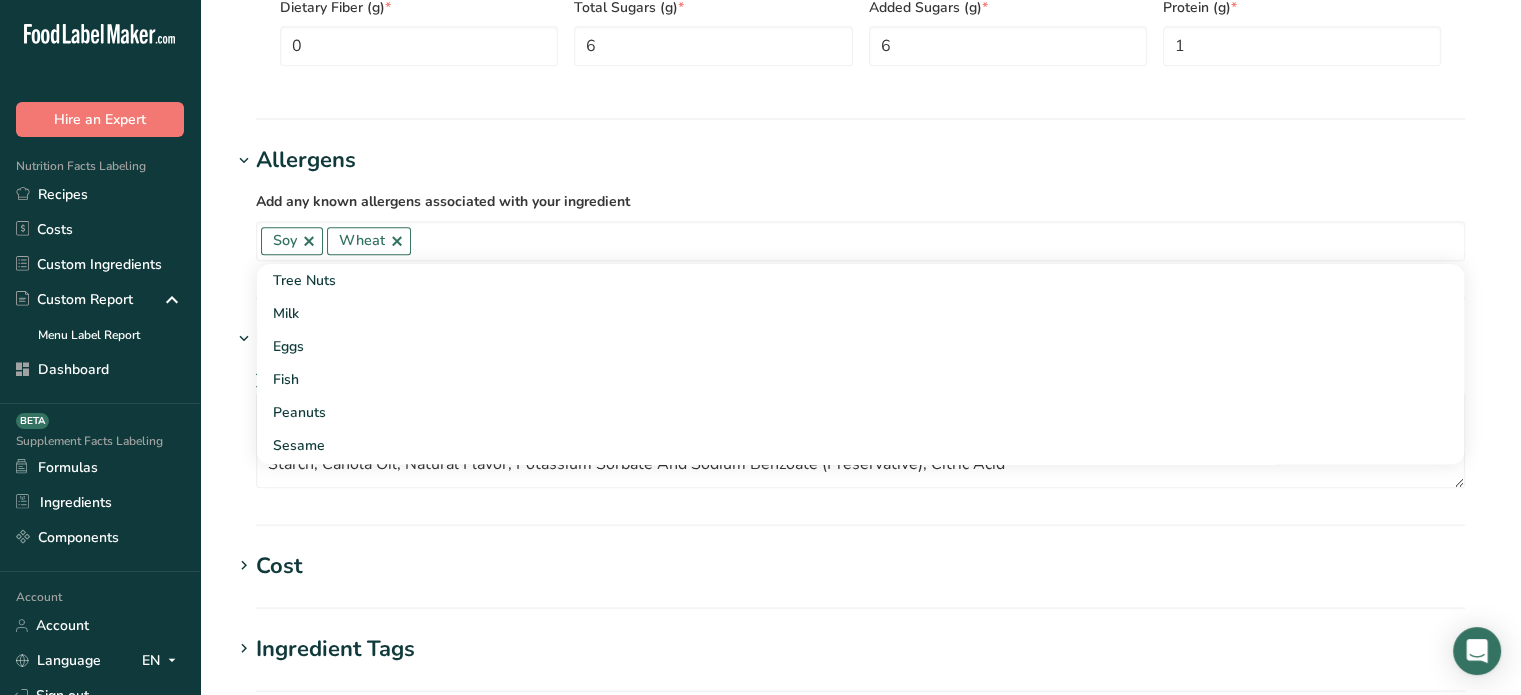 click on "Allergens" at bounding box center (860, 160) 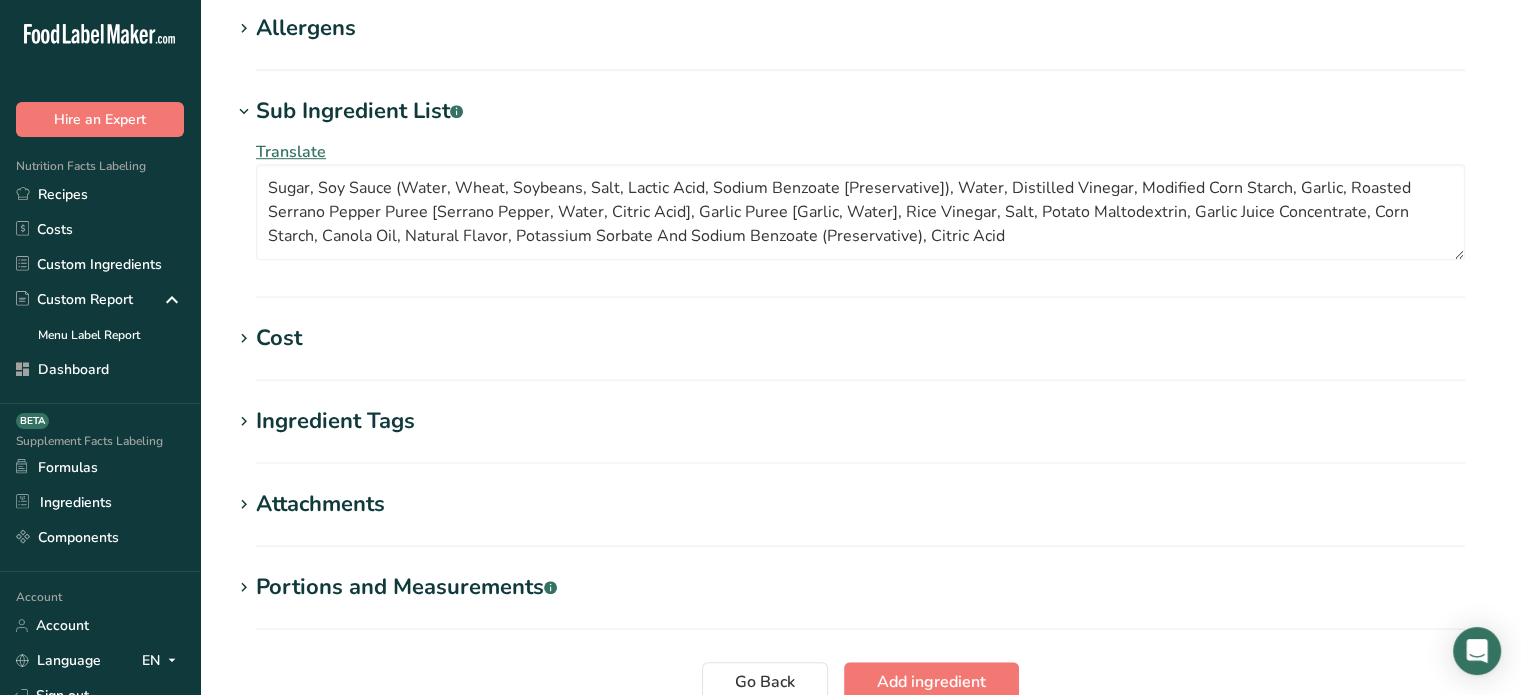 scroll, scrollTop: 1460, scrollLeft: 0, axis: vertical 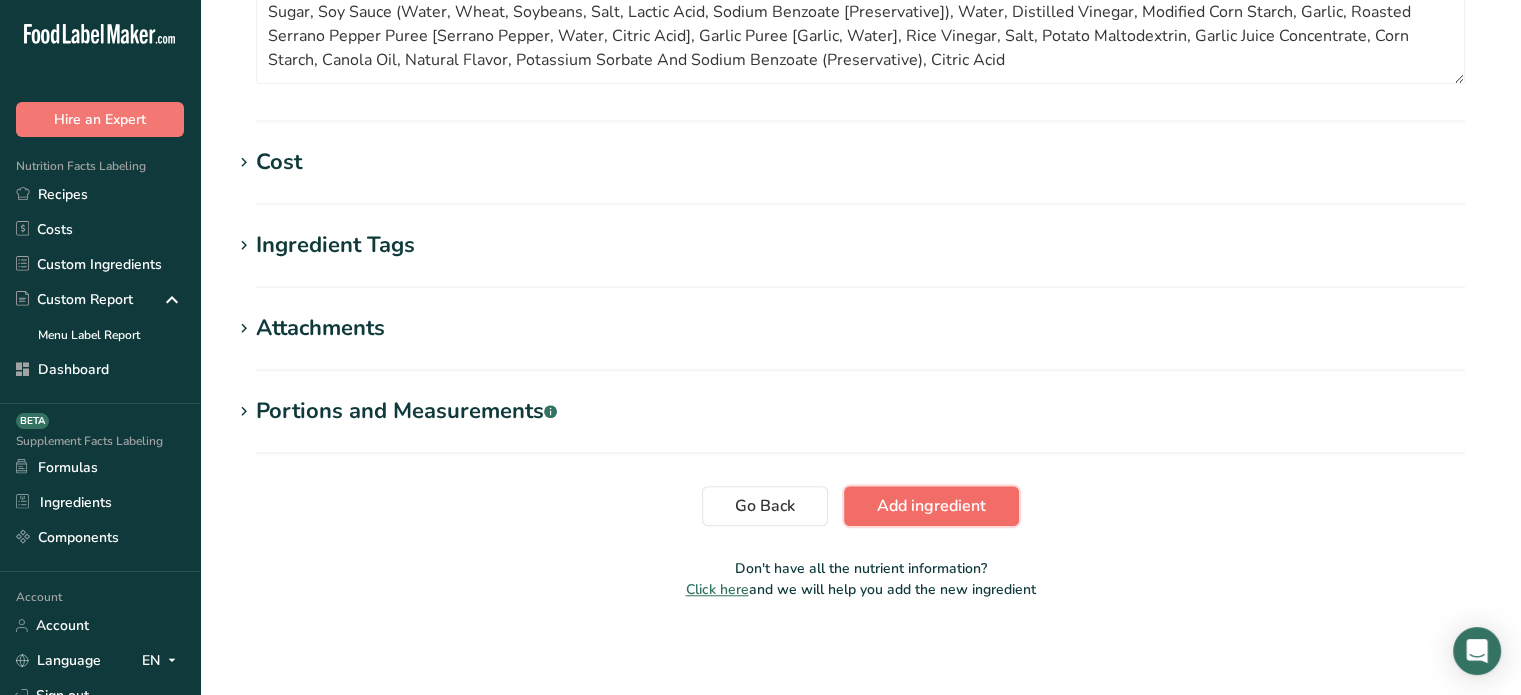click on "Add ingredient" at bounding box center [931, 506] 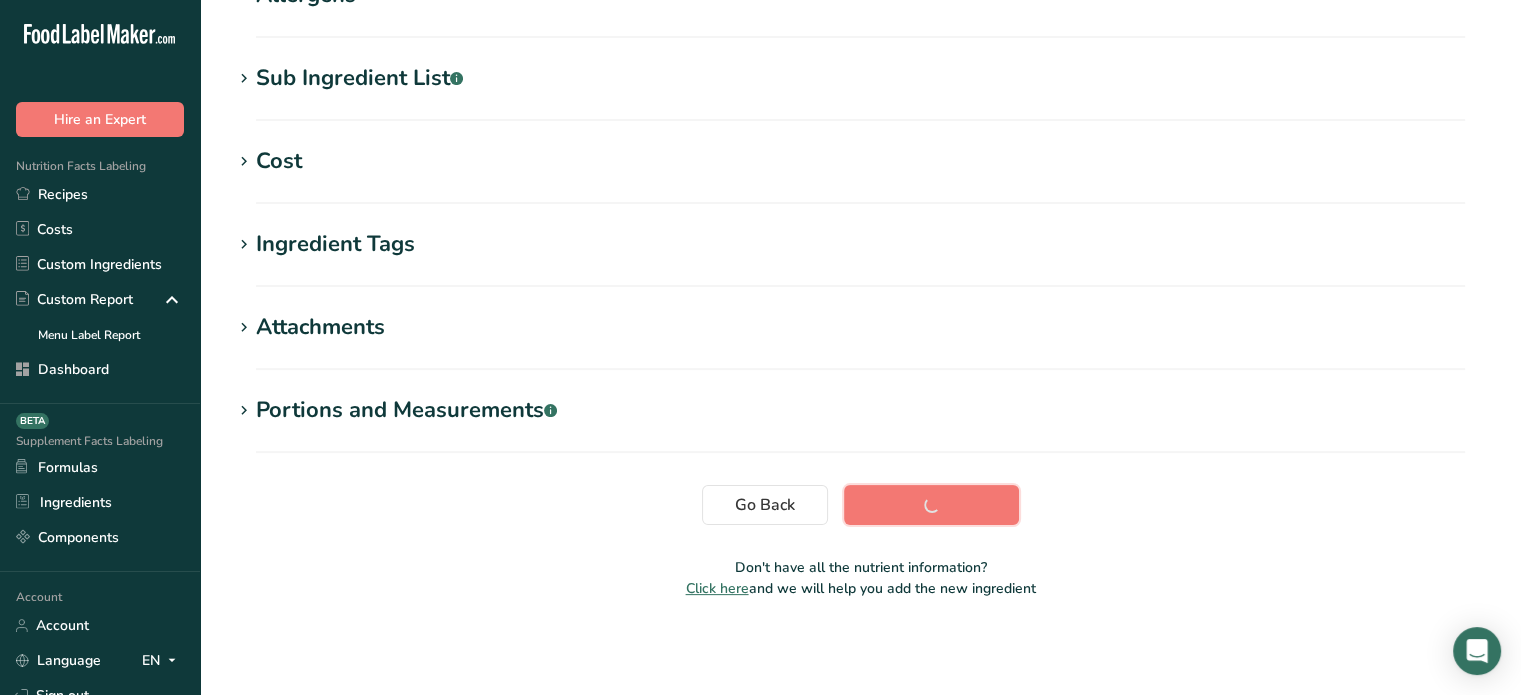 scroll, scrollTop: 379, scrollLeft: 0, axis: vertical 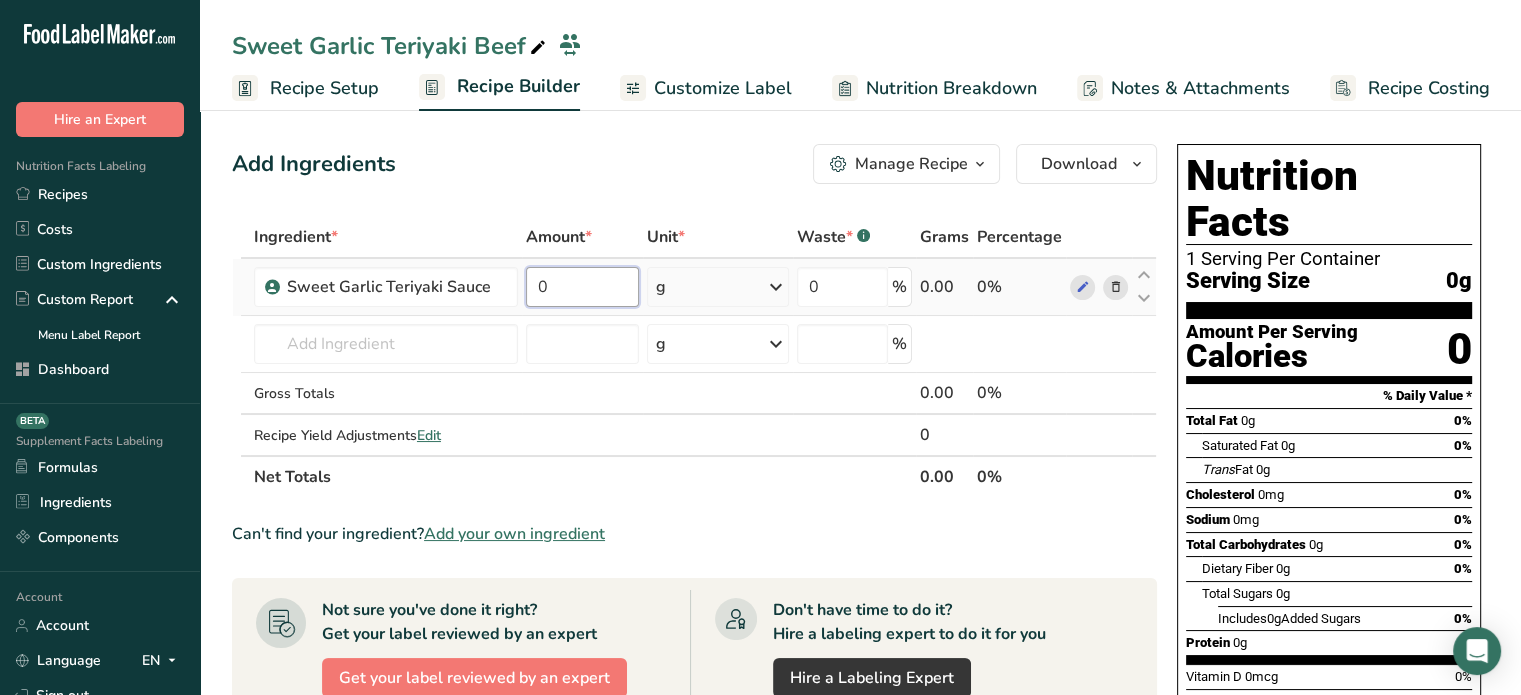 drag, startPoint x: 595, startPoint y: 294, endPoint x: 524, endPoint y: 297, distance: 71.063354 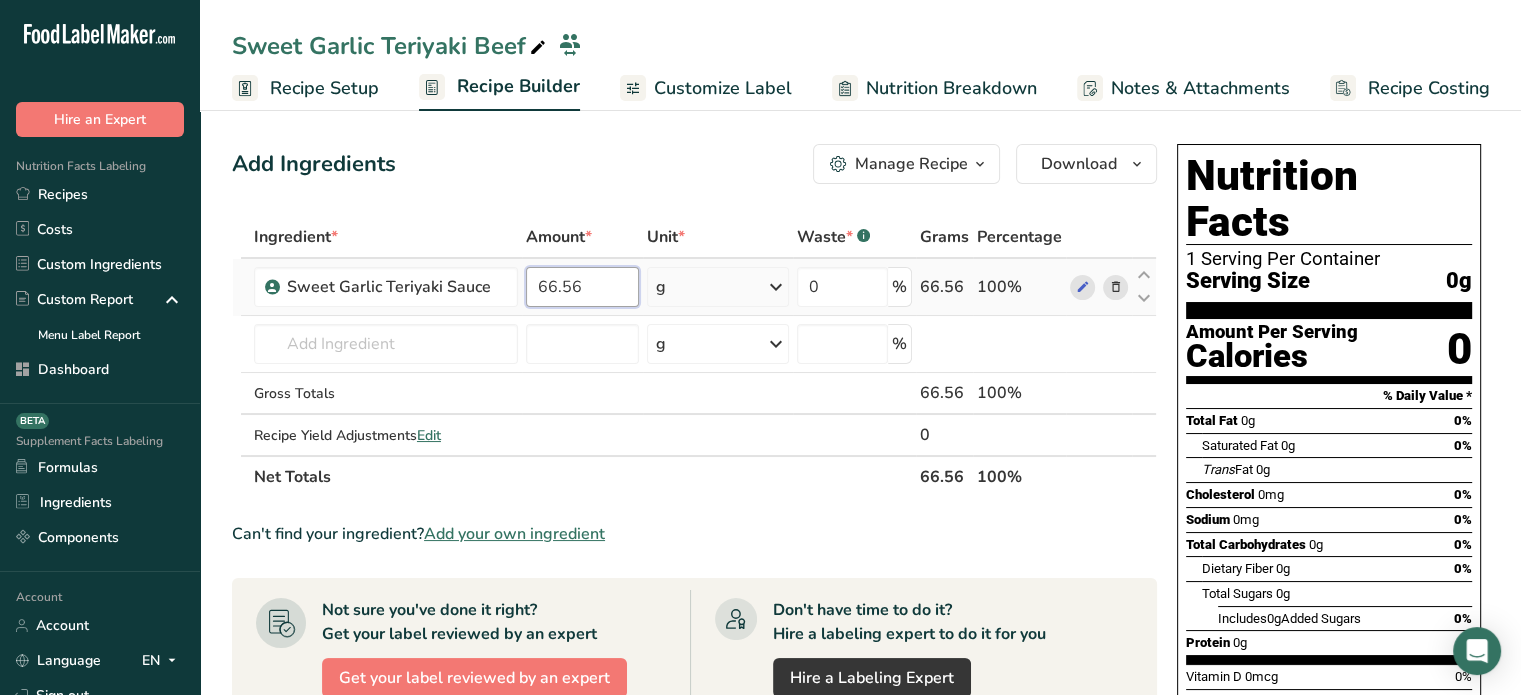 type on "66.56" 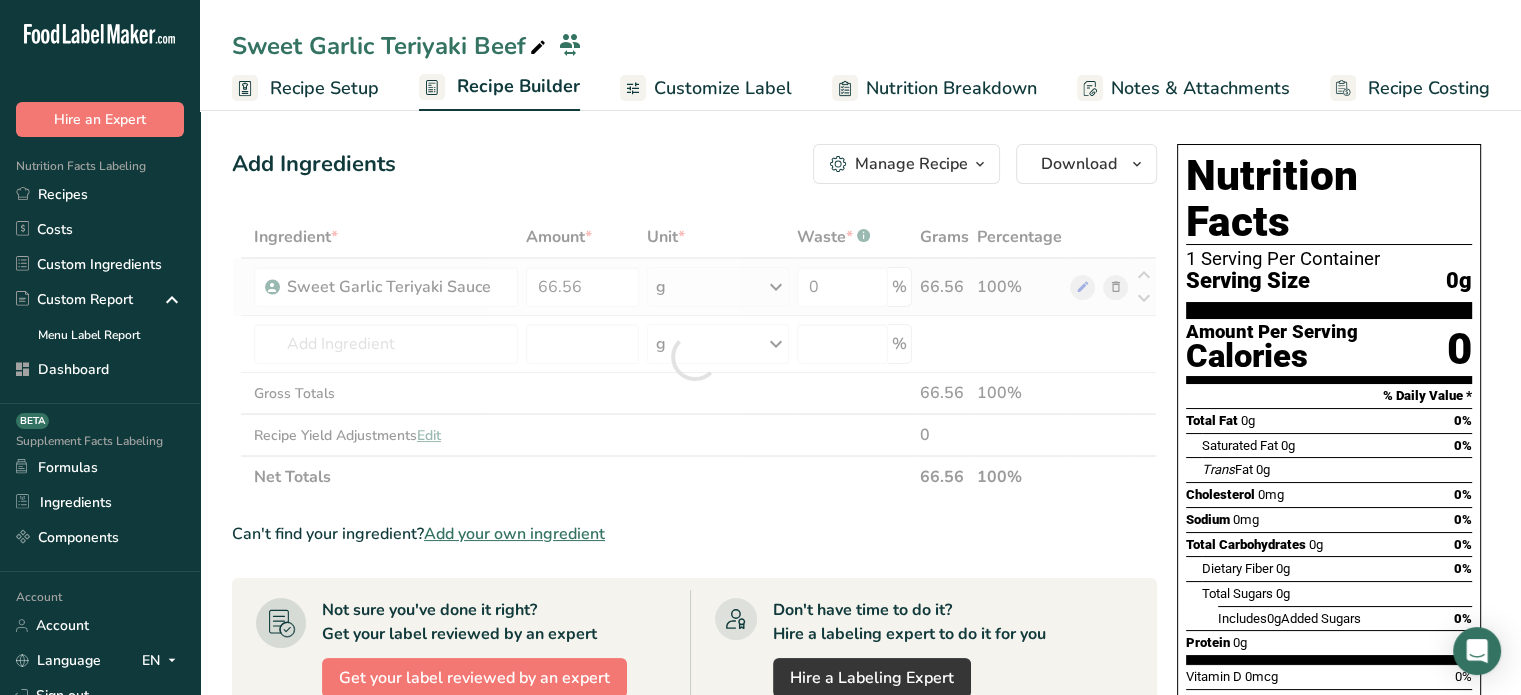 click on "Ingredient *
Amount *
Unit *
Waste *   .a-a{fill:#347362;}.b-a{fill:#fff;}          Grams
Percentage
Sweet Garlic Teriyaki Sauce
66.56
g
Weight Units
g
kg
mg
See more
Volume Units
l
mL
fl oz
See more
0
%
66.56
100%
Almond flour
1211
Milk, whole, 3.25% milkfat, without added vitamin A and vitamin D
23601
Beef, tenderloin, steak, separable lean only, trimmed to 1/8" fat, all grades, raw
13000
g" at bounding box center (694, 357) 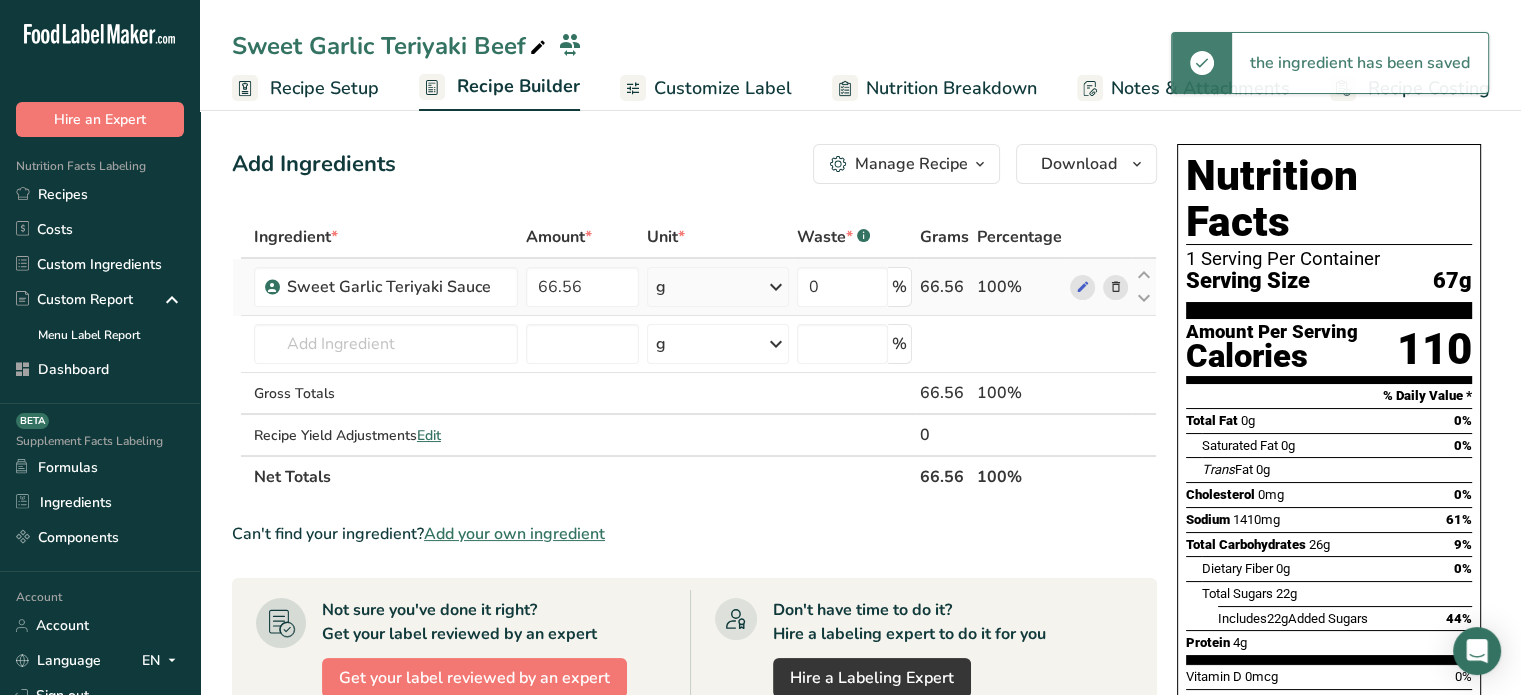 click on "g" at bounding box center (718, 287) 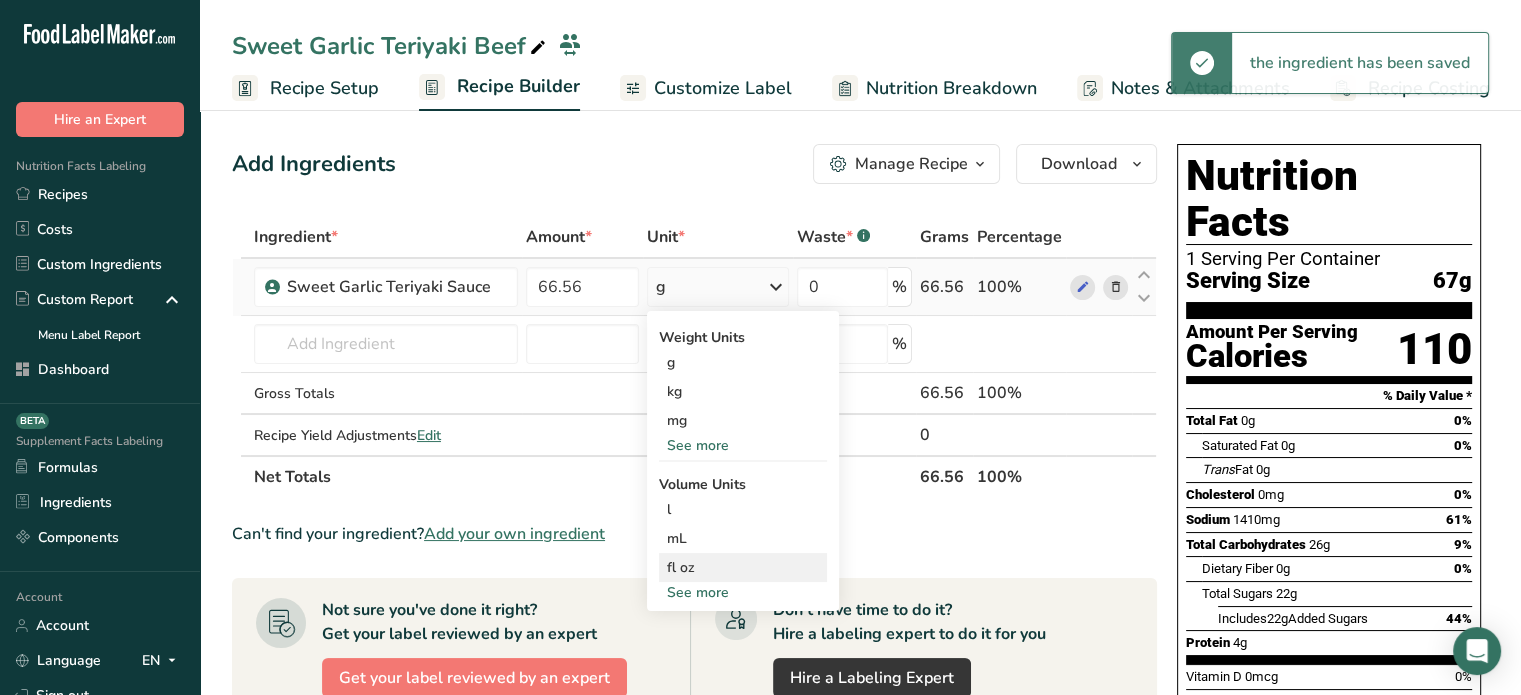 click on "fl oz" at bounding box center [743, 567] 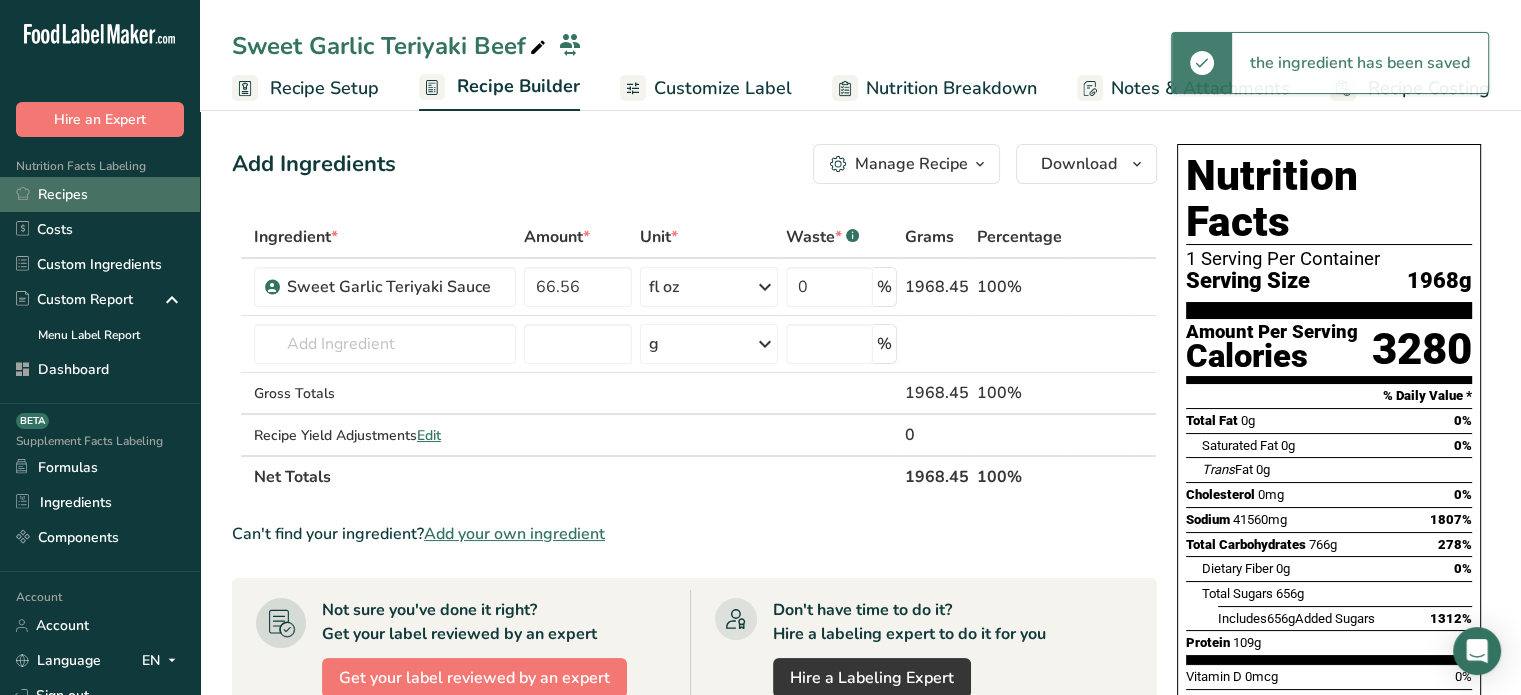 click on "Recipes" at bounding box center [100, 194] 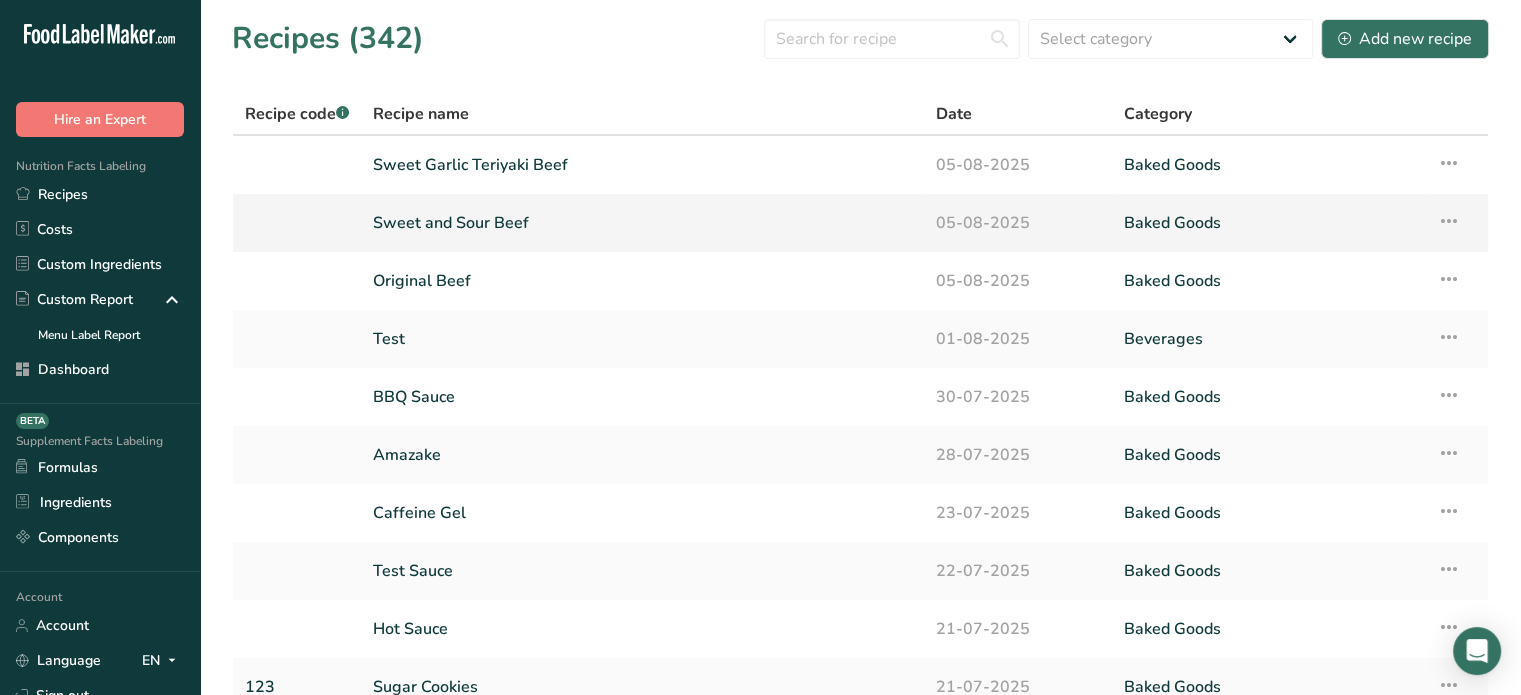 click on "Sweet and Sour Beef" at bounding box center (642, 223) 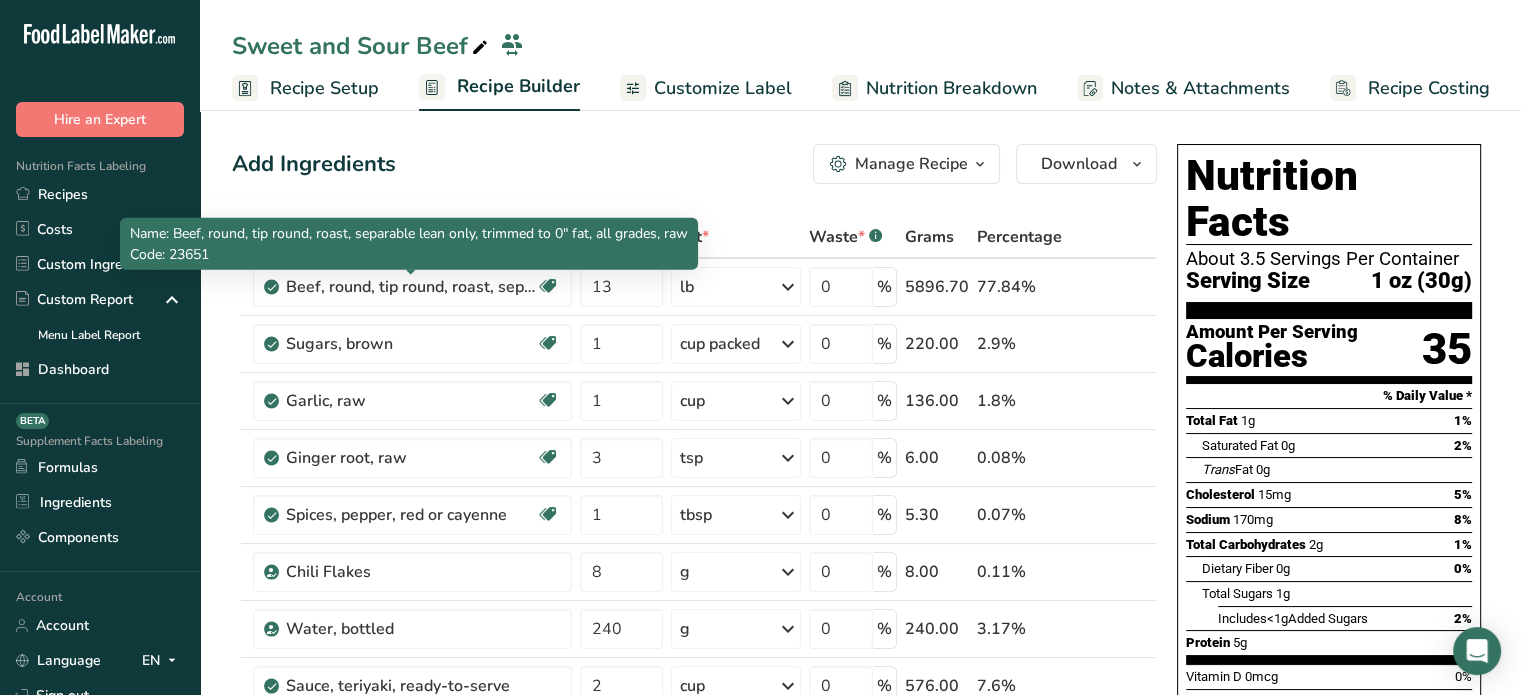 click on "Name: Beef, round, tip round, roast, separable lean only, trimmed to 0" fat, all grades, raw" at bounding box center [409, 233] 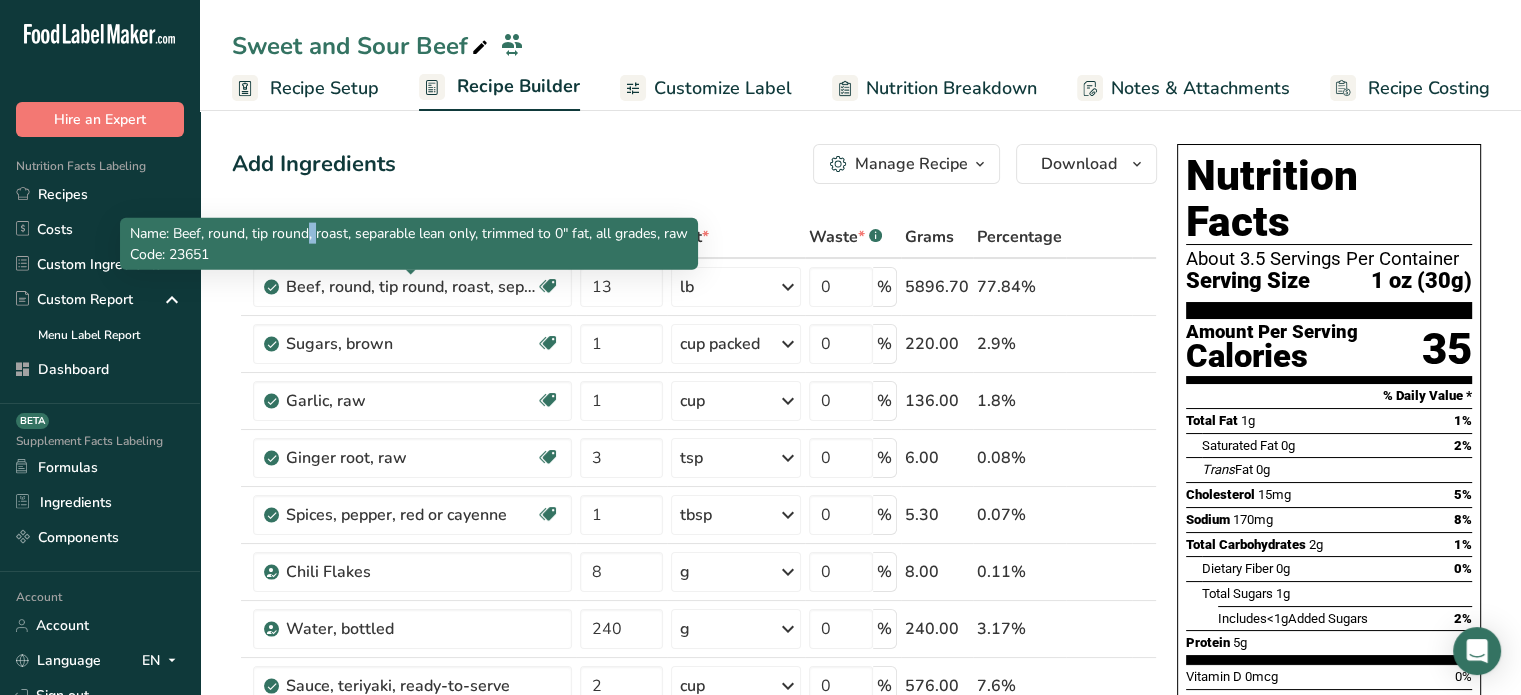 click on "Name: Beef, round, tip round, roast, separable lean only, trimmed to 0" fat, all grades, raw" at bounding box center [409, 233] 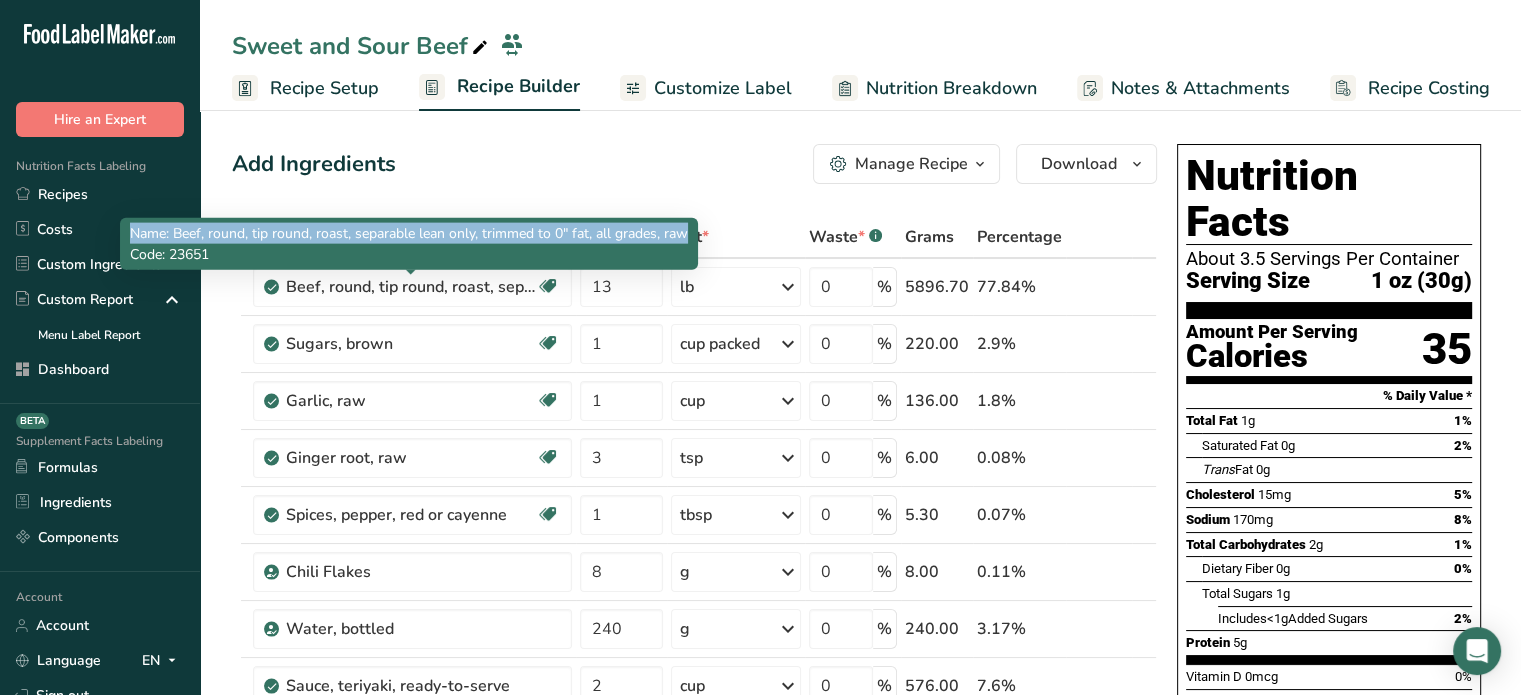 click on "Name: Beef, round, tip round, roast, separable lean only, trimmed to 0" fat, all grades, raw" at bounding box center [409, 233] 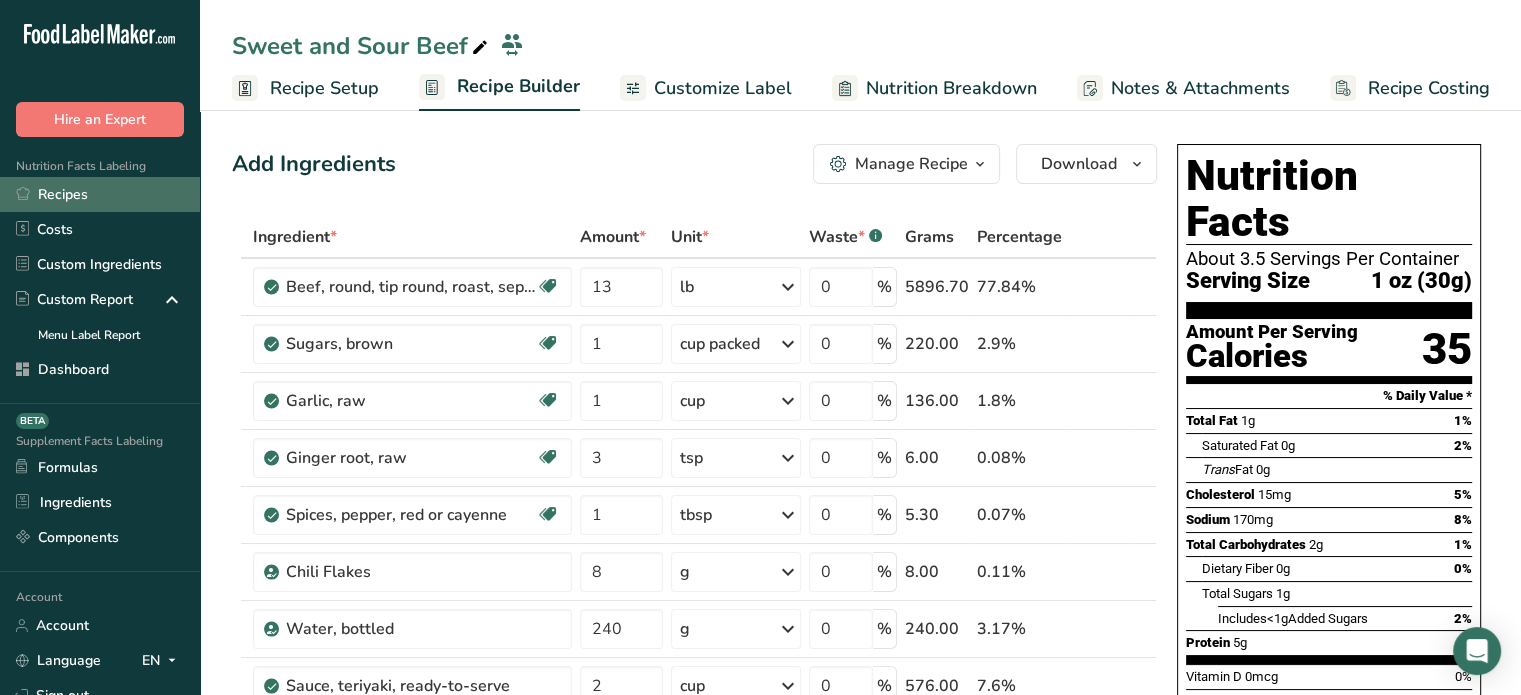 click on "Recipes" at bounding box center (100, 194) 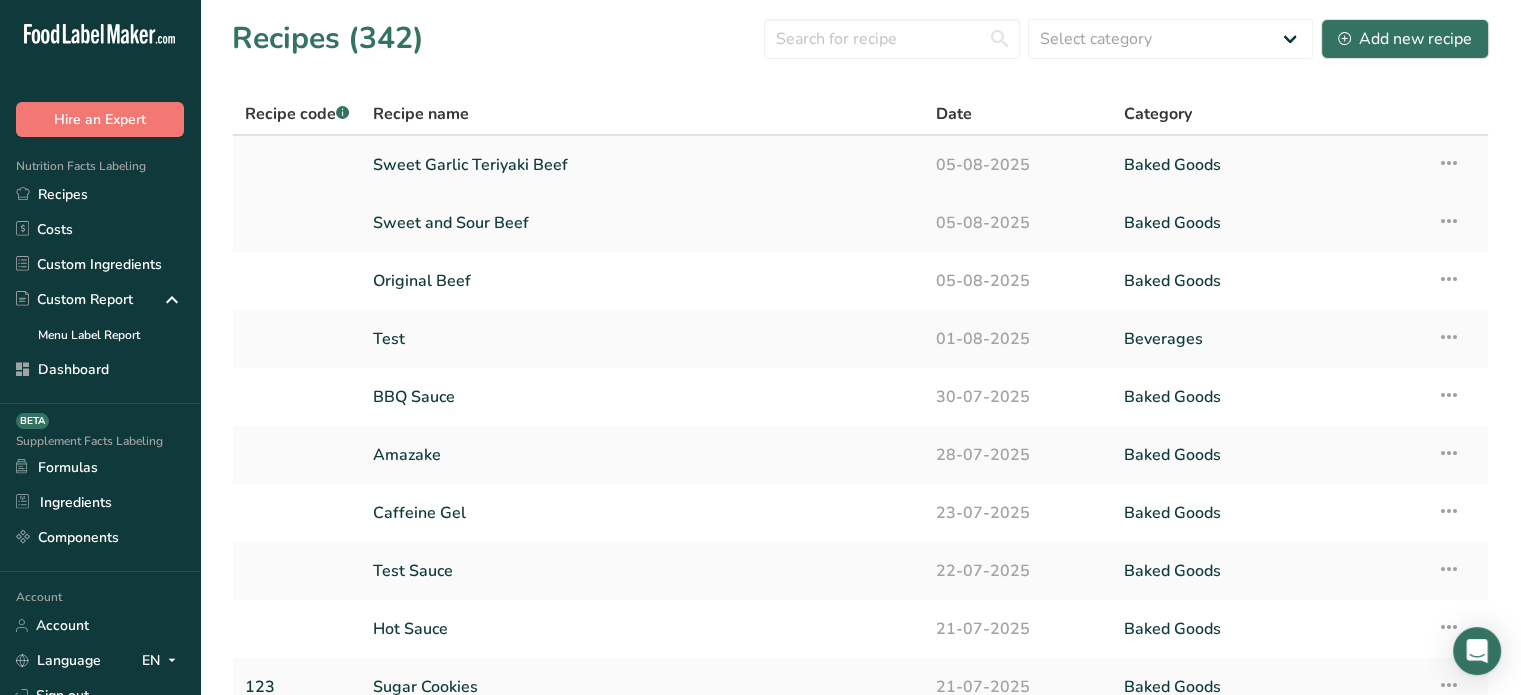 click on "Sweet Garlic Teriyaki Beef" at bounding box center [642, 165] 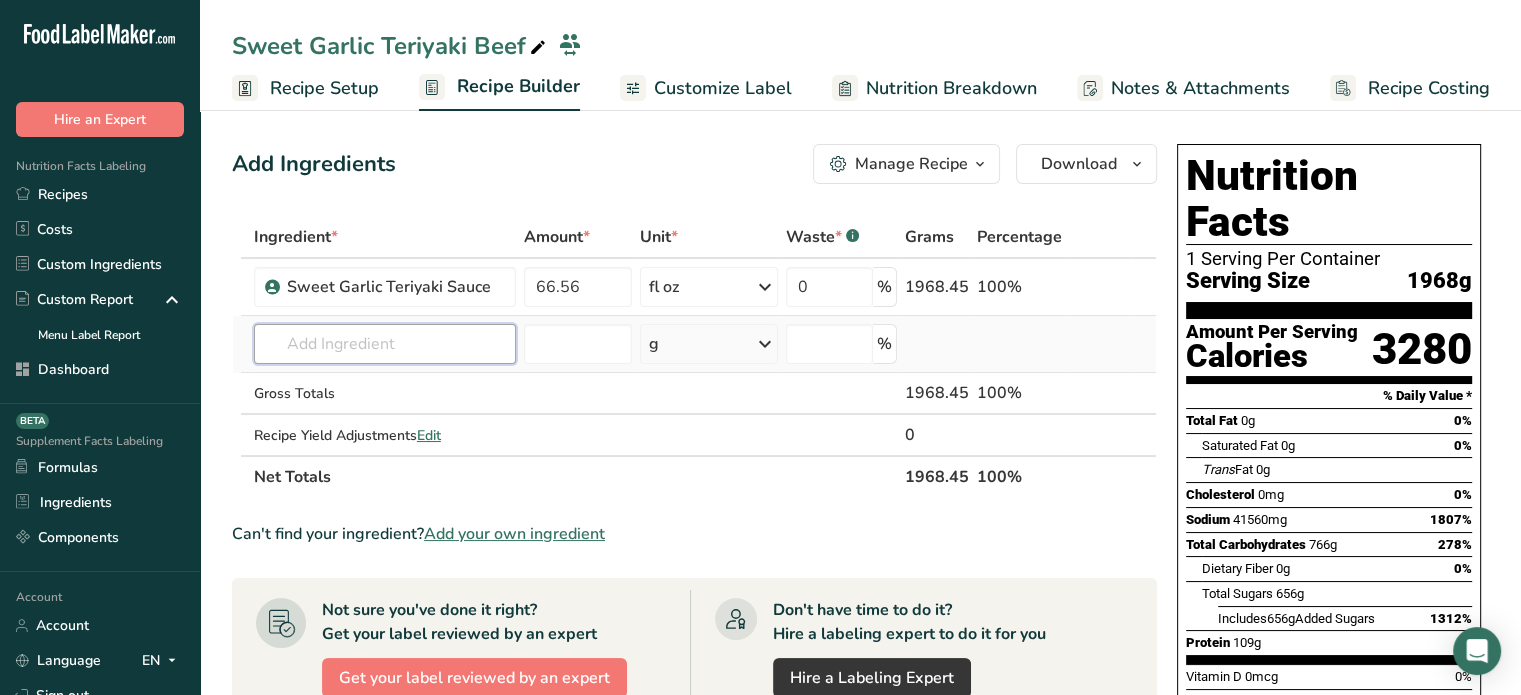 click at bounding box center (385, 344) 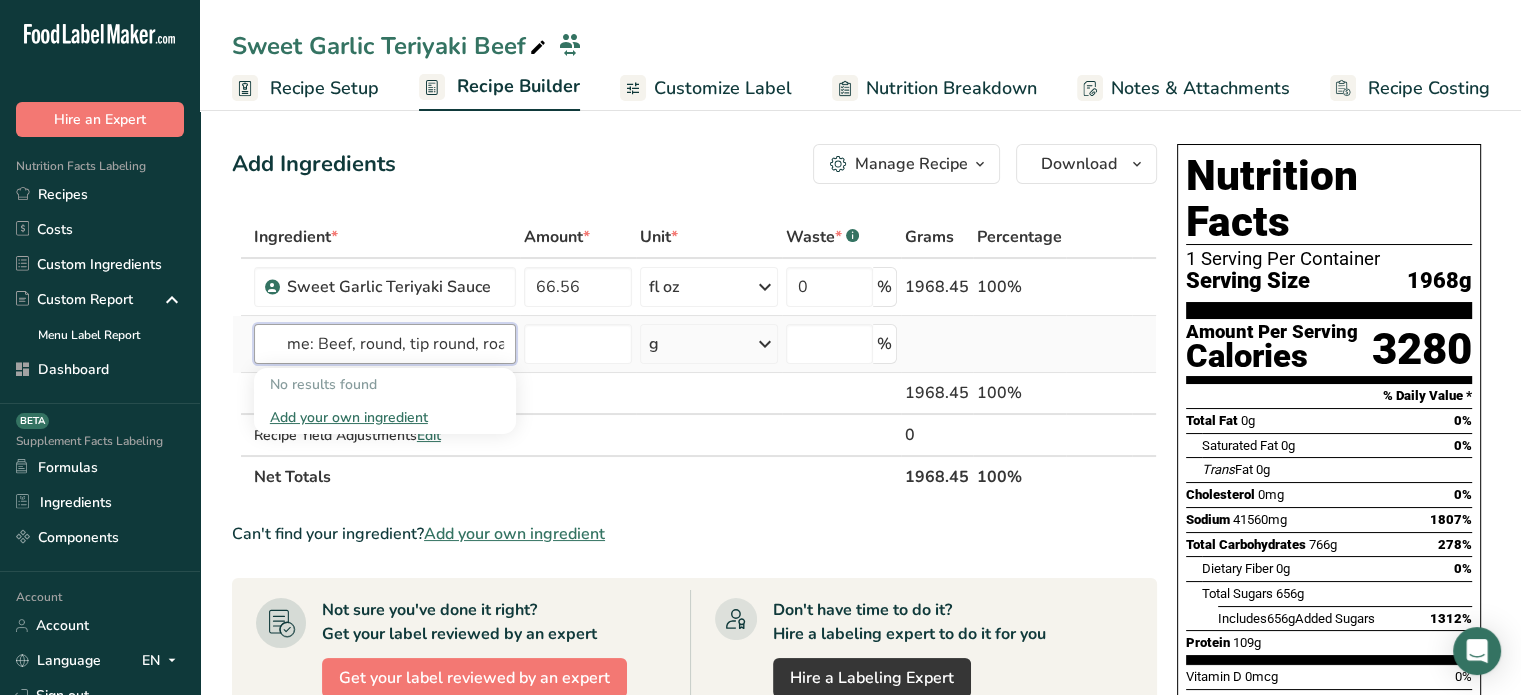 scroll, scrollTop: 0, scrollLeft: 0, axis: both 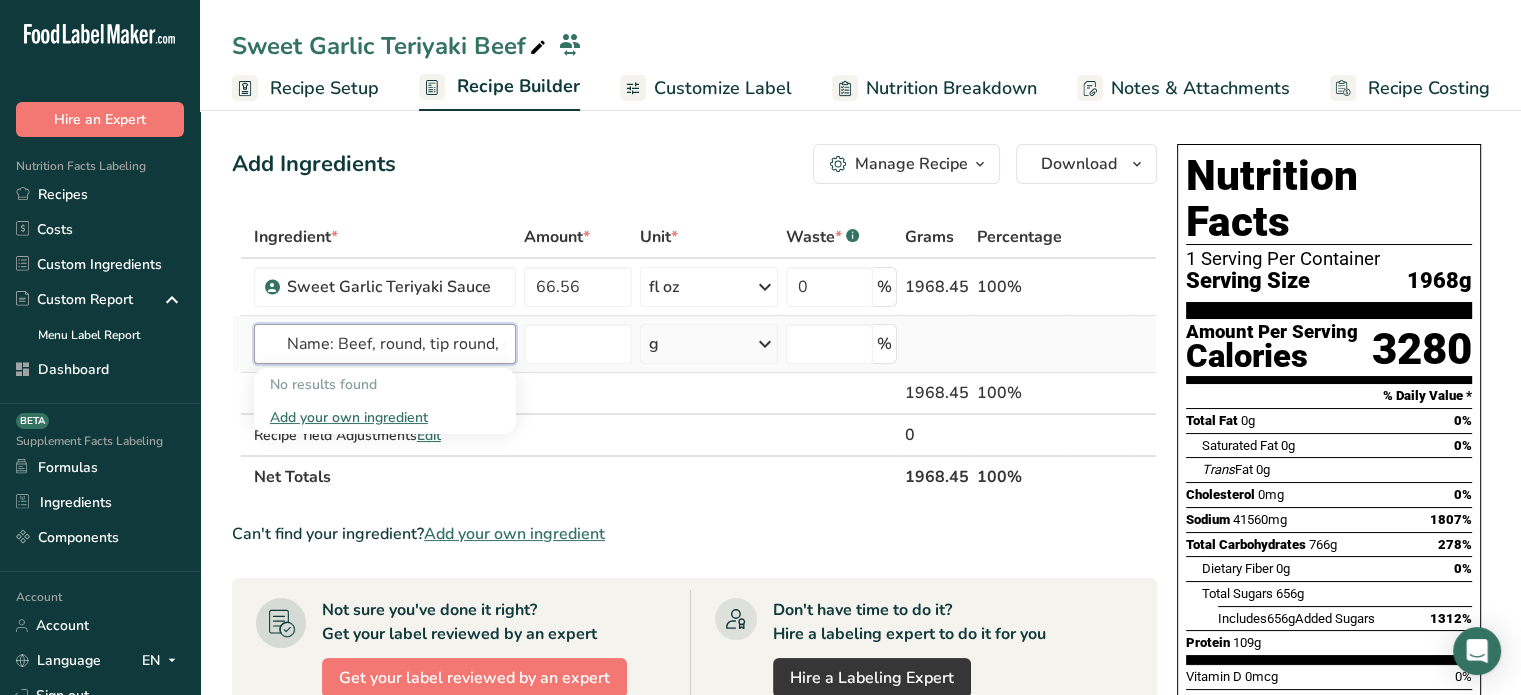 click on "Name: Beef, round, tip round, roast, separable lean only, trimmed to 0" fat, all grades, raw" at bounding box center [385, 344] 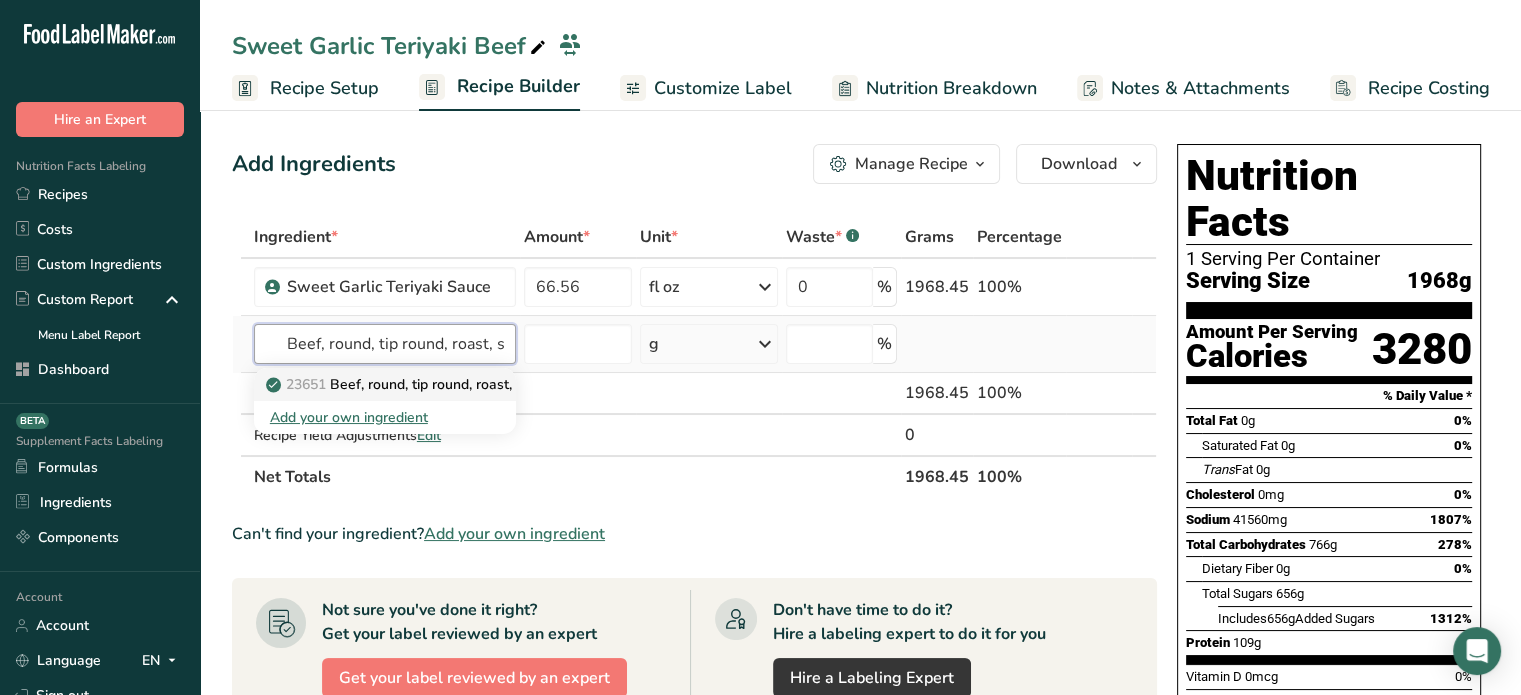 type on "Beef, round, tip round, roast, separable lean only, trimmed to 0" fat, all grades, raw" 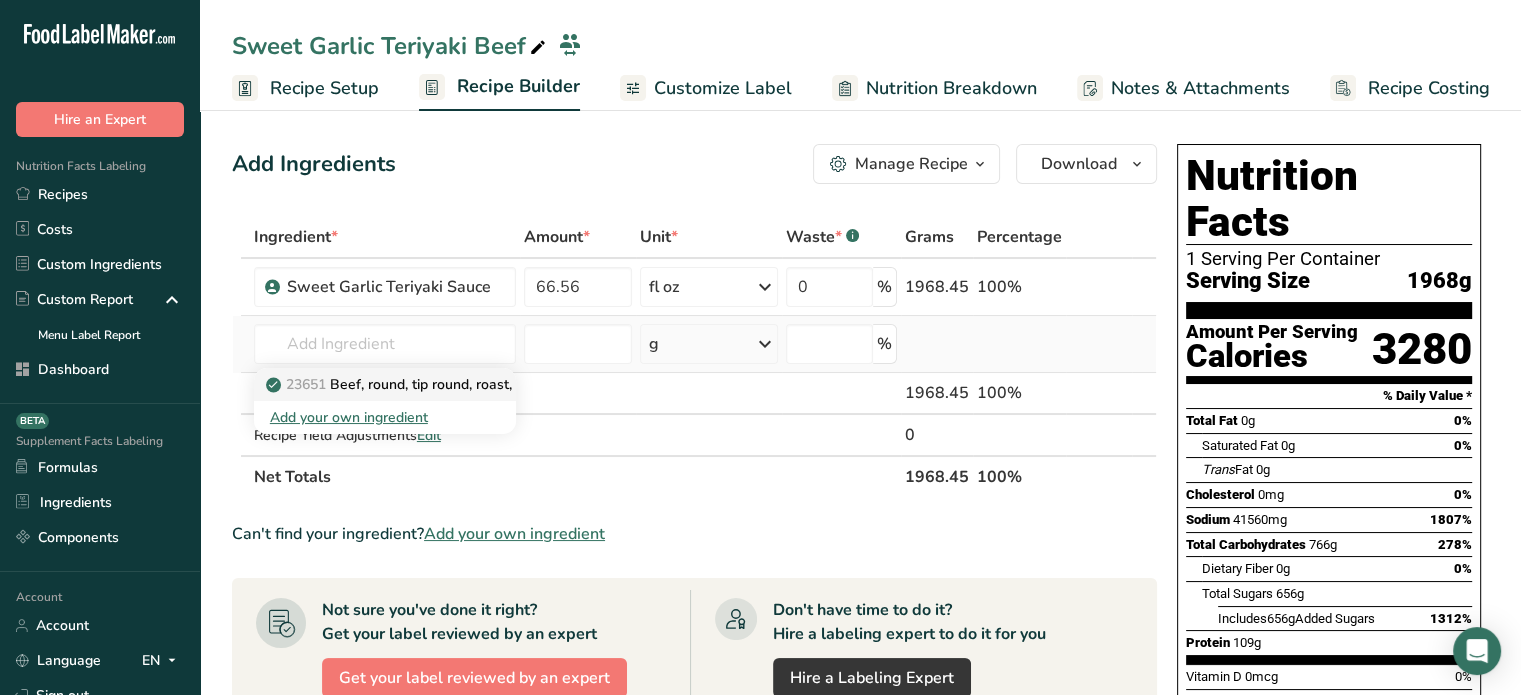 click on "23651
Beef, round, tip round, roast, separable lean only, trimmed to 0" fat, all grades, raw" at bounding box center [566, 384] 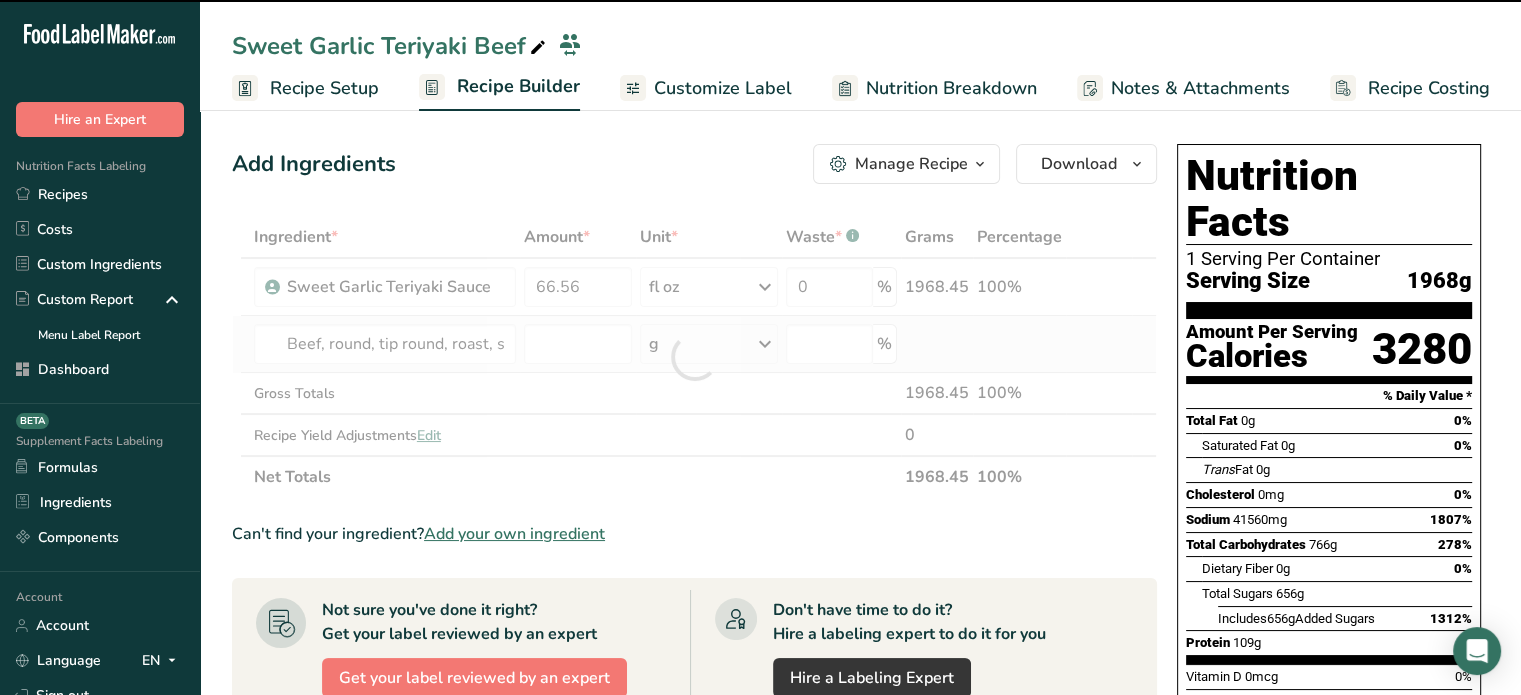 type on "0" 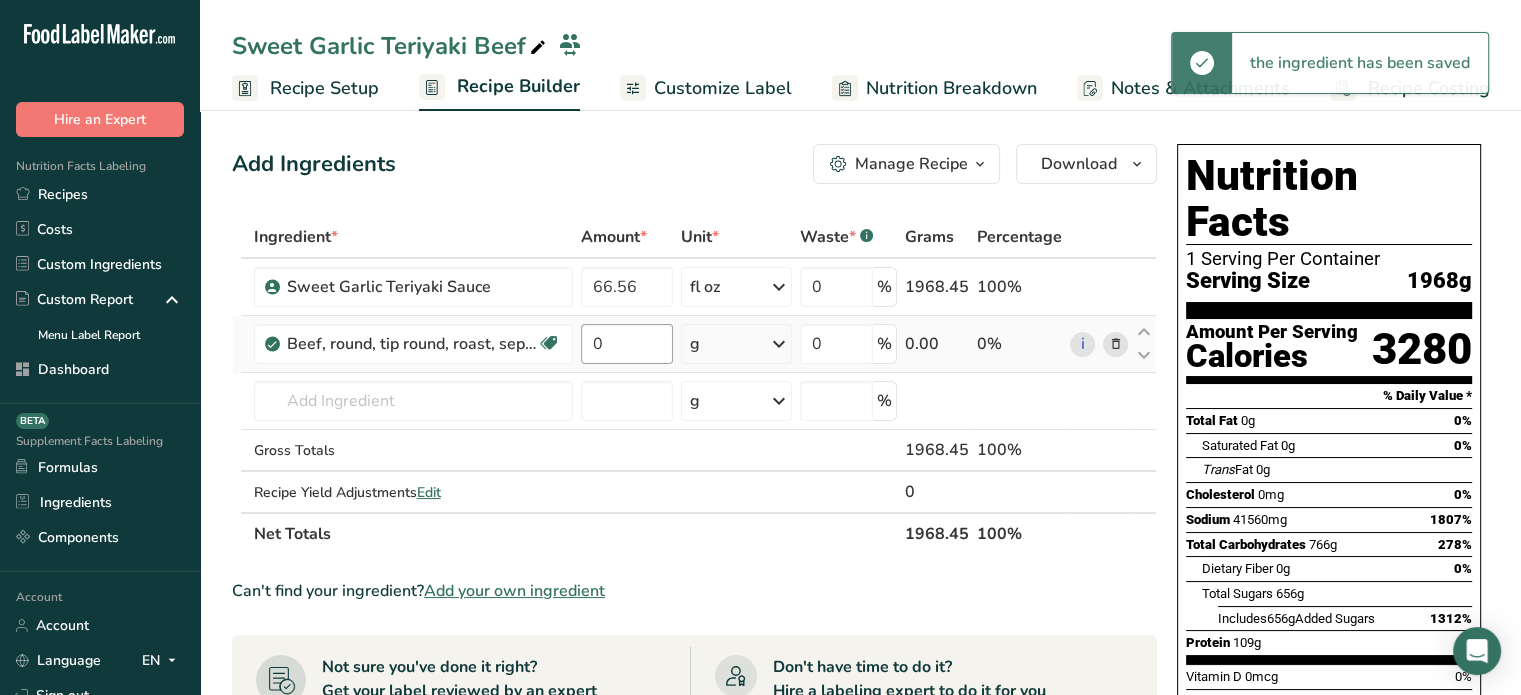 drag, startPoint x: 573, startPoint y: 344, endPoint x: 606, endPoint y: 339, distance: 33.37664 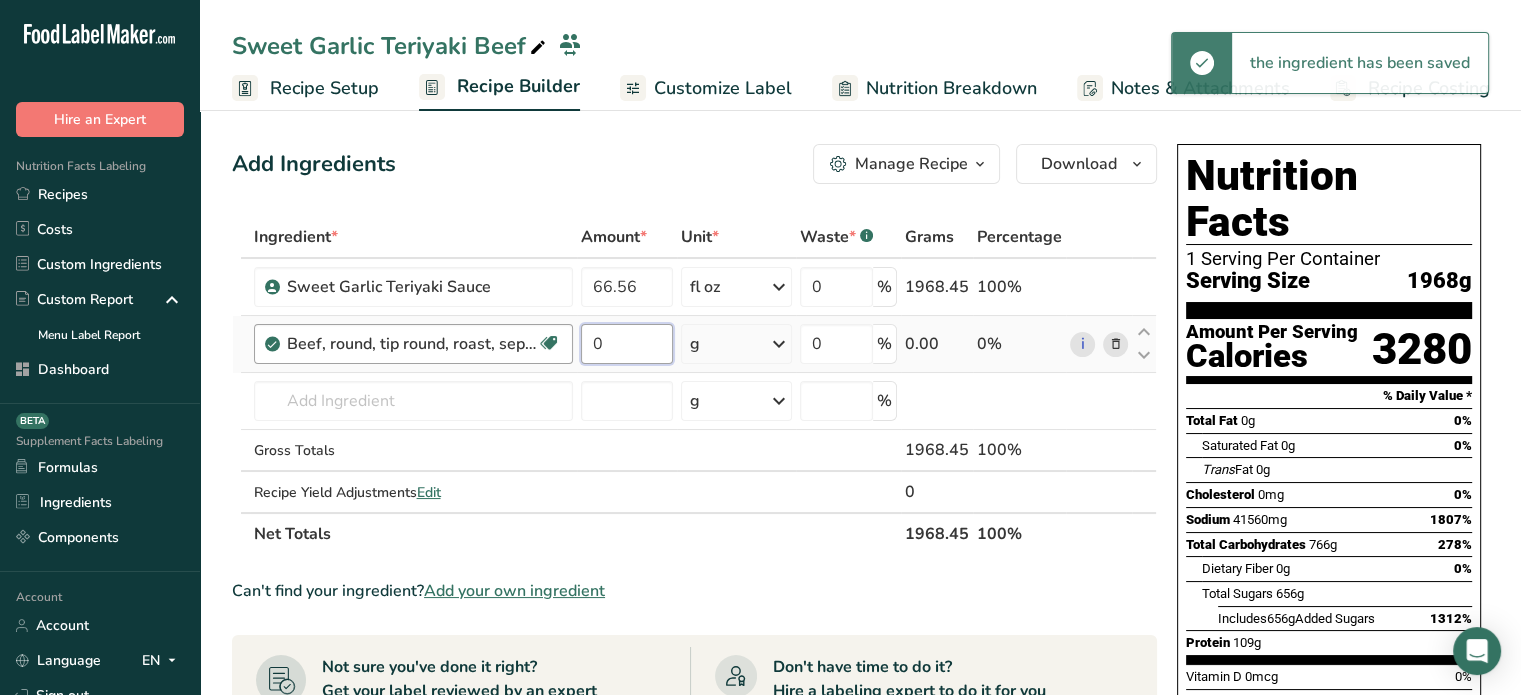 drag, startPoint x: 606, startPoint y: 339, endPoint x: 570, endPoint y: 339, distance: 36 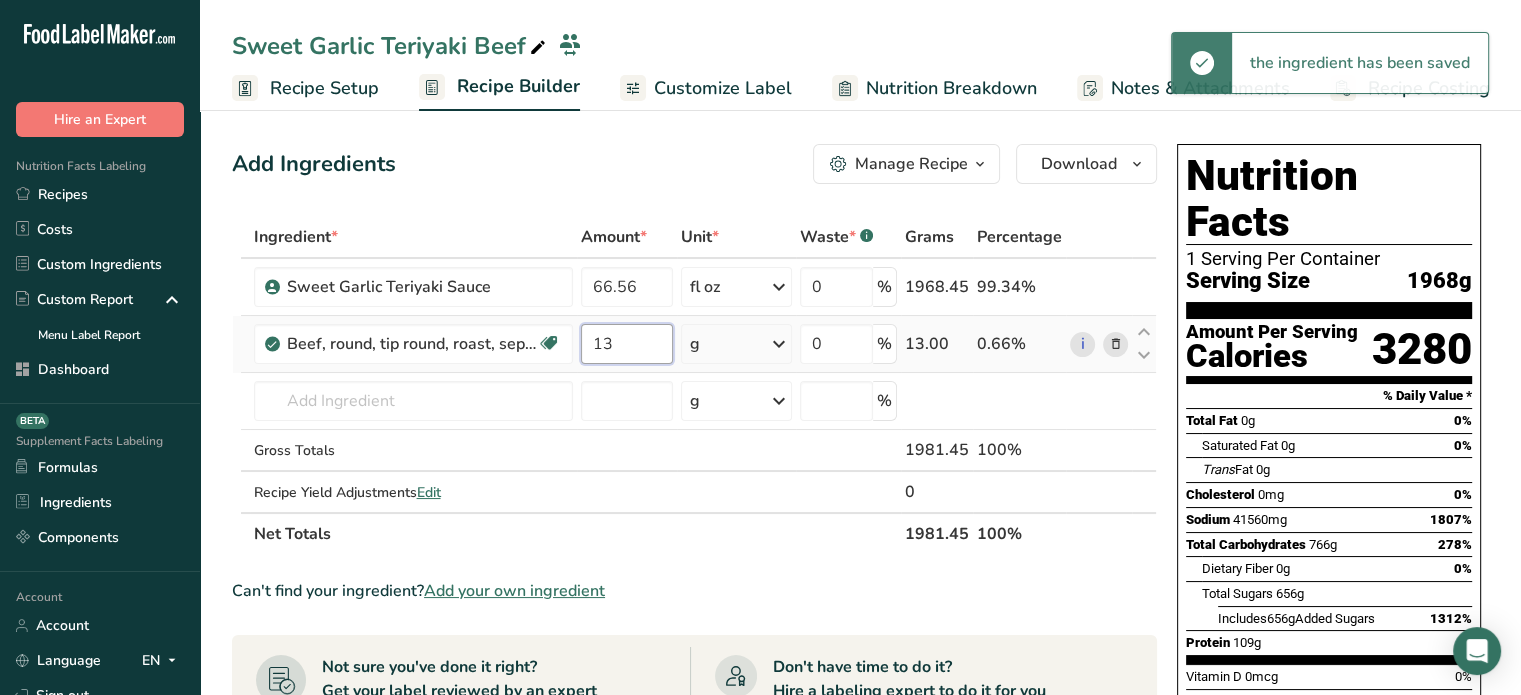 type on "13" 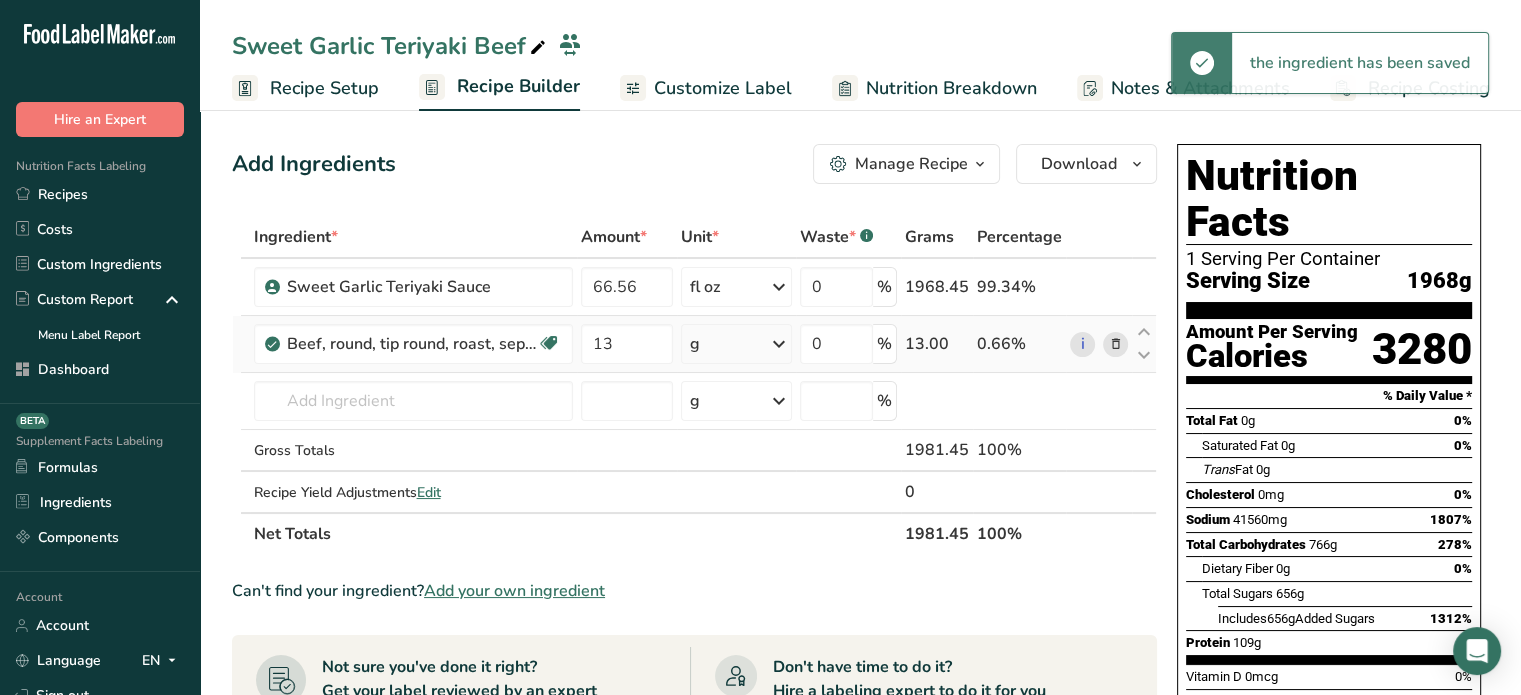 click on "Ingredient *
Amount *
Unit *
Waste *   .a-a{fill:#347362;}.b-a{fill:#fff;}          Grams
Percentage
Sweet Garlic Teriyaki Sauce
66.56
fl oz
Weight Units
g
kg
mg
See more
Volume Units
l
mL
fl oz
See more
0
%
1968.45
99.34%
Beef, round, tip round, roast, separable lean only, trimmed to 0" fat, all grades, raw
Dairy free
Gluten free
Soy free
13
g
Portions
4 oz
1 roast
Weight Units
g
kg
mg
See more
Volume Units
l" at bounding box center (694, 385) 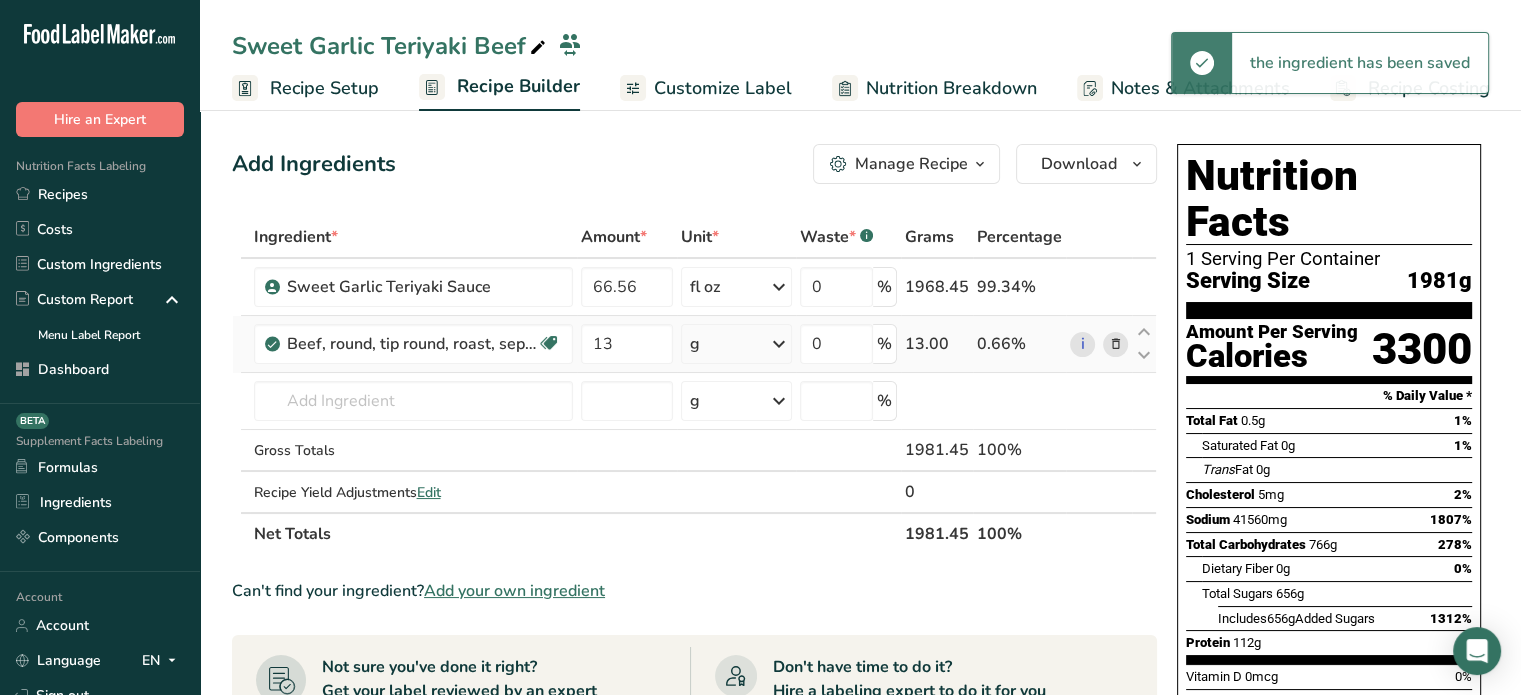 click on "g" at bounding box center (736, 344) 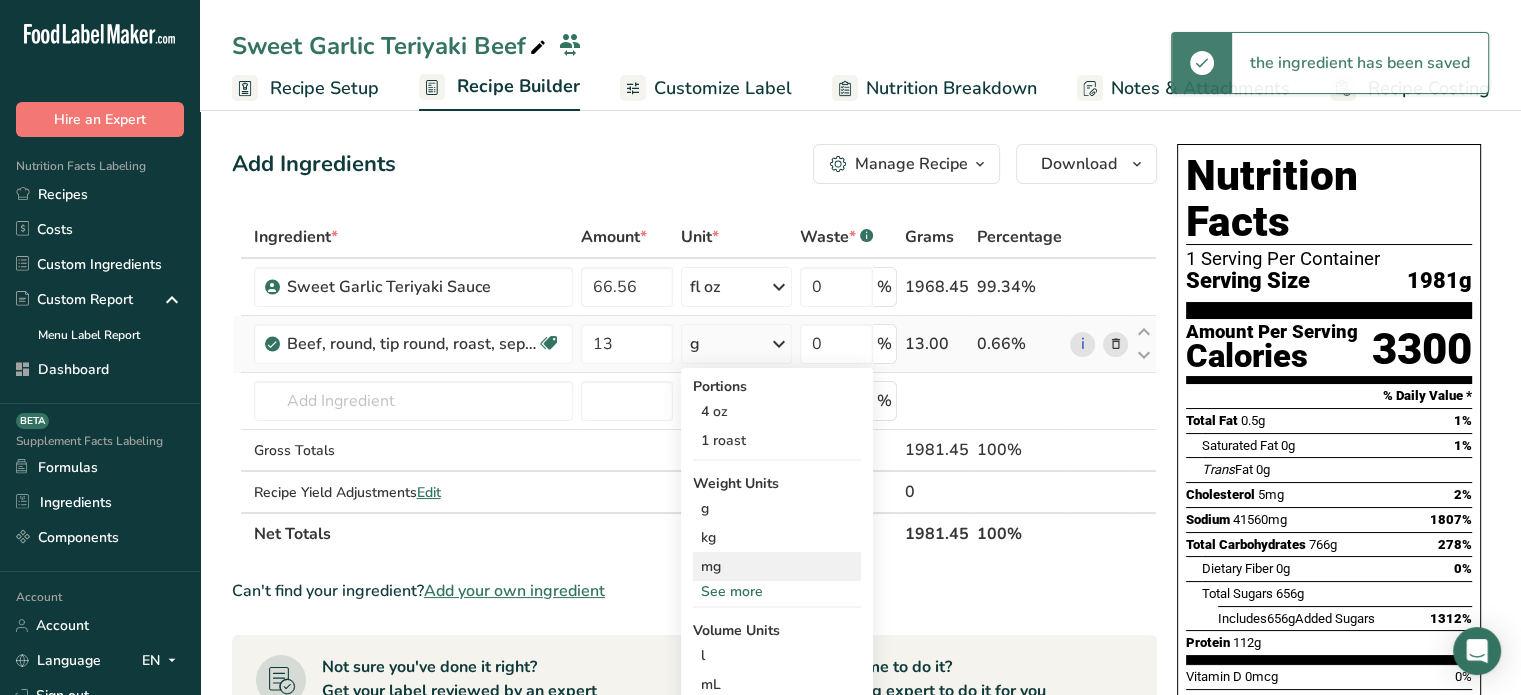 click on "mg" at bounding box center [777, 566] 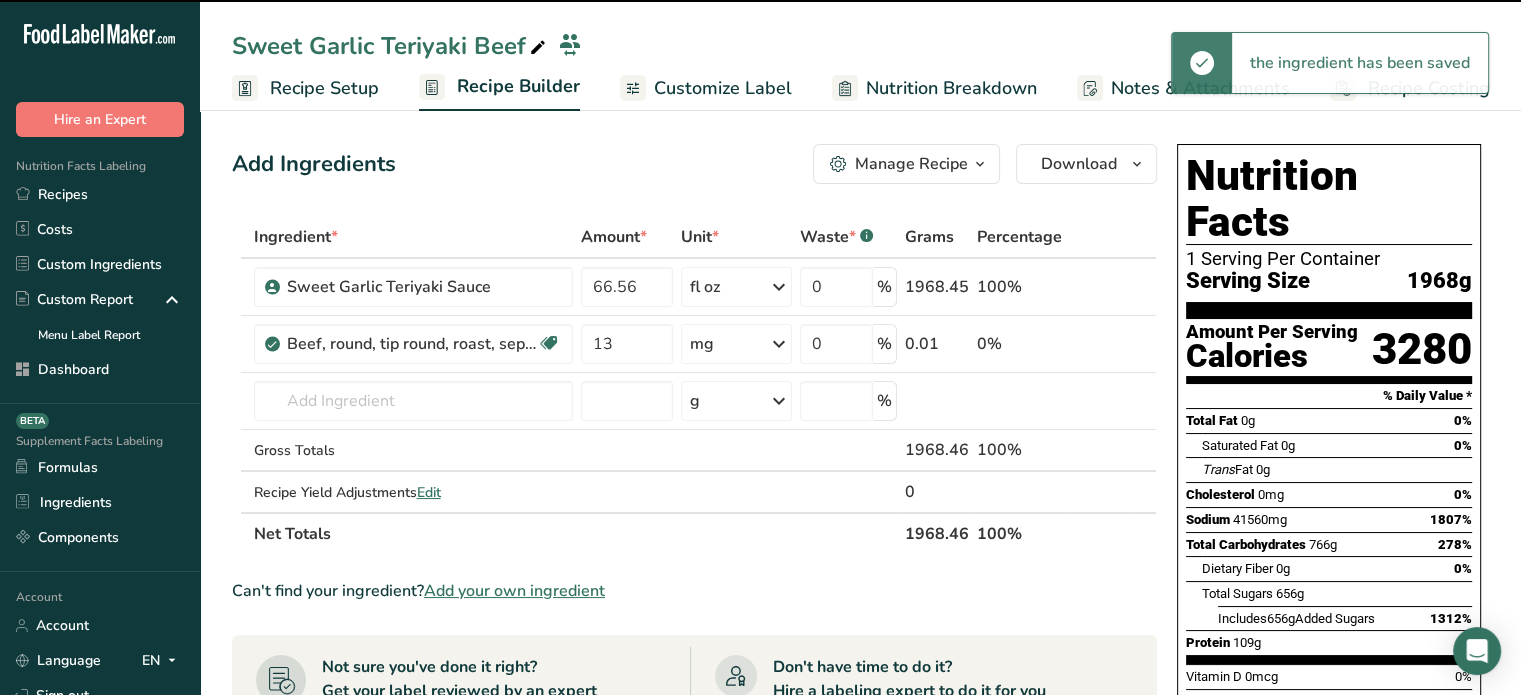 click at bounding box center (779, 344) 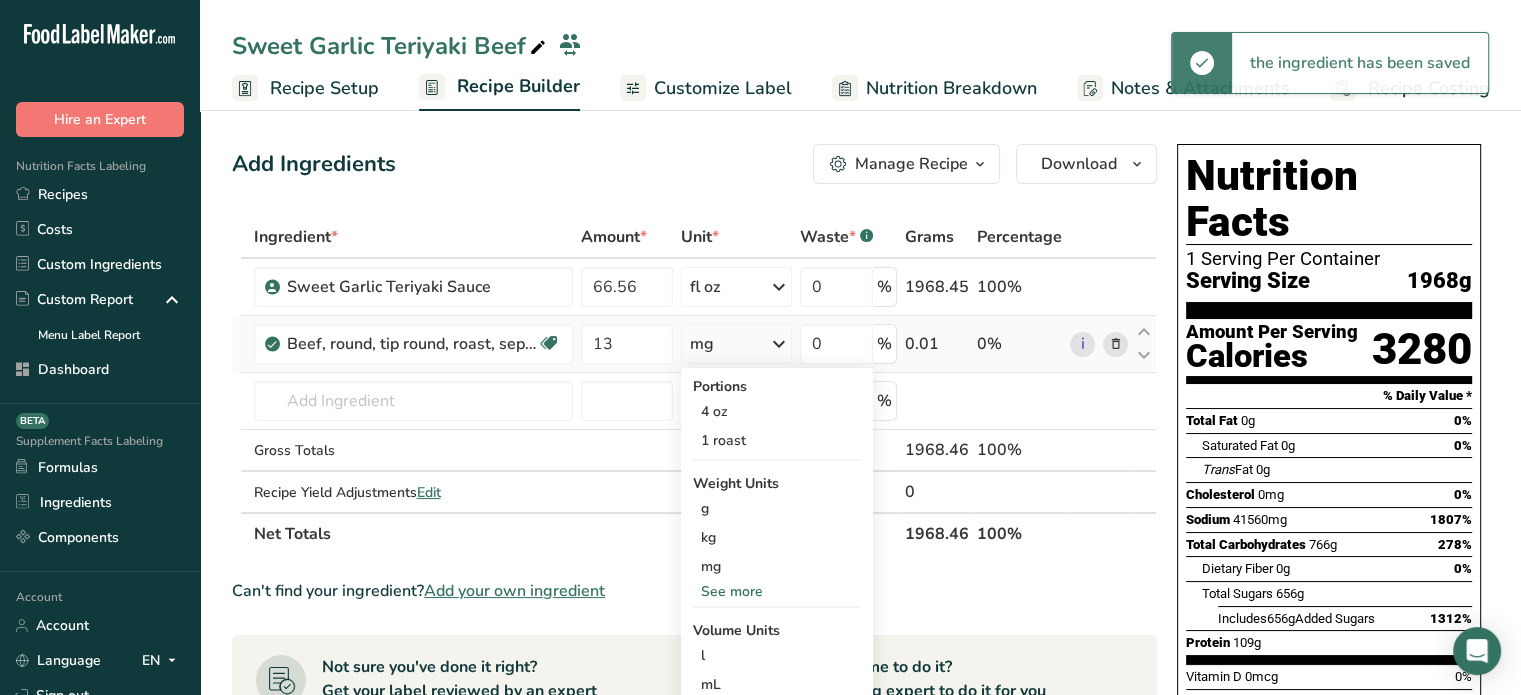click on "See more" at bounding box center (777, 591) 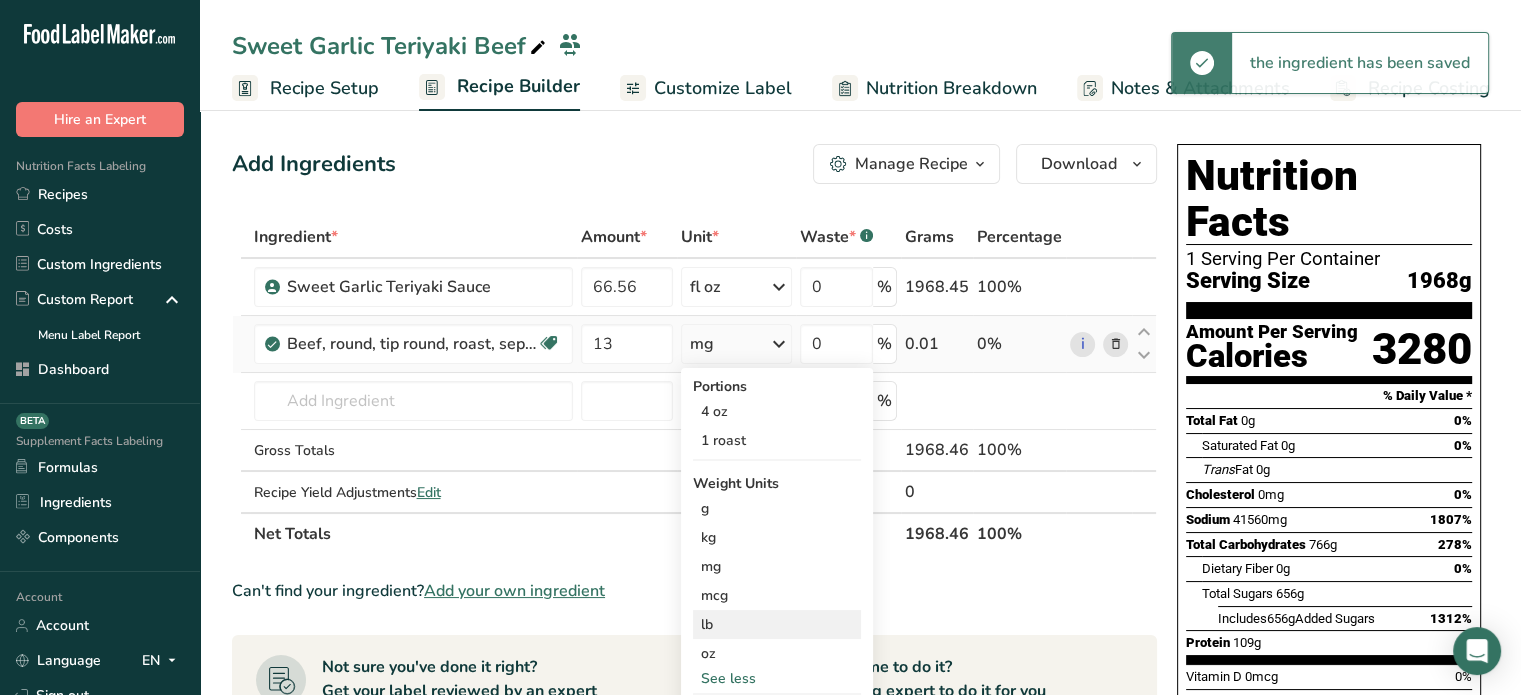 click on "lb" at bounding box center (777, 624) 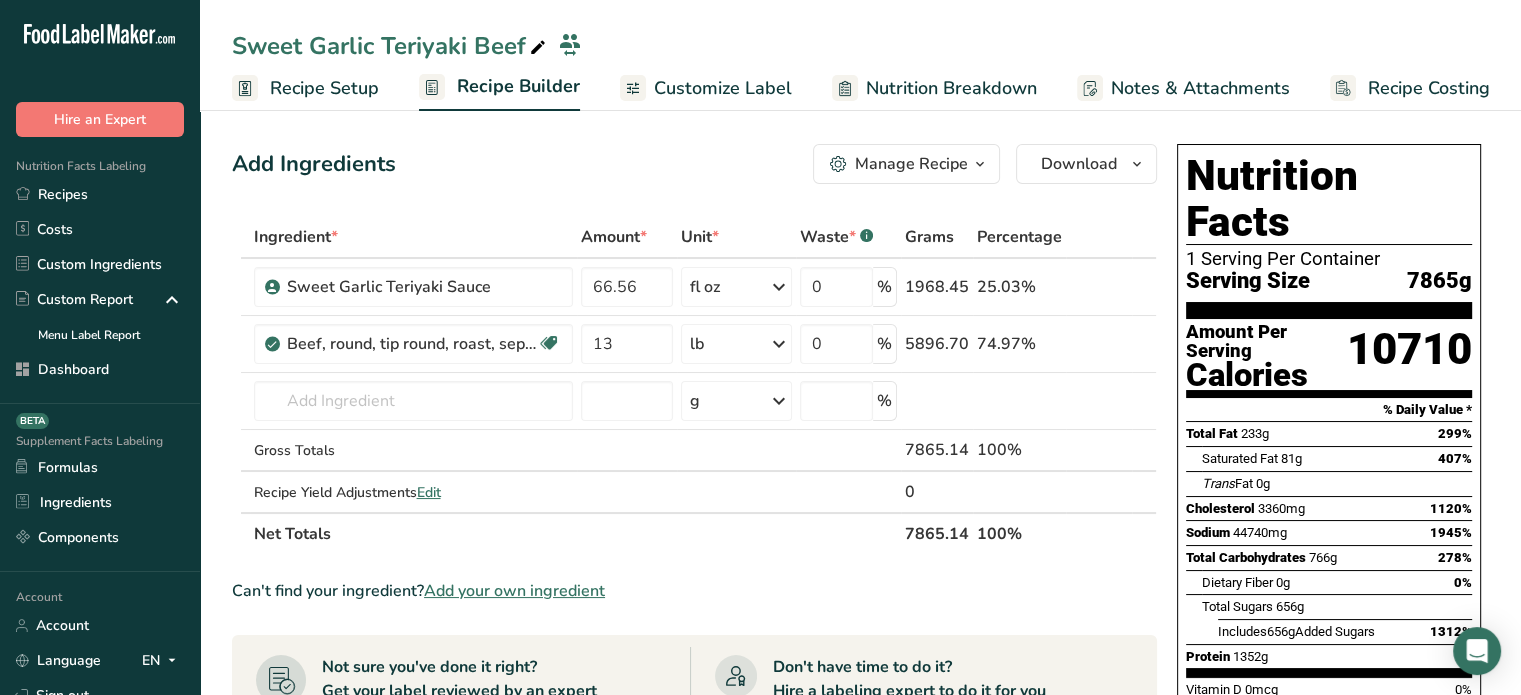 click on "7865.14" at bounding box center [937, 533] 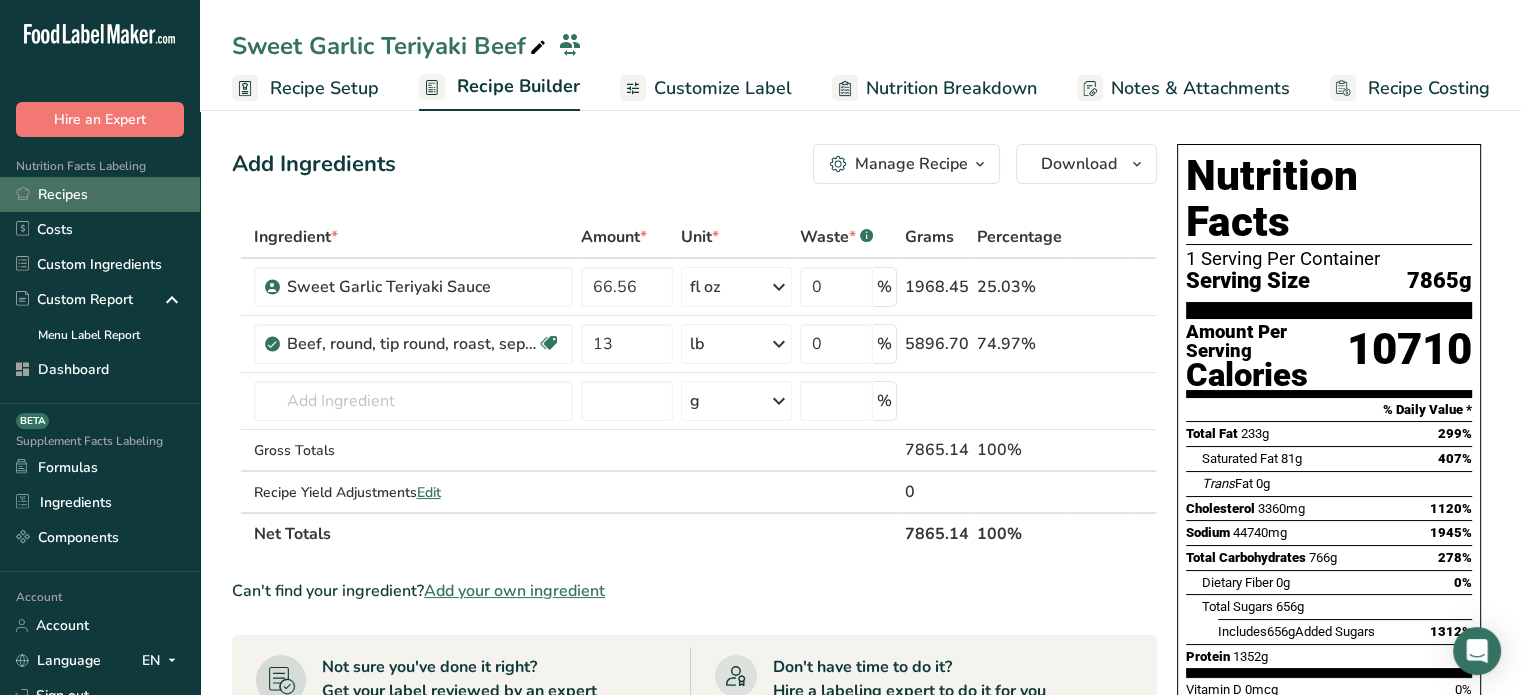 click on "Recipes" at bounding box center [100, 194] 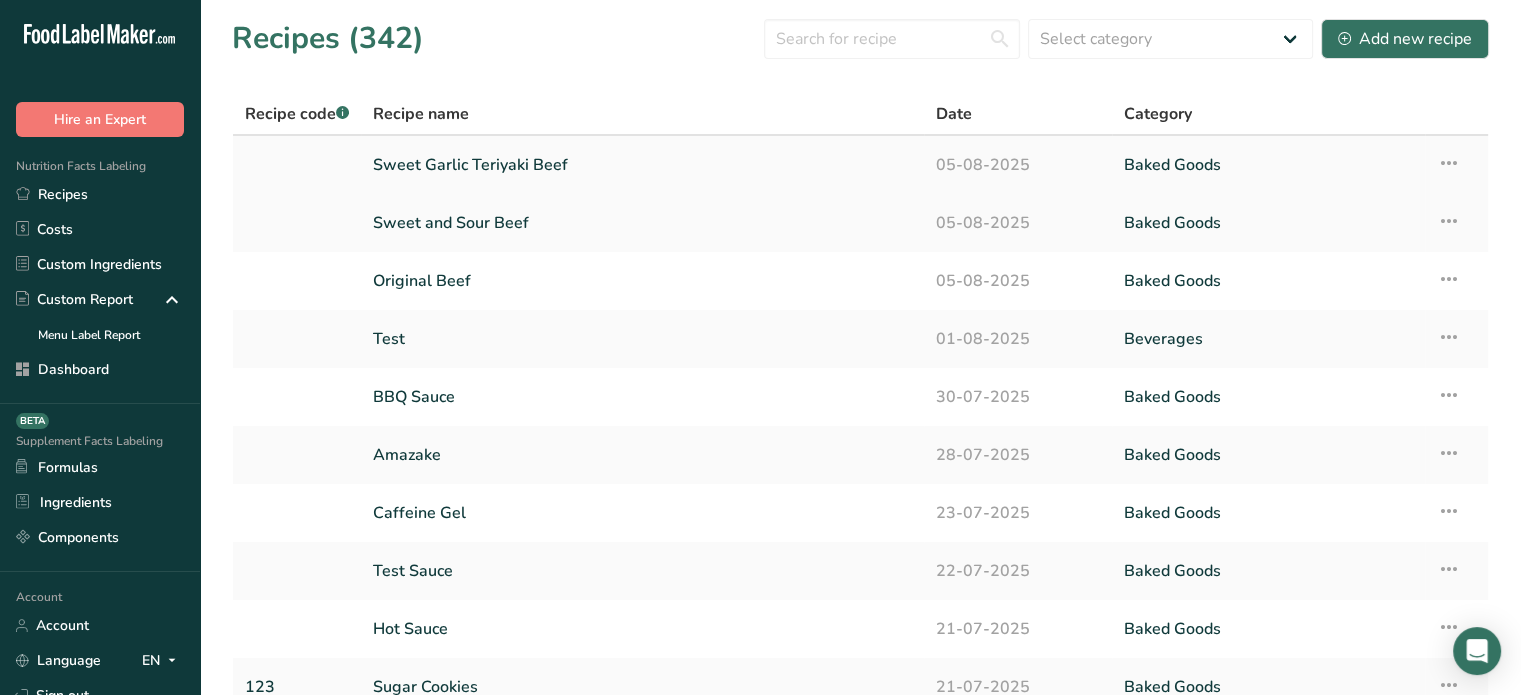 click on "Sweet Garlic Teriyaki Beef" at bounding box center (642, 165) 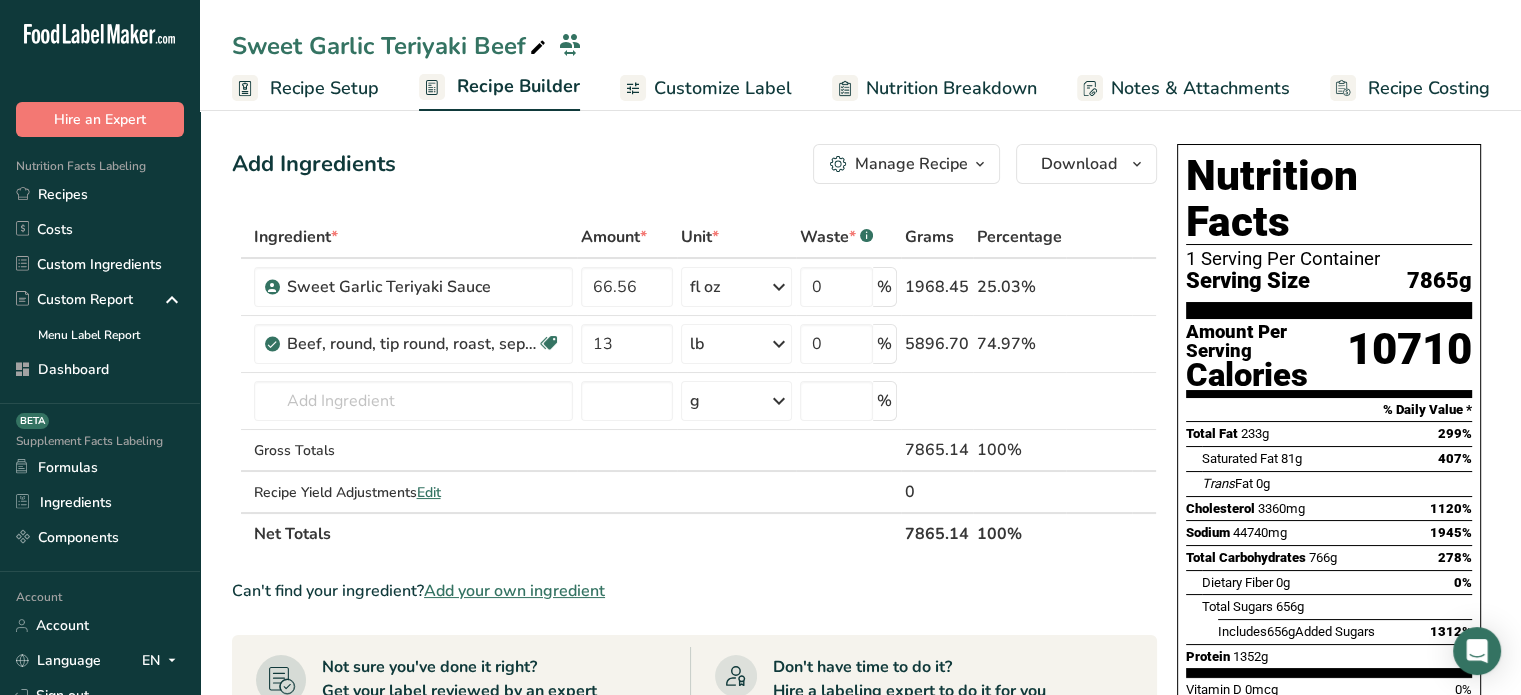 click on "7865.14" at bounding box center [937, 533] 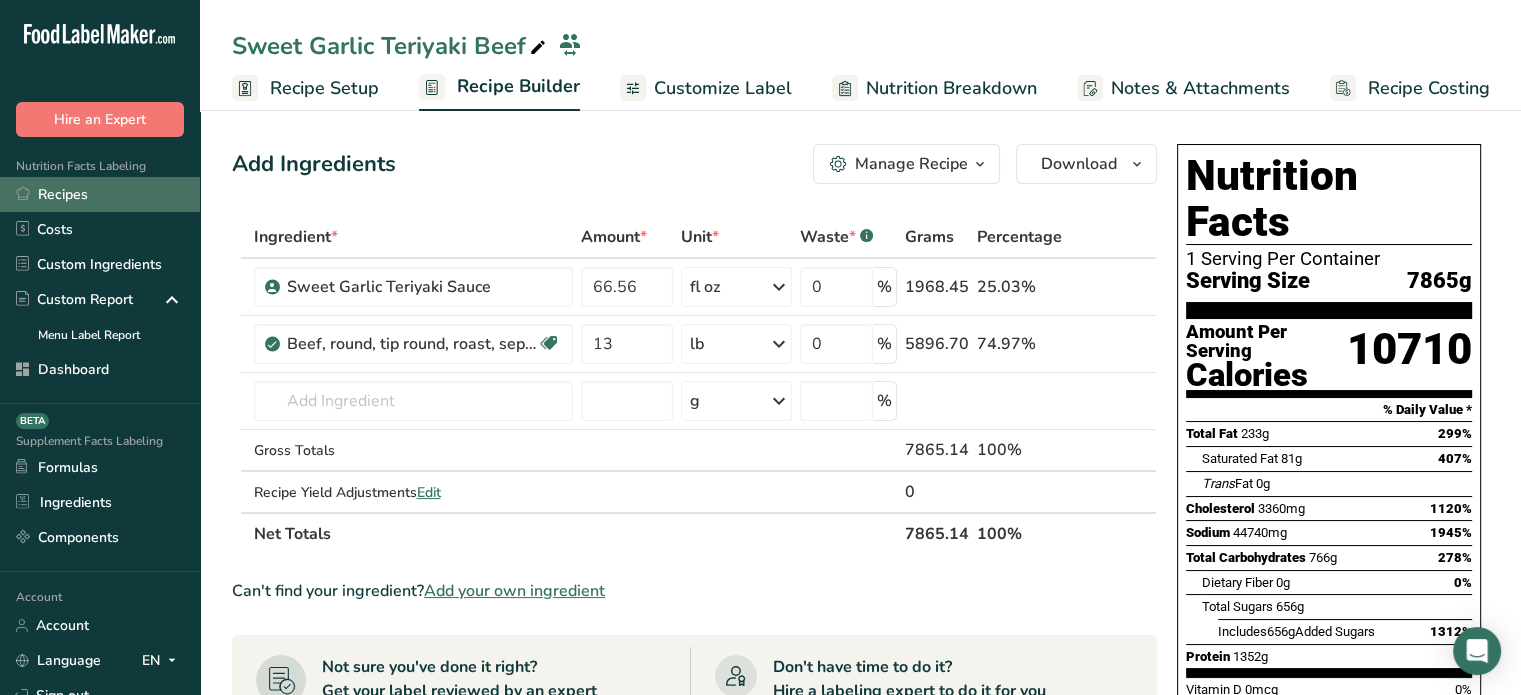 click on "Recipes" at bounding box center (100, 194) 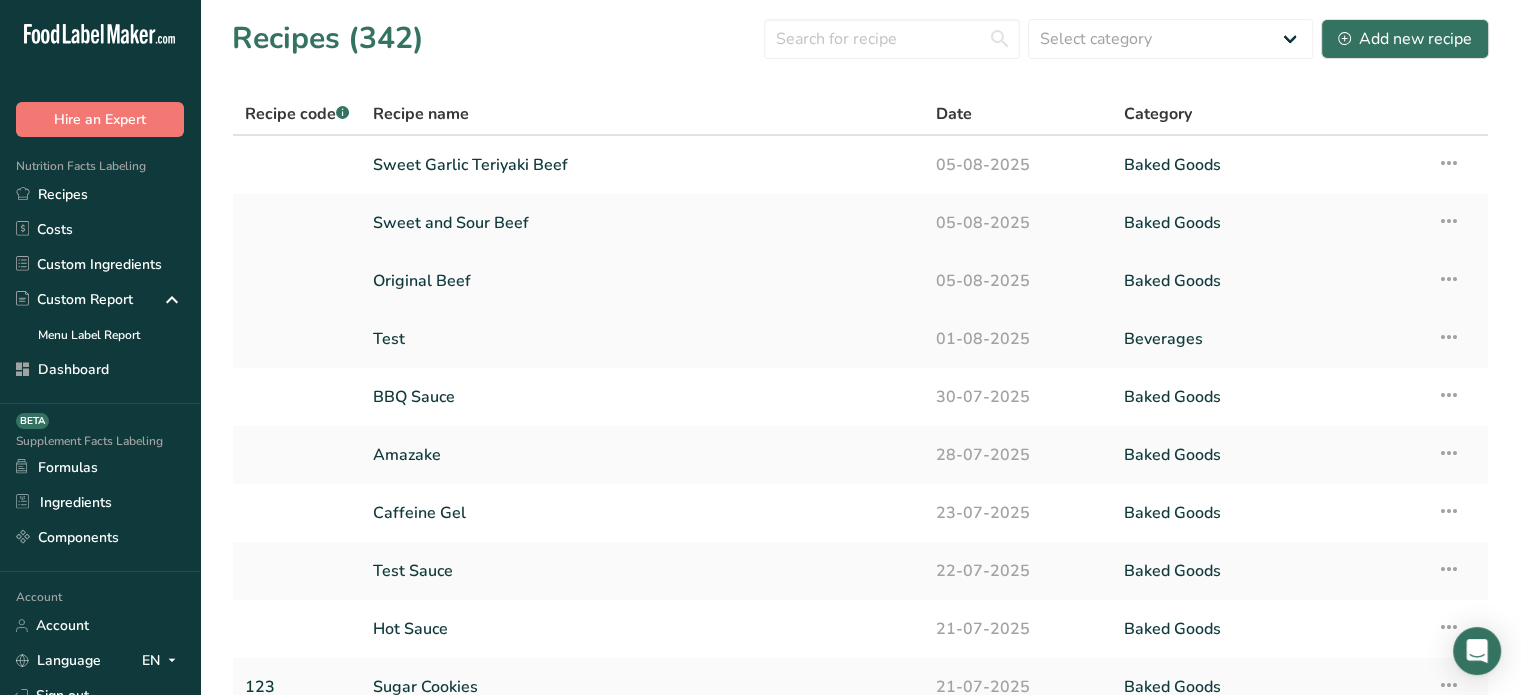 click on "Original Beef" at bounding box center [642, 281] 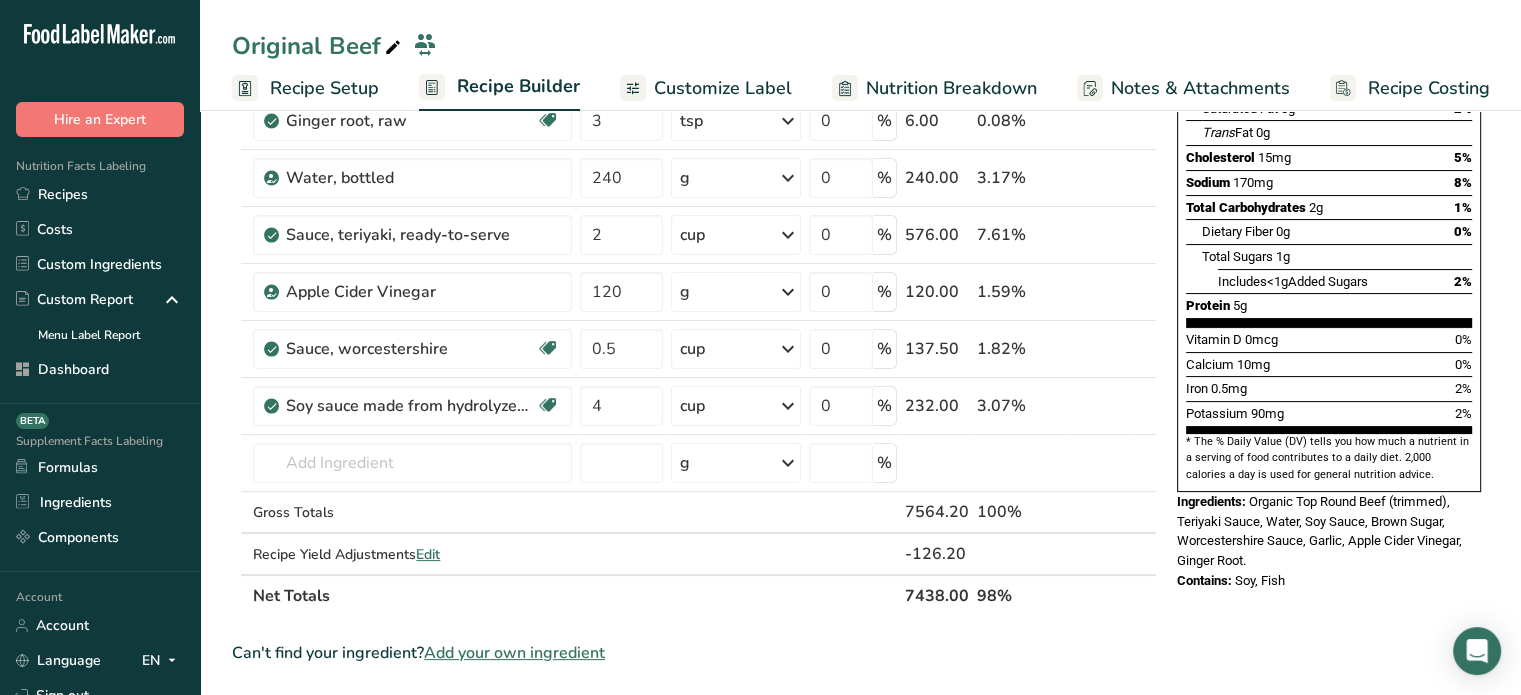 scroll, scrollTop: 333, scrollLeft: 0, axis: vertical 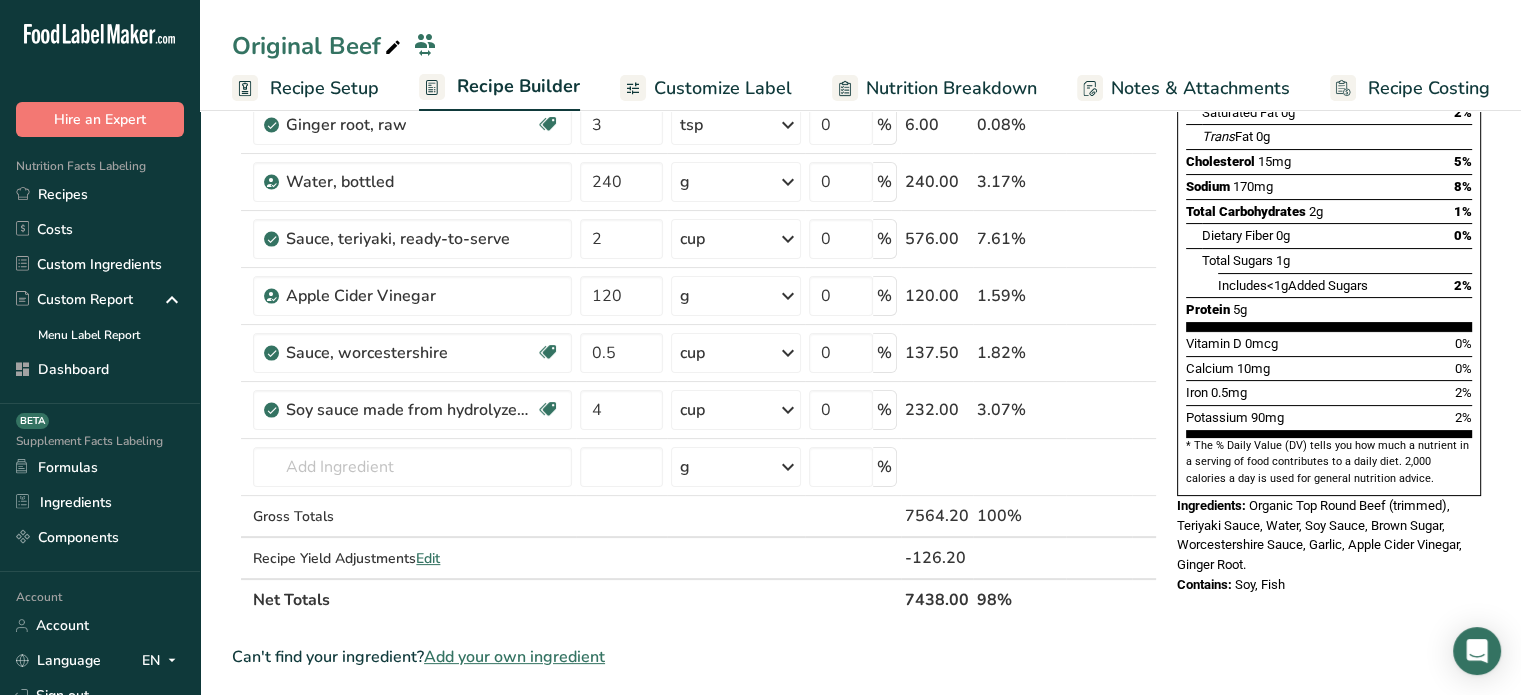 click on "7438.00" at bounding box center [937, 599] 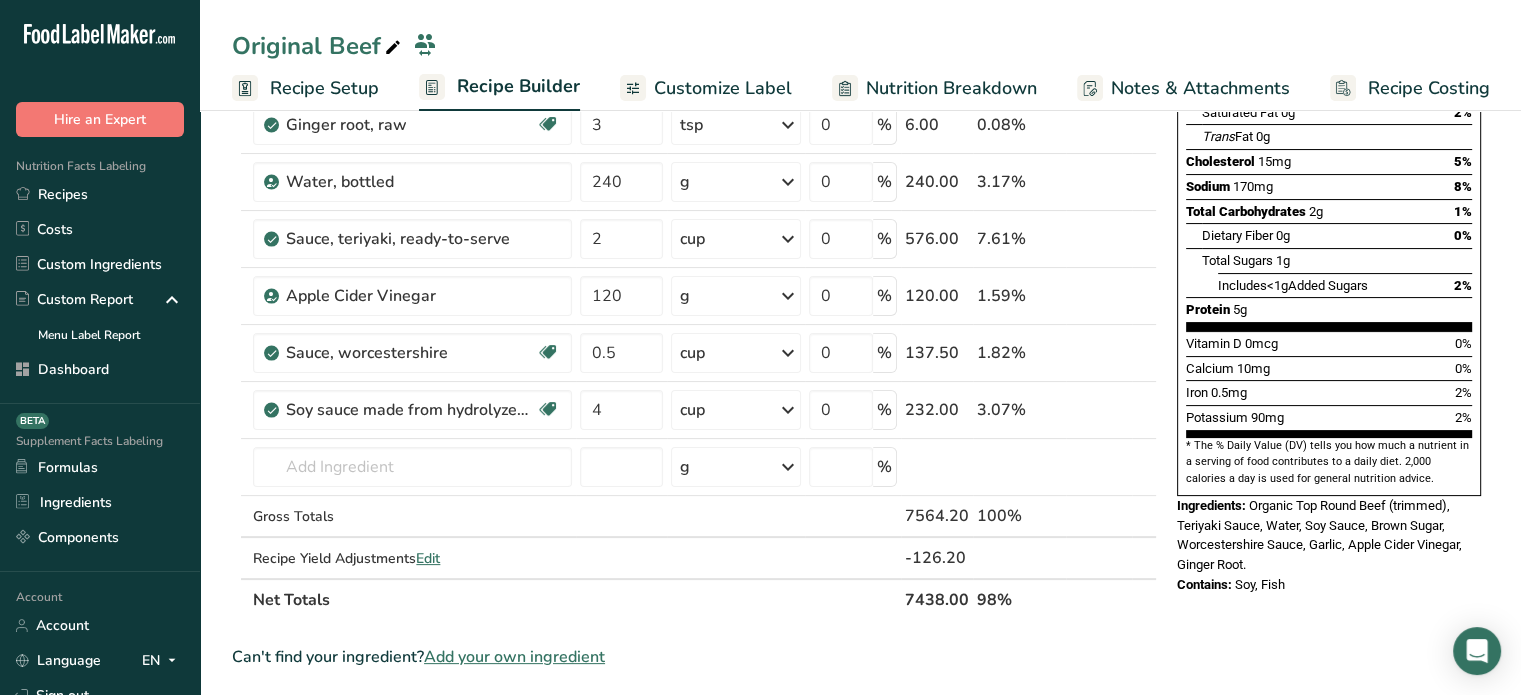 click on "7438.00" at bounding box center (937, 599) 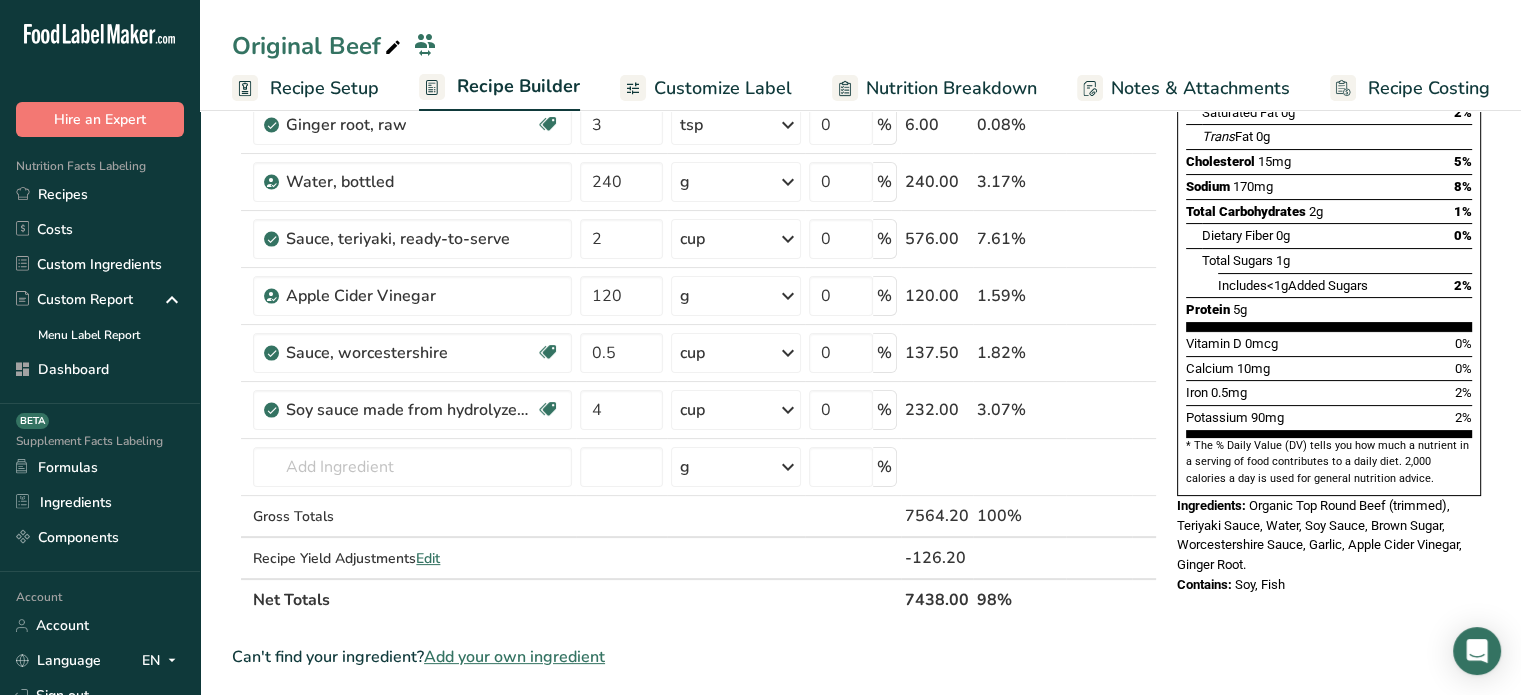 copy on "7438.00" 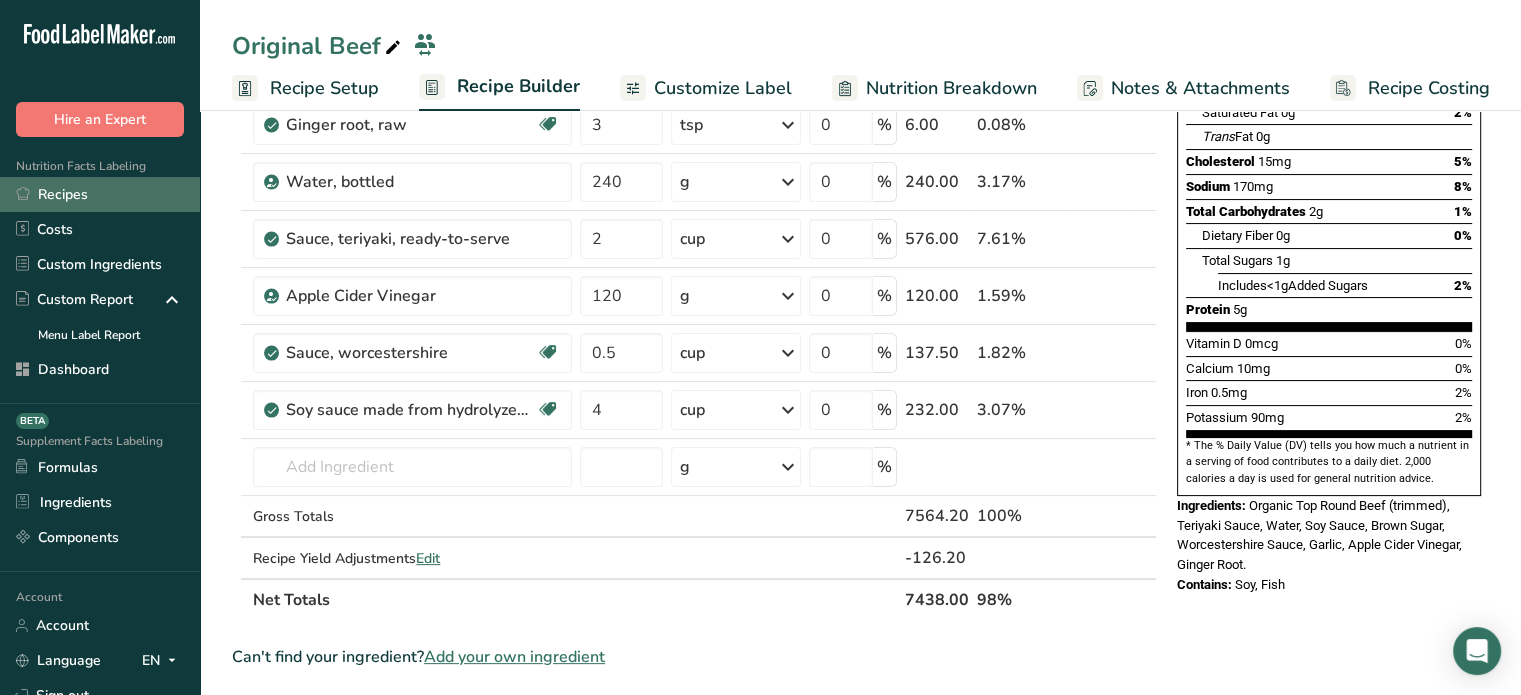 click on "Recipes" at bounding box center (100, 194) 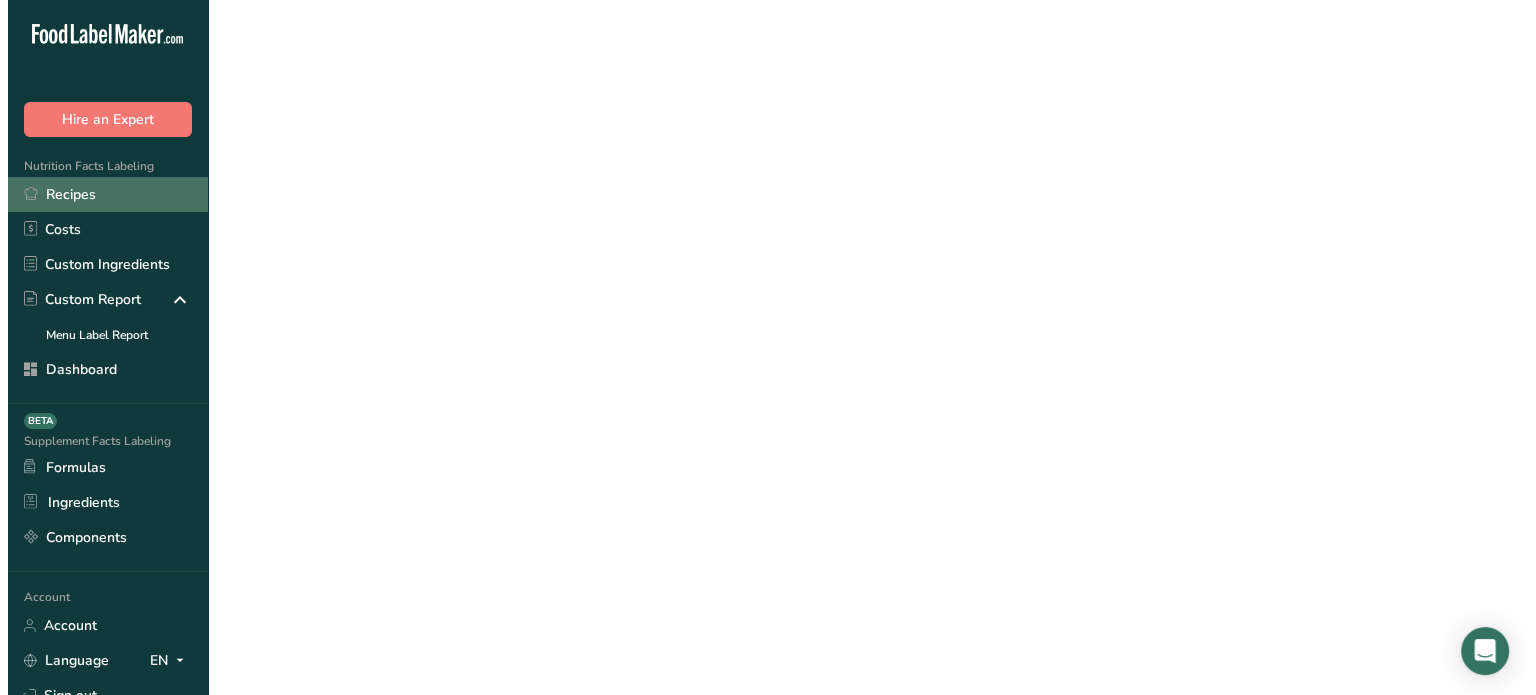 scroll, scrollTop: 0, scrollLeft: 0, axis: both 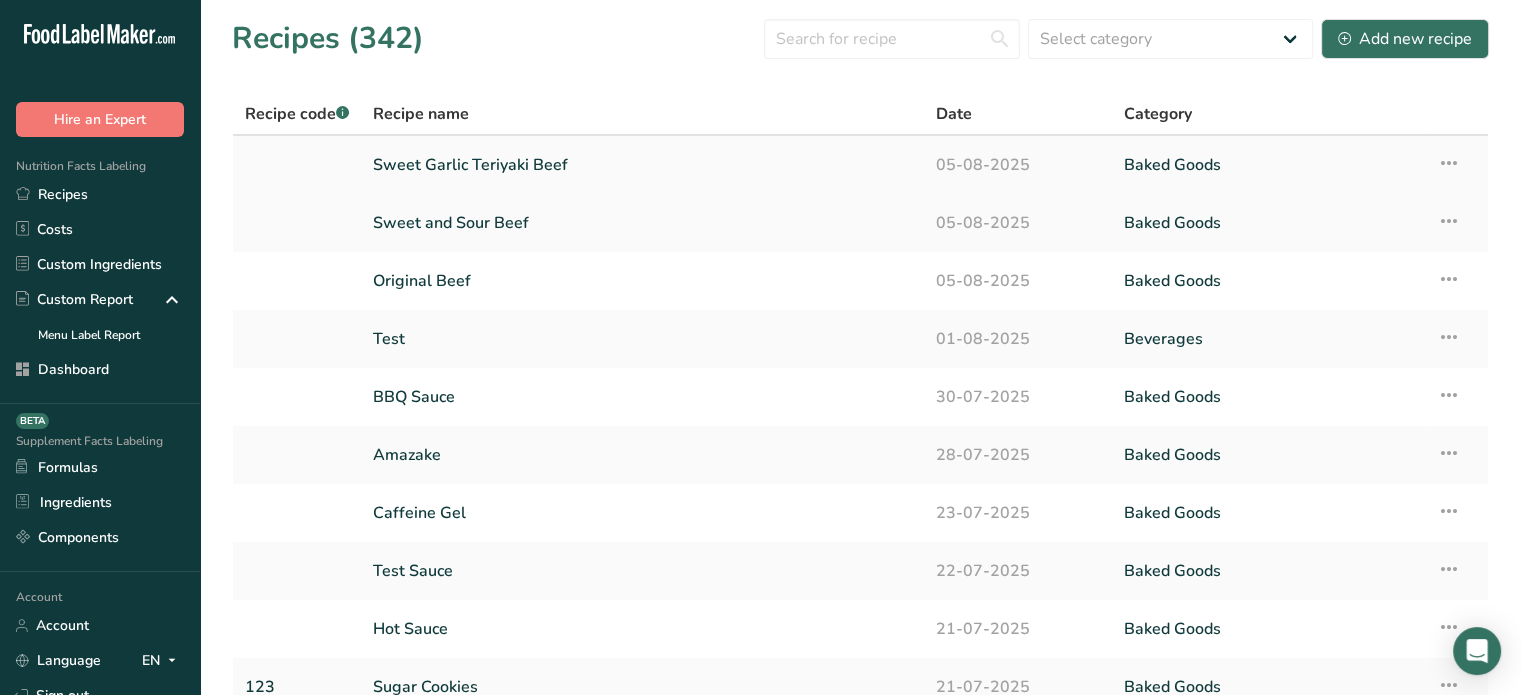 click on "Sweet Garlic Teriyaki Beef" at bounding box center (642, 165) 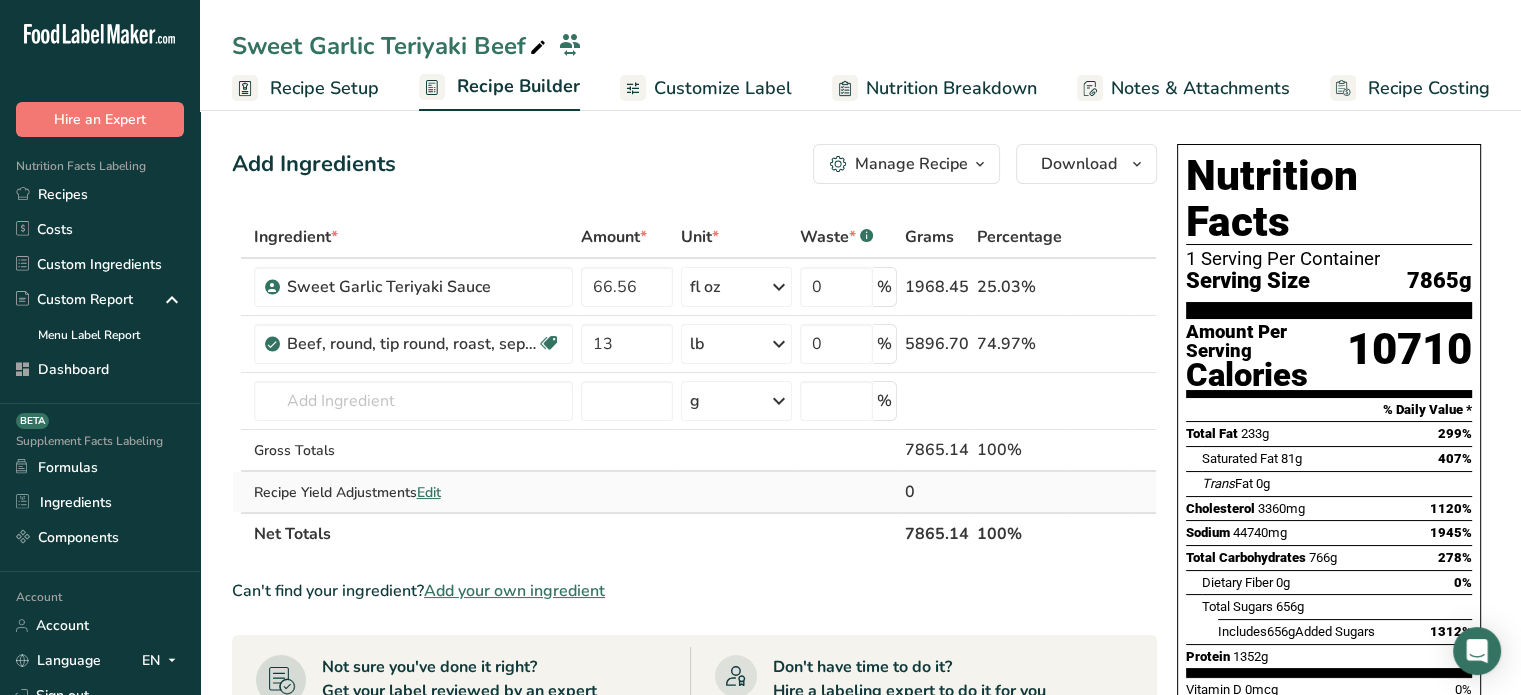 click on "Edit" at bounding box center (429, 492) 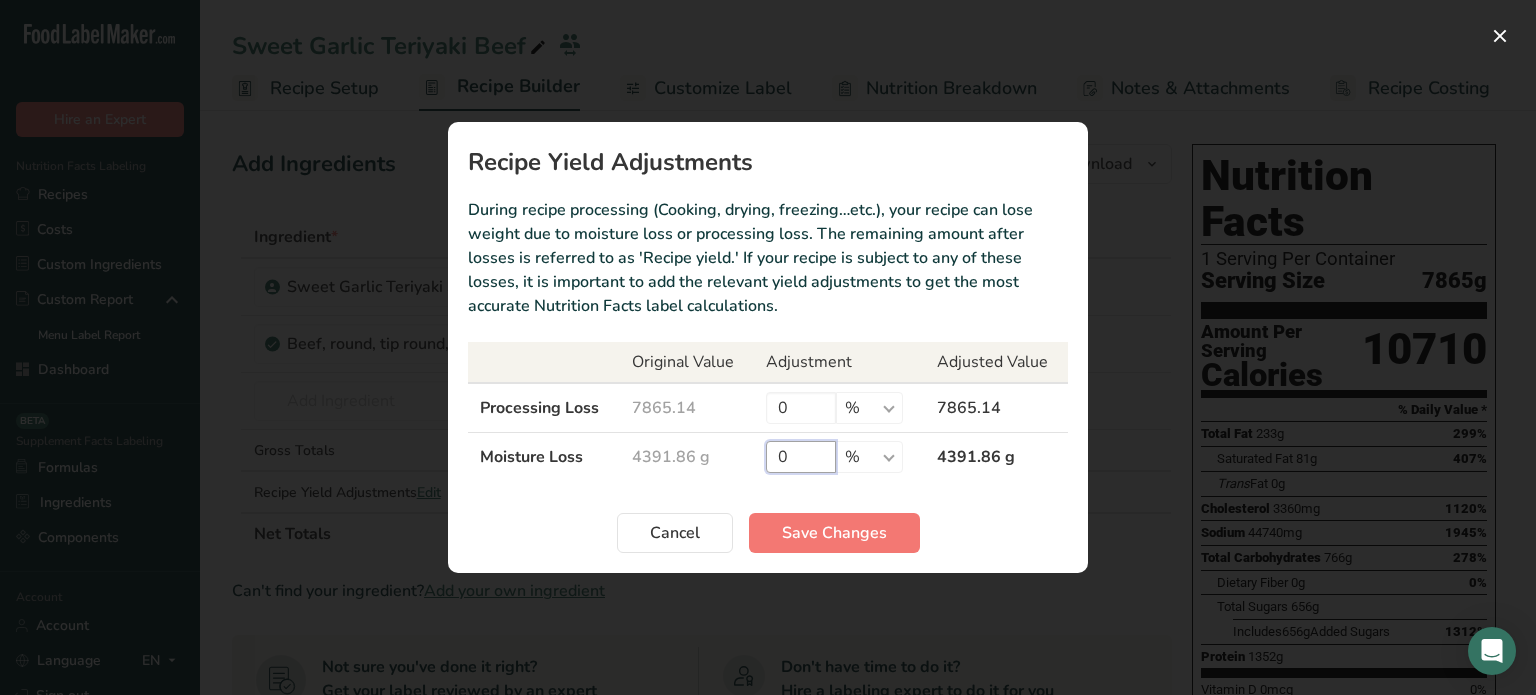 click on "0" at bounding box center (801, 457) 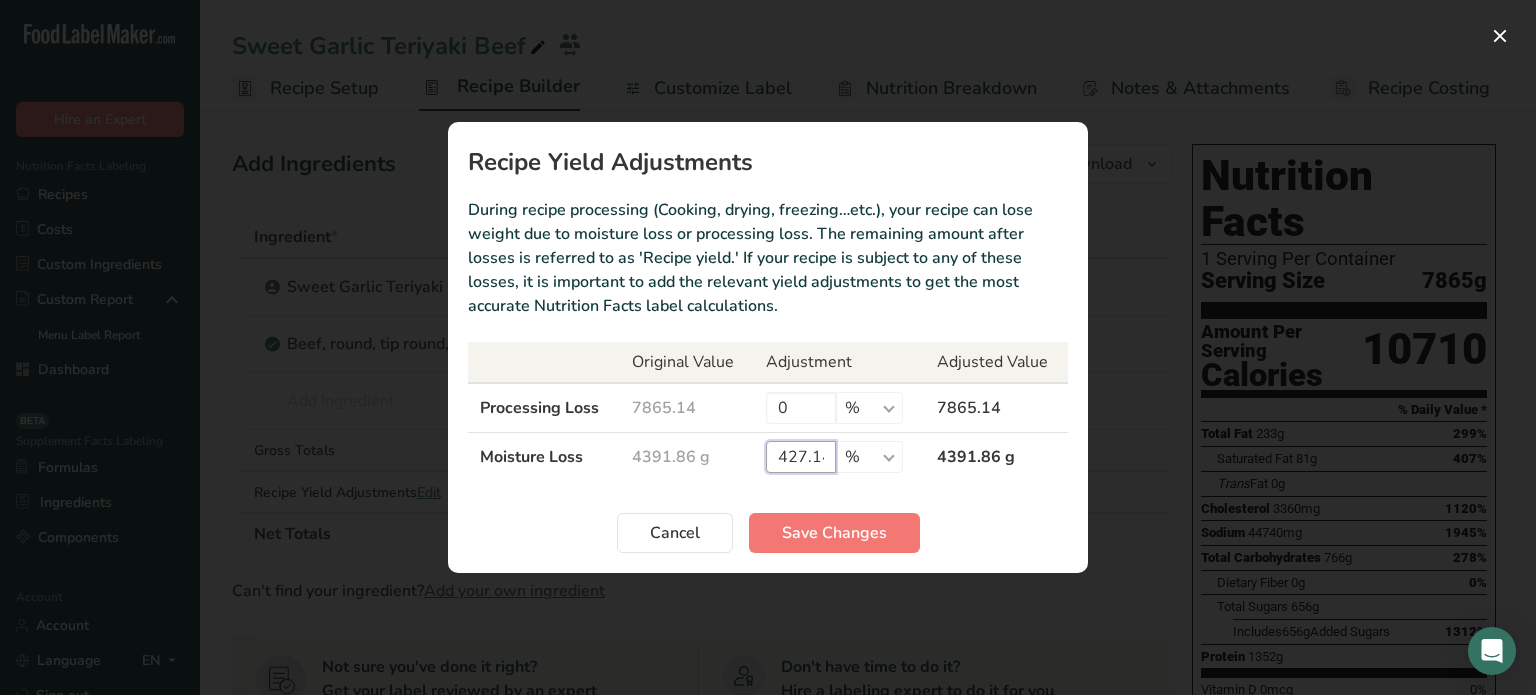 scroll, scrollTop: 0, scrollLeft: 5, axis: horizontal 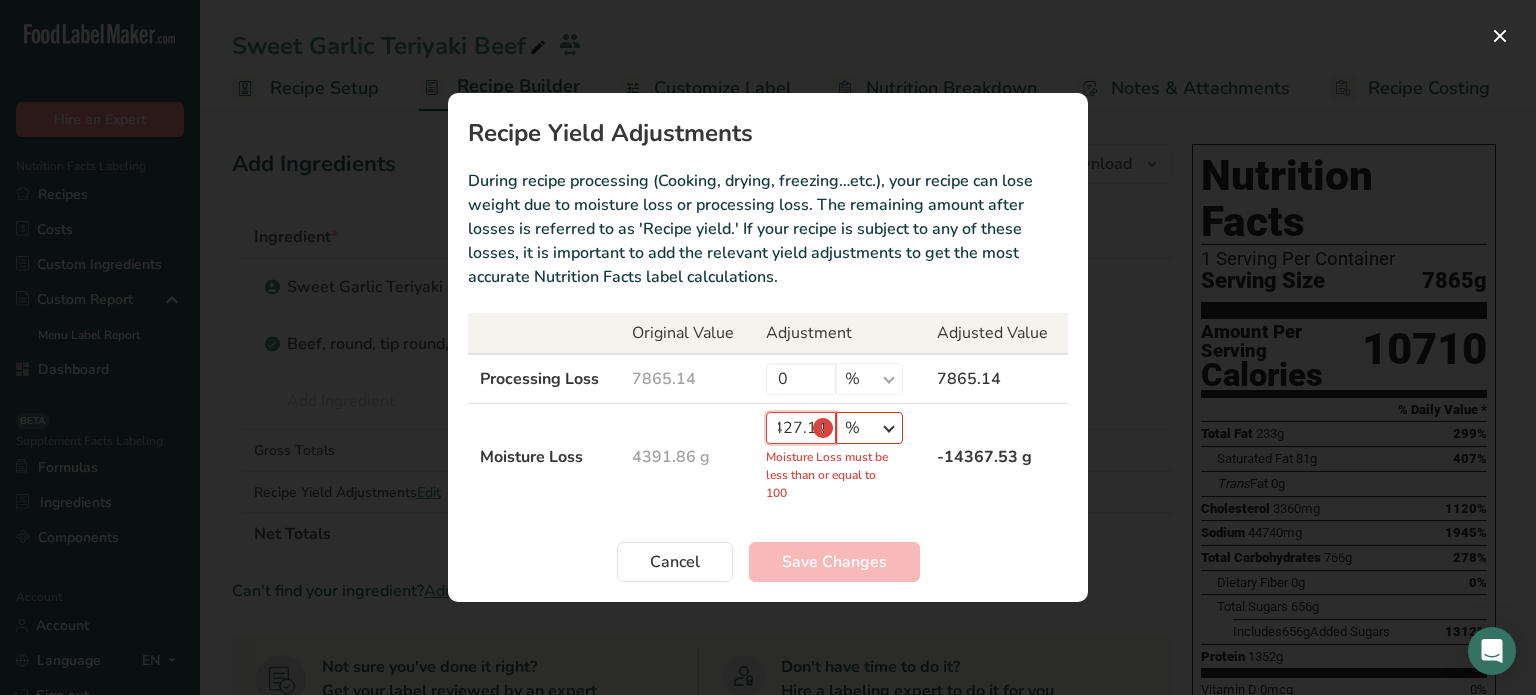 type on "427.14" 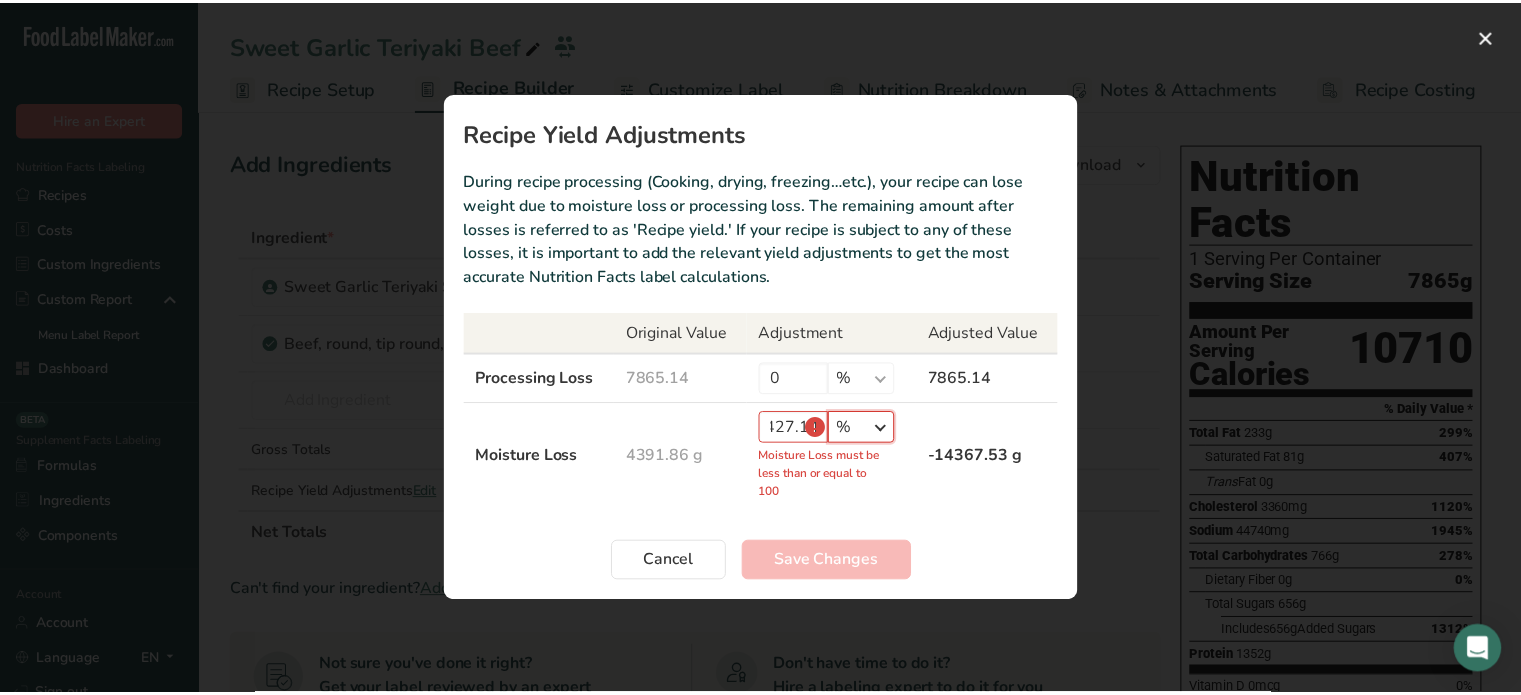 scroll, scrollTop: 0, scrollLeft: 0, axis: both 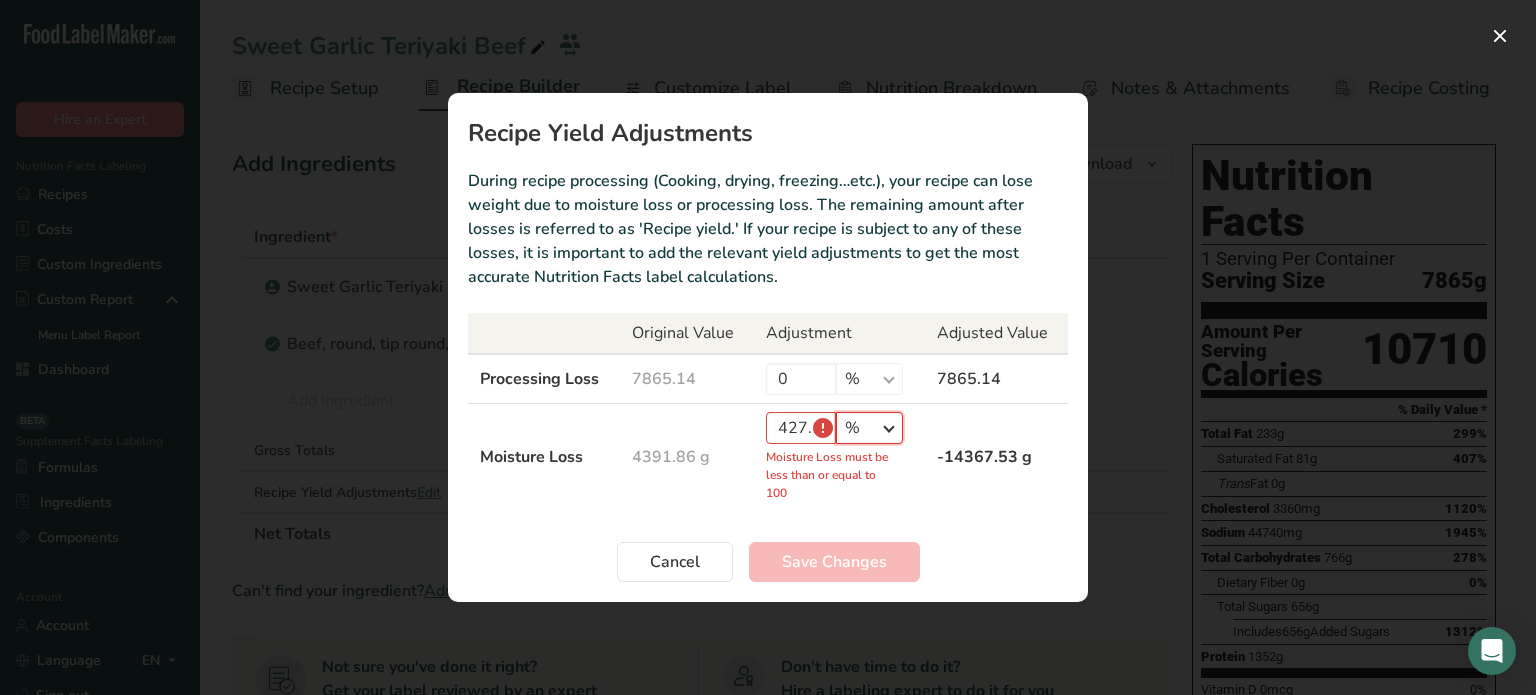 click on "%
g
kg
mg
mcg
lb
oz" at bounding box center [869, 428] 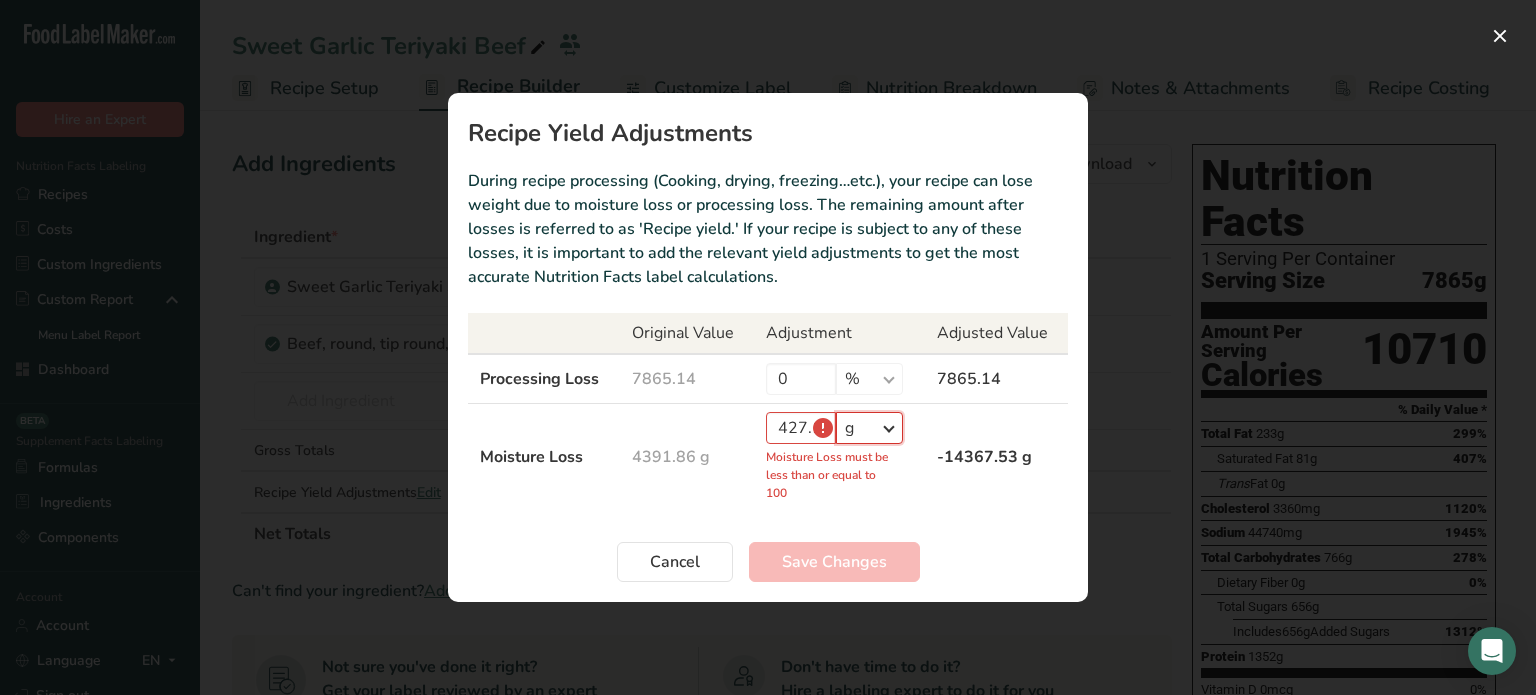 click on "%
g
kg
mg
mcg
lb
oz" at bounding box center (869, 428) 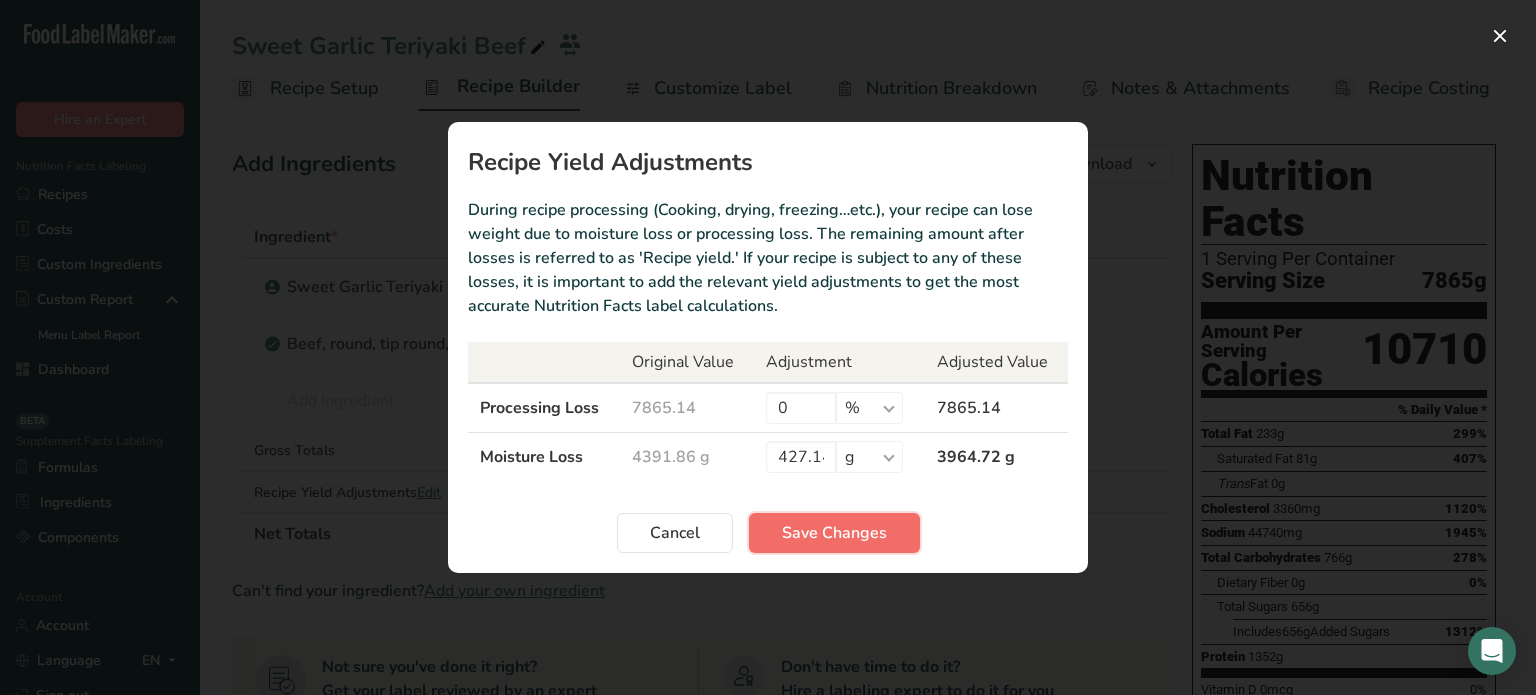 click on "Save Changes" at bounding box center [834, 533] 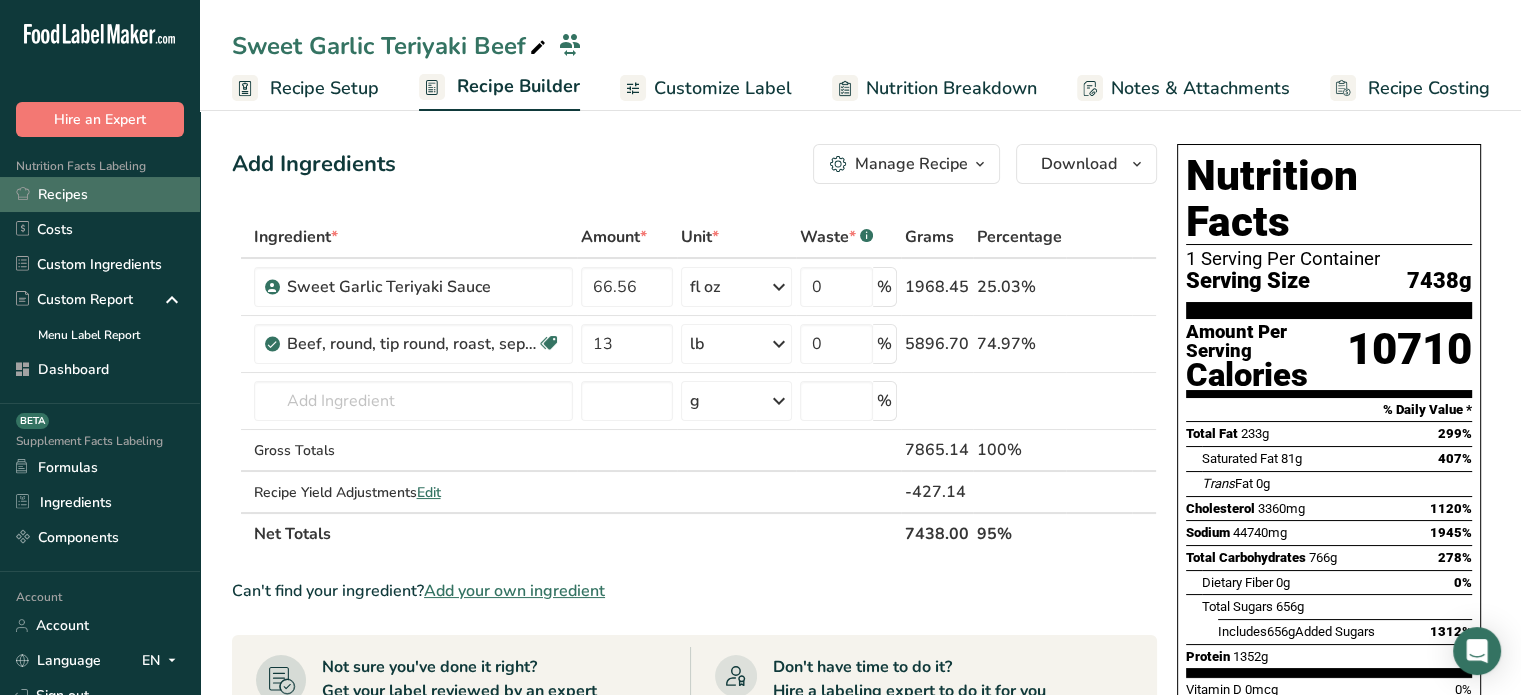 click on "Recipes" at bounding box center (100, 194) 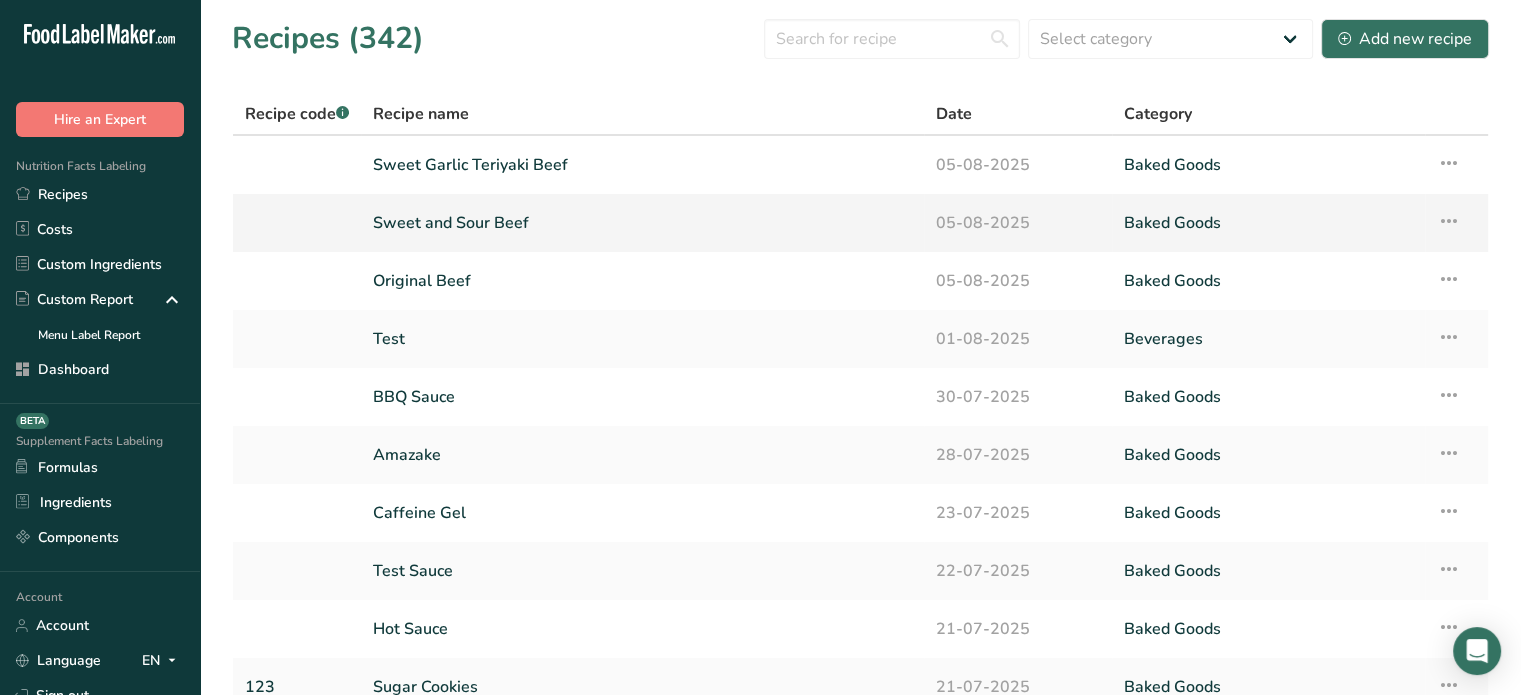 click on "Sweet and Sour Beef" at bounding box center [642, 223] 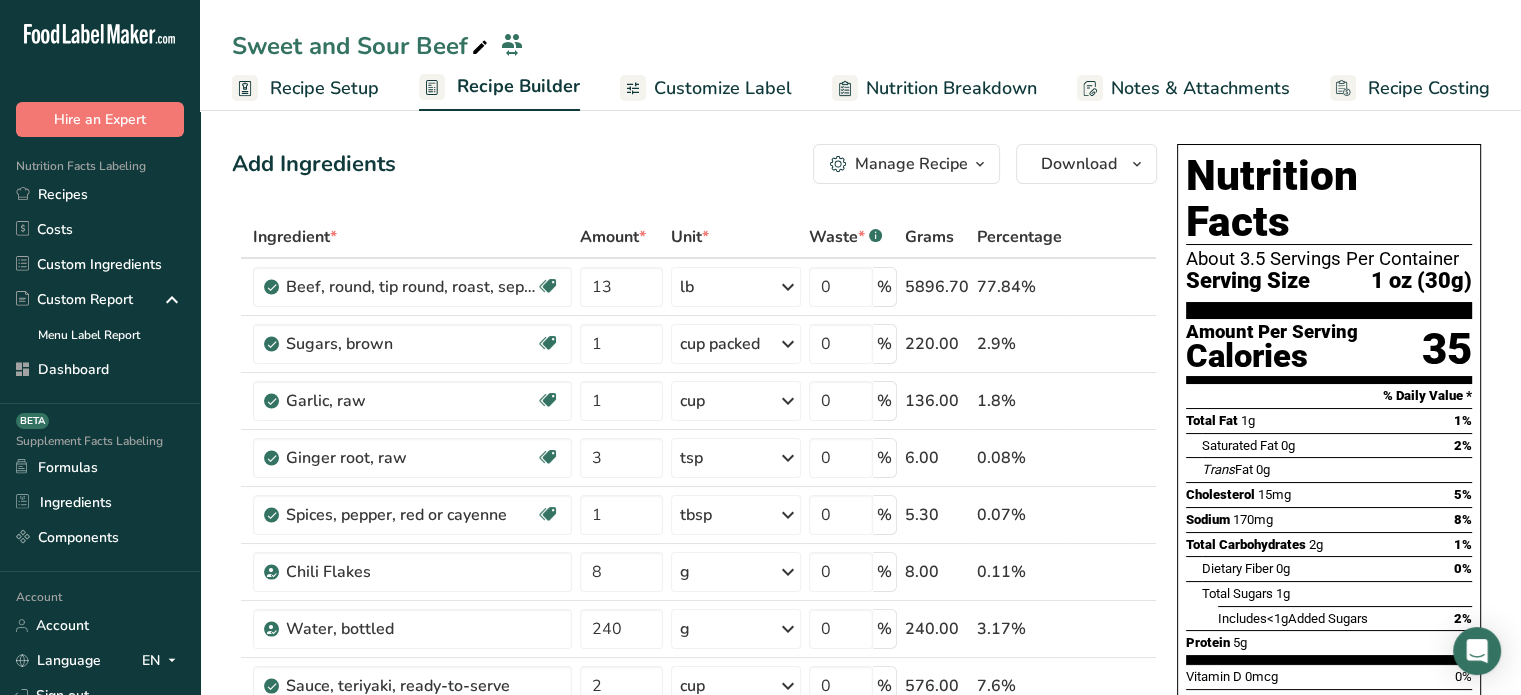 click on "Recipe Setup" at bounding box center [324, 88] 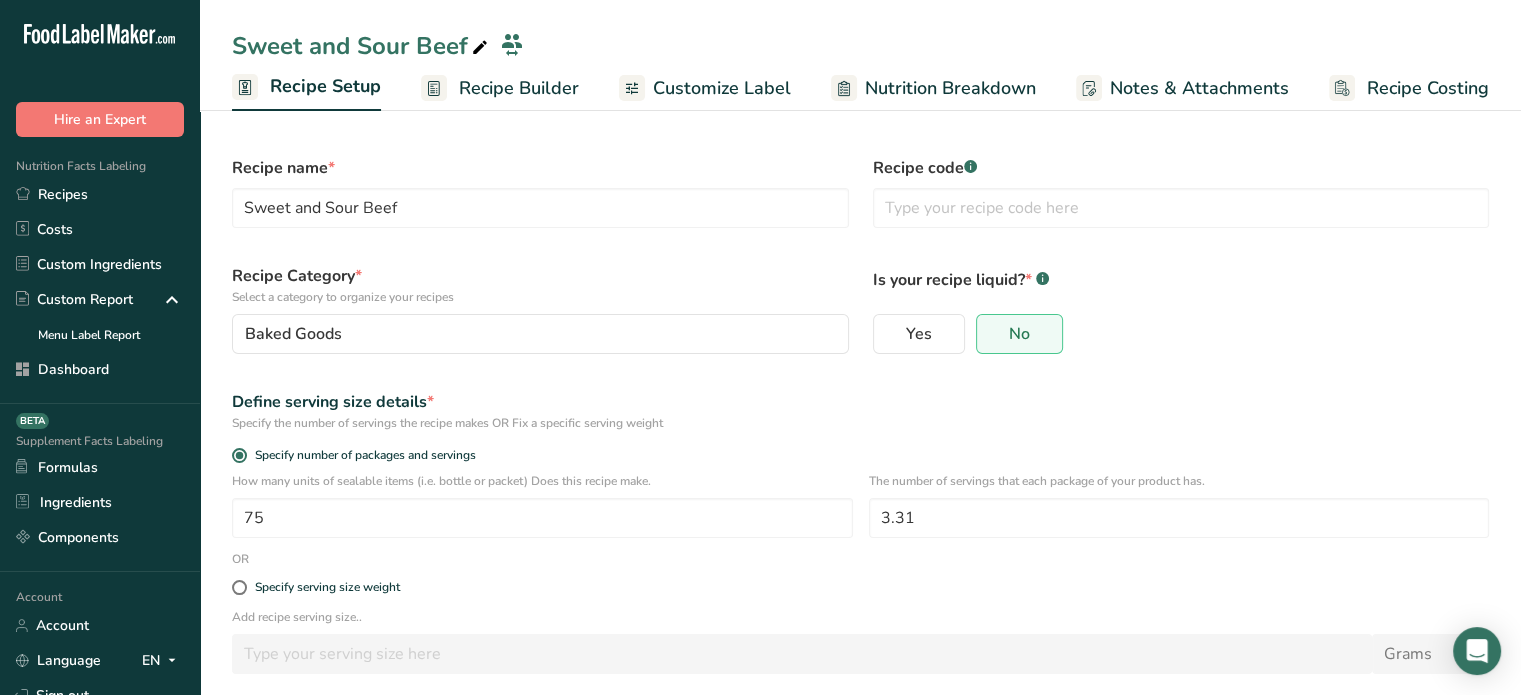 click on "Recipe Builder" at bounding box center (519, 88) 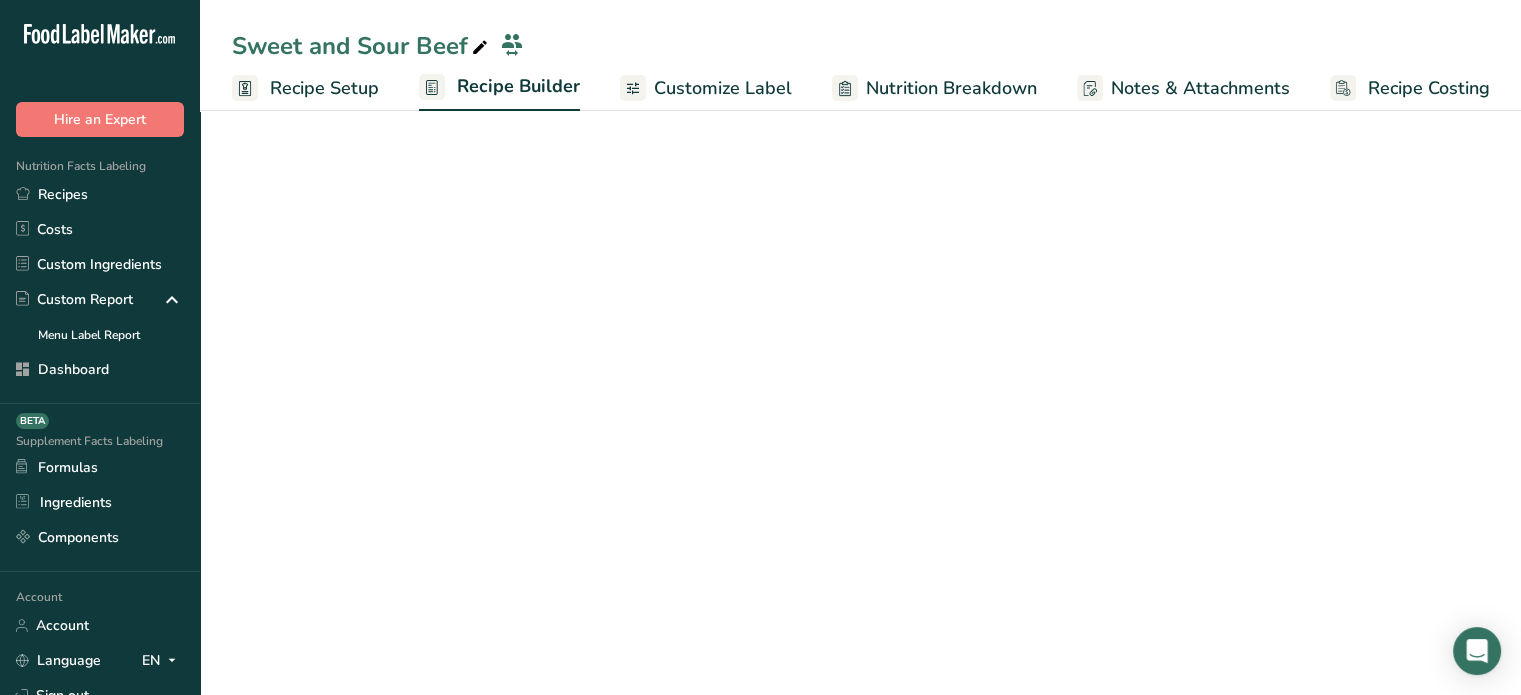scroll, scrollTop: 0, scrollLeft: 0, axis: both 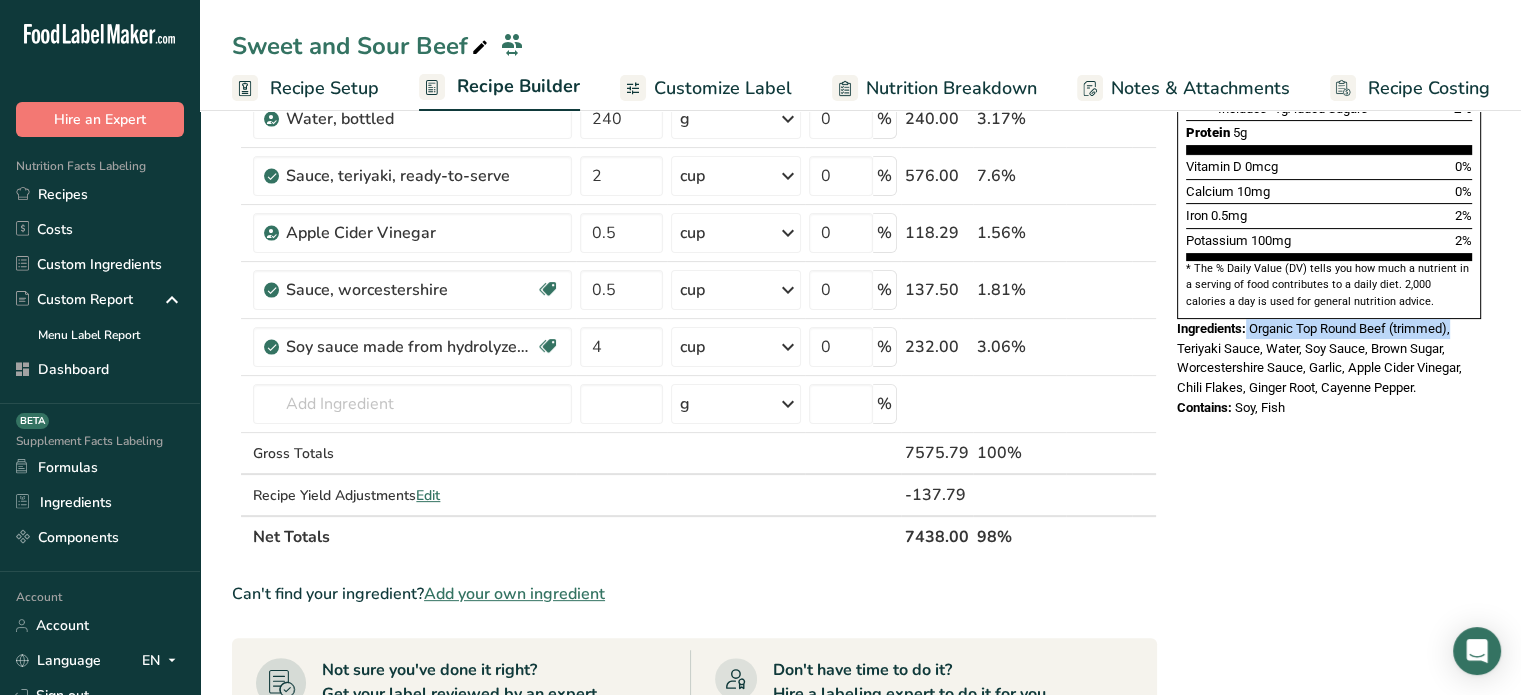 drag, startPoint x: 1248, startPoint y: 279, endPoint x: 1457, endPoint y: 279, distance: 209 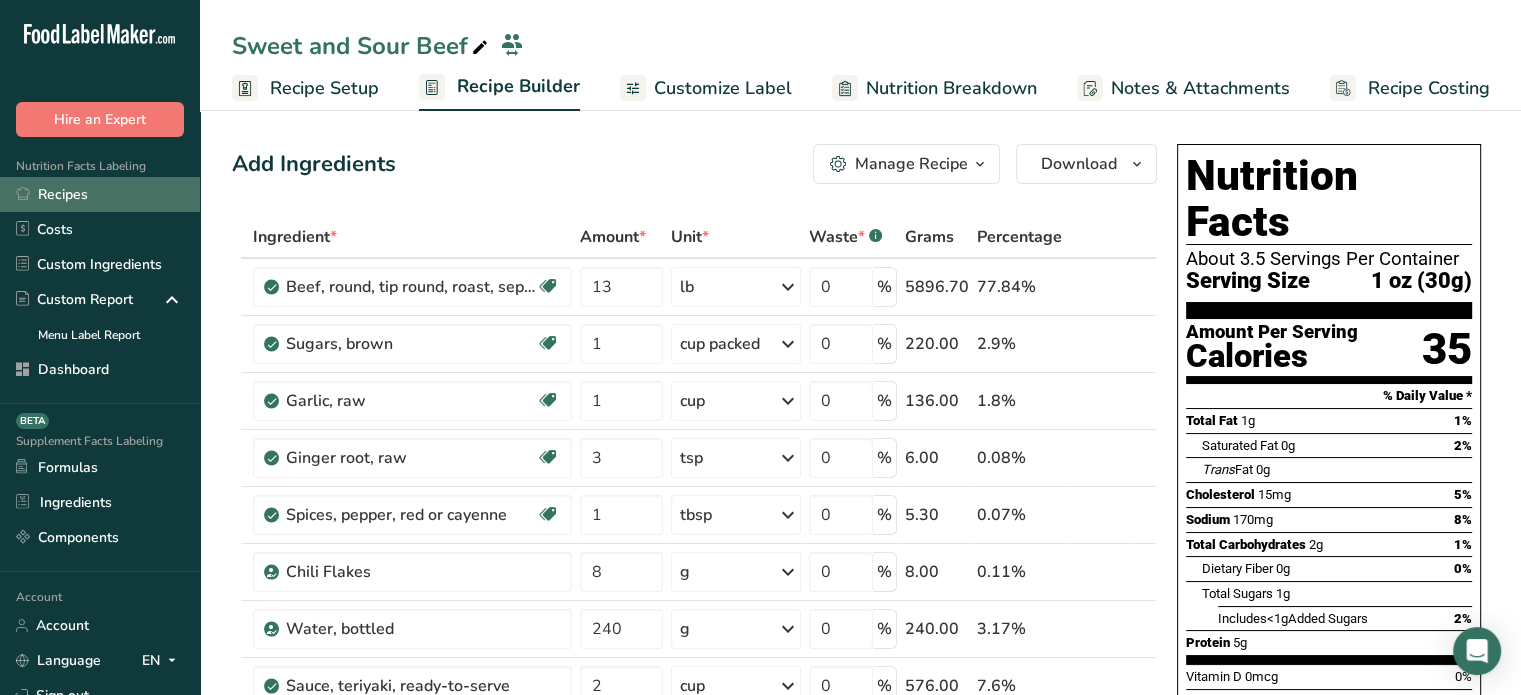 click on "Recipes" at bounding box center [100, 194] 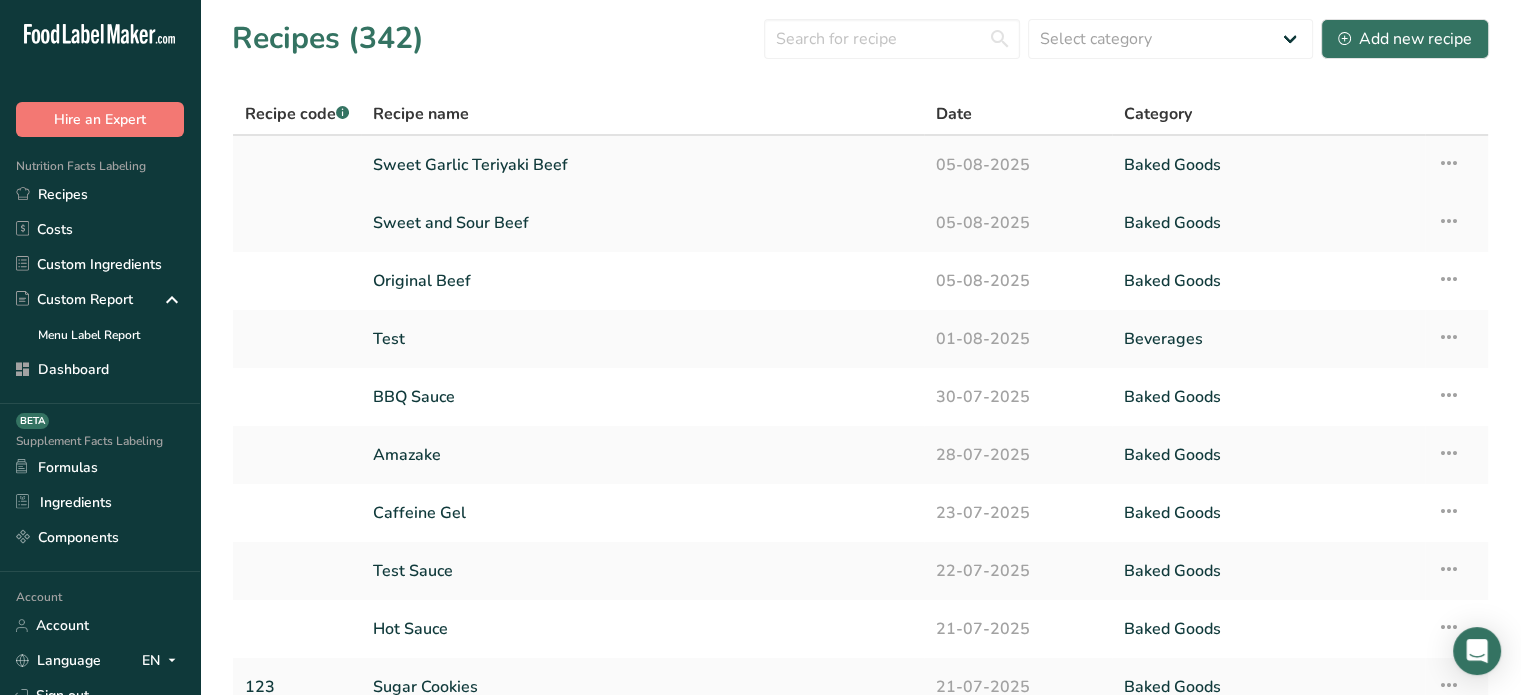 click on "Sweet Garlic Teriyaki Beef" at bounding box center [642, 165] 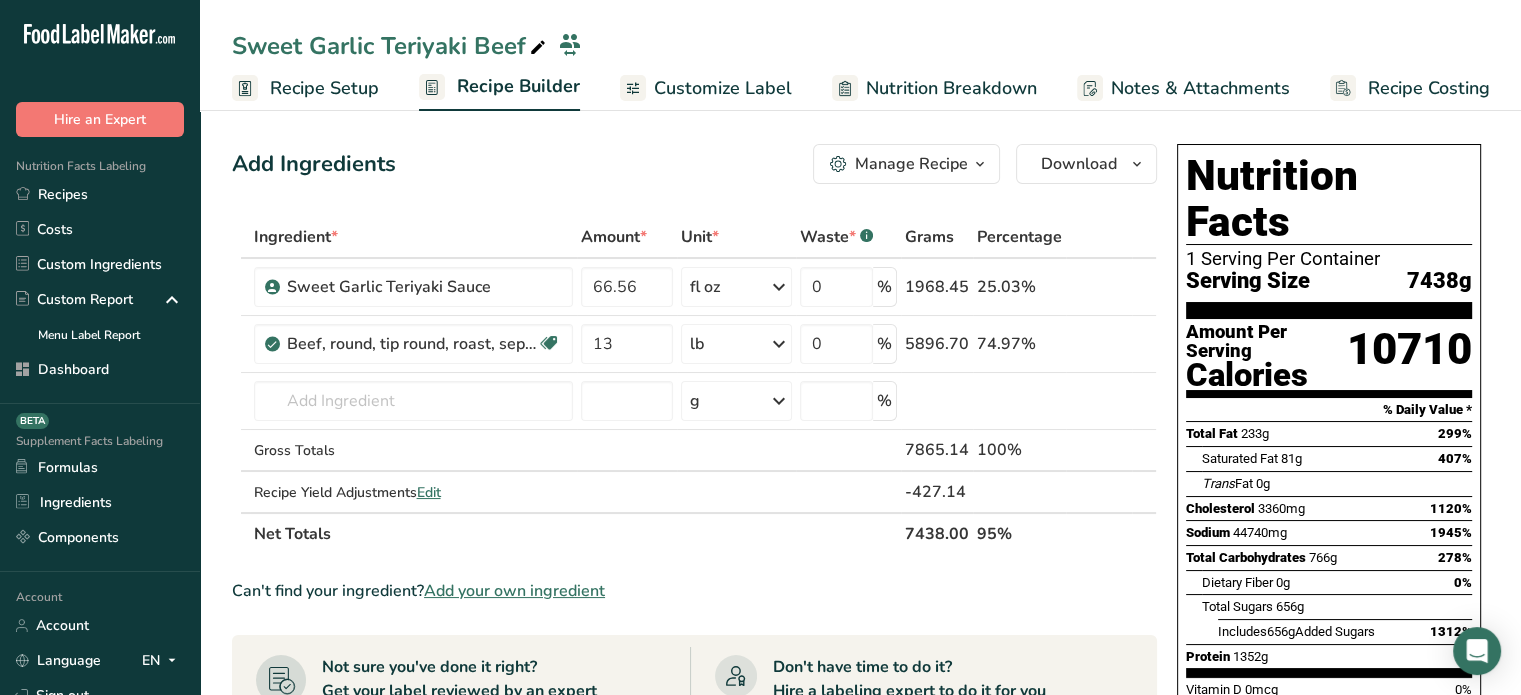 click on "Recipe Setup" at bounding box center (324, 88) 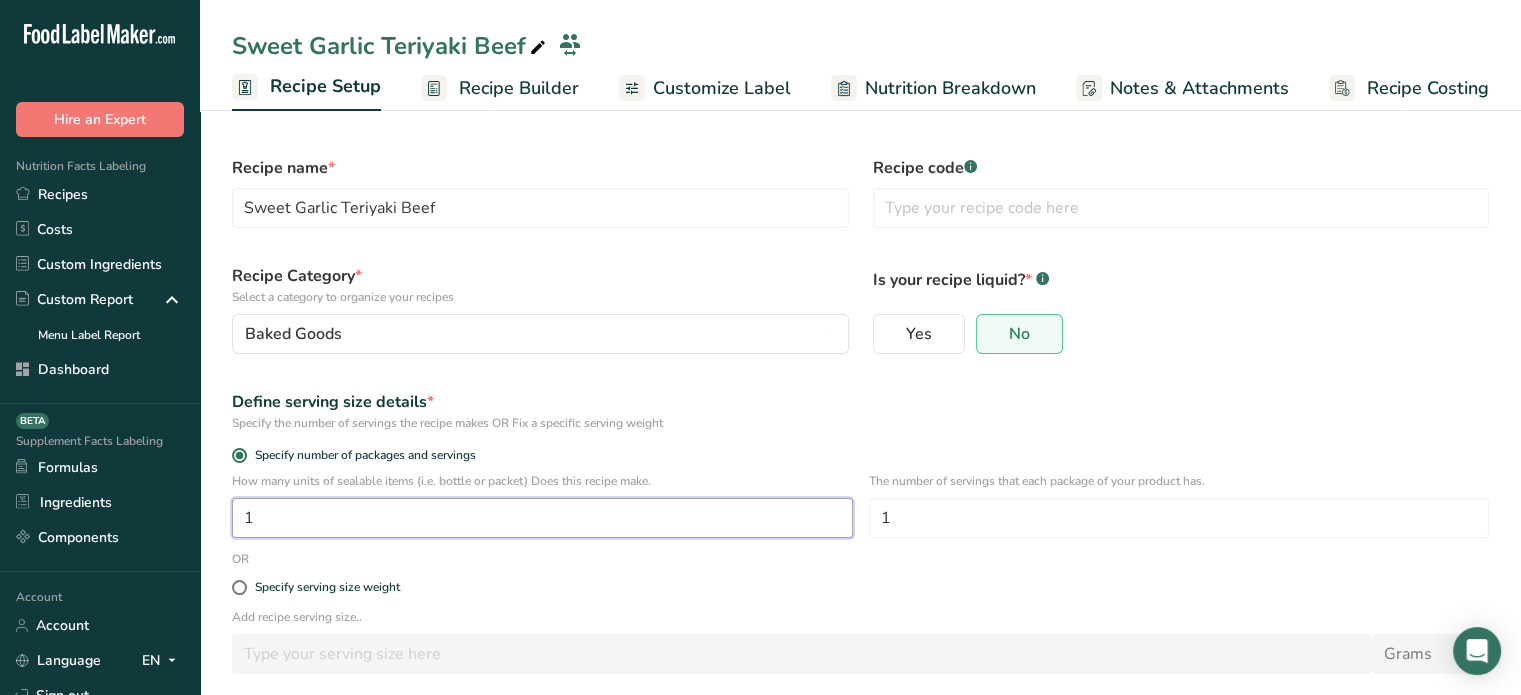 drag, startPoint x: 372, startPoint y: 508, endPoint x: 224, endPoint y: 509, distance: 148.00337 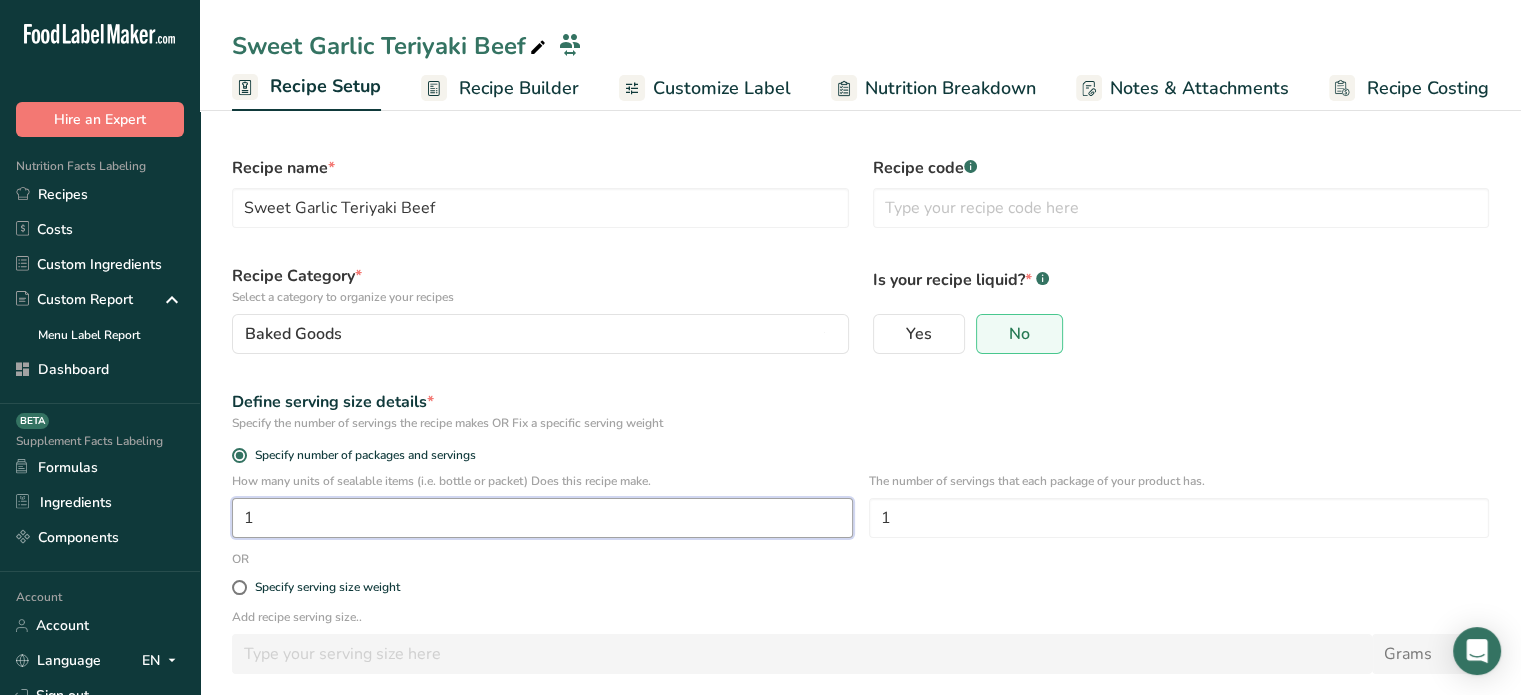 click on "How many units of sealable items (i.e. bottle or packet) Does this recipe make.
1
The number of servings that each package of your product has.
1" at bounding box center [860, 511] 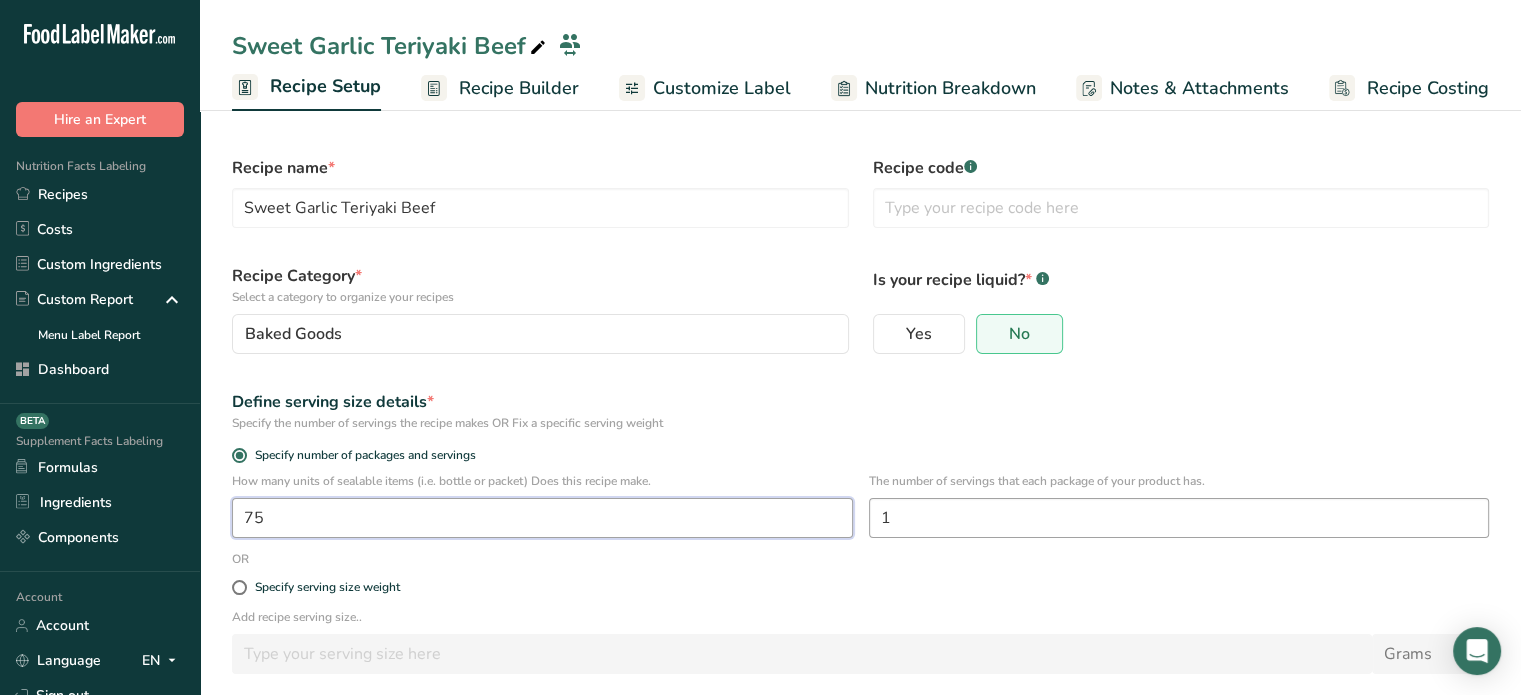 type on "75" 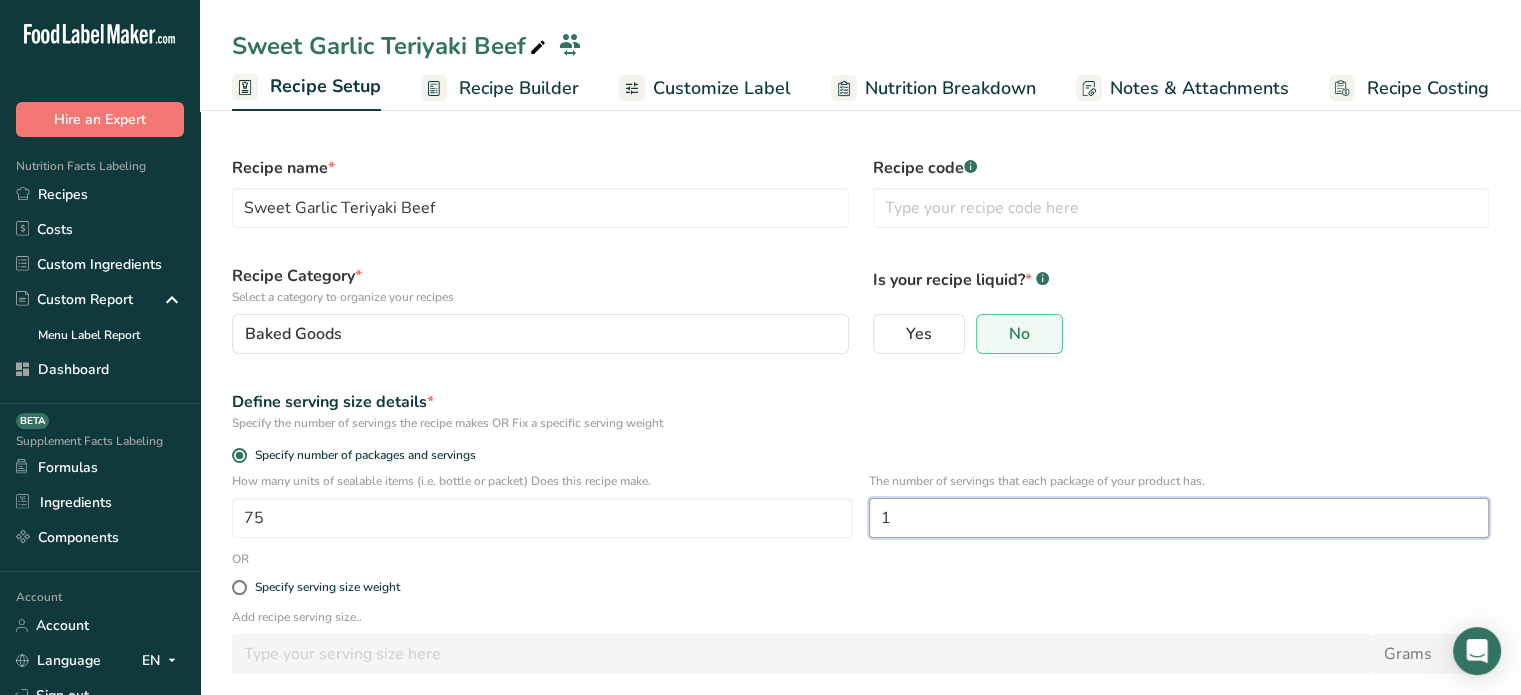 drag, startPoint x: 988, startPoint y: 511, endPoint x: 881, endPoint y: 514, distance: 107.042046 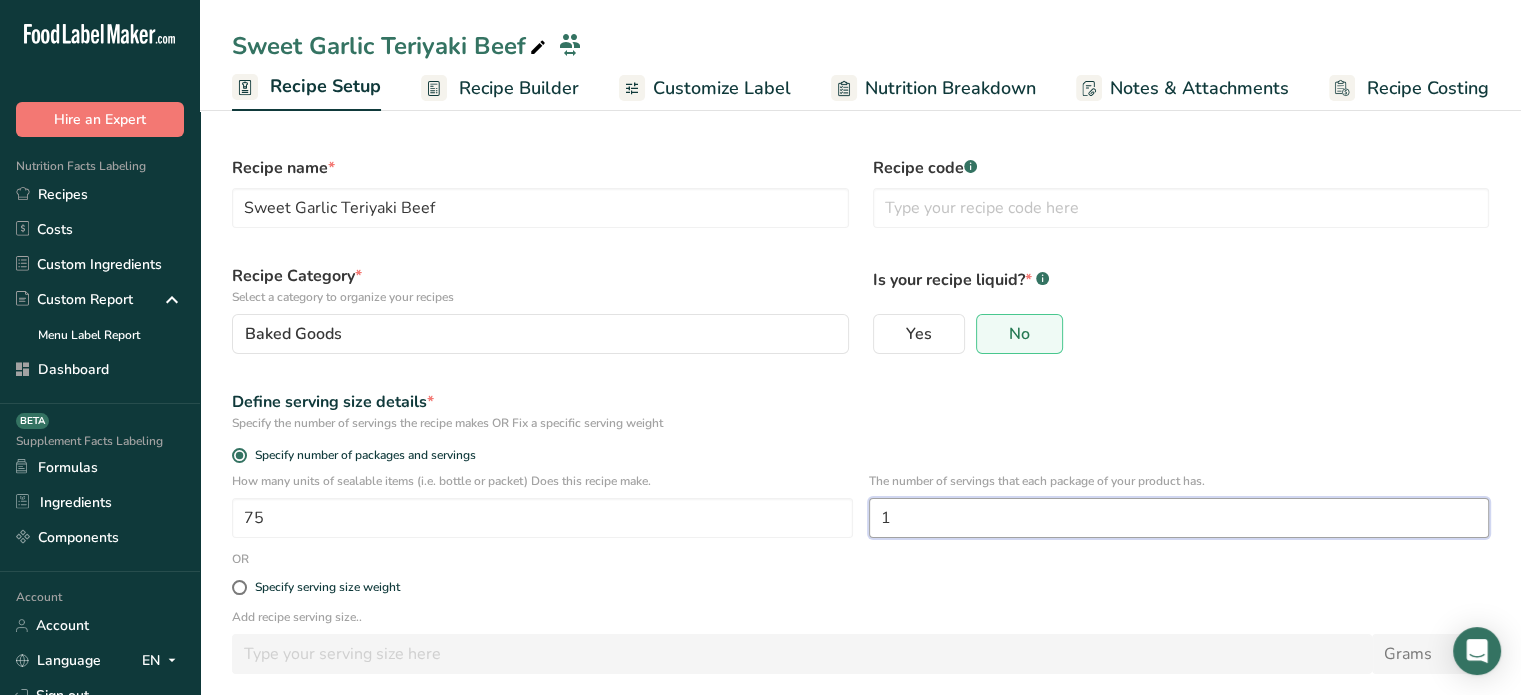 click on "1" at bounding box center (1179, 518) 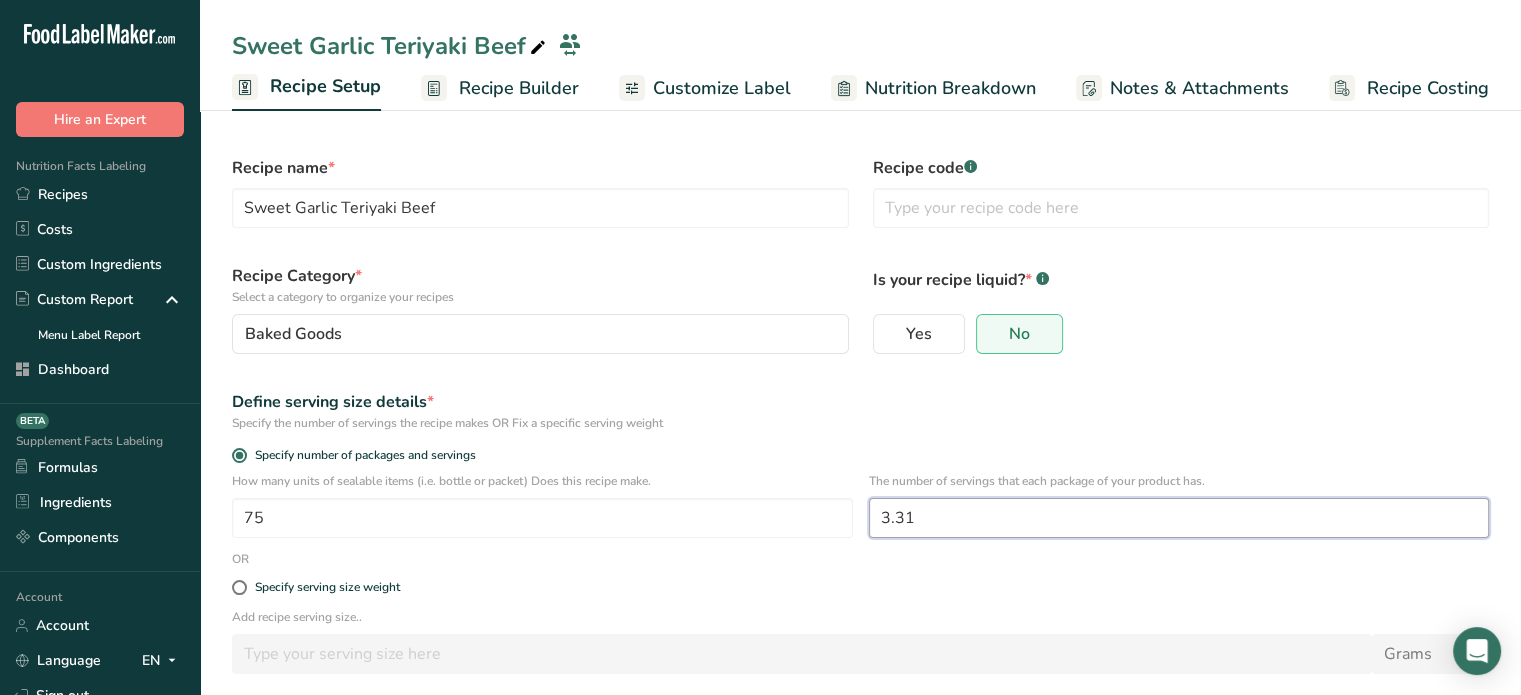 scroll, scrollTop: 95, scrollLeft: 0, axis: vertical 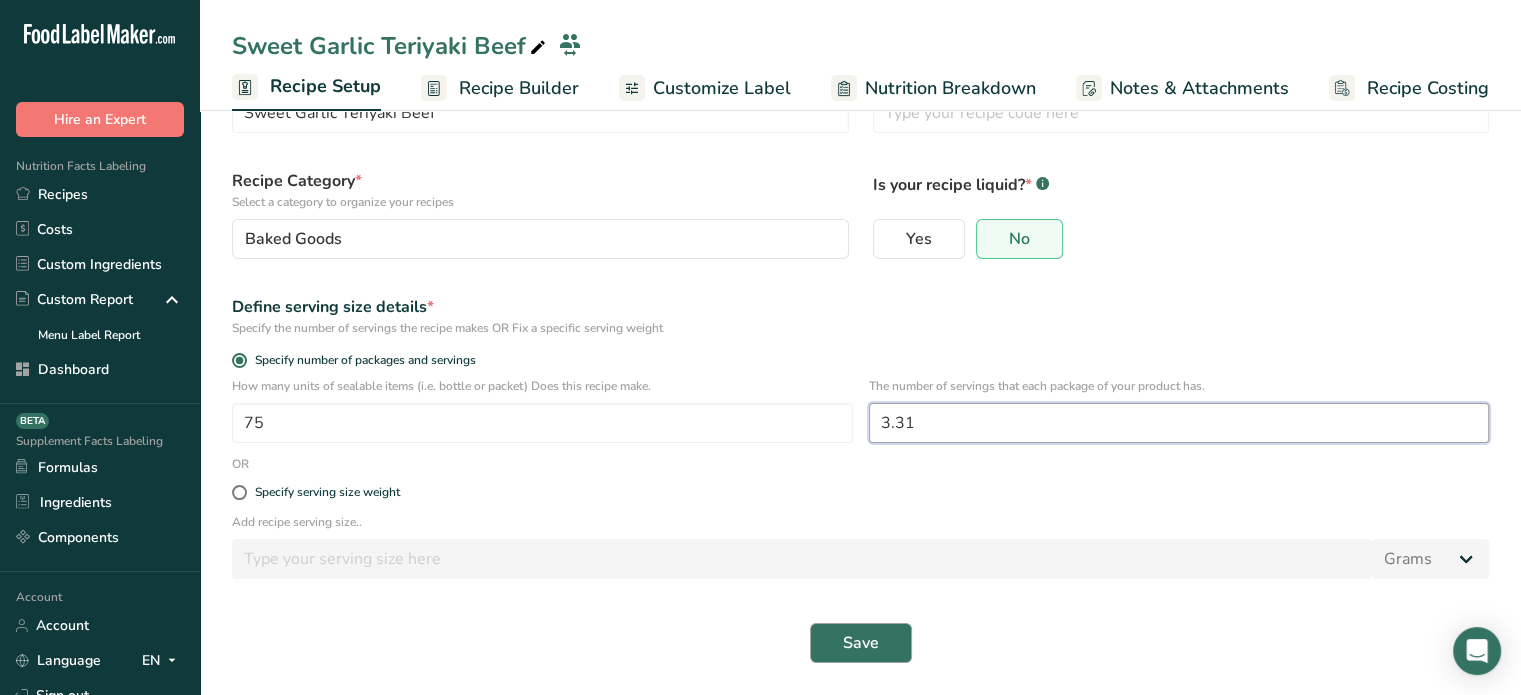 type on "3.31" 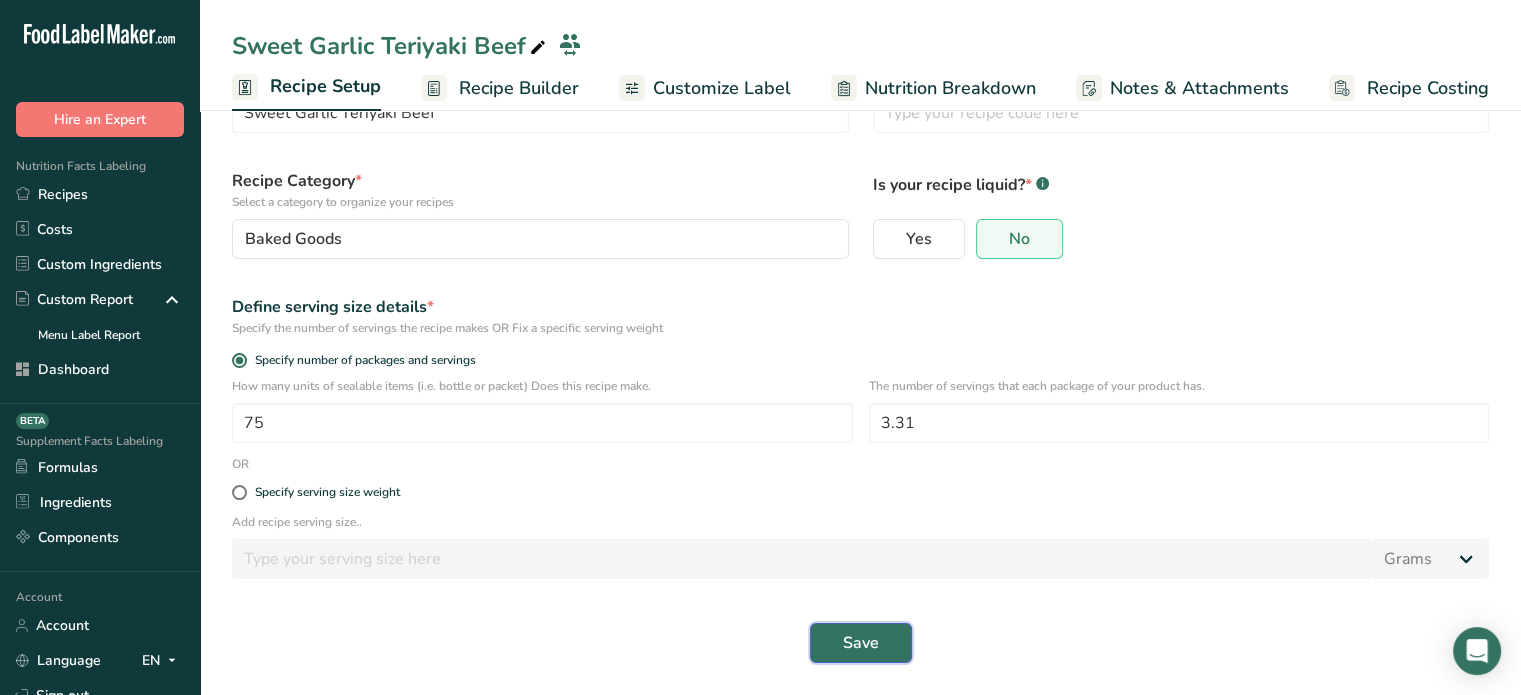click on "Save" at bounding box center [861, 643] 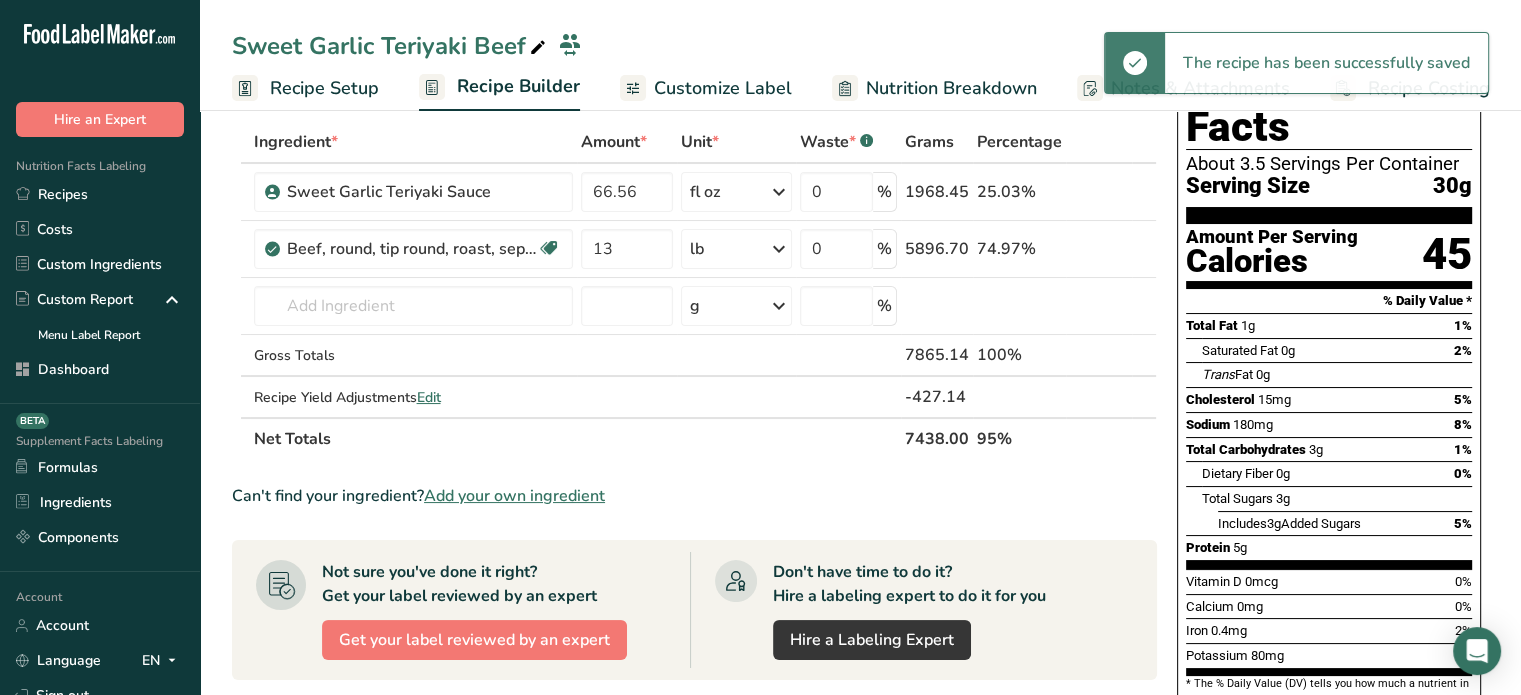 scroll, scrollTop: 0, scrollLeft: 0, axis: both 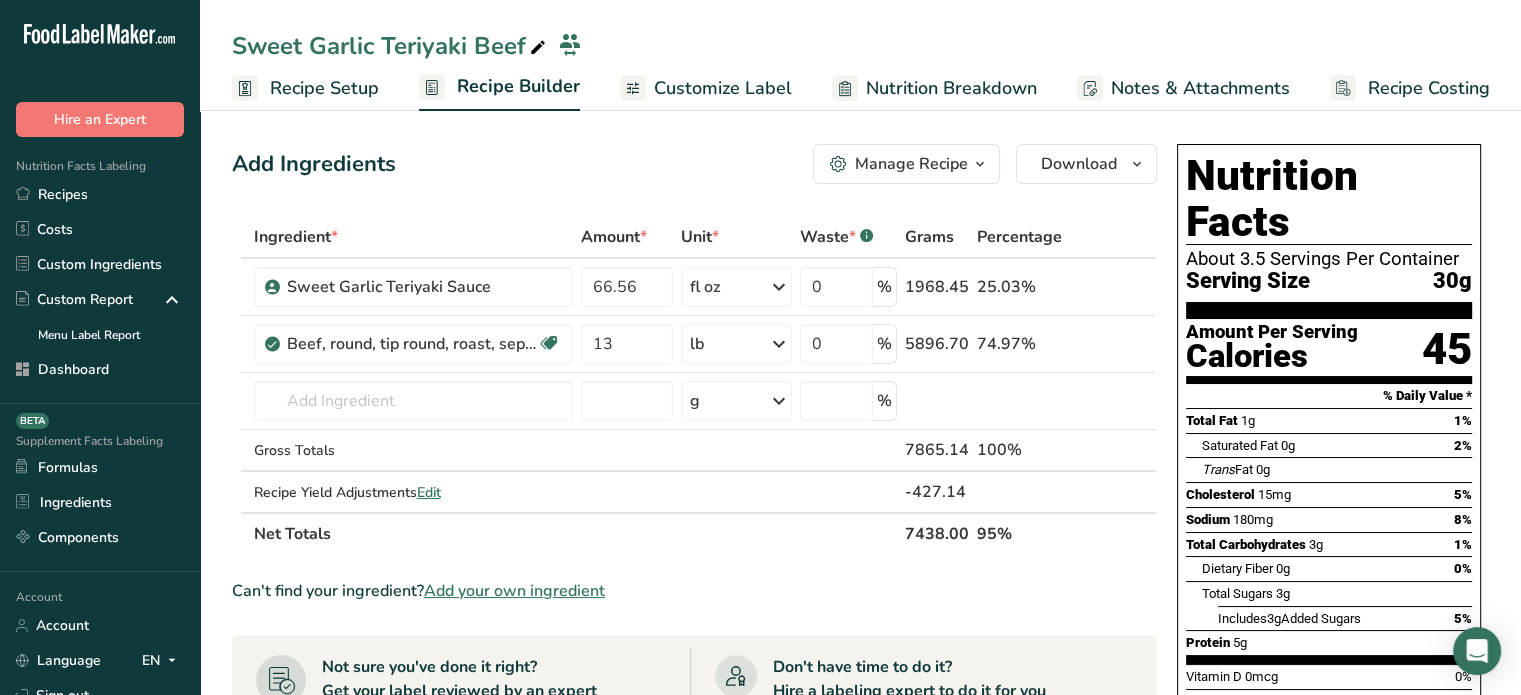 click on "Customize Label" at bounding box center [723, 88] 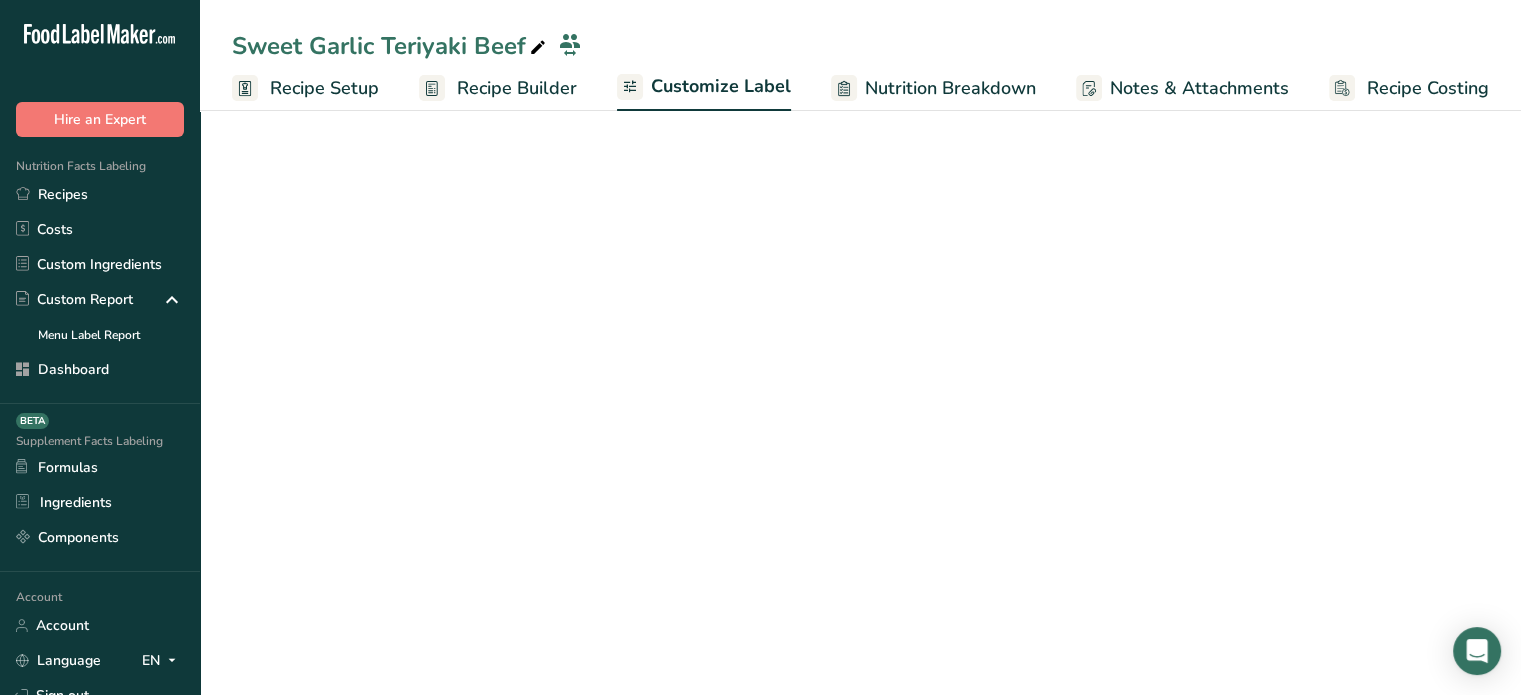 scroll, scrollTop: 0, scrollLeft: 0, axis: both 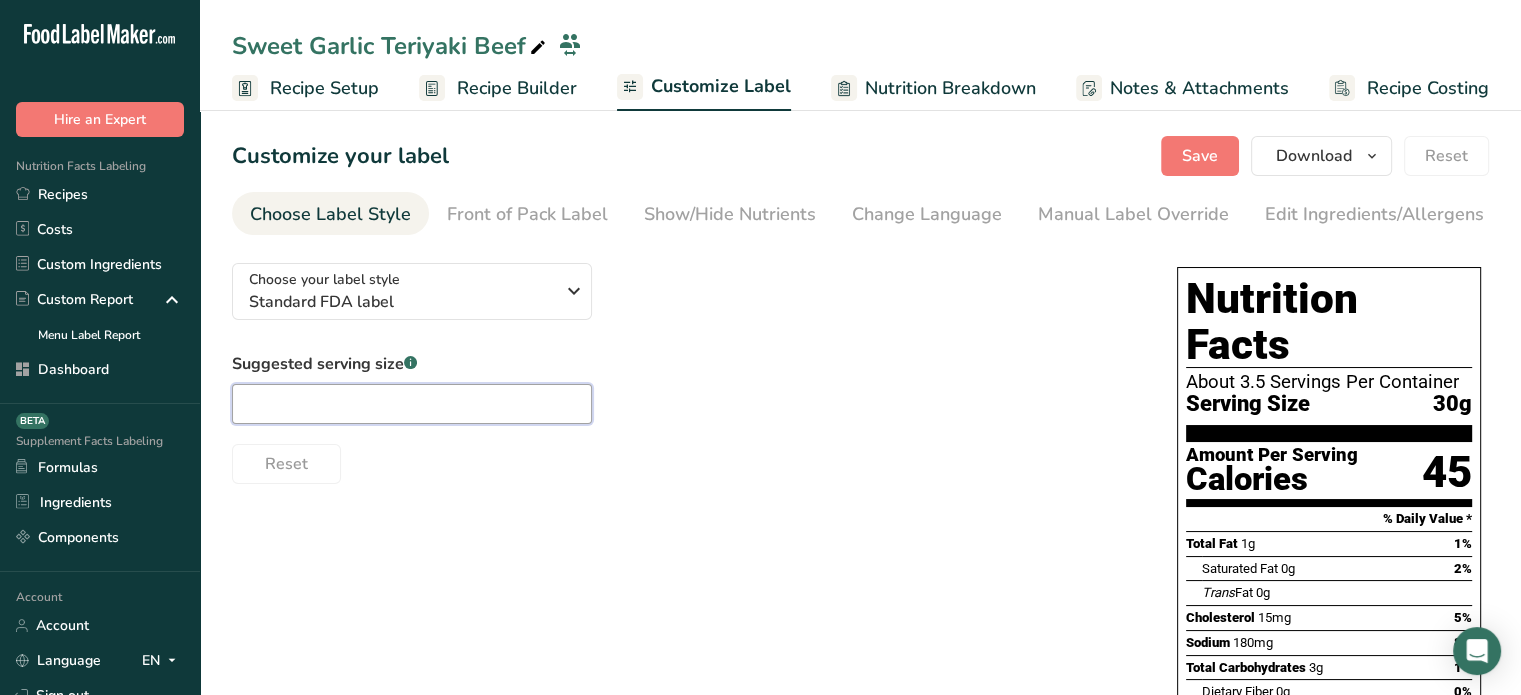 click at bounding box center [412, 404] 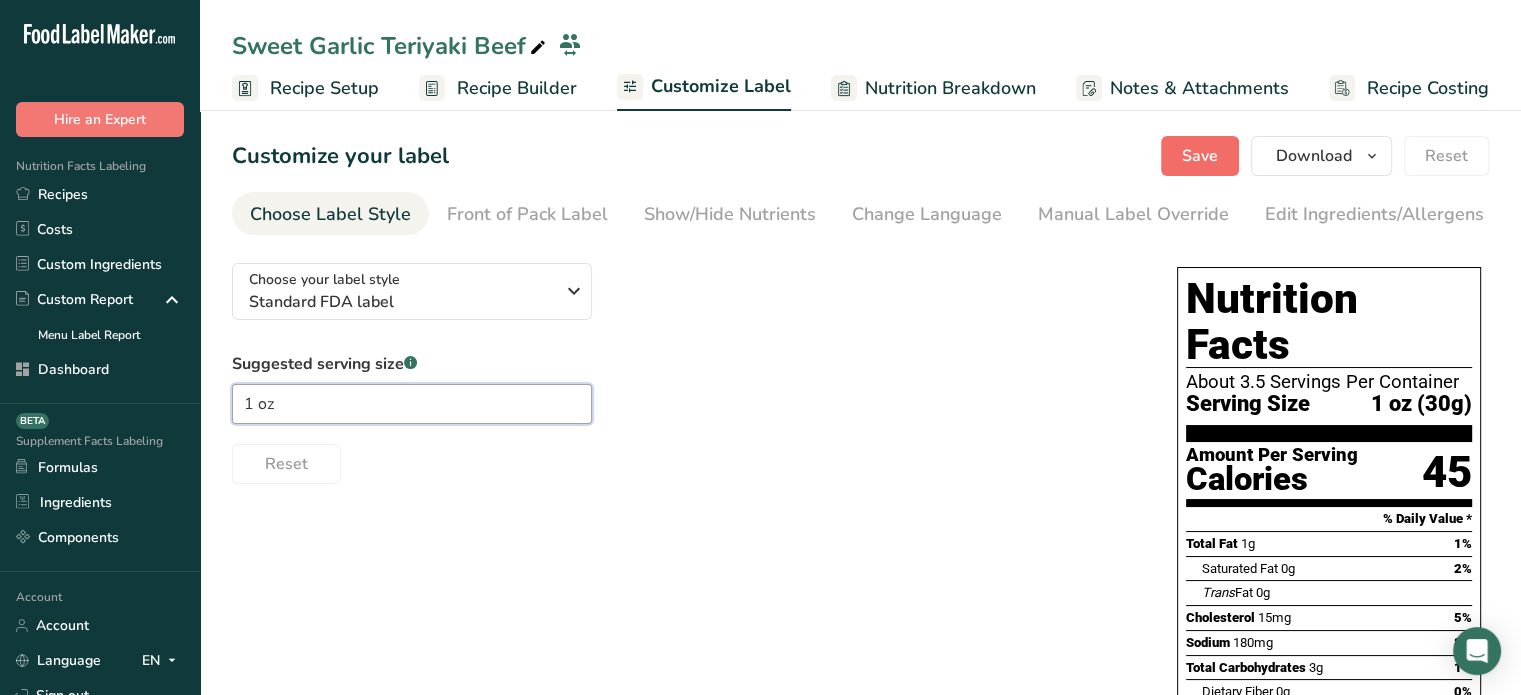 type on "1 oz" 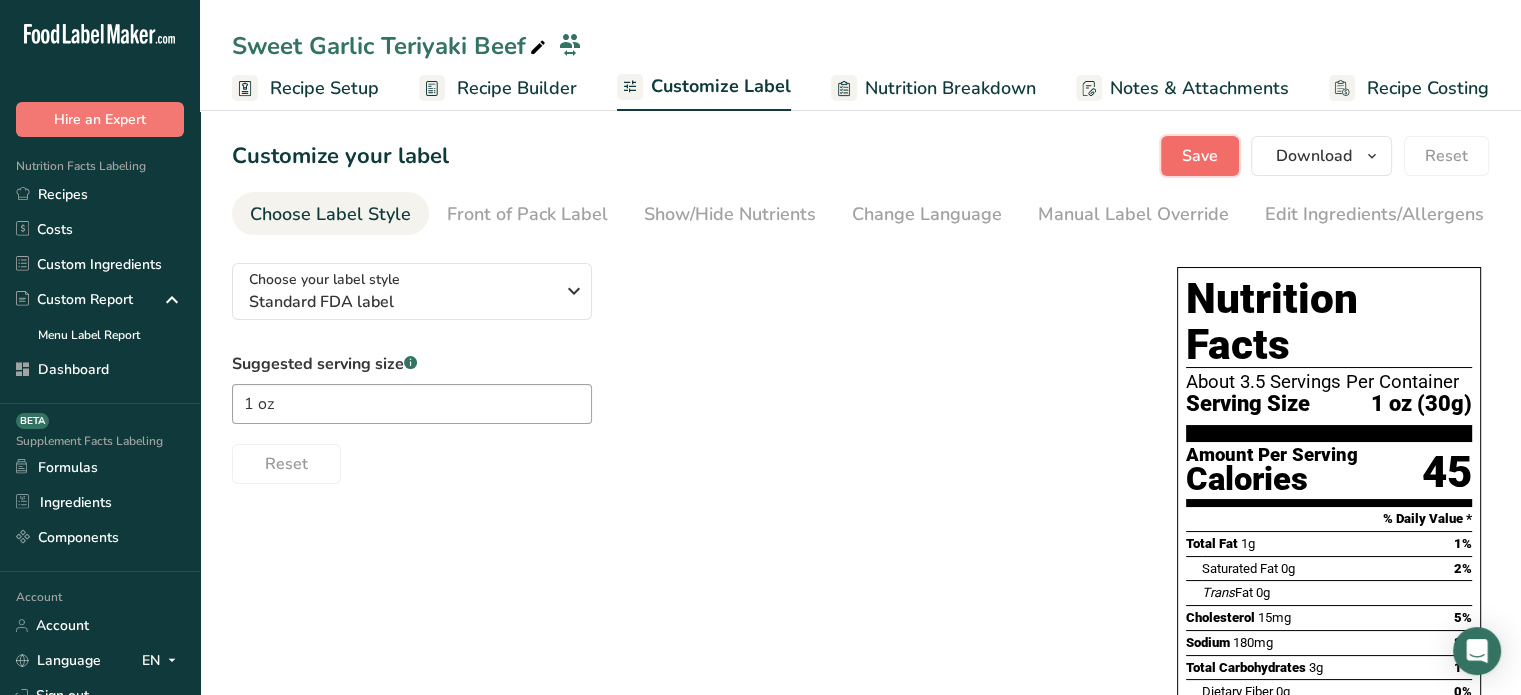click on "Save" at bounding box center (1200, 156) 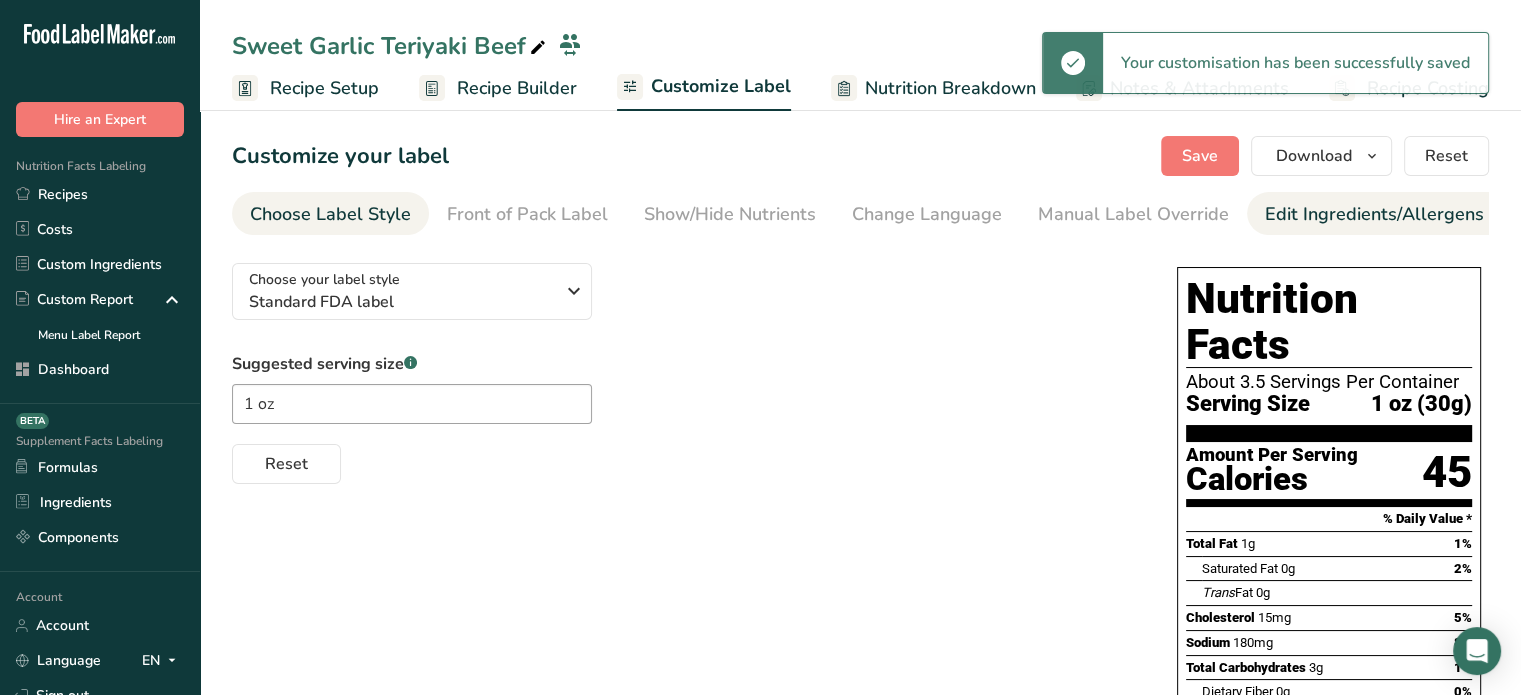click on "Edit Ingredients/Allergens List" at bounding box center [1392, 214] 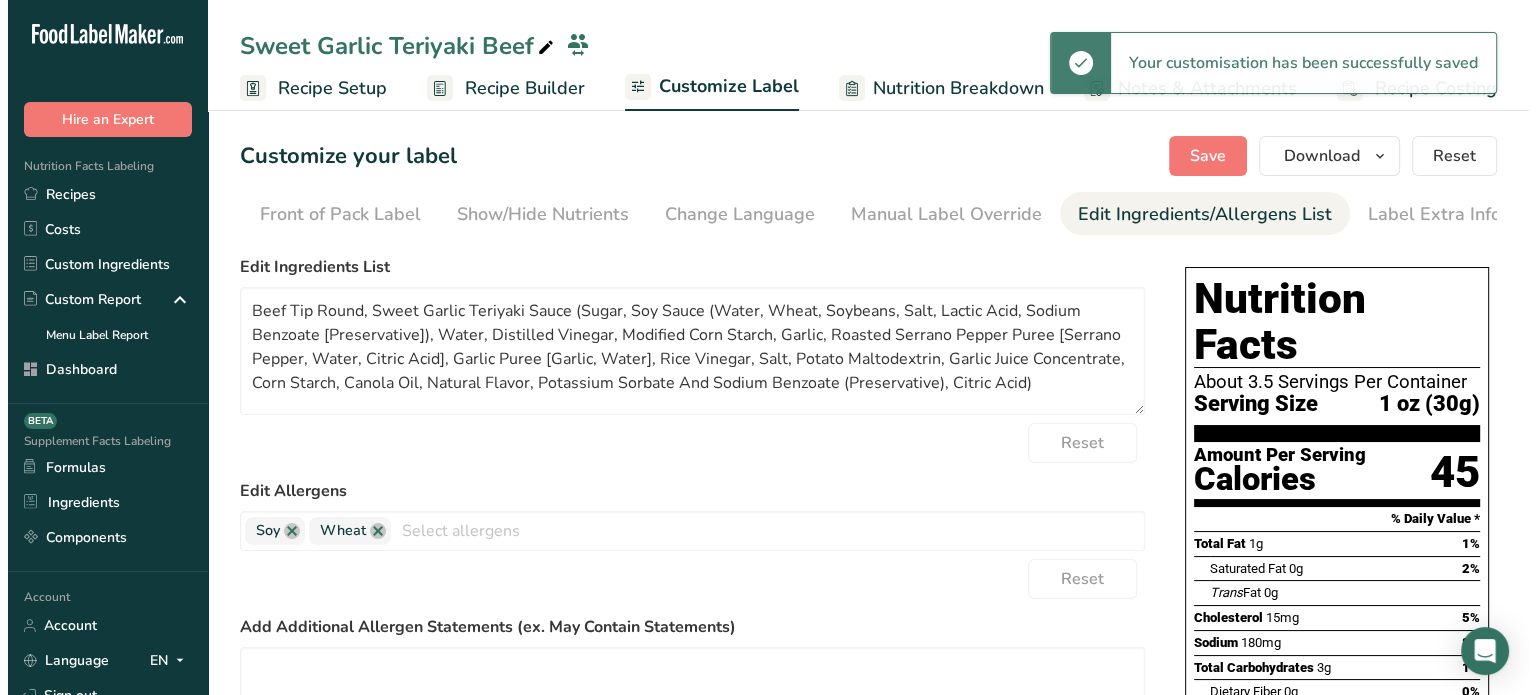 scroll, scrollTop: 0, scrollLeft: 196, axis: horizontal 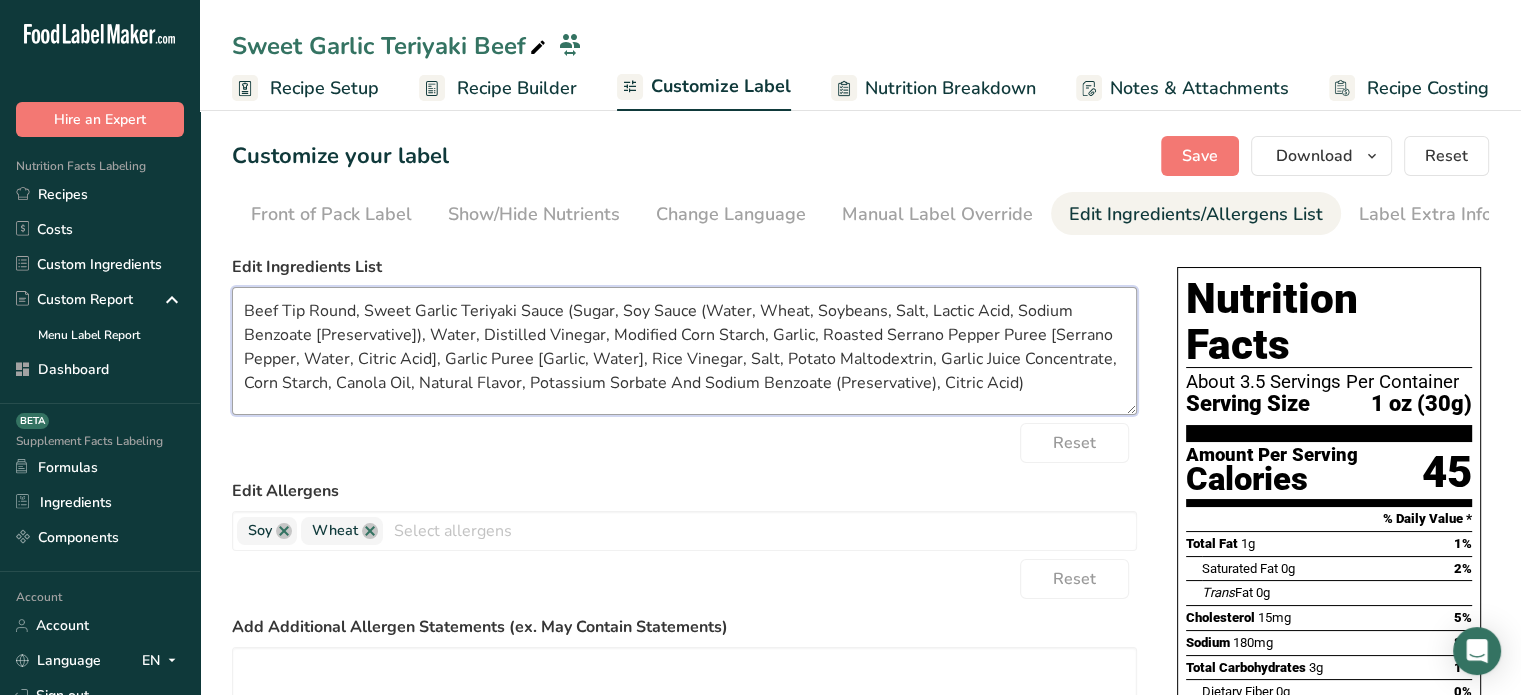 drag, startPoint x: 354, startPoint y: 313, endPoint x: 210, endPoint y: 307, distance: 144.12494 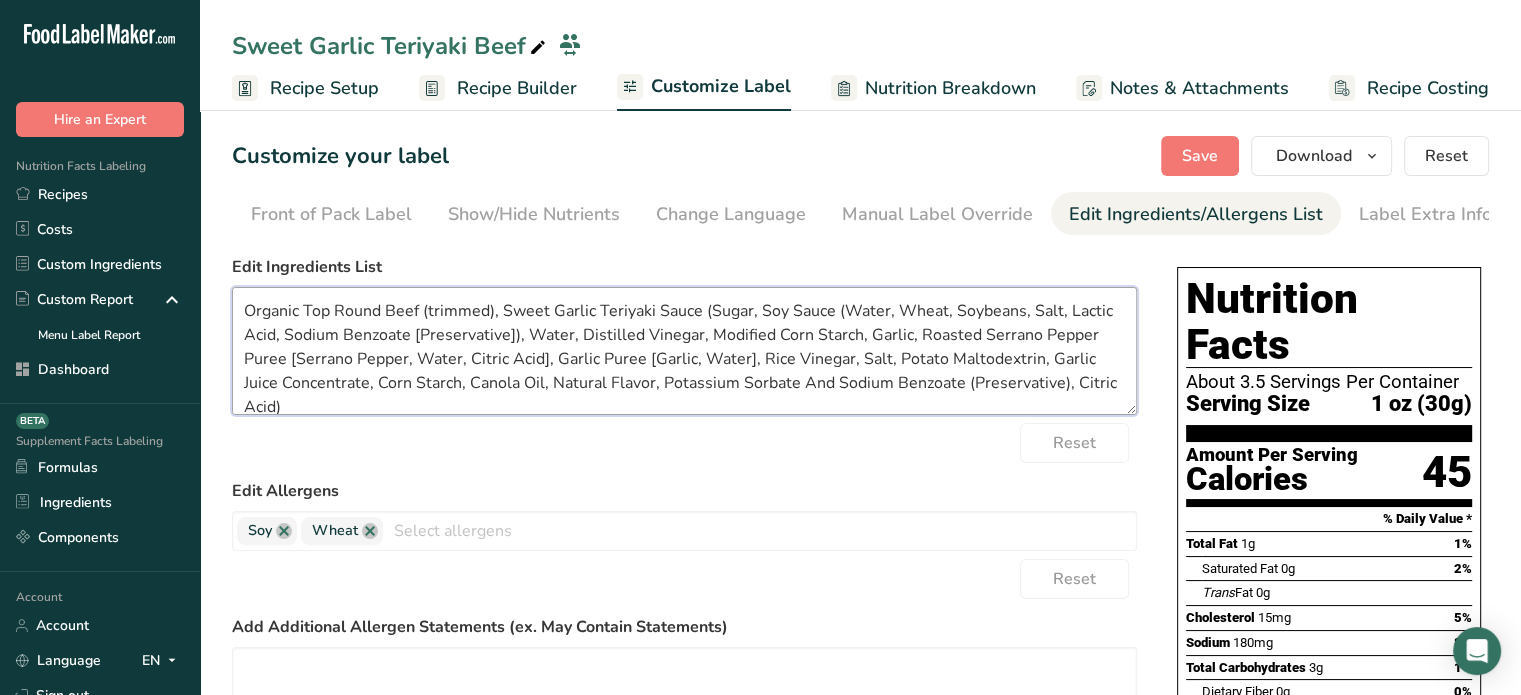 click on "Organic Top Round Beef (trimmed), Sweet Garlic Teriyaki Sauce (Sugar, Soy Sauce (Water, Wheat, Soybeans, Salt, Lactic Acid, Sodium Benzoate [Preservative]), Water, Distilled Vinegar, Modified Corn Starch, Garlic, Roasted Serrano Pepper Puree [Serrano Pepper, Water, Citric Acid], Garlic Puree [Garlic, Water], Rice Vinegar, Salt, Potato Maltodextrin, Garlic Juice Concentrate, Corn Starch, Canola Oil, Natural Flavor, Potassium Sorbate And Sodium Benzoate (Preservative), Citric Acid)" at bounding box center (684, 351) 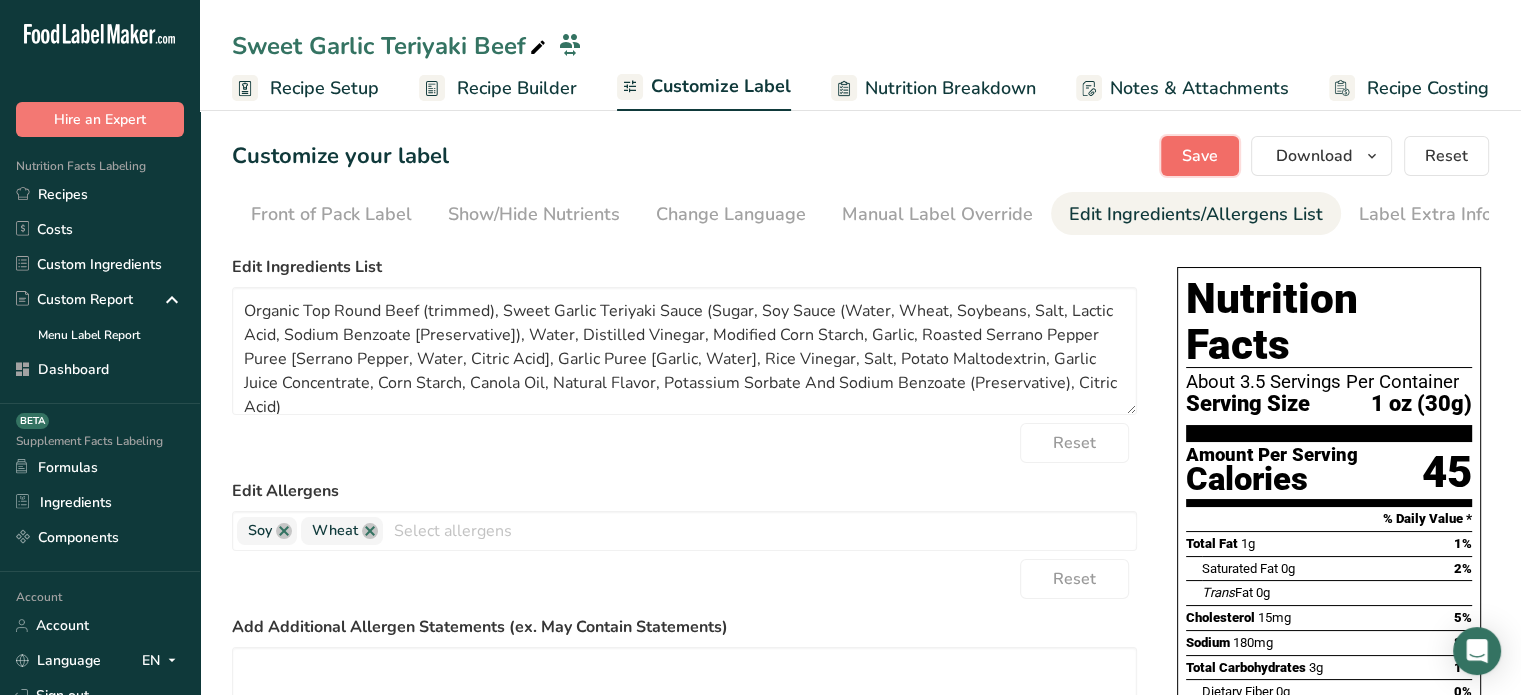 click on "Save" at bounding box center (1200, 156) 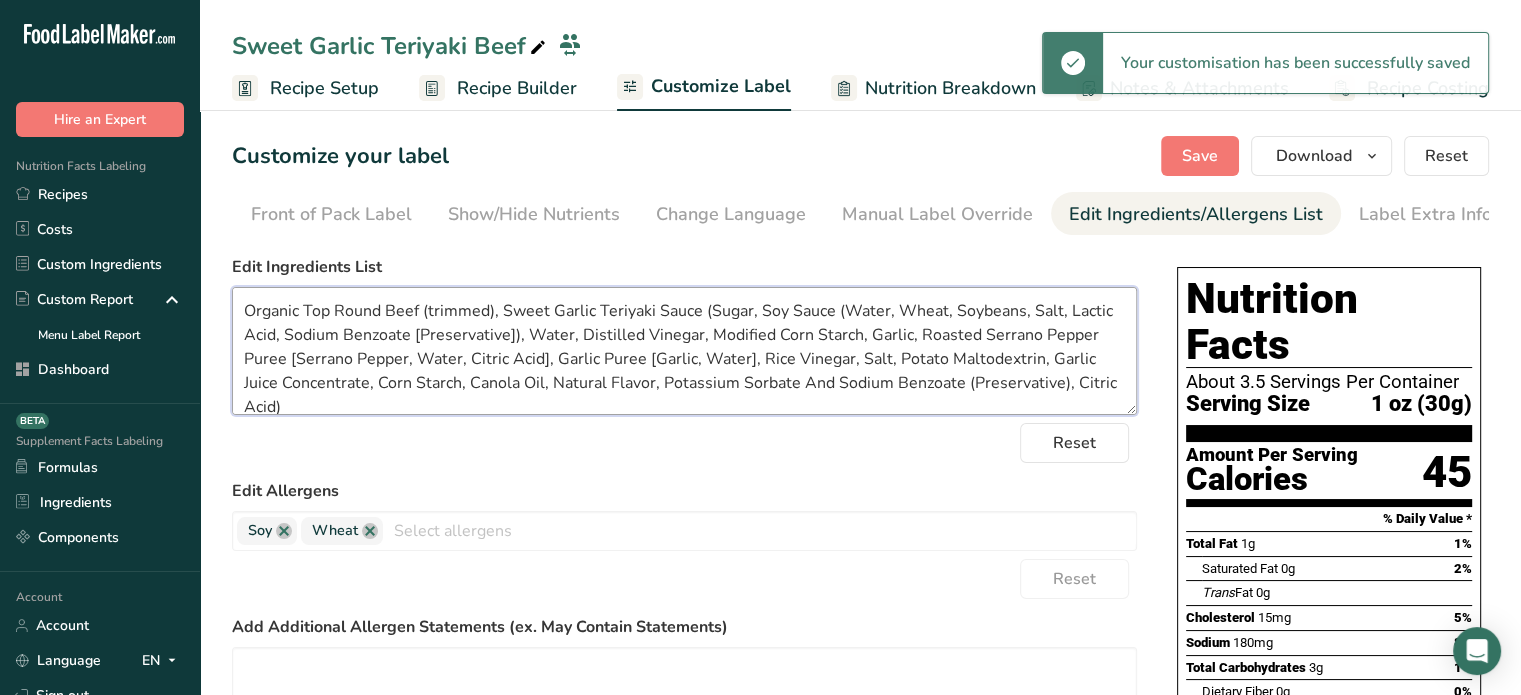 drag, startPoint x: 1121, startPoint y: 385, endPoint x: 187, endPoint y: 279, distance: 939.9957 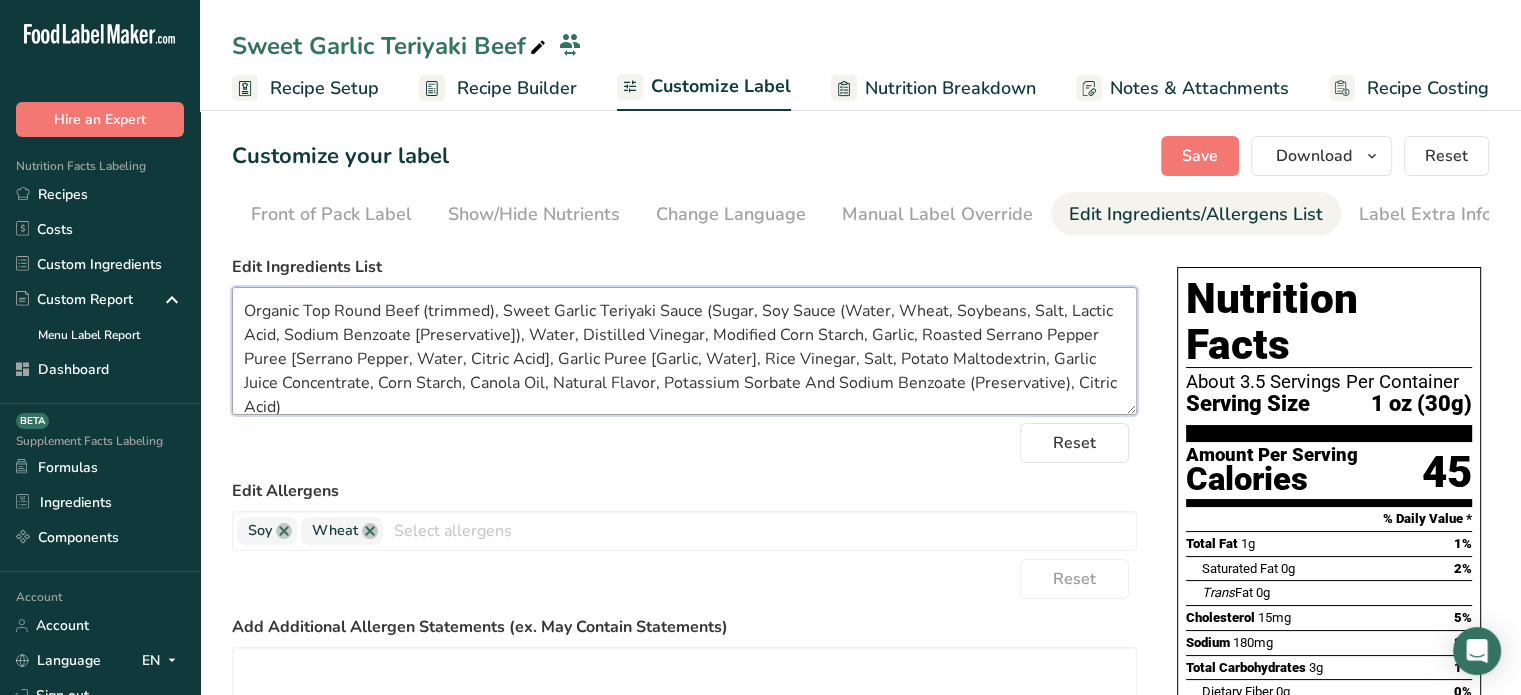 click on "Organic Top Round Beef (trimmed), Sweet Garlic Teriyaki Sauce (Sugar, Soy Sauce (Water, Wheat, Soybeans, Salt, Lactic Acid, Sodium Benzoate [Preservative]), Water, Distilled Vinegar, Modified Corn Starch, Garlic, Roasted Serrano Pepper Puree [Serrano Pepper, Water, Citric Acid], Garlic Puree [Garlic, Water], Rice Vinegar, Salt, Potato Maltodextrin, Garlic Juice Concentrate, Corn Starch, Canola Oil, Natural Flavor, Potassium Sorbate And Sodium Benzoate (Preservative), Citric Acid)" at bounding box center [684, 351] 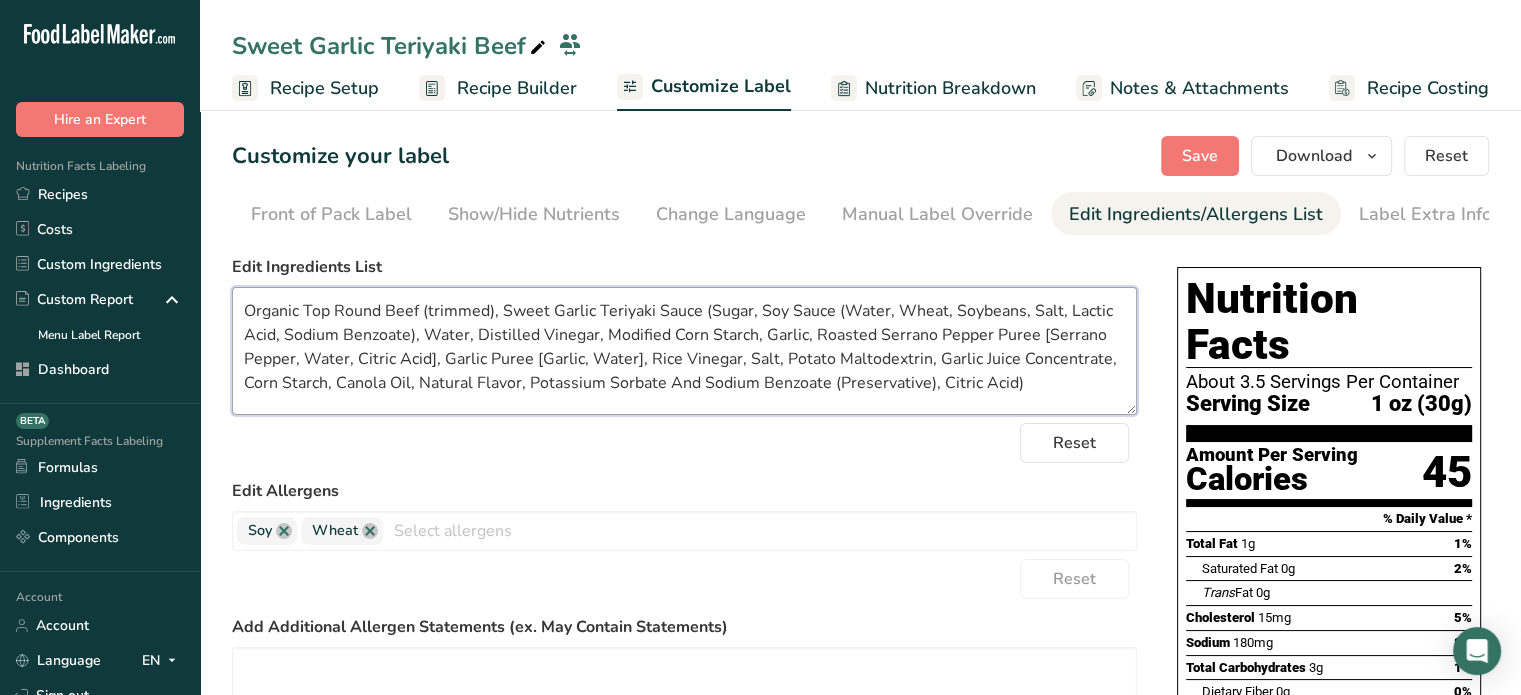 click on "Organic Top Round Beef (trimmed), Sweet Garlic Teriyaki Sauce (Sugar, Soy Sauce (Water, Wheat, Soybeans, Salt, Lactic Acid, Sodium Benzoate), Water, Distilled Vinegar, Modified Corn Starch, Garlic, Roasted Serrano Pepper Puree [Serrano Pepper, Water, Citric Acid], Garlic Puree [Garlic, Water], Rice Vinegar, Salt, Potato Maltodextrin, Garlic Juice Concentrate, Corn Starch, Canola Oil, Natural Flavor, Potassium Sorbate And Sodium Benzoate (Preservative), Citric Acid)" at bounding box center [684, 351] 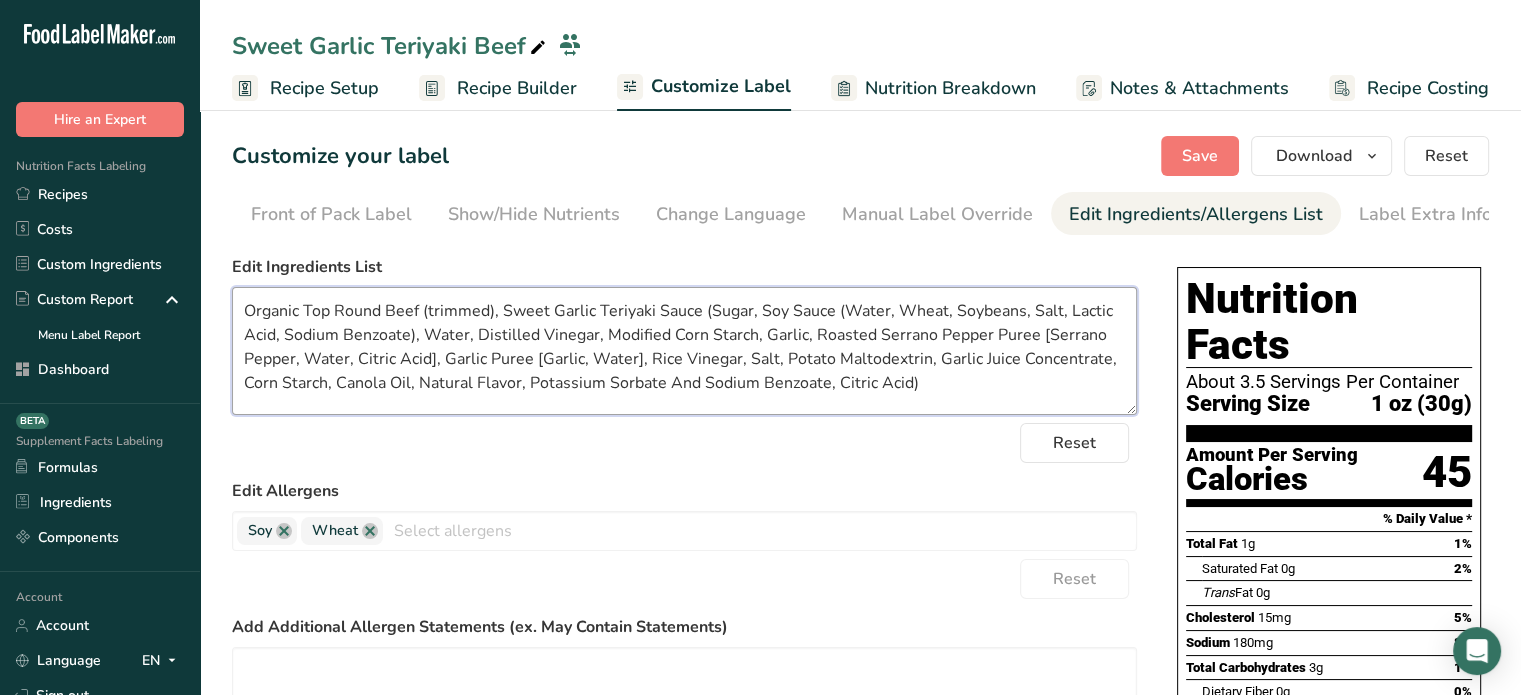 click on "Organic Top Round Beef (trimmed), Sweet Garlic Teriyaki Sauce (Sugar, Soy Sauce (Water, Wheat, Soybeans, Salt, Lactic Acid, Sodium Benzoate), Water, Distilled Vinegar, Modified Corn Starch, Garlic, Roasted Serrano Pepper Puree [Serrano Pepper, Water, Citric Acid], Garlic Puree [Garlic, Water], Rice Vinegar, Salt, Potato Maltodextrin, Garlic Juice Concentrate, Corn Starch, Canola Oil, Natural Flavor, Potassium Sorbate And Sodium Benzoate, Citric Acid)" at bounding box center (684, 351) 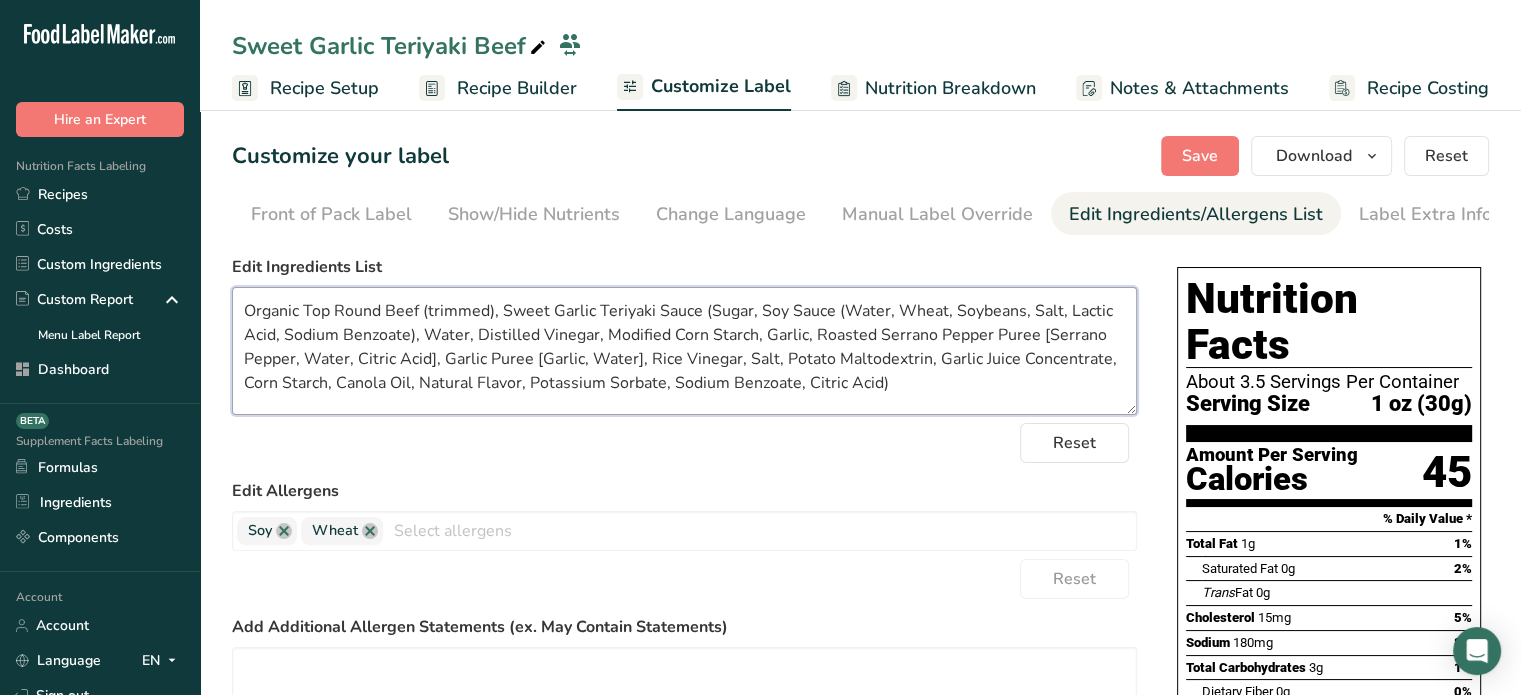 click on "Organic Top Round Beef (trimmed), Sweet Garlic Teriyaki Sauce (Sugar, Soy Sauce (Water, Wheat, Soybeans, Salt, Lactic Acid, Sodium Benzoate), Water, Distilled Vinegar, Modified Corn Starch, Garlic, Roasted Serrano Pepper Puree [Serrano Pepper, Water, Citric Acid], Garlic Puree [Garlic, Water], Rice Vinegar, Salt, Potato Maltodextrin, Garlic Juice Concentrate, Corn Starch, Canola Oil, Natural Flavor, Potassium Sorbate, Sodium Benzoate, Citric Acid)" at bounding box center (684, 351) 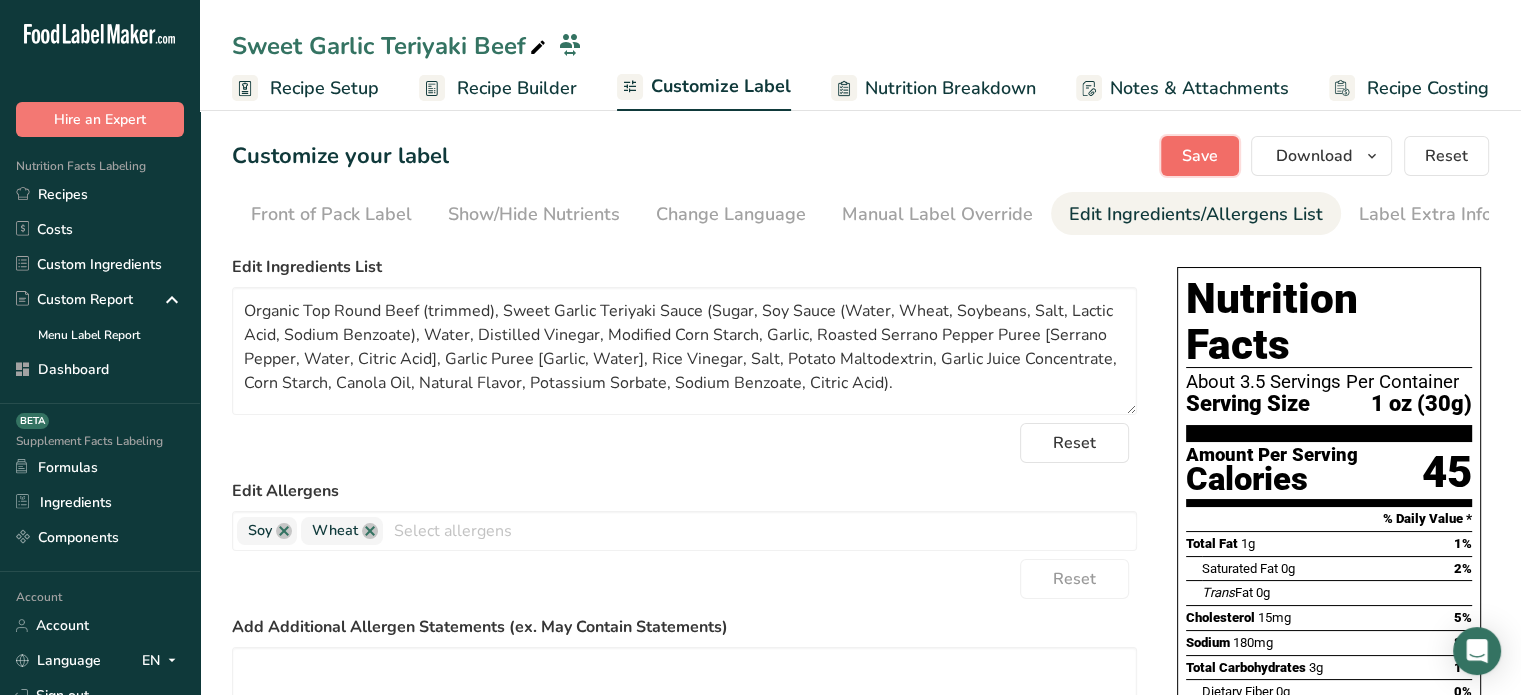 click on "Save" at bounding box center (1200, 156) 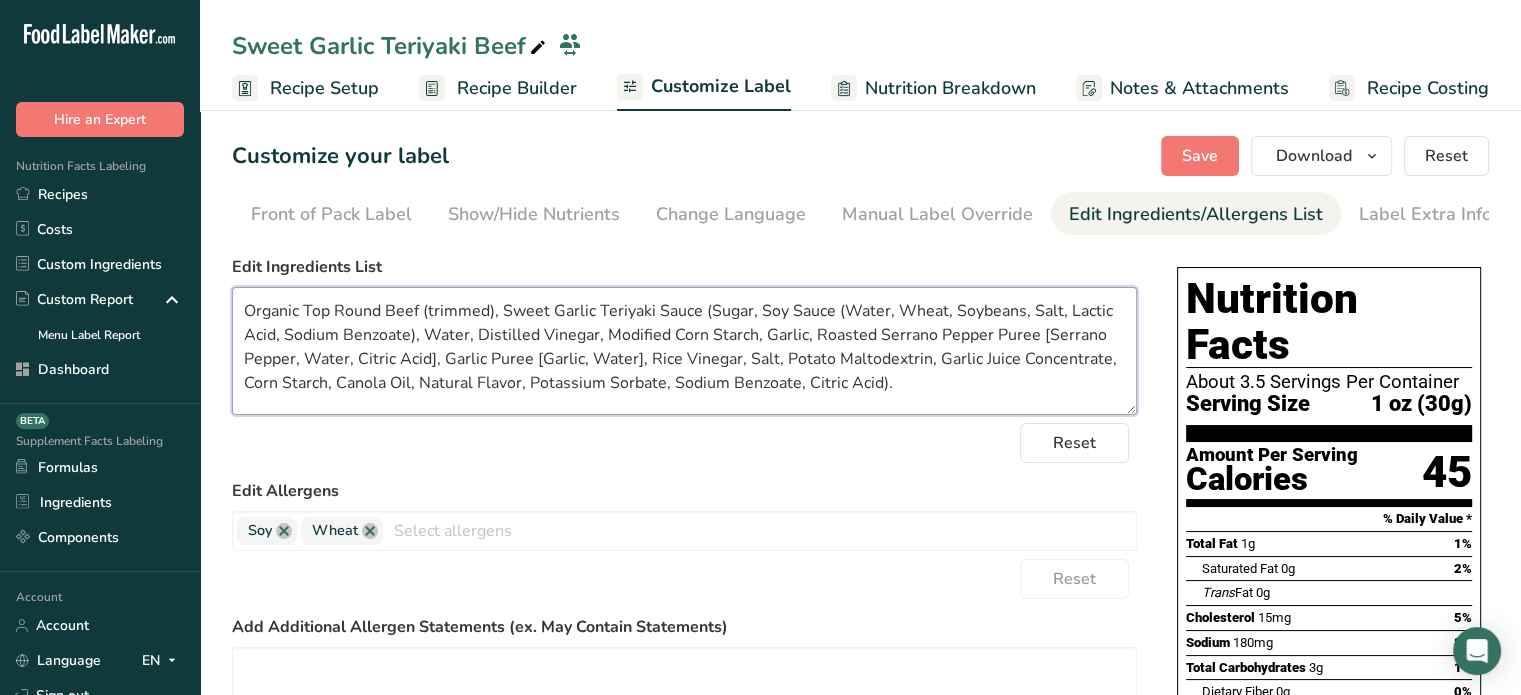 click on "Organic Top Round Beef (trimmed), Sweet Garlic Teriyaki Sauce (Sugar, Soy Sauce (Water, Wheat, Soybeans, Salt, Lactic Acid, Sodium Benzoate), Water, Distilled Vinegar, Modified Corn Starch, Garlic, Roasted Serrano Pepper Puree [Serrano Pepper, Water, Citric Acid], Garlic Puree [Garlic, Water], Rice Vinegar, Salt, Potato Maltodextrin, Garlic Juice Concentrate, Corn Starch, Canola Oil, Natural Flavor, Potassium Sorbate, Sodium Benzoate, Citric Acid)." at bounding box center (684, 351) 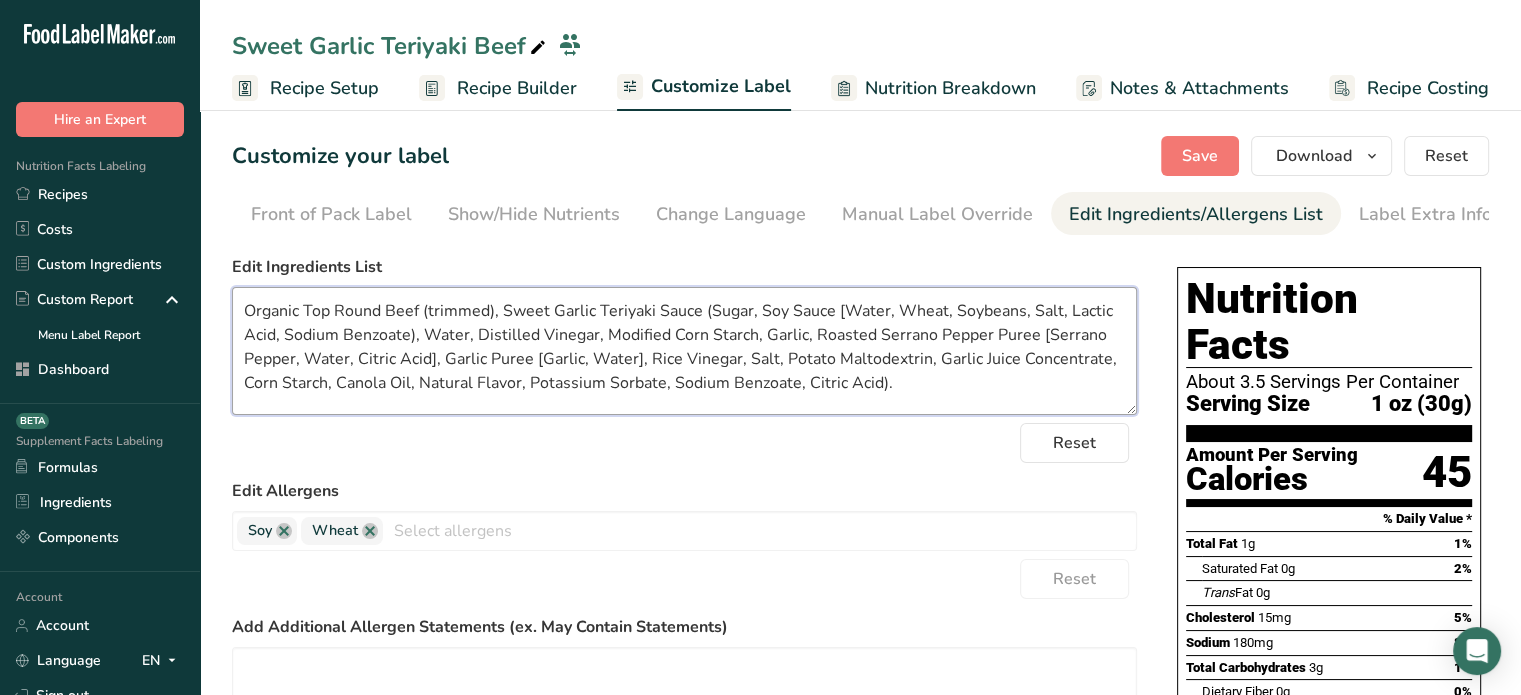 click on "Organic Top Round Beef (trimmed), Sweet Garlic Teriyaki Sauce (Sugar, Soy Sauce [Water, Wheat, Soybeans, Salt, Lactic Acid, Sodium Benzoate), Water, Distilled Vinegar, Modified Corn Starch, Garlic, Roasted Serrano Pepper Puree [Serrano Pepper, Water, Citric Acid], Garlic Puree [Garlic, Water], Rice Vinegar, Salt, Potato Maltodextrin, Garlic Juice Concentrate, Corn Starch, Canola Oil, Natural Flavor, Potassium Sorbate, Sodium Benzoate, Citric Acid)." at bounding box center (684, 351) 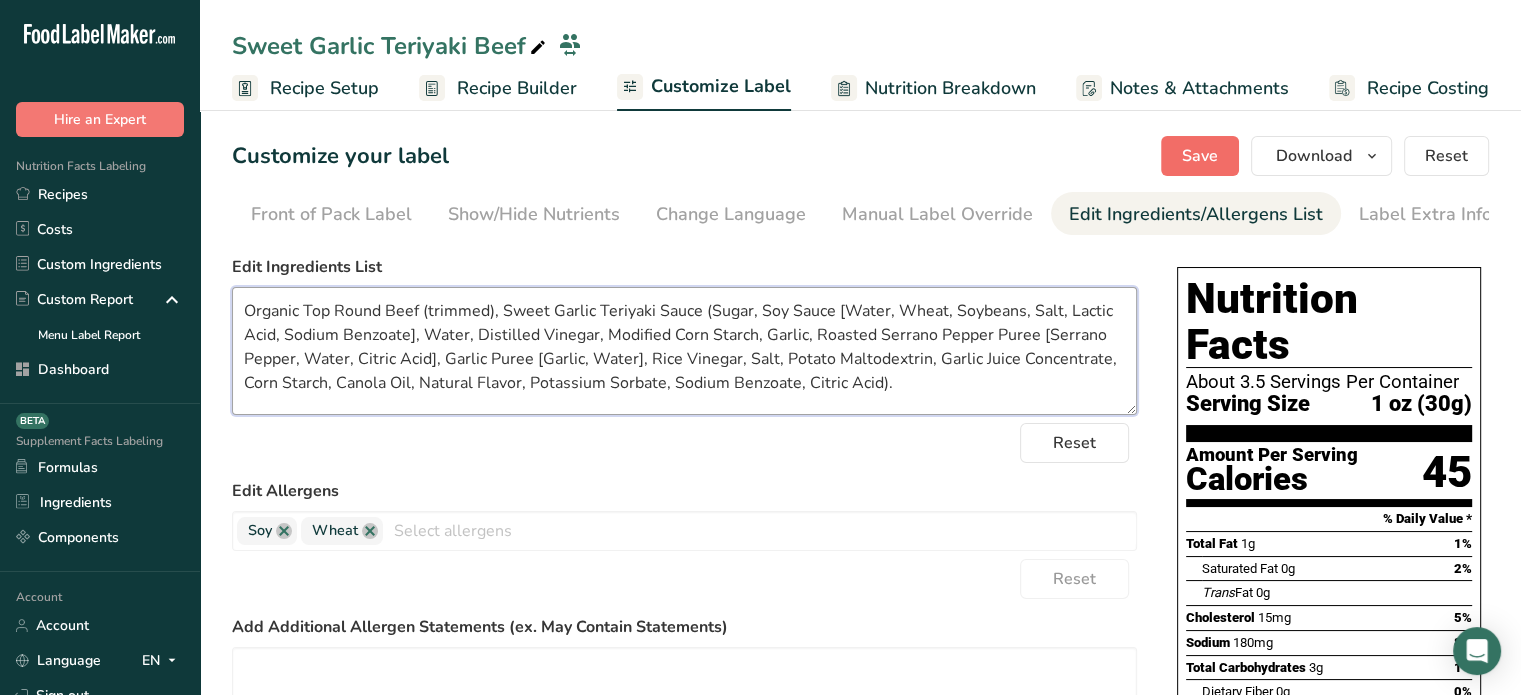 type on "Organic Top Round Beef (trimmed), Sweet Garlic Teriyaki Sauce (Sugar, Soy Sauce [Water, Wheat, Soybeans, Salt, Lactic Acid, Sodium Benzoate], Water, Distilled Vinegar, Modified Corn Starch, Garlic, Roasted Serrano Pepper Puree [Serrano Pepper, Water, Citric Acid], Garlic Puree [Garlic, Water], Rice Vinegar, Salt, Potato Maltodextrin, Garlic Juice Concentrate, Corn Starch, Canola Oil, Natural Flavor, Potassium Sorbate, Sodium Benzoate, Citric Acid)." 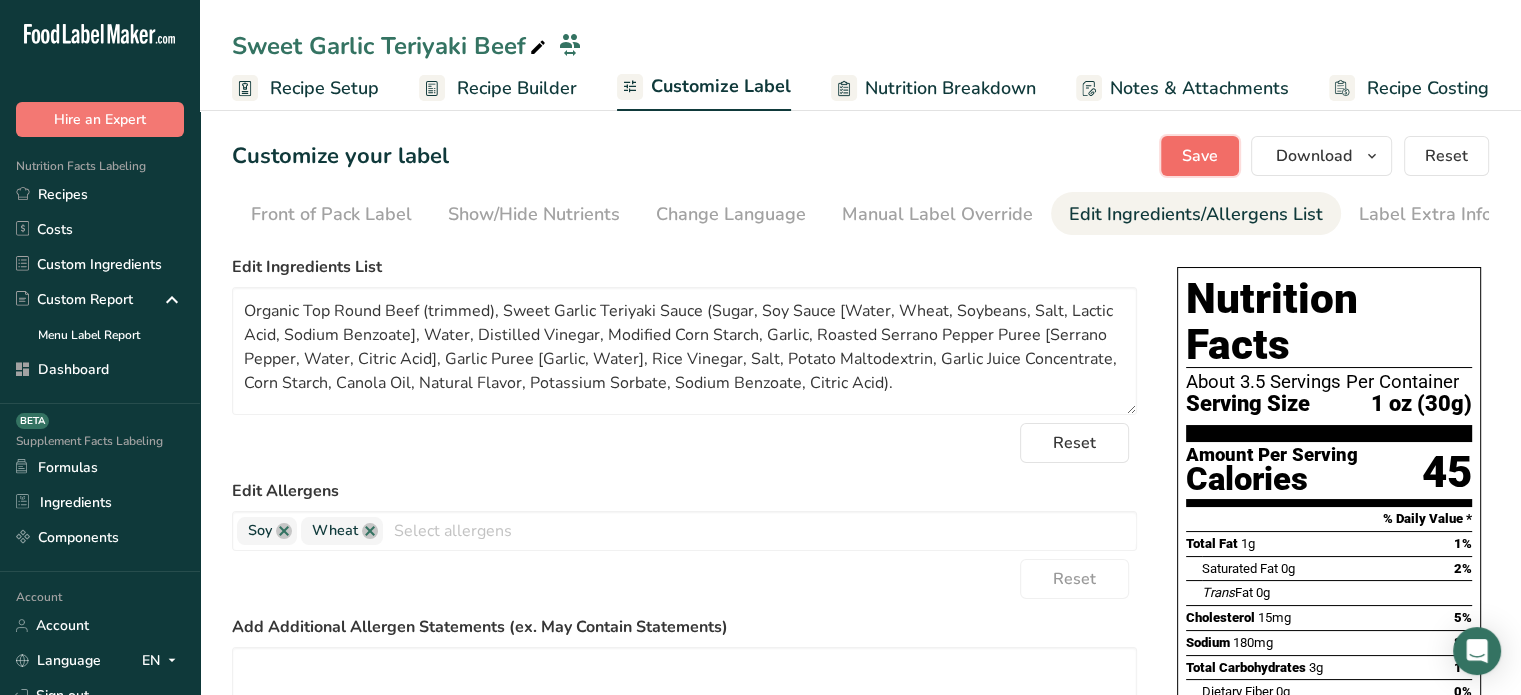 click on "Save" at bounding box center [1200, 156] 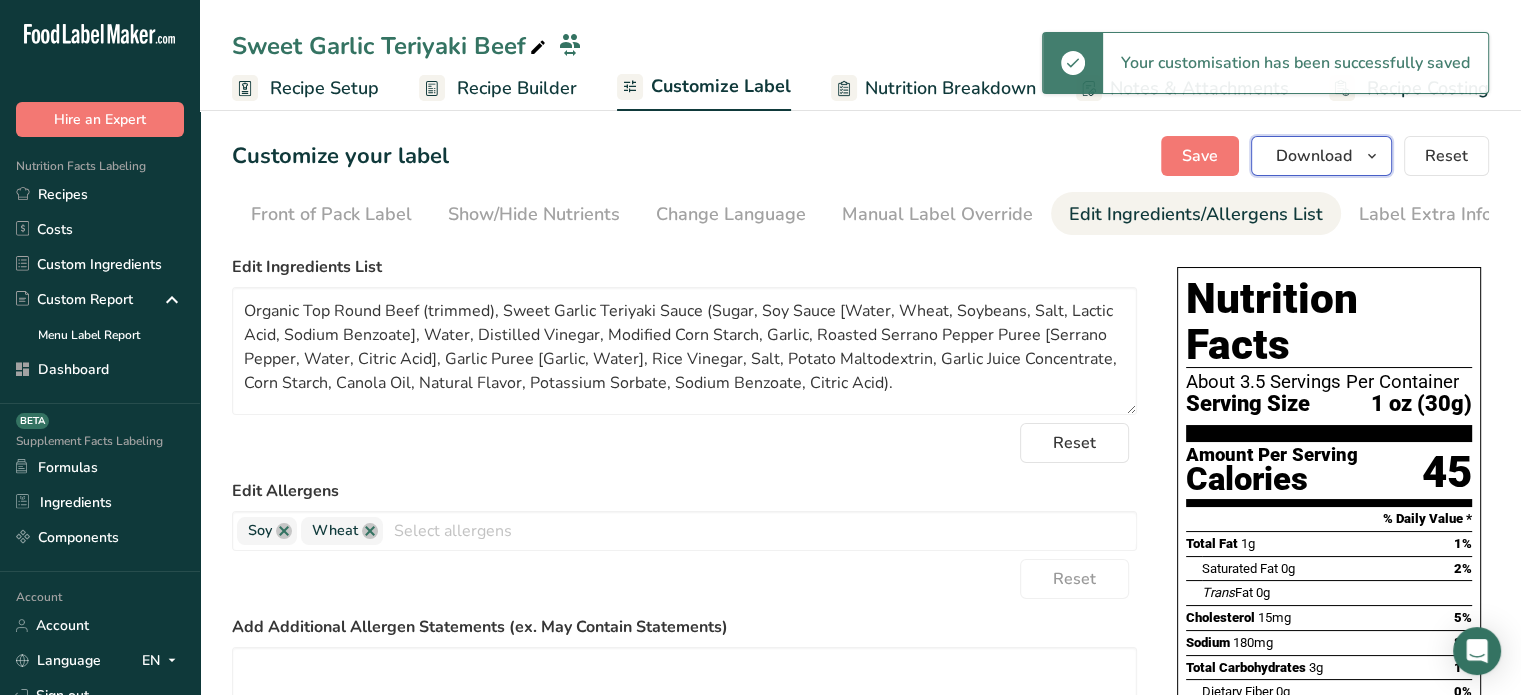 click on "Download" at bounding box center (1314, 156) 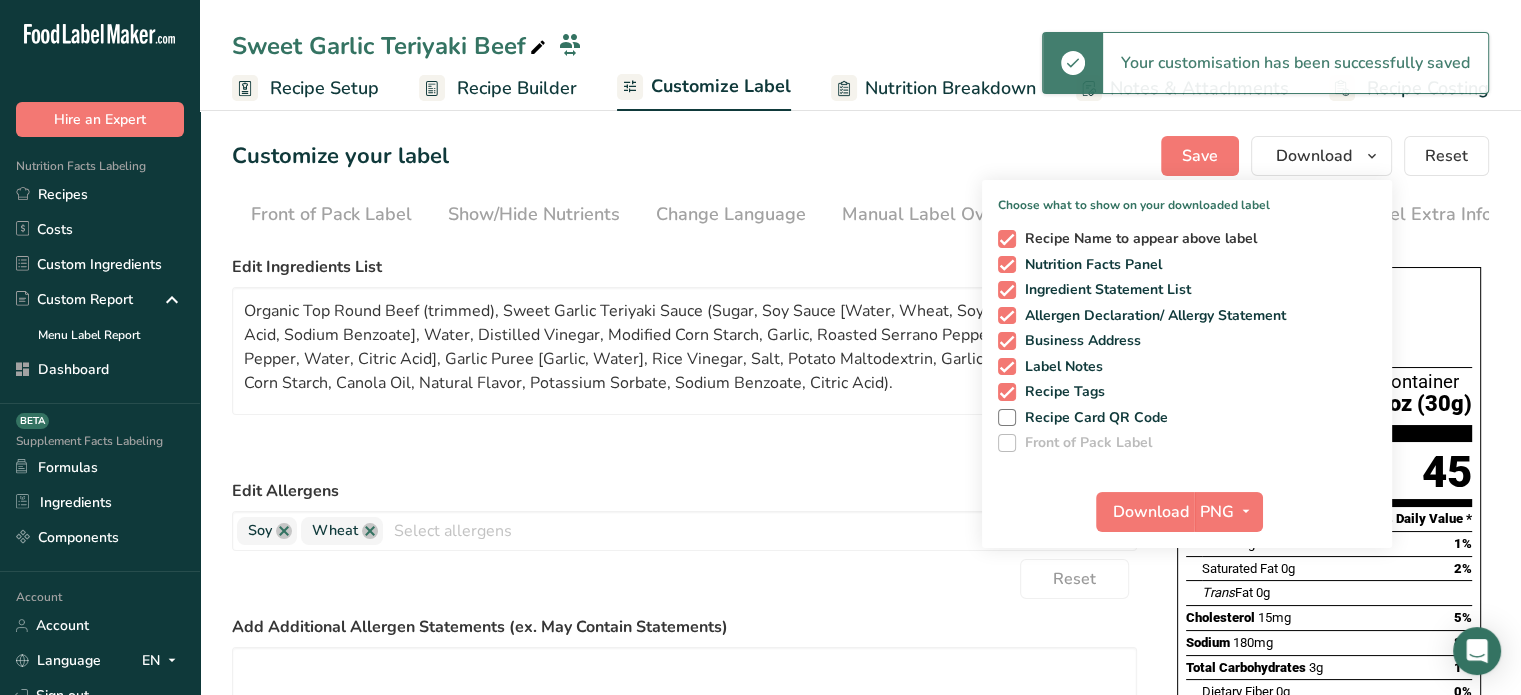 click on "Recipe Name to appear above label" at bounding box center (1137, 239) 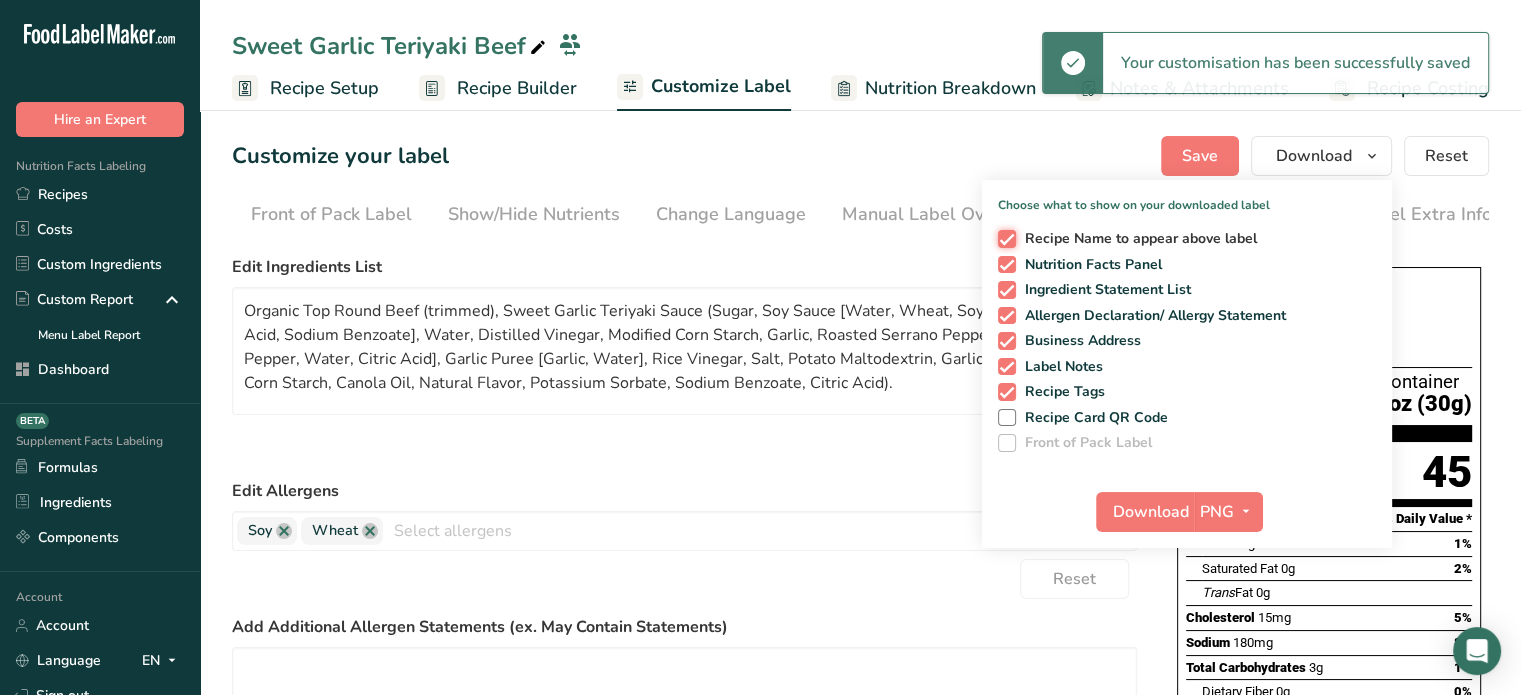 click on "Recipe Name to appear above label" at bounding box center (1004, 238) 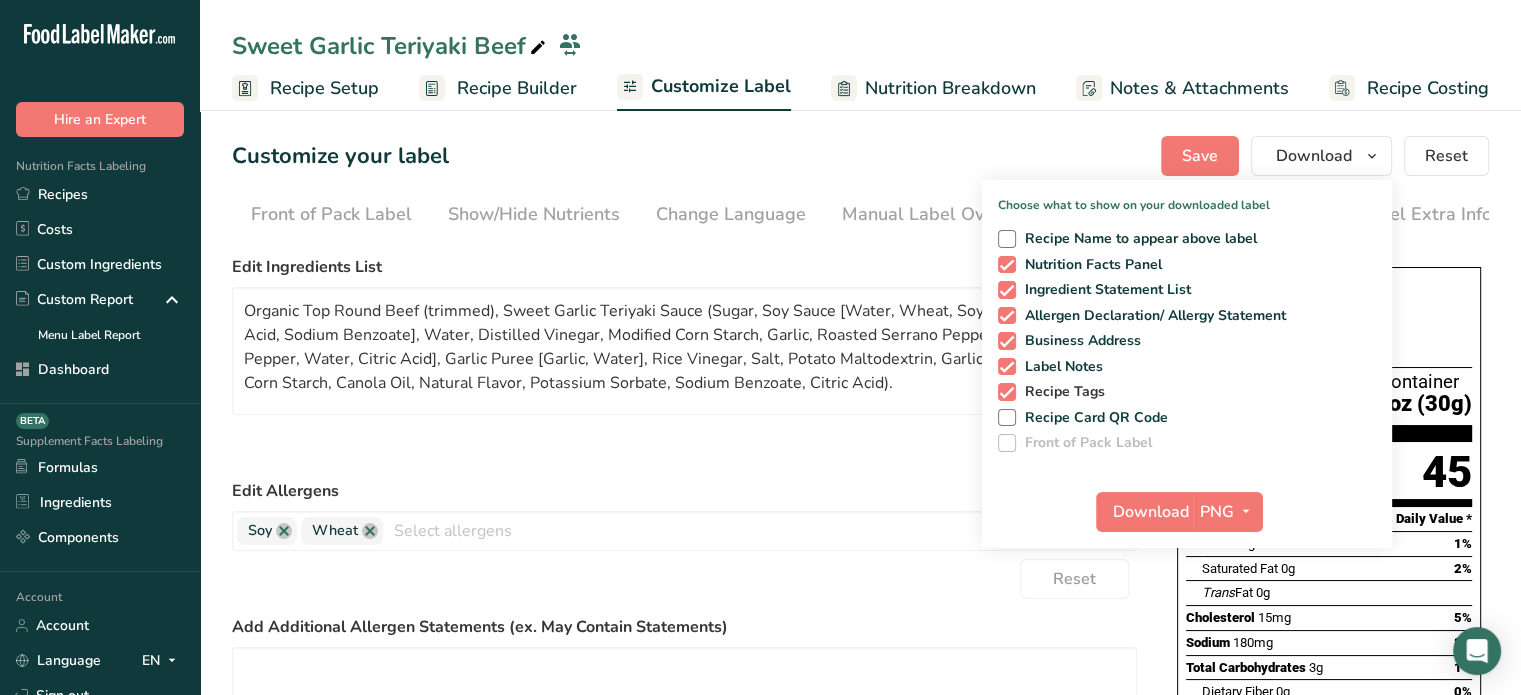 click on "Recipe Tags" at bounding box center (1061, 392) 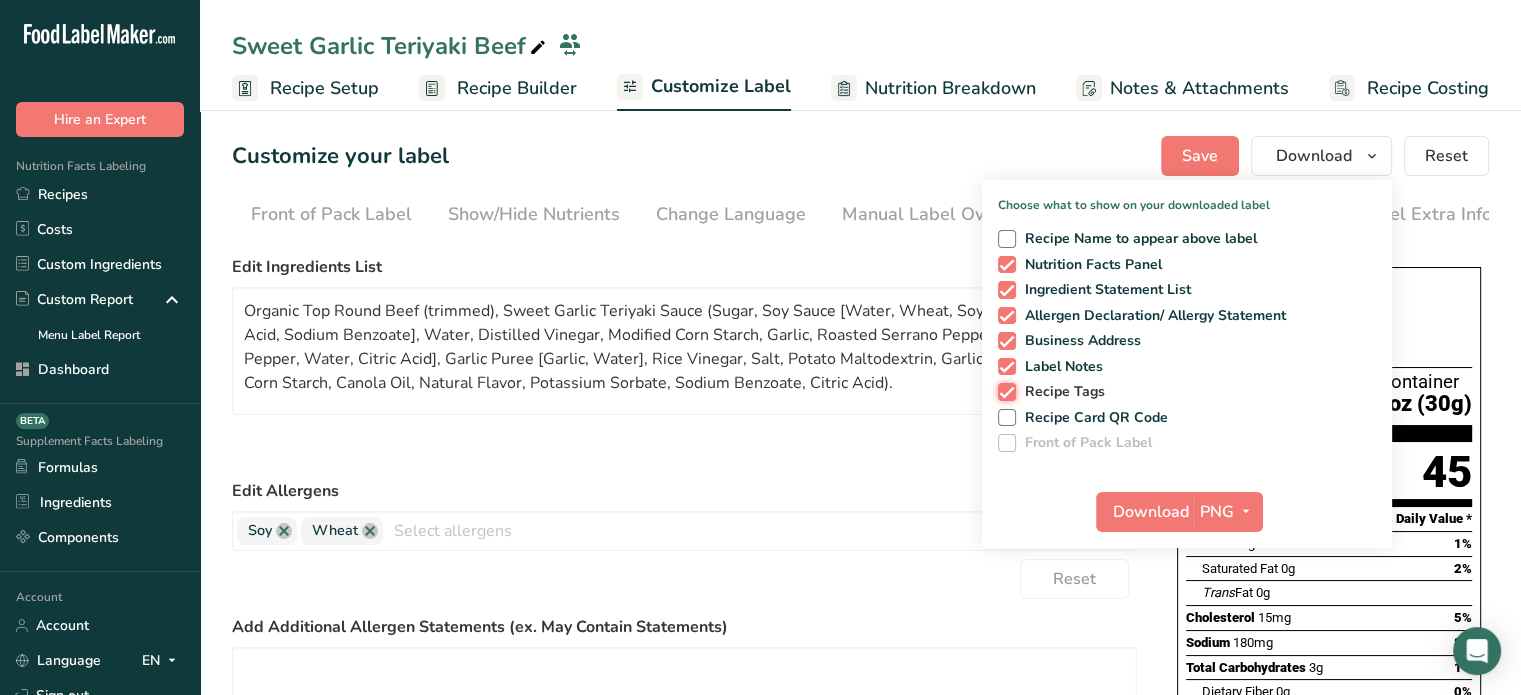 click on "Recipe Tags" at bounding box center [1004, 391] 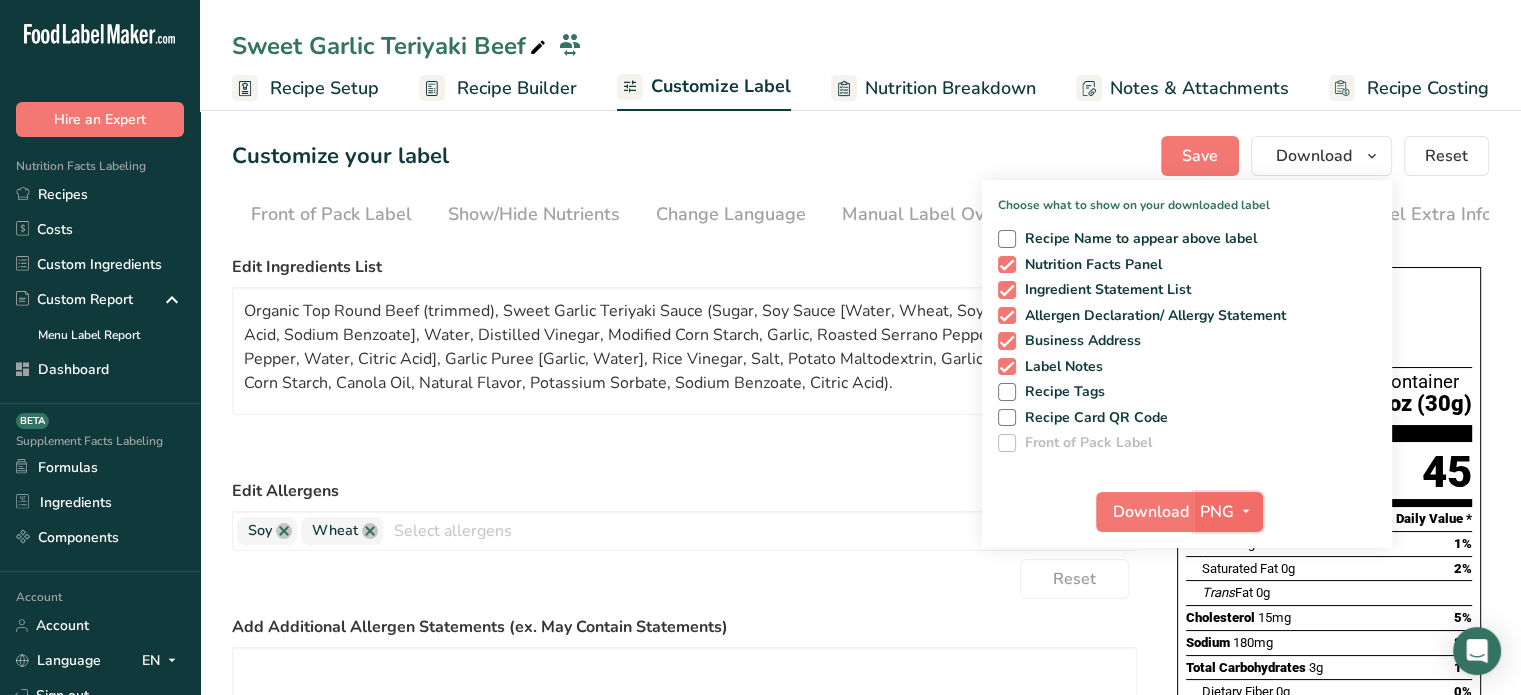 click on "PNG" at bounding box center [1217, 512] 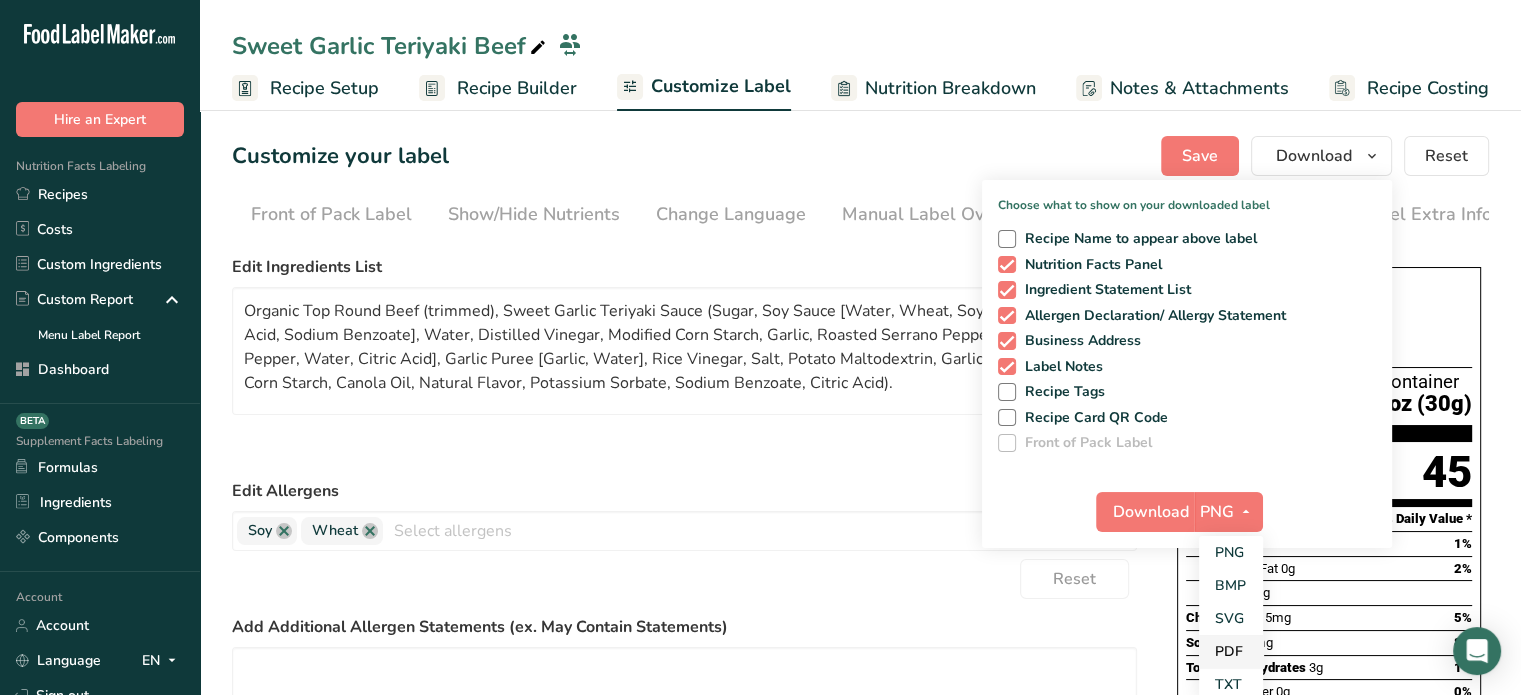 click on "PDF" at bounding box center [1231, 651] 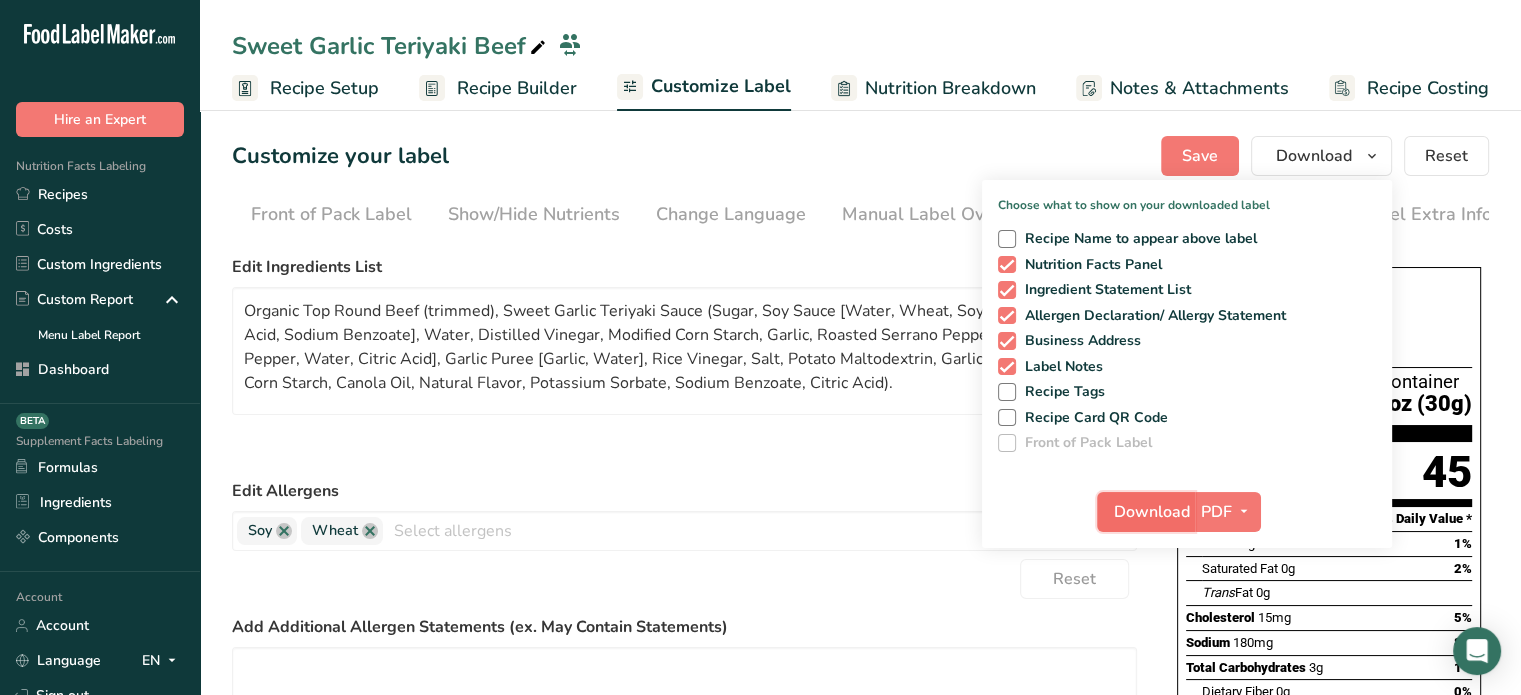 click on "Download" at bounding box center (1152, 512) 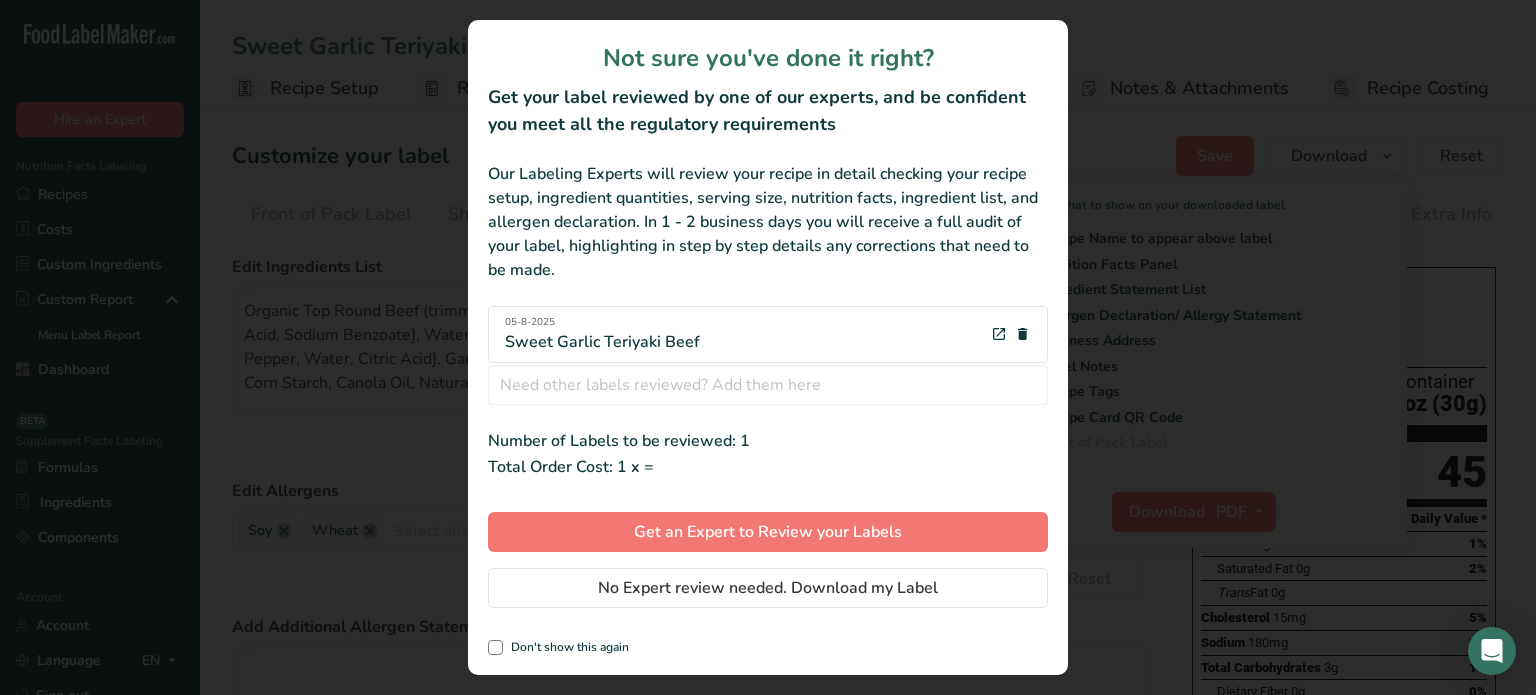 scroll, scrollTop: 0, scrollLeft: 180, axis: horizontal 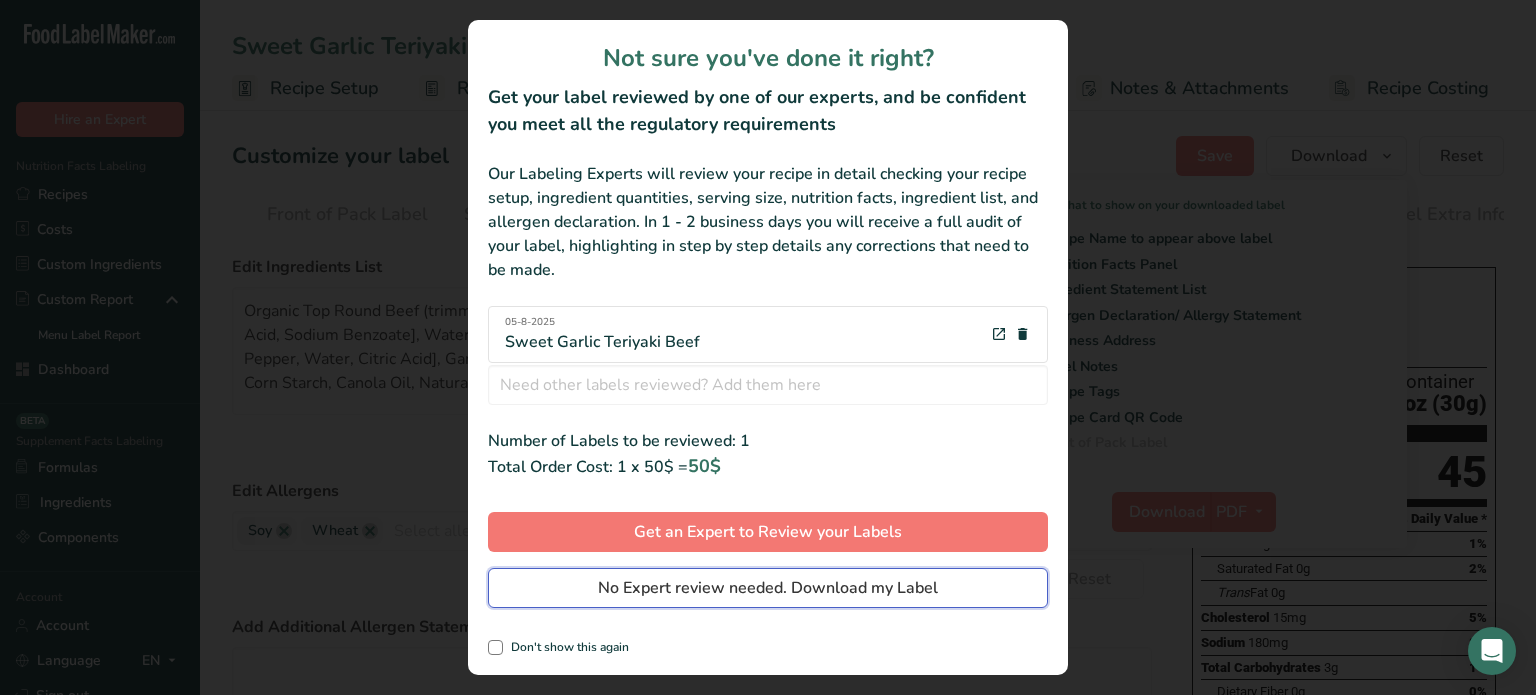 click on "No Expert review needed. Download my Label" at bounding box center [768, 588] 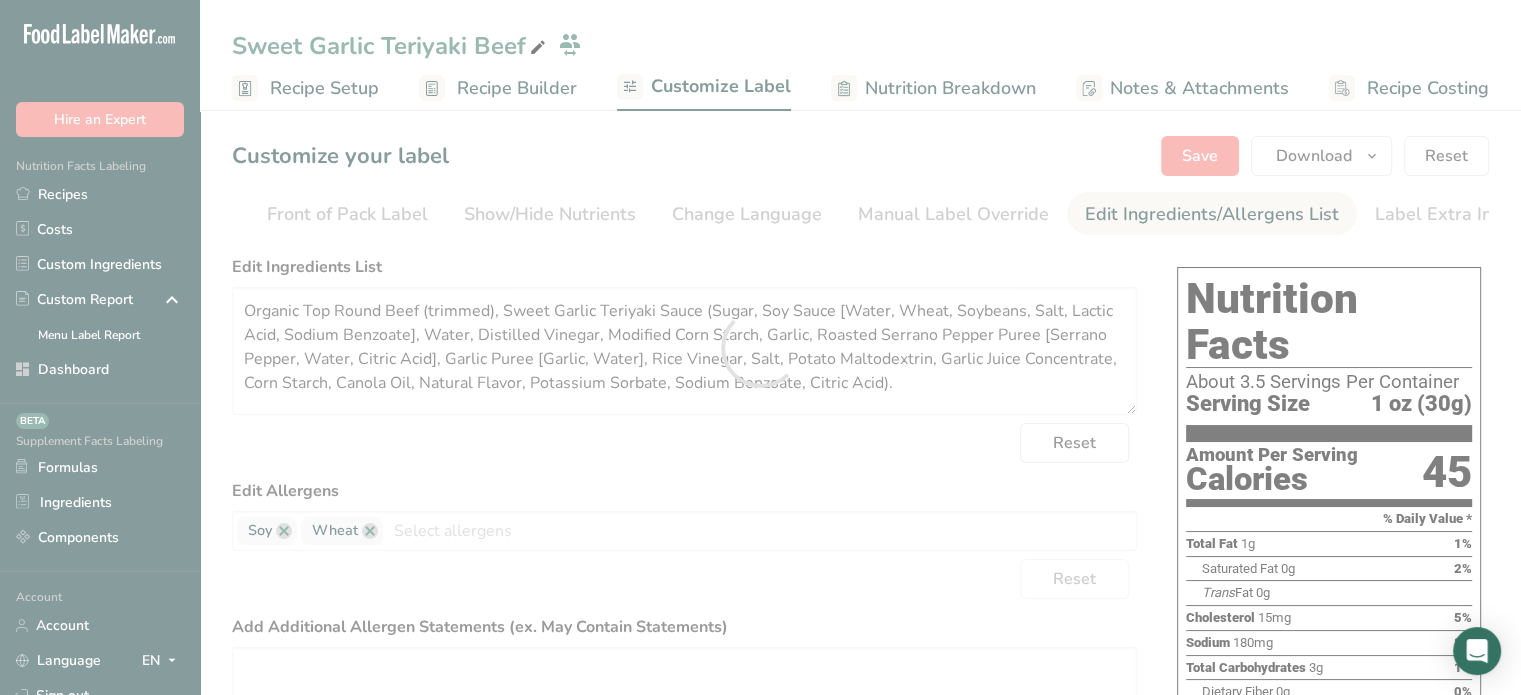 scroll, scrollTop: 0, scrollLeft: 0, axis: both 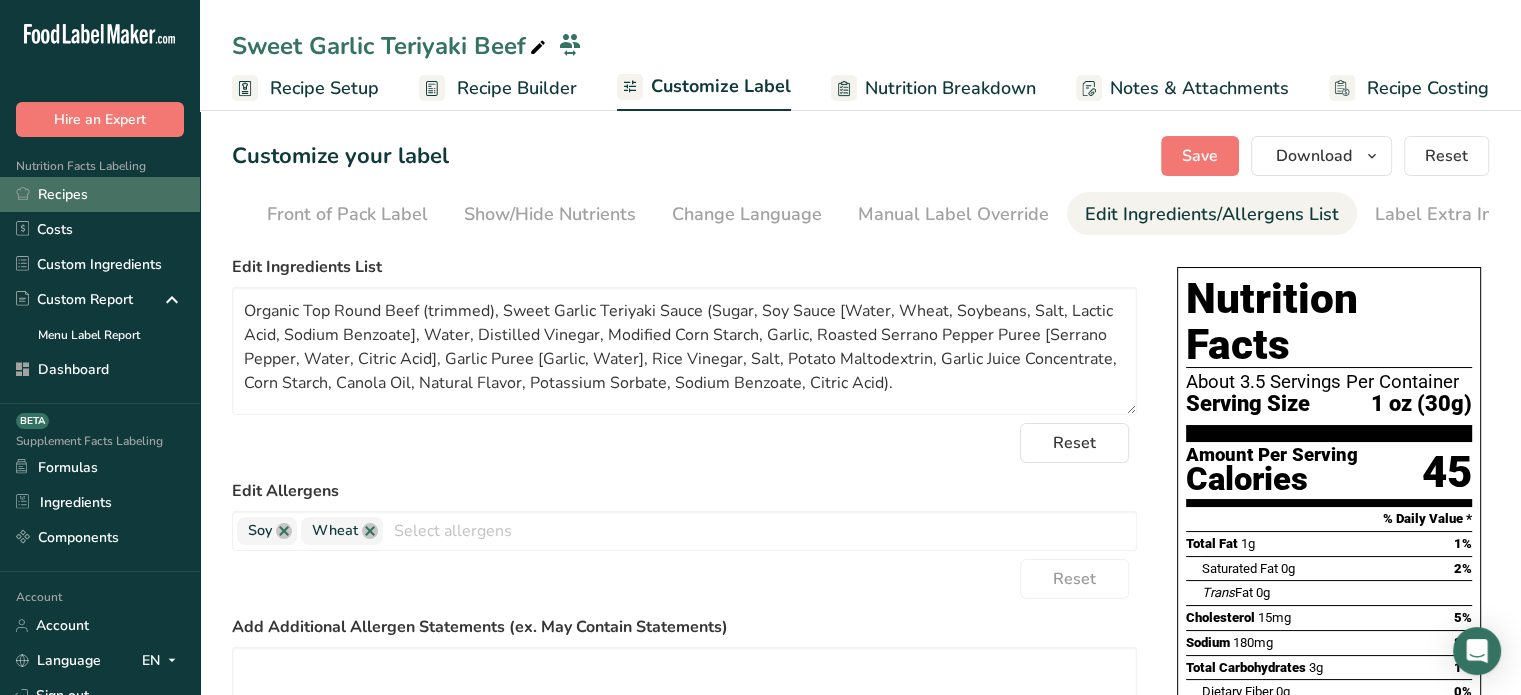 drag, startPoint x: 116, startPoint y: 184, endPoint x: 172, endPoint y: 198, distance: 57.72348 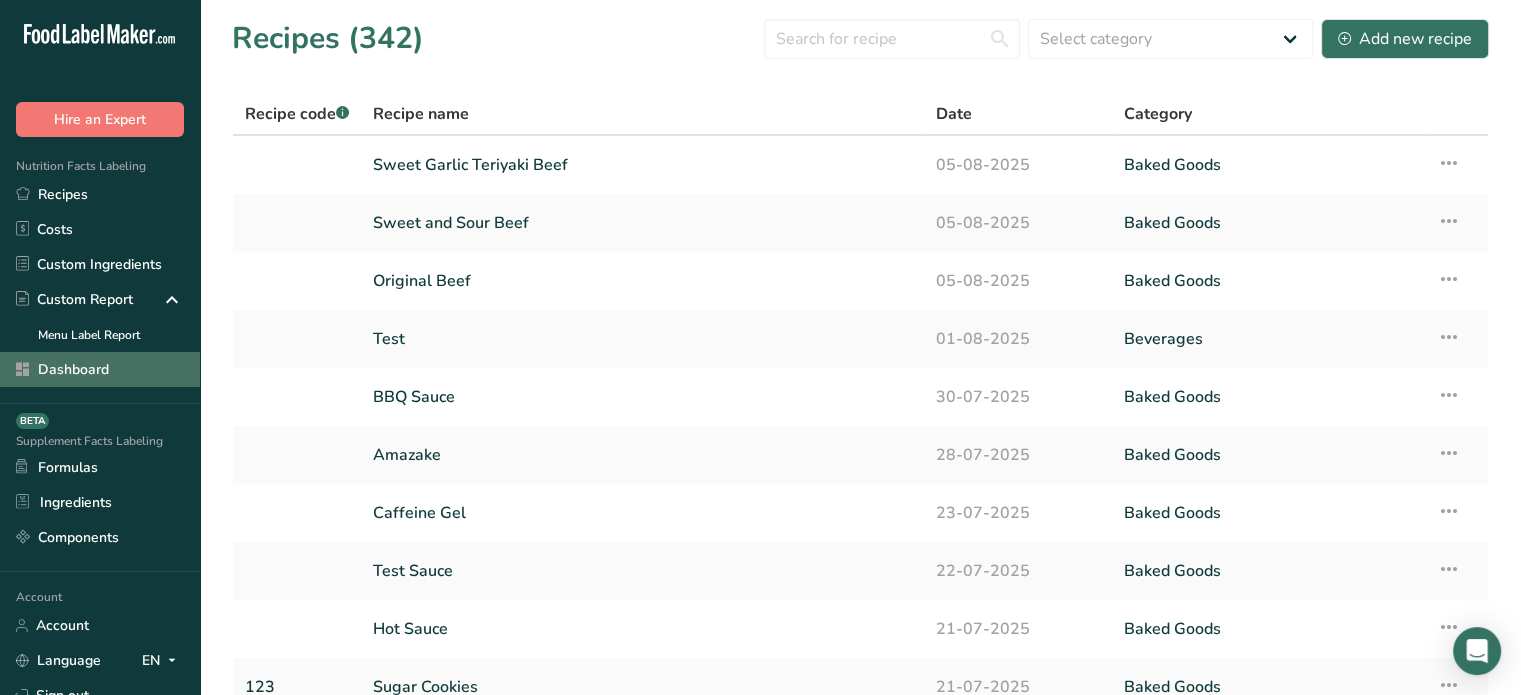 click on "Dashboard" at bounding box center (100, 369) 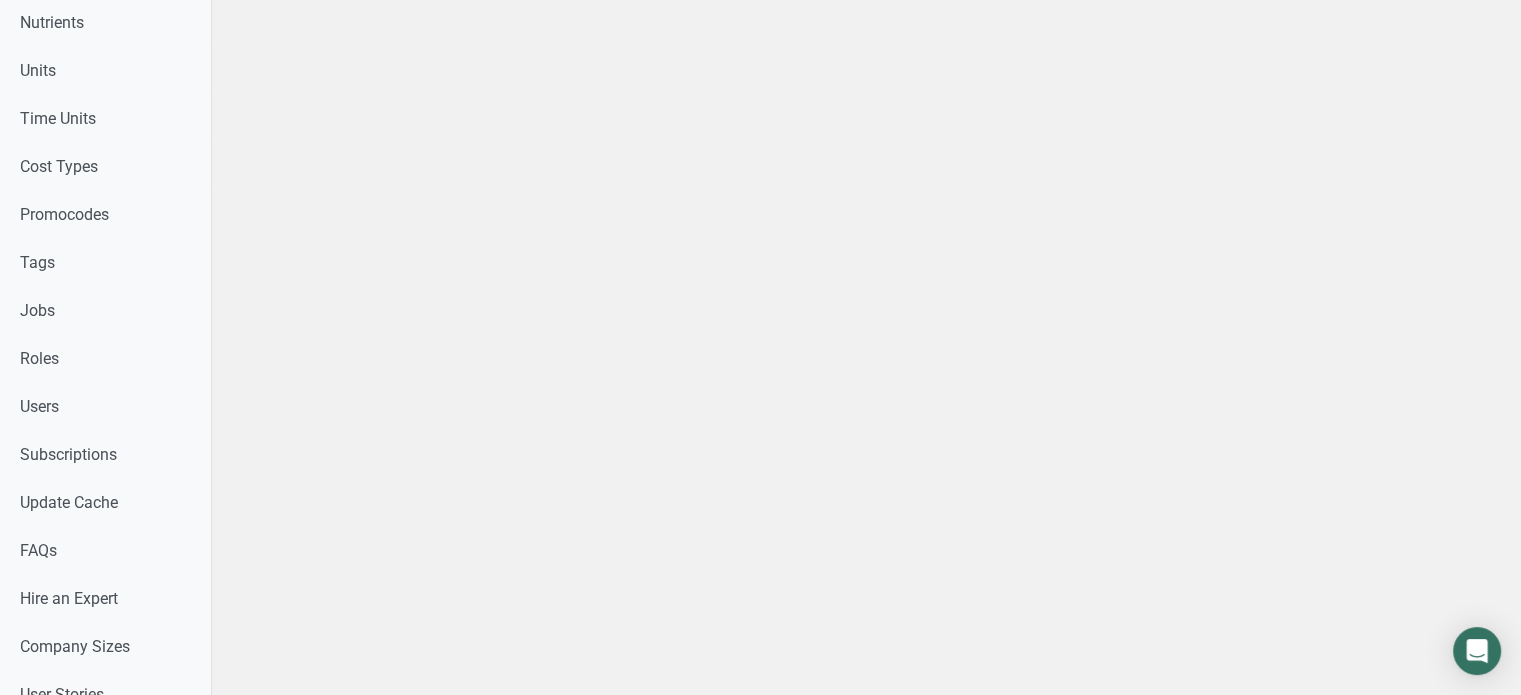 scroll, scrollTop: 916, scrollLeft: 0, axis: vertical 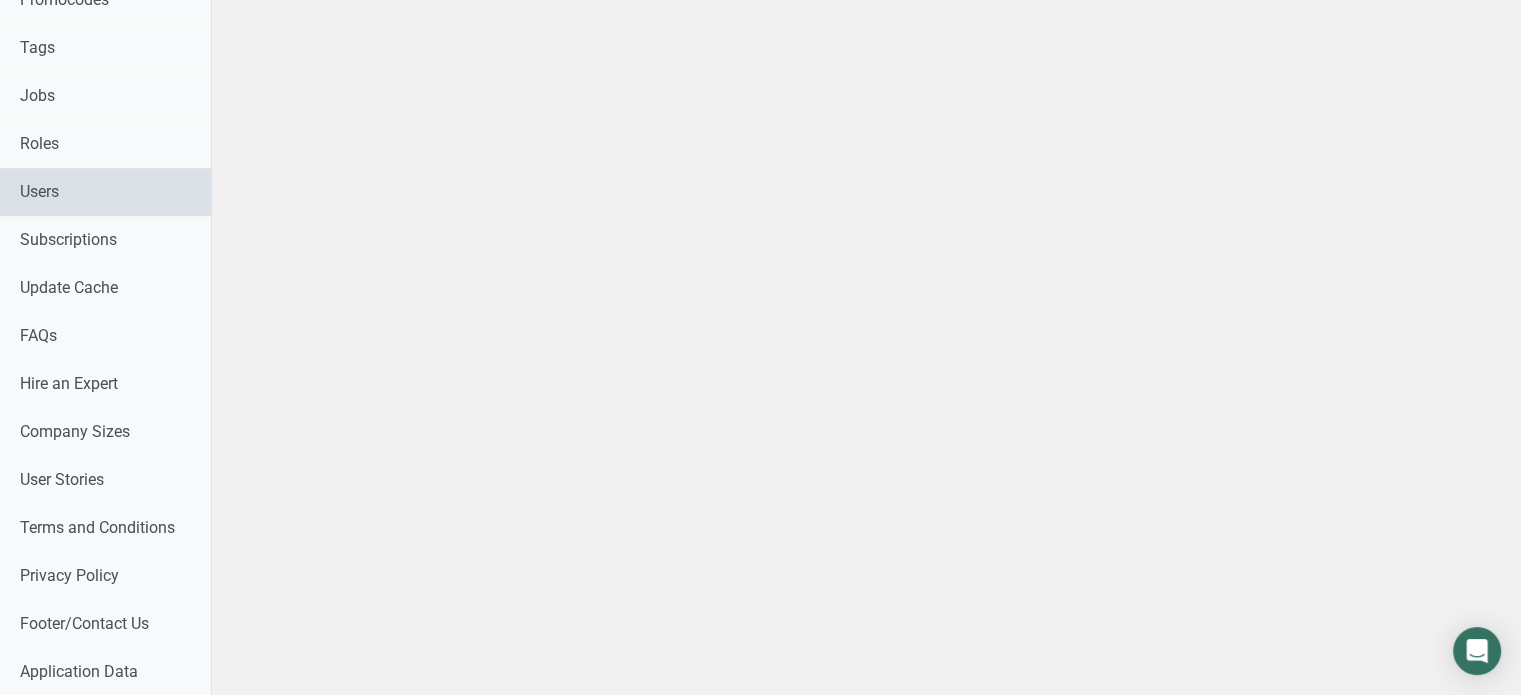 click on "Users" at bounding box center (105, 192) 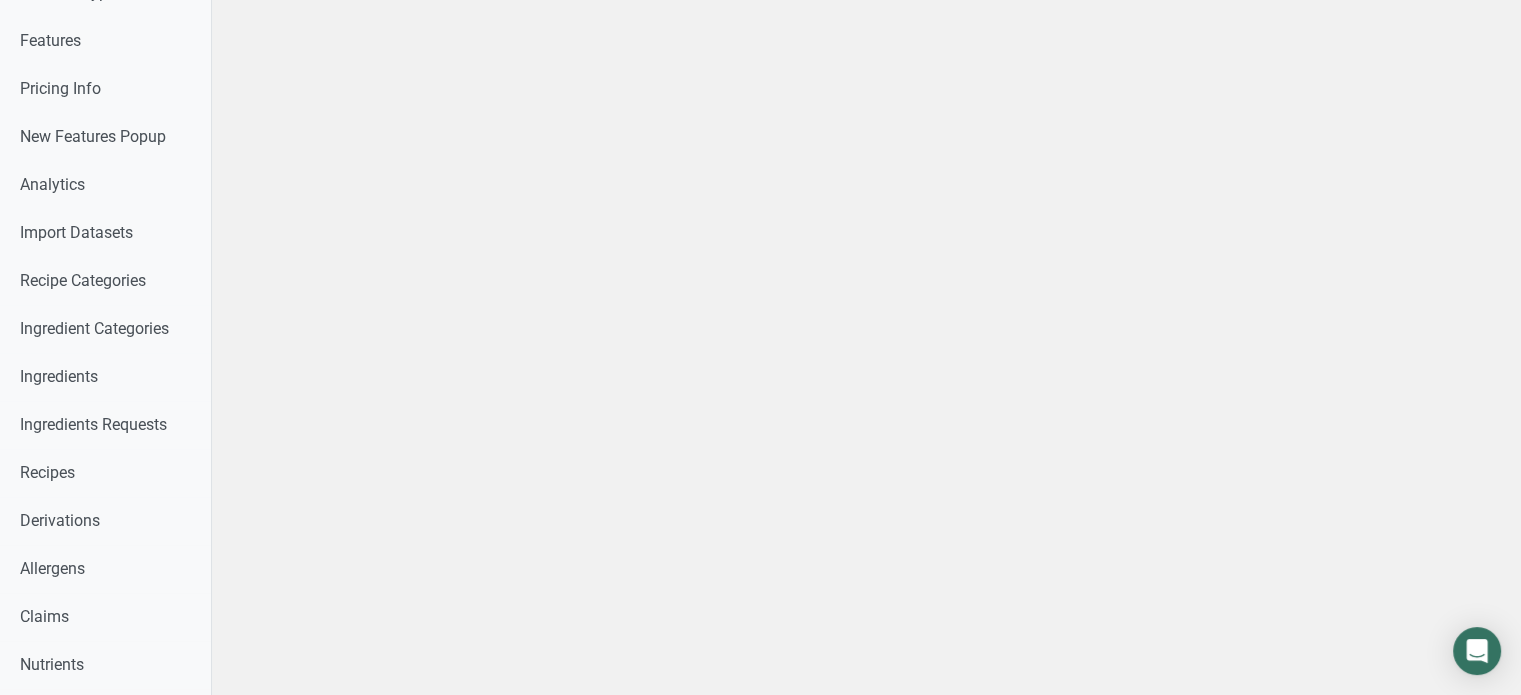 scroll, scrollTop: 0, scrollLeft: 0, axis: both 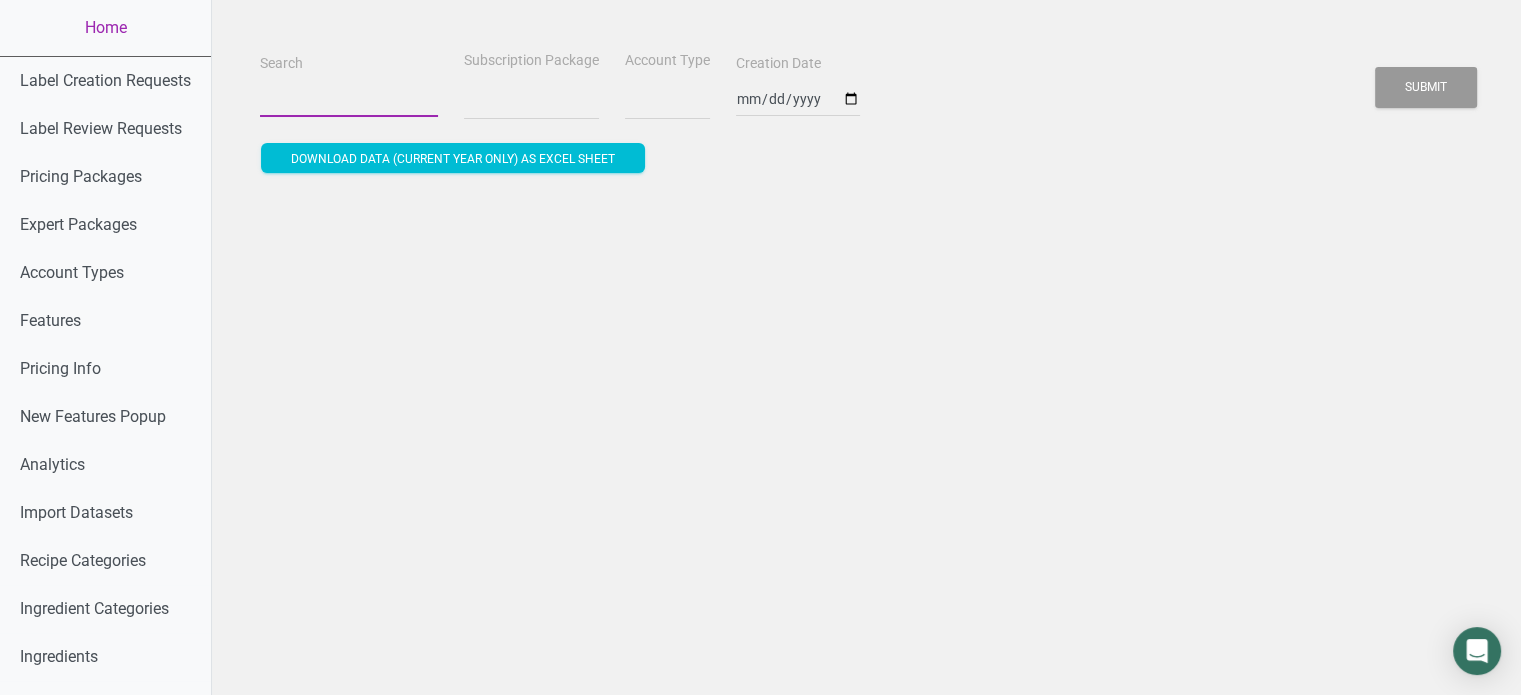 click on "Search" at bounding box center [349, 99] 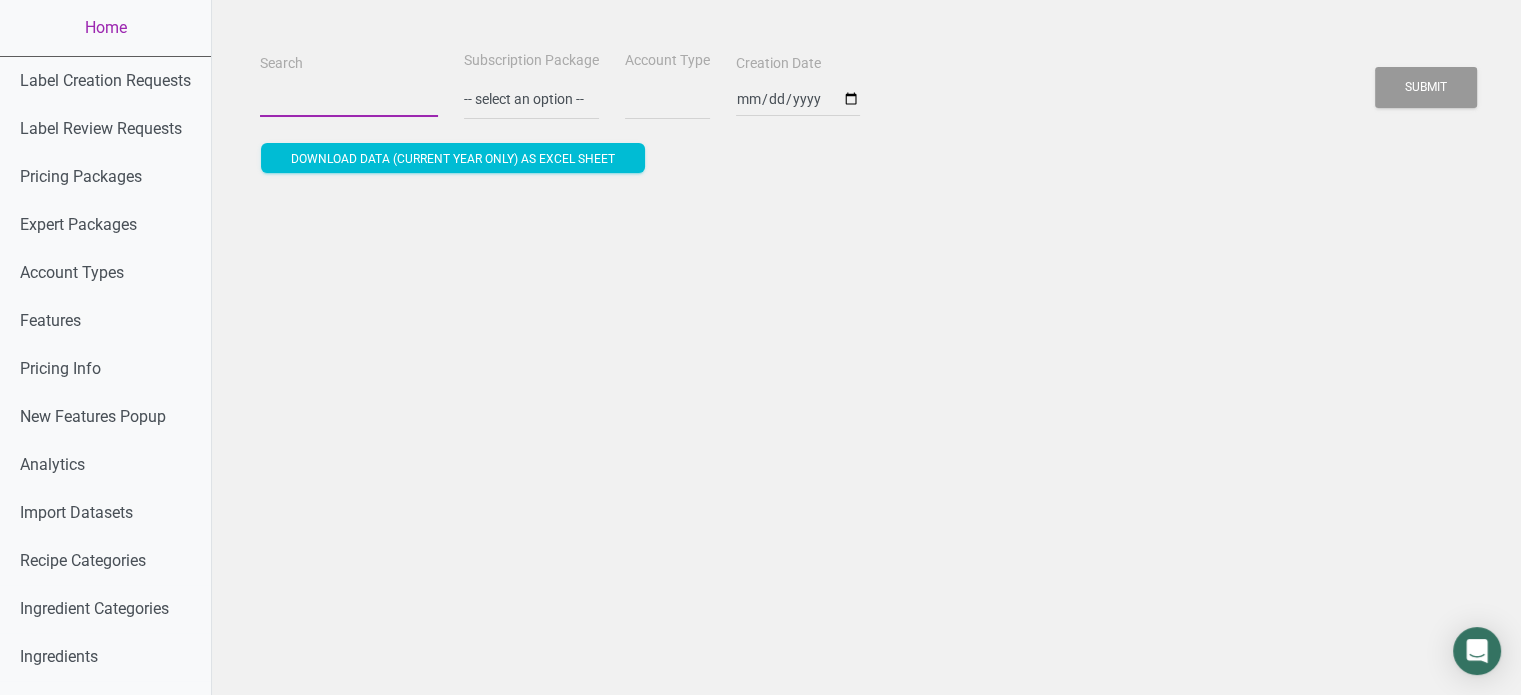 paste on "jreitnour18@gmail.com" 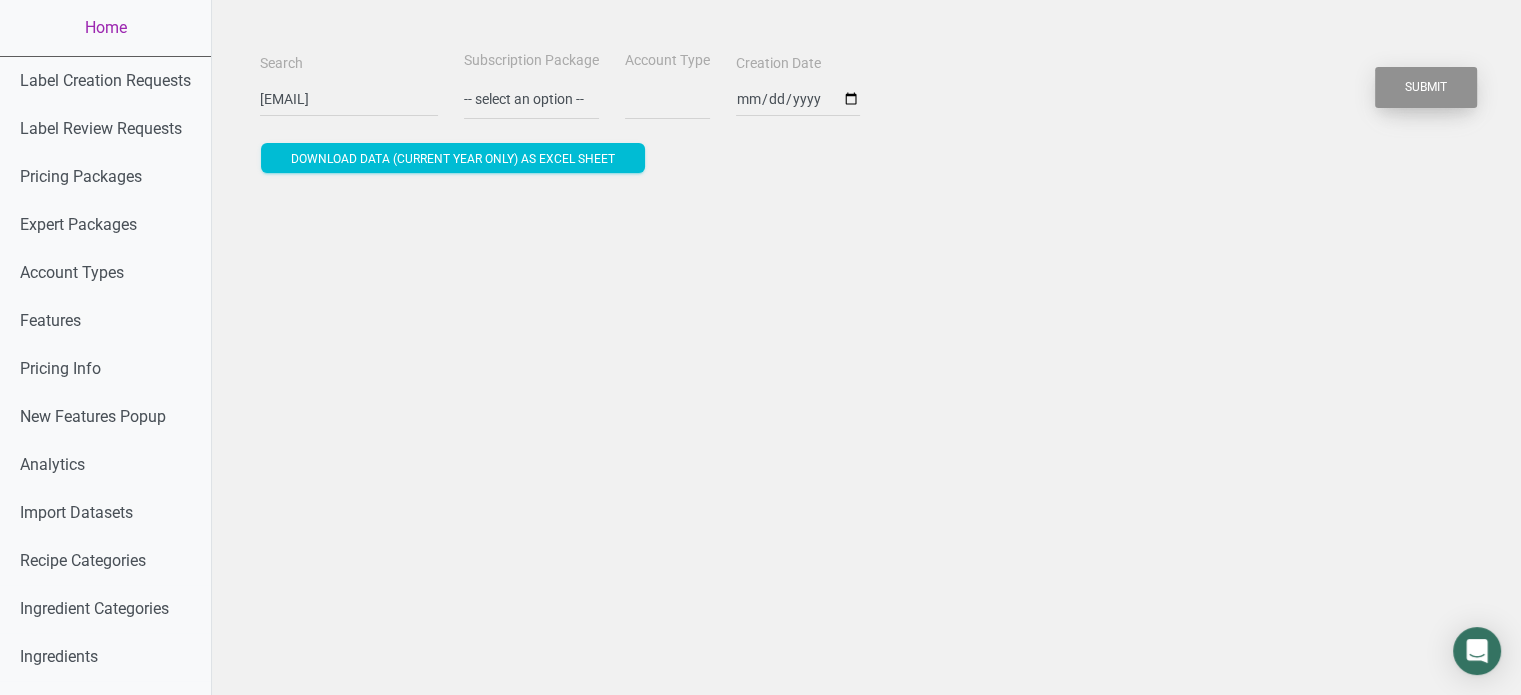 click on "Submit" at bounding box center [1426, 87] 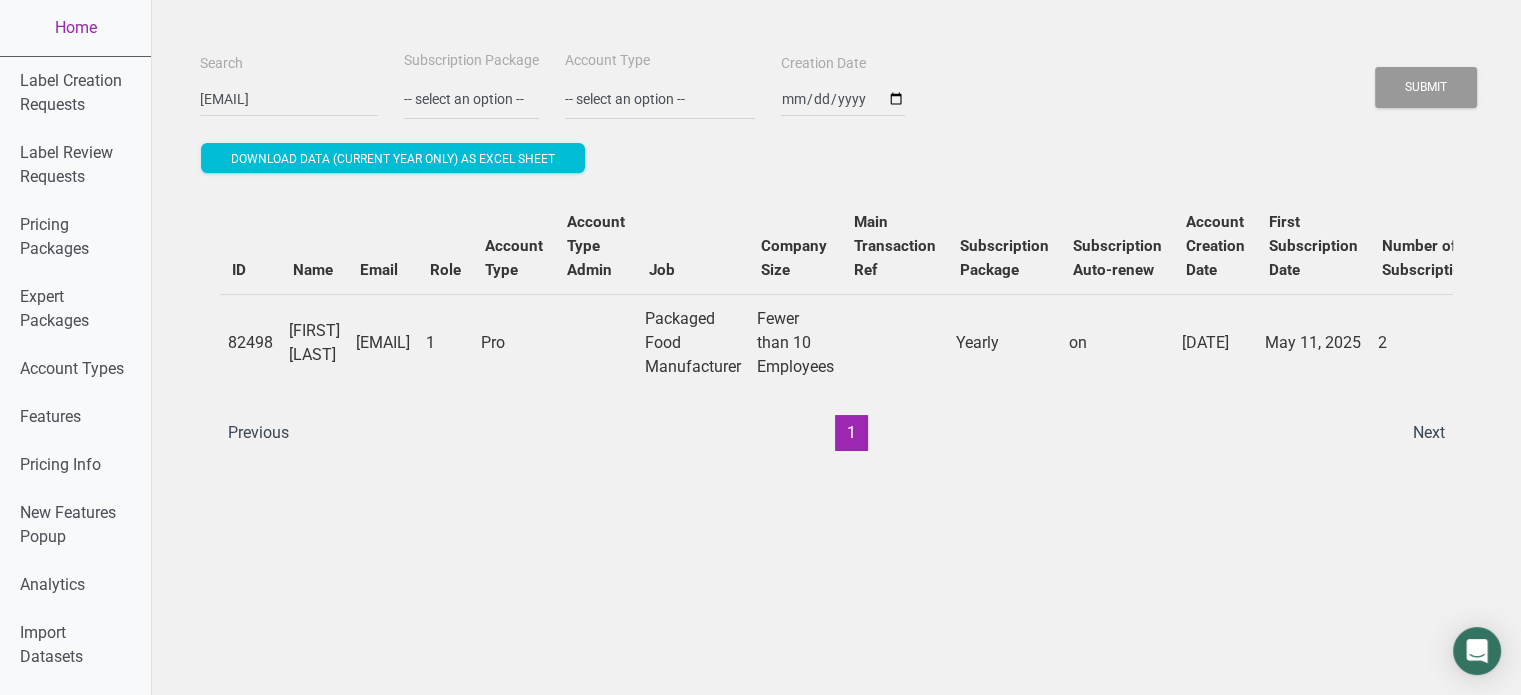 drag, startPoint x: 564, startPoint y: 443, endPoint x: 624, endPoint y: 461, distance: 62.641838 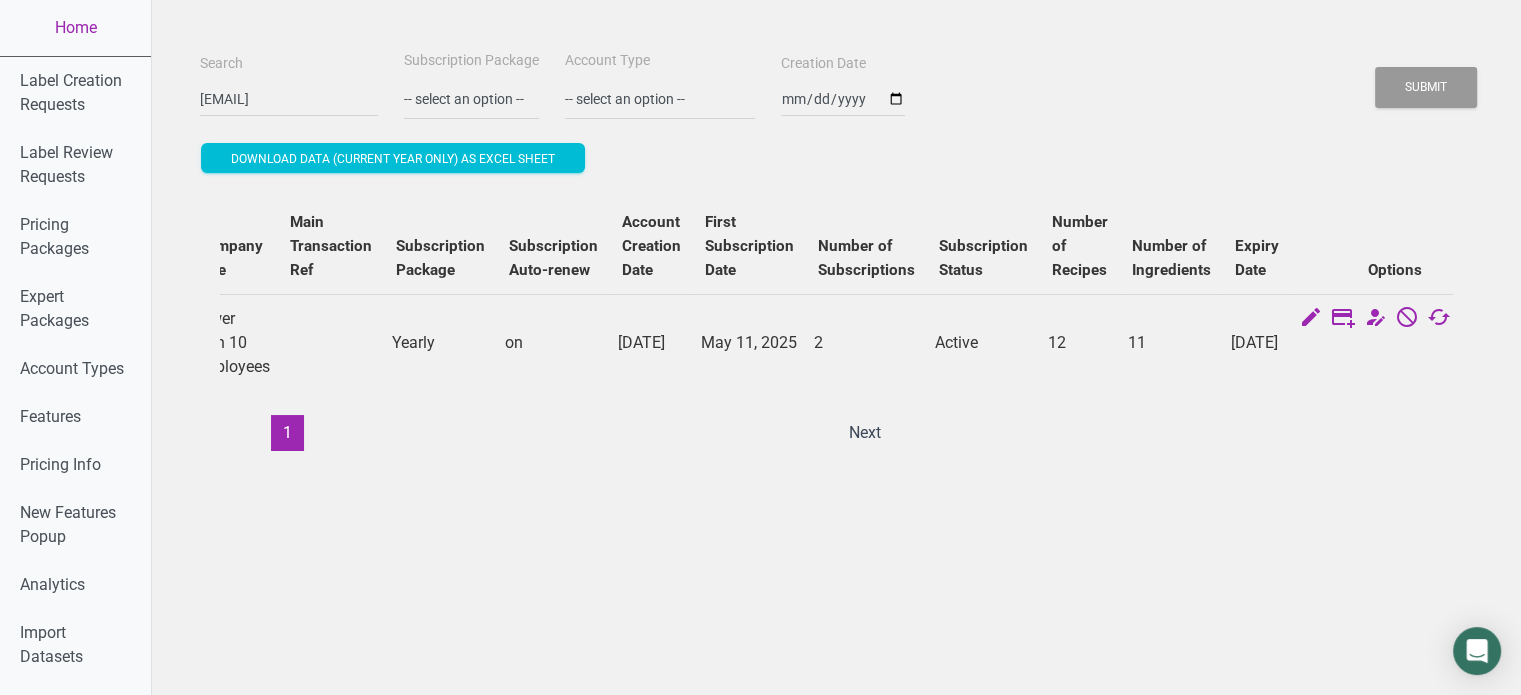scroll, scrollTop: 0, scrollLeft: 569, axis: horizontal 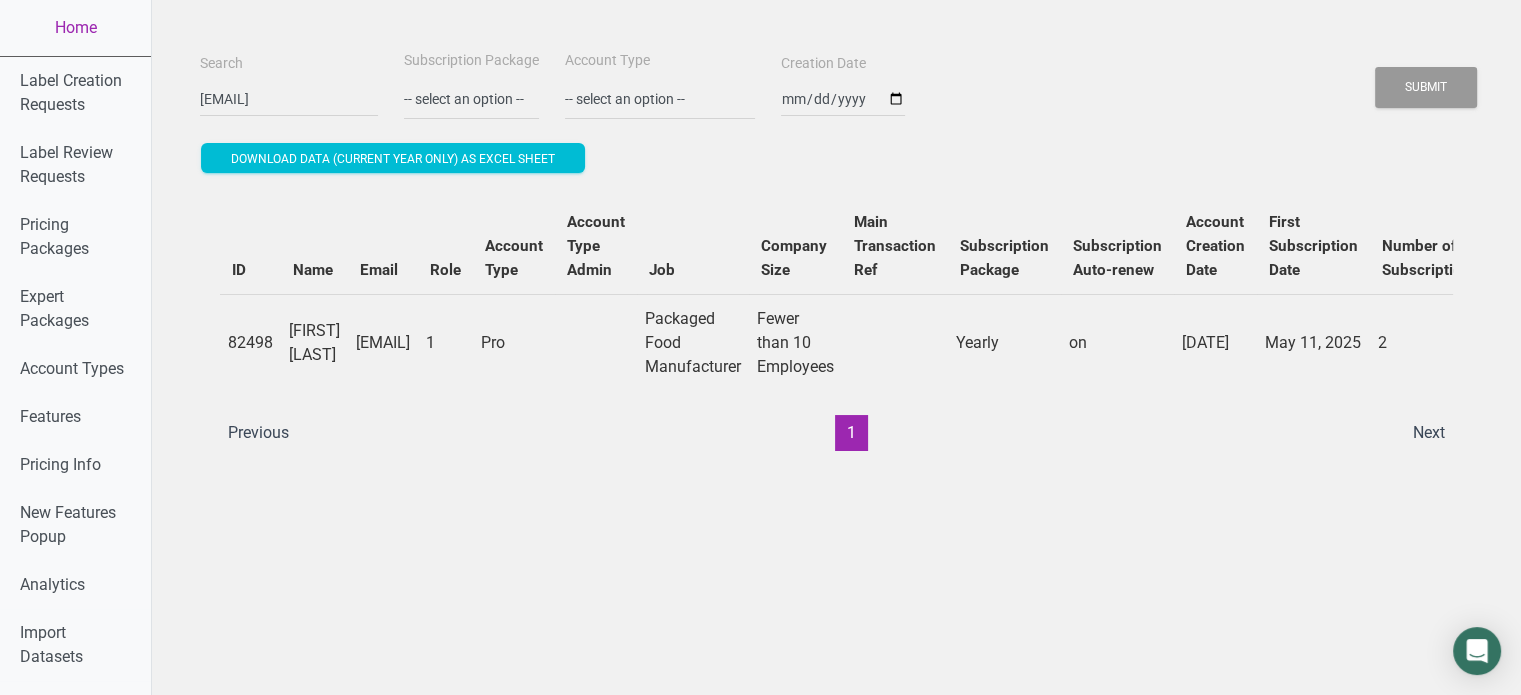 click on "jreitnour18@gmail.com" at bounding box center [383, 342] 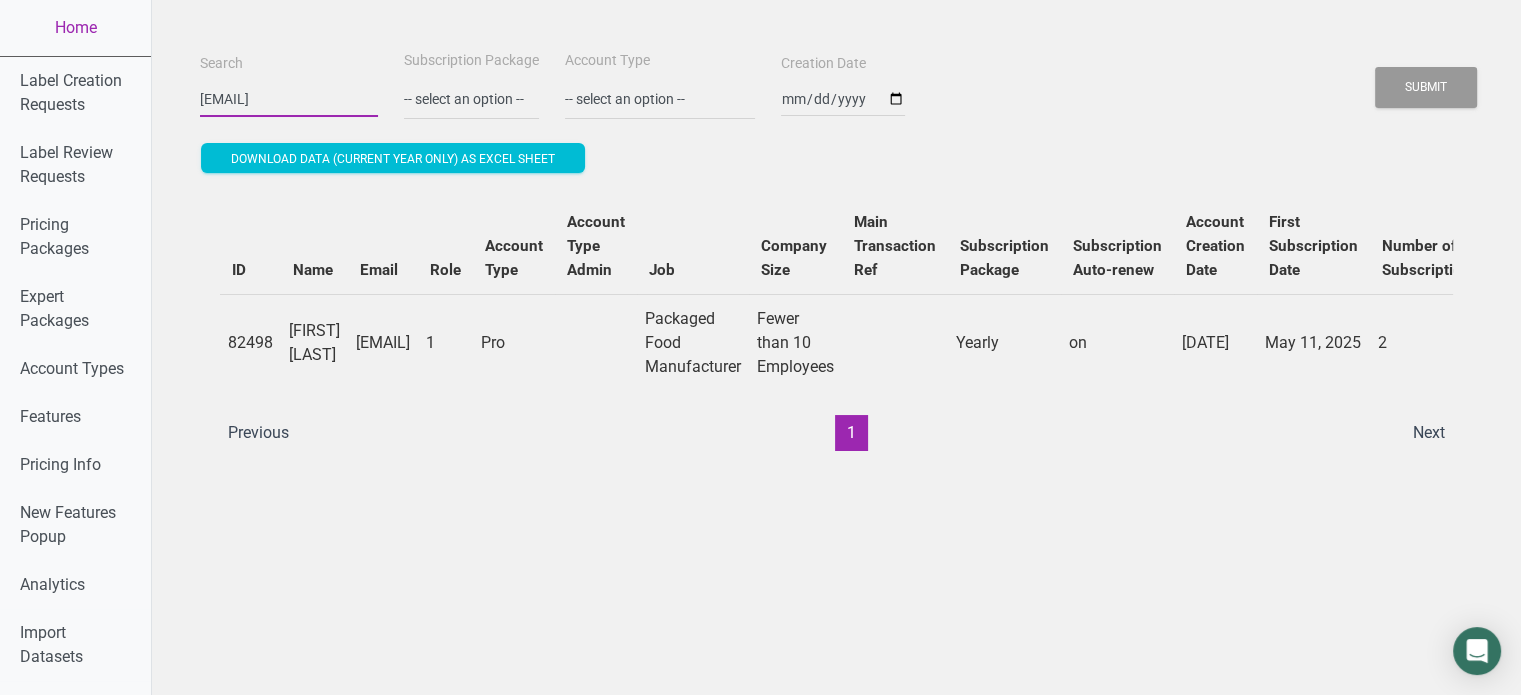 click on "jreitnour18@gmail.com" at bounding box center [289, 99] 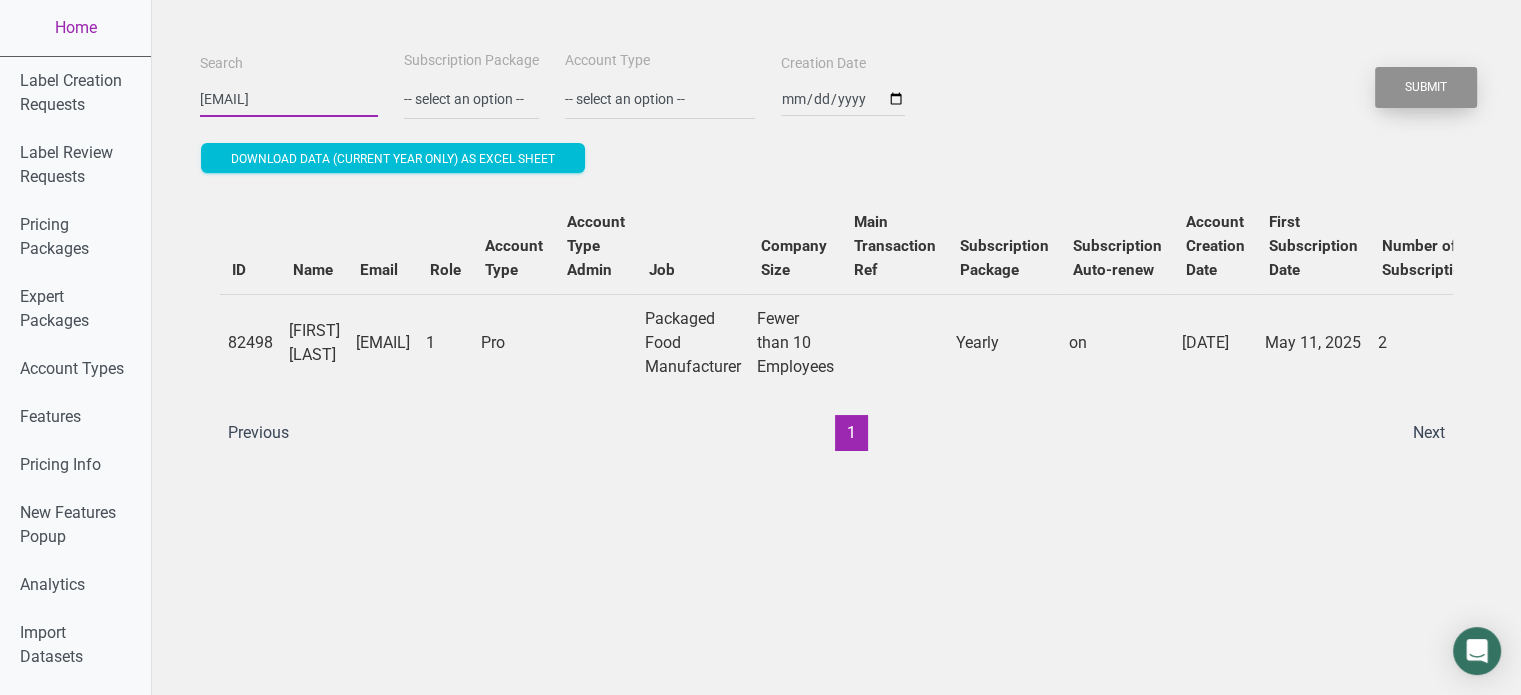 type on "pyramidferments@gmail.com" 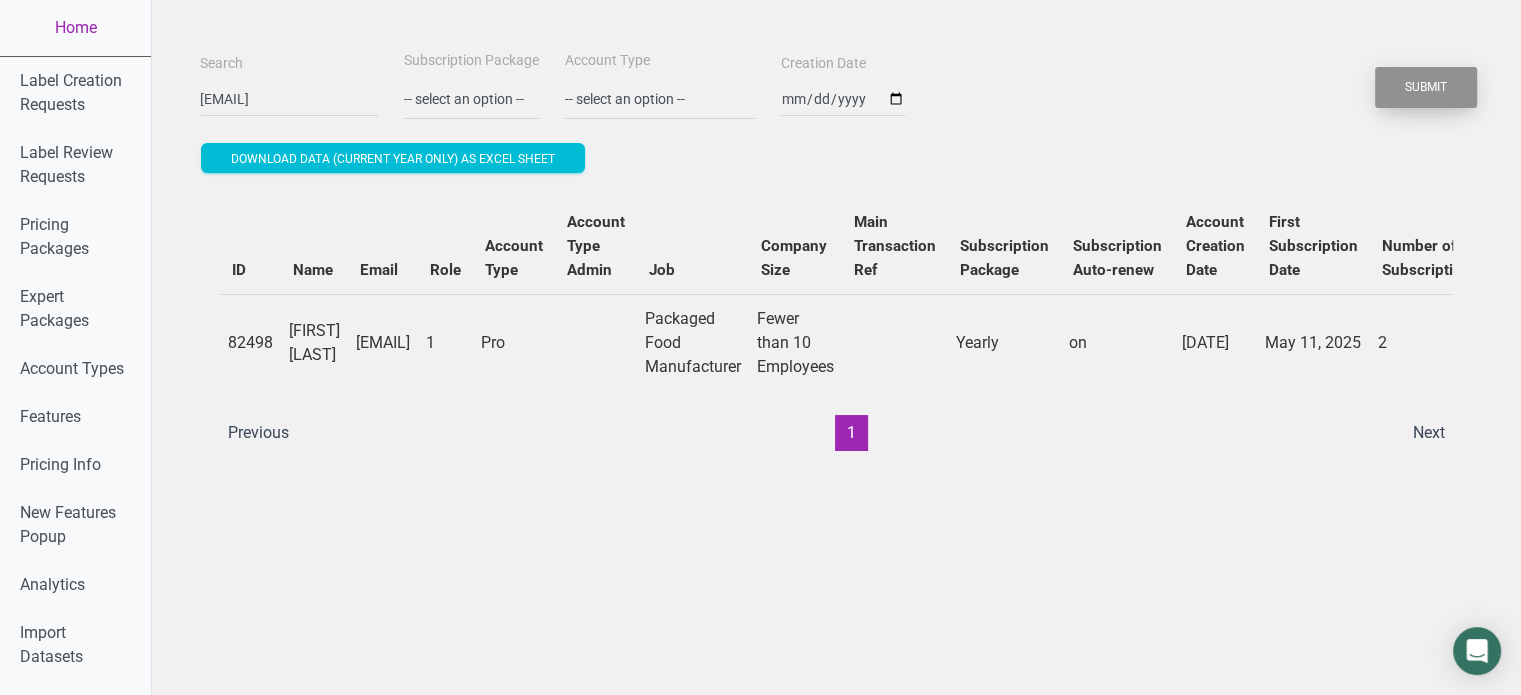 click on "Submit" at bounding box center (1426, 87) 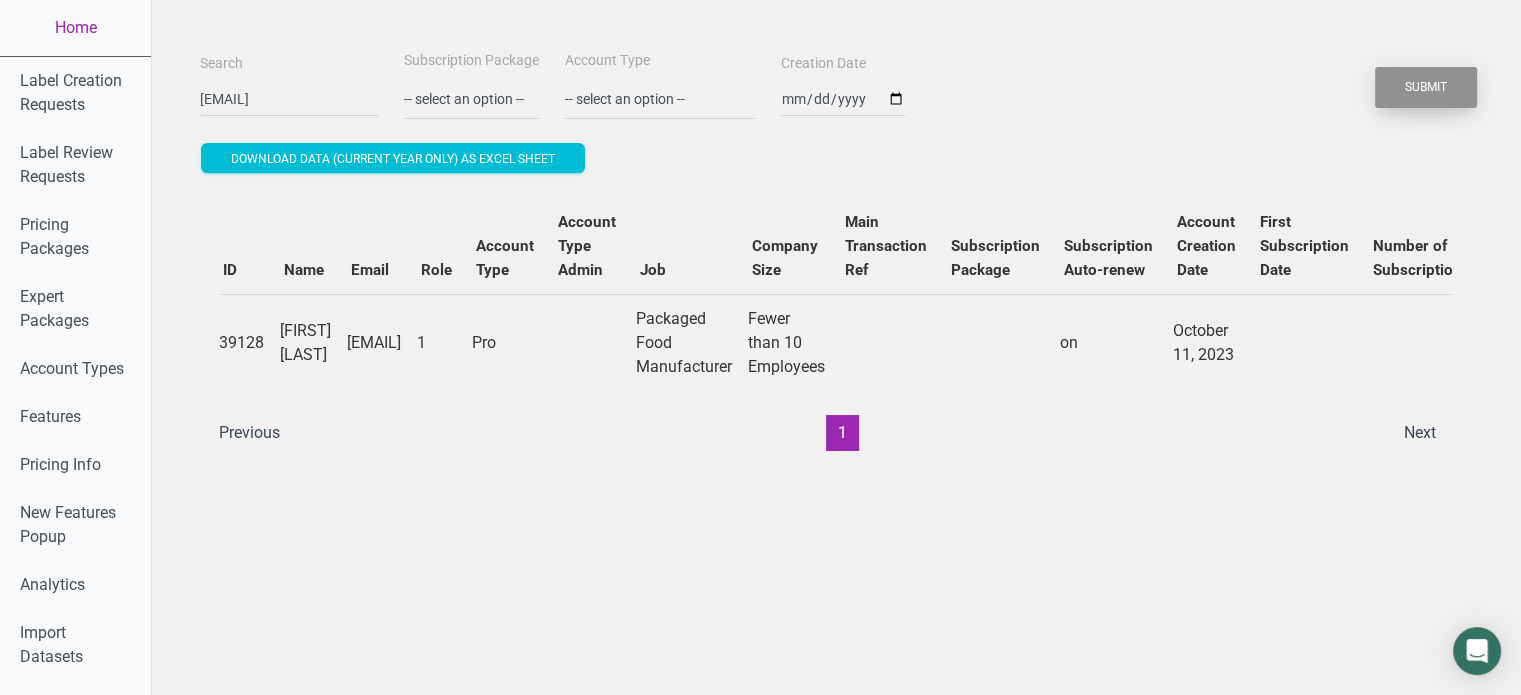 scroll, scrollTop: 0, scrollLeft: 0, axis: both 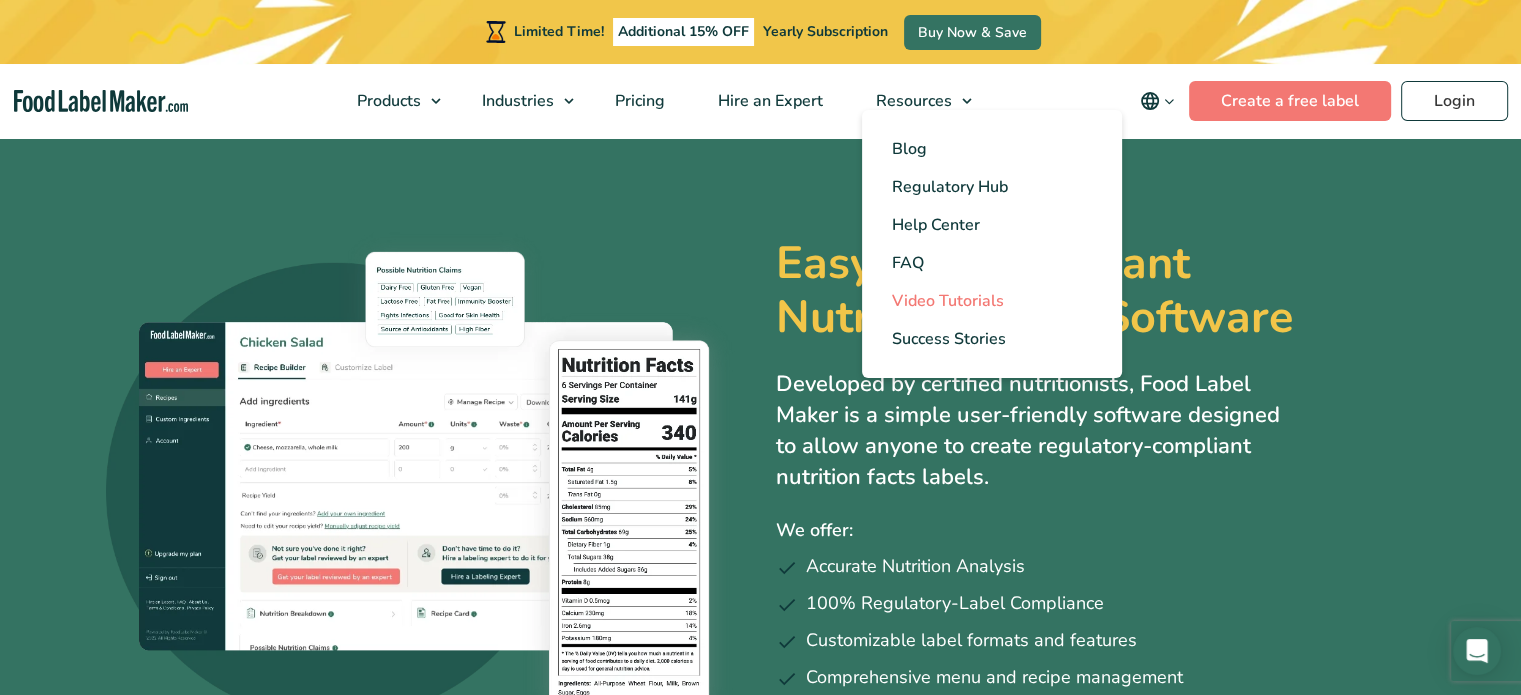 click on "Video Tutorials" at bounding box center [948, 301] 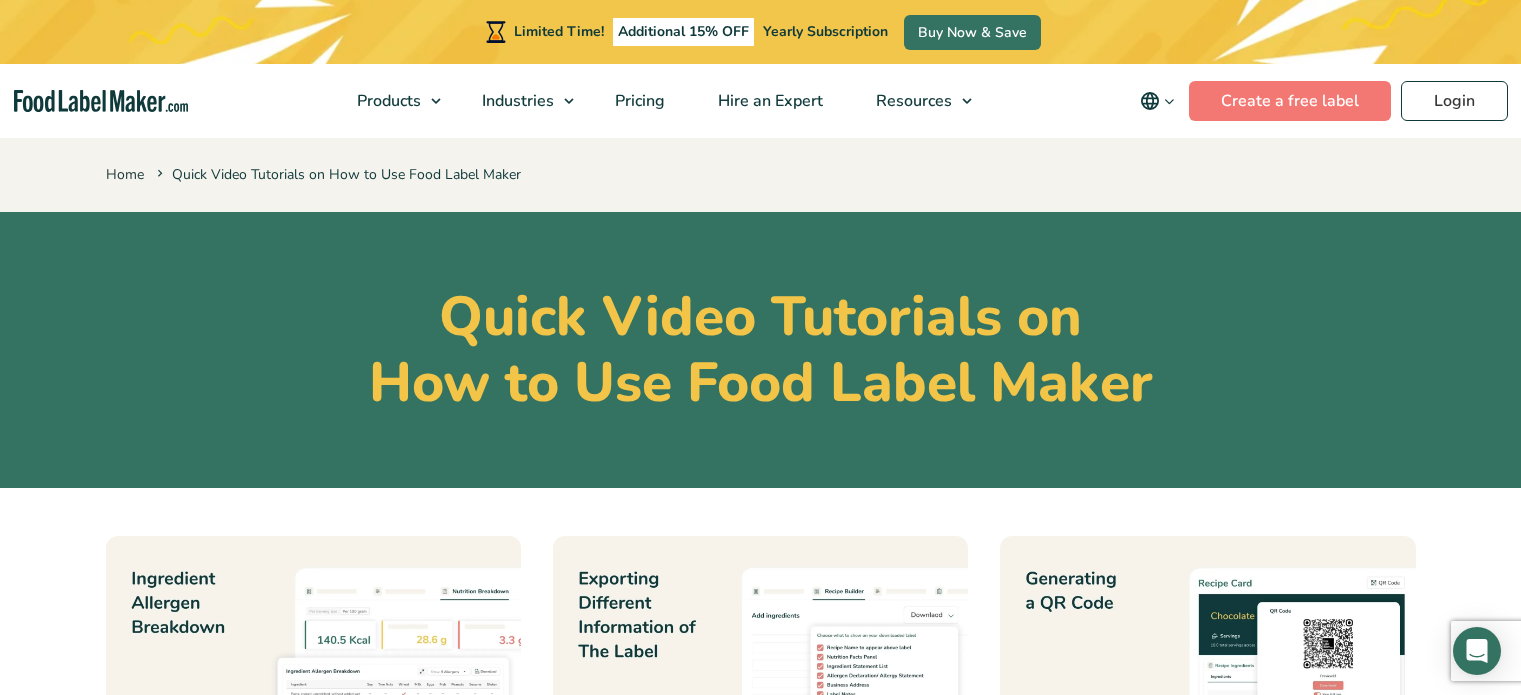 scroll, scrollTop: 0, scrollLeft: 0, axis: both 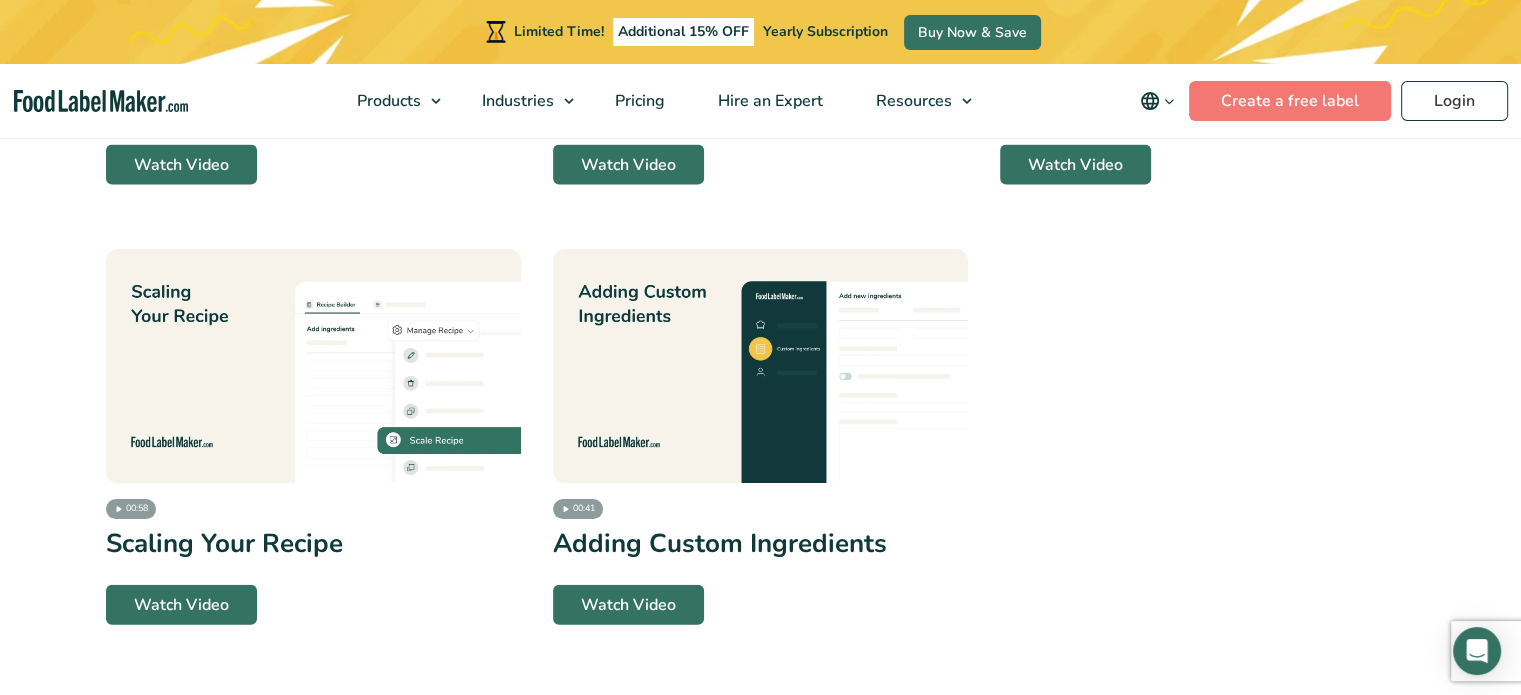 click at bounding box center [760, 366] 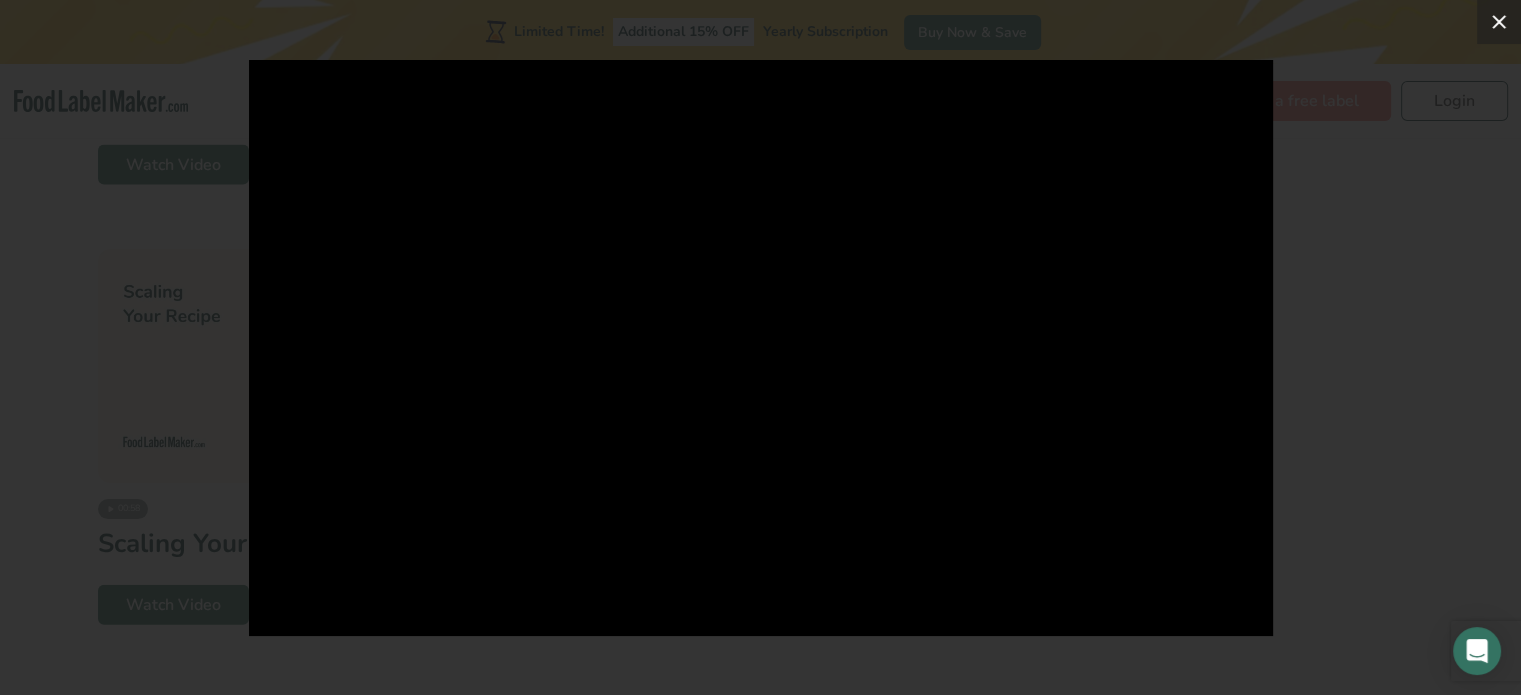 click 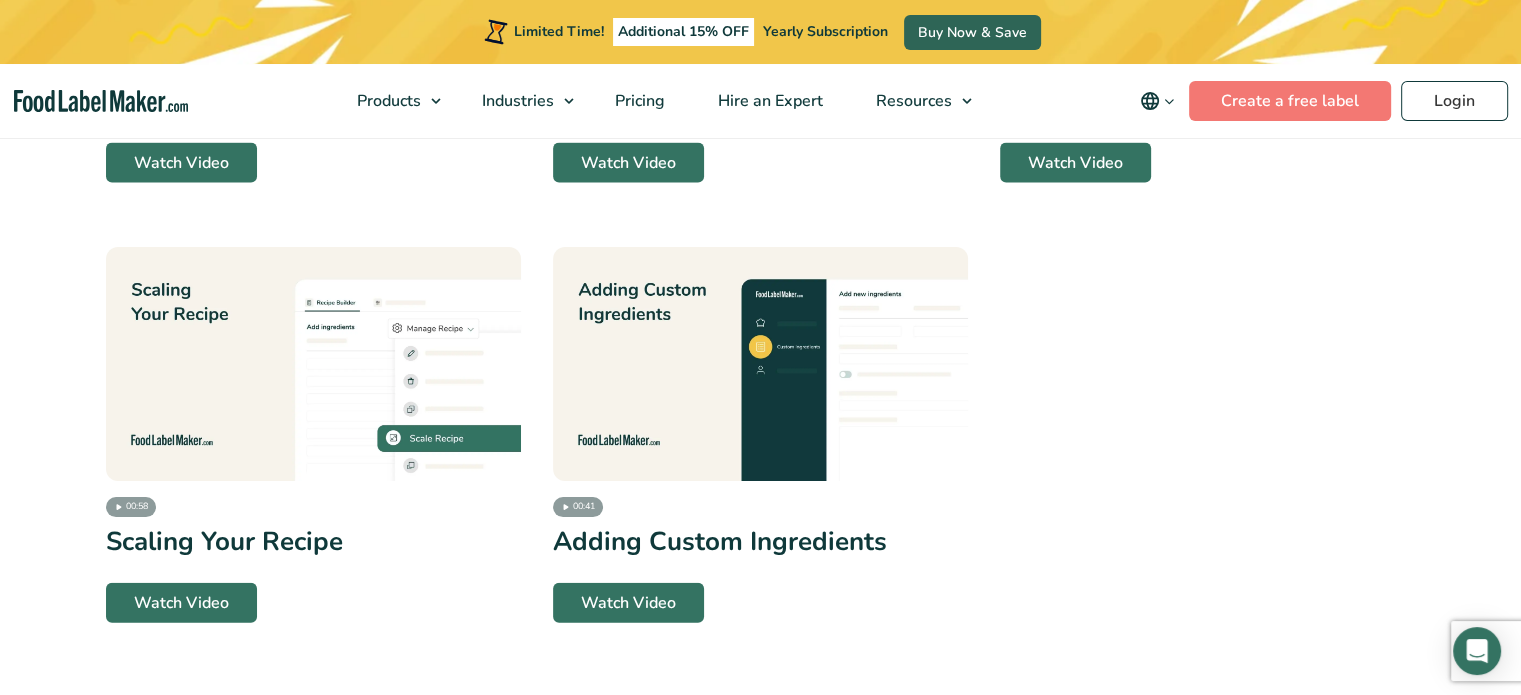 scroll, scrollTop: 4088, scrollLeft: 0, axis: vertical 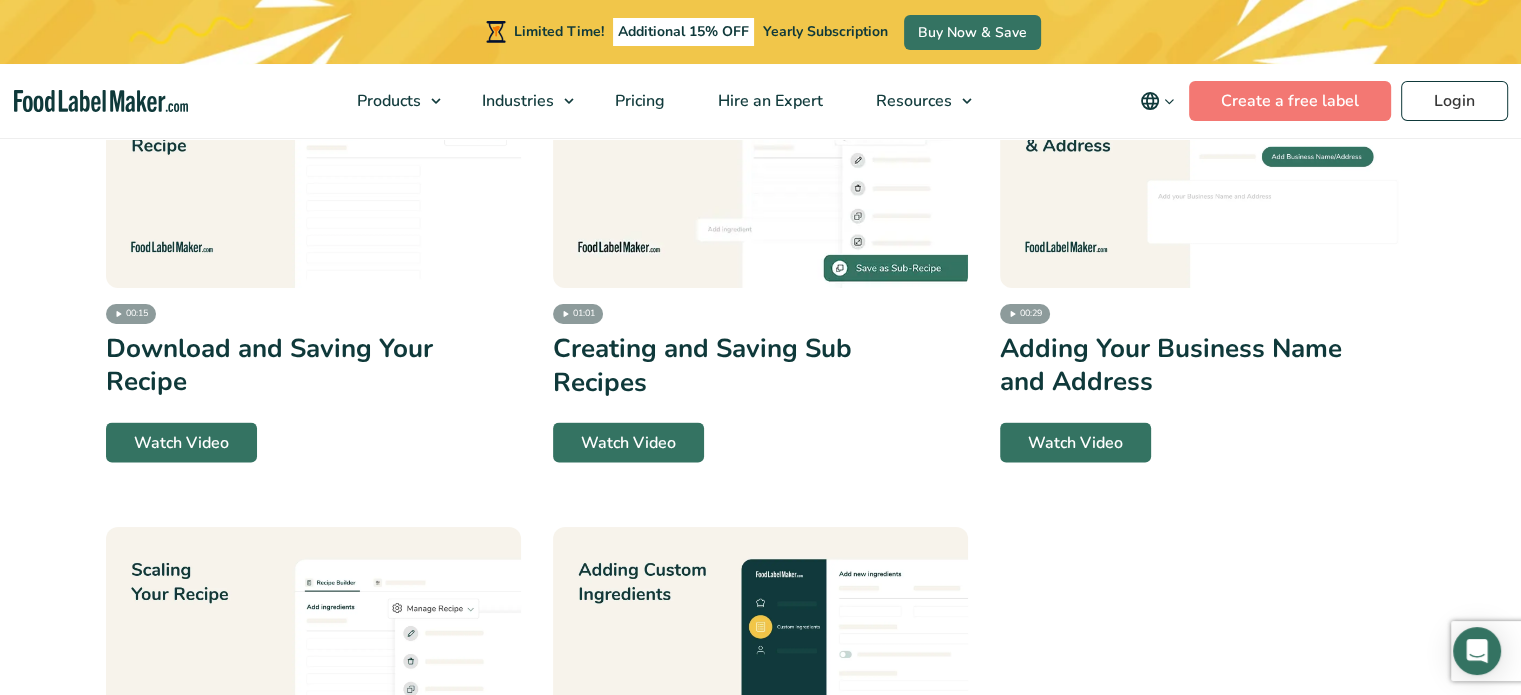 click at bounding box center [760, 171] 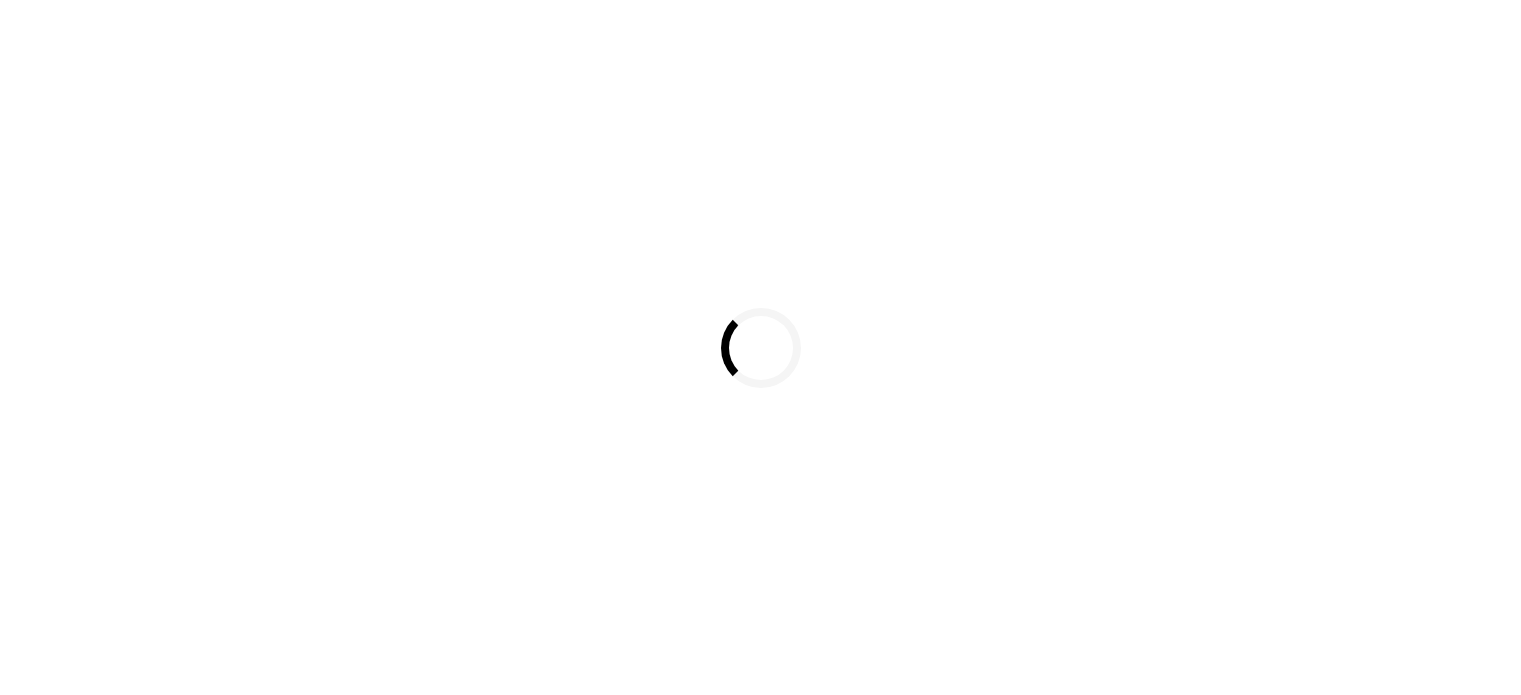 scroll, scrollTop: 0, scrollLeft: 0, axis: both 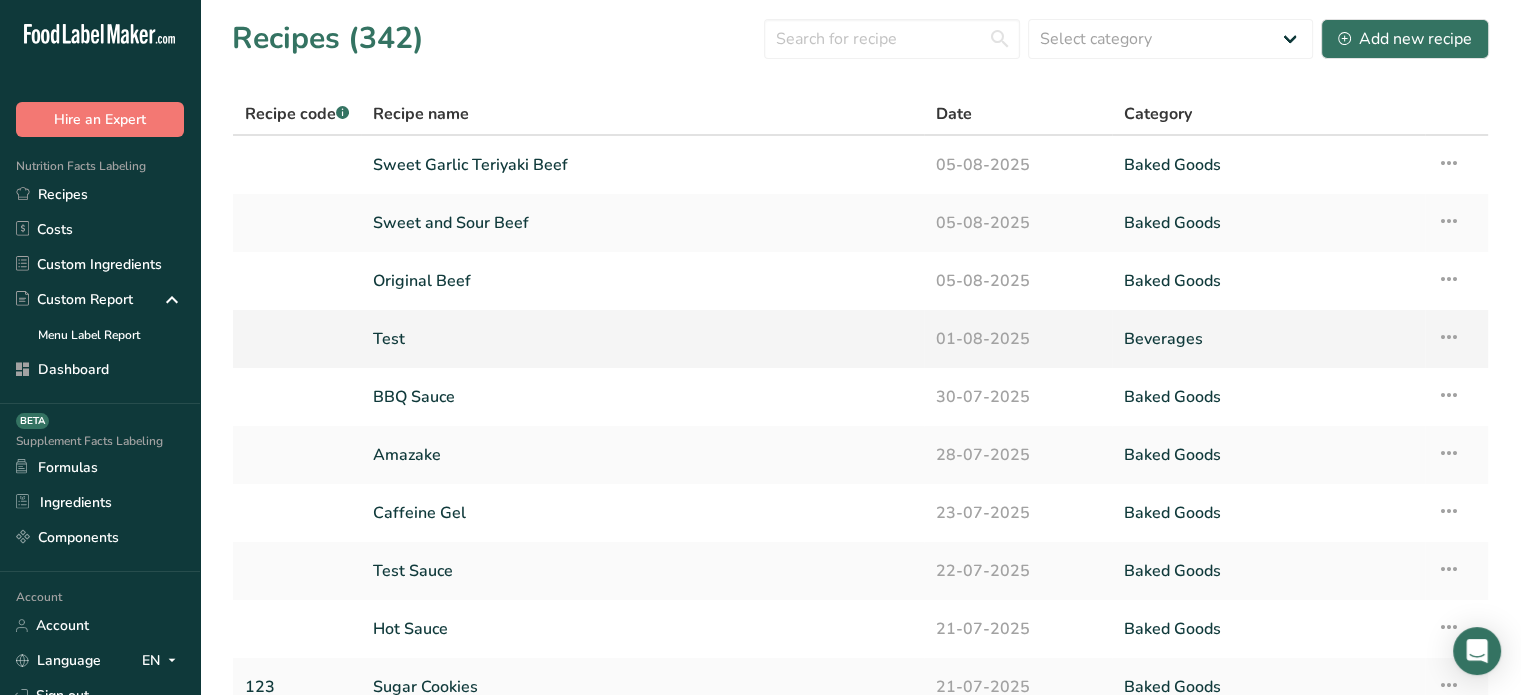 click on "Test" at bounding box center (642, 339) 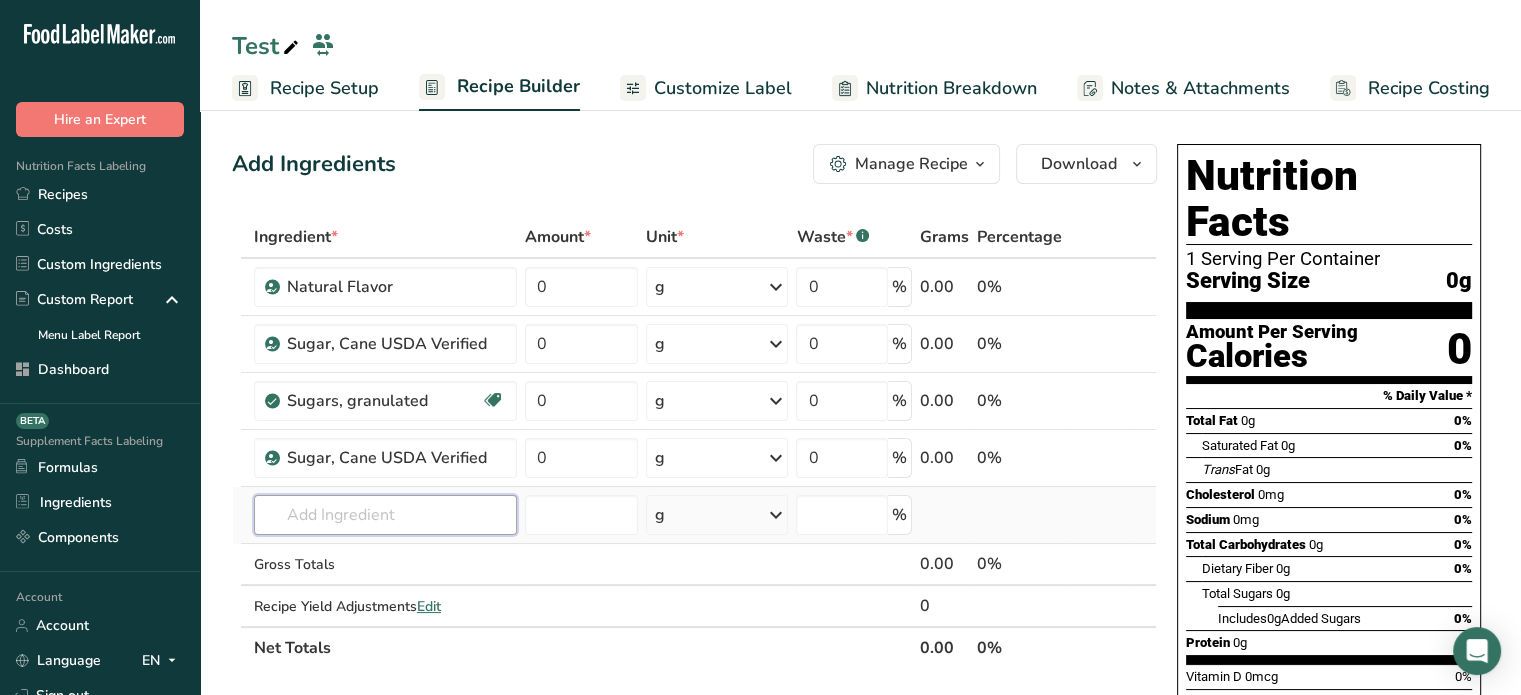click at bounding box center [385, 515] 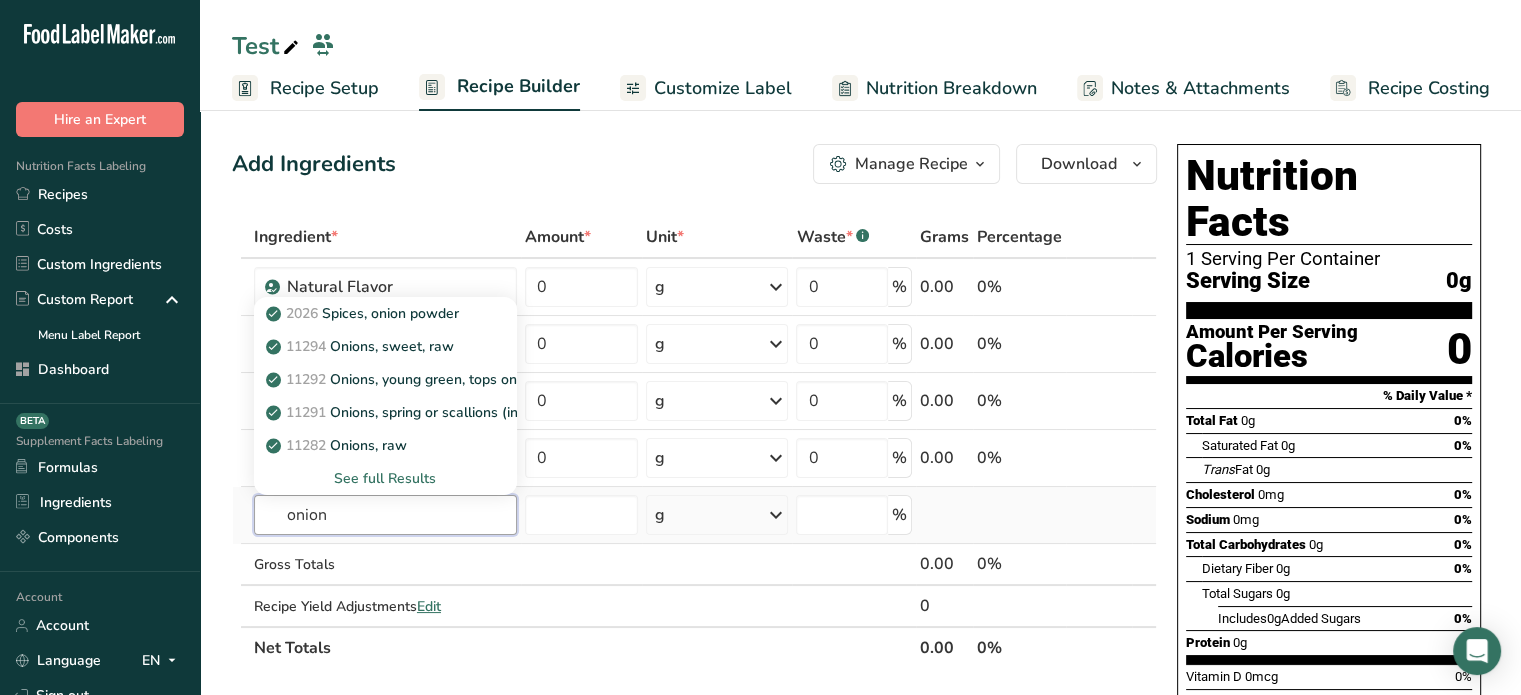 type on "onion" 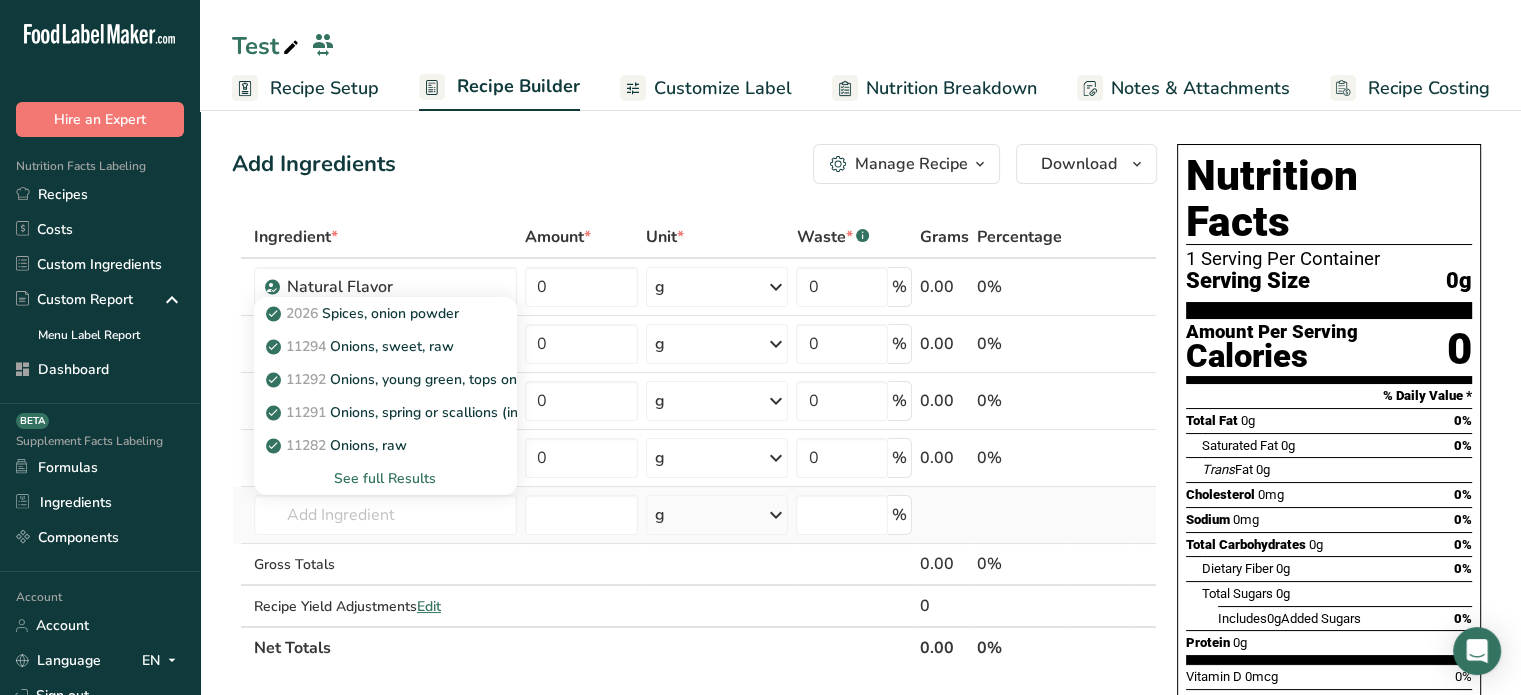 click on "See full Results" at bounding box center [385, 478] 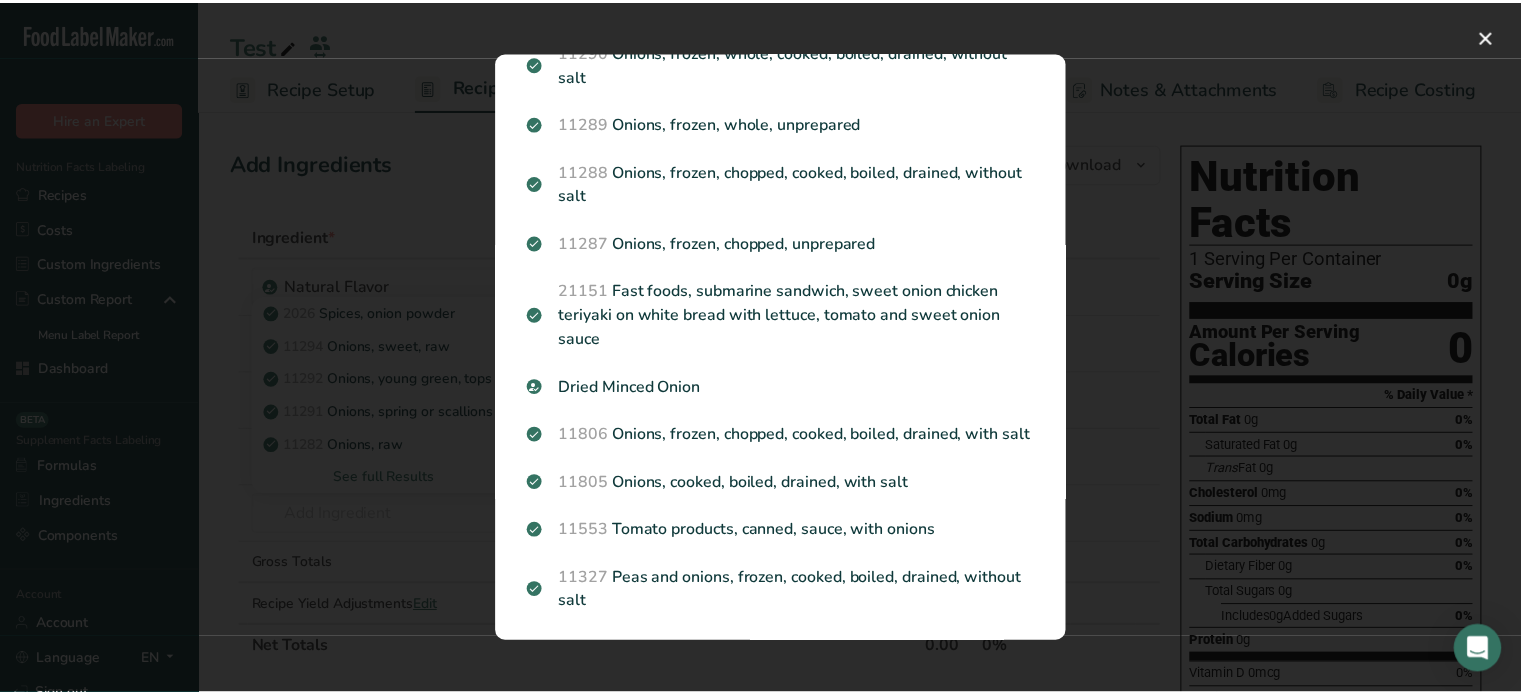 scroll, scrollTop: 1883, scrollLeft: 0, axis: vertical 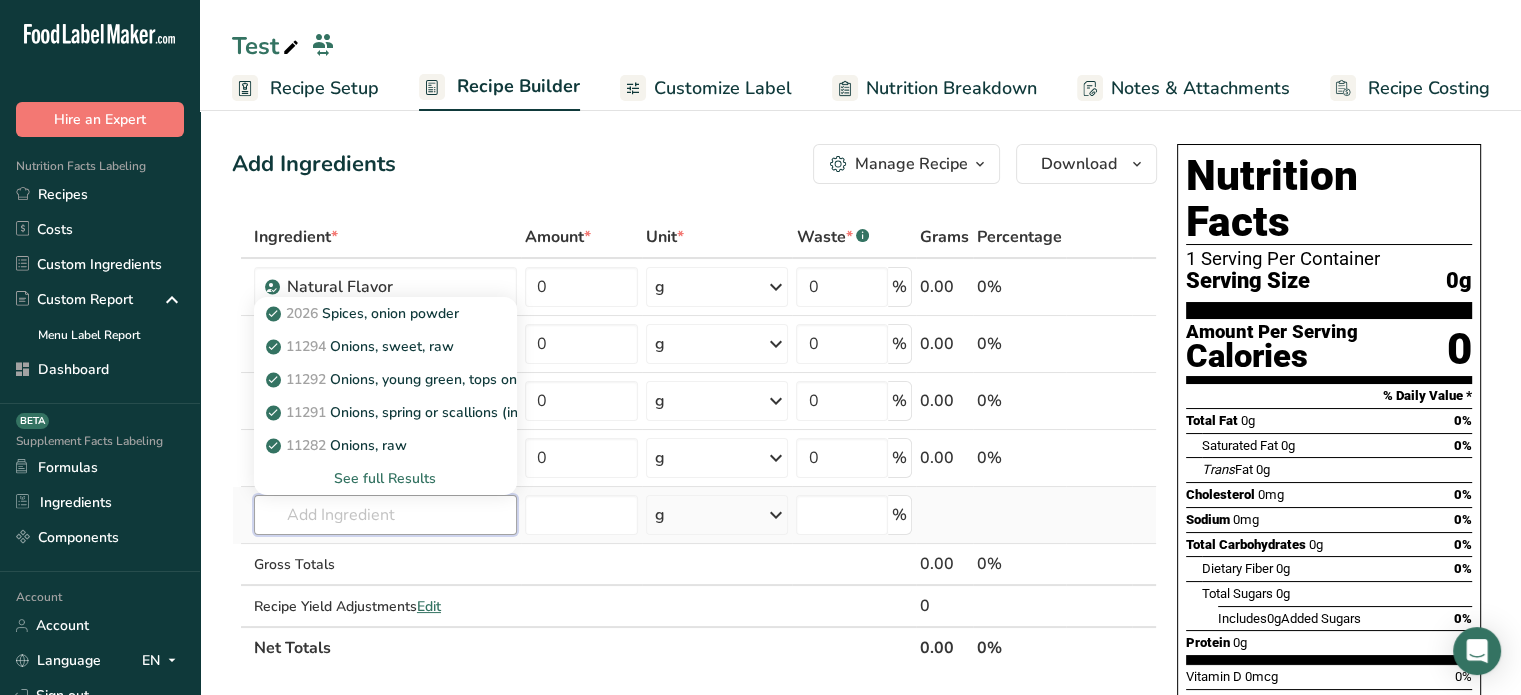 click at bounding box center [385, 515] 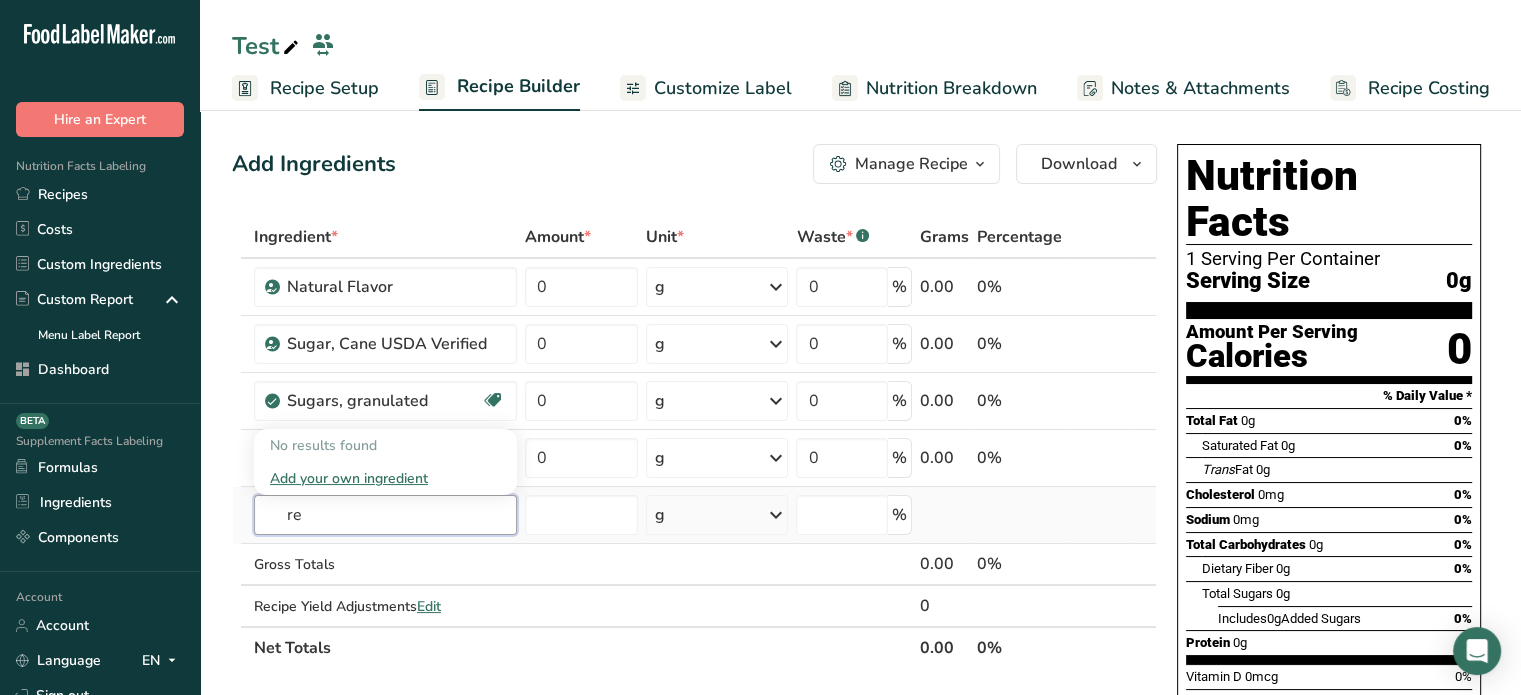 type on "r" 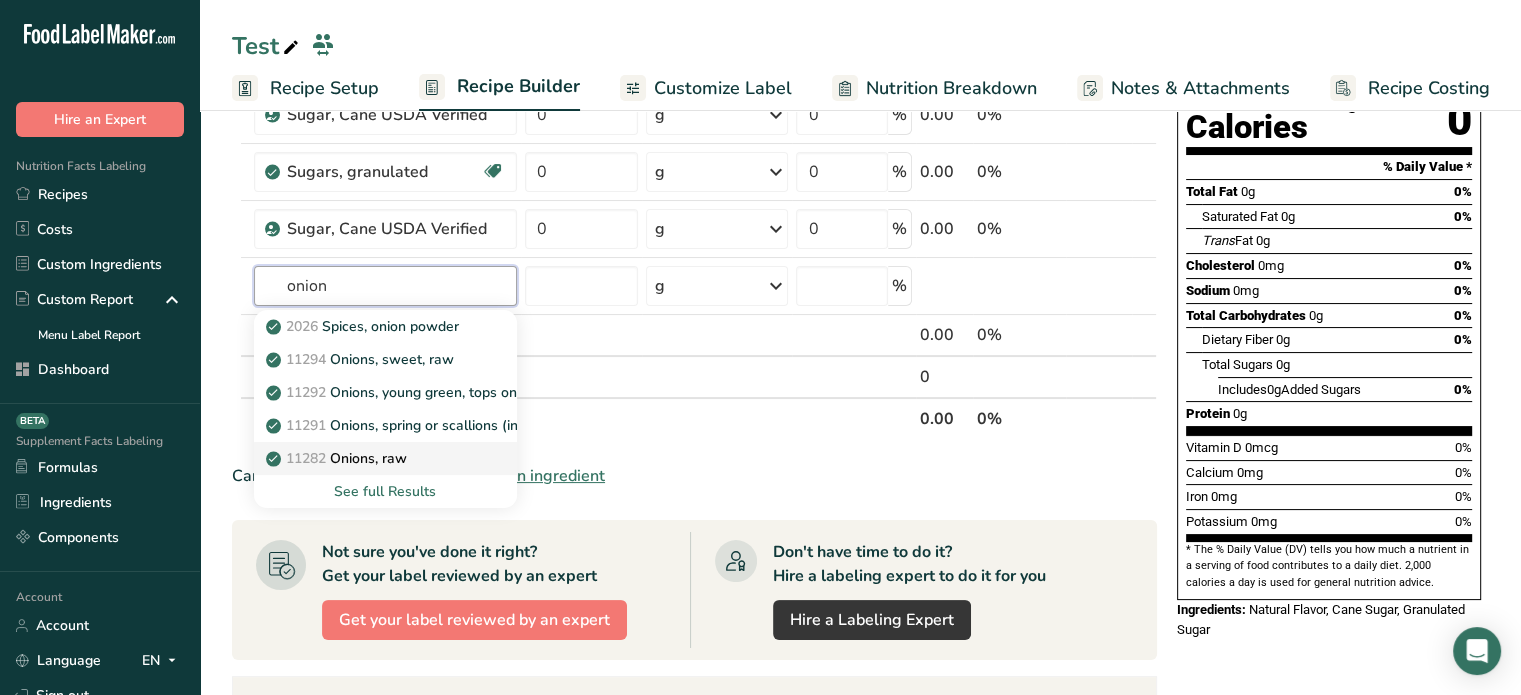 scroll, scrollTop: 228, scrollLeft: 0, axis: vertical 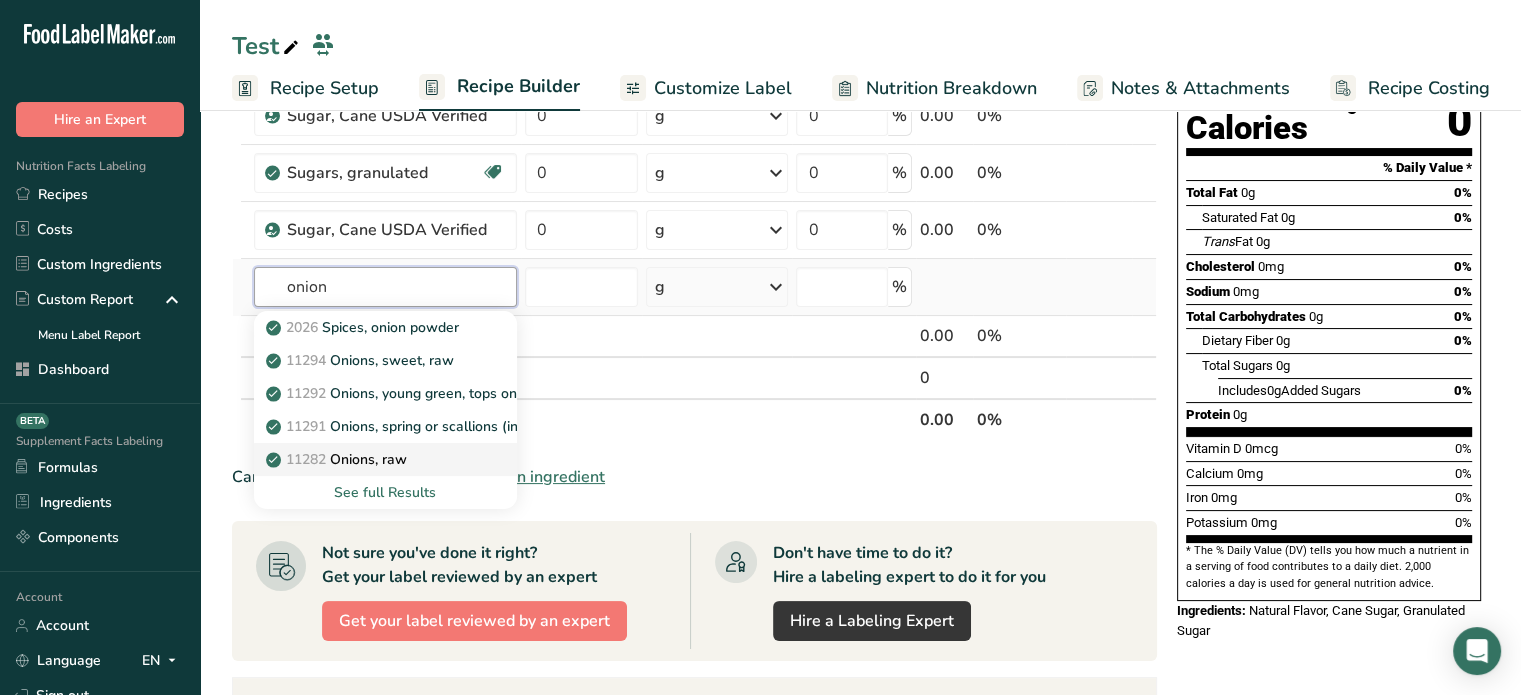 type on "onion" 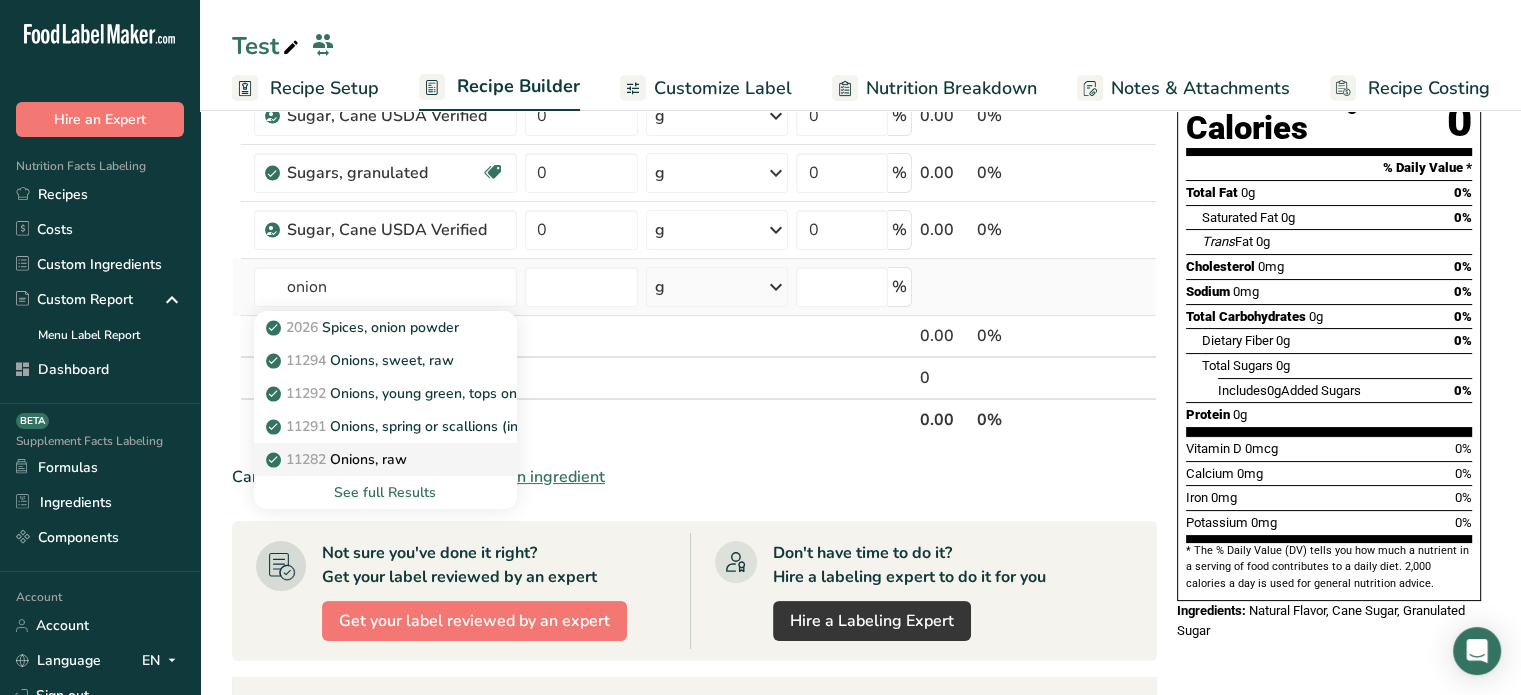 type 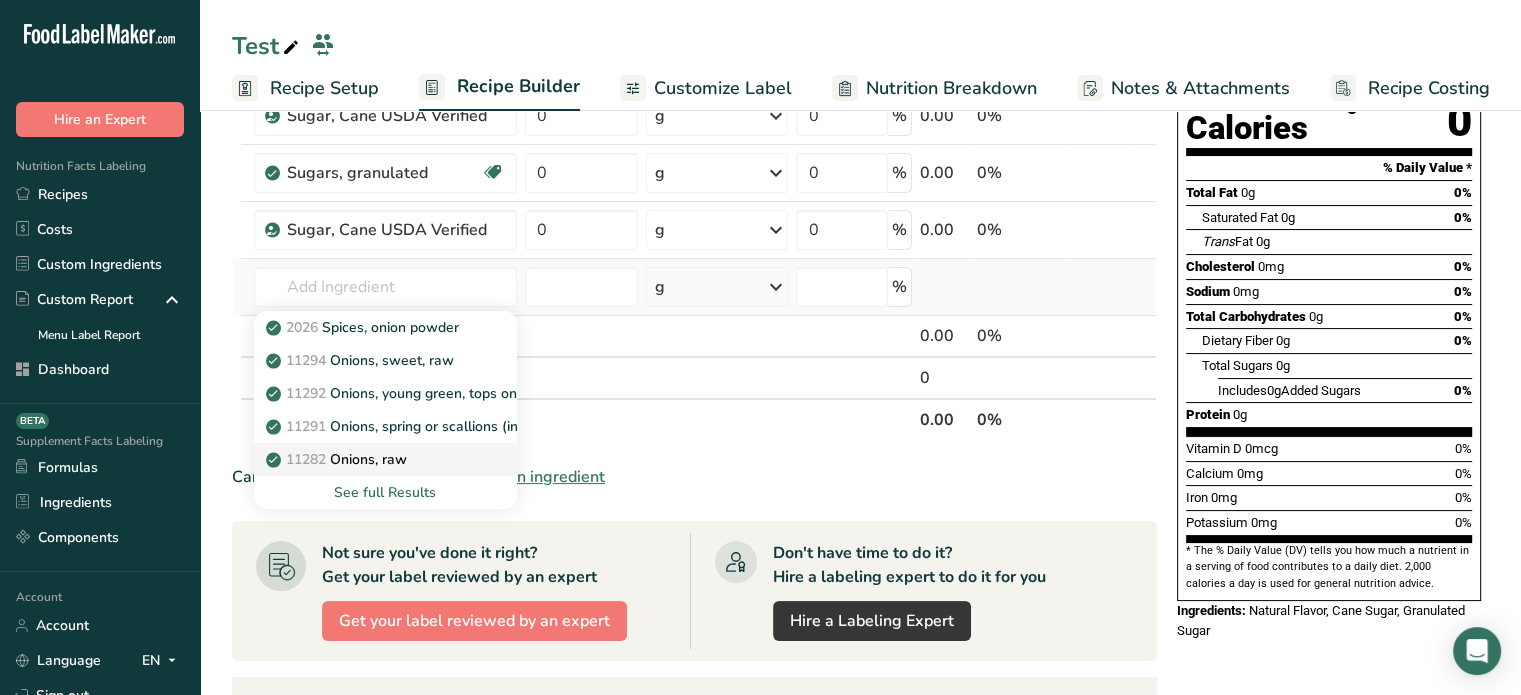 click on "See full Results" at bounding box center [385, 492] 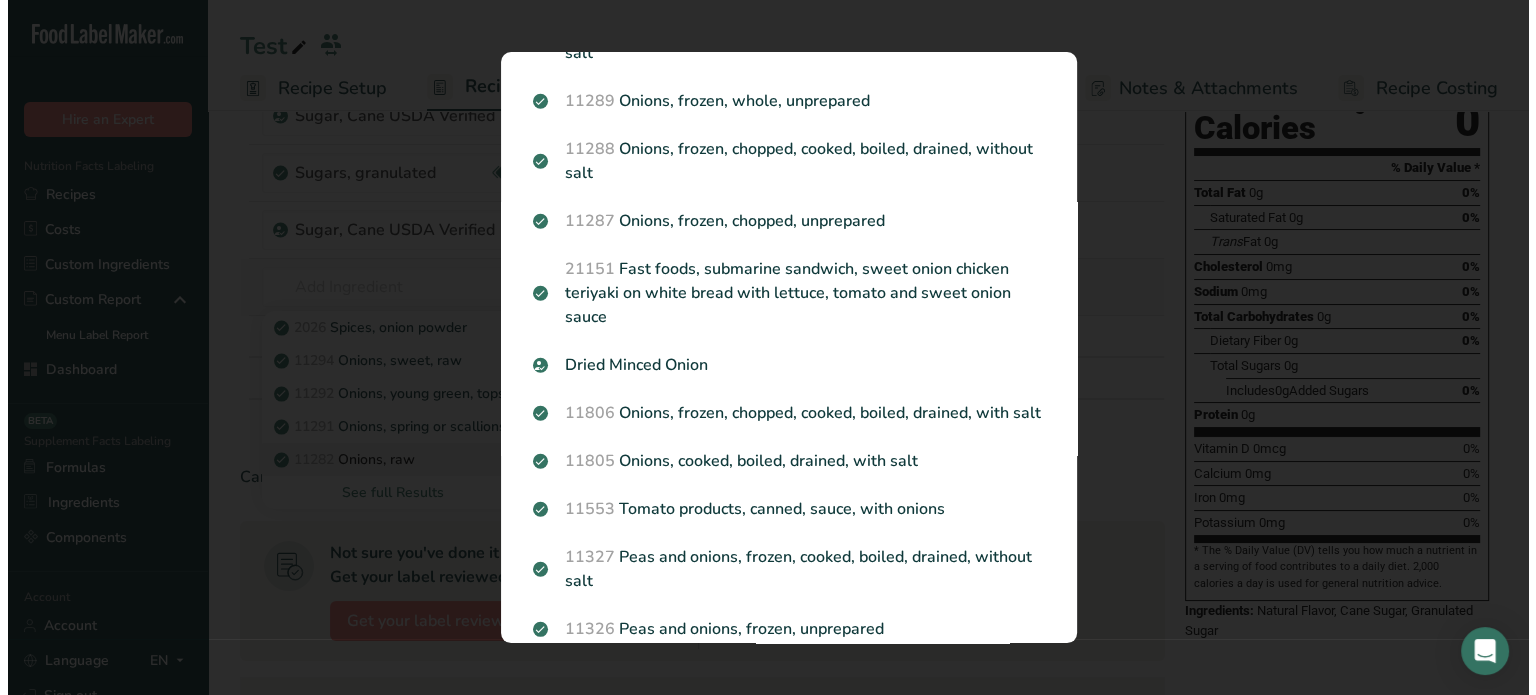 scroll, scrollTop: 1907, scrollLeft: 0, axis: vertical 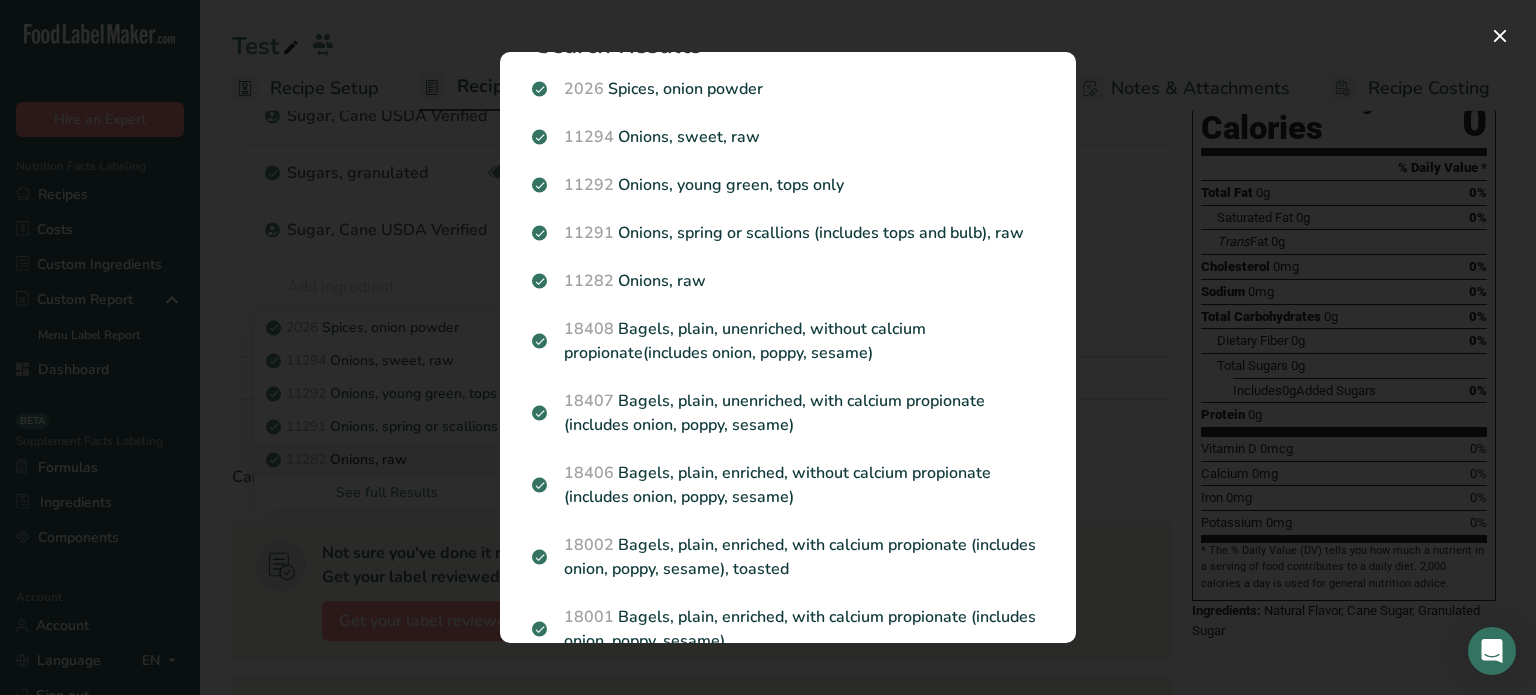 drag, startPoint x: 730, startPoint y: 278, endPoint x: 620, endPoint y: 296, distance: 111.463 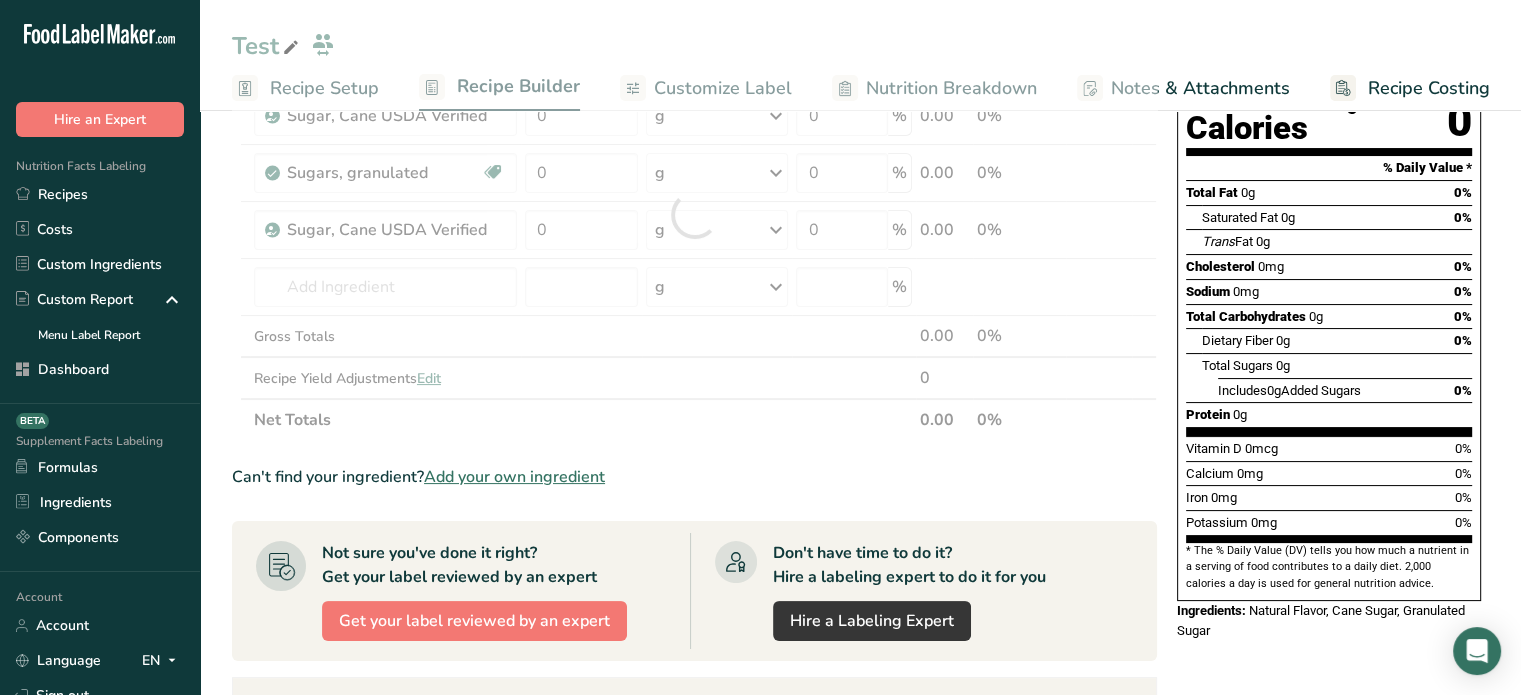 copy on "Onions, raw" 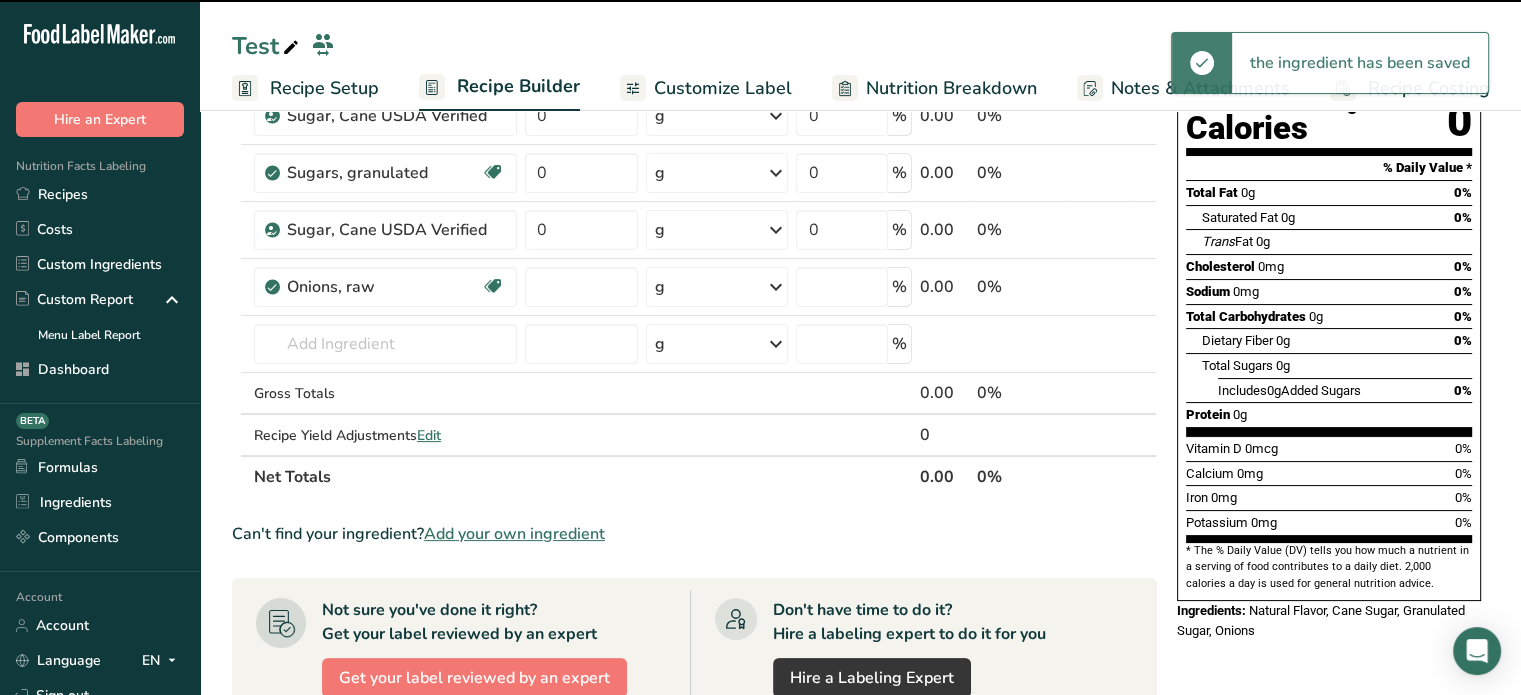 type on "0" 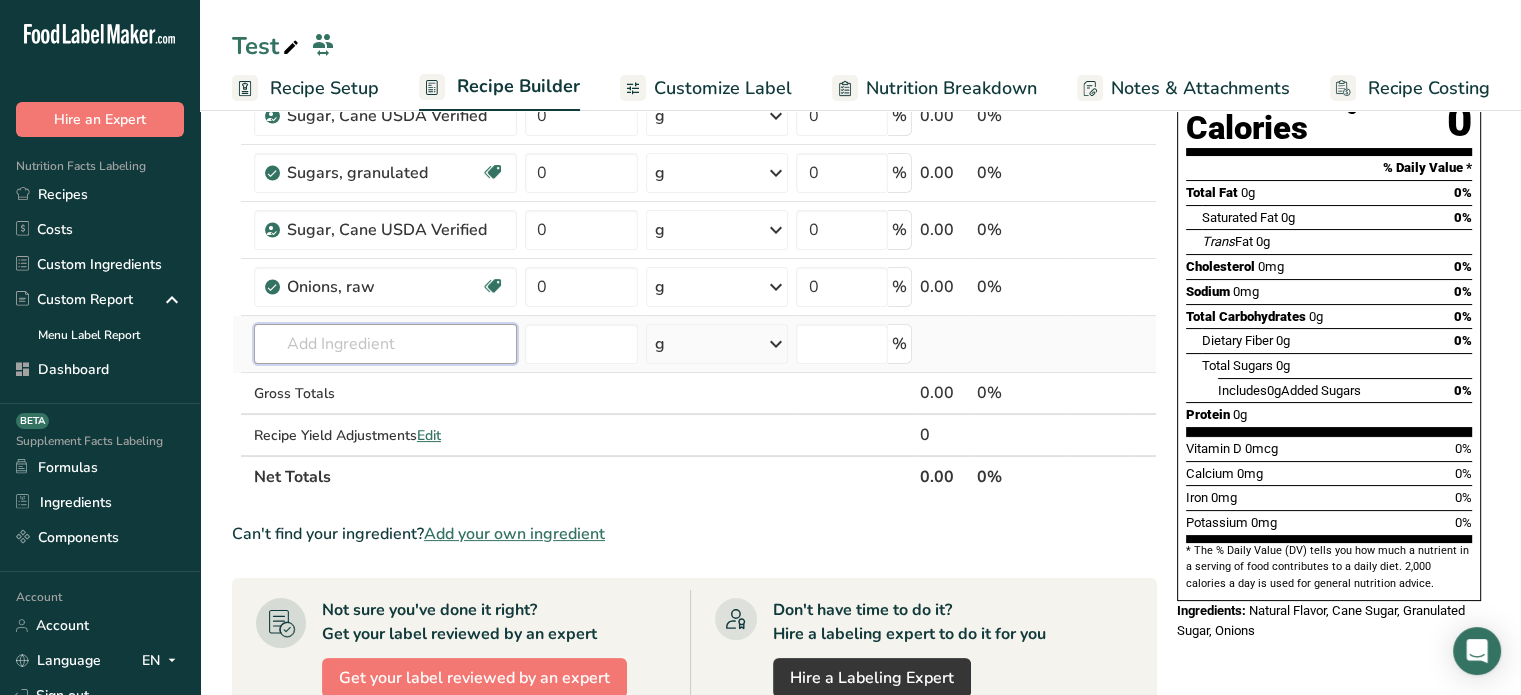 click at bounding box center [385, 344] 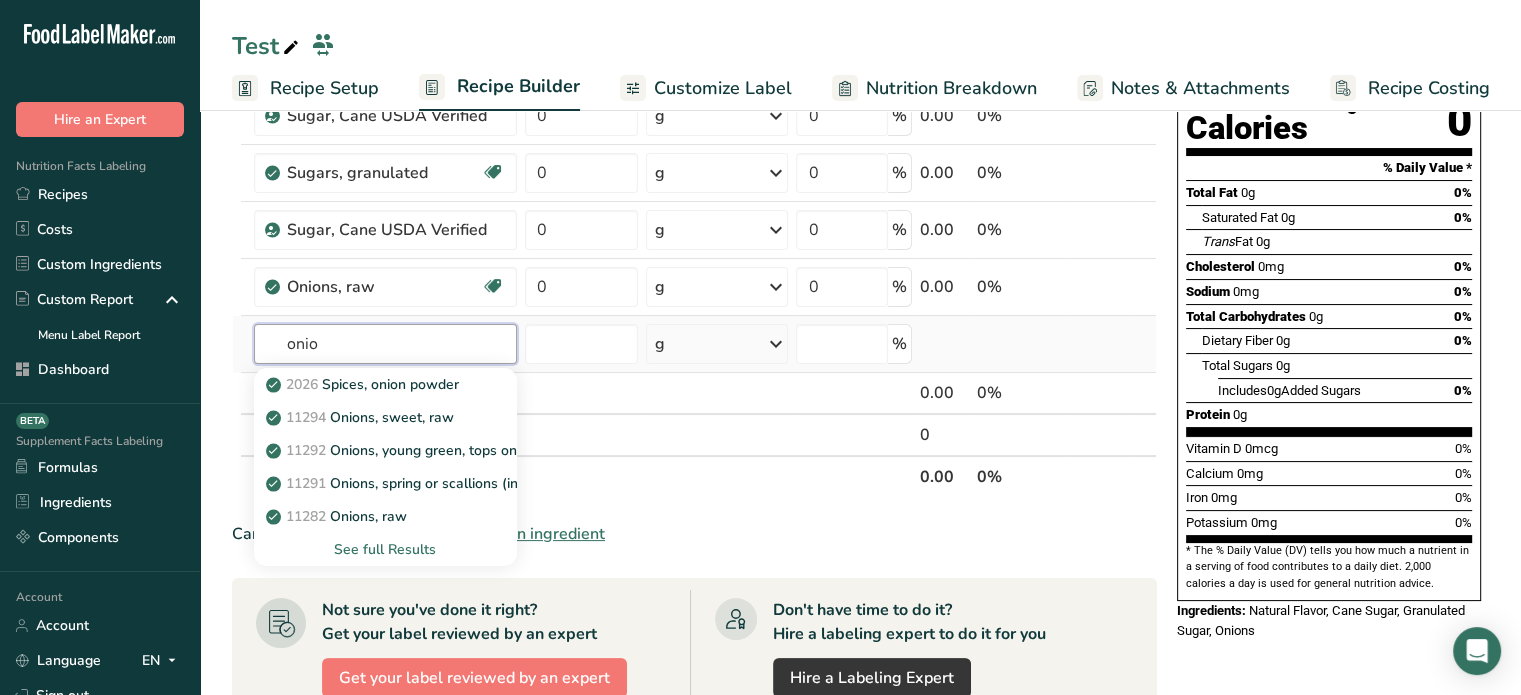 type on "onio" 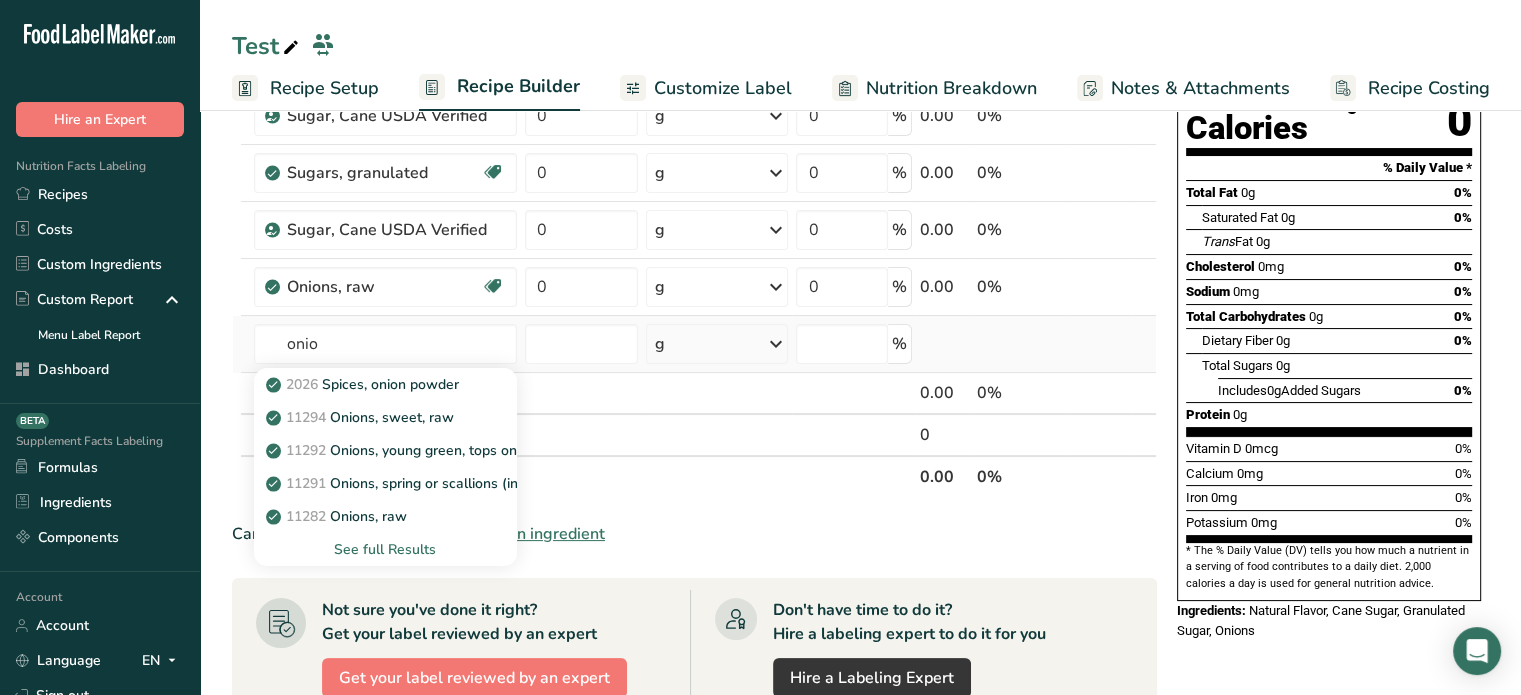 type 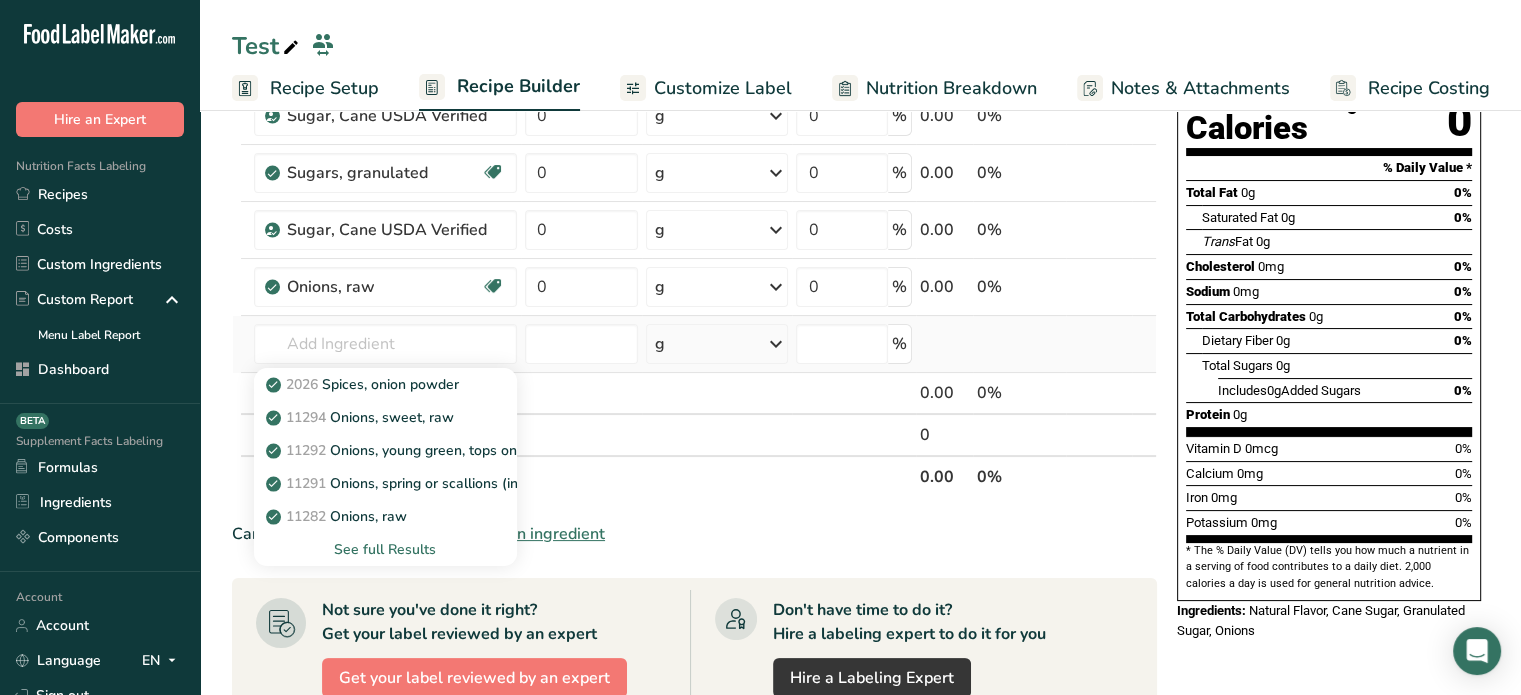 click on "See full Results" at bounding box center (385, 549) 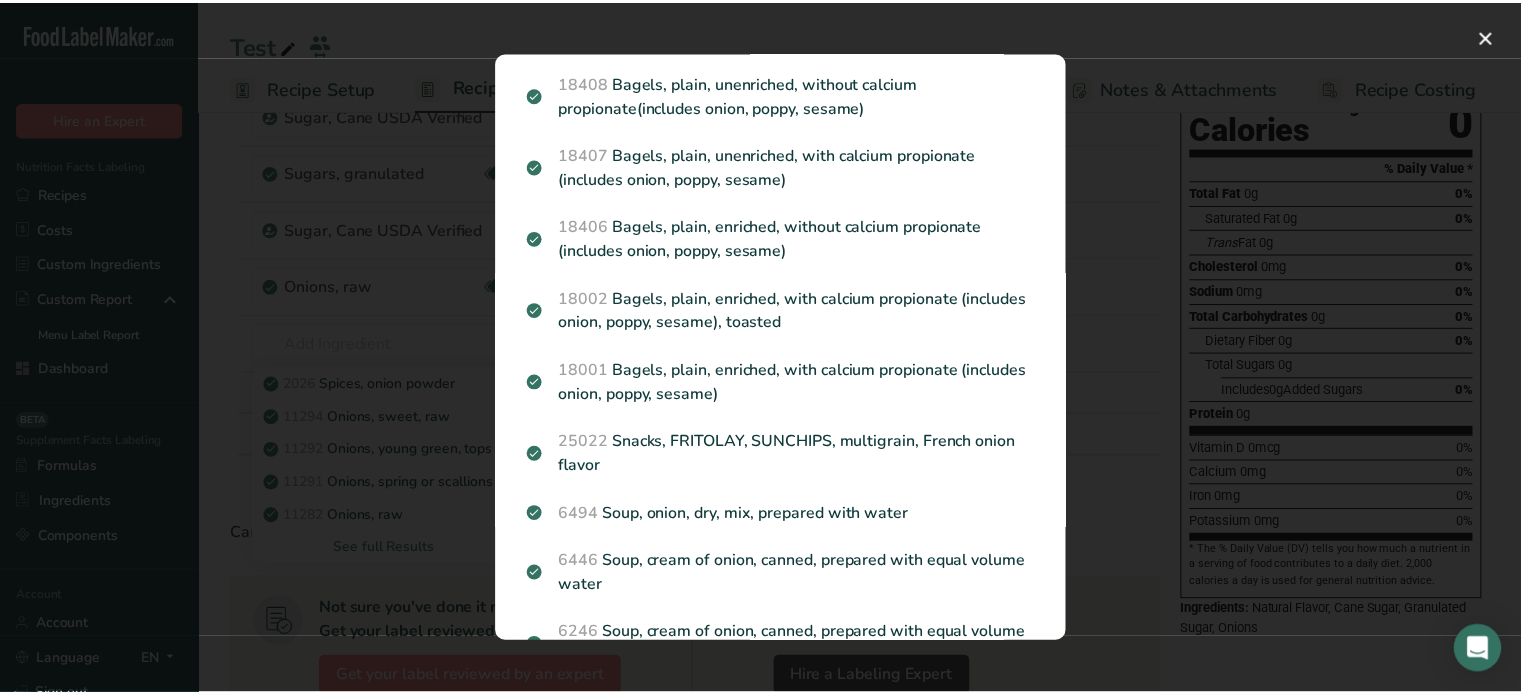 scroll, scrollTop: 0, scrollLeft: 0, axis: both 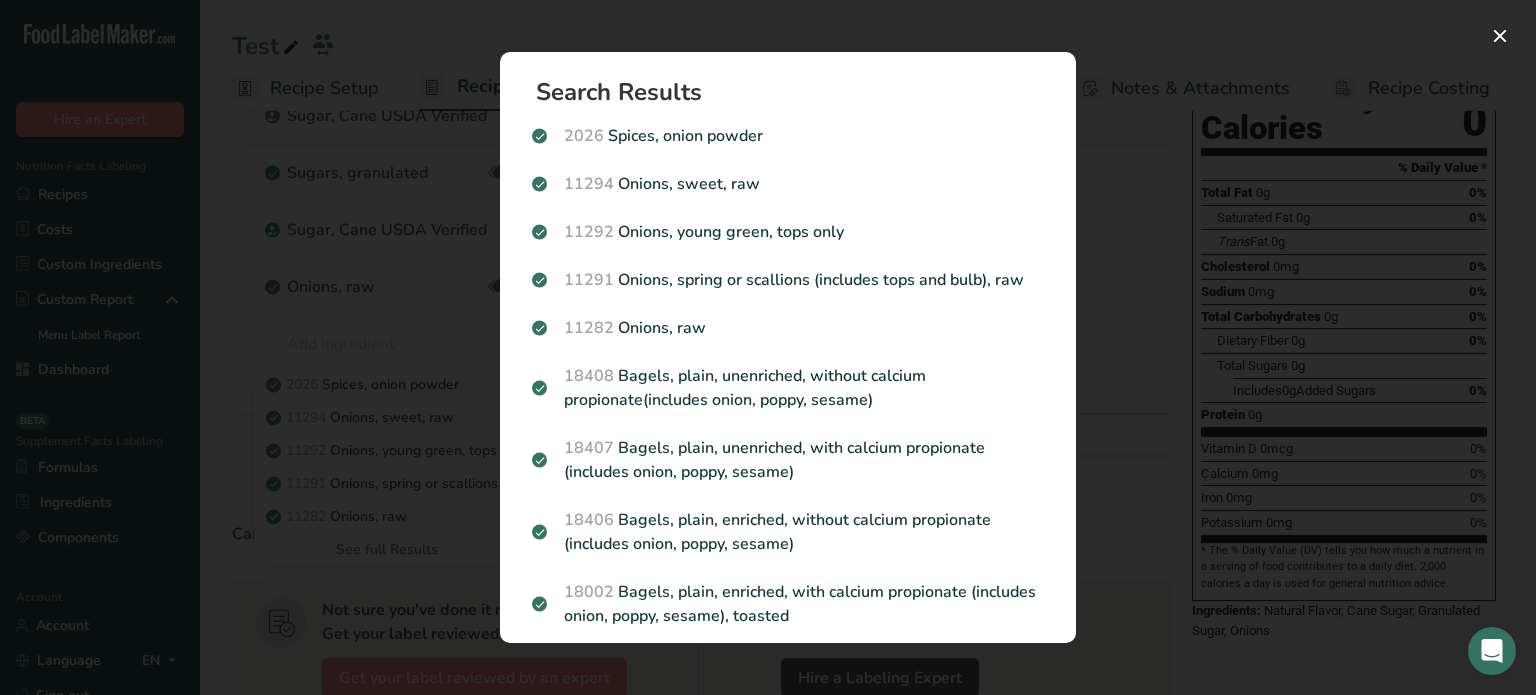 click at bounding box center (768, 347) 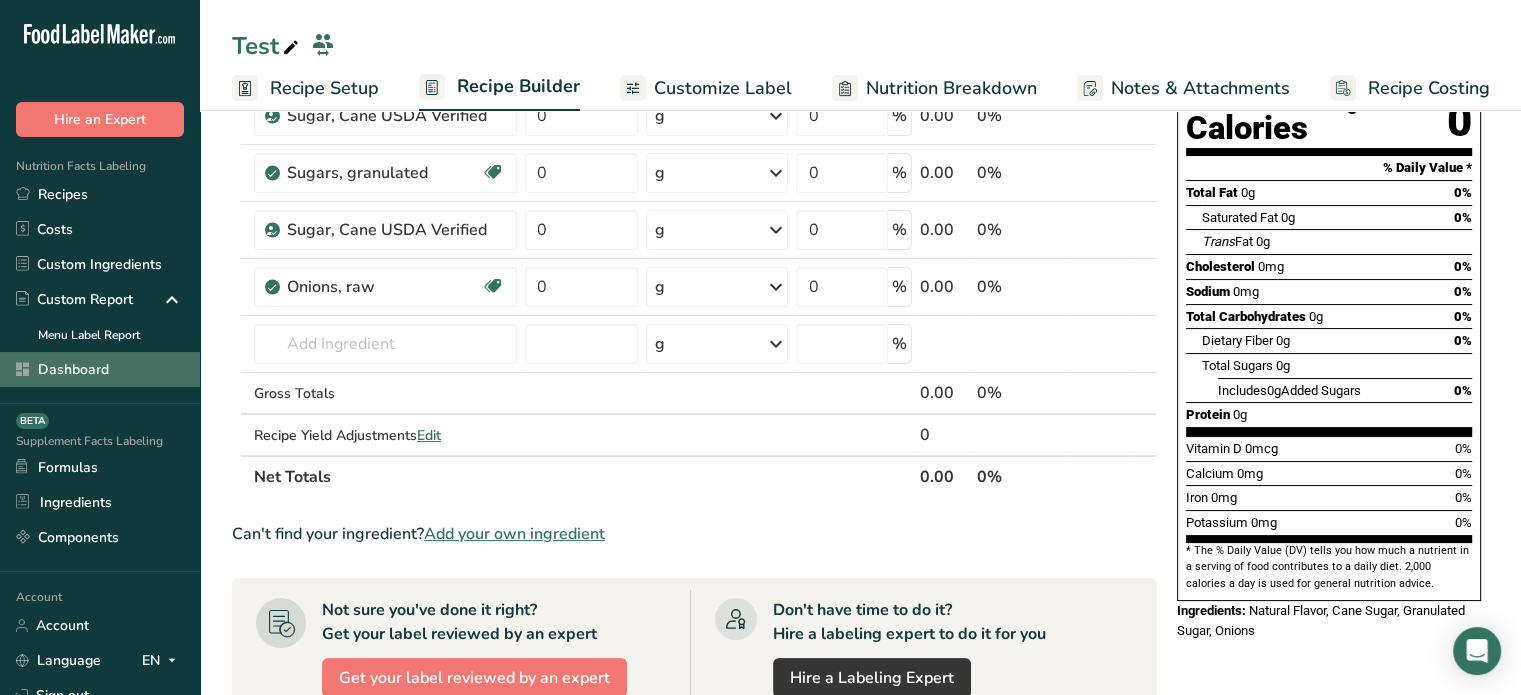 click on "Dashboard" at bounding box center (100, 369) 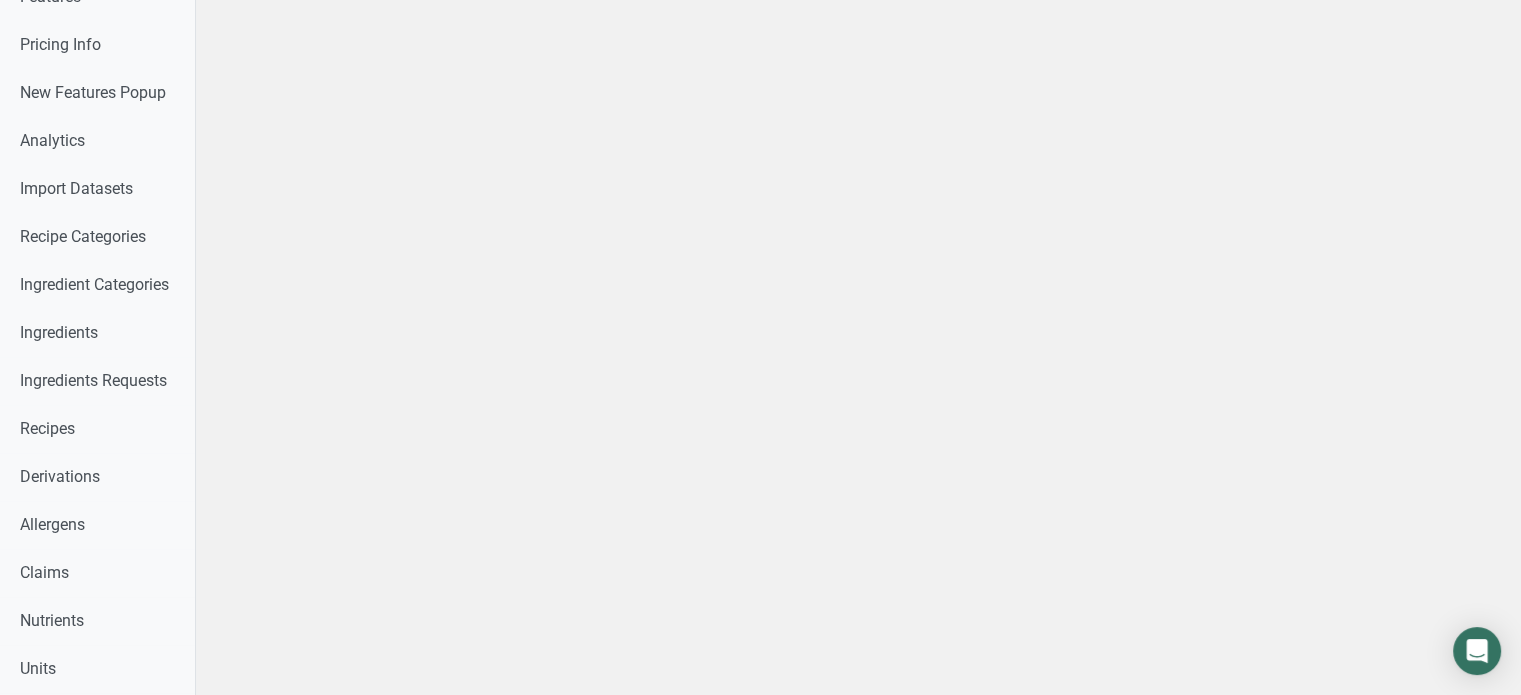 scroll, scrollTop: 0, scrollLeft: 0, axis: both 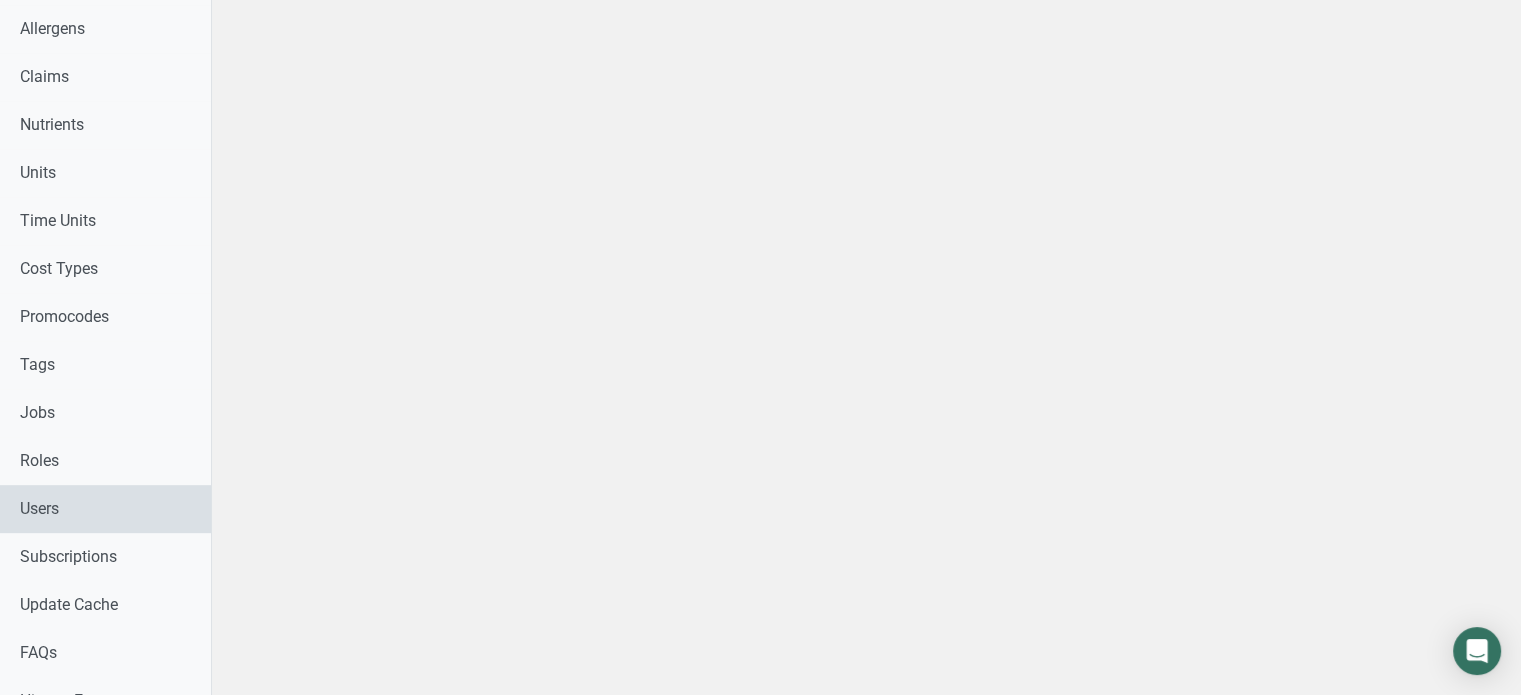 click on "Users" at bounding box center [105, 509] 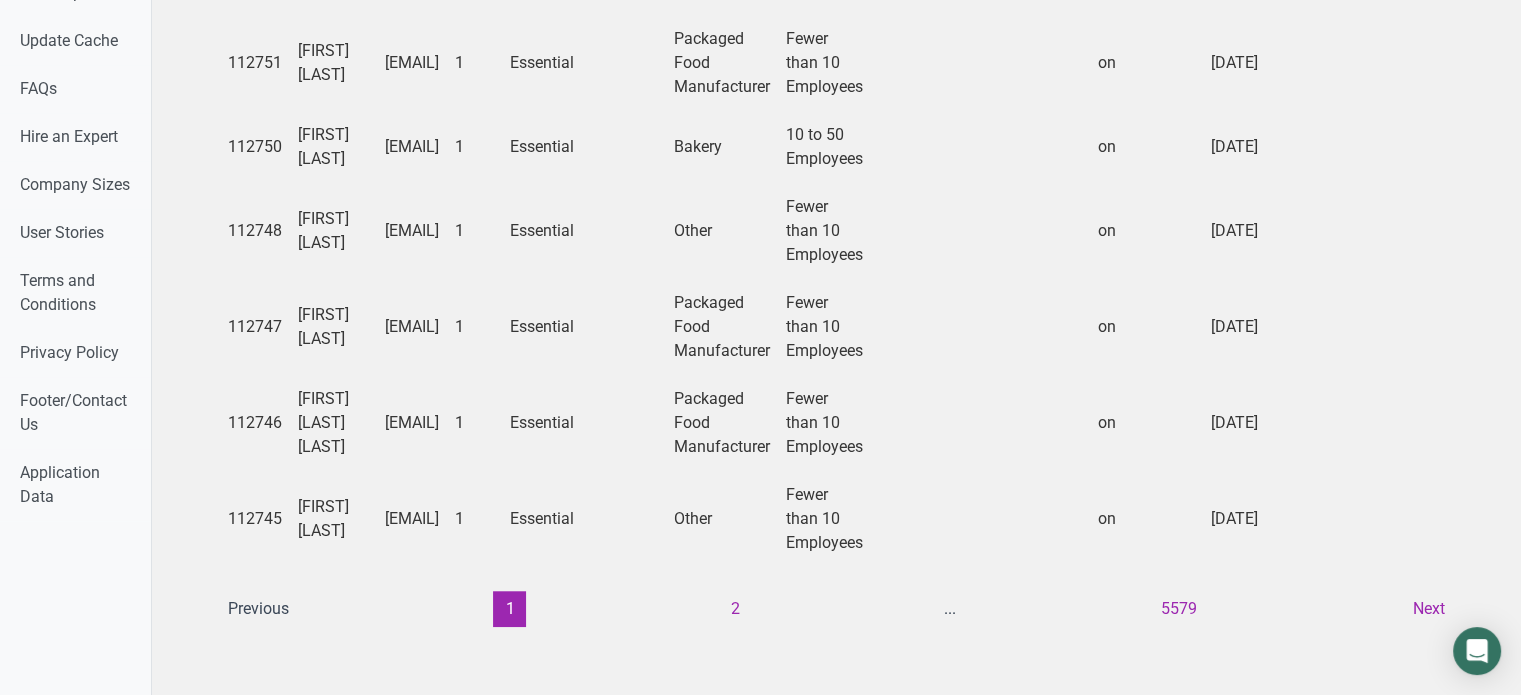 scroll, scrollTop: 0, scrollLeft: 0, axis: both 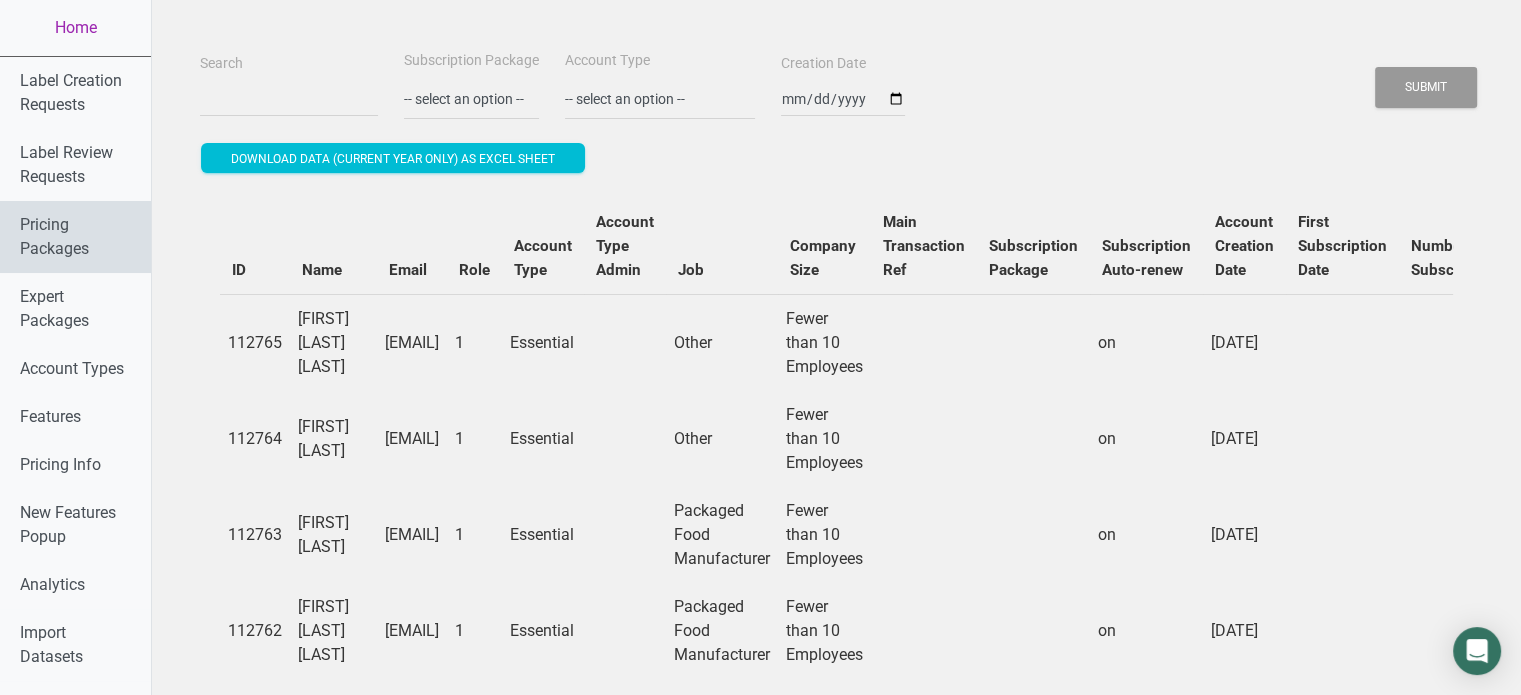 click on "Pricing Packages" at bounding box center [75, 237] 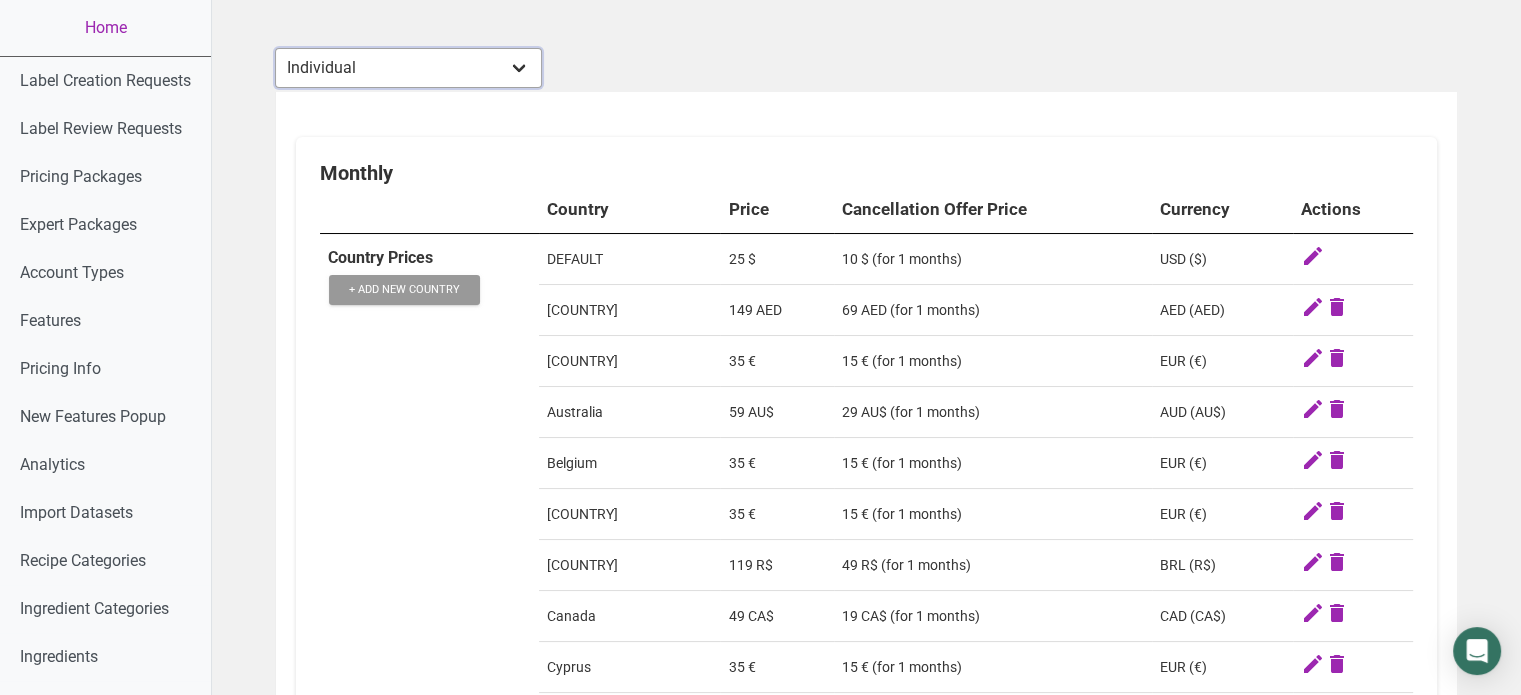 click on "Individual
Essential
Pro
Business
Old Enterprise 3 Users (799$)
Old Enterprise 4 Users (898$)
Enterprise Standard (1 user)
Enterprise Standard (2 users)
Enterprise Standard (3 users)
Enterprise Standard (4 users)
Enterprise Standard (5 users)
Enterprise Standard (6 users)
Enterprise Standard (7 users)
Enterprise Standard (8 users)
Enterprise Standard (9 users)
Enterprise Standard (10 users)
Enterprise Standard (11 users)
Enterprise Standard (12 users)
Enterprise PLUS (1 user)
Enterprise PLUS (2 users)
Enterprise PLUS (3 users)
Enterprise PLUS (4 users)
Enterprise PLUS (5 users)
Enterprise PLUS (6 users)" at bounding box center [408, 68] 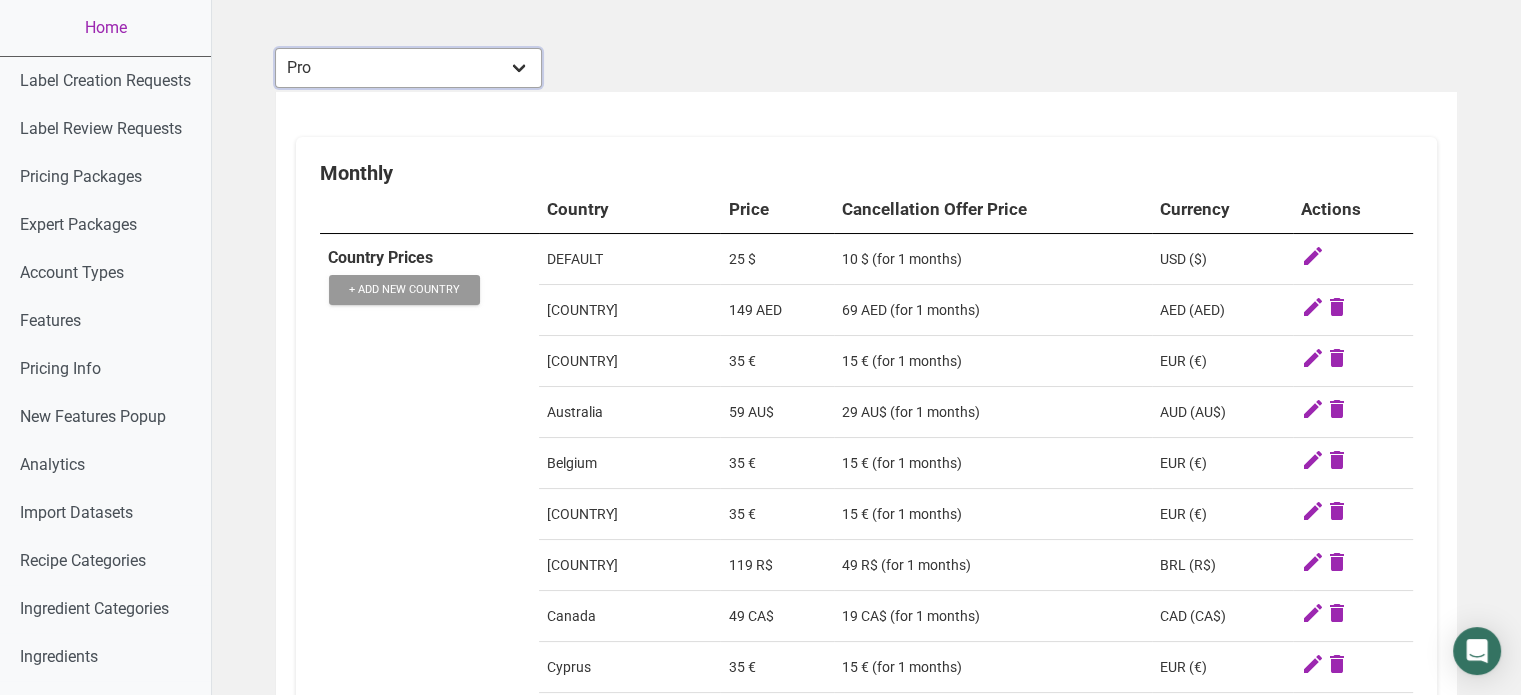 click on "Individual
Essential
Pro
Business
Old Enterprise 3 Users (799$)
Old Enterprise 4 Users (898$)
Enterprise Standard (1 user)
Enterprise Standard (2 users)
Enterprise Standard (3 users)
Enterprise Standard (4 users)
Enterprise Standard (5 users)
Enterprise Standard (6 users)
Enterprise Standard (7 users)
Enterprise Standard (8 users)
Enterprise Standard (9 users)
Enterprise Standard (10 users)
Enterprise Standard (11 users)
Enterprise Standard (12 users)
Enterprise PLUS (1 user)
Enterprise PLUS (2 users)
Enterprise PLUS (3 users)
Enterprise PLUS (4 users)
Enterprise PLUS (5 users)
Enterprise PLUS (6 users)" at bounding box center (408, 68) 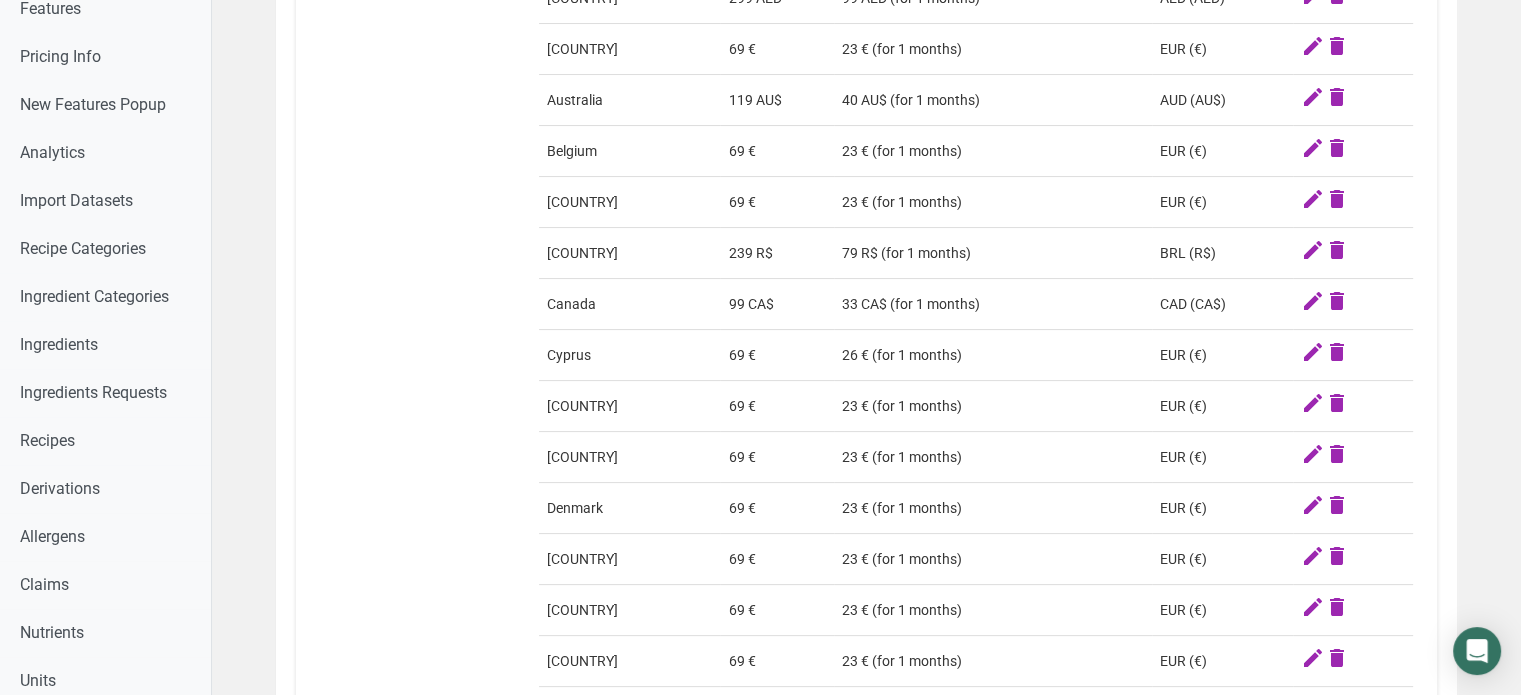 scroll, scrollTop: 368, scrollLeft: 0, axis: vertical 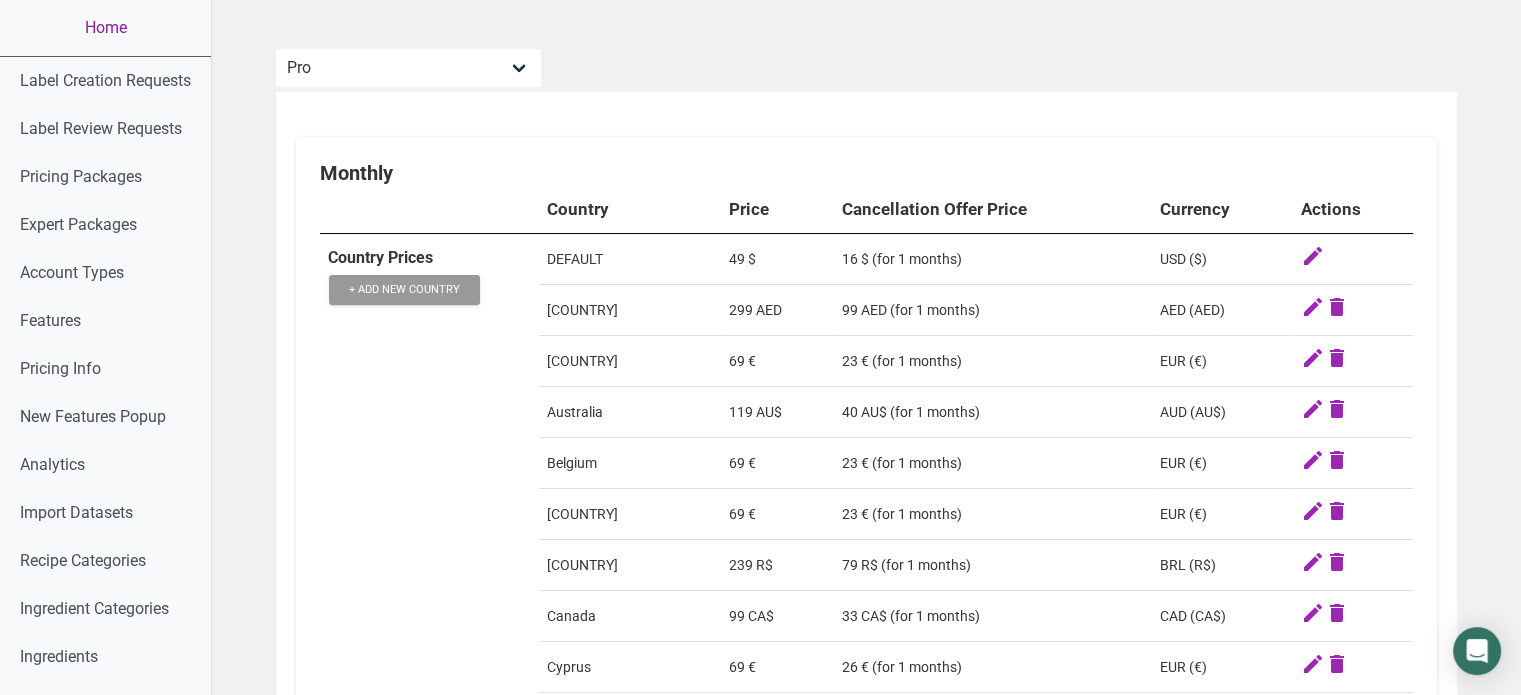 click on "Home" at bounding box center [105, 28] 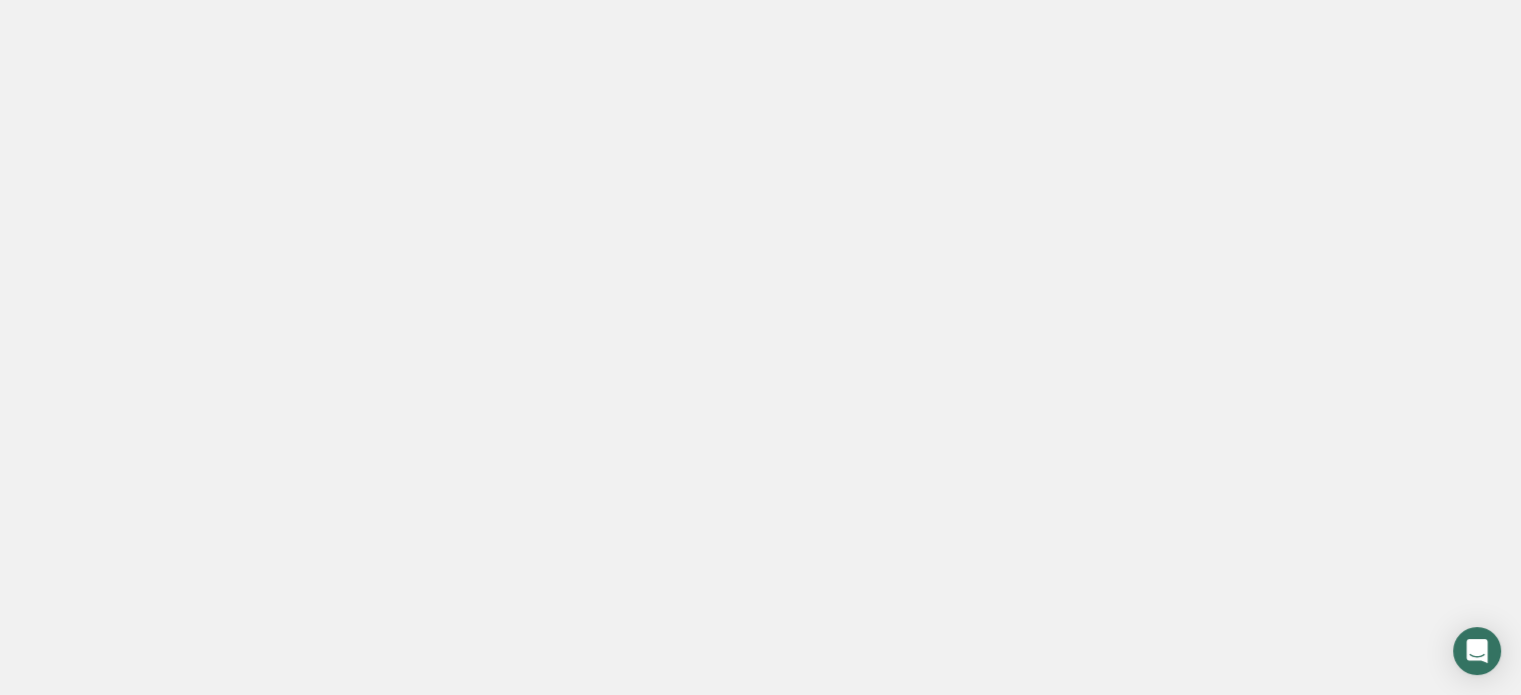 click on "Home" at bounding box center [105, 28] 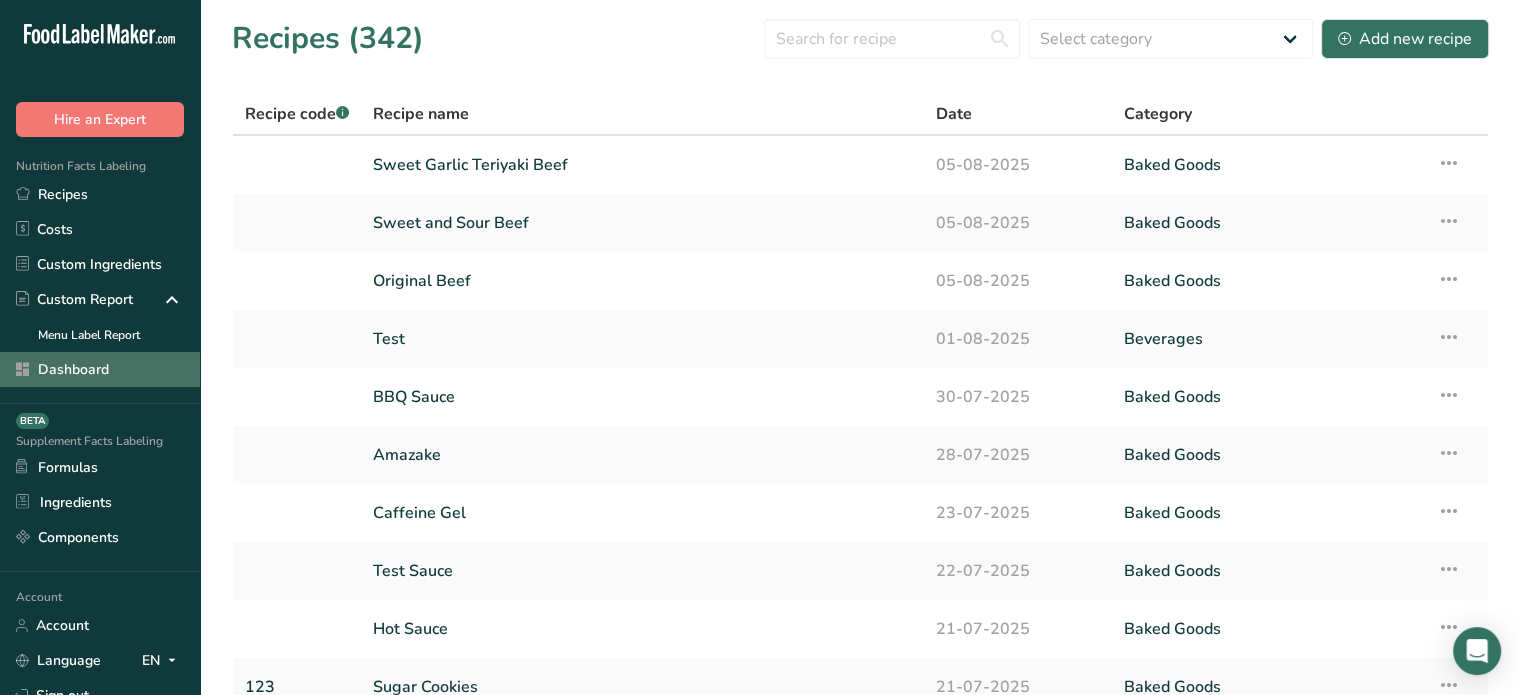 click on "Dashboard" at bounding box center (100, 369) 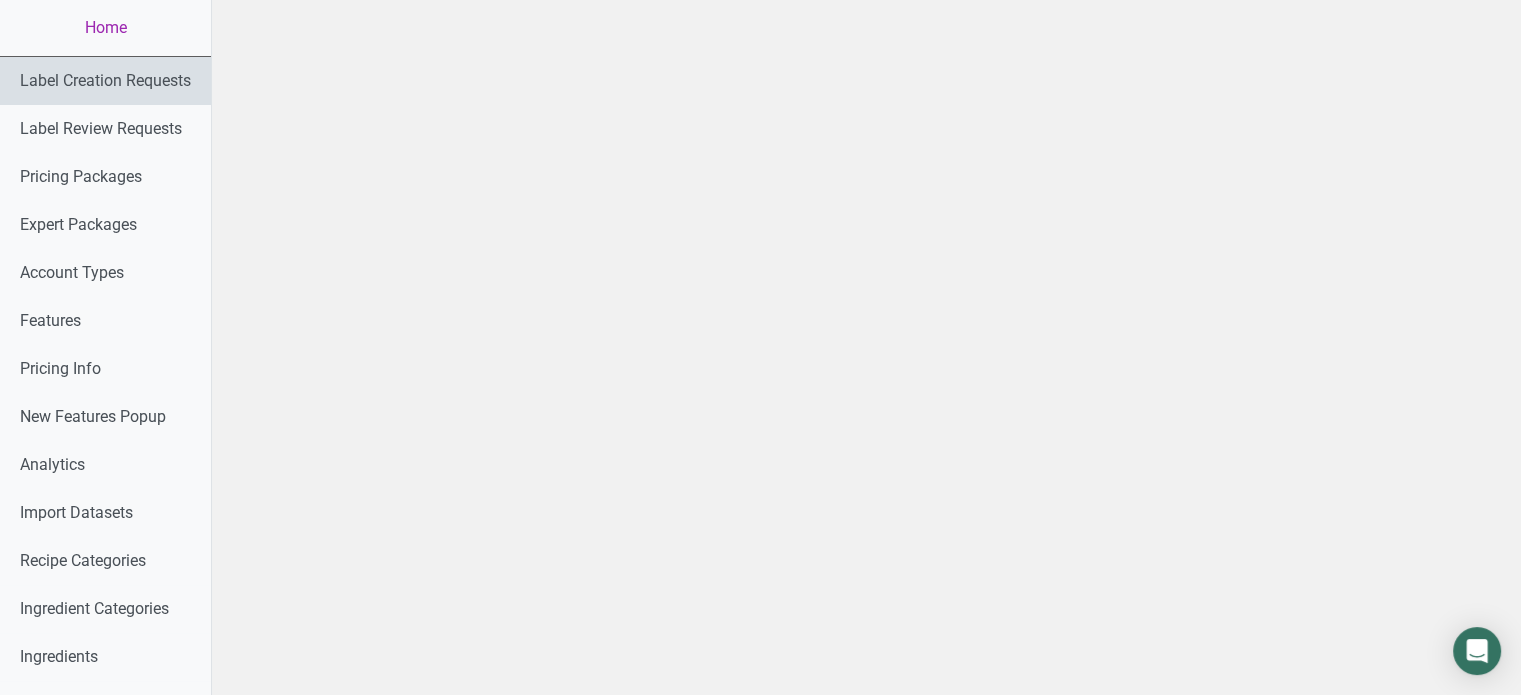 click on "Label Creation Requests" at bounding box center [105, 81] 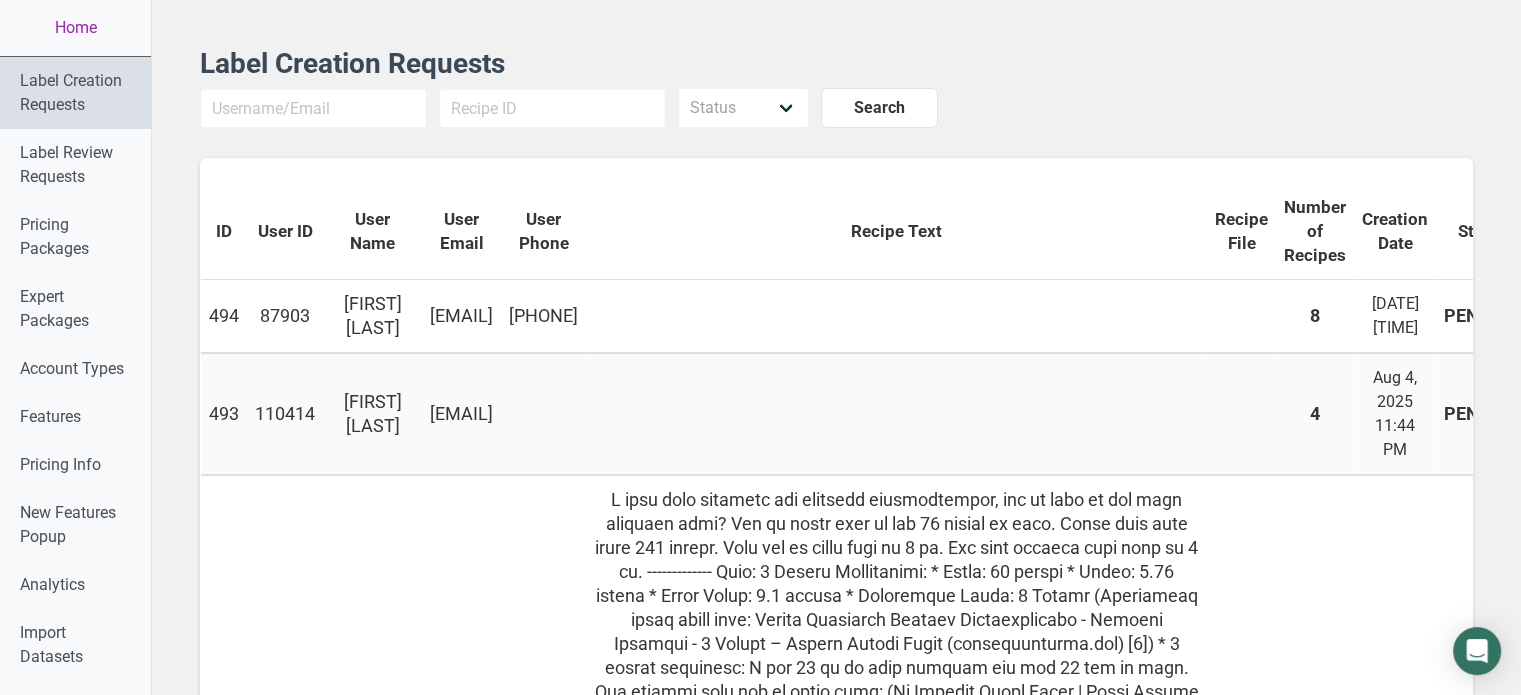 scroll, scrollTop: 608, scrollLeft: 0, axis: vertical 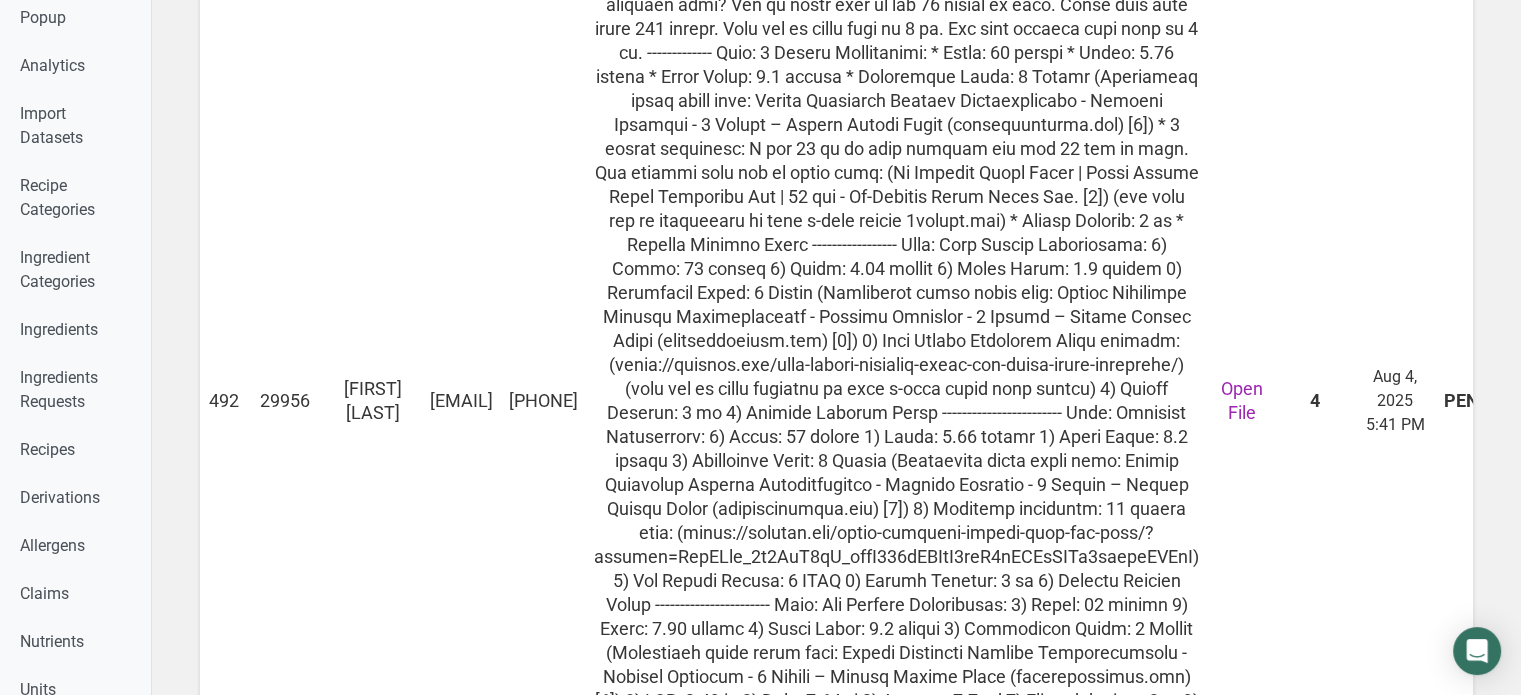 click on "lamurscrappy@gmail.com" at bounding box center [461, 401] 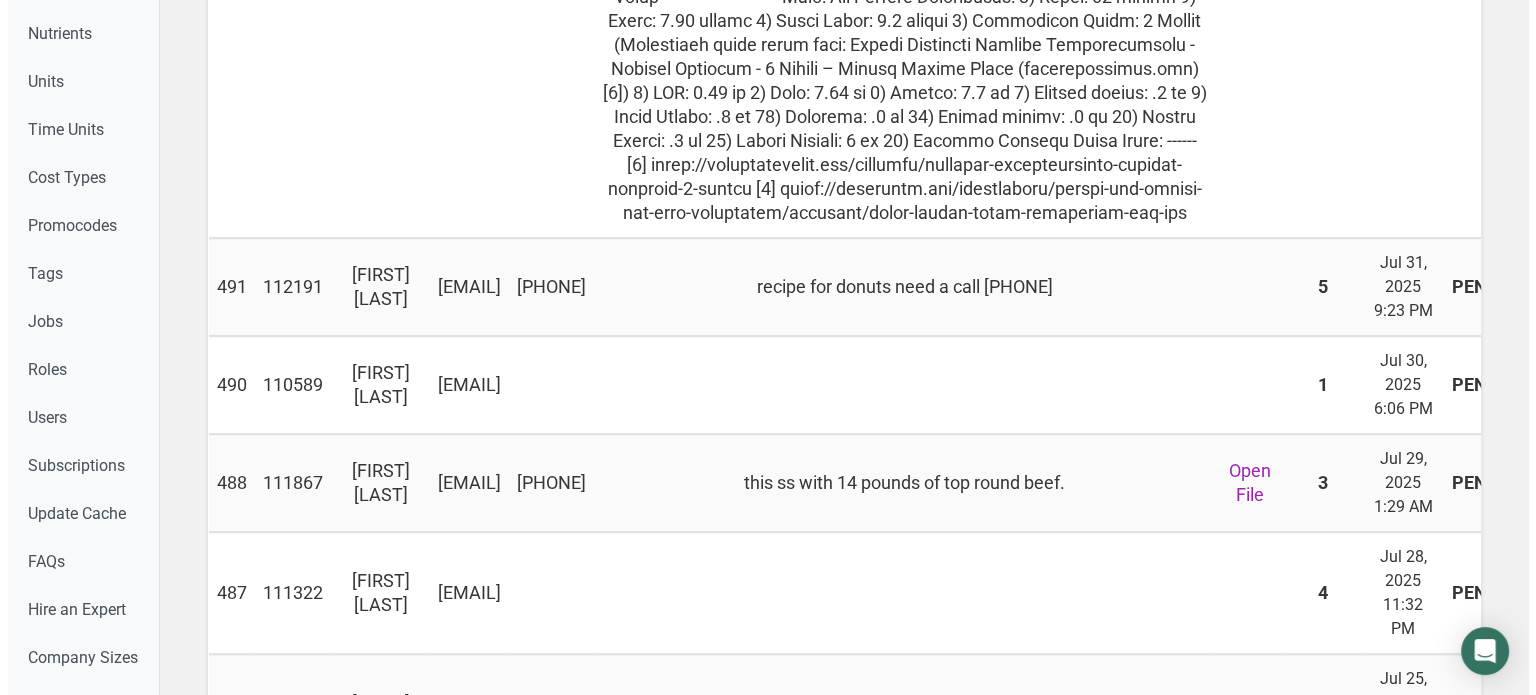 scroll, scrollTop: 0, scrollLeft: 0, axis: both 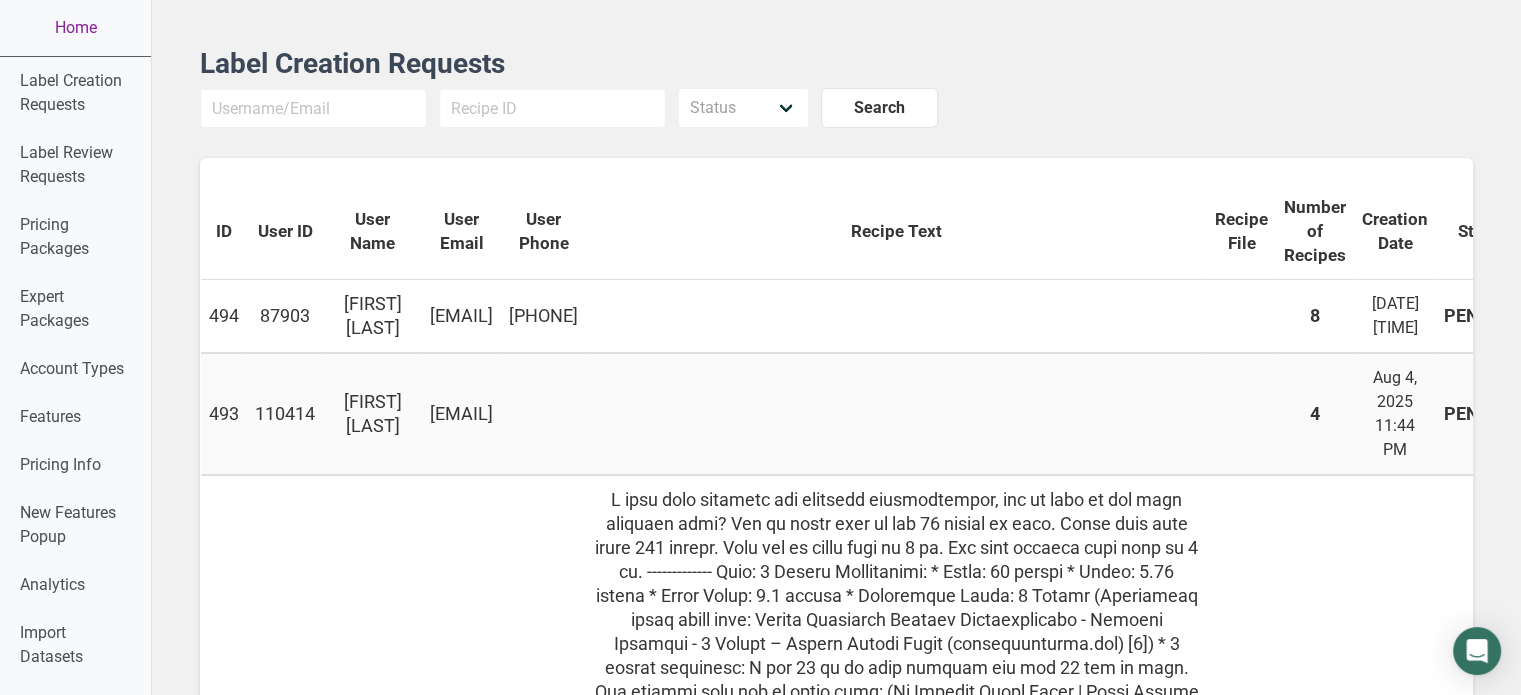 click on "Home" at bounding box center (75, 28) 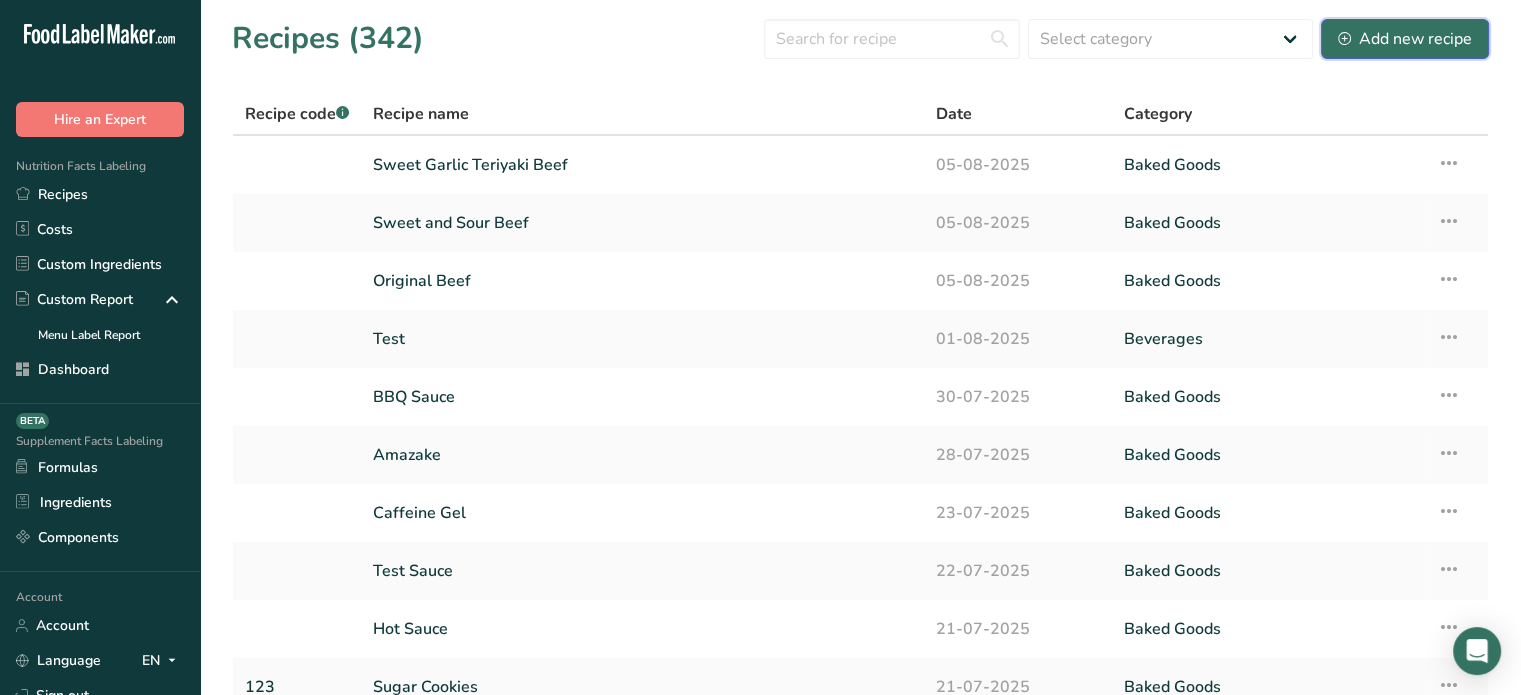 click on "Add new recipe" at bounding box center [1405, 39] 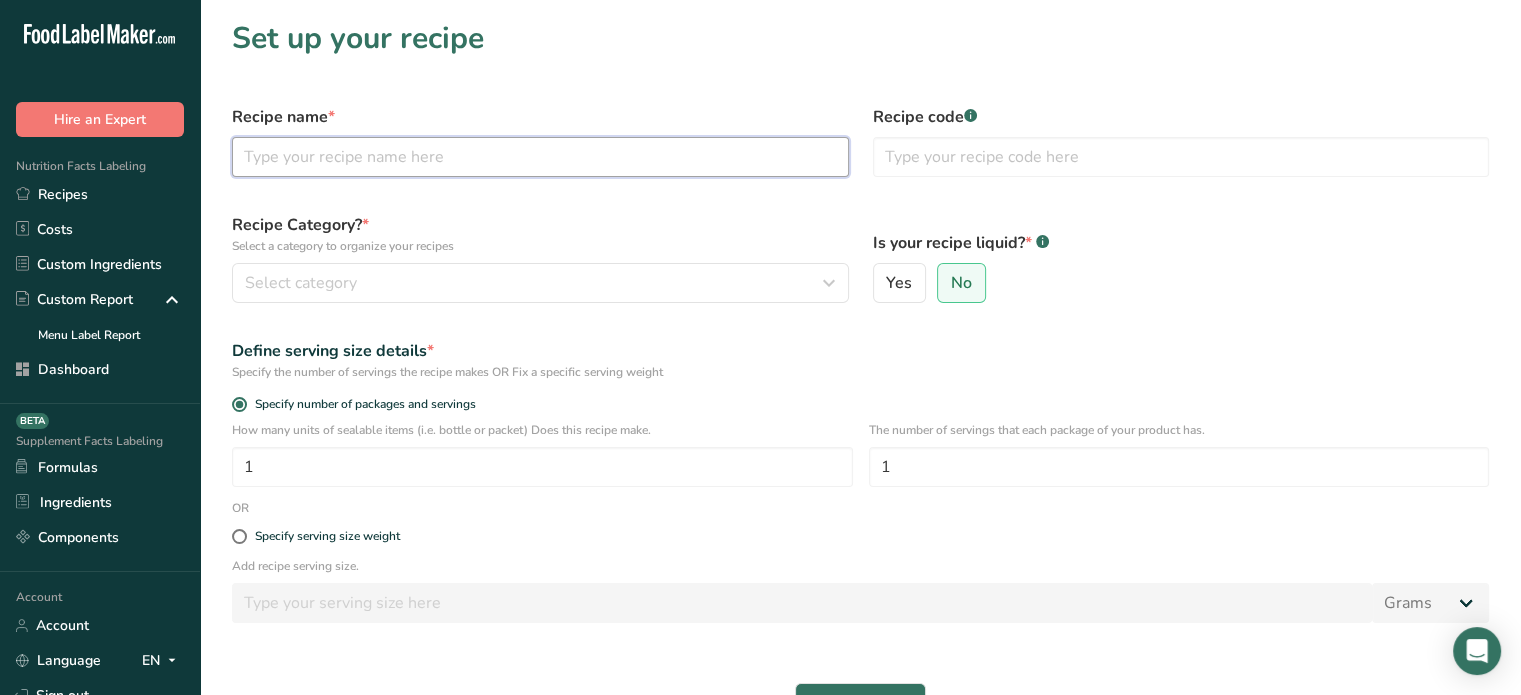click at bounding box center [540, 157] 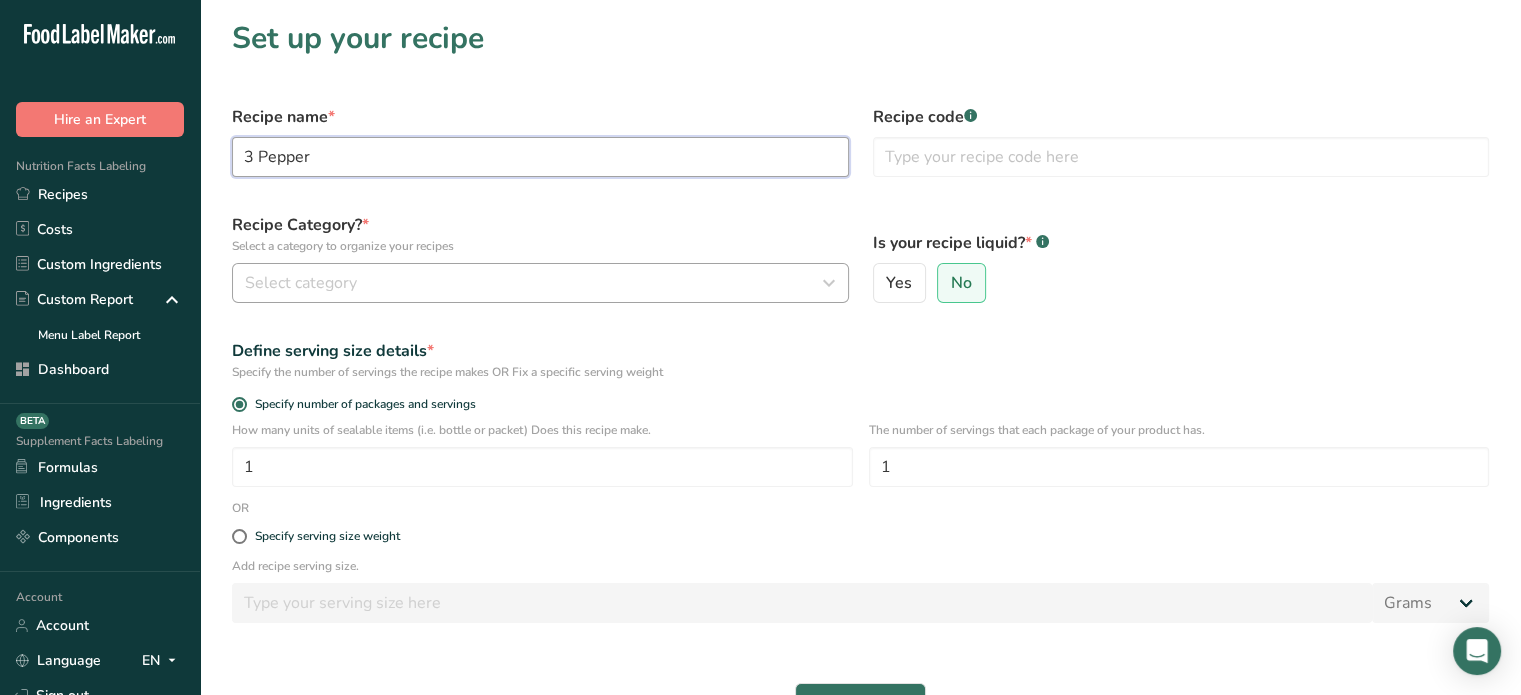 type on "3 Pepper" 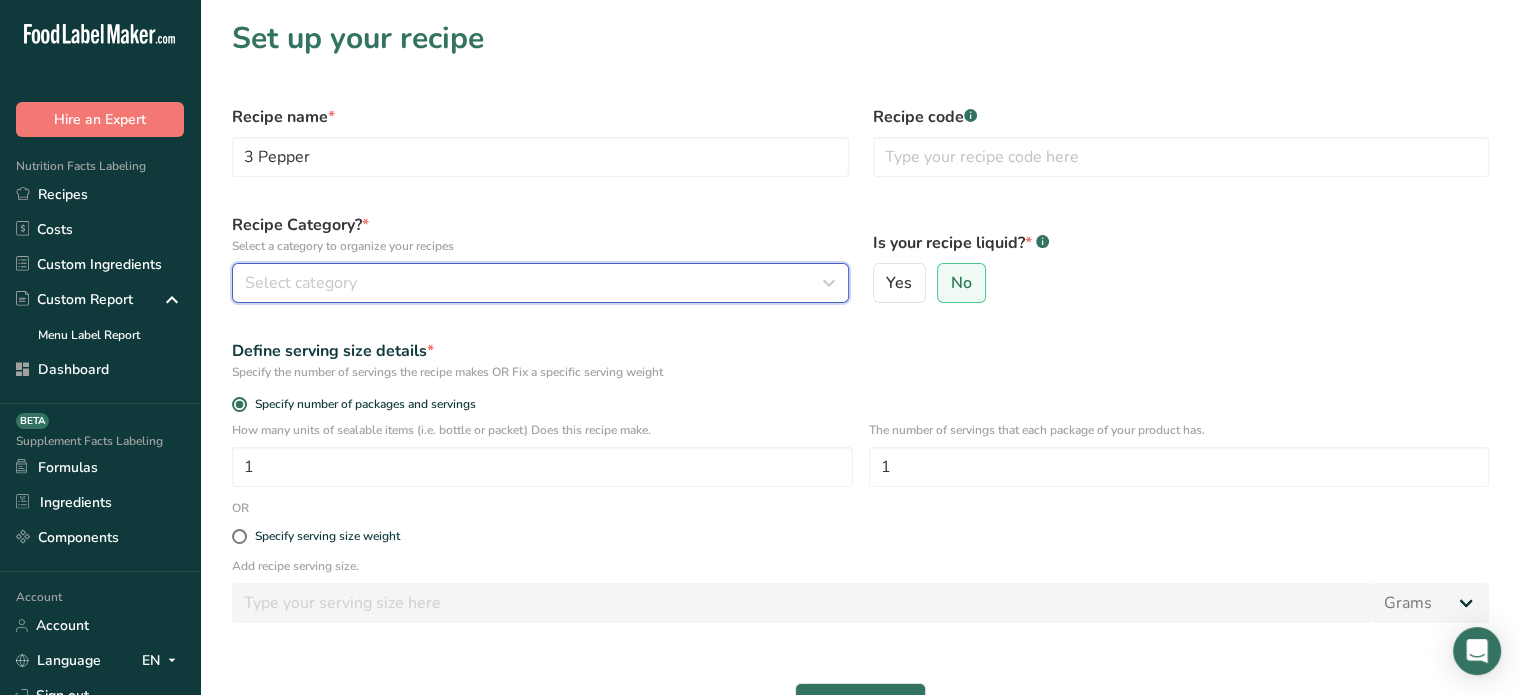 click on "Select category" at bounding box center (540, 283) 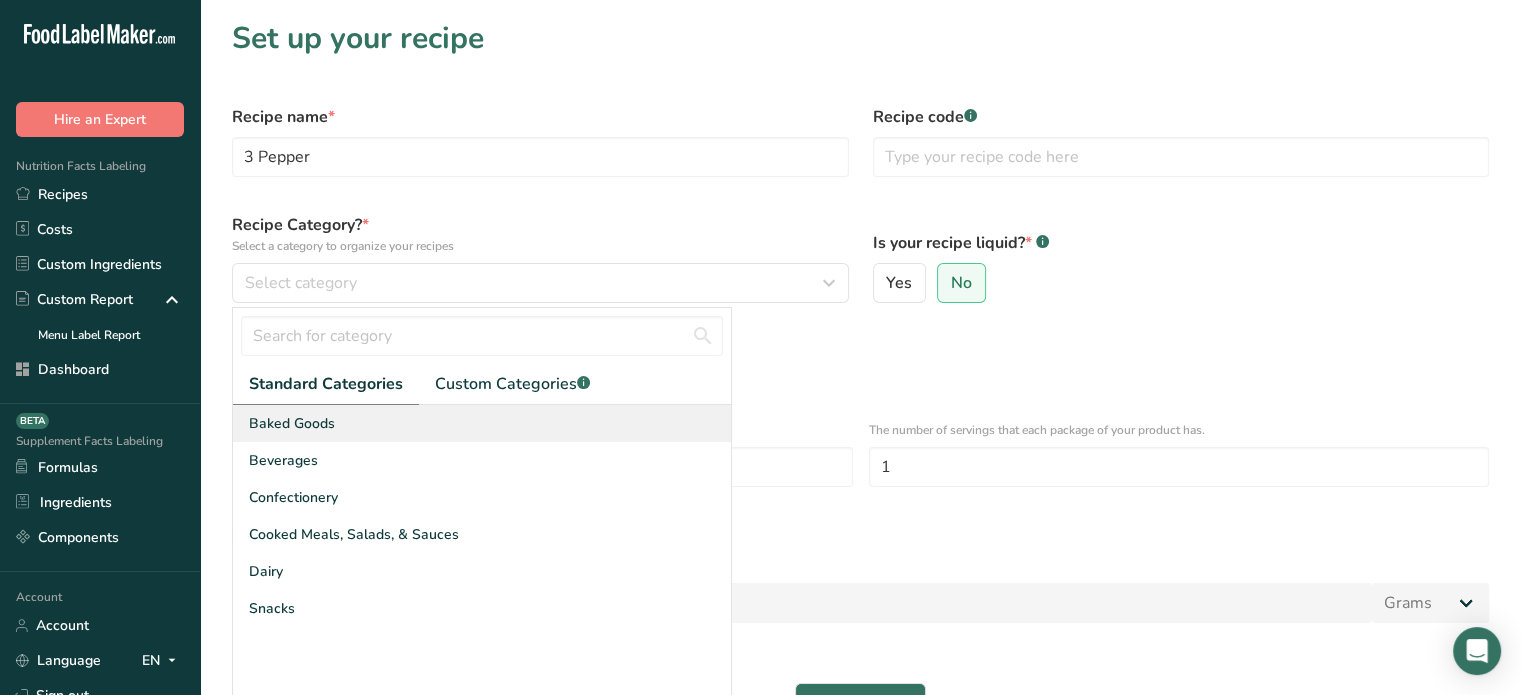 click on "Baked Goods" at bounding box center [482, 423] 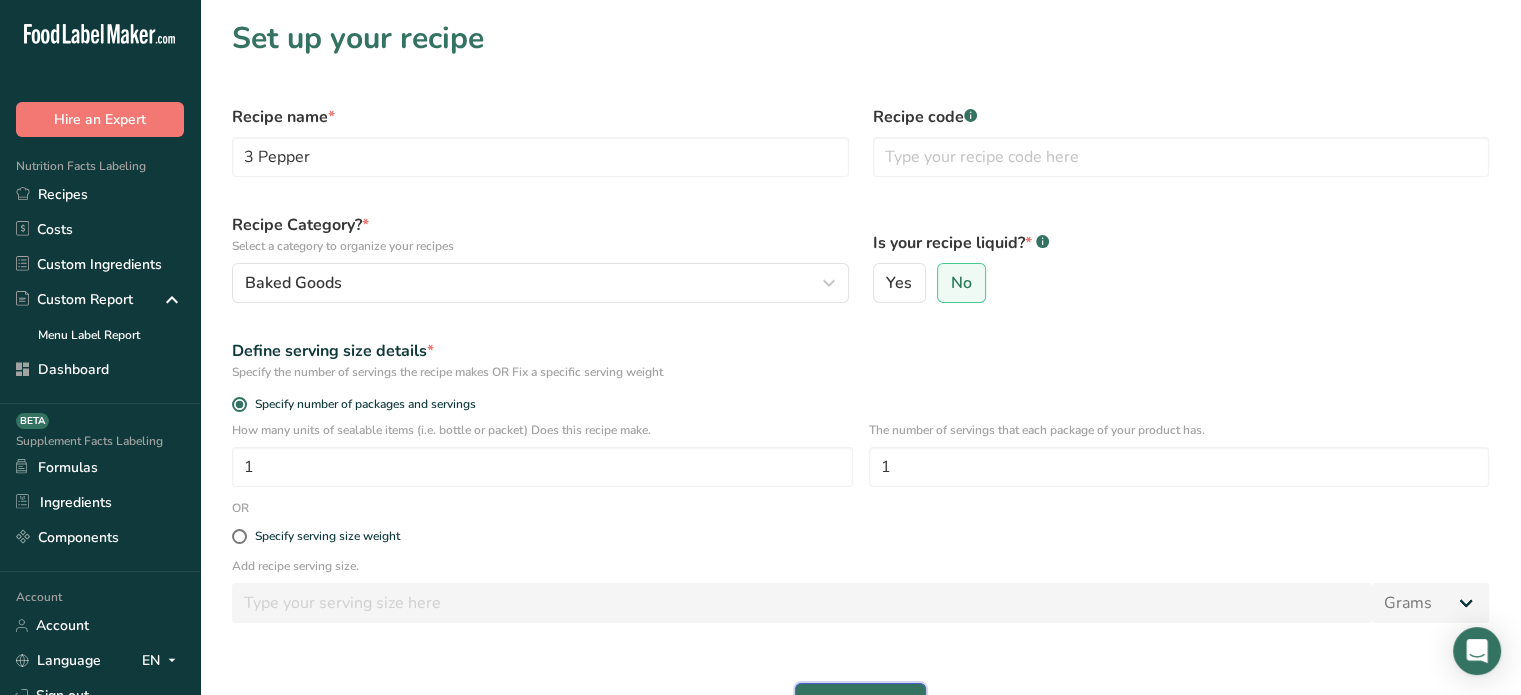 click on "Continue" at bounding box center [860, 703] 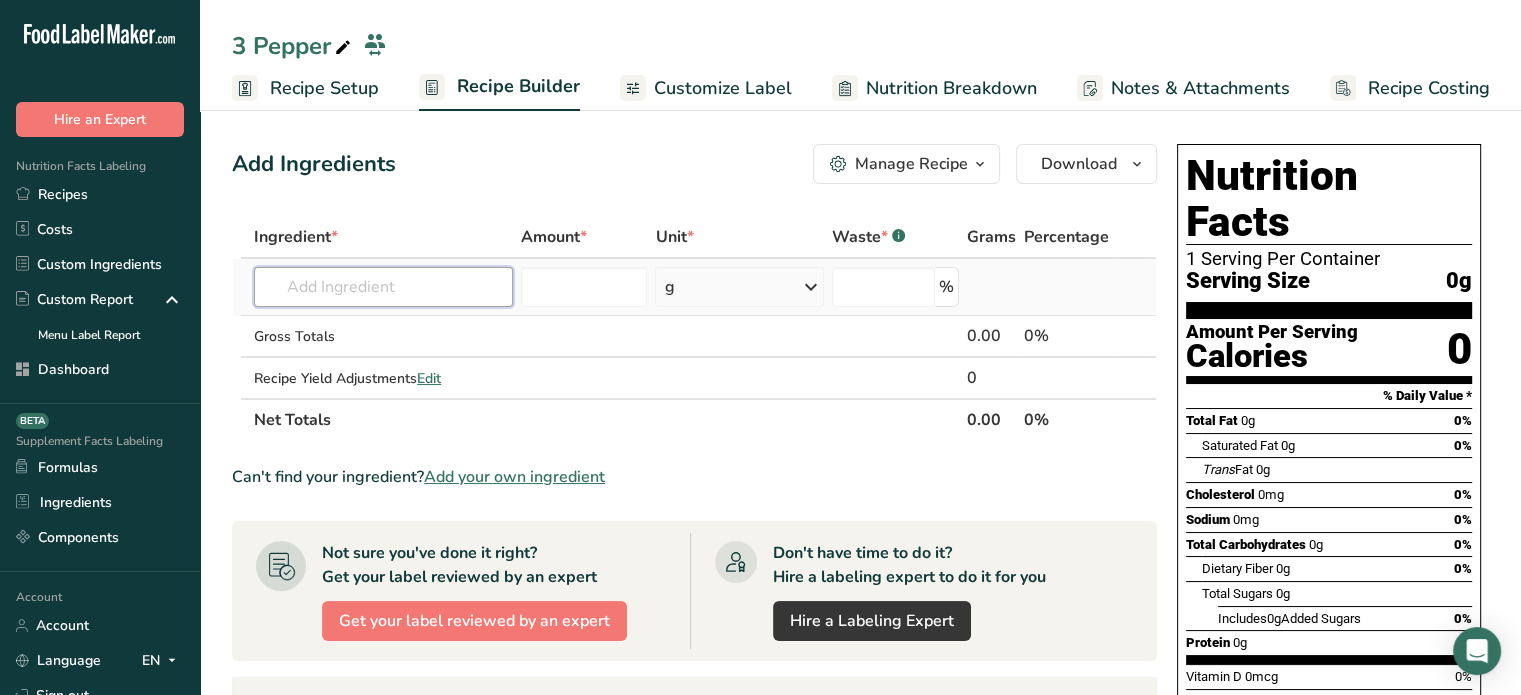click at bounding box center [383, 287] 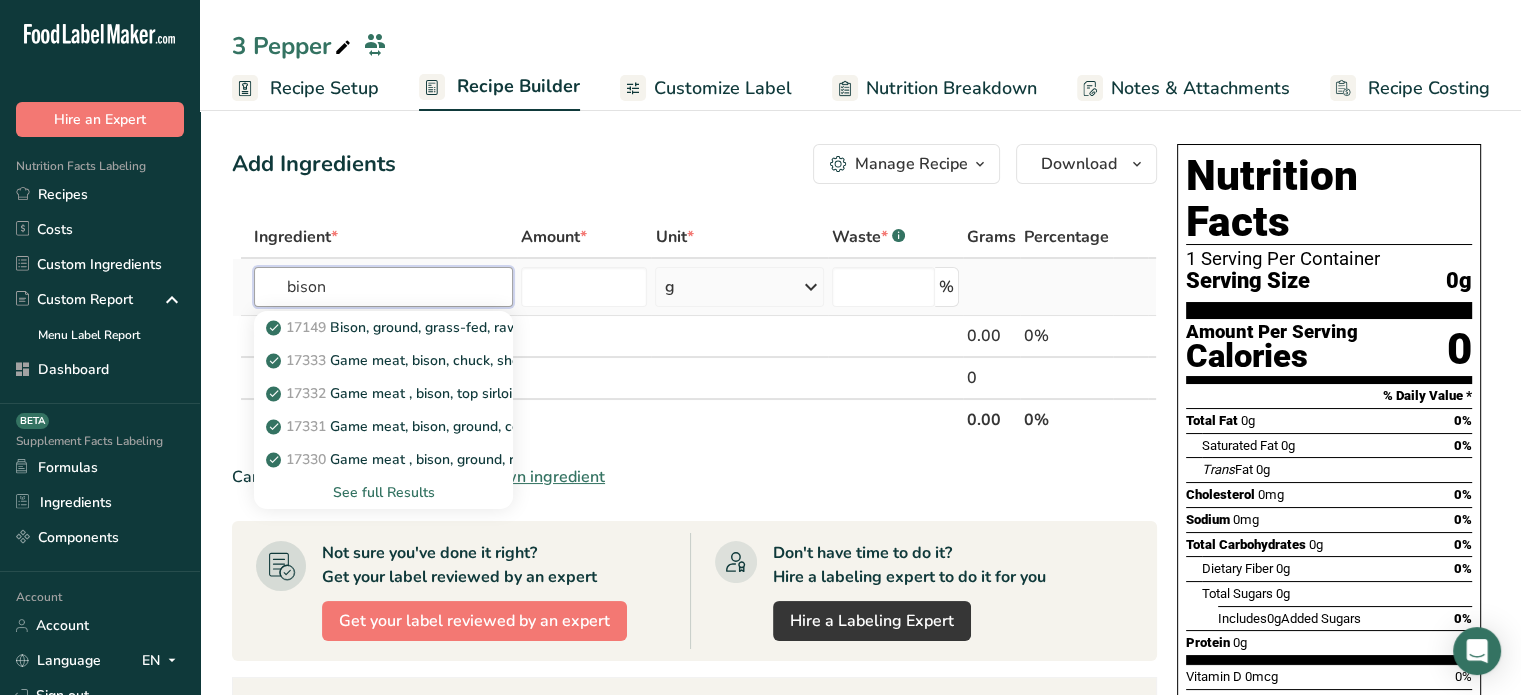 type on "bison" 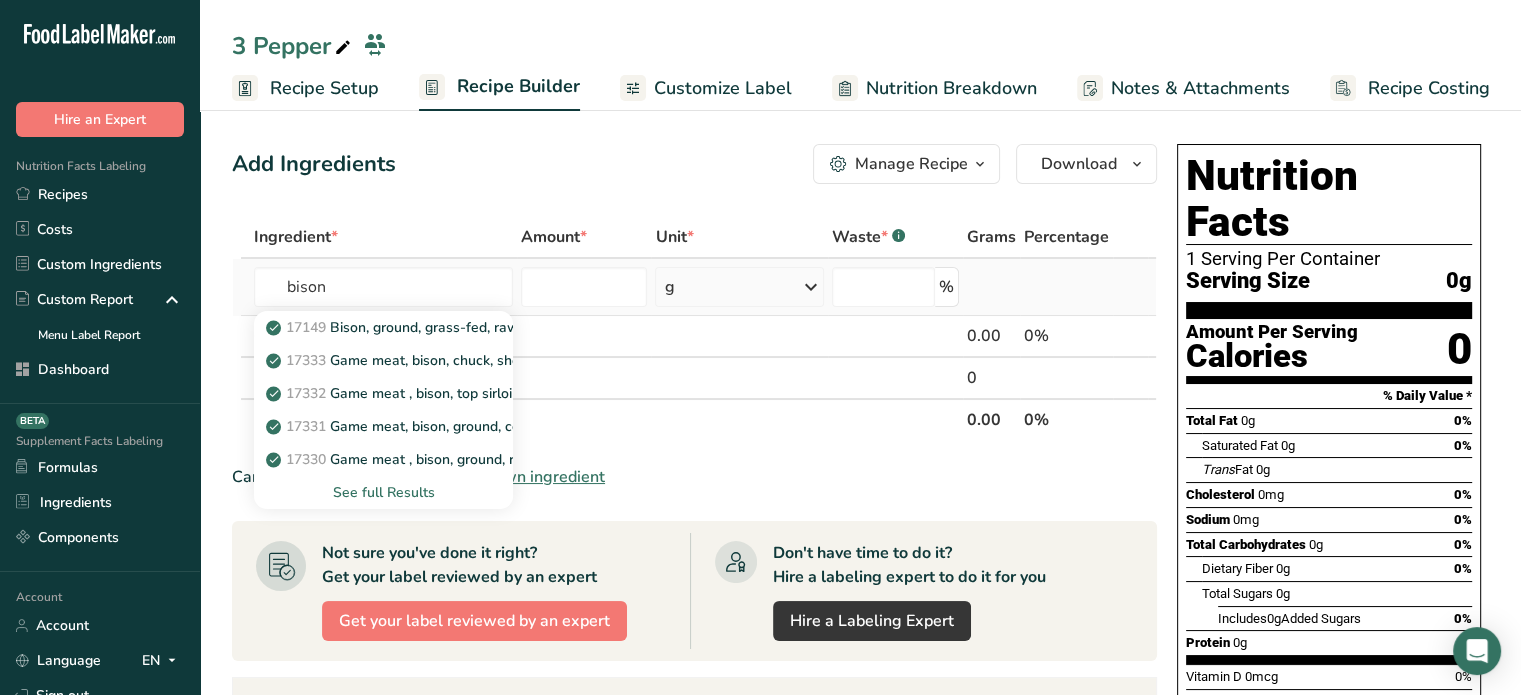 type 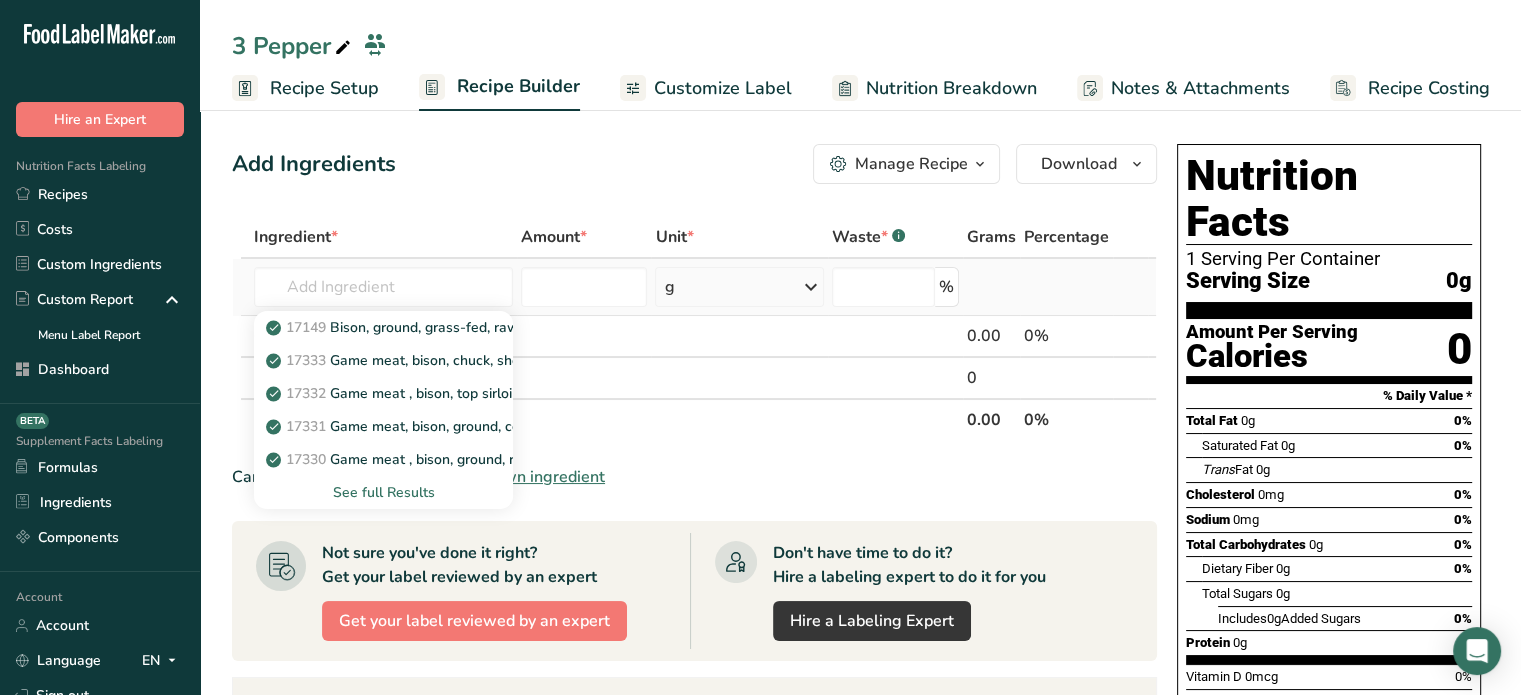 click on "See full Results" at bounding box center (383, 492) 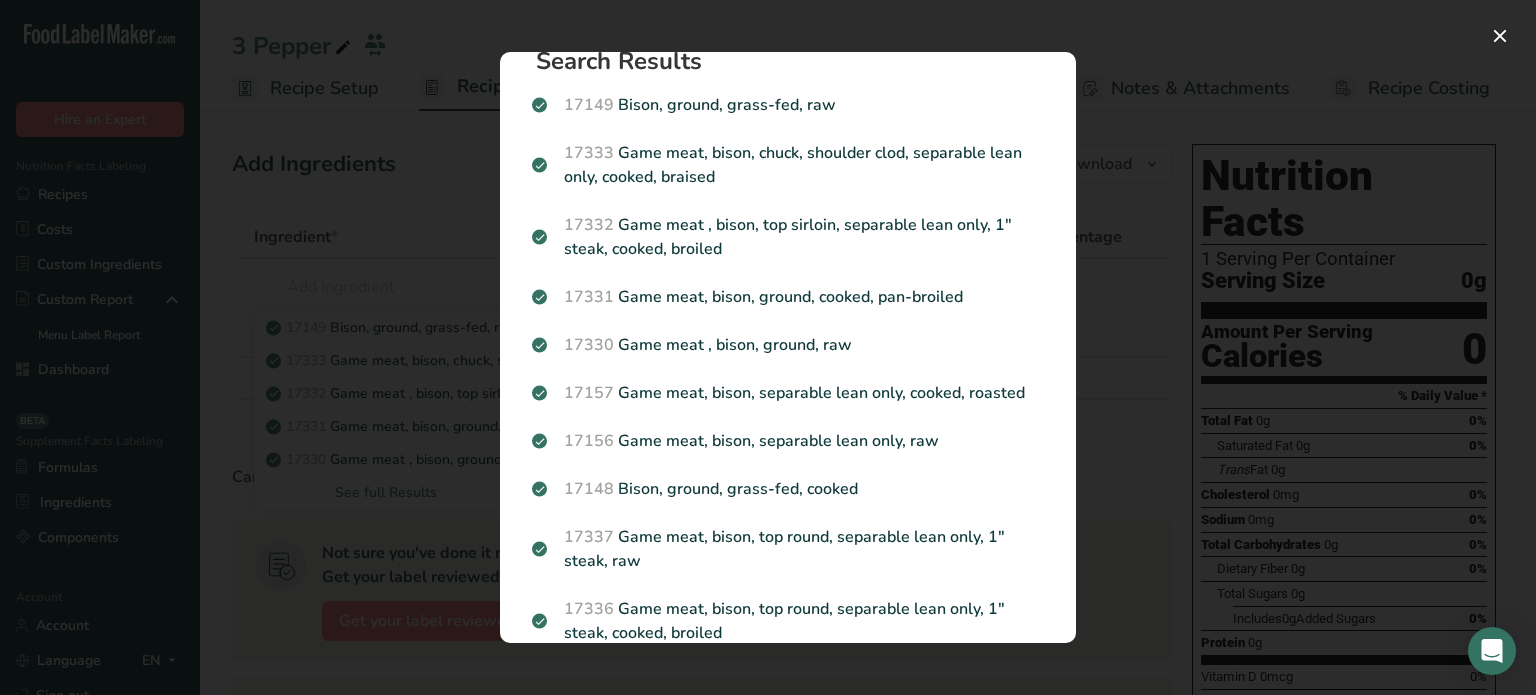 scroll, scrollTop: 34, scrollLeft: 0, axis: vertical 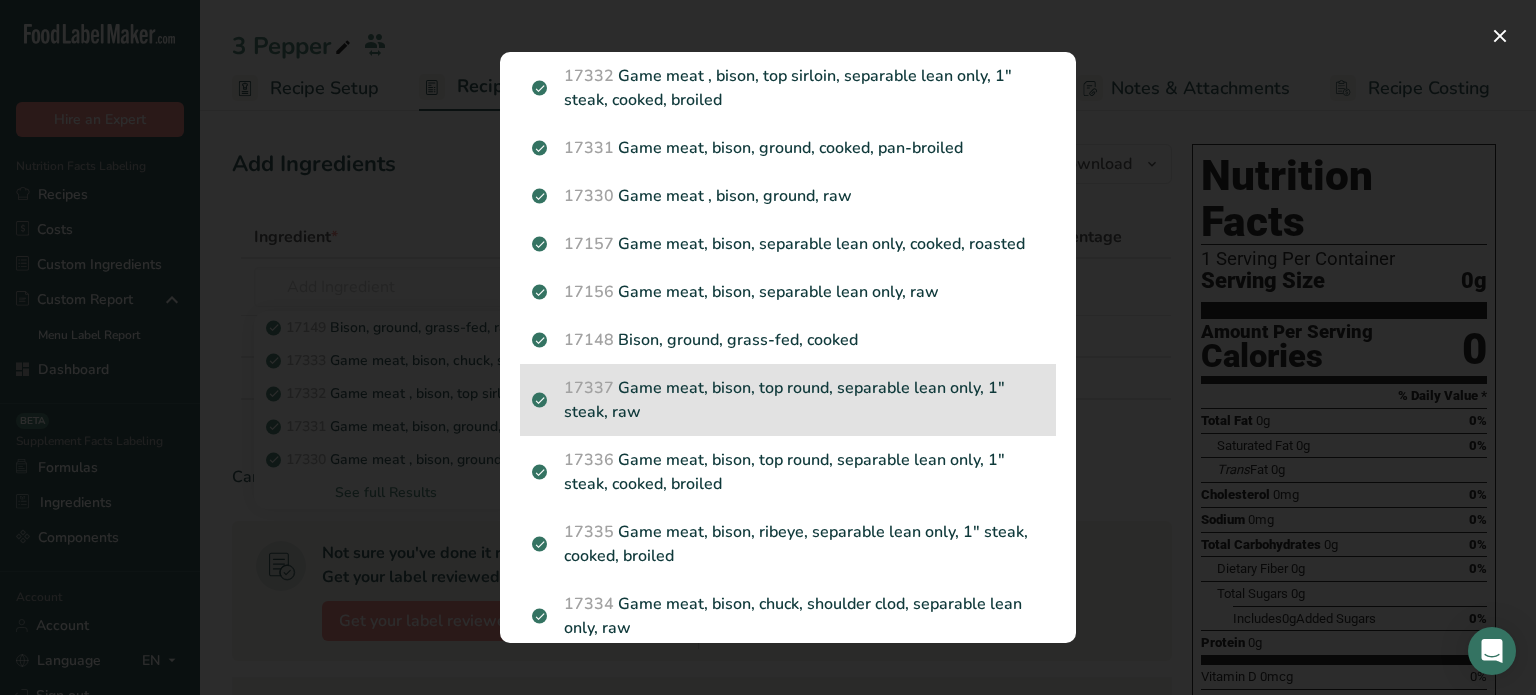click on "17337
Game meat, bison, top round, separable lean only, 1" steak, raw" at bounding box center [788, 400] 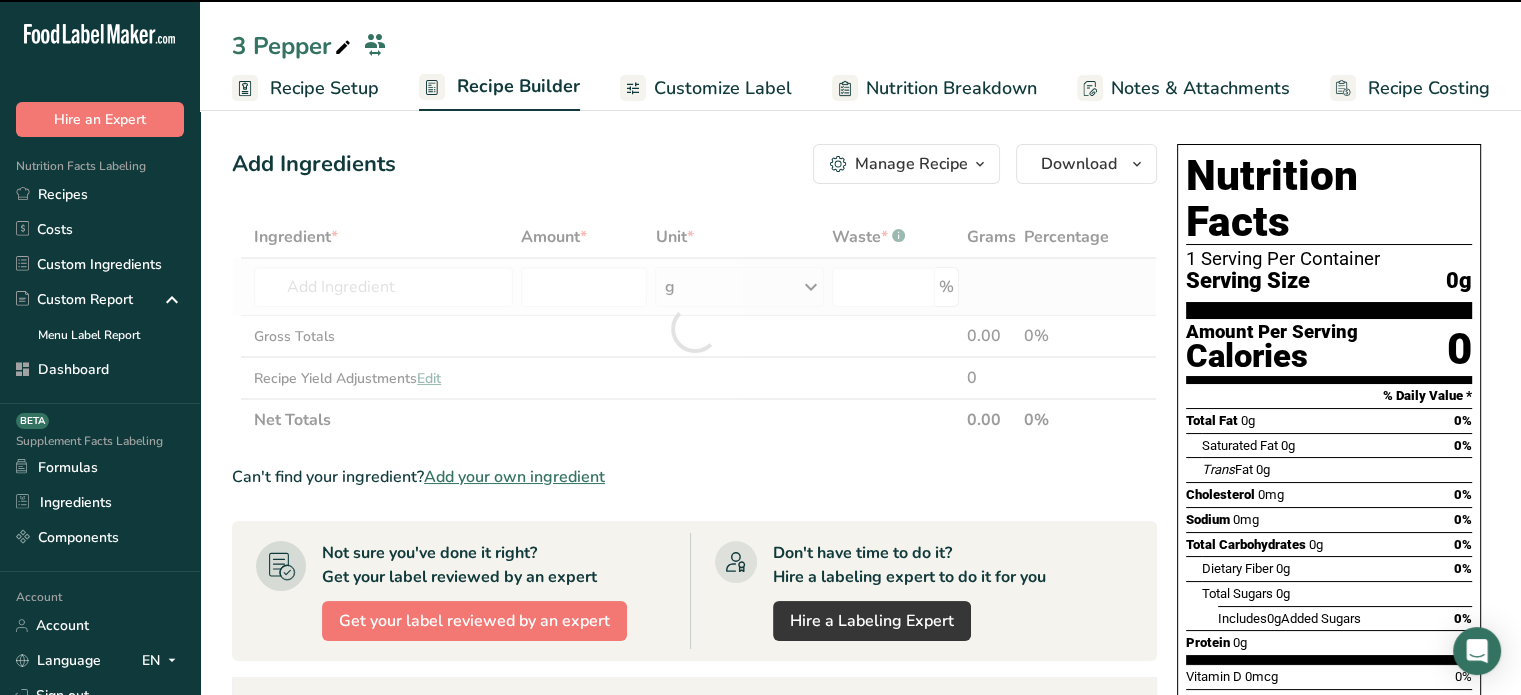 type on "0" 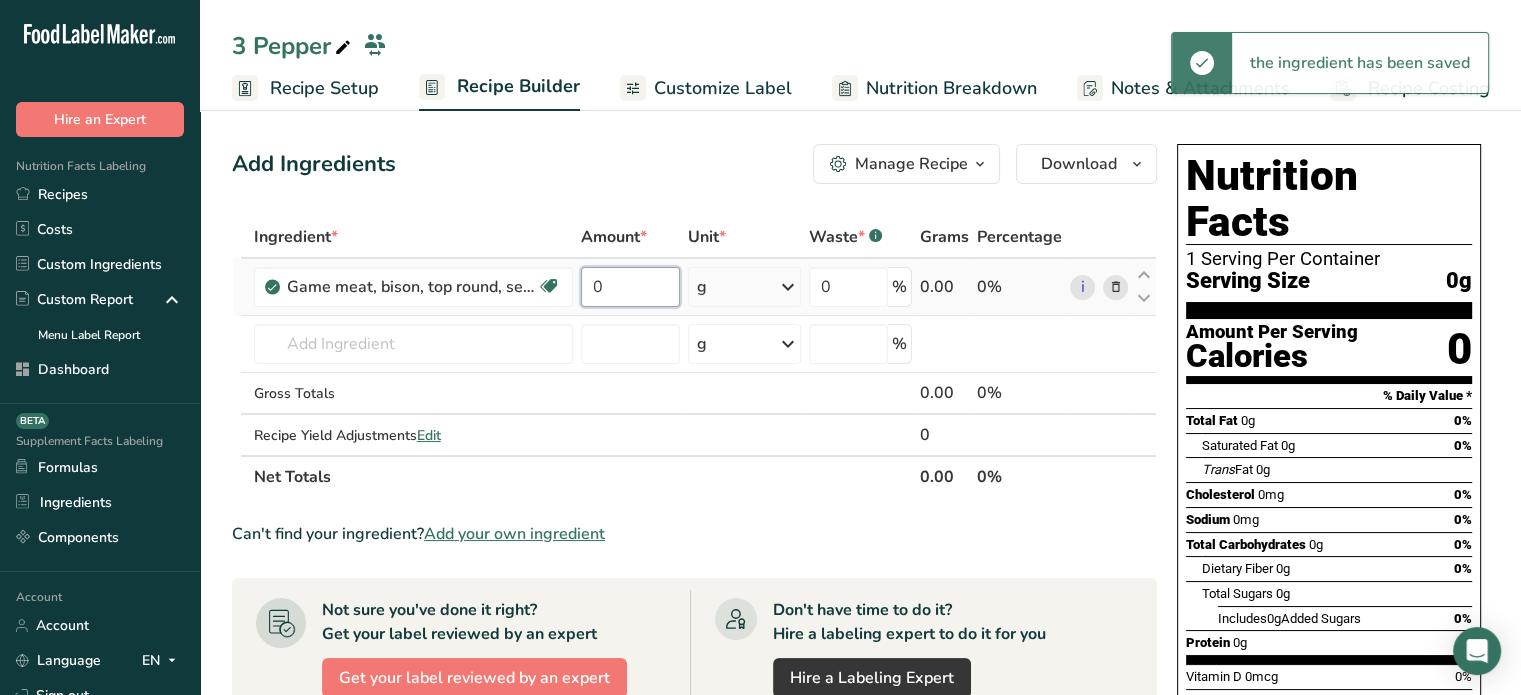 click on "0" at bounding box center (631, 287) 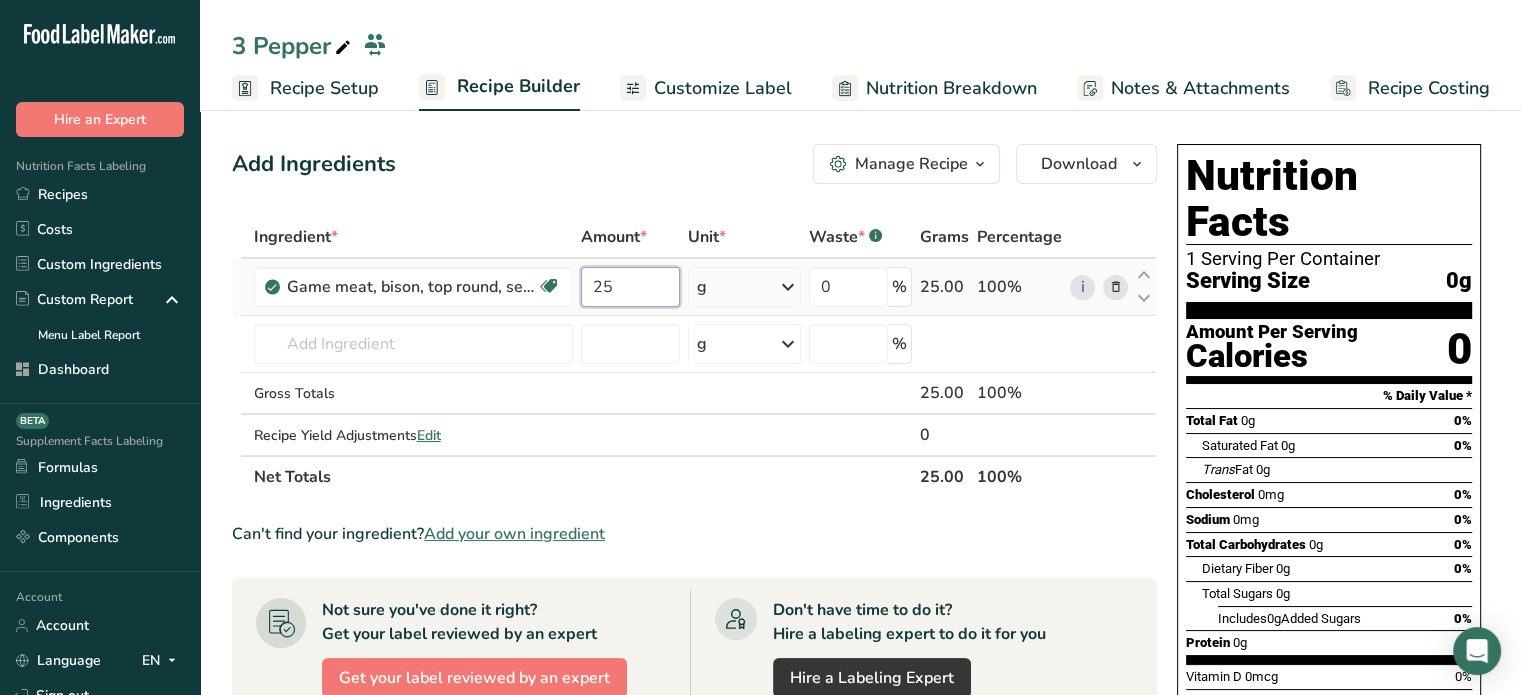 type on "25" 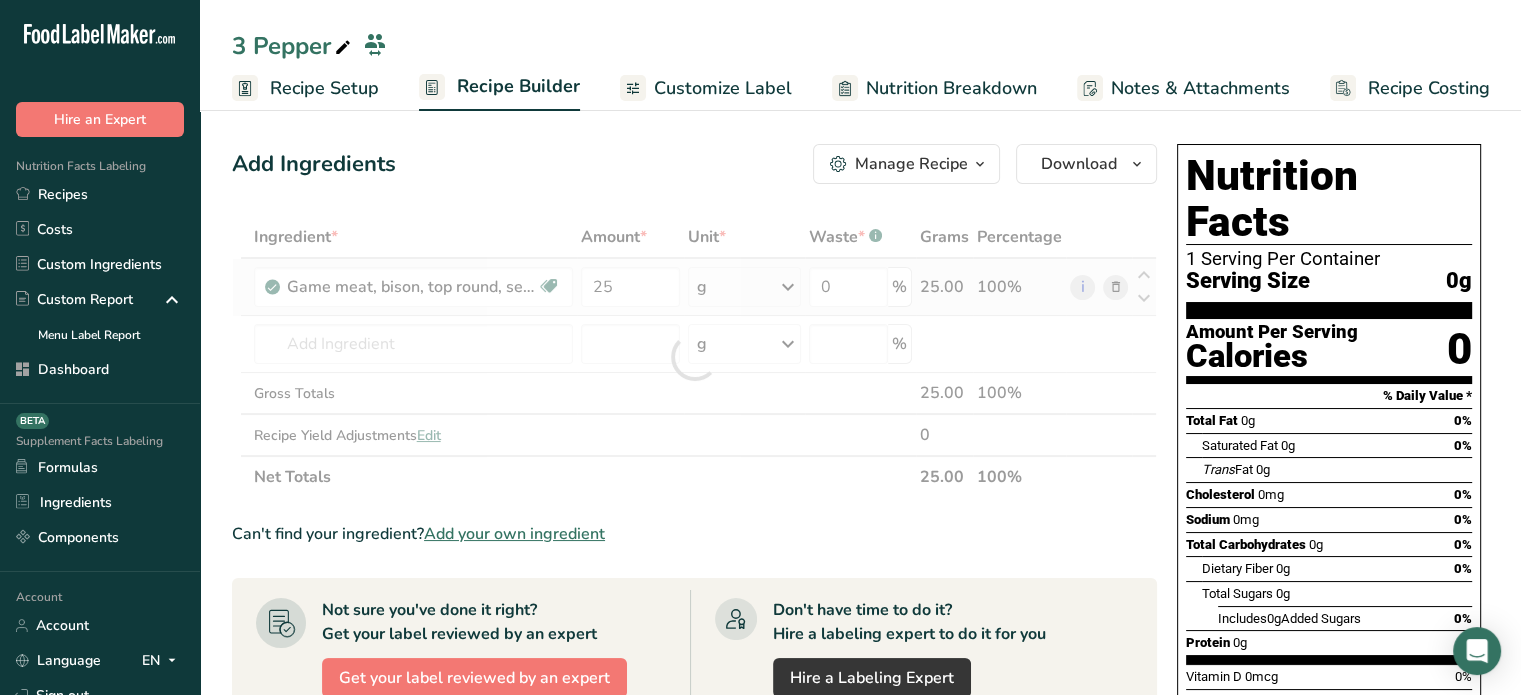 click on "Ingredient *
Amount *
Unit *
Waste *   .a-a{fill:#347362;}.b-a{fill:#fff;}          Grams
Percentage
Game meat, bison, top round, separable lean only, 1" steak, raw
Dairy free
Gluten free
Soy free
25
g
Portions
1 serving ( 3 oz )
1 steak
Weight Units
g
kg
mg
See more
Volume Units
l
Volume units require a density conversion. If you know your ingredient's density enter it below. Otherwise, click on "RIA" our AI Regulatory bot - she will be able to help you
lb/ft3
g/cm3
Confirm
mL
lb/ft3" at bounding box center (694, 357) 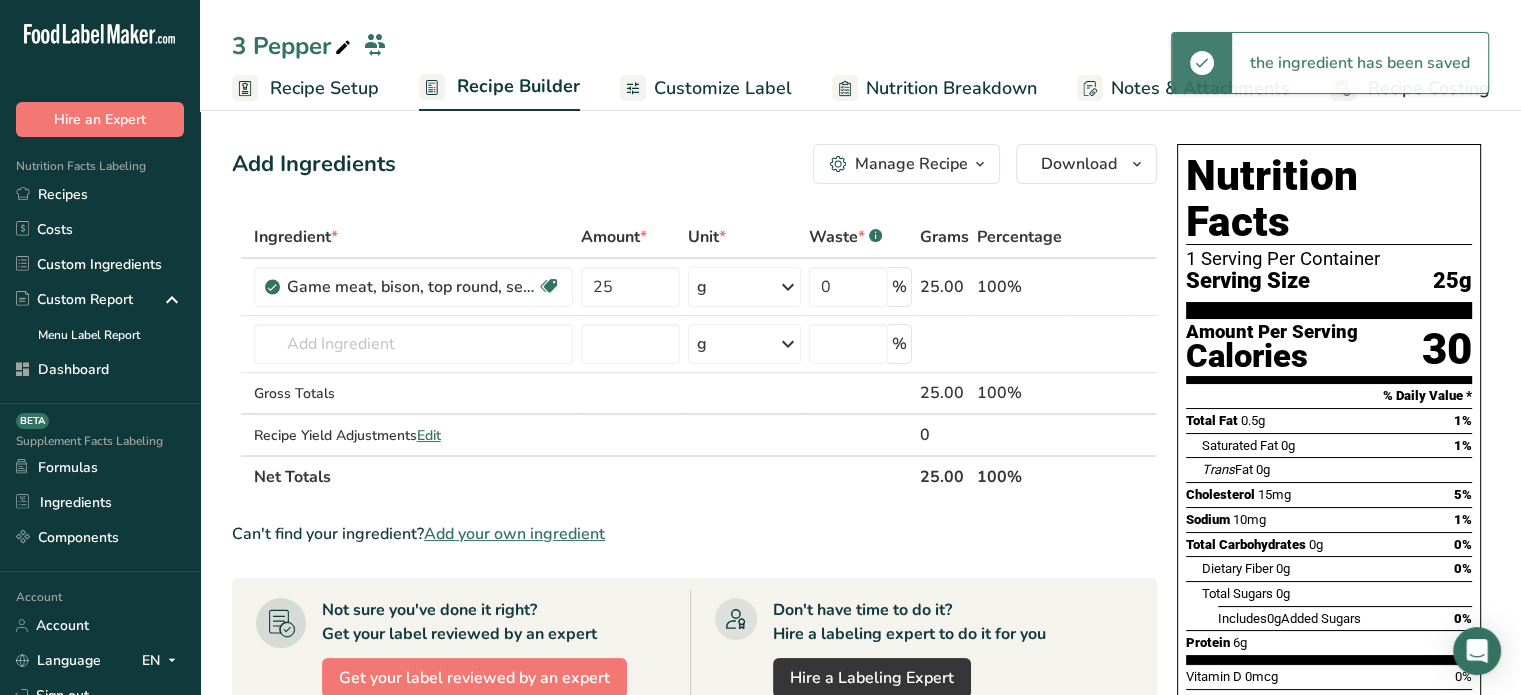 click on "g" at bounding box center (744, 287) 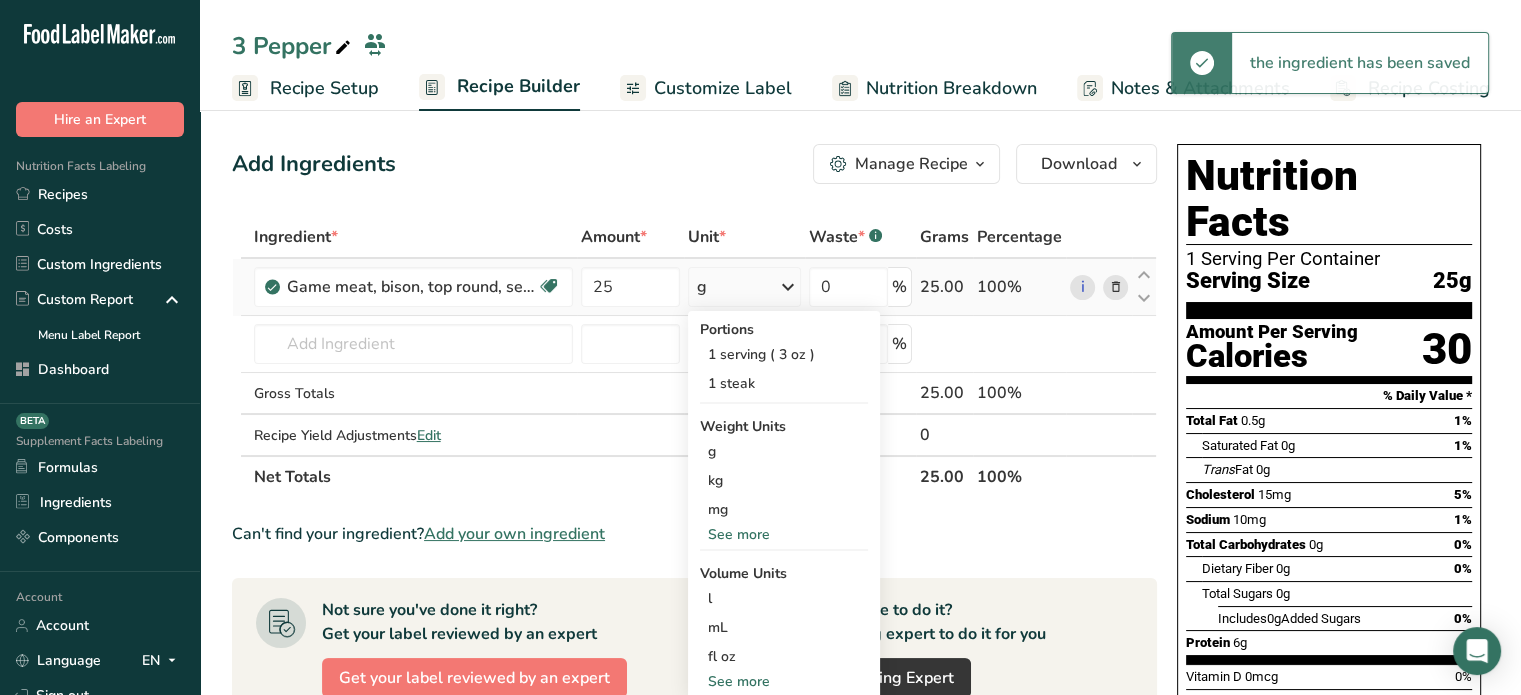 click on "See more" at bounding box center (784, 534) 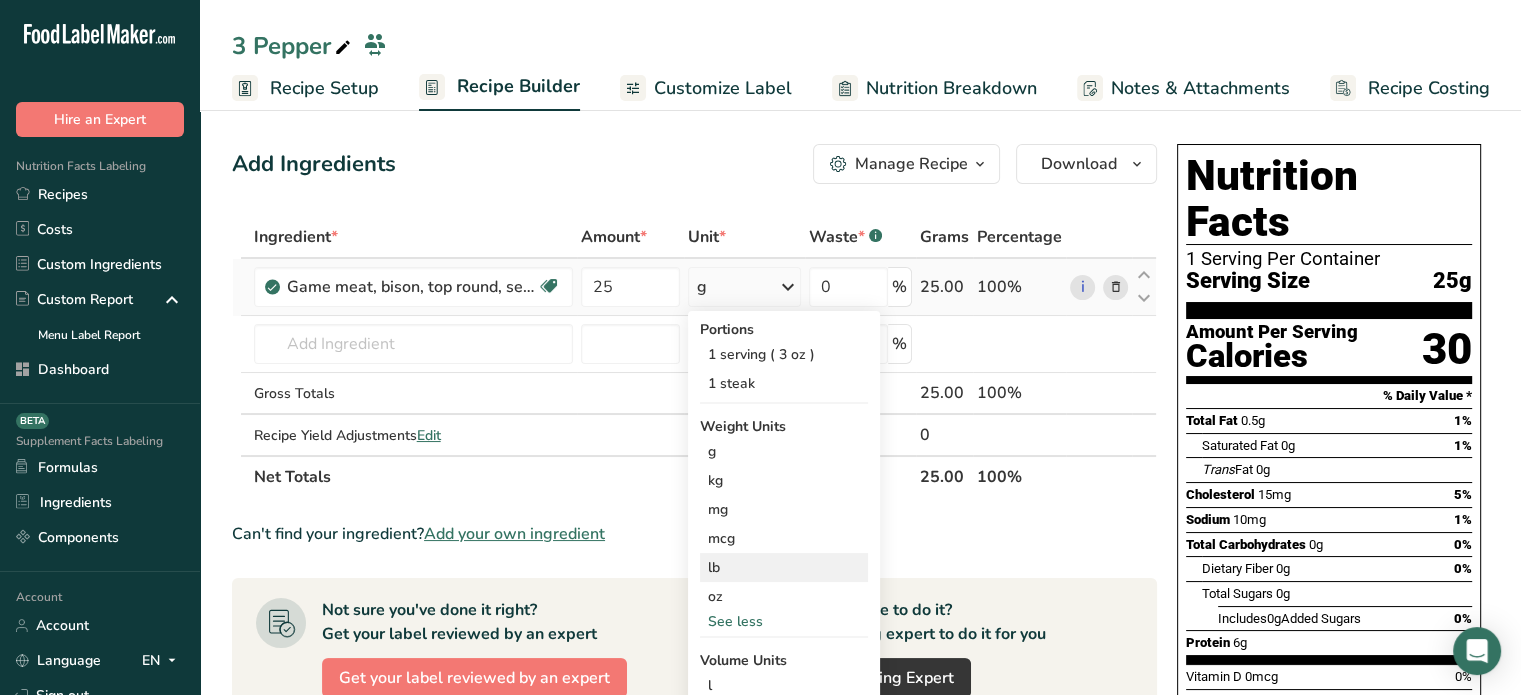 click on "lb" at bounding box center [784, 567] 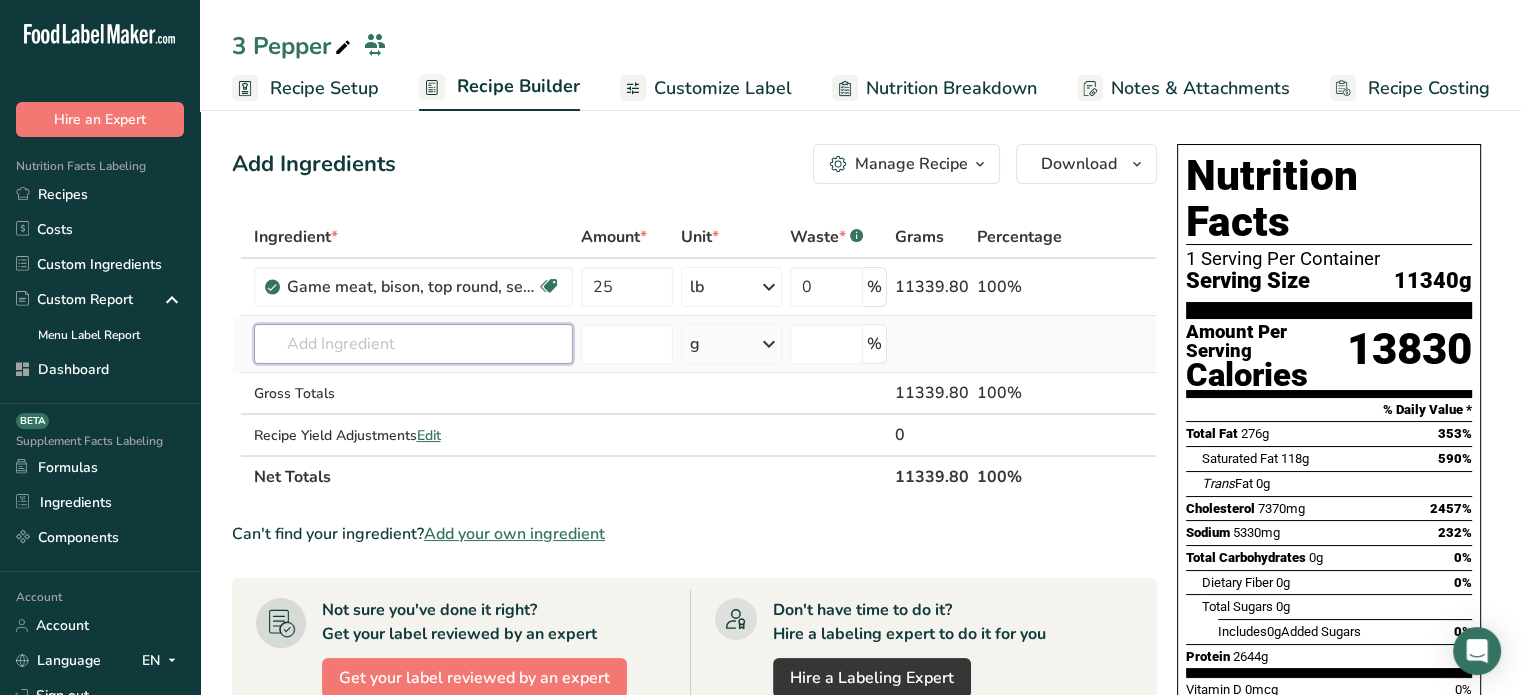 click at bounding box center [413, 344] 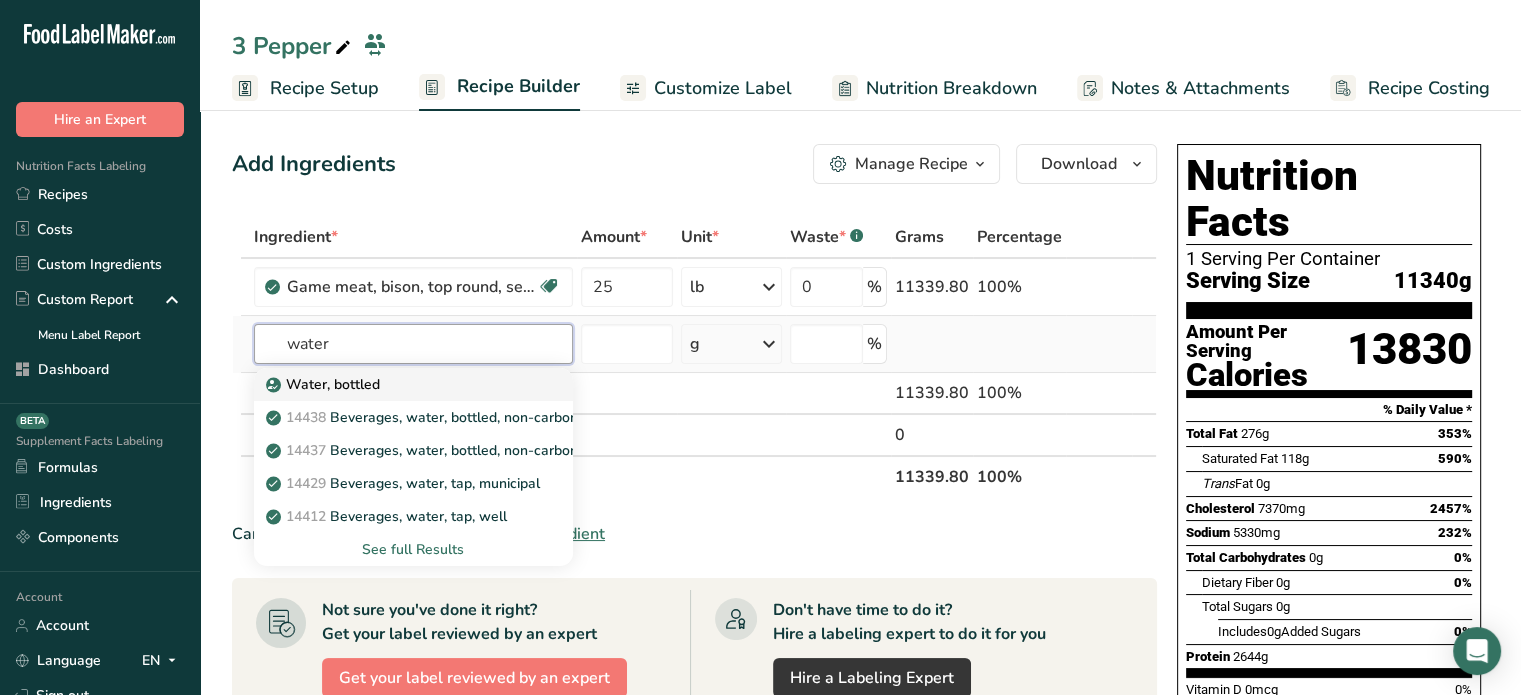 type on "water" 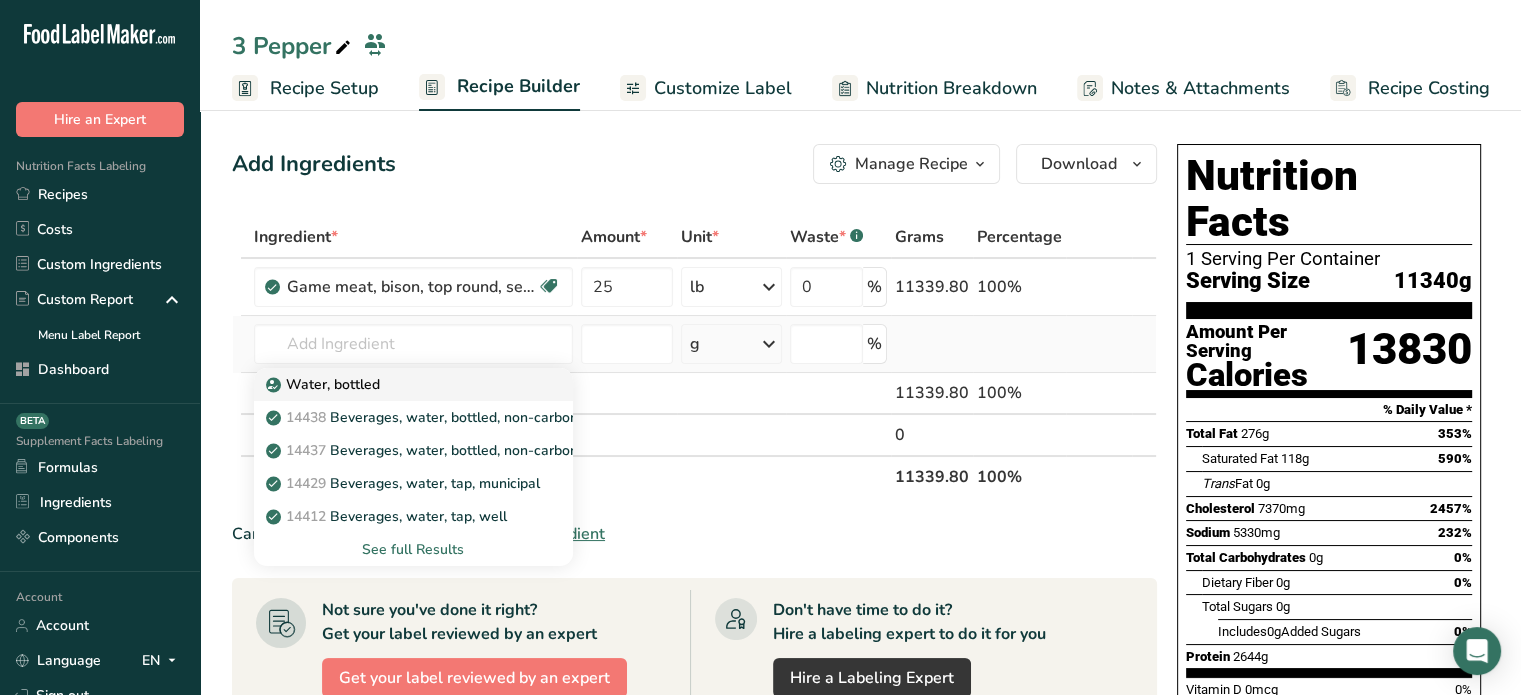 click on "Water, bottled" at bounding box center [397, 384] 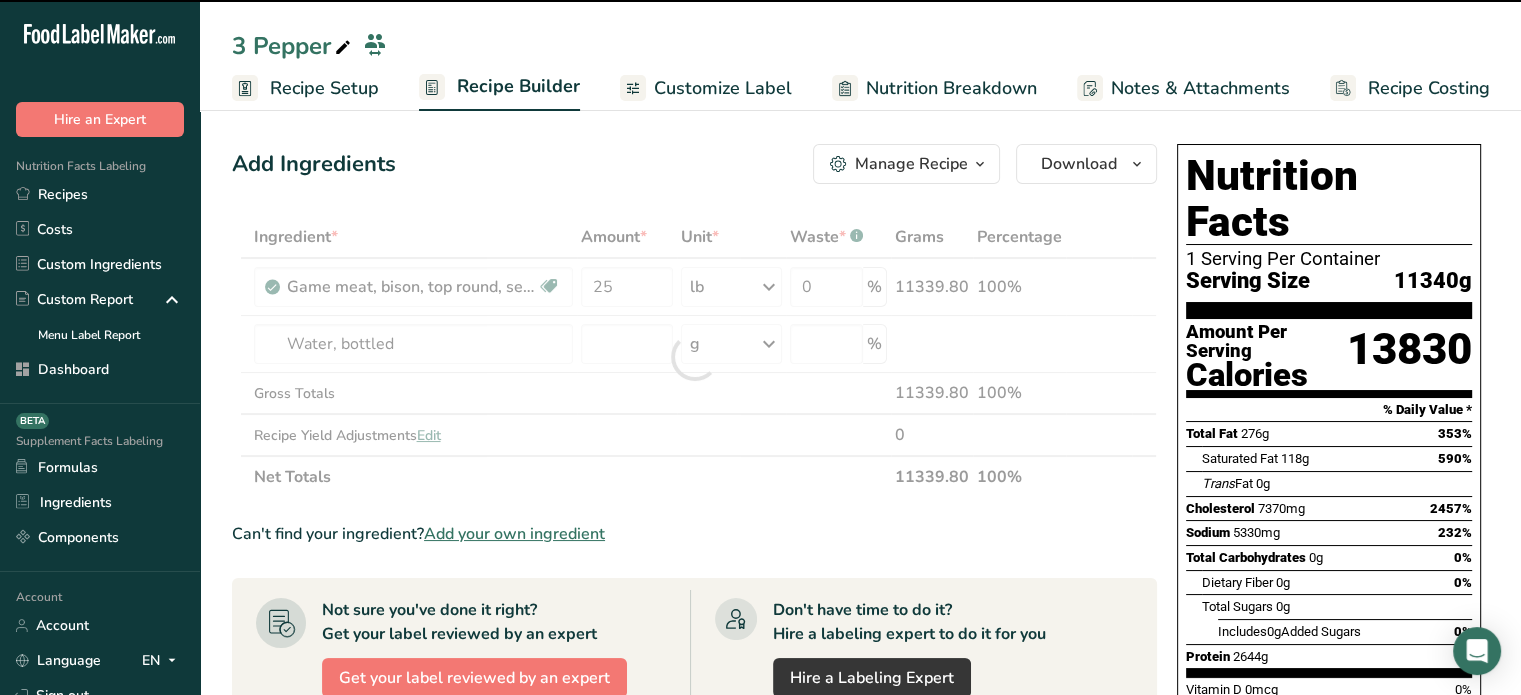 type on "0" 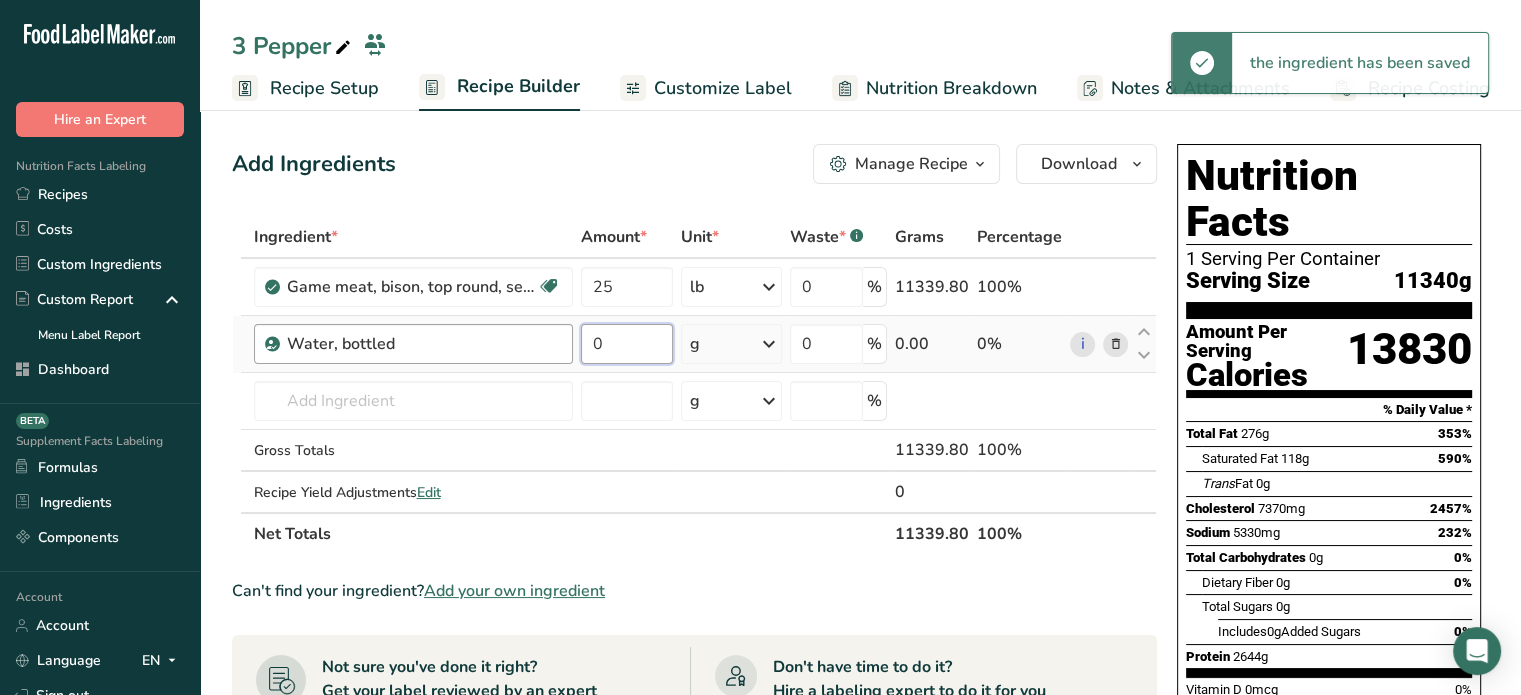 drag, startPoint x: 632, startPoint y: 354, endPoint x: 548, endPoint y: 339, distance: 85.32877 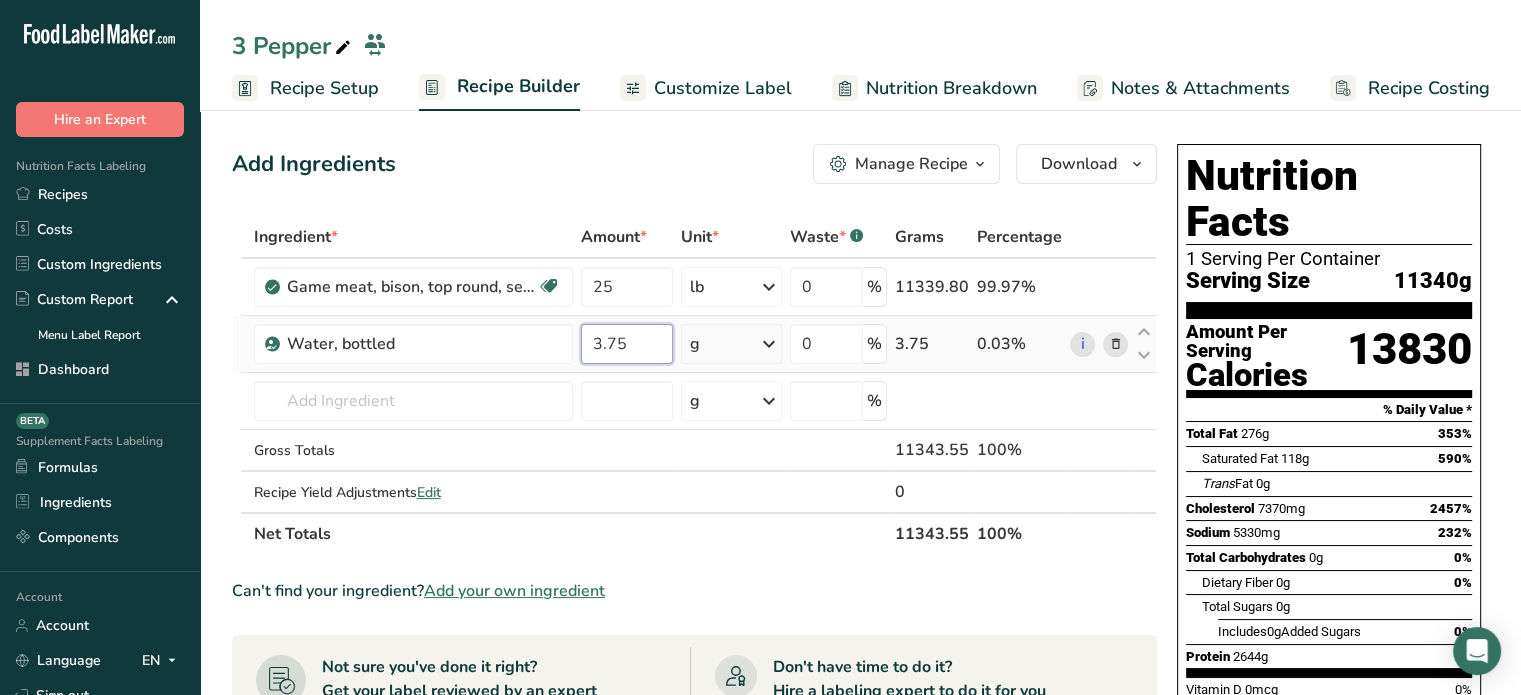 type on "3.75" 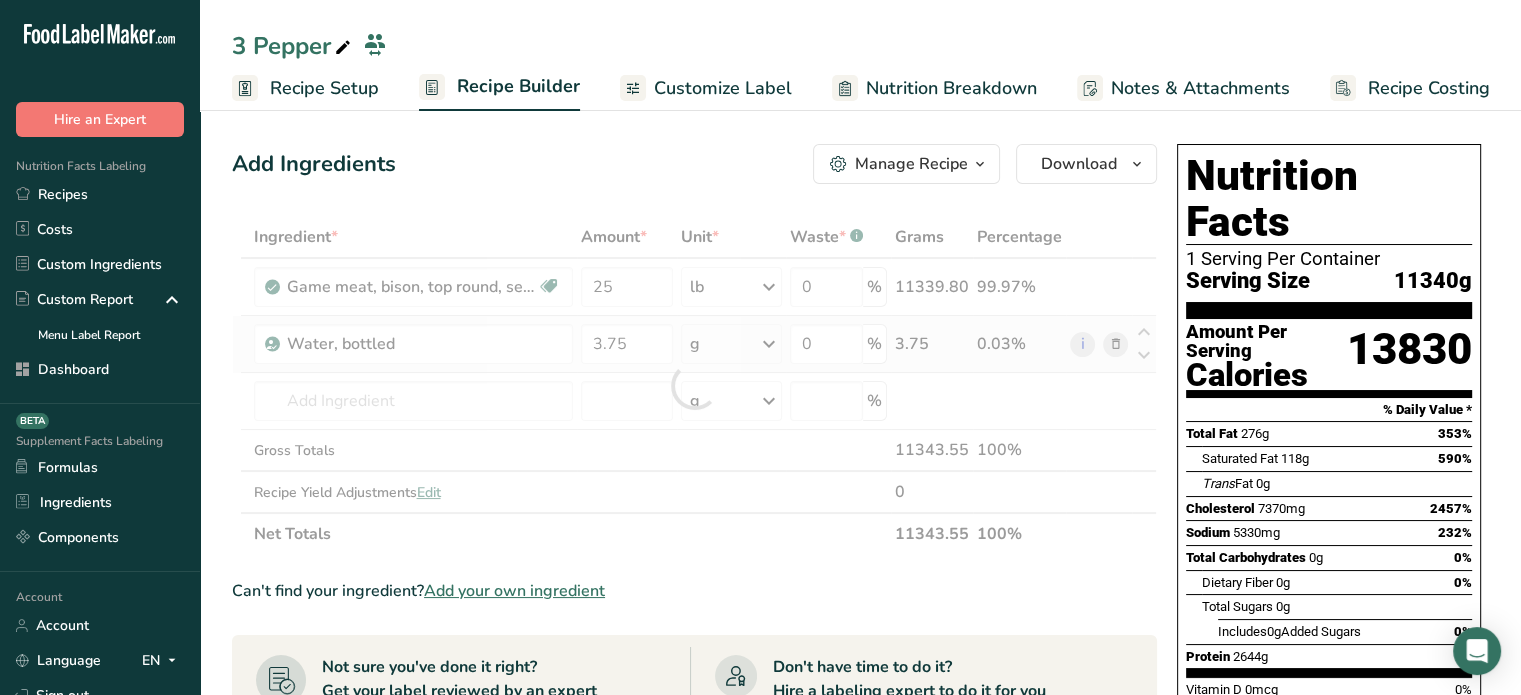 click on "Ingredient *
Amount *
Unit *
Waste *   .a-a{fill:#347362;}.b-a{fill:#fff;}          Grams
Percentage
Game meat, bison, top round, separable lean only, 1" steak, raw
Dairy free
Gluten free
Soy free
25
lb
Portions
1 serving ( 3 oz )
1 steak
Weight Units
g
kg
mg
mcg
lb
oz
See less
Volume Units
l
Volume units require a density conversion. If you know your ingredient's density enter it below. Otherwise, click on "RIA" our AI Regulatory bot - she will be able to help you
lb/ft3
g/cm3
Confirm
mL" at bounding box center (694, 385) 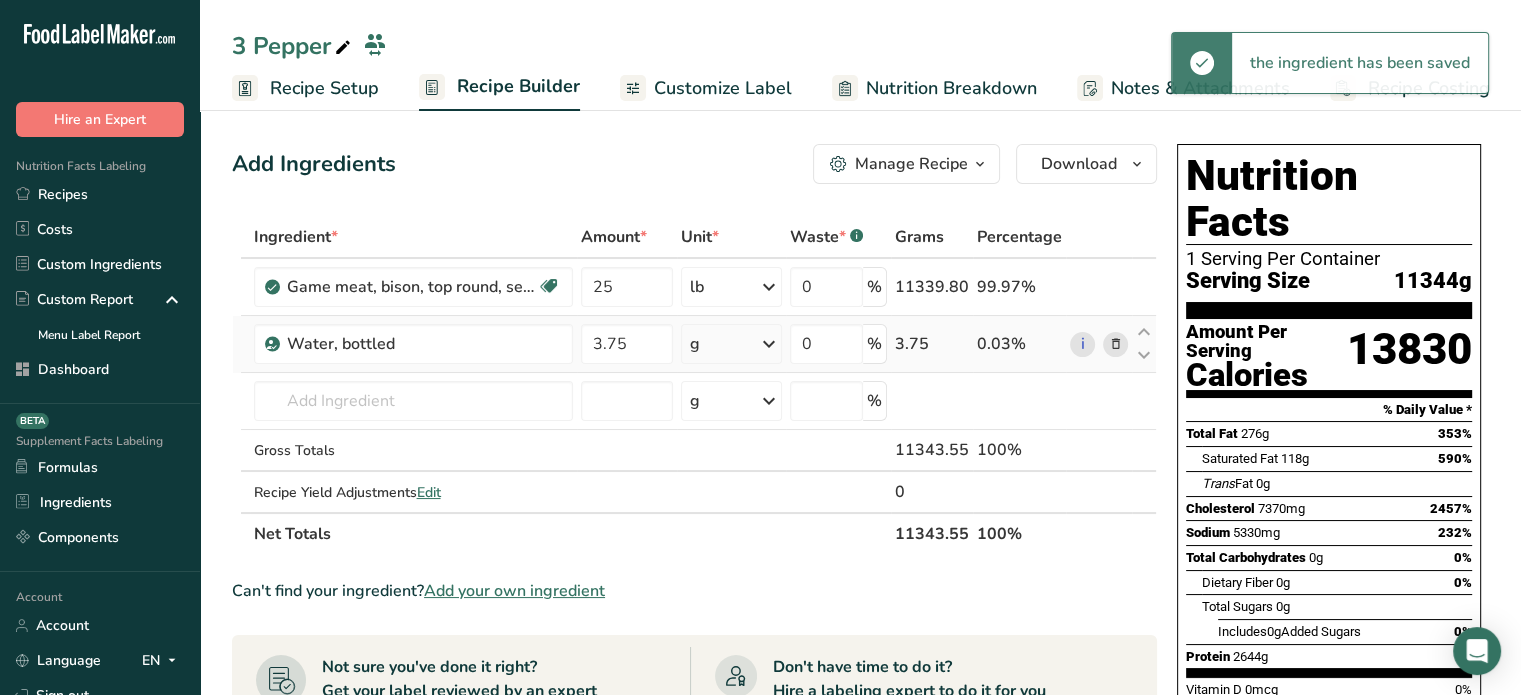 click on "g" at bounding box center (731, 344) 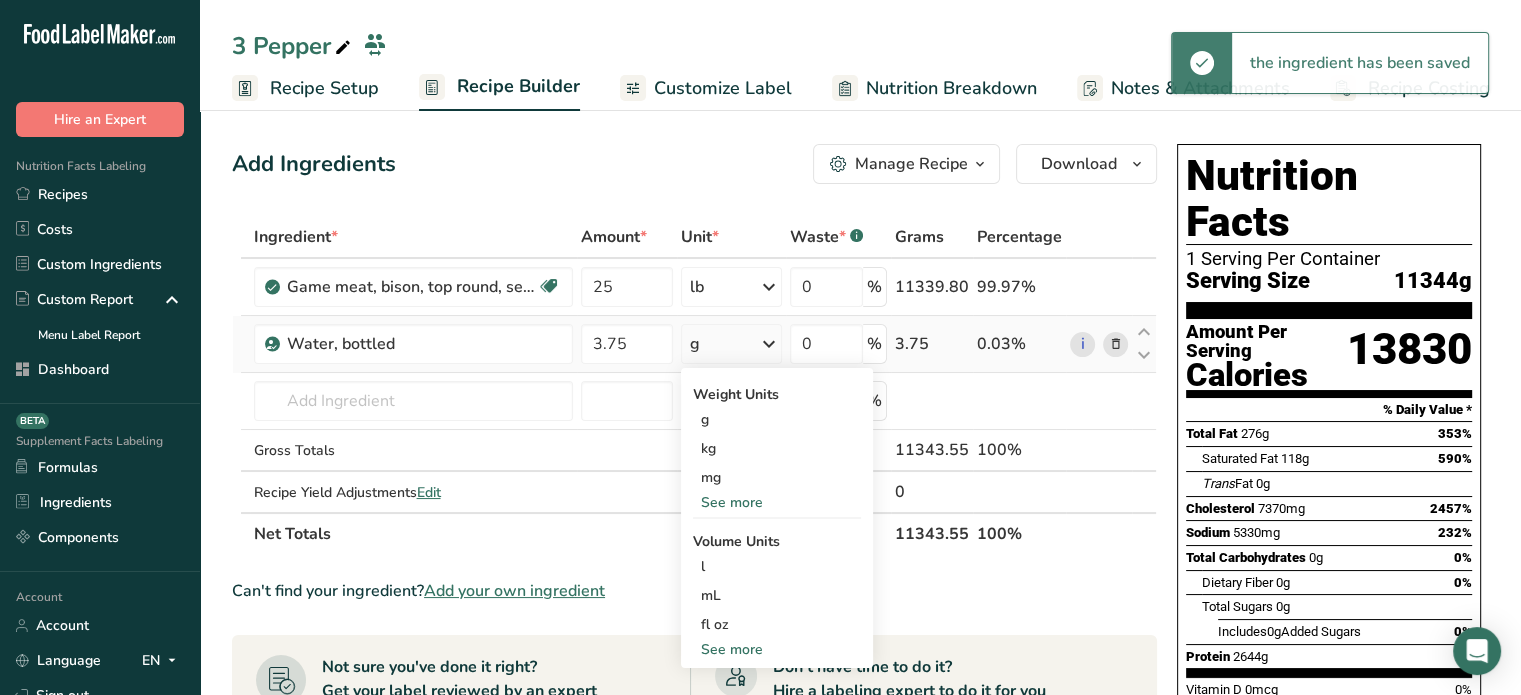 click on "See more" at bounding box center [777, 502] 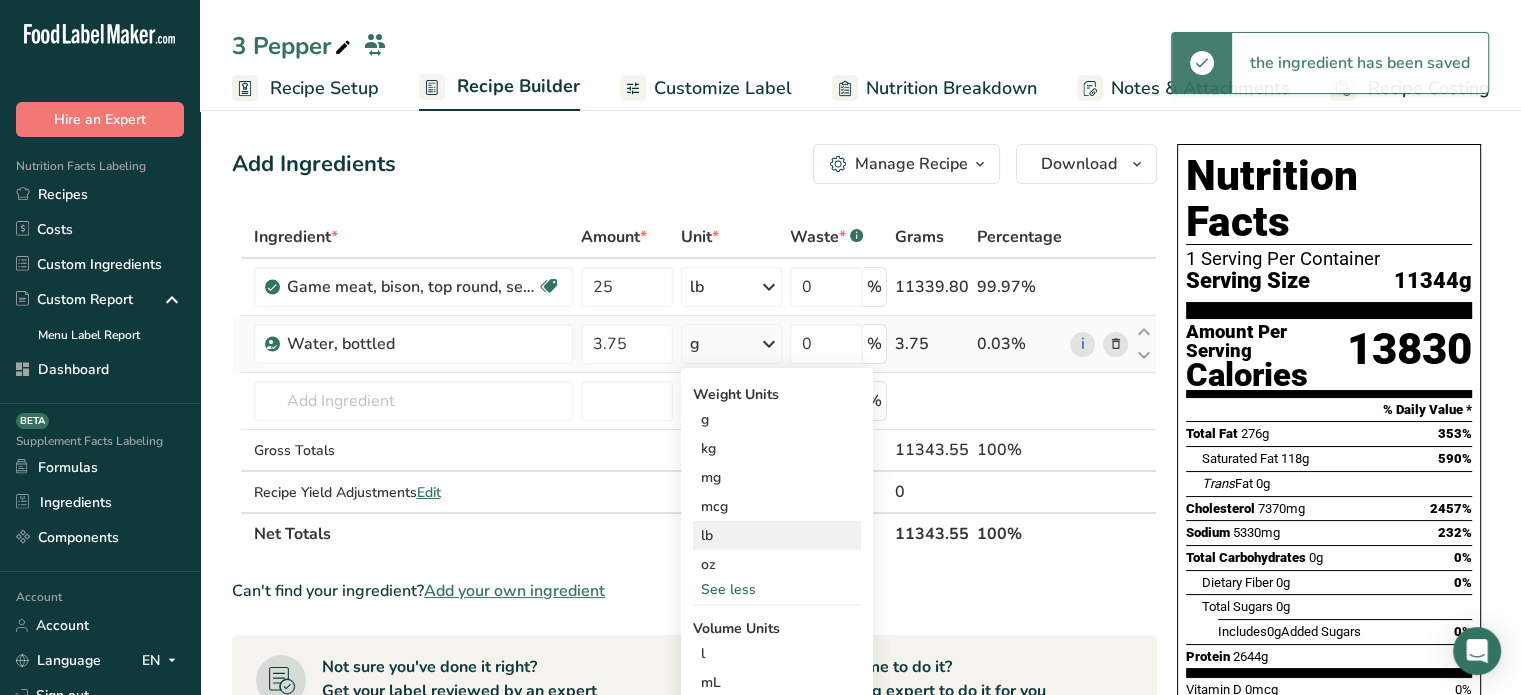 click on "lb" at bounding box center [777, 535] 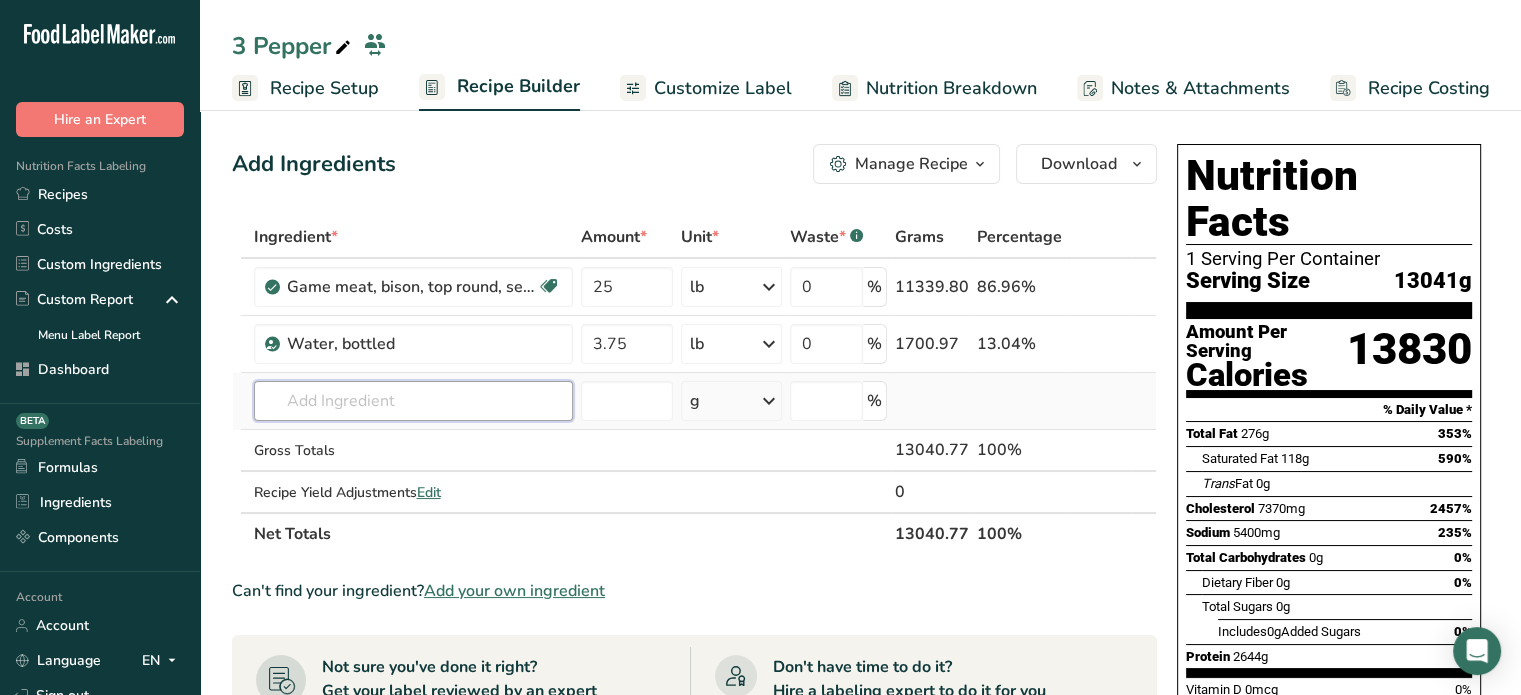 click at bounding box center [413, 401] 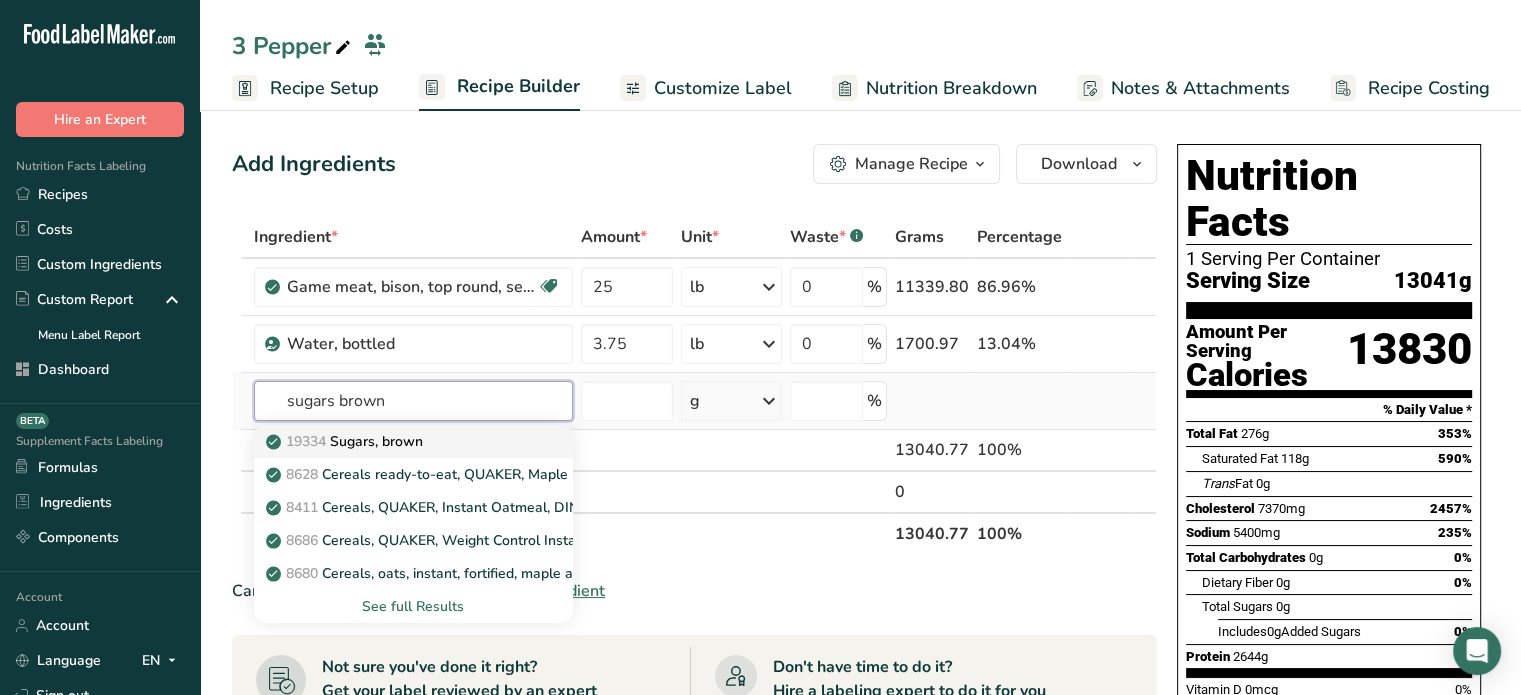 type on "sugars brown" 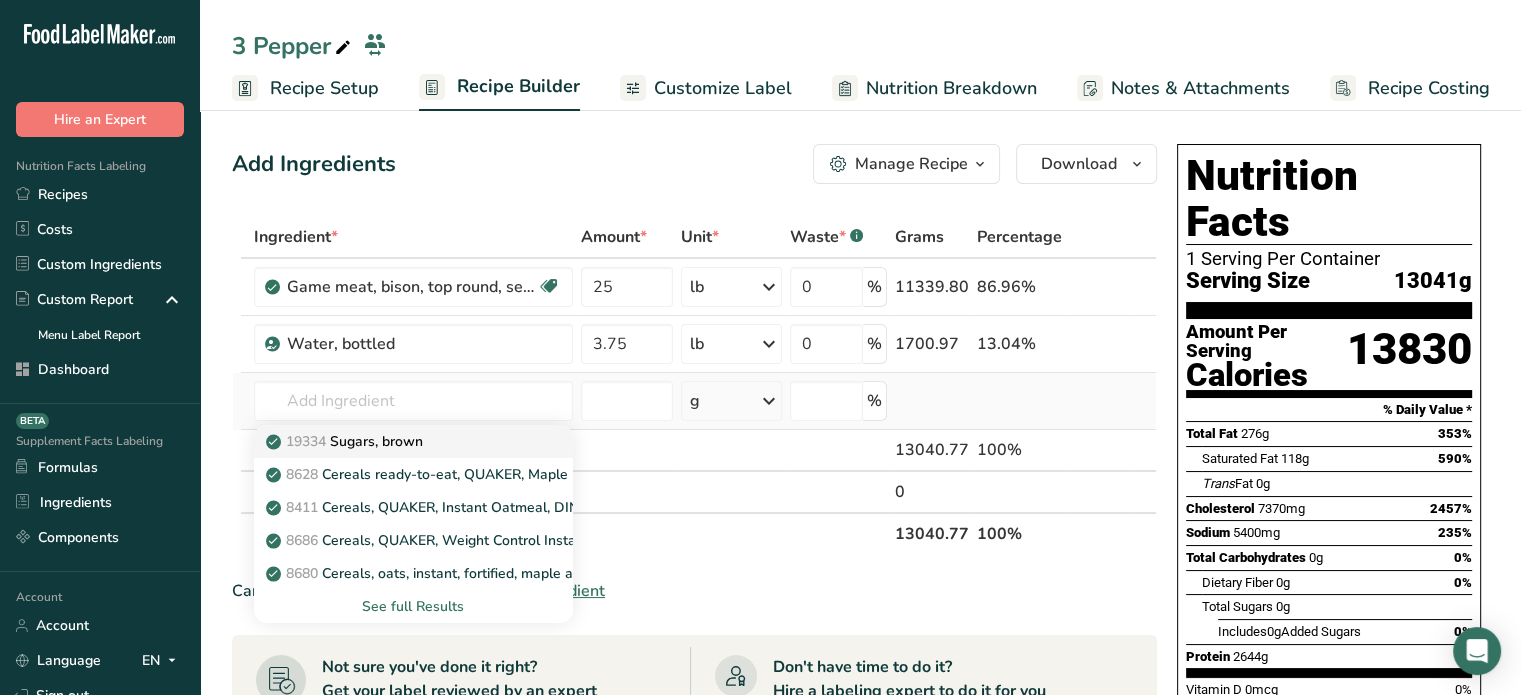 click on "19334
Sugars, brown" at bounding box center (346, 441) 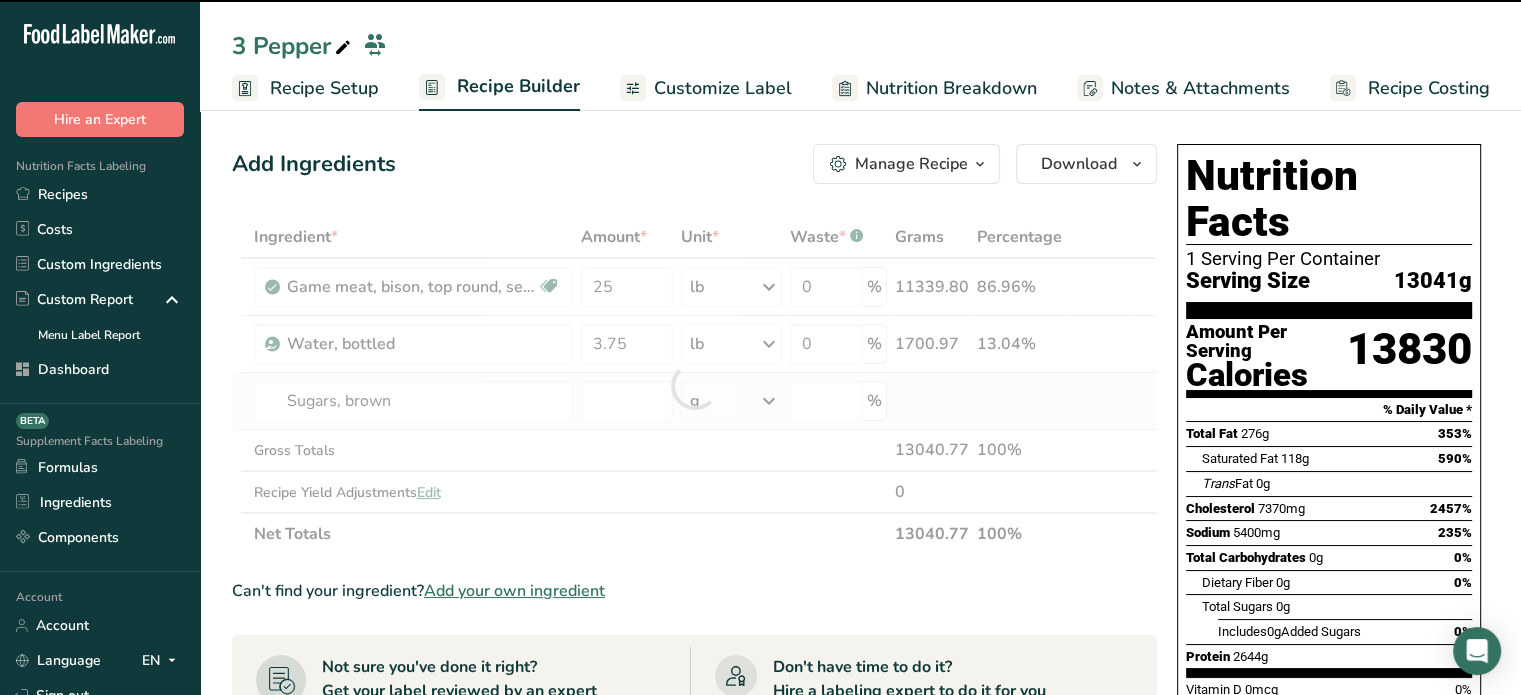 type on "0" 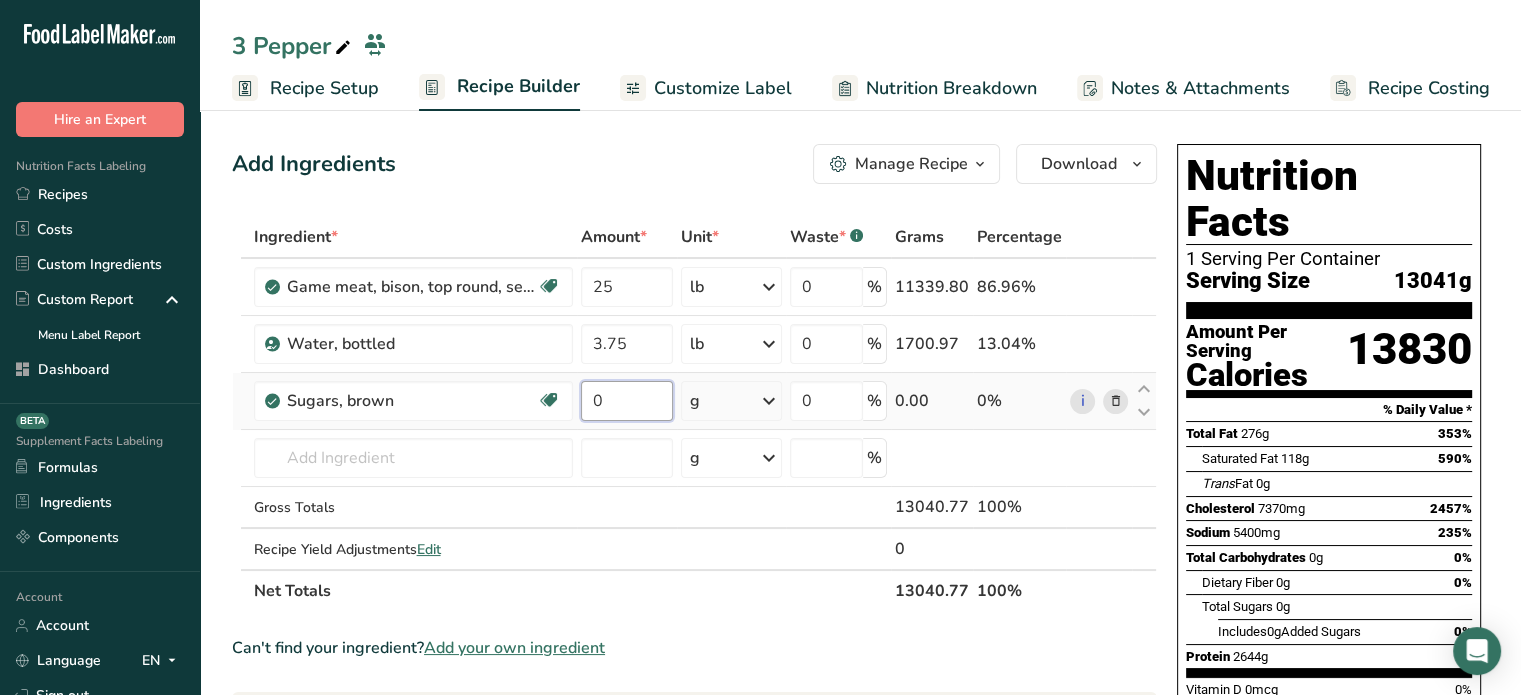 drag, startPoint x: 626, startPoint y: 407, endPoint x: 599, endPoint y: 402, distance: 27.45906 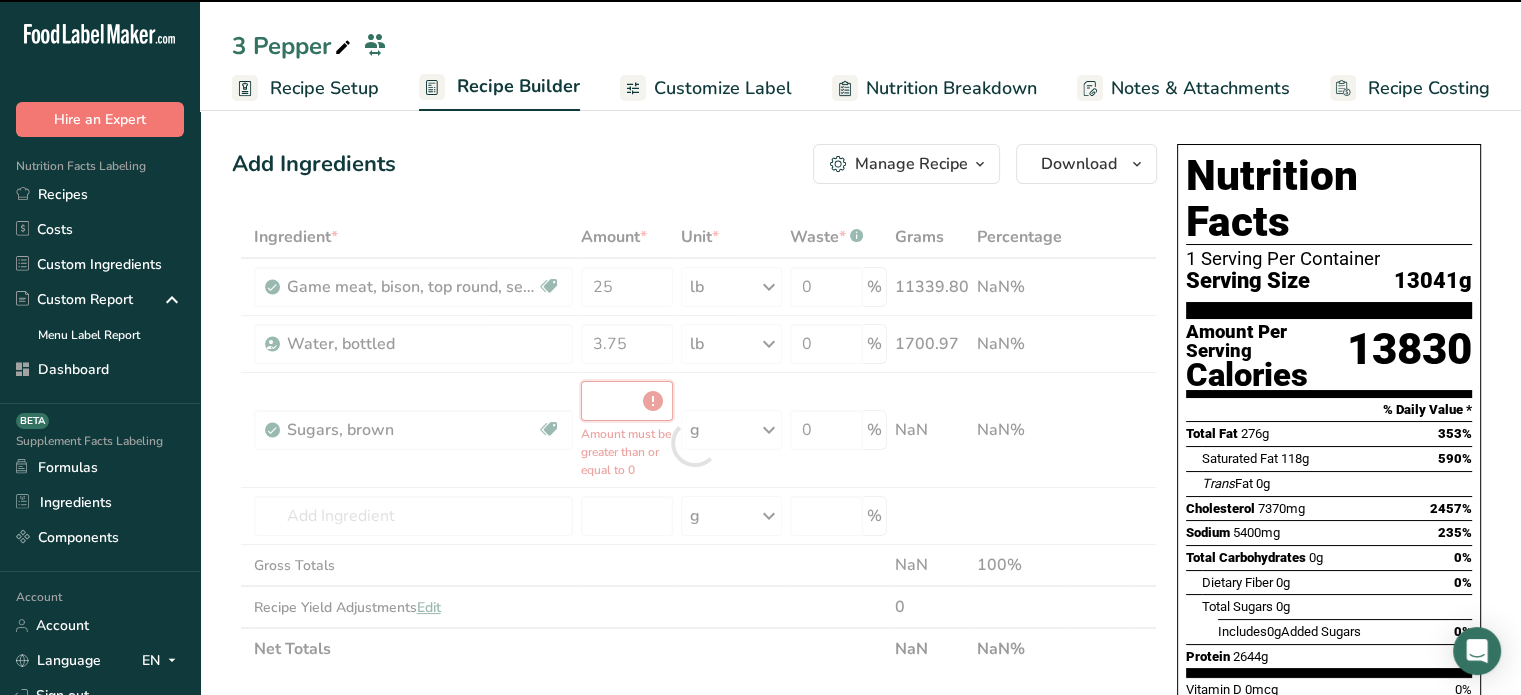 type on "0" 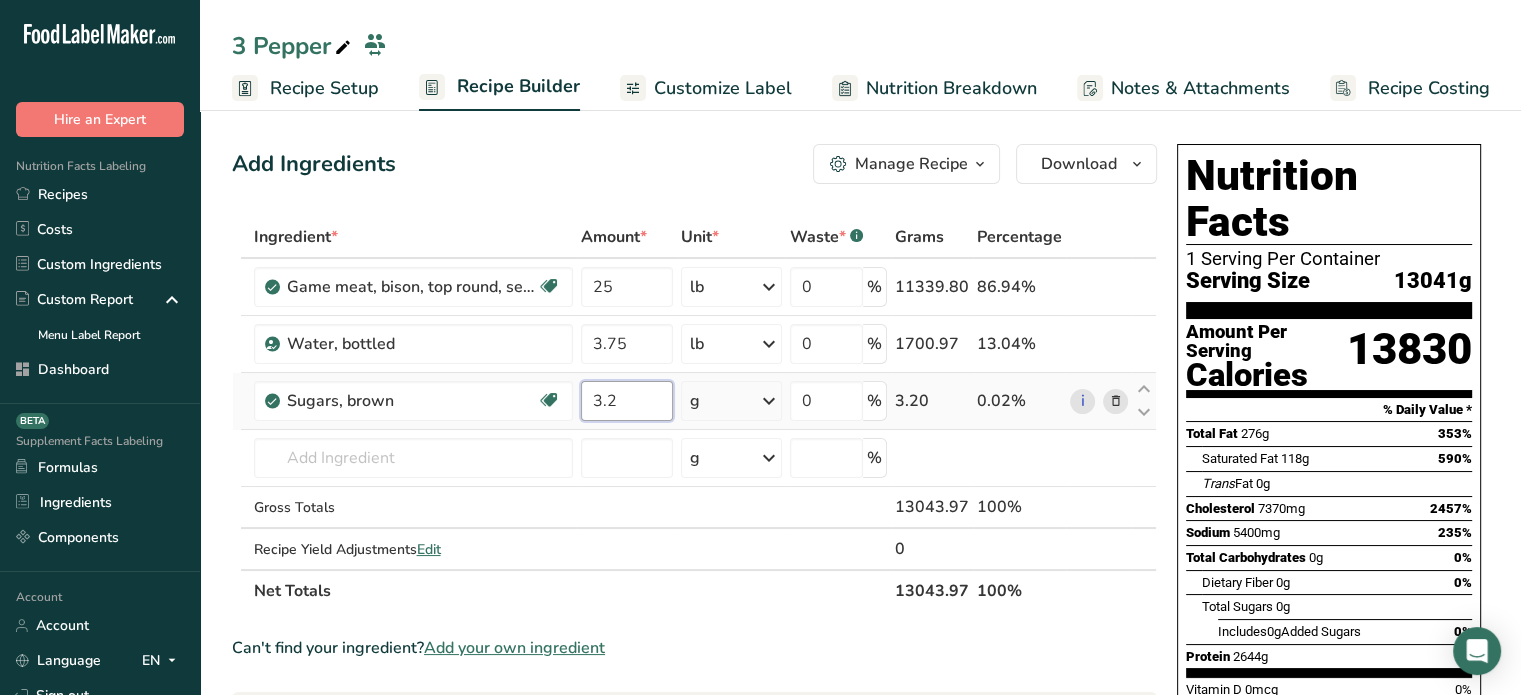 type on "3.2" 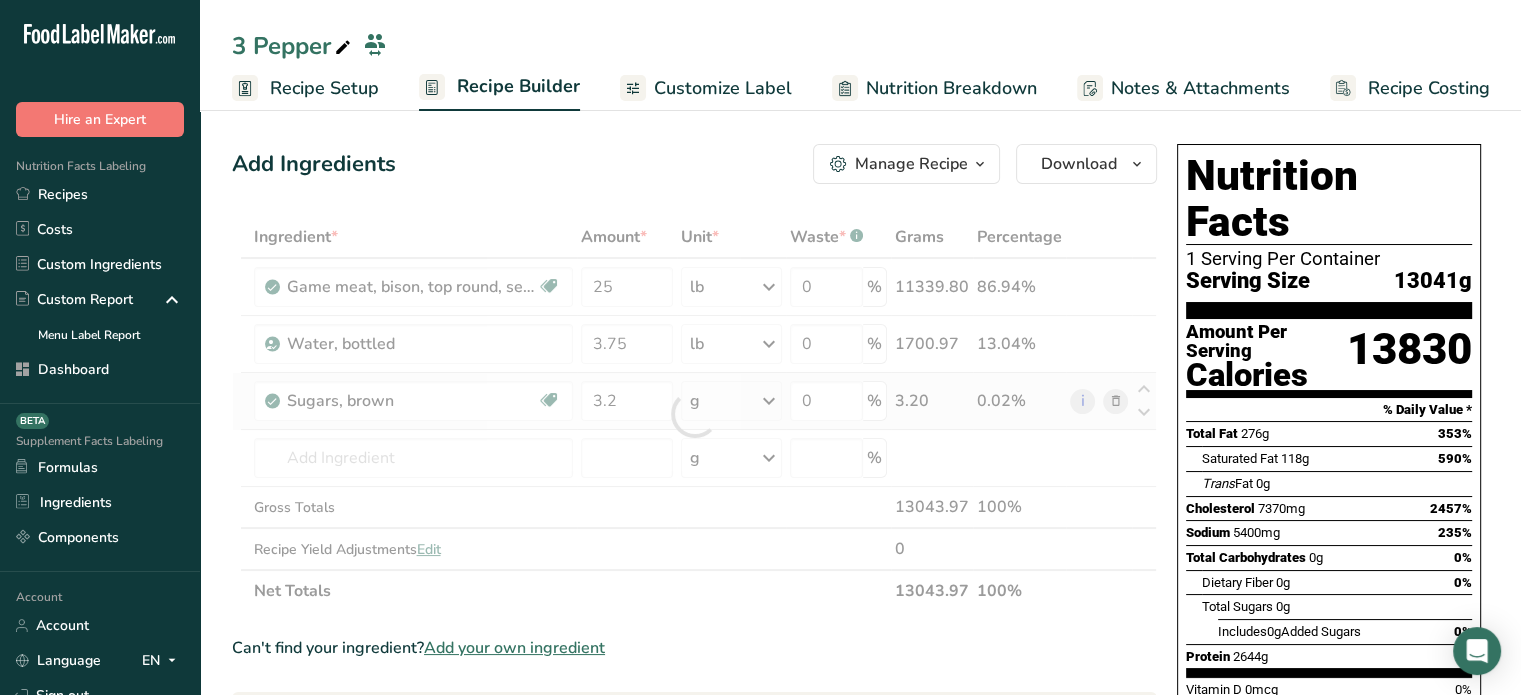 click on "Ingredient *
Amount *
Unit *
Waste *   .a-a{fill:#347362;}.b-a{fill:#fff;}          Grams
Percentage
Game meat, bison, top round, separable lean only, 1" steak, raw
Dairy free
Gluten free
Soy free
25
lb
Portions
1 serving ( 3 oz )
1 steak
Weight Units
g
kg
mg
mcg
lb
oz
See less
Volume Units
l
Volume units require a density conversion. If you know your ingredient's density enter it below. Otherwise, click on "RIA" our AI Regulatory bot - she will be able to help you
lb/ft3
g/cm3
Confirm
mL" at bounding box center (694, 414) 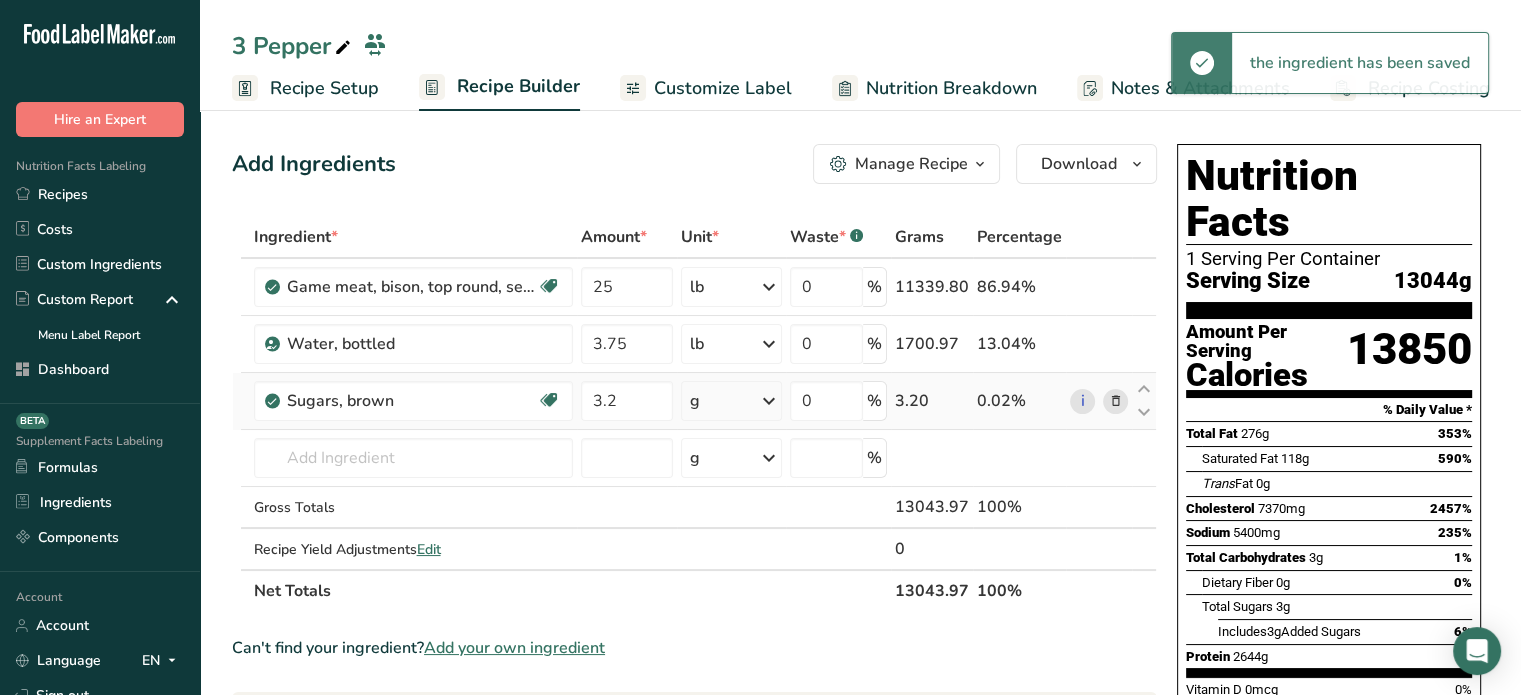 click on "g" at bounding box center (731, 401) 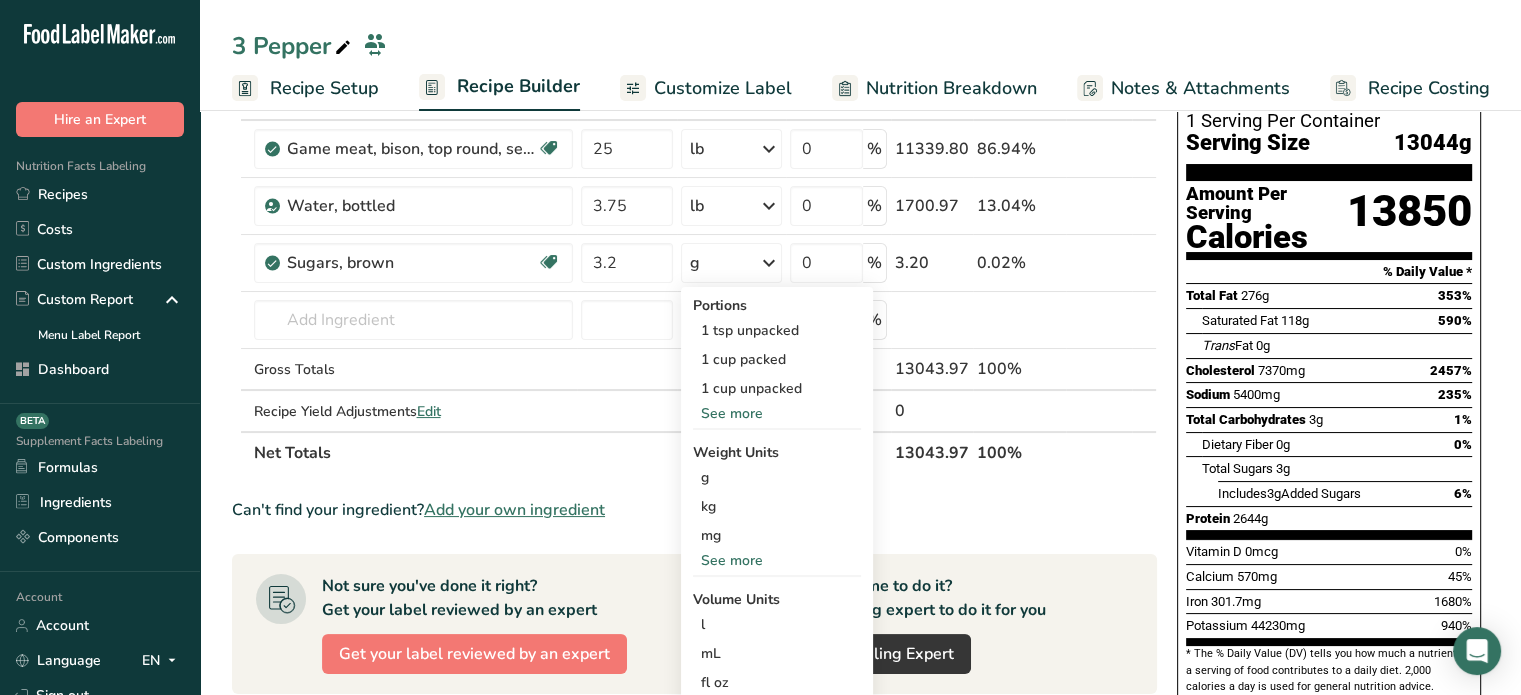 scroll, scrollTop: 148, scrollLeft: 0, axis: vertical 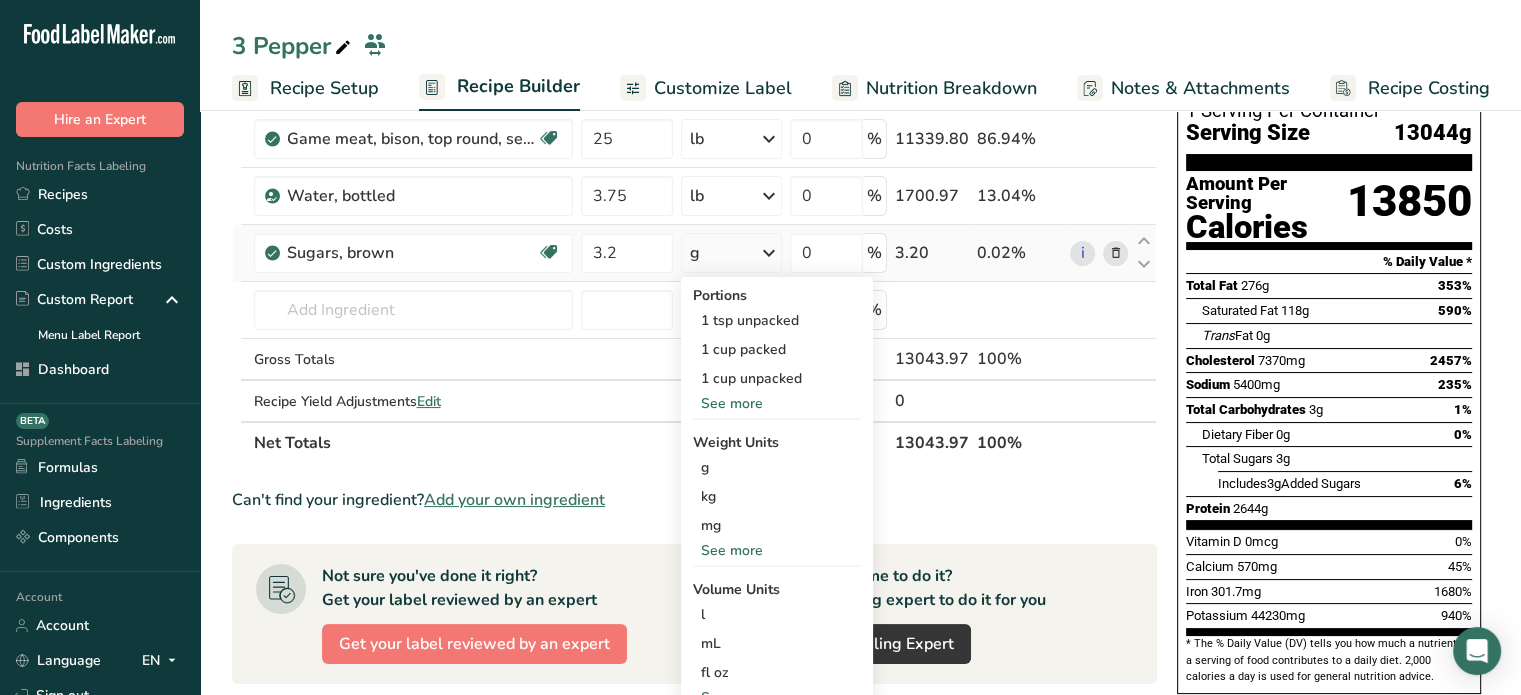 click on "Portions
1 tsp unpacked
1 cup packed
1 cup unpacked
See more
Weight Units
g
kg
mg
See more
Volume Units
l
Volume units require a density conversion. If you know your ingredient's density enter it below. Otherwise, click on "RIA" our AI Regulatory bot - she will be able to help you
lb/ft3
g/cm3
Confirm
mL
Volume units require a density conversion. If you know your ingredient's density enter it below. Otherwise, click on "RIA" our AI Regulatory bot - she will be able to help you
lb/ft3
g/cm3
Confirm
fl oz" at bounding box center (777, 496) 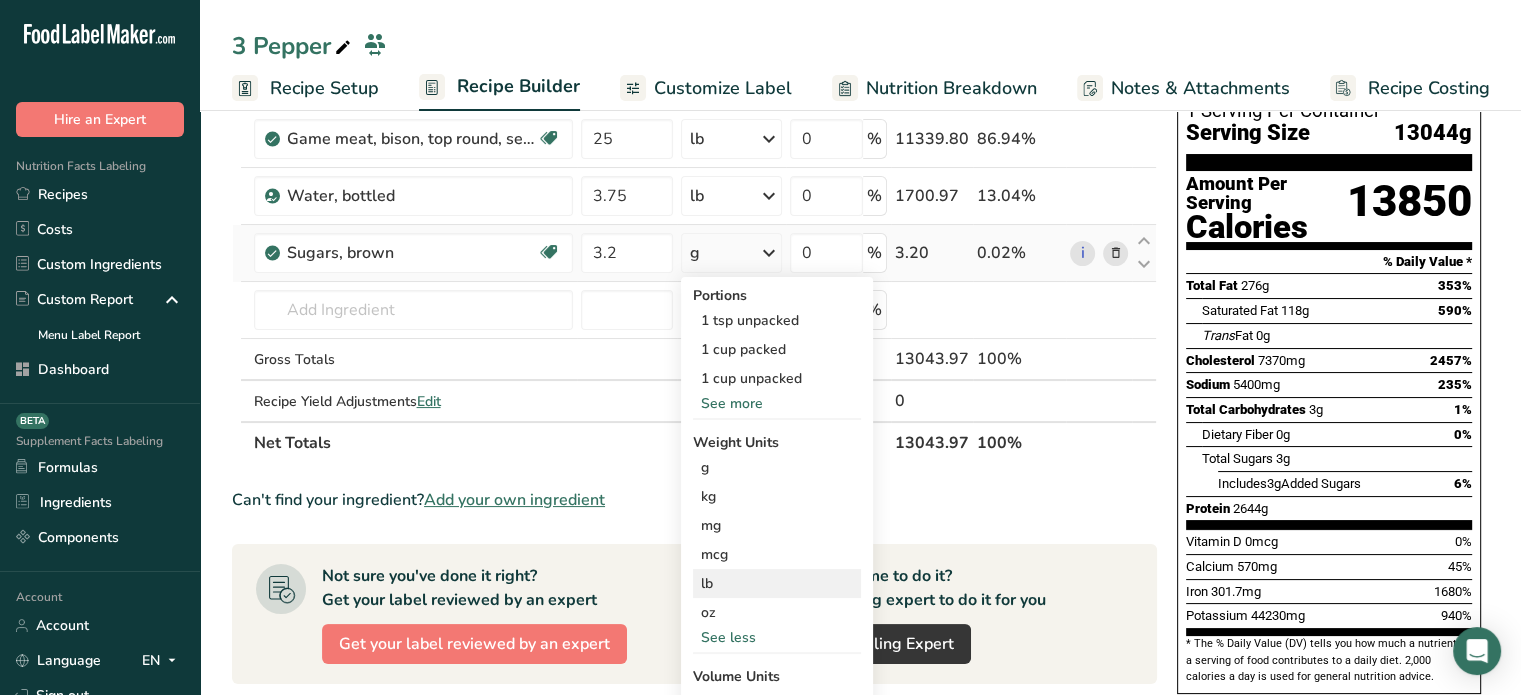 click on "lb" at bounding box center [777, 583] 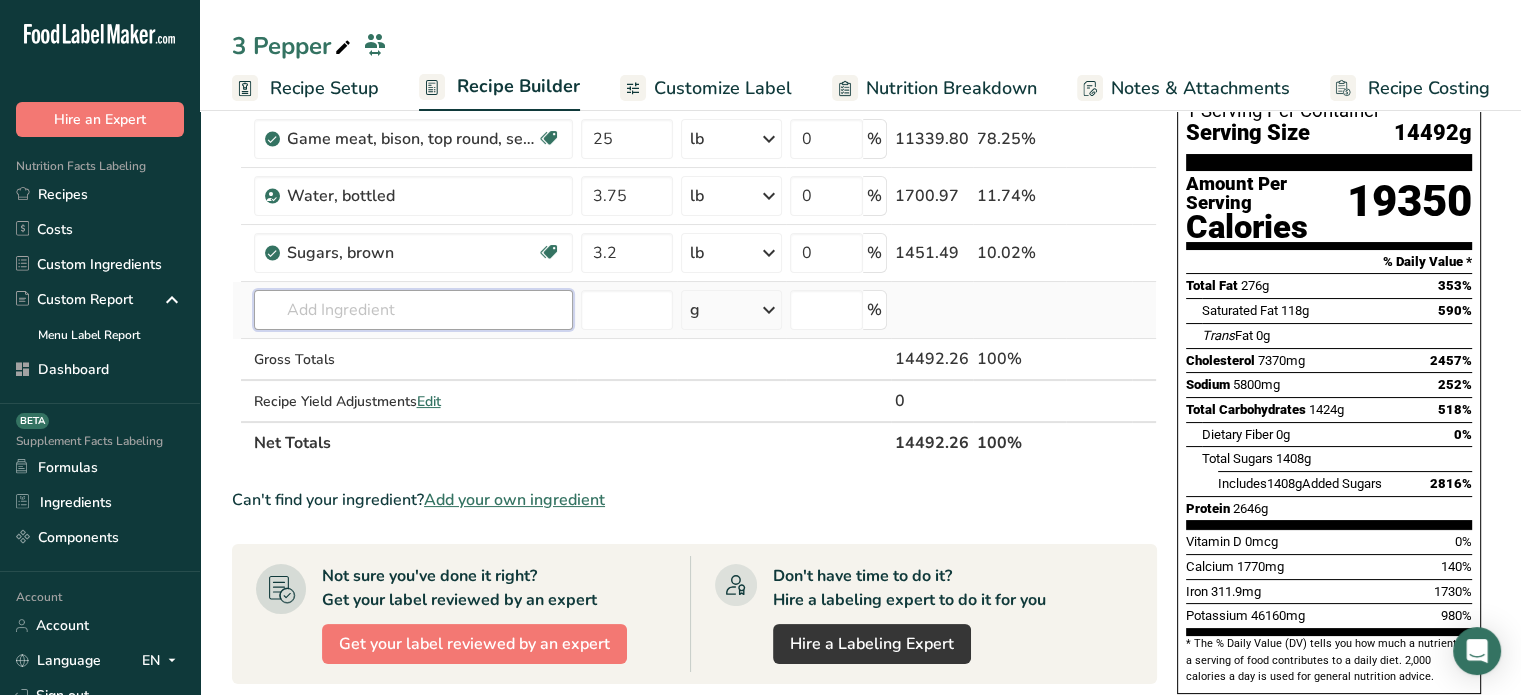 click at bounding box center (413, 310) 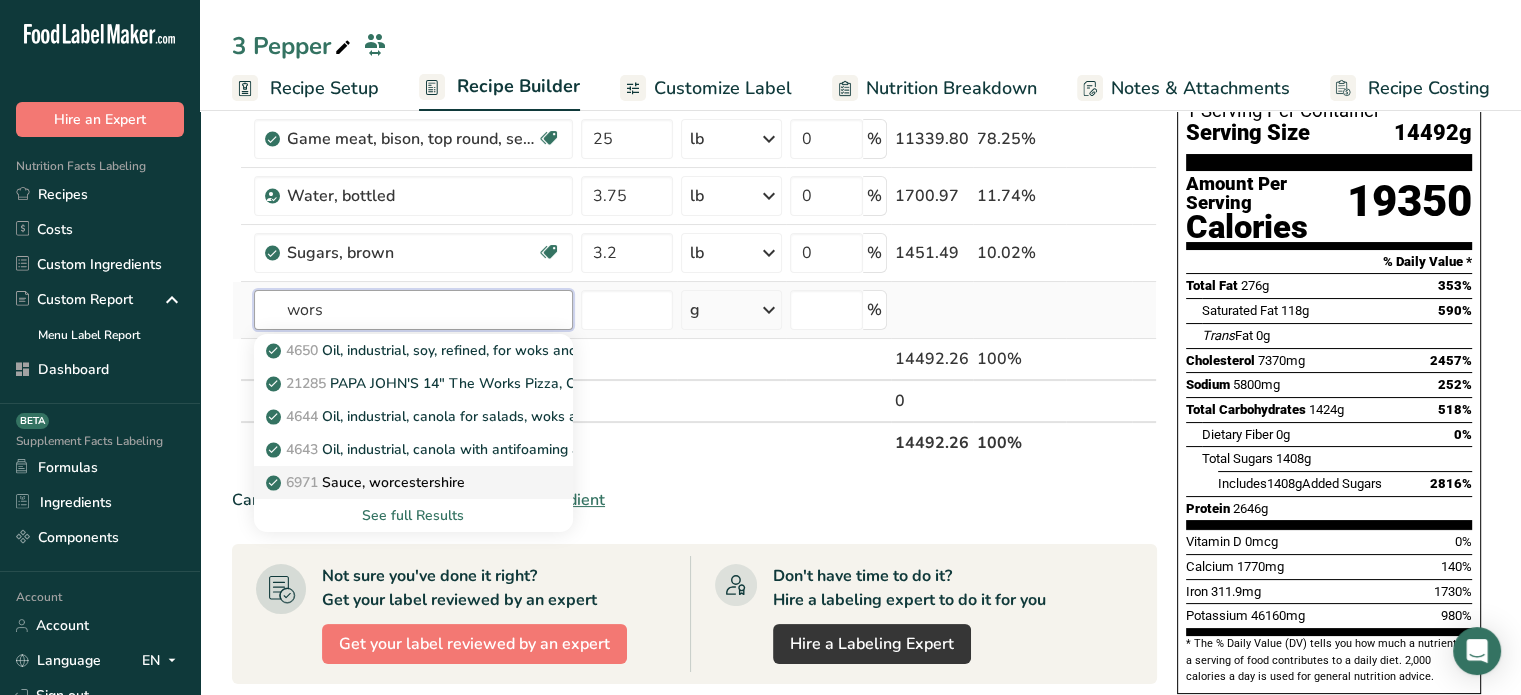 type on "wors" 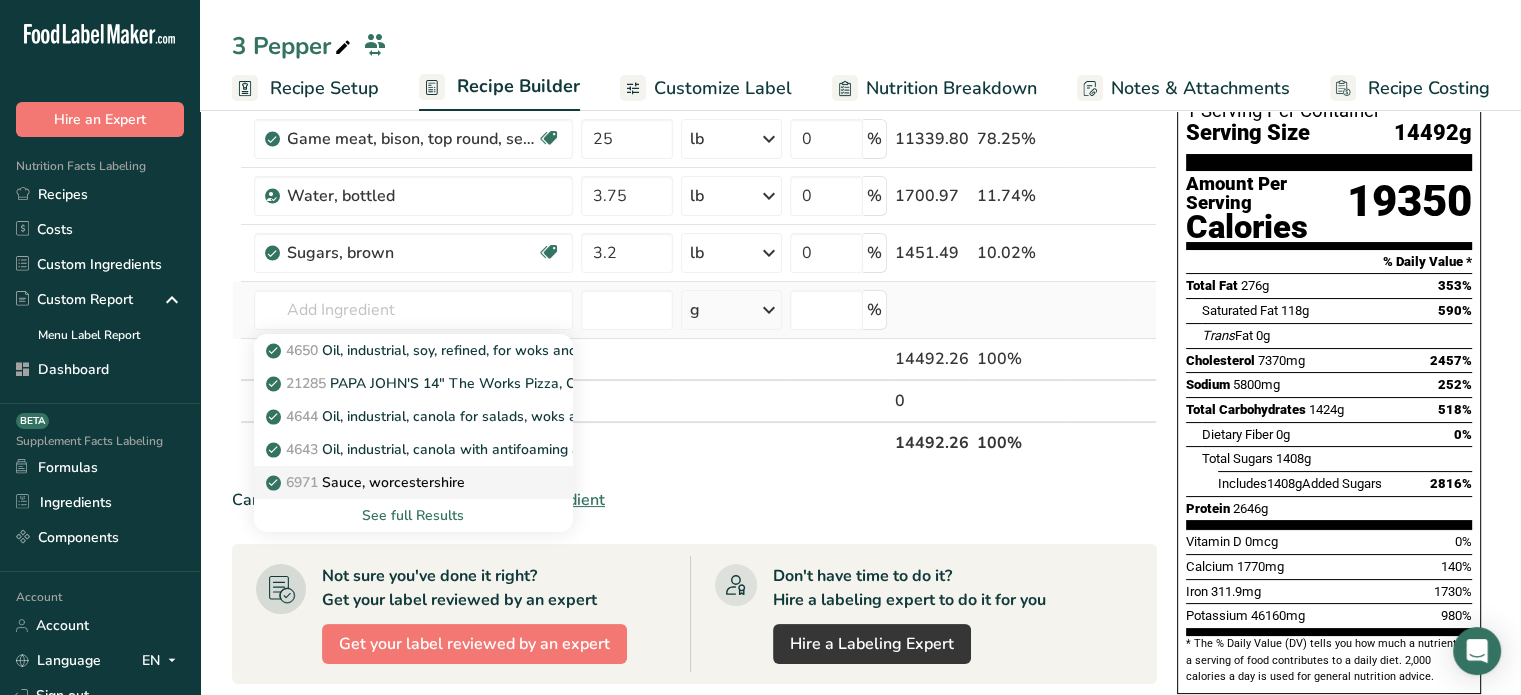 click on "6971
Sauce, worcestershire" at bounding box center [413, 482] 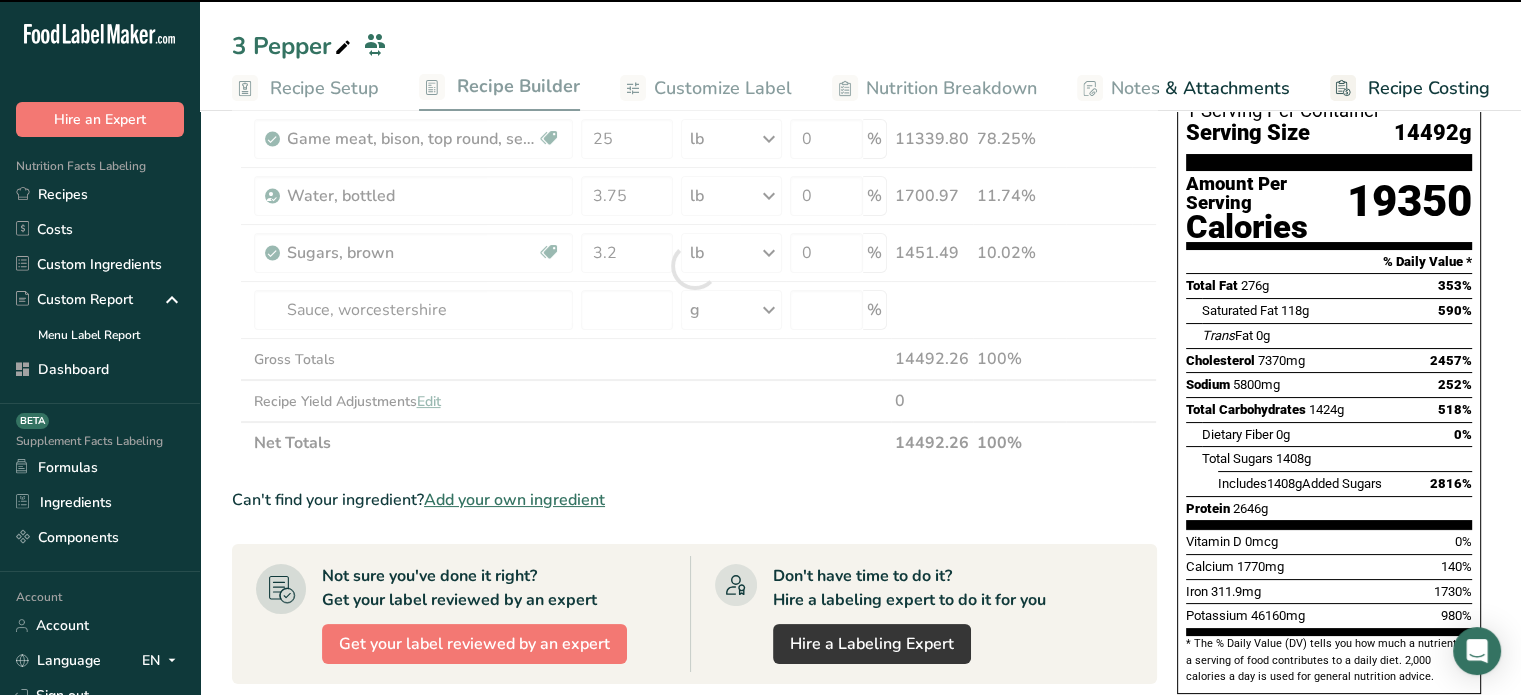 type on "0" 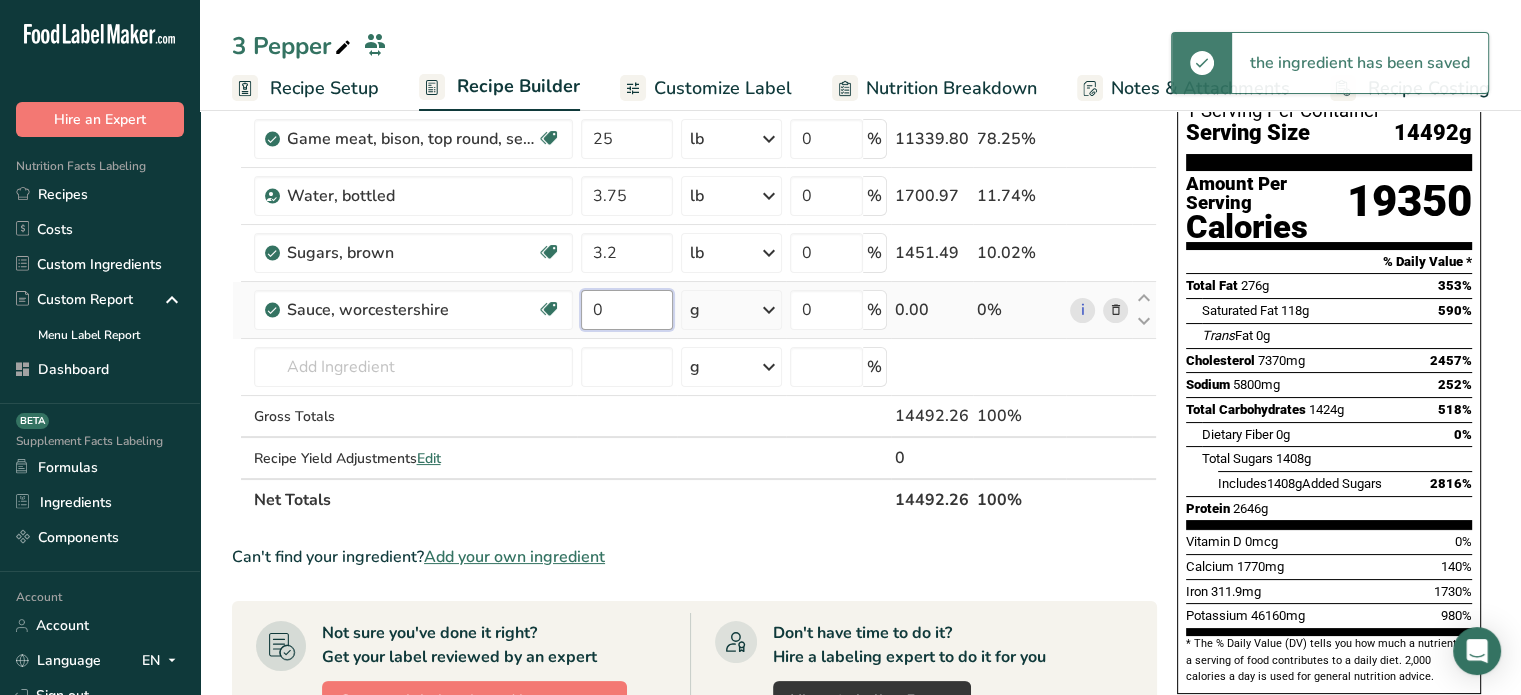 drag, startPoint x: 656, startPoint y: 295, endPoint x: 575, endPoint y: 295, distance: 81 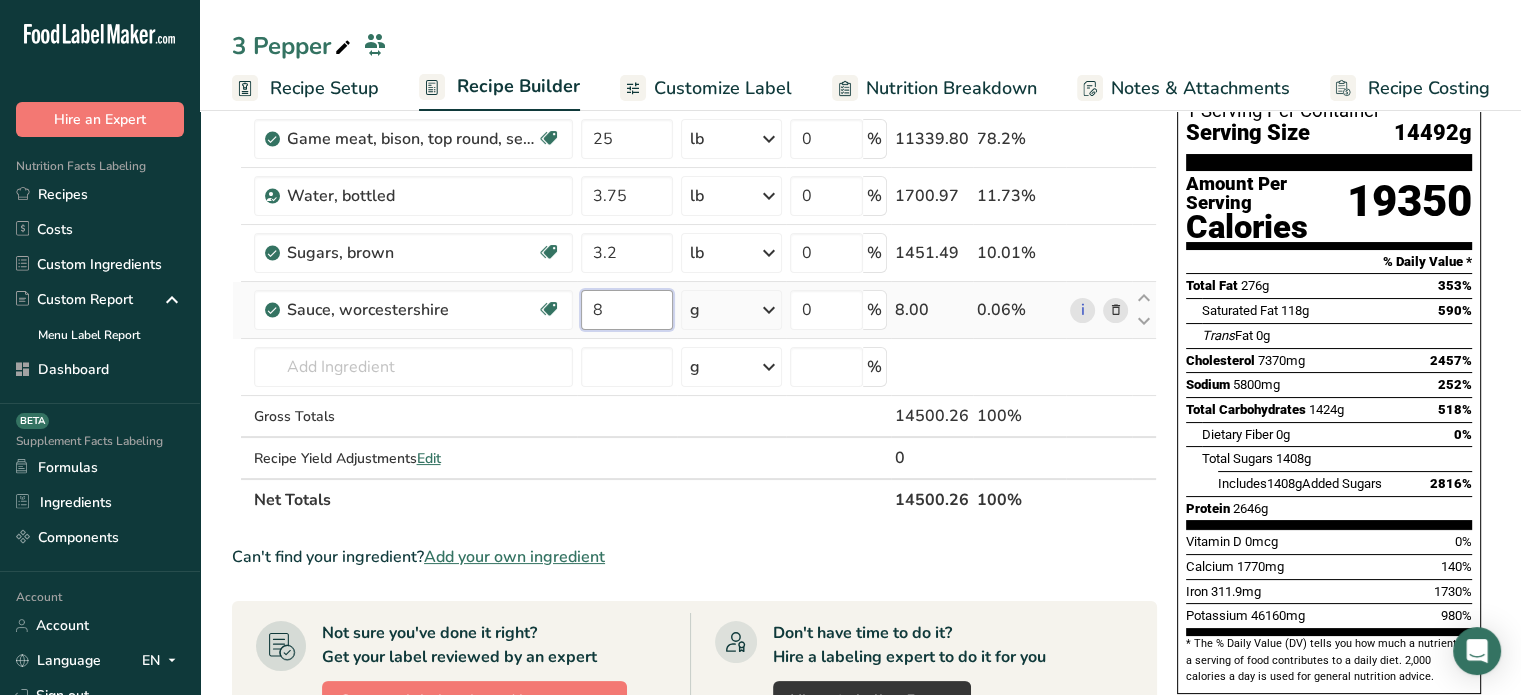 type on "8" 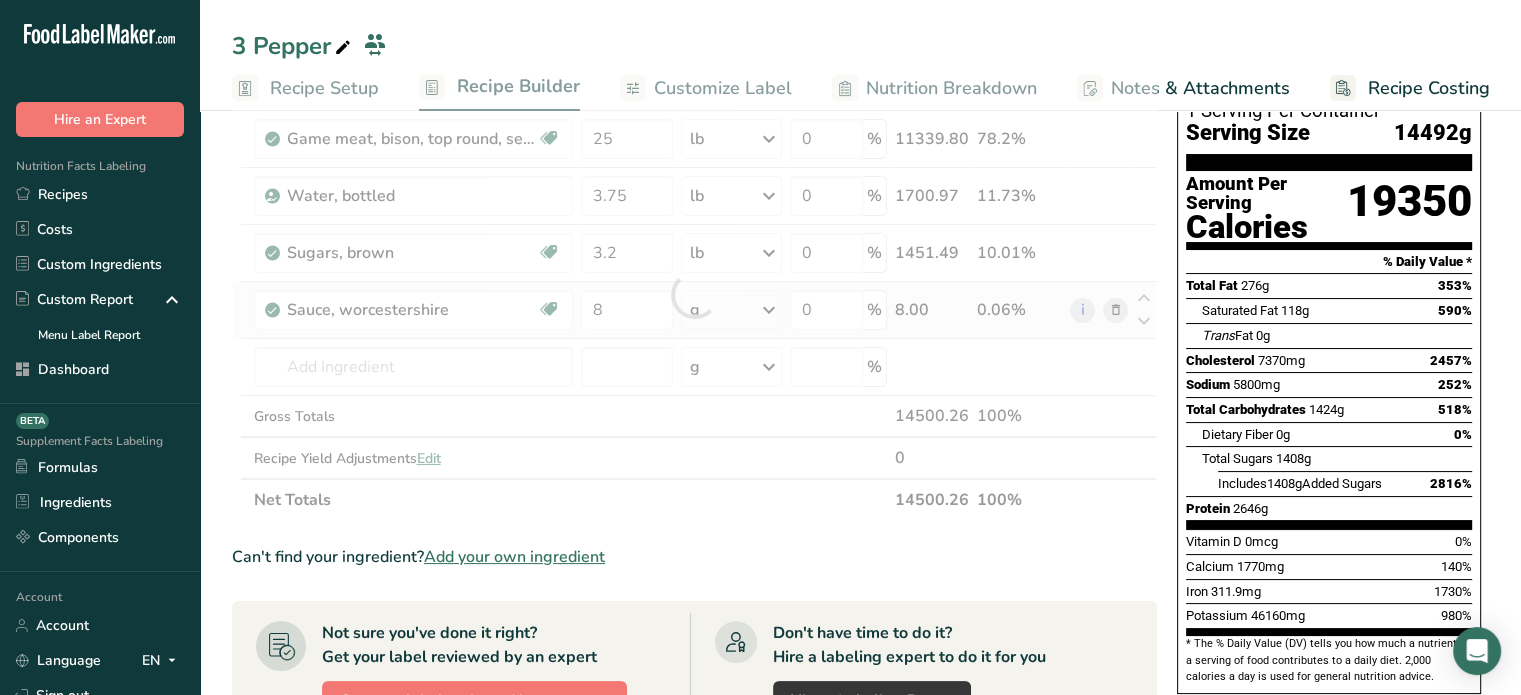 click on "Ingredient *
Amount *
Unit *
Waste *   .a-a{fill:#347362;}.b-a{fill:#fff;}          Grams
Percentage
Game meat, bison, top round, separable lean only, 1" steak, raw
Dairy free
Gluten free
Soy free
25
lb
Portions
1 serving ( 3 oz )
1 steak
Weight Units
g
kg
mg
mcg
lb
oz
See less
Volume Units
l
Volume units require a density conversion. If you know your ingredient's density enter it below. Otherwise, click on "RIA" our AI Regulatory bot - she will be able to help you
lb/ft3
g/cm3
Confirm
mL" at bounding box center [694, 294] 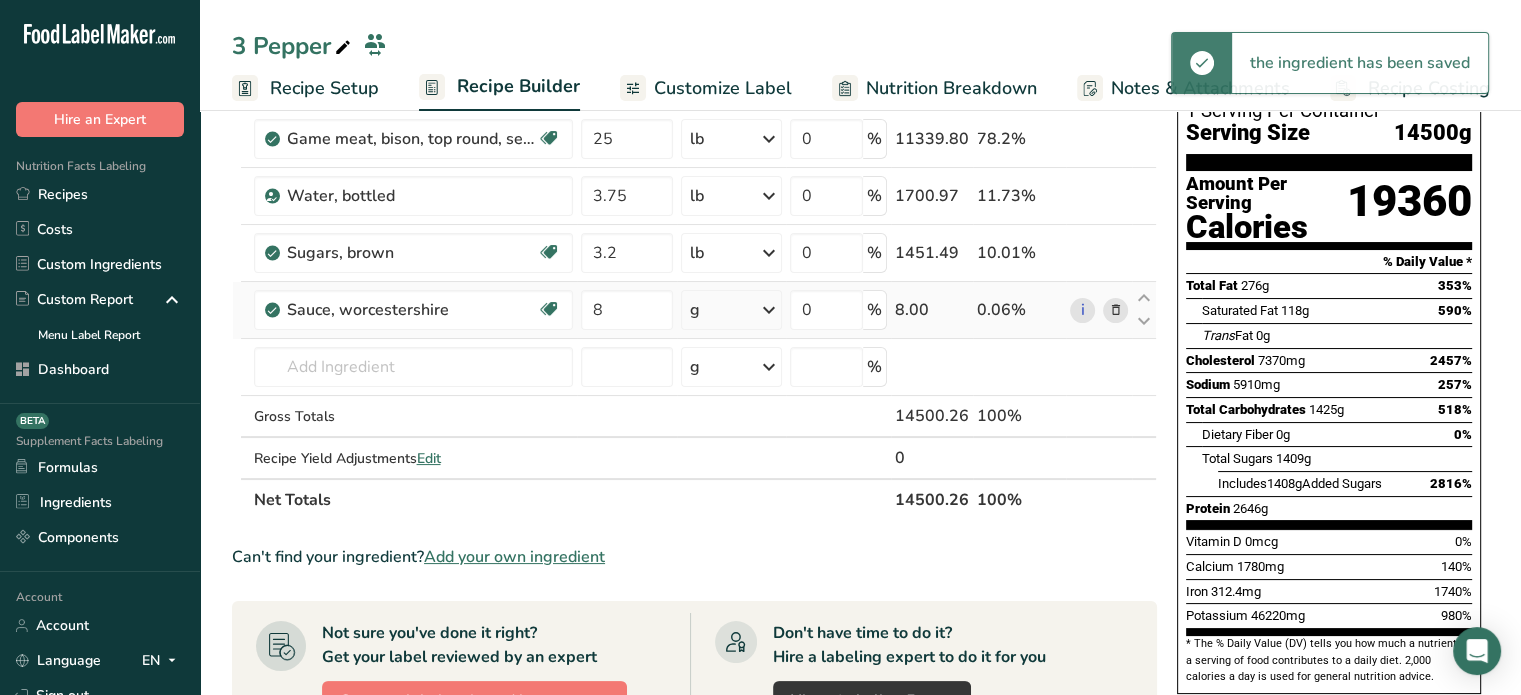 click on "g" at bounding box center (731, 310) 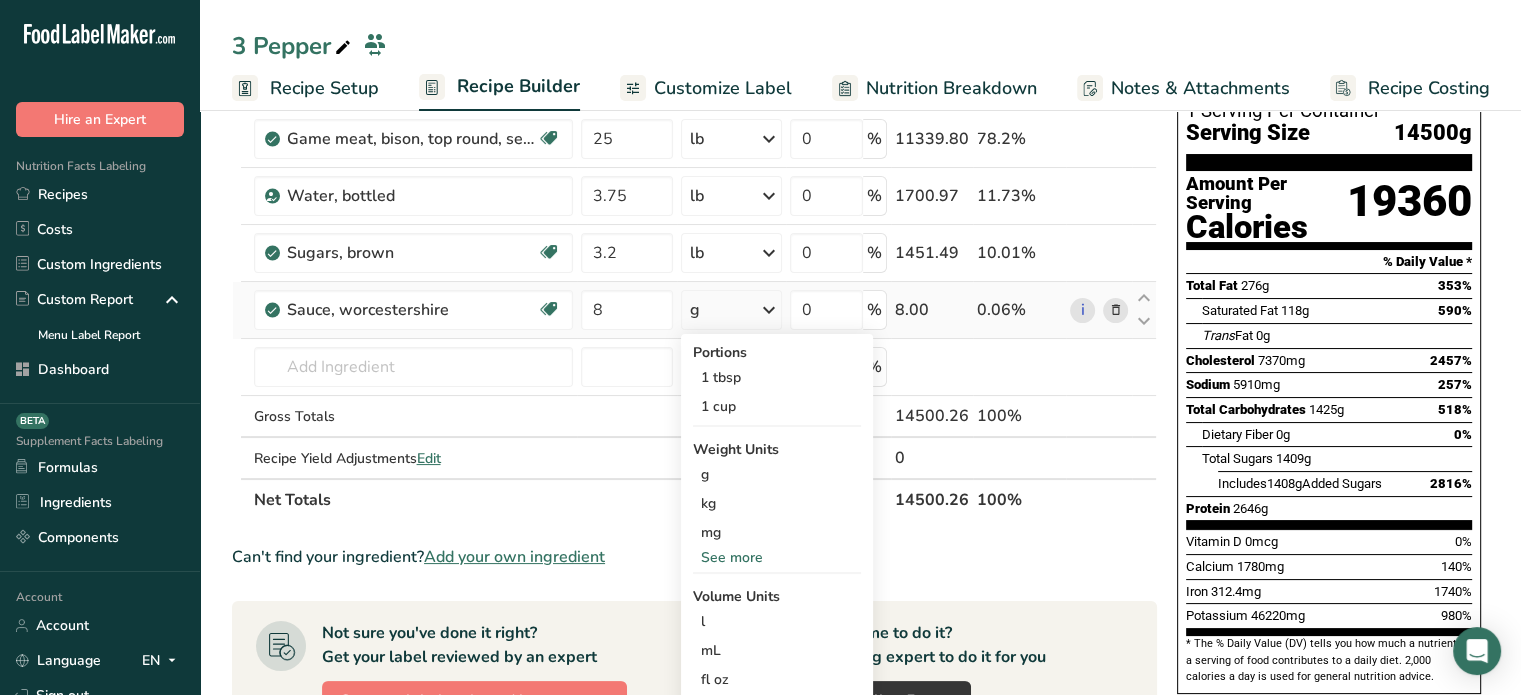 click on "See more" at bounding box center (777, 557) 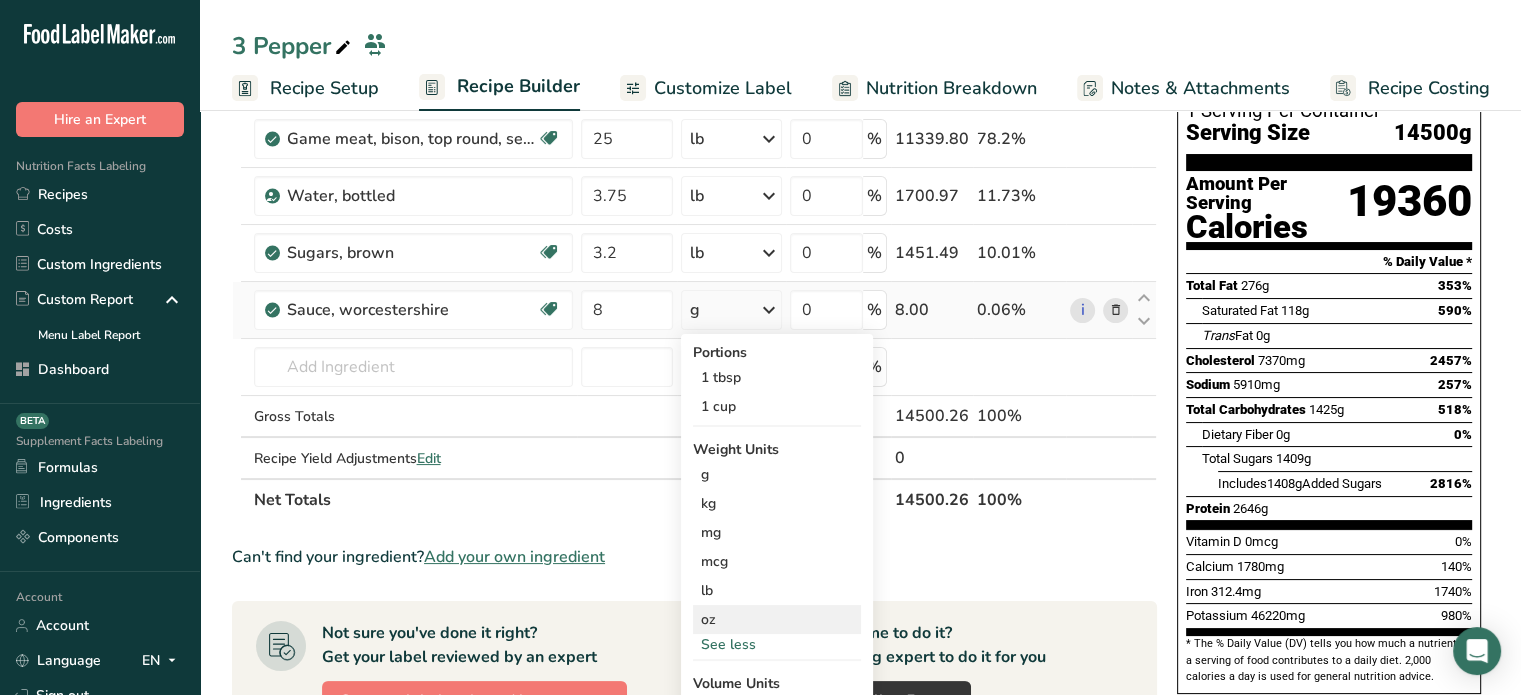click on "oz" at bounding box center (777, 619) 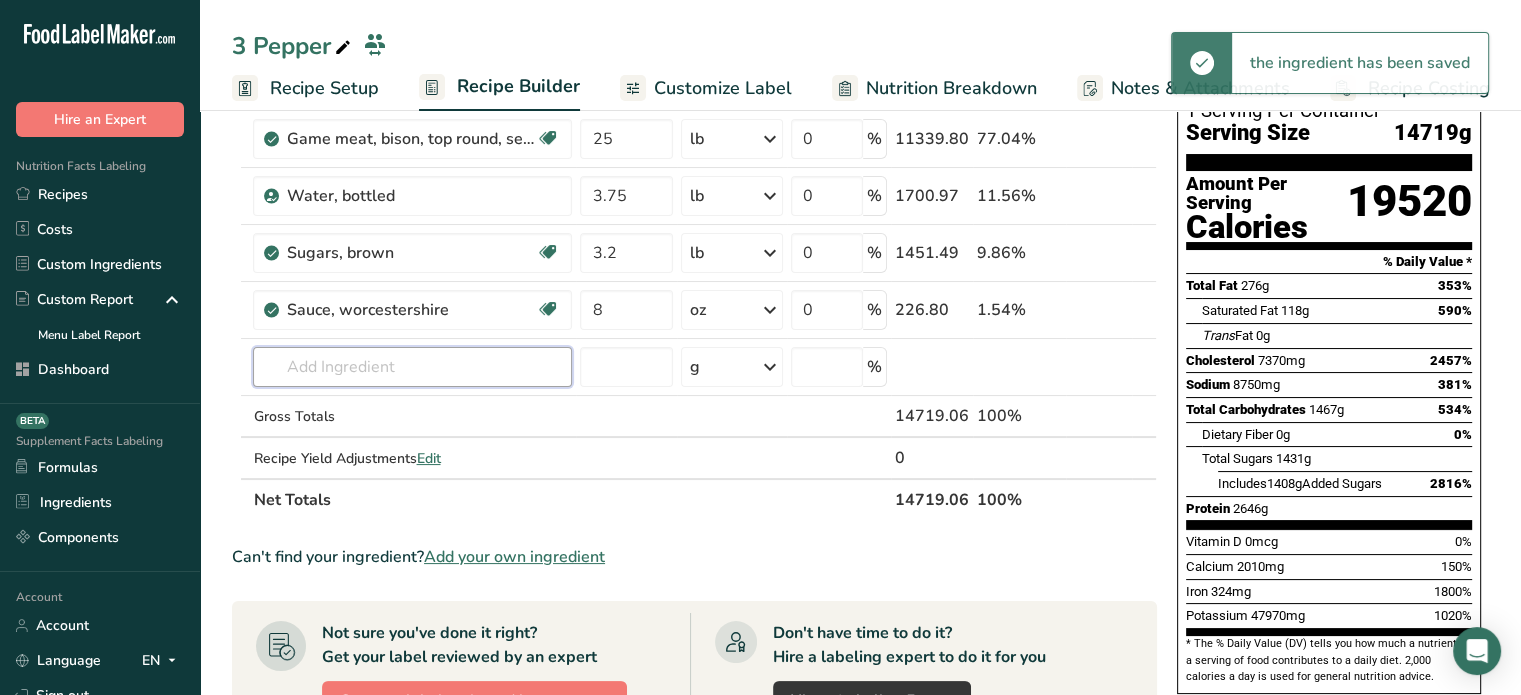 click at bounding box center [412, 367] 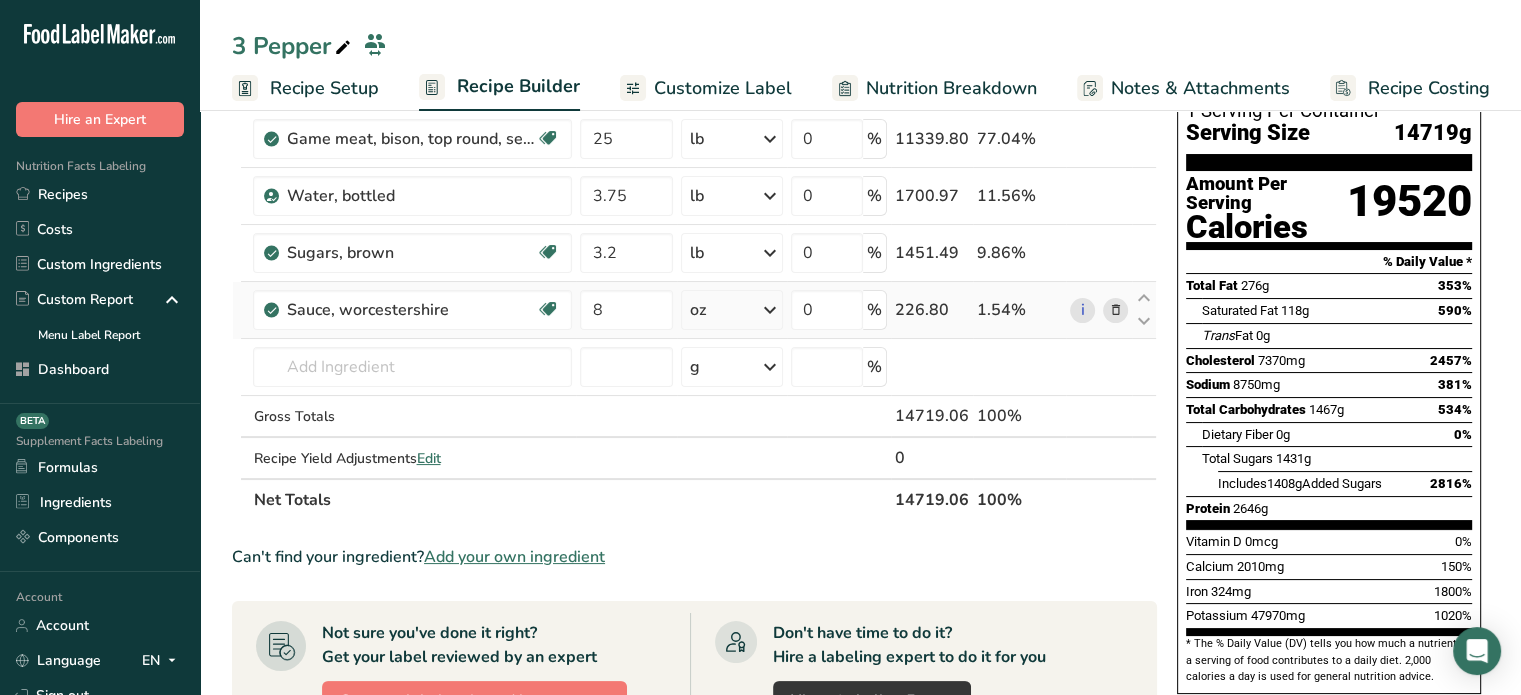 click at bounding box center [1115, 310] 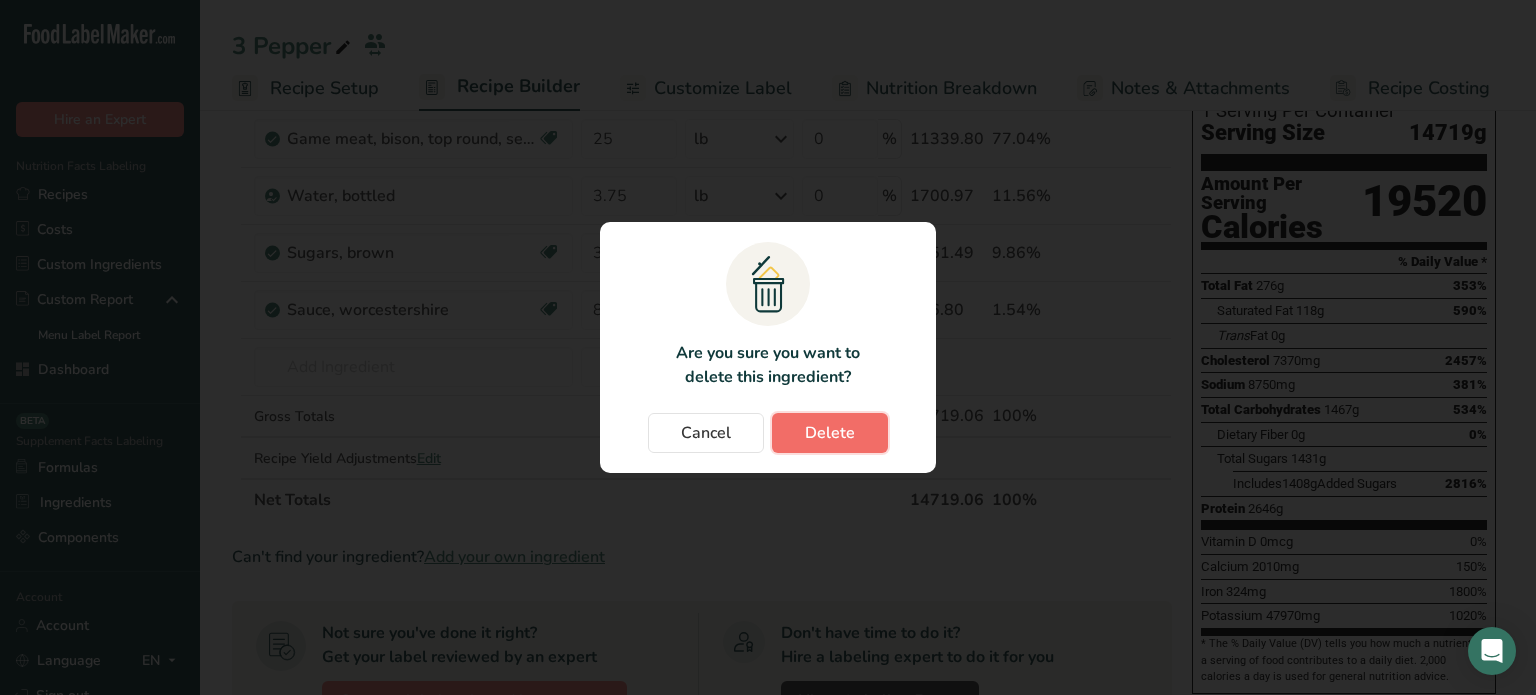 click on "Delete" at bounding box center [830, 433] 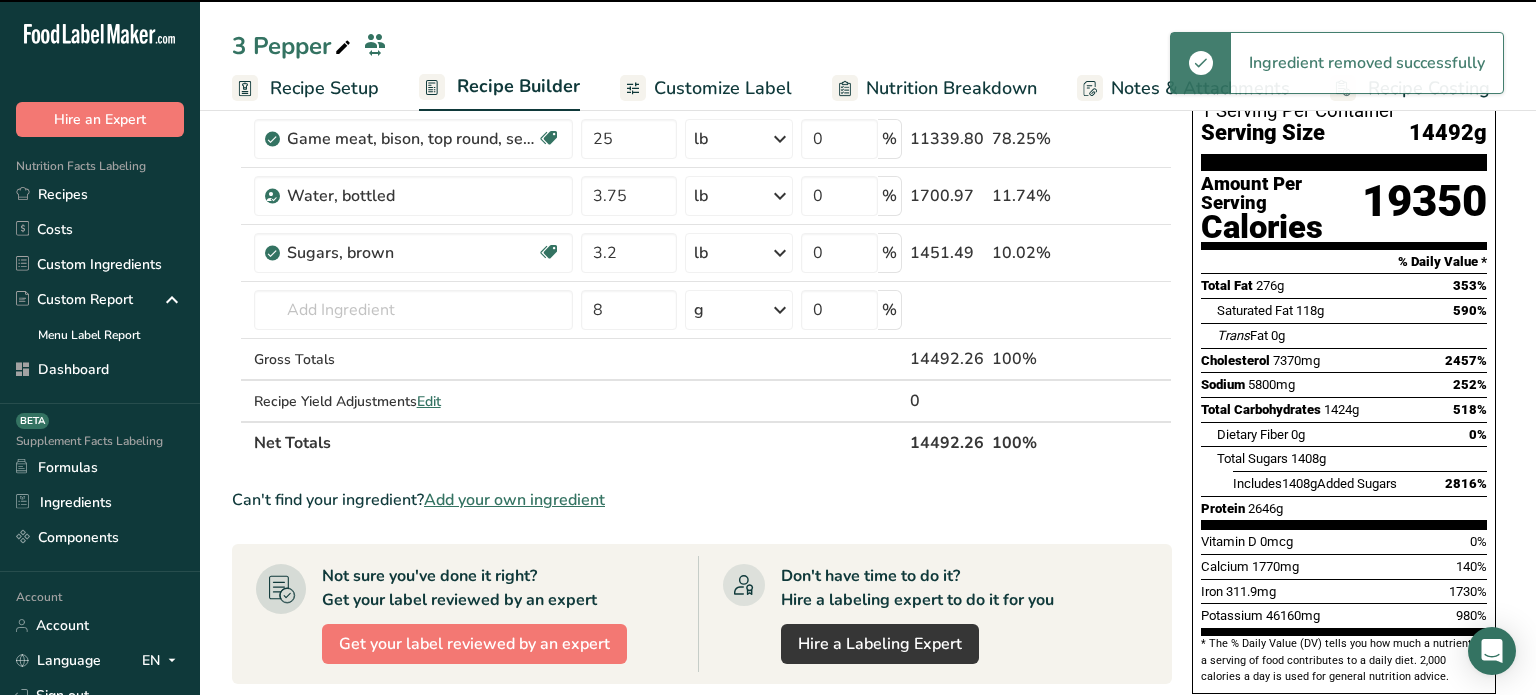 type 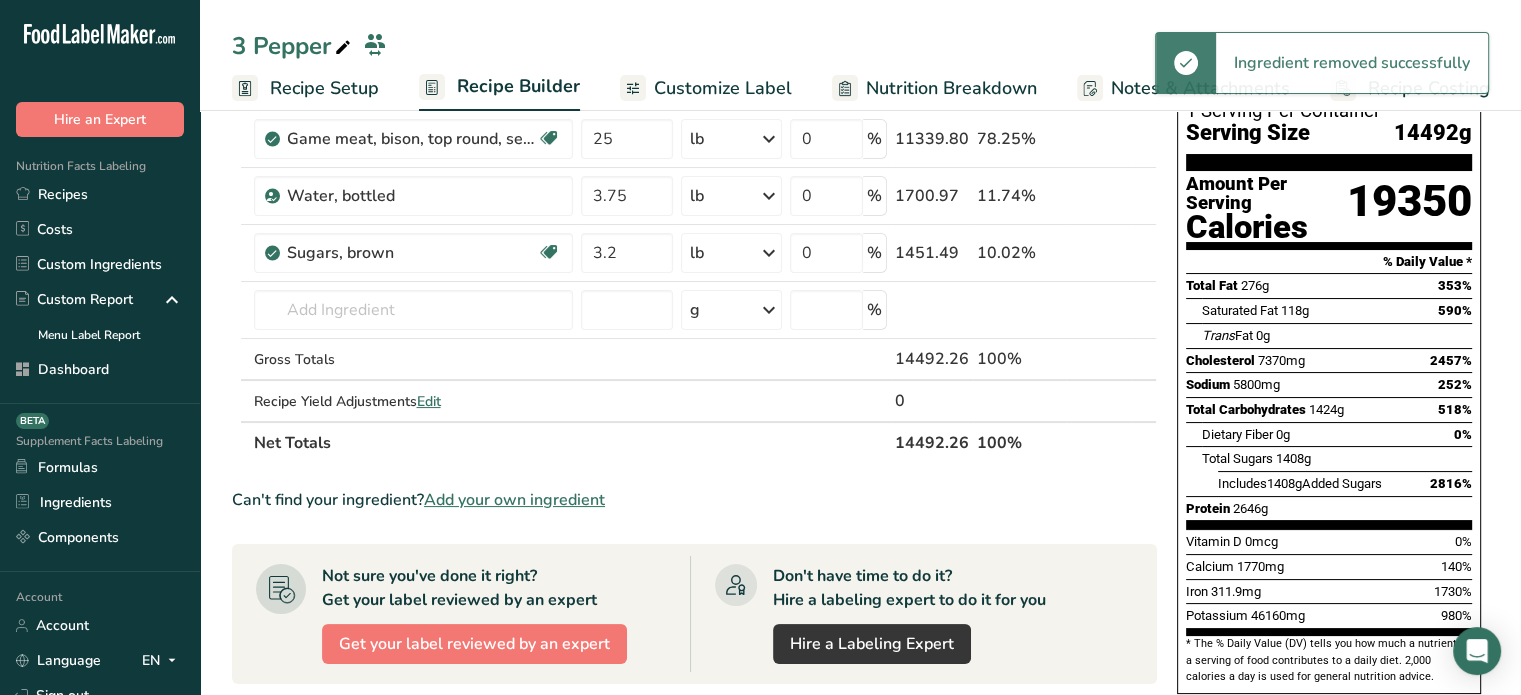 click on "Add your own ingredient" at bounding box center [514, 500] 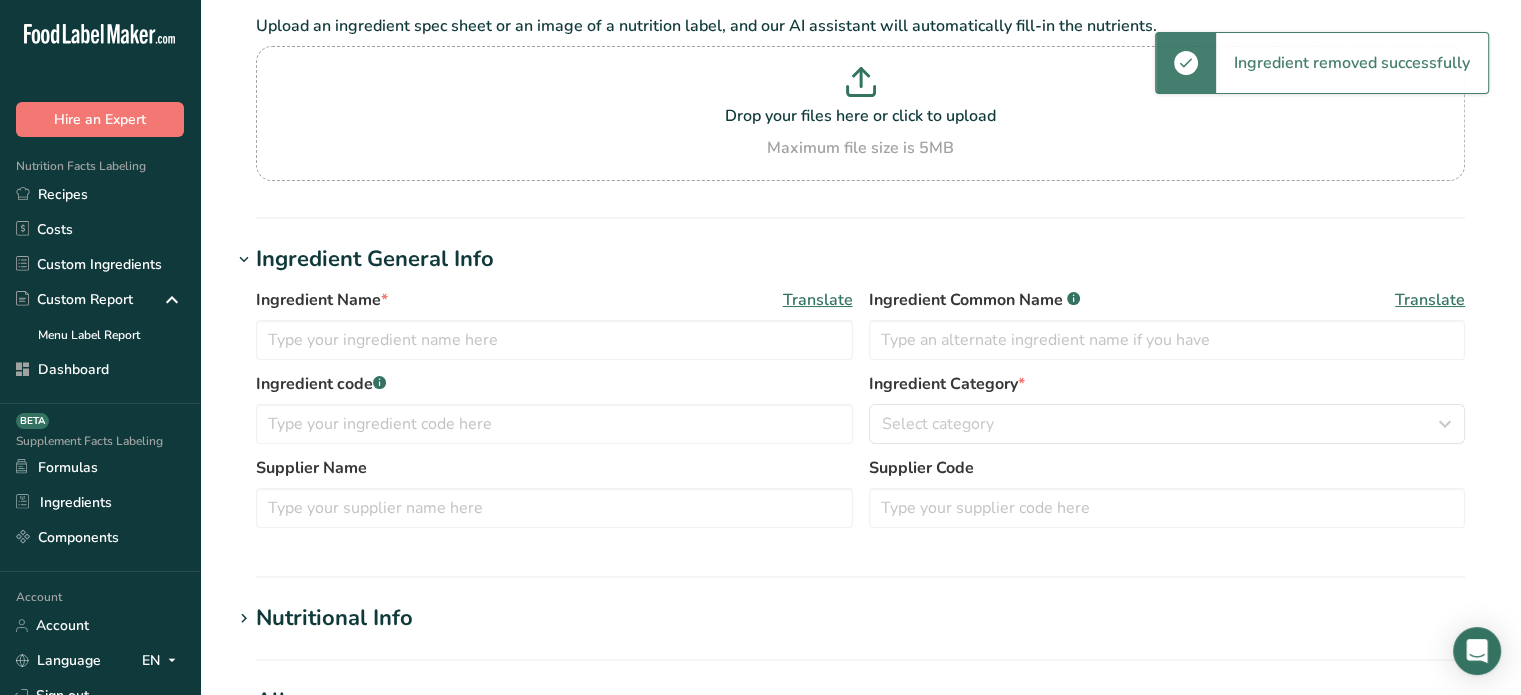 scroll, scrollTop: 0, scrollLeft: 0, axis: both 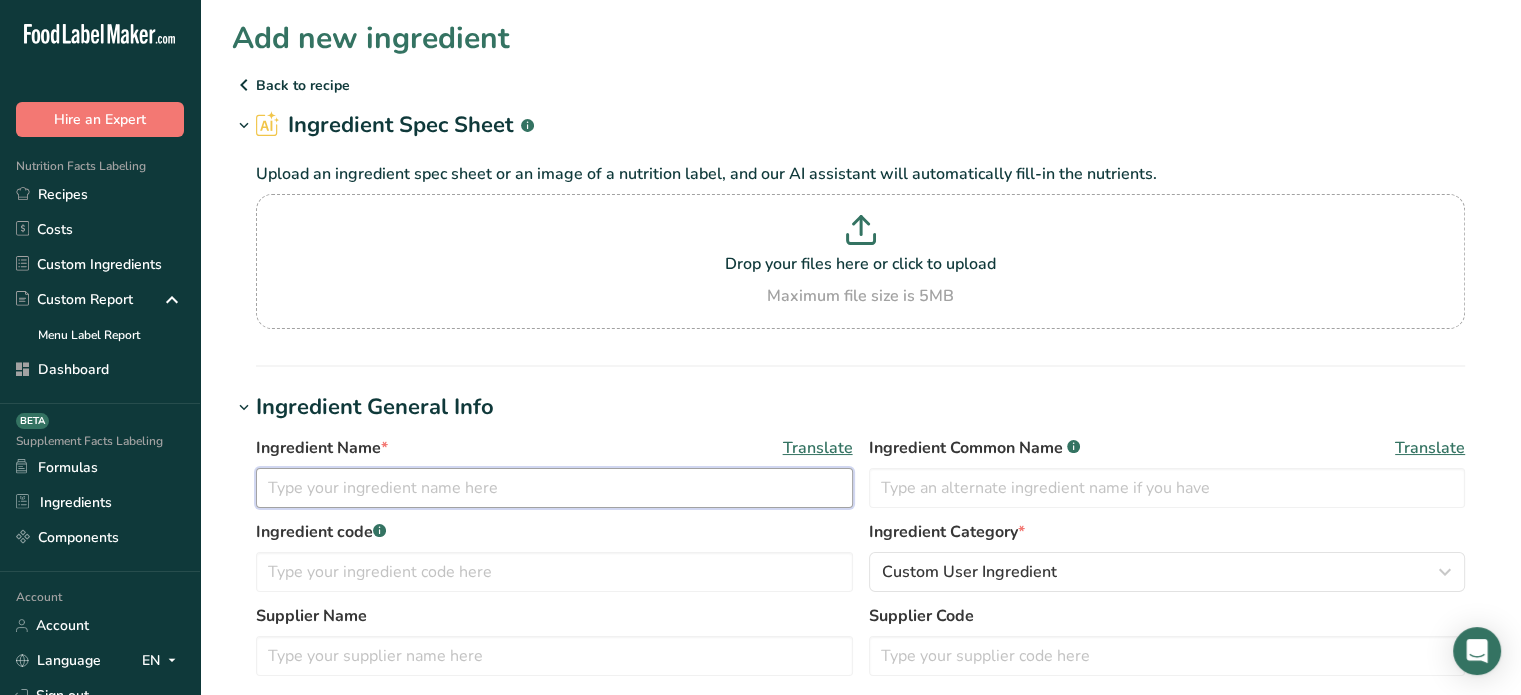 click at bounding box center (554, 488) 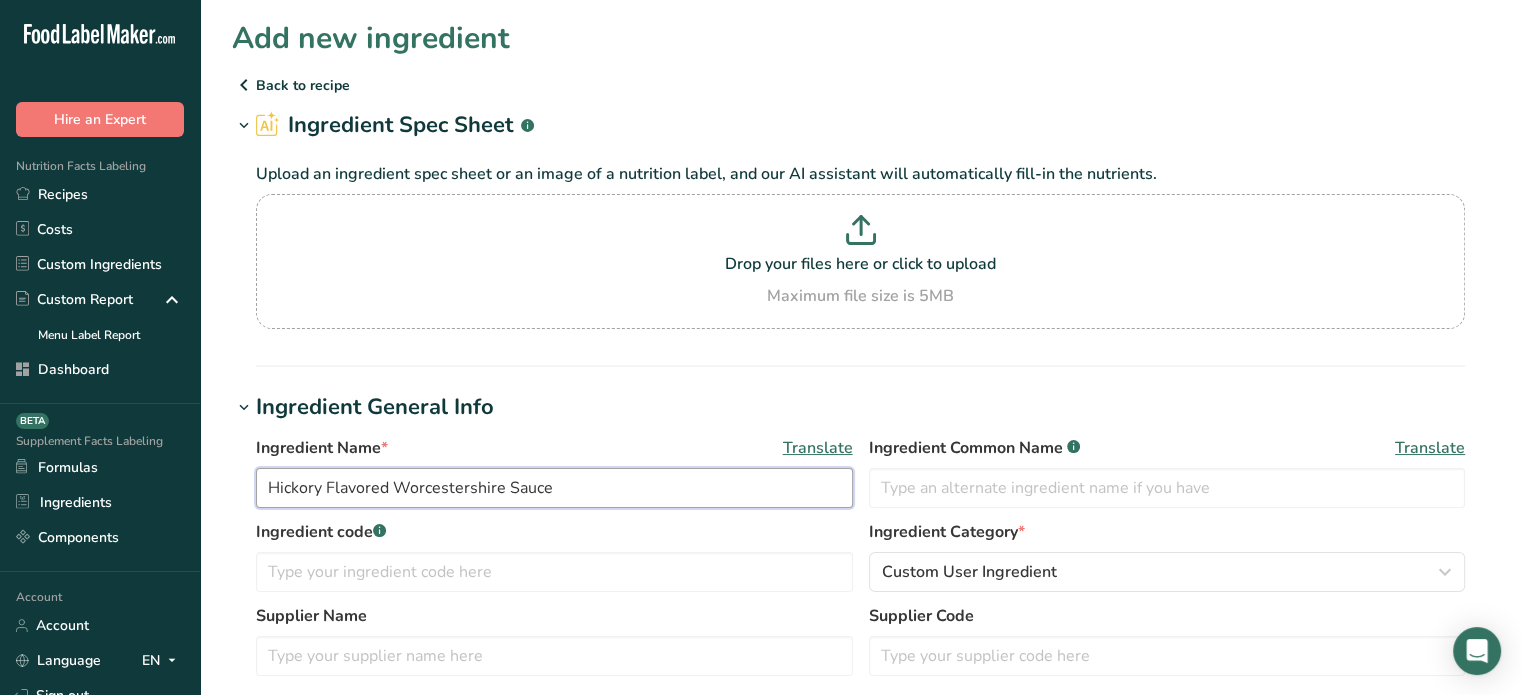 scroll, scrollTop: 608, scrollLeft: 0, axis: vertical 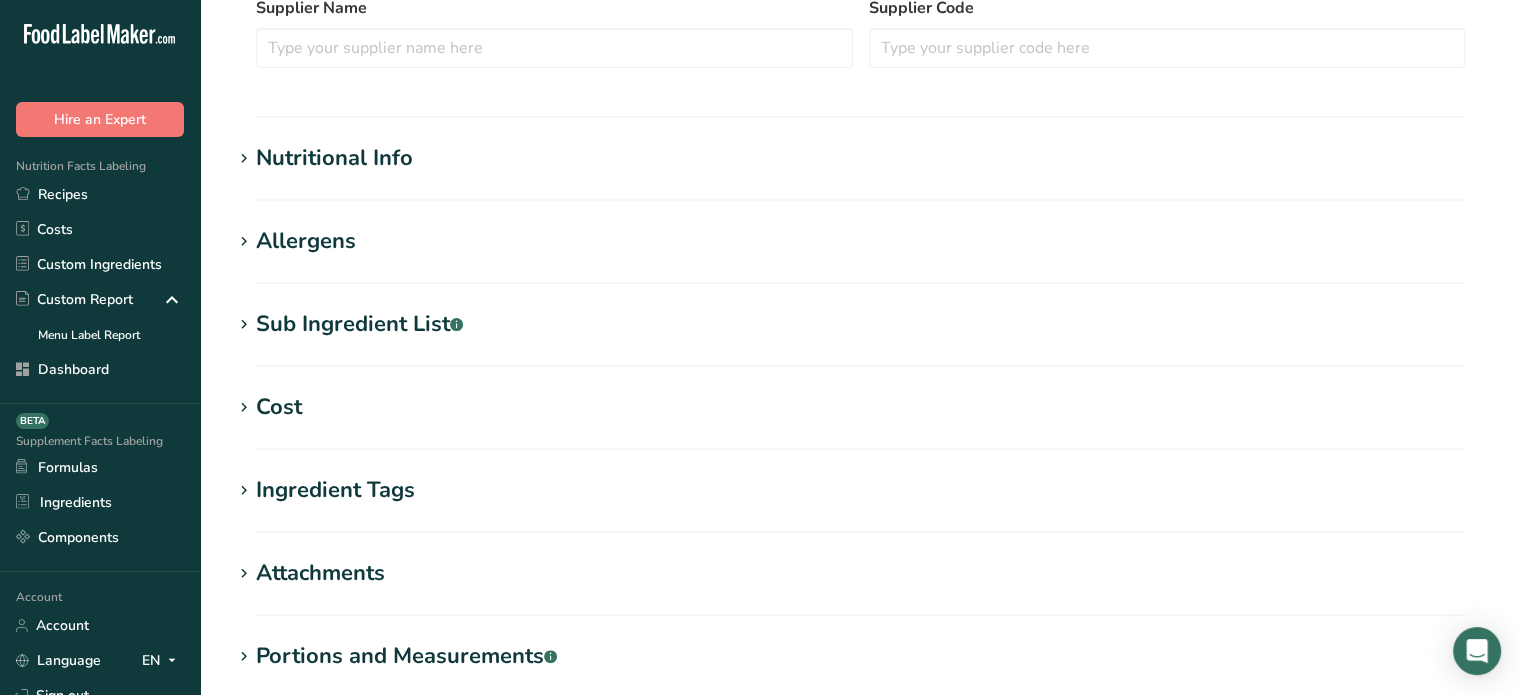 type on "Hickory Flavored Worcestershire Sauce" 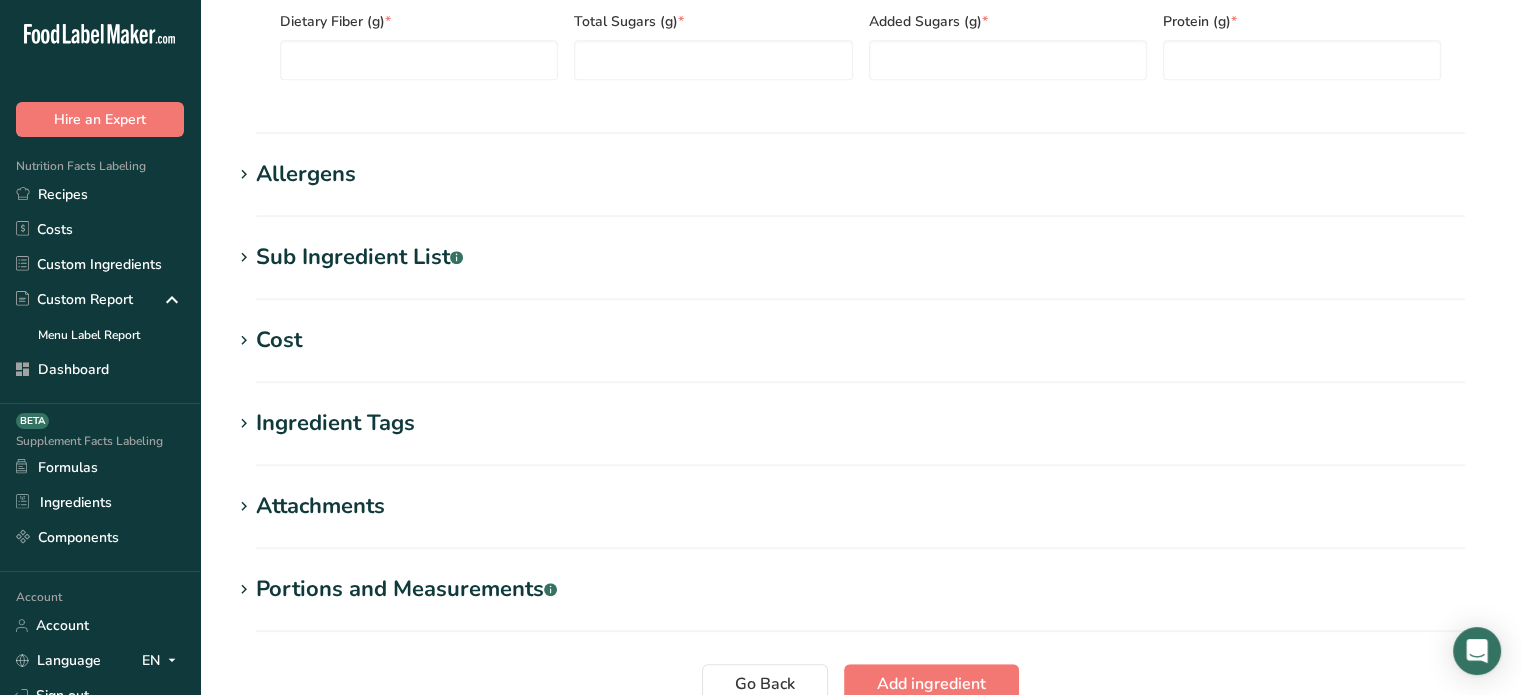 scroll, scrollTop: 1136, scrollLeft: 0, axis: vertical 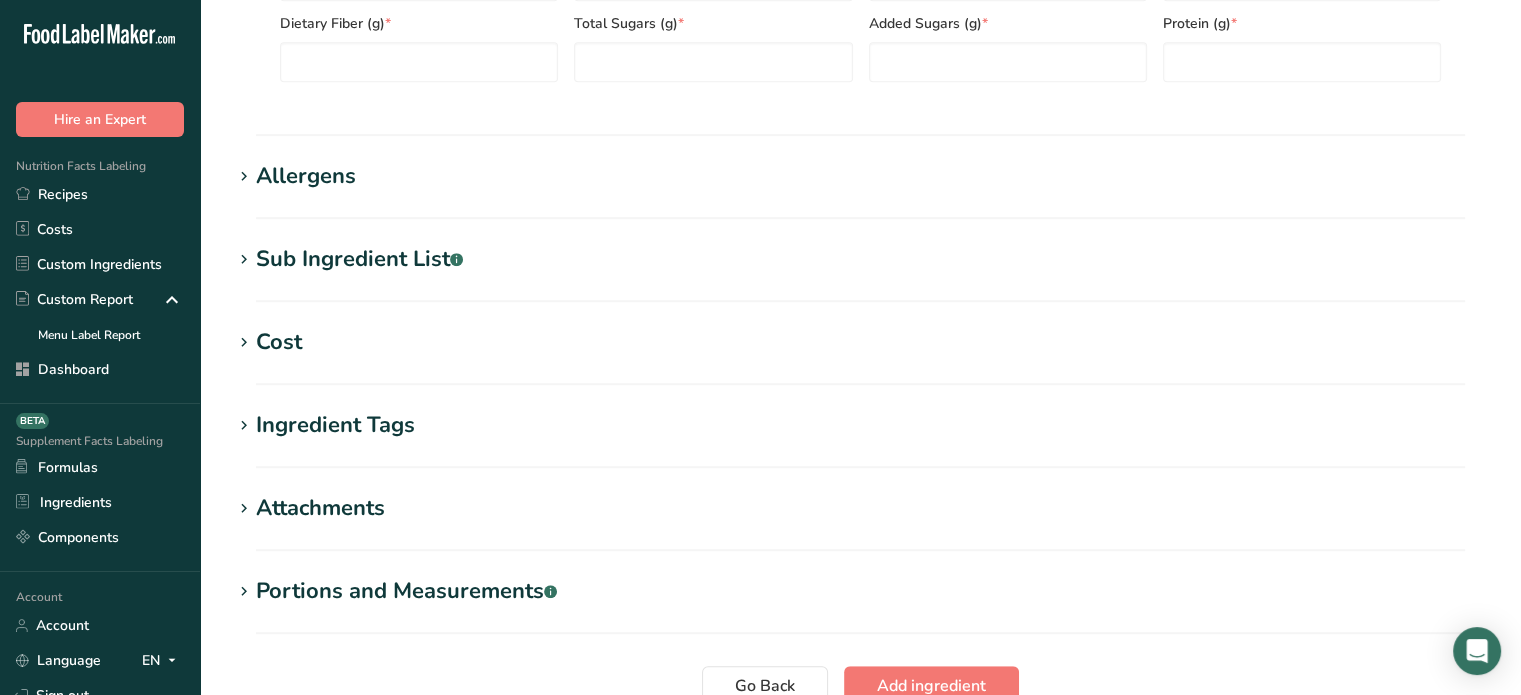 click on "Sub Ingredient List
.a-a{fill:#347362;}.b-a{fill:#fff;}" at bounding box center [359, 259] 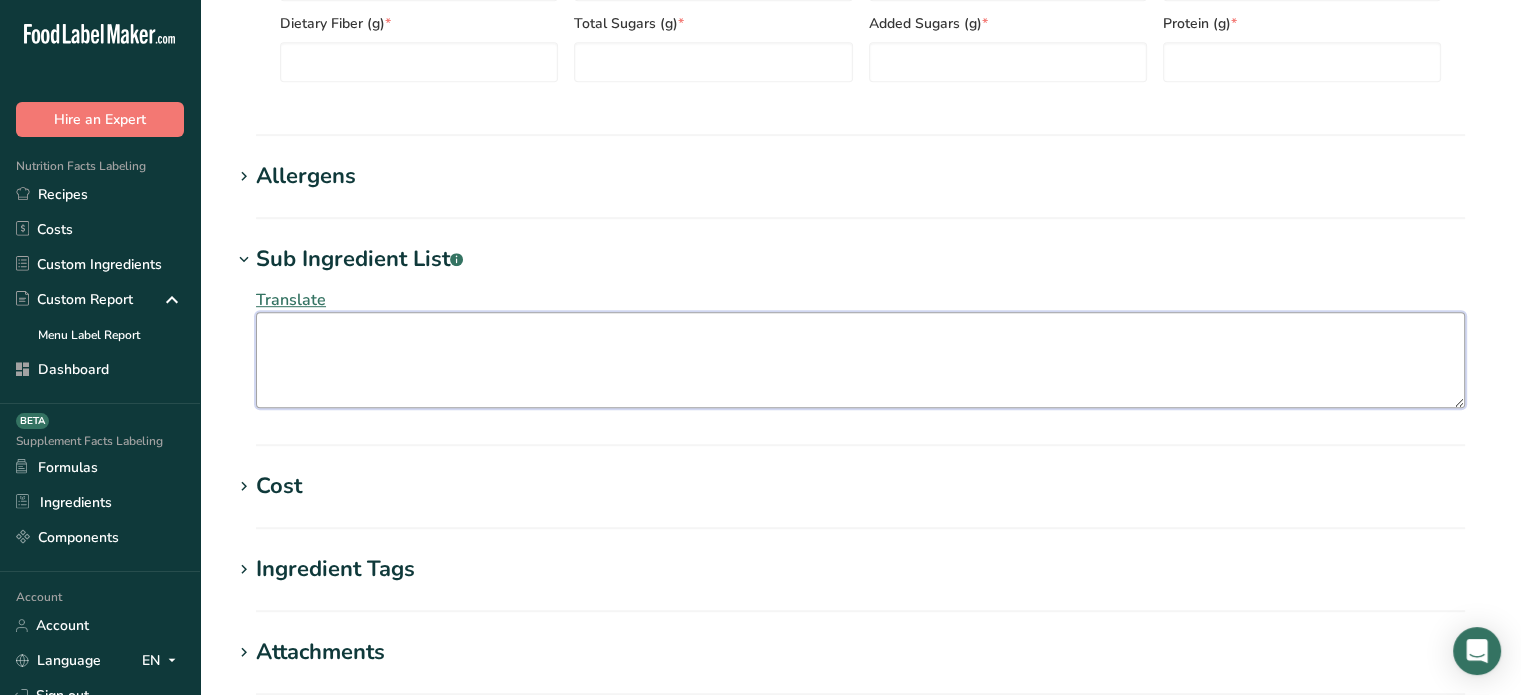 paste on "Water, Vinegar, Sugar, Molasses, Salt, High Fructose Corn Syrup, Caramel Color, Dehydrated Garlic, Citric Acid, Spices, Chili Pepper, Authentic Smoke Flavor, Spice Extractives, Dehydrated Onions, Polysorbate 80, Authentic Flavors, Hickory Liquid Smoke (Water Hickory Smoke Flavor, Vinegar, Molasses, Caramel Color, Sat)" 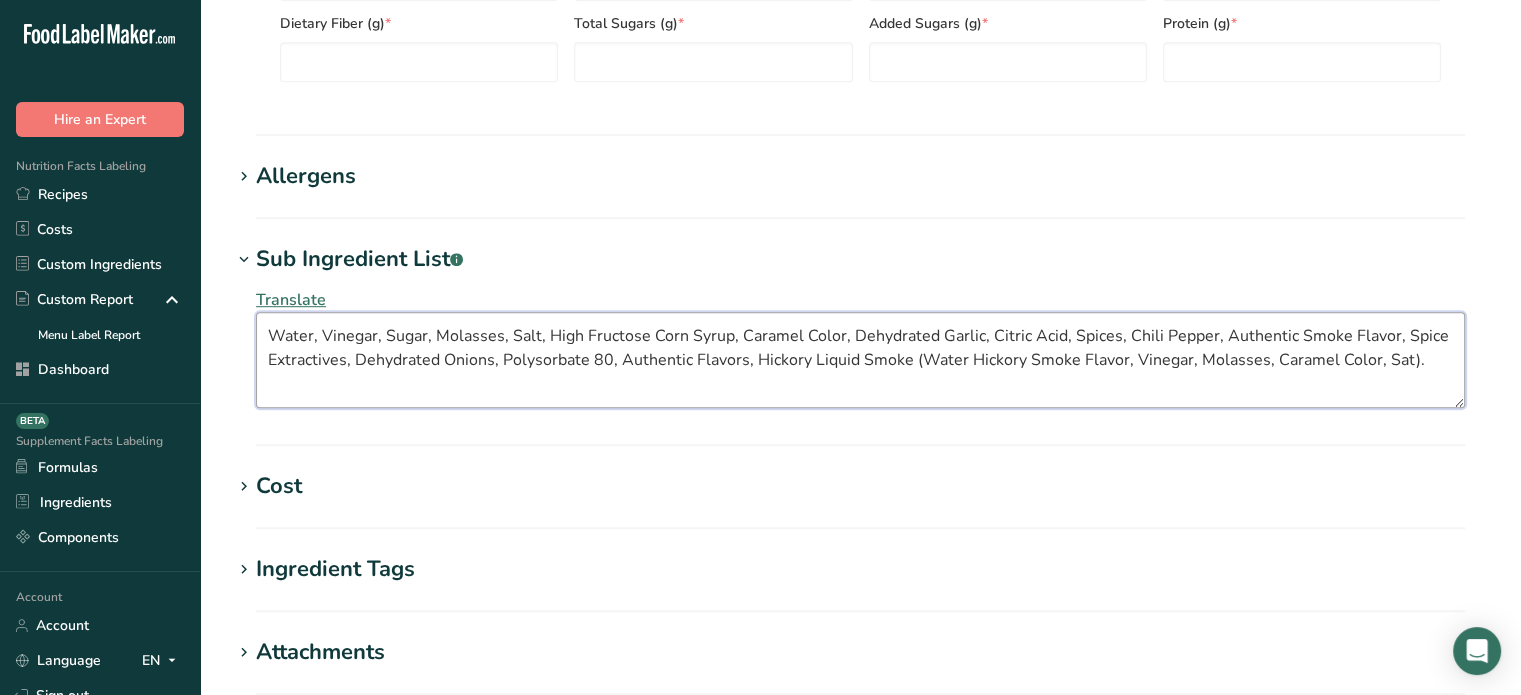 type on "Water, Vinegar, Sugar, Molasses, Salt, High Fructose Corn Syrup, Caramel Color, Dehydrated Garlic, Citric Acid, Spices, Chili Pepper, Authentic Smoke Flavor, Spice Extractives, Dehydrated Onions, Polysorbate 80, Authentic Flavors, Hickory Liquid Smoke (Water Hickory Smoke Flavor, Vinegar, Molasses, Caramel Color, Sat)." 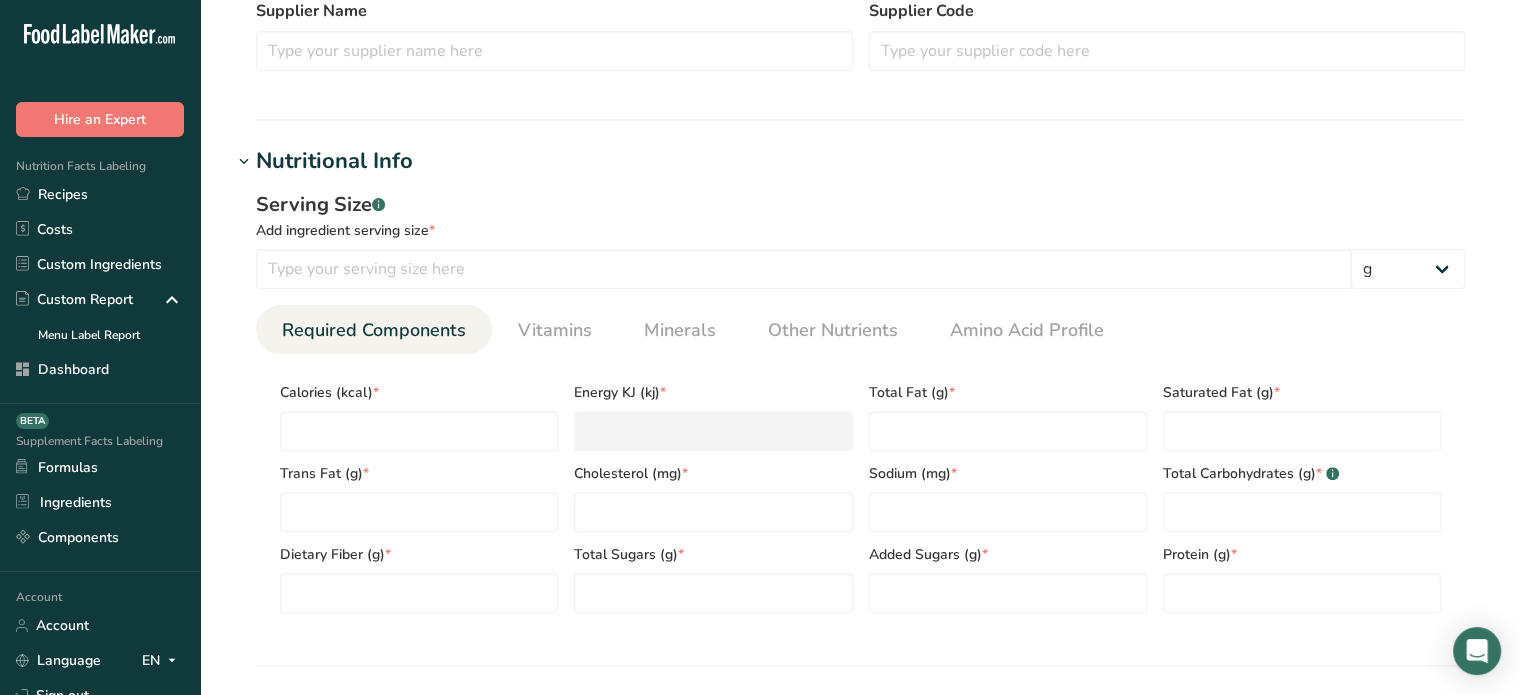scroll, scrollTop: 595, scrollLeft: 0, axis: vertical 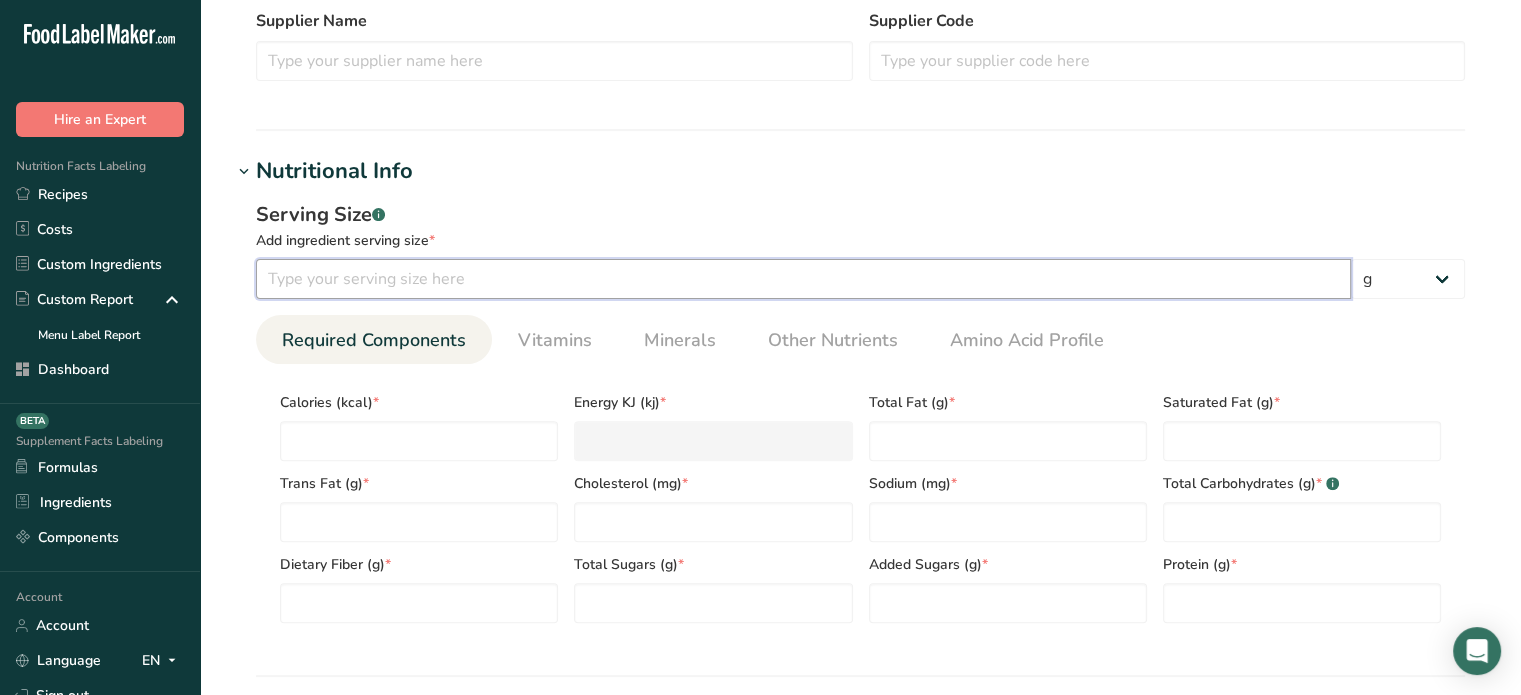 click at bounding box center (803, 279) 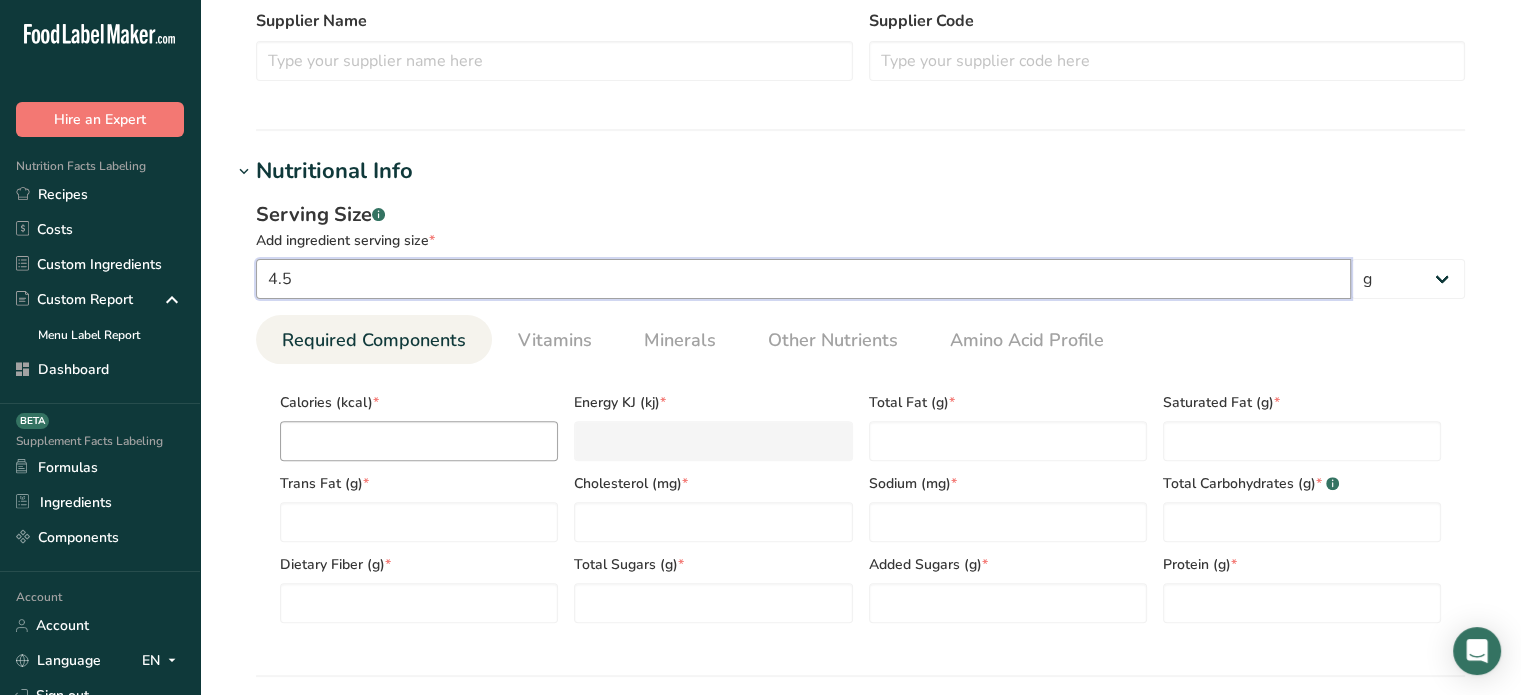 type on "4.5" 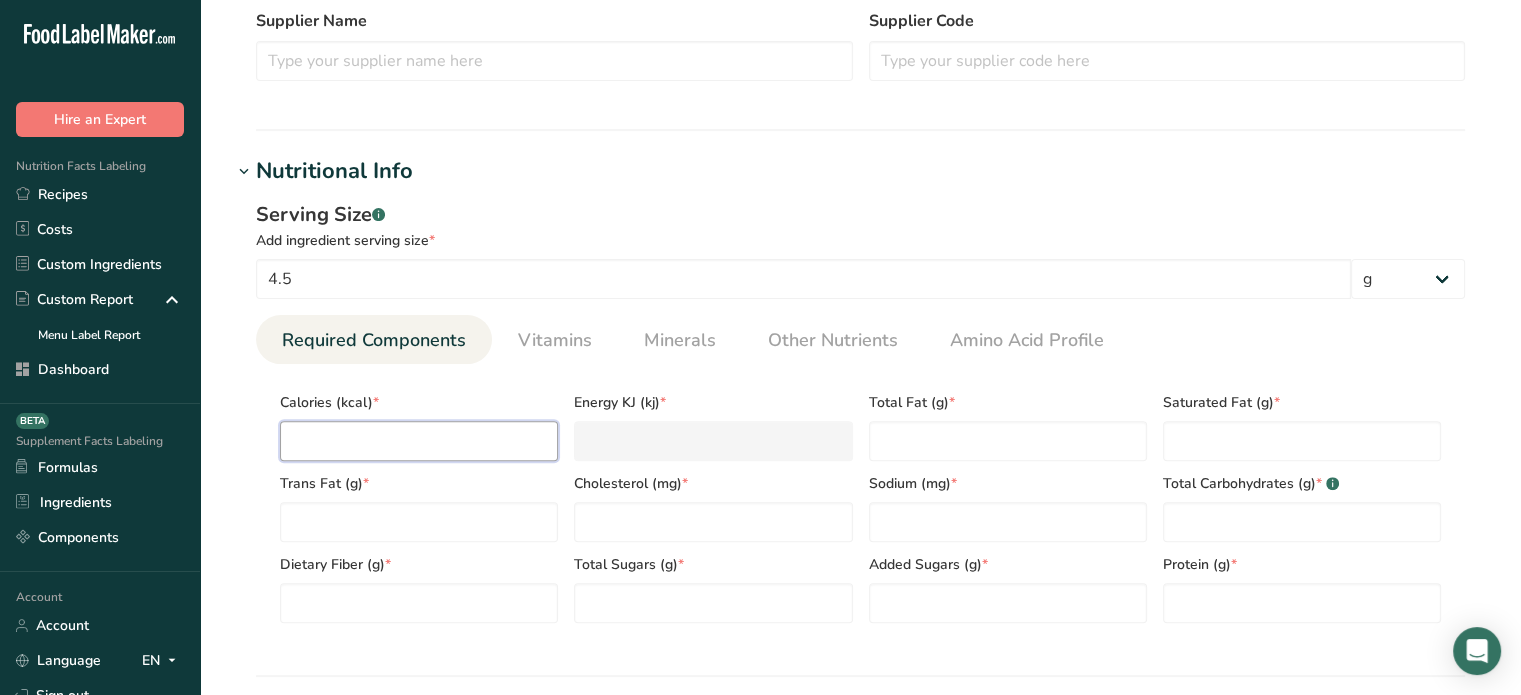 click at bounding box center [419, 441] 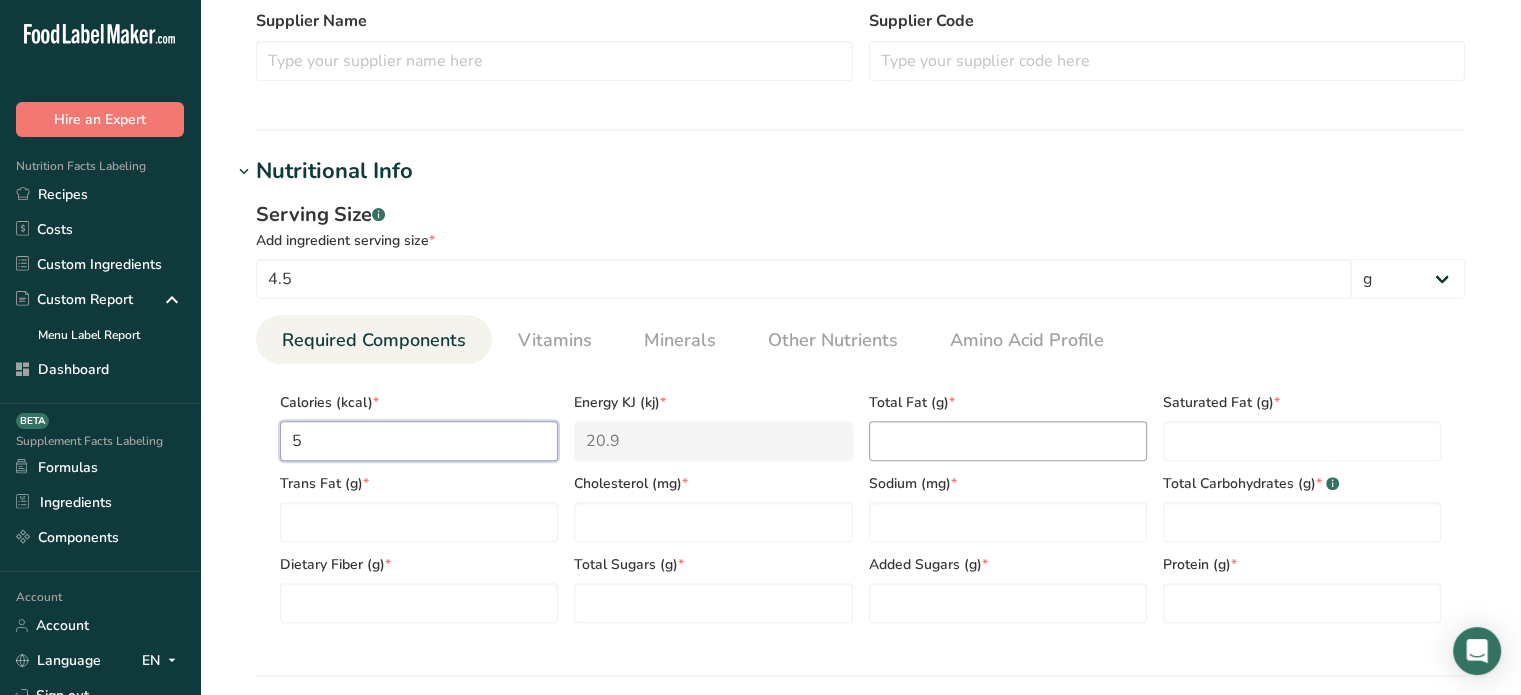 type on "5" 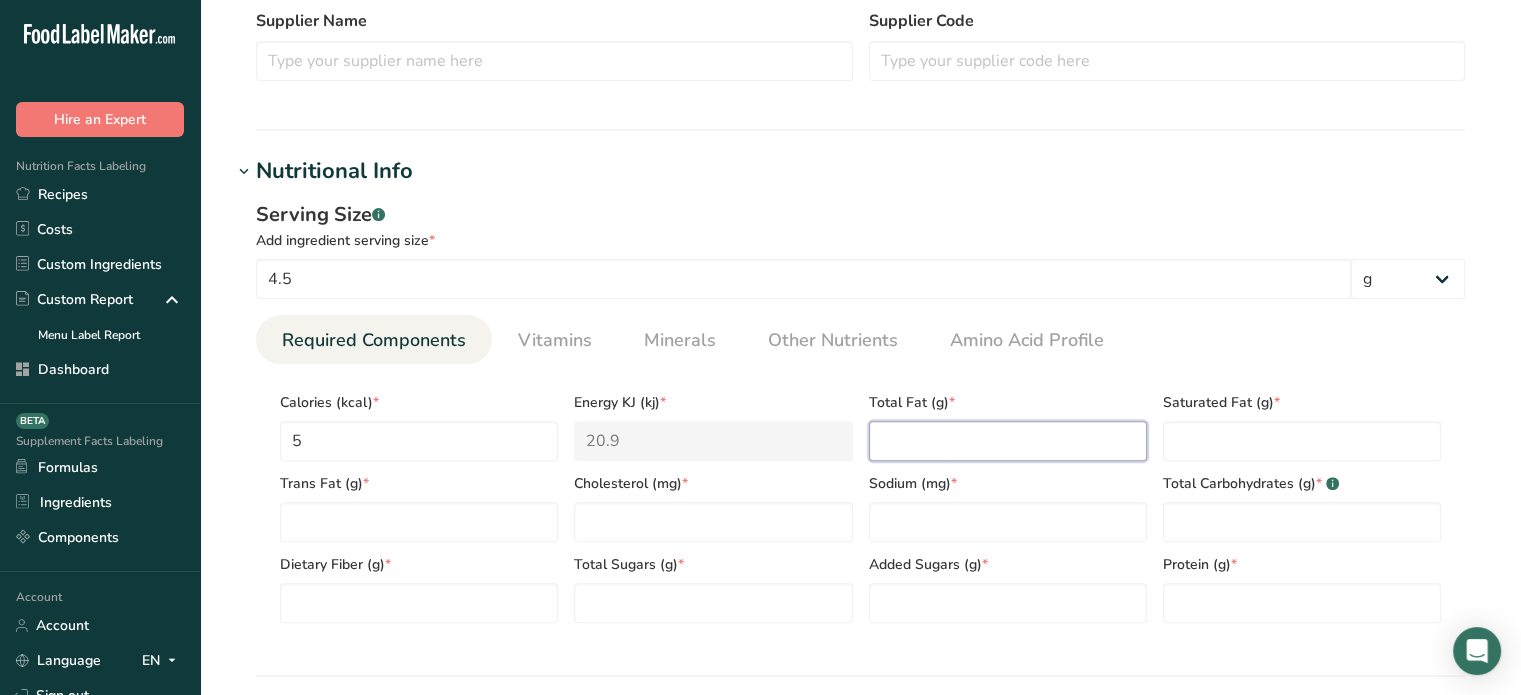 click at bounding box center (1008, 441) 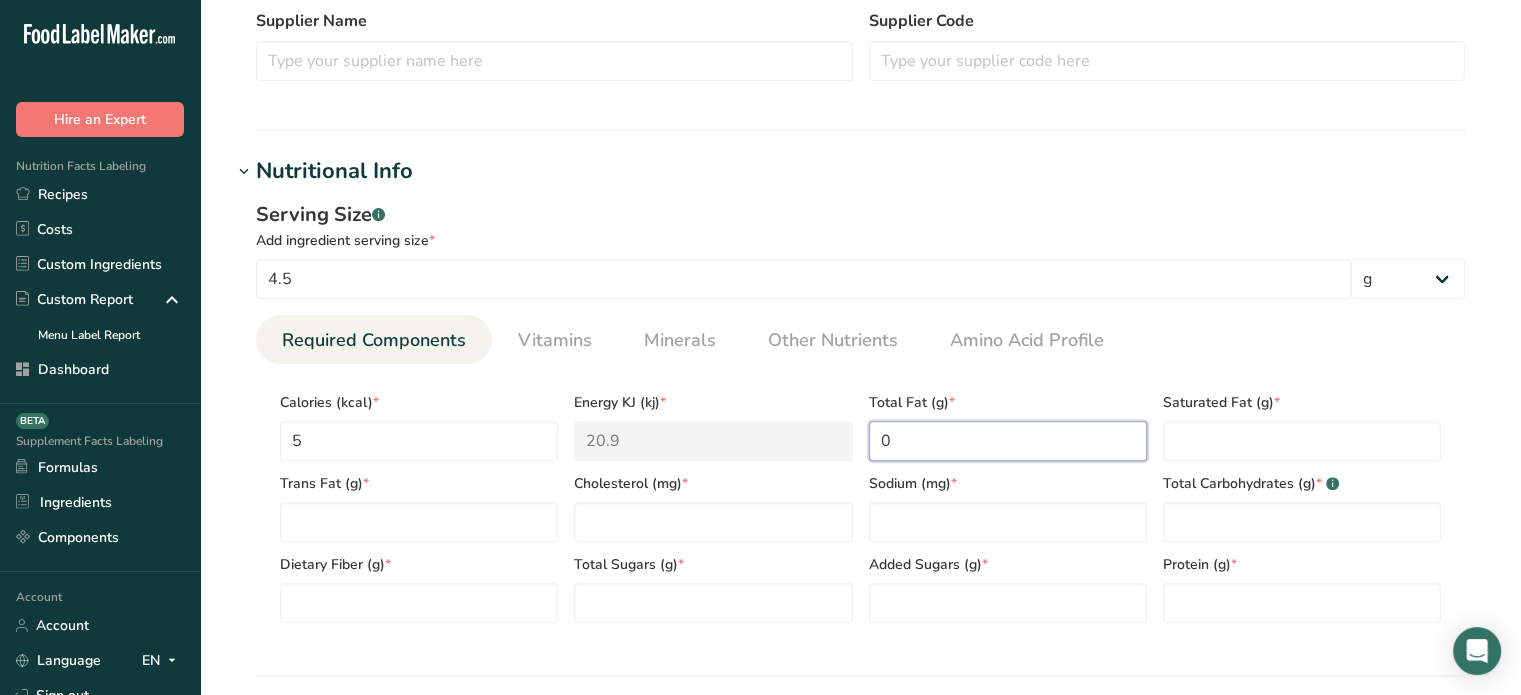 type on "0" 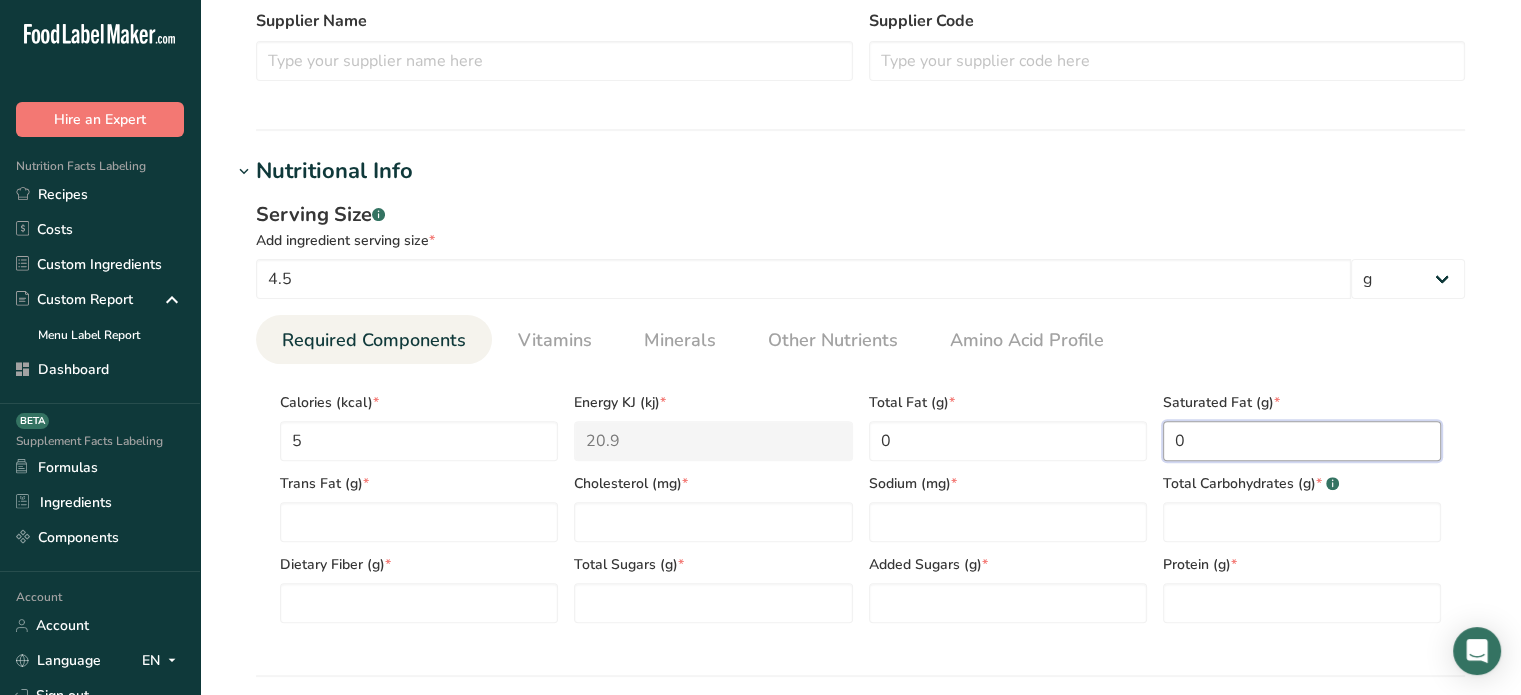 type on "0" 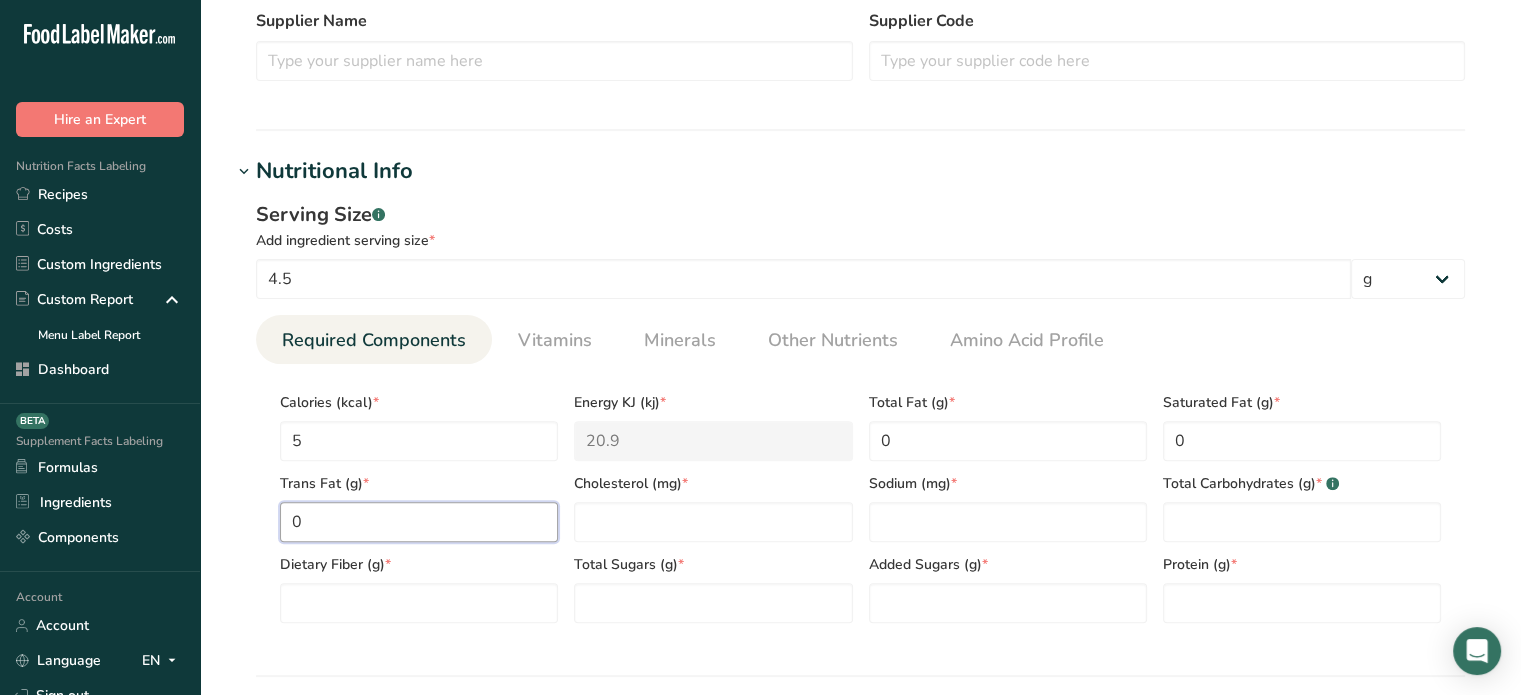 type on "0" 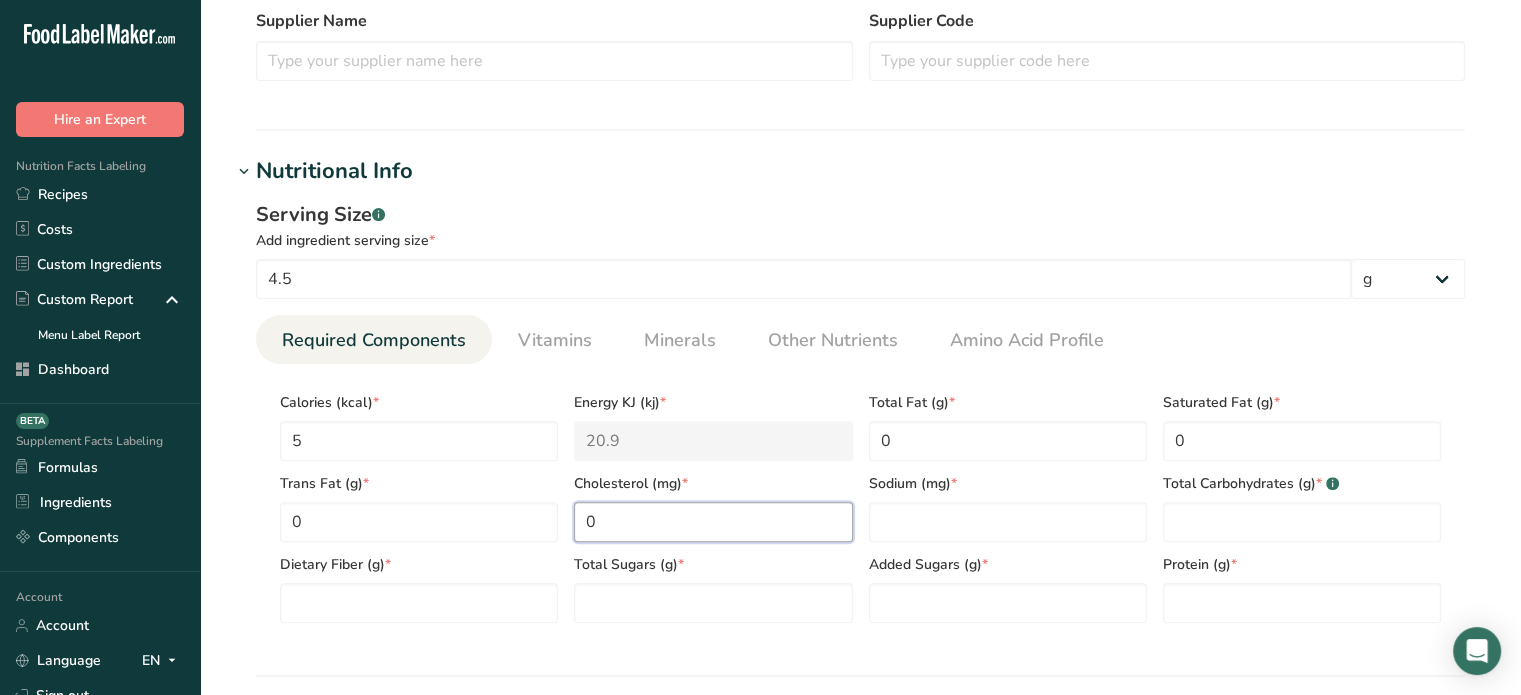 type on "0" 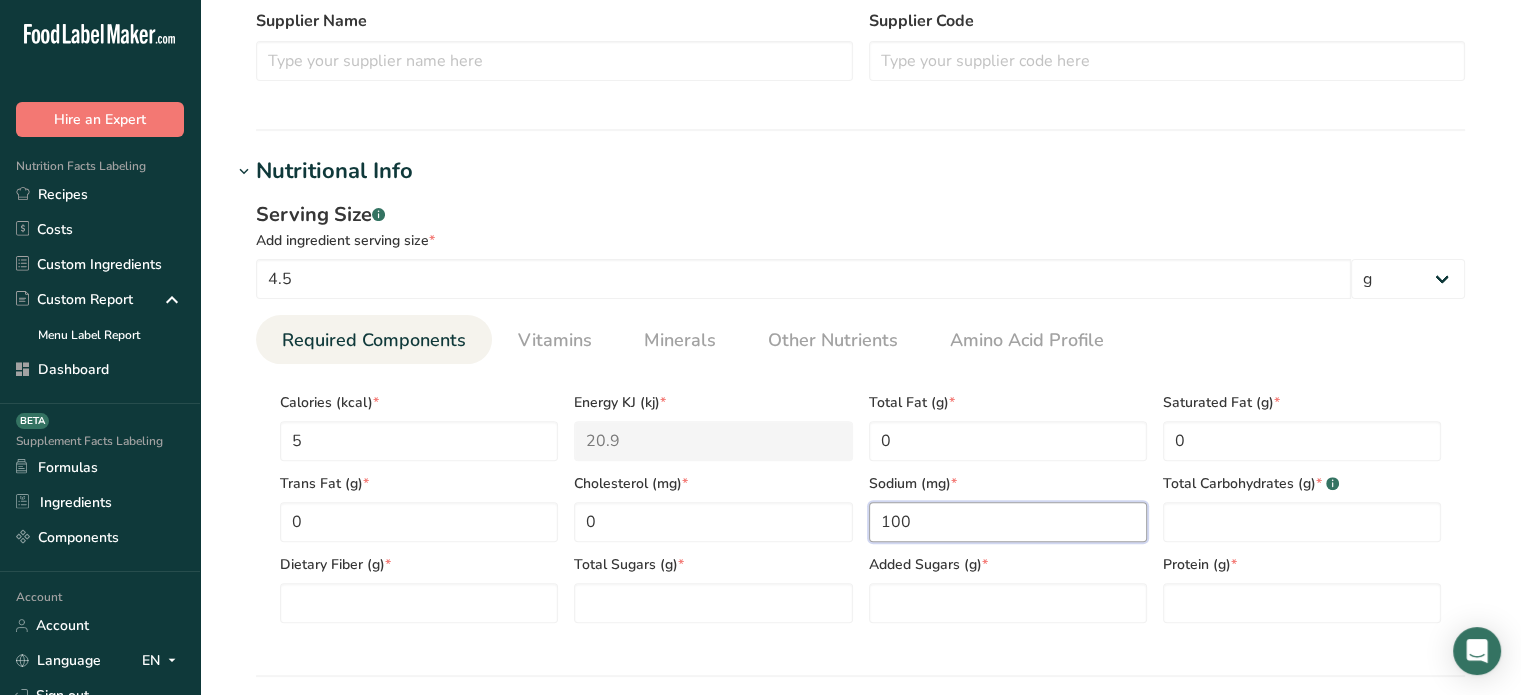 type on "100" 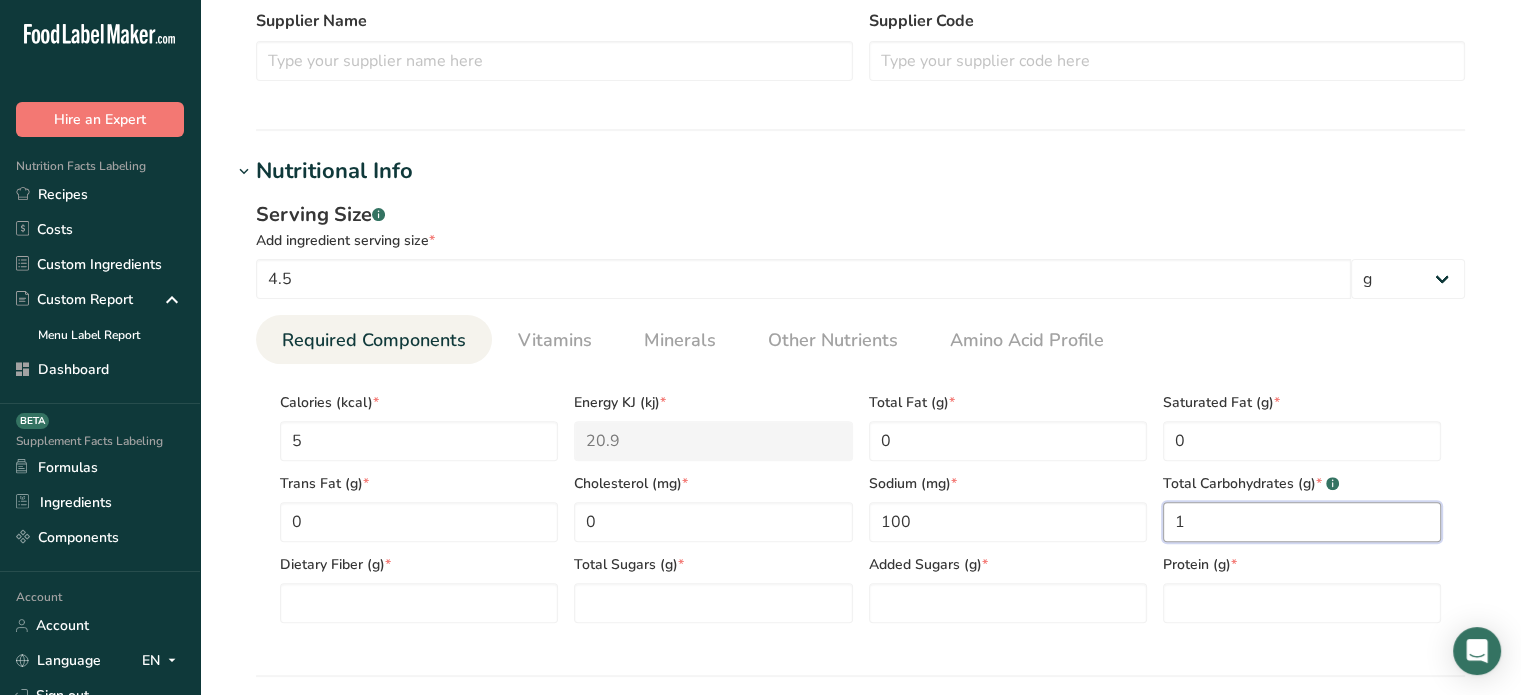 type on "1" 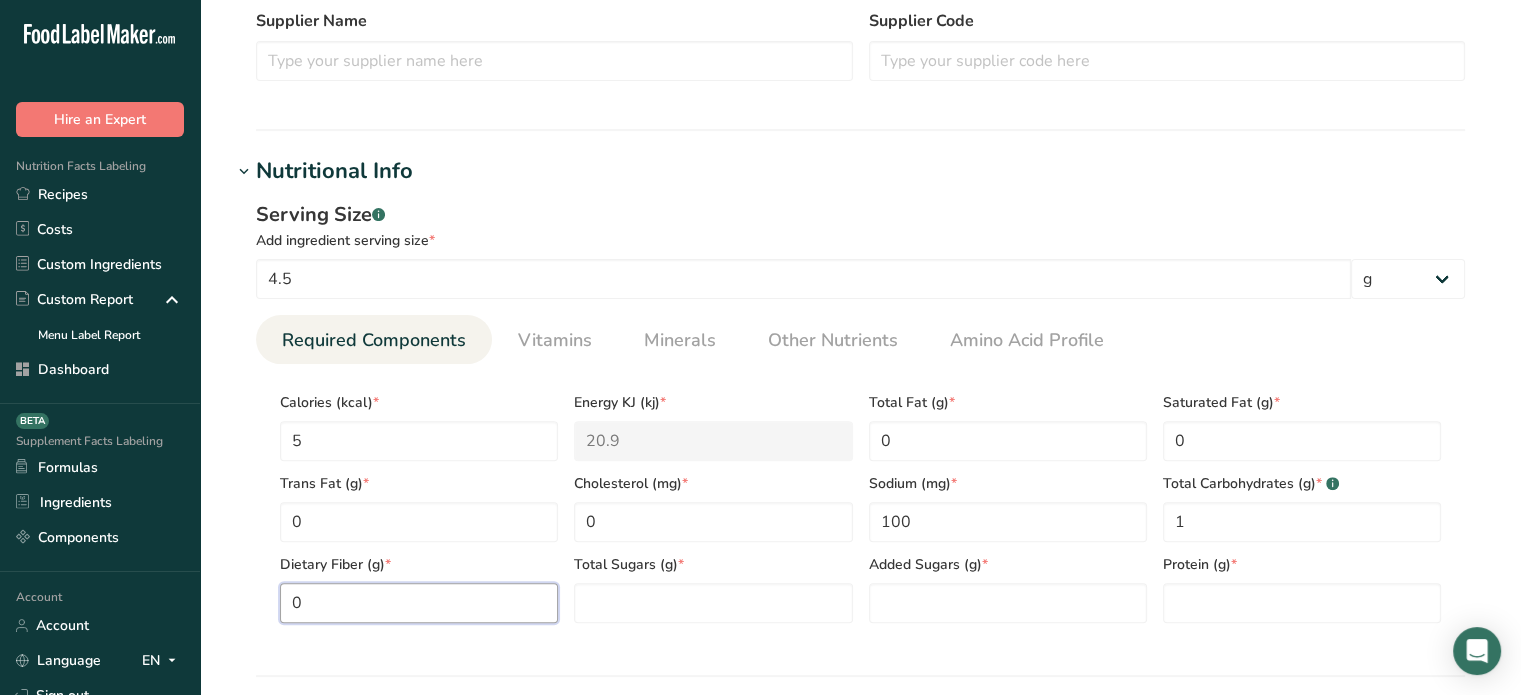 type on "0" 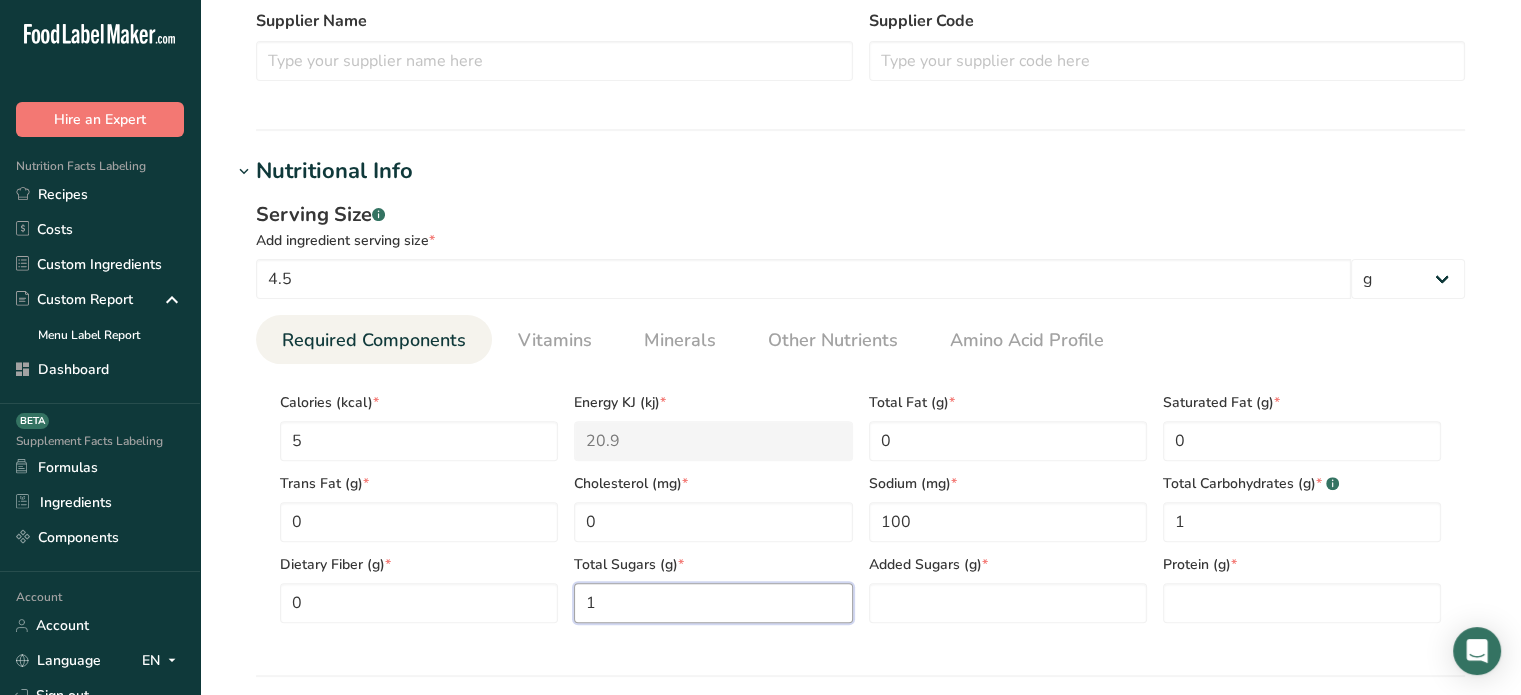 type on "1" 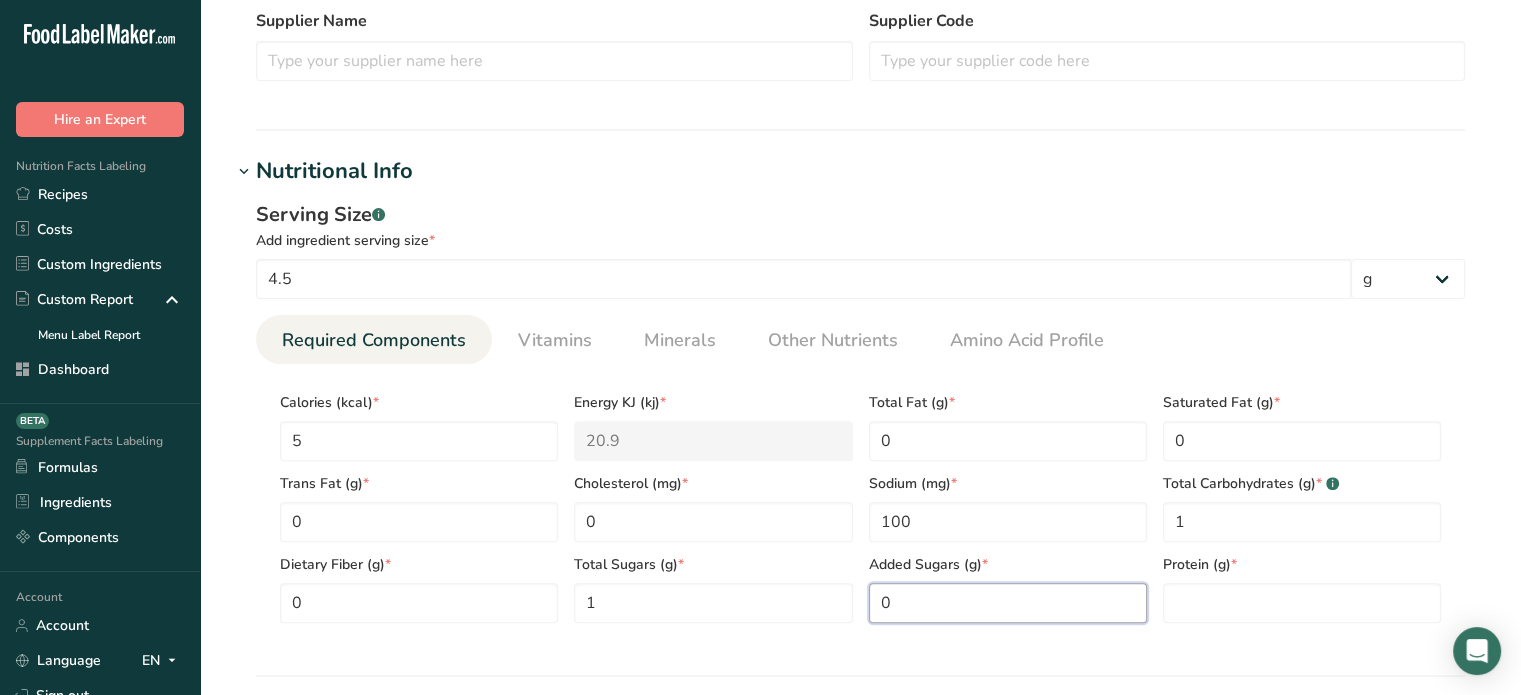type on "0" 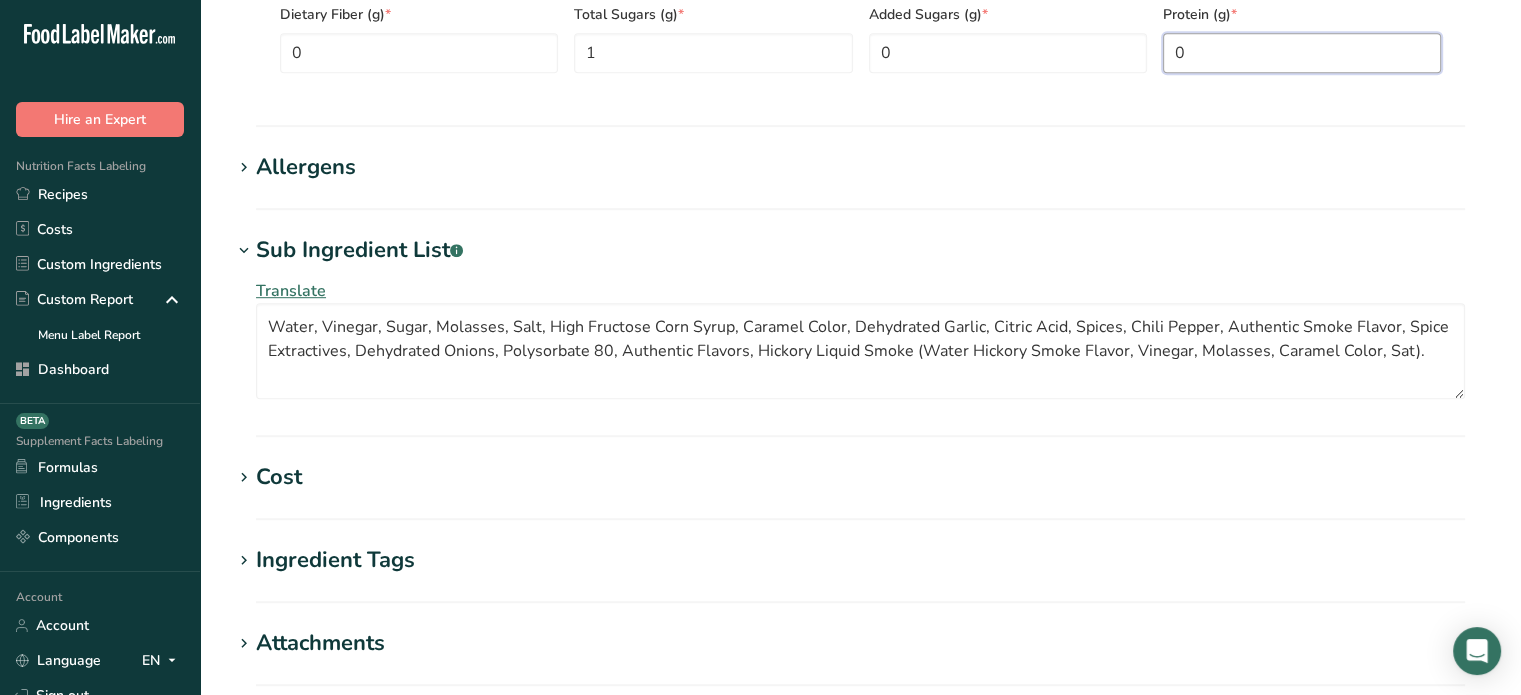 scroll, scrollTop: 1156, scrollLeft: 0, axis: vertical 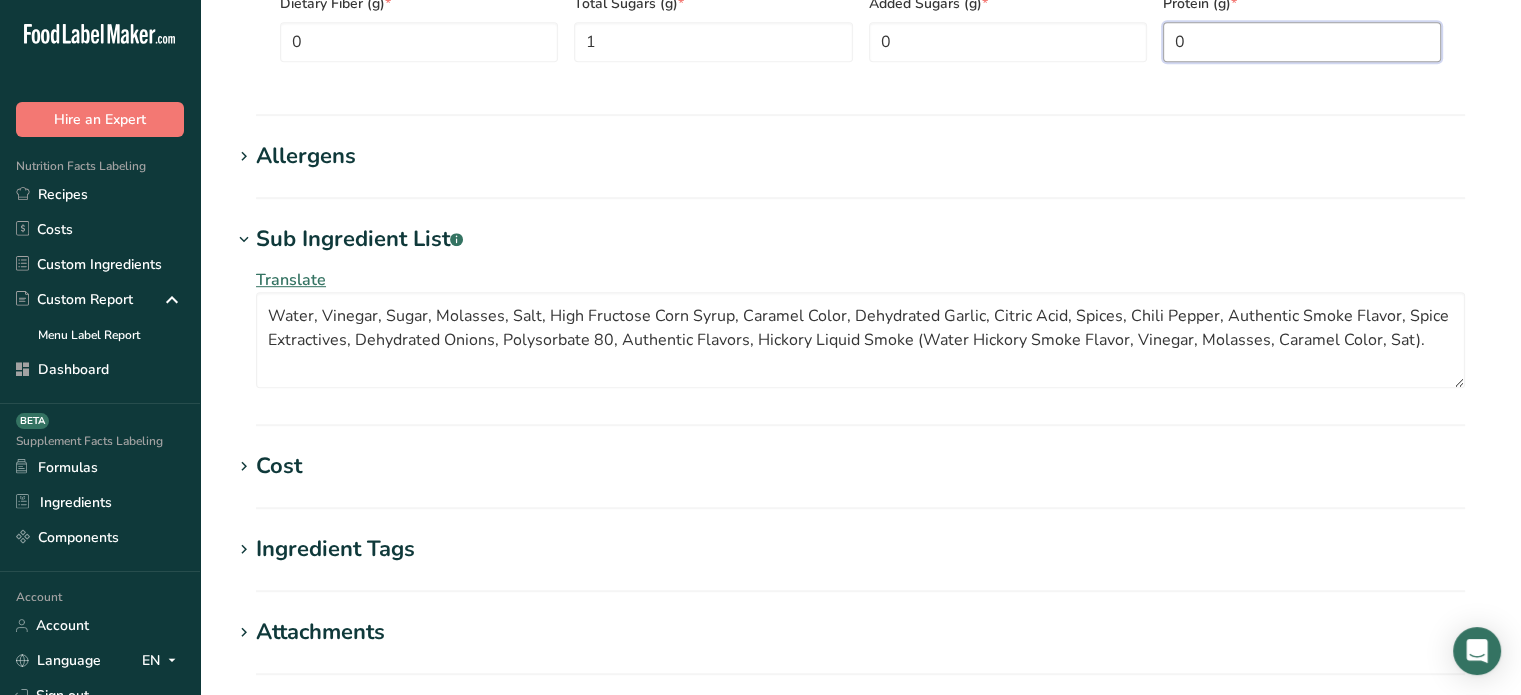 type on "0" 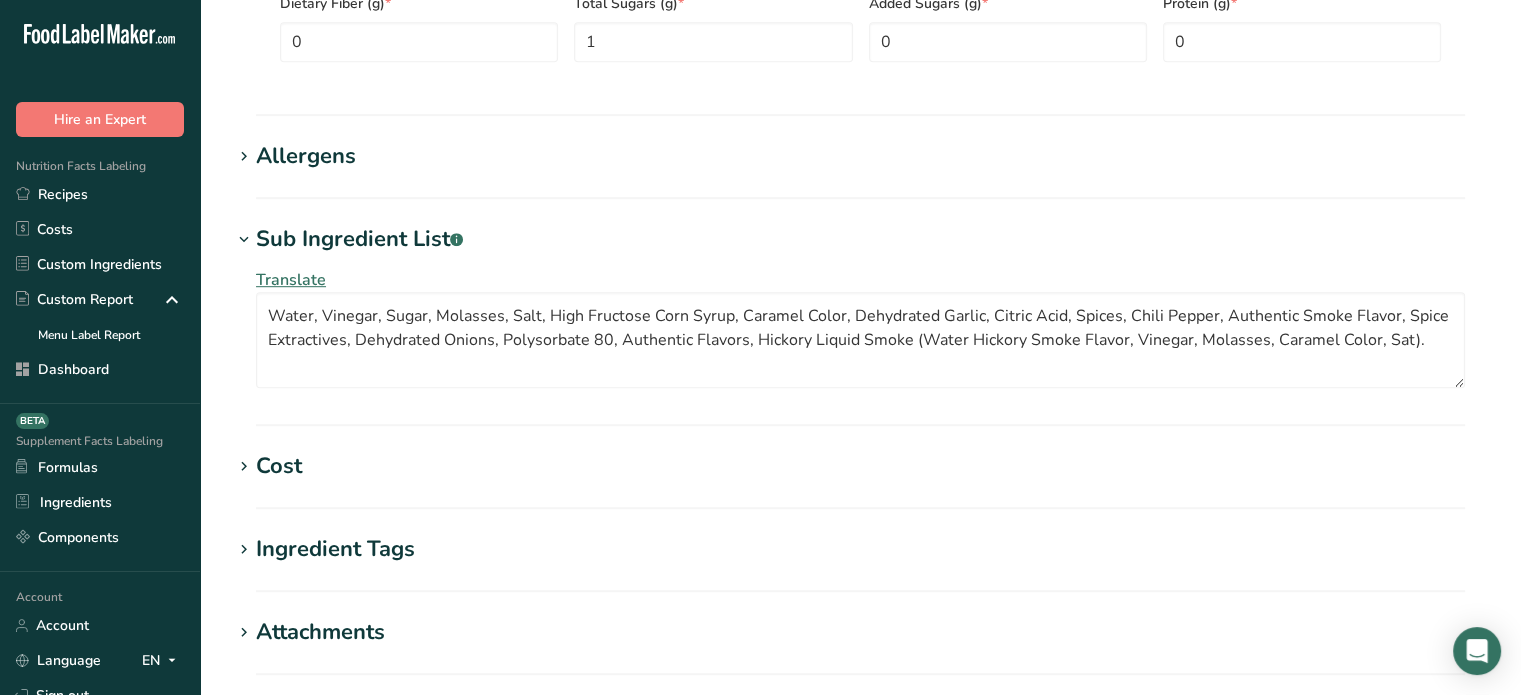drag, startPoint x: 1513, startPoint y: 473, endPoint x: 1535, endPoint y: 471, distance: 22.090721 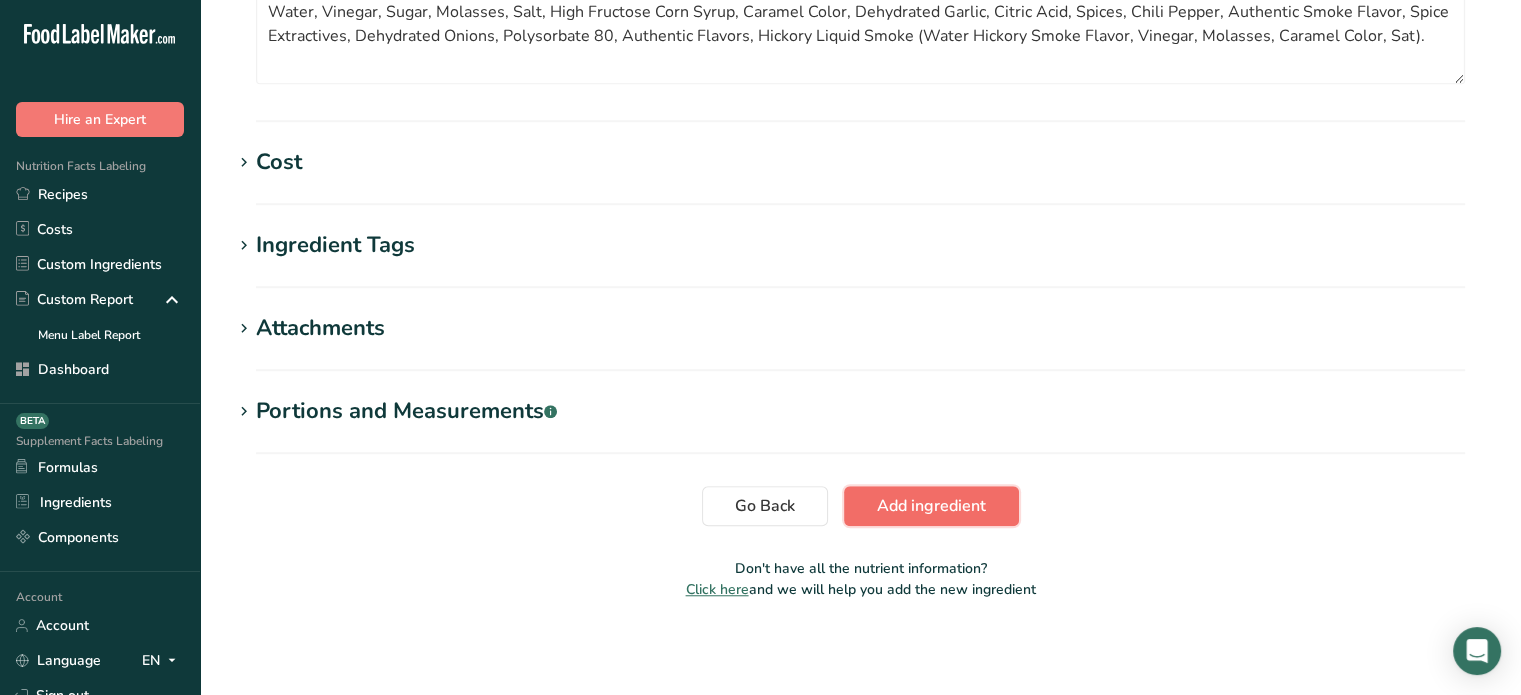 click on "Add ingredient" at bounding box center [931, 506] 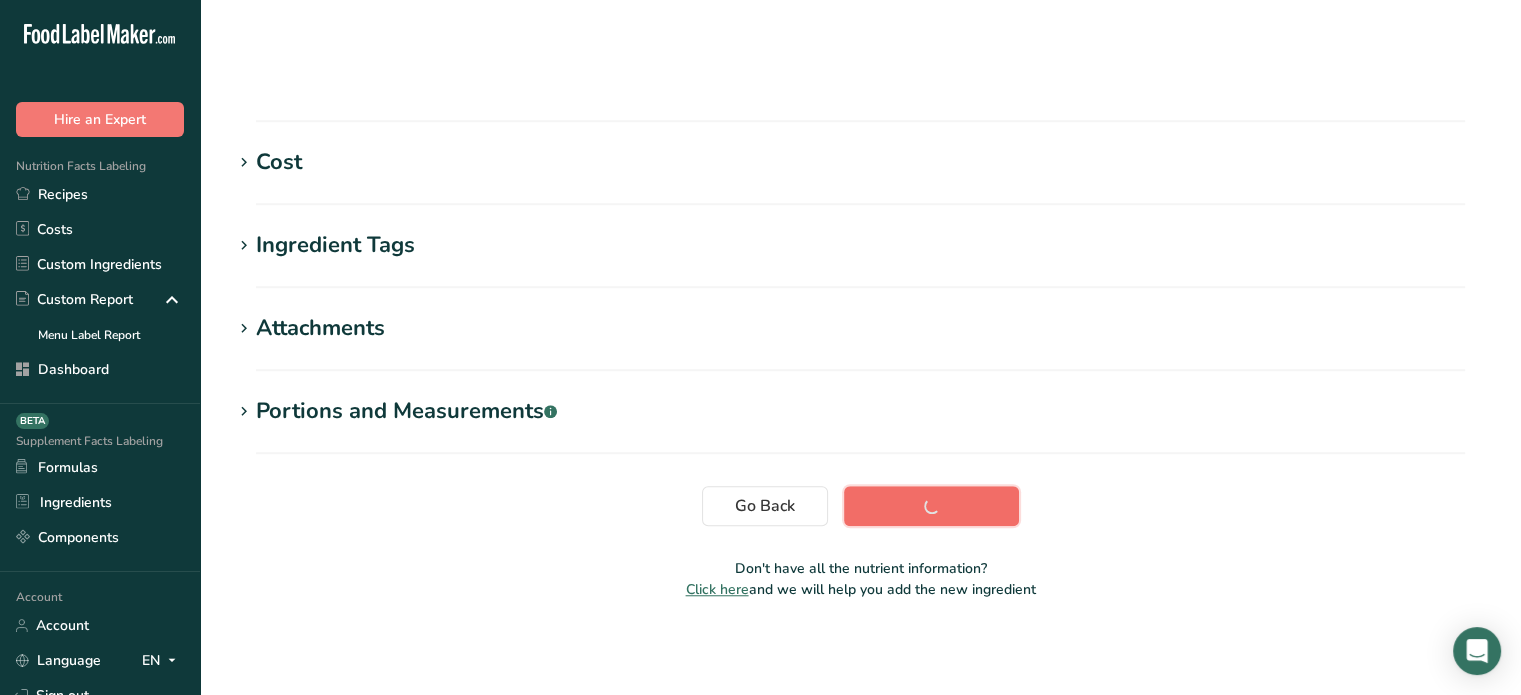 scroll, scrollTop: 379, scrollLeft: 0, axis: vertical 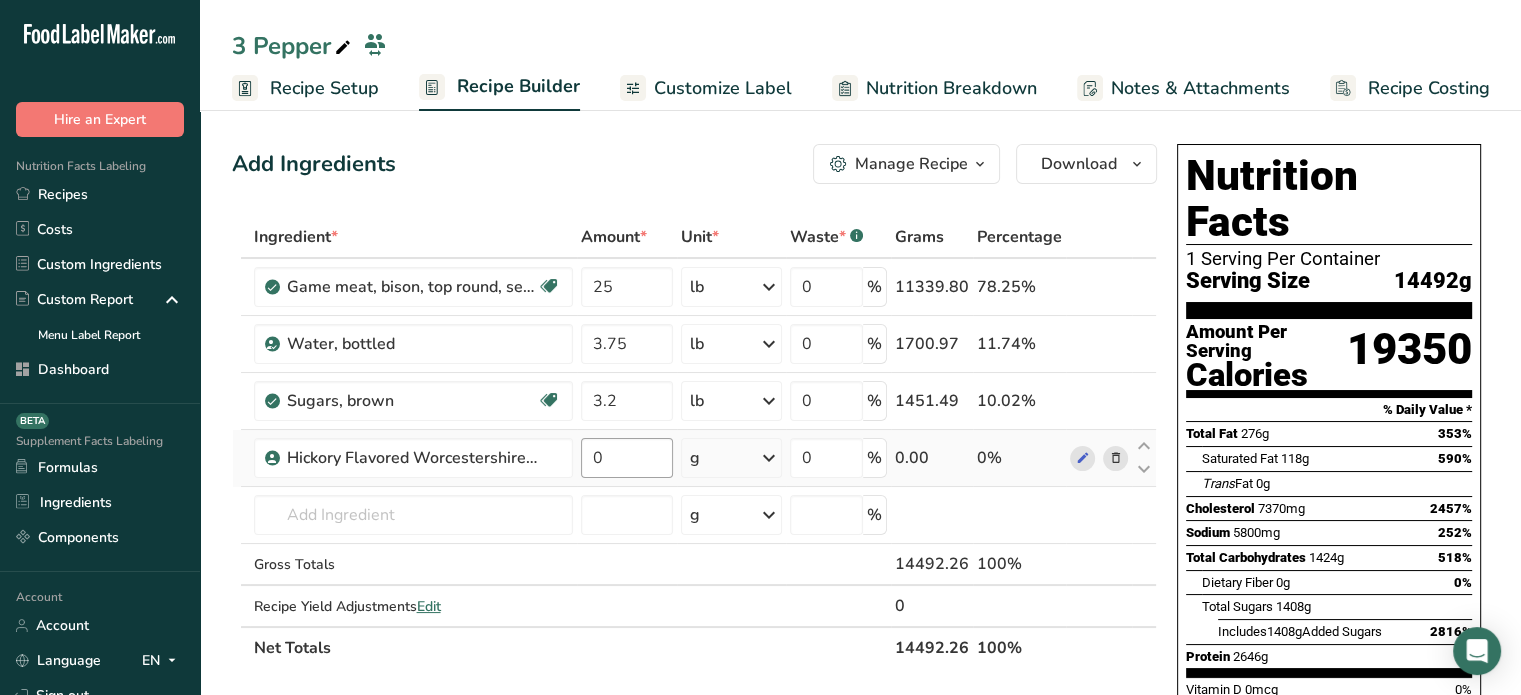 drag, startPoint x: 621, startPoint y: 435, endPoint x: 624, endPoint y: 457, distance: 22.203604 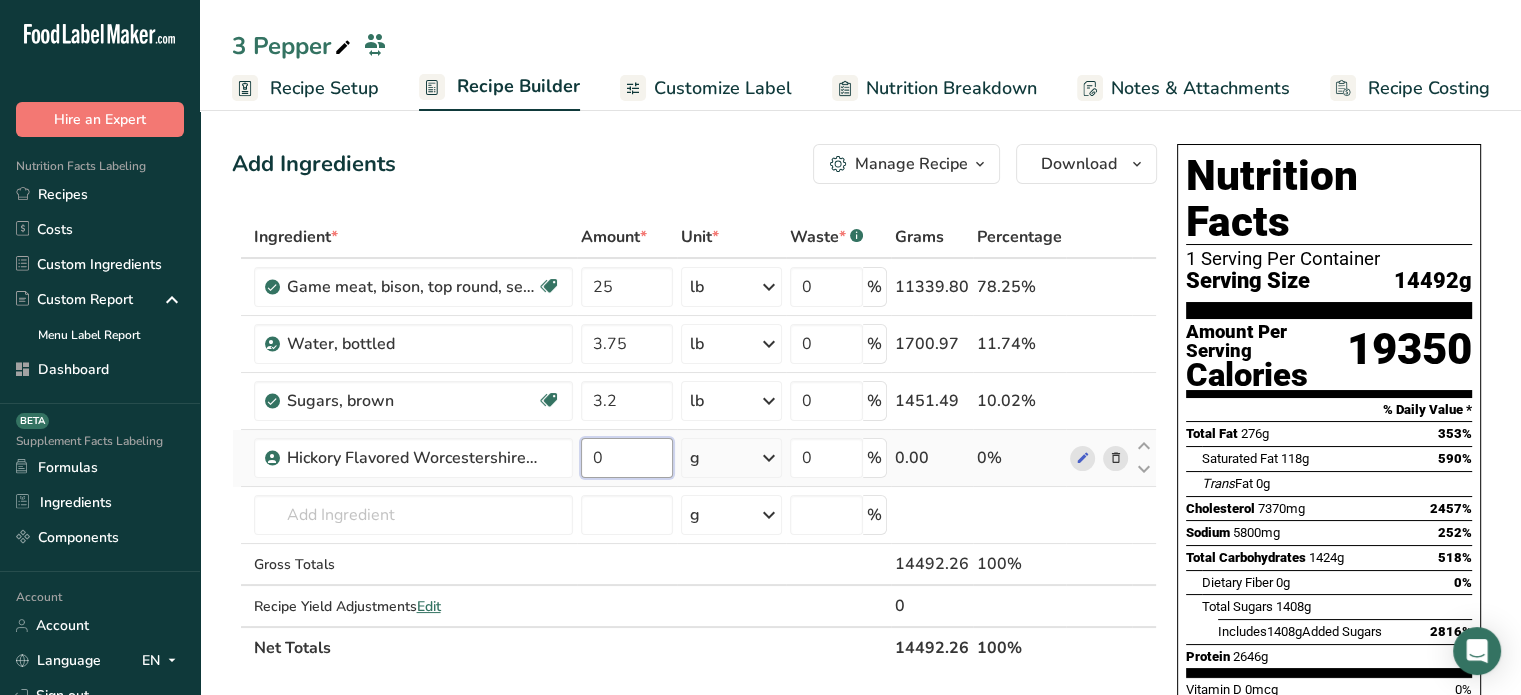 click on "0" at bounding box center [627, 458] 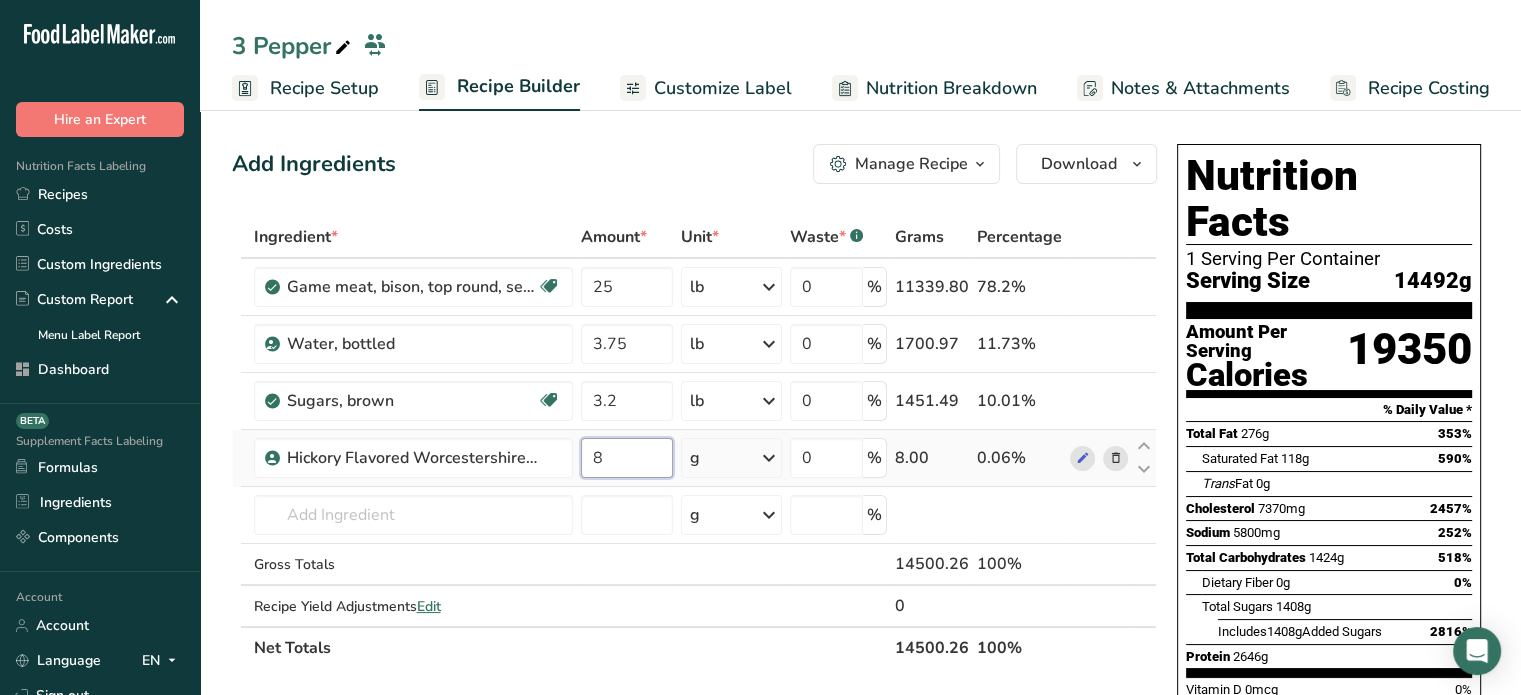 type on "8" 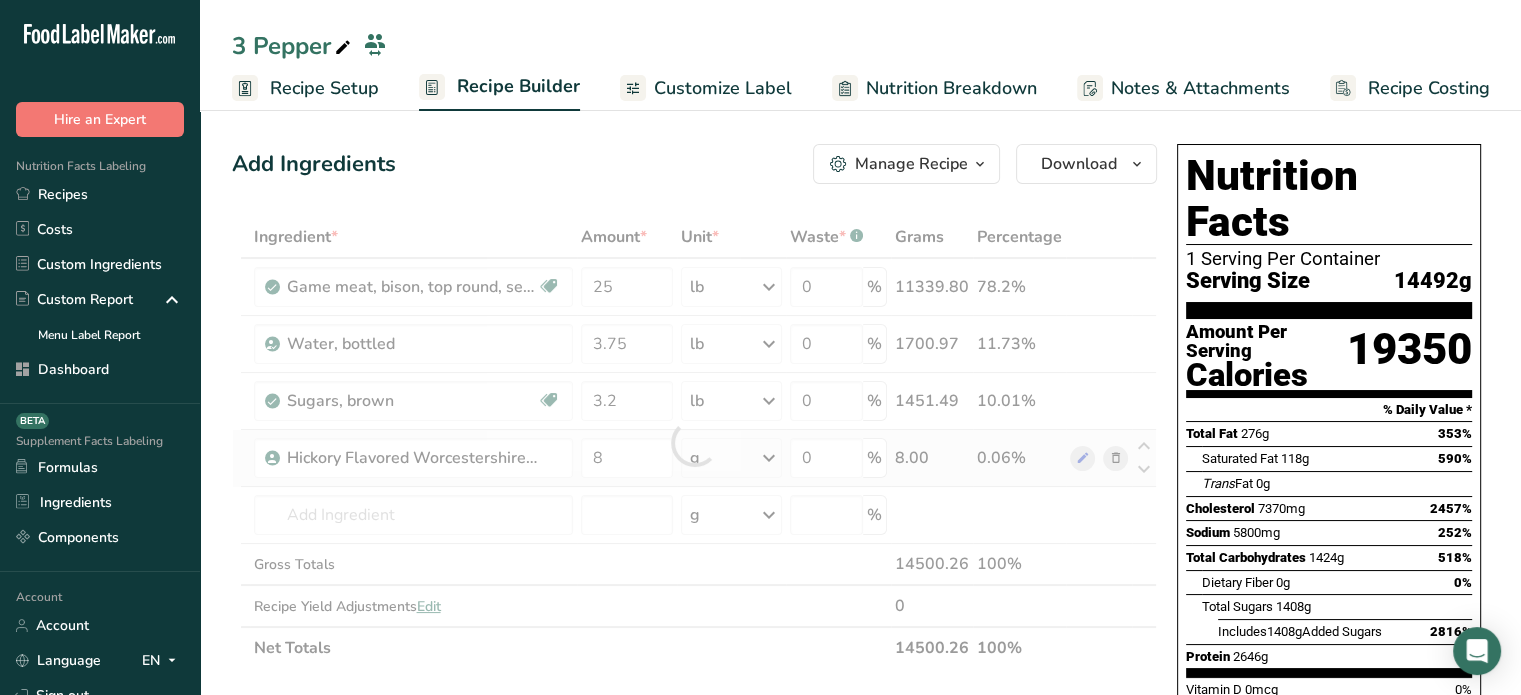 click on "Ingredient *
Amount *
Unit *
Waste *   .a-a{fill:#347362;}.b-a{fill:#fff;}          Grams
Percentage
Game meat, bison, top round, separable lean only, 1" steak, raw
Dairy free
Gluten free
Soy free
25
lb
Portions
1 serving ( 3 oz )
1 steak
Weight Units
g
kg
mg
See more
Volume Units
l
Volume units require a density conversion. If you know your ingredient's density enter it below. Otherwise, click on "RIA" our AI Regulatory bot - she will be able to help you
lb/ft3
g/cm3
Confirm
mL
lb/ft3" at bounding box center [694, 442] 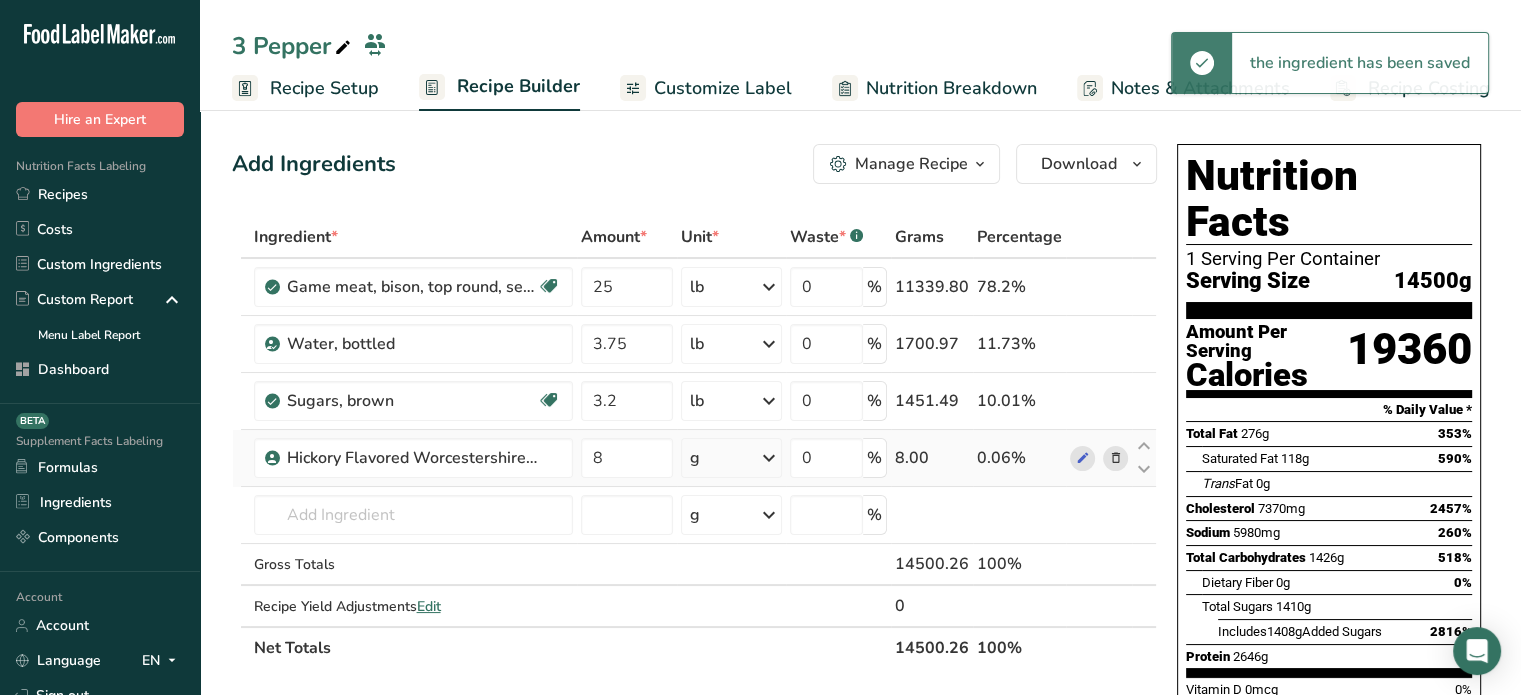 click on "g" at bounding box center (731, 458) 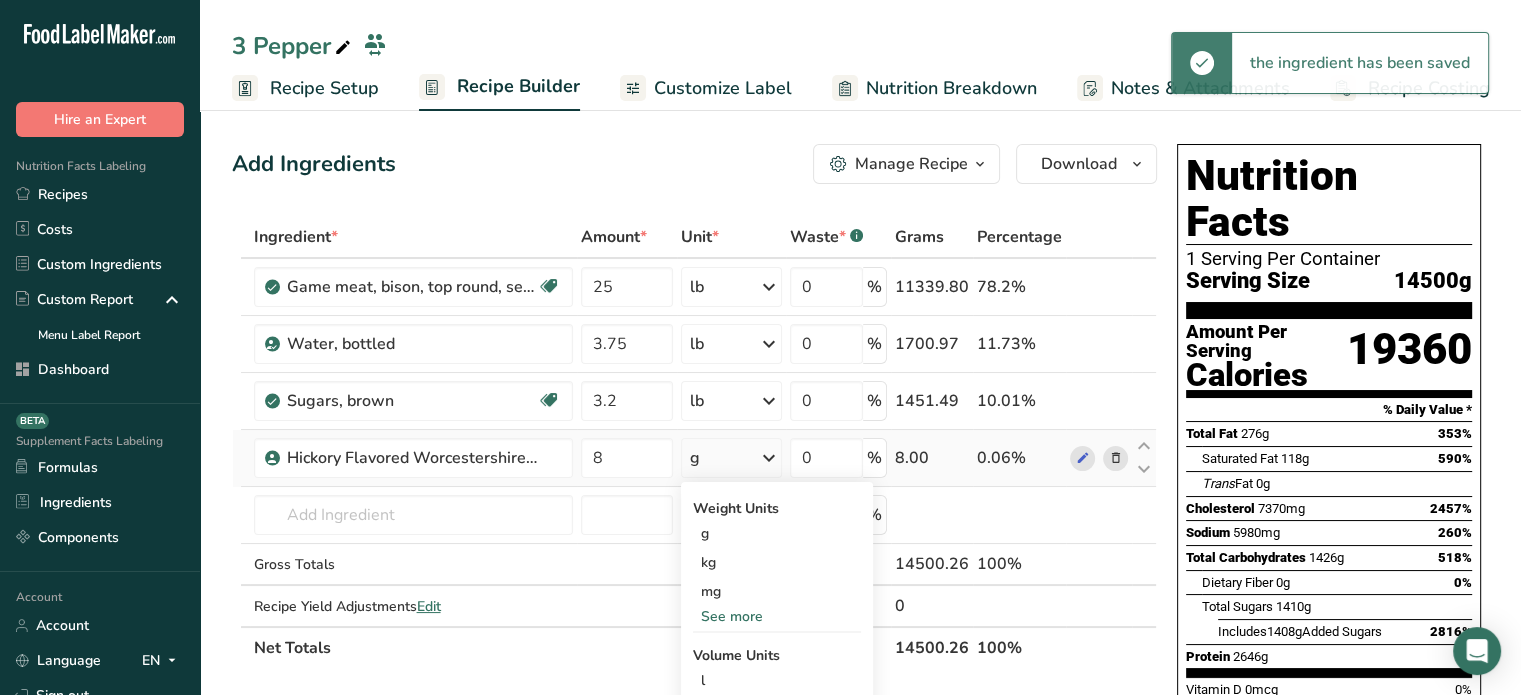 click on "See more" at bounding box center (777, 616) 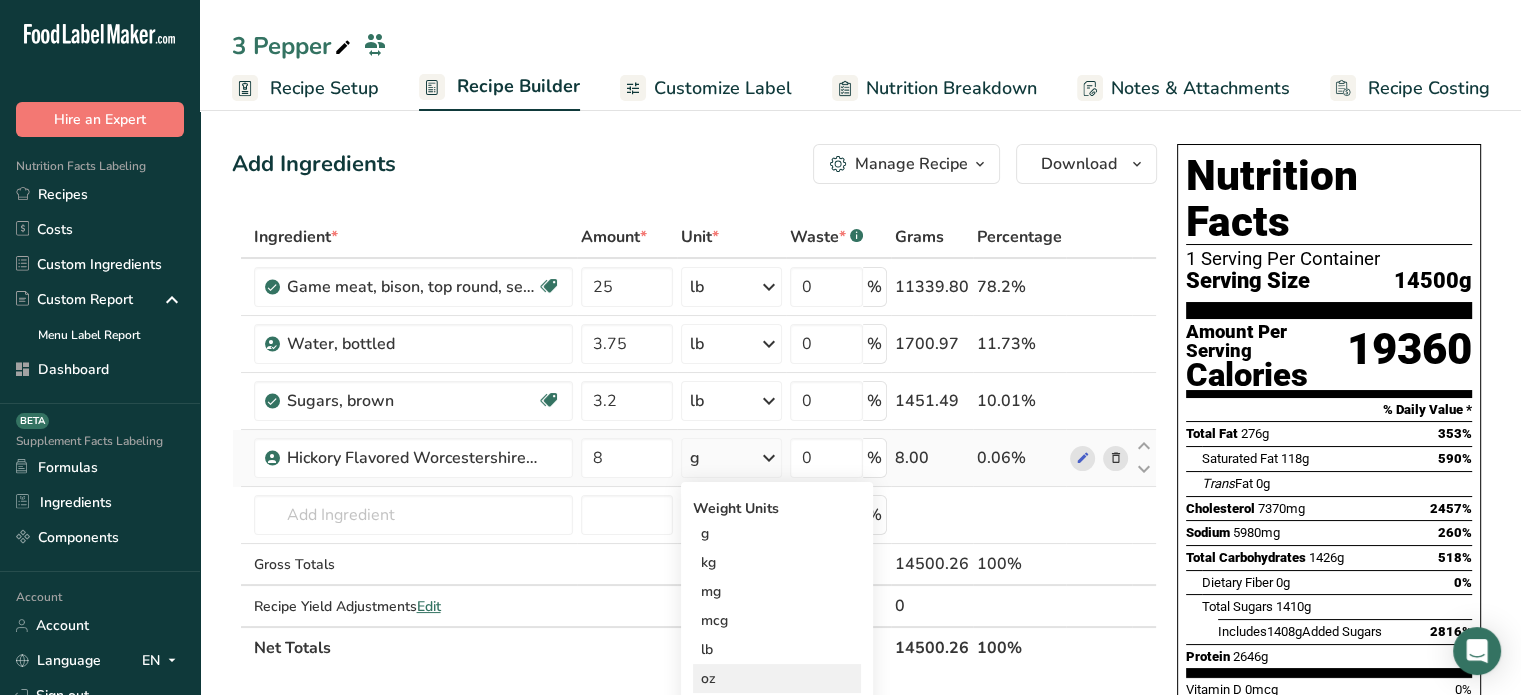 click on "oz" at bounding box center [777, 678] 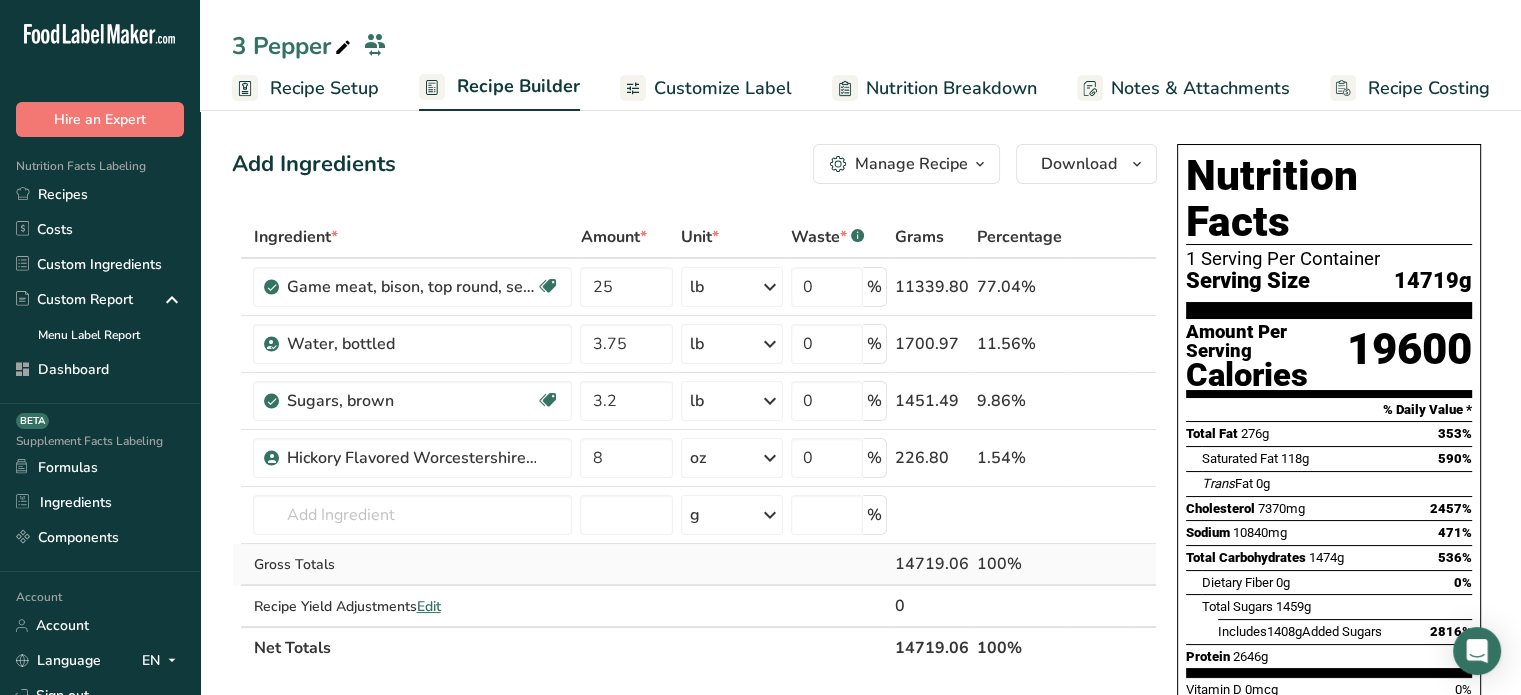 click on "Gross Totals" at bounding box center (412, 565) 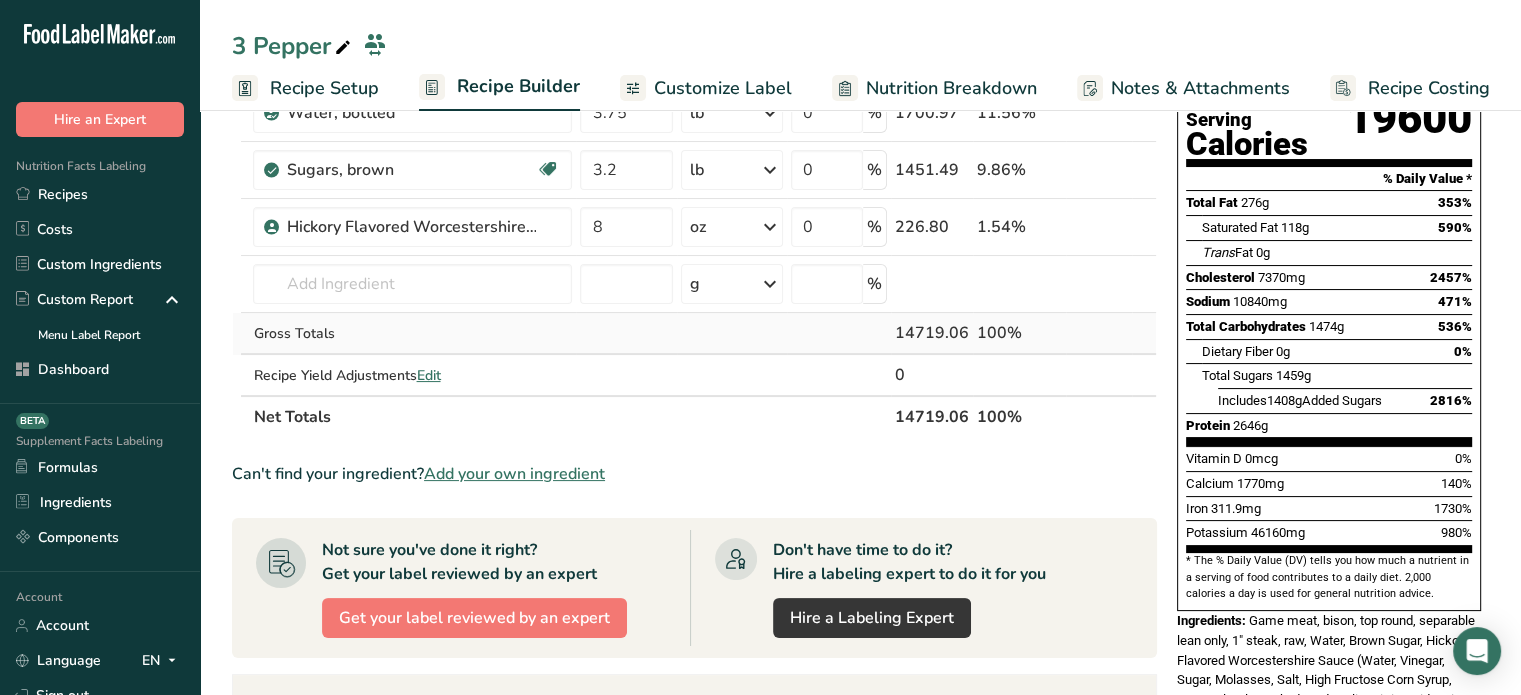 scroll, scrollTop: 240, scrollLeft: 0, axis: vertical 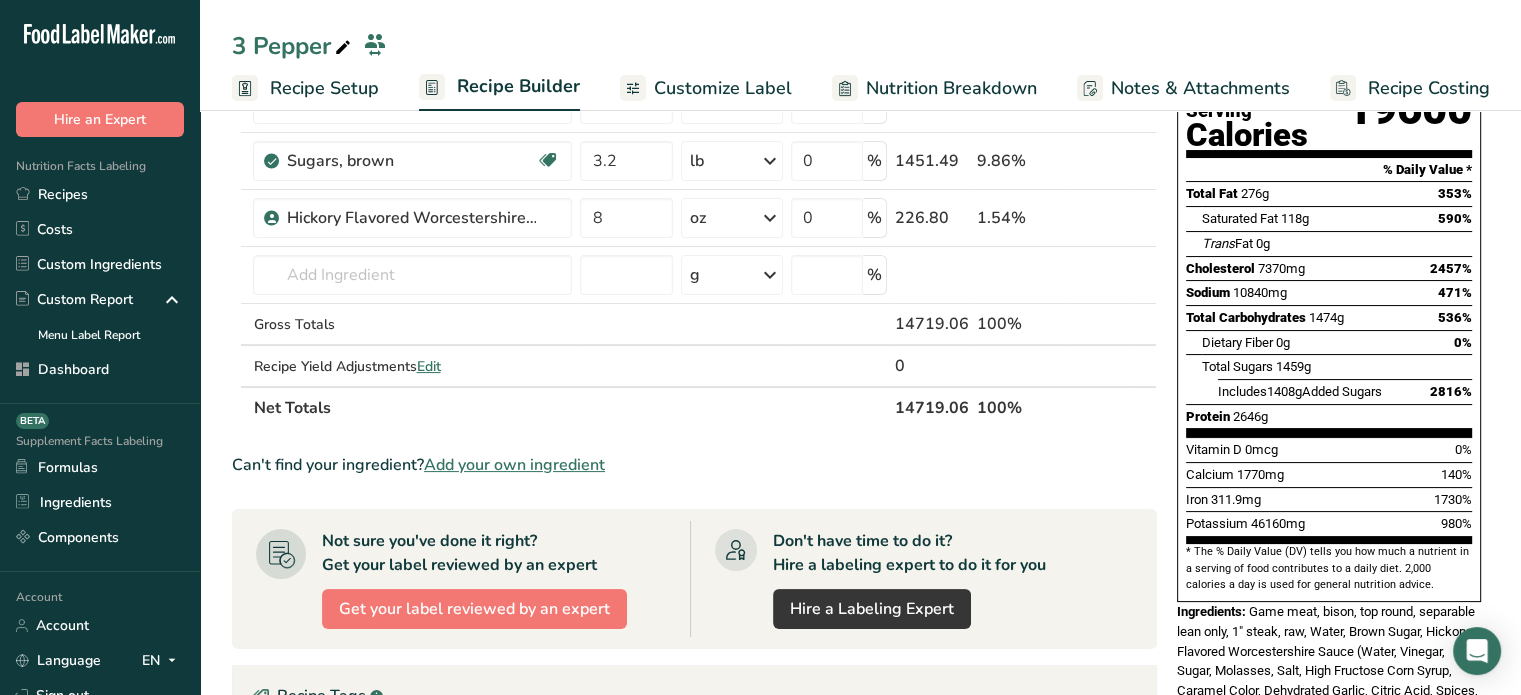 click on "Add your own ingredient" at bounding box center [514, 465] 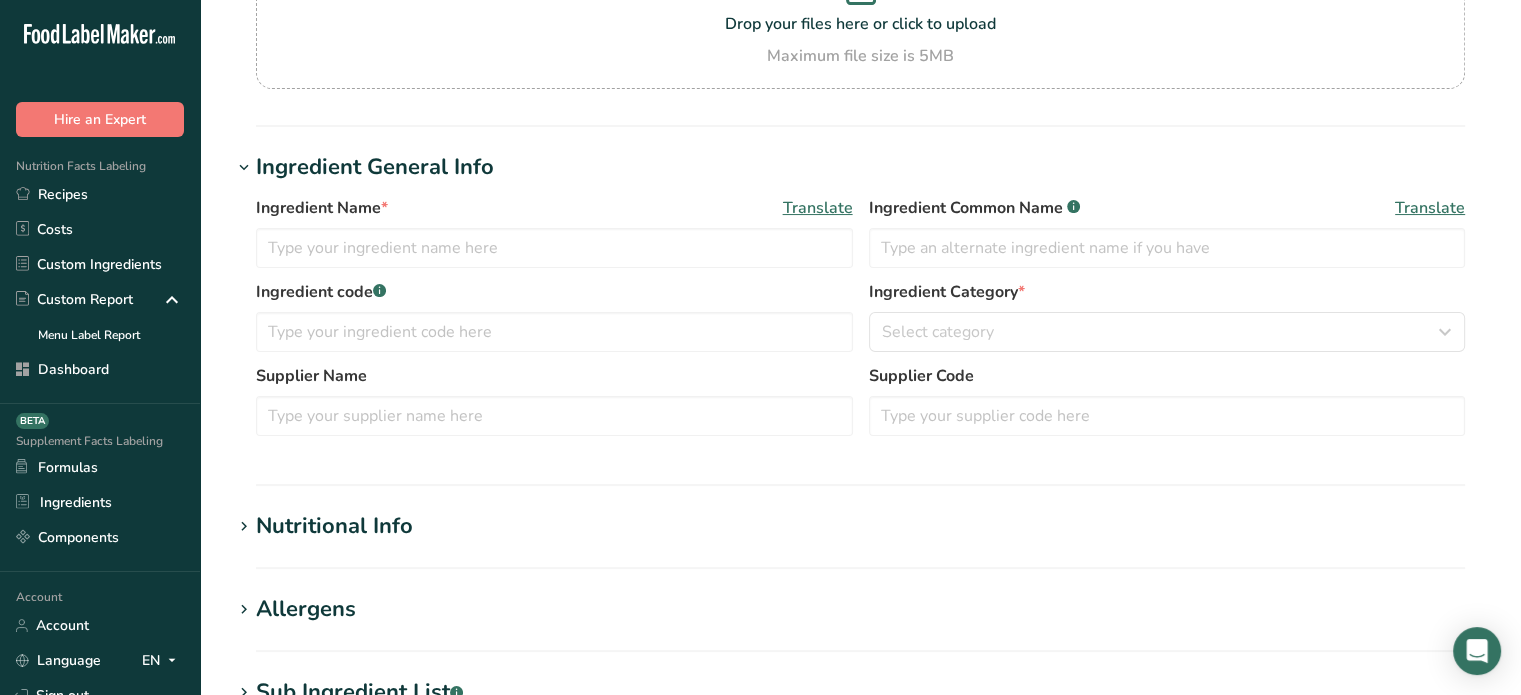 scroll, scrollTop: 0, scrollLeft: 0, axis: both 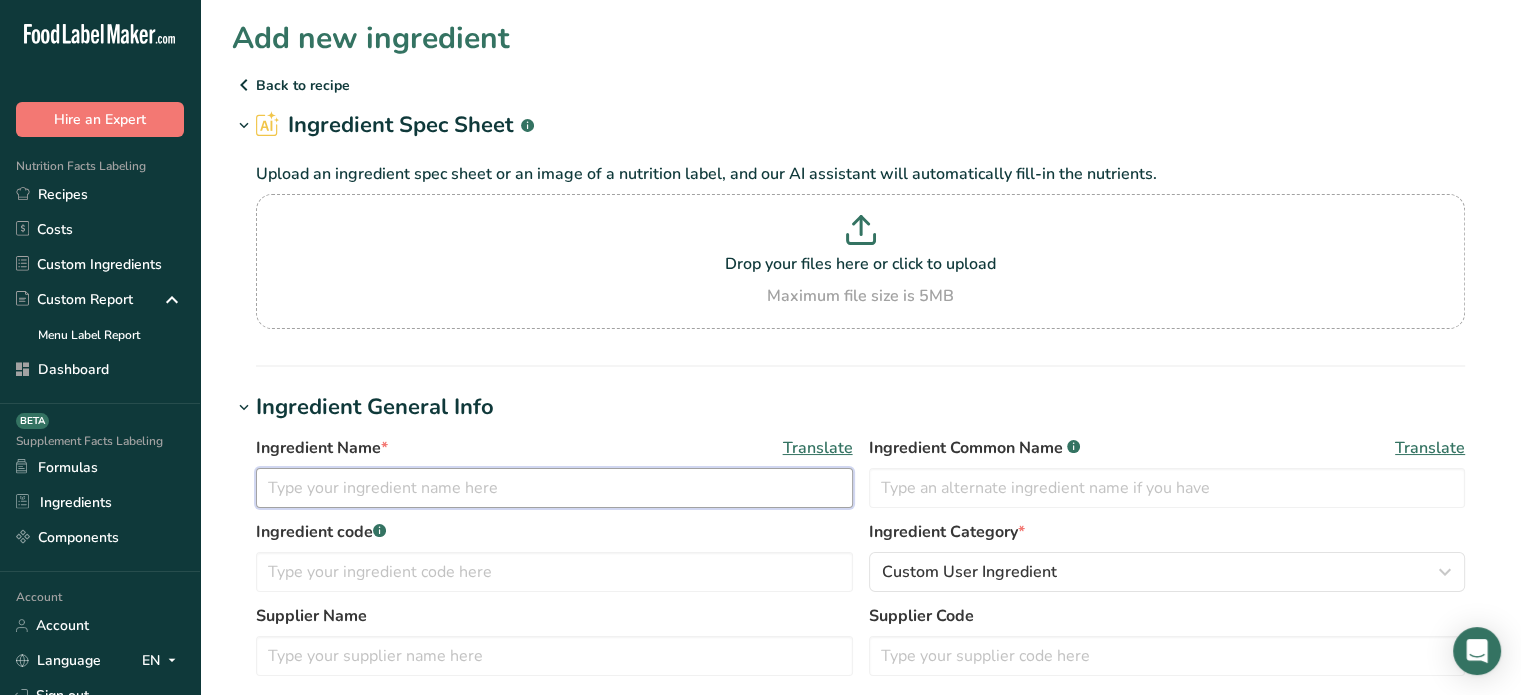click at bounding box center [554, 488] 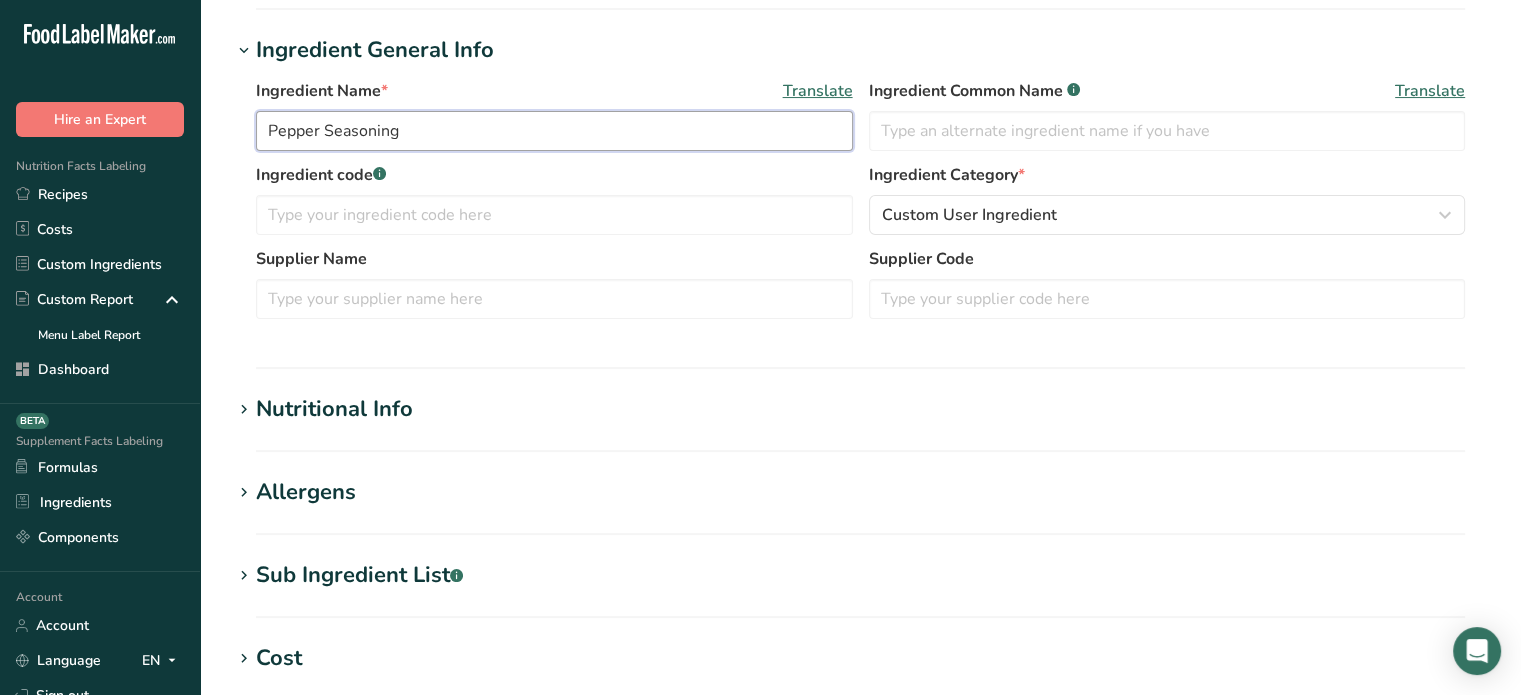 scroll, scrollTop: 388, scrollLeft: 0, axis: vertical 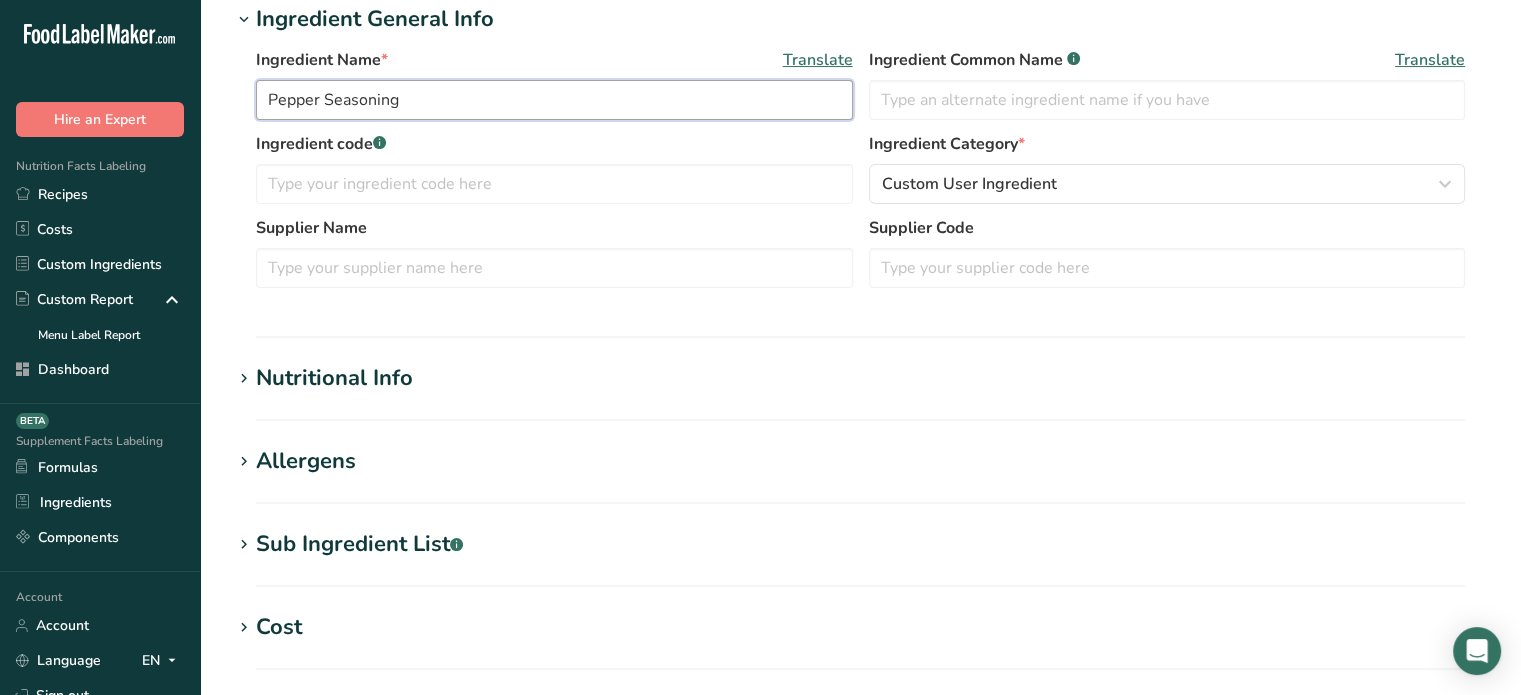 type on "Pepper Seasoning" 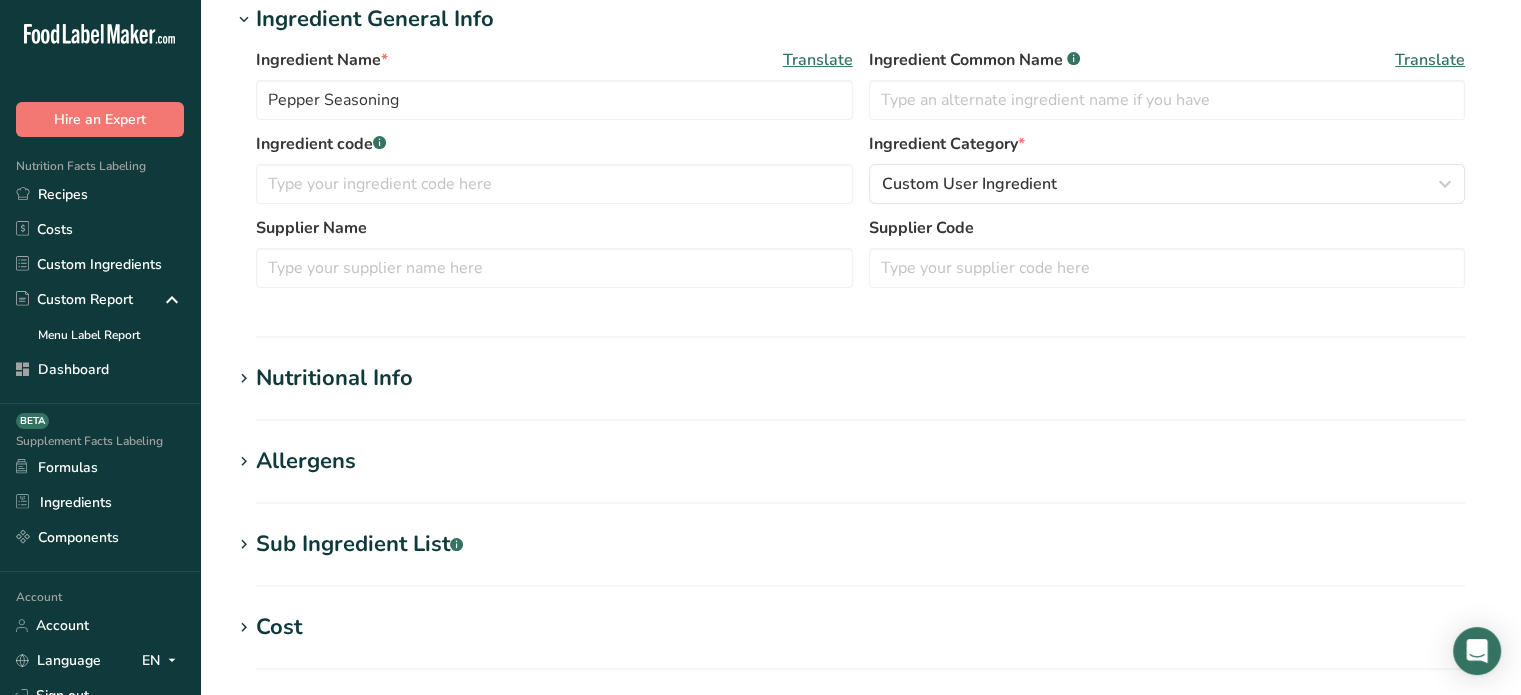 click on "Sub Ingredient List
.a-a{fill:#347362;}.b-a{fill:#fff;}" at bounding box center (860, 544) 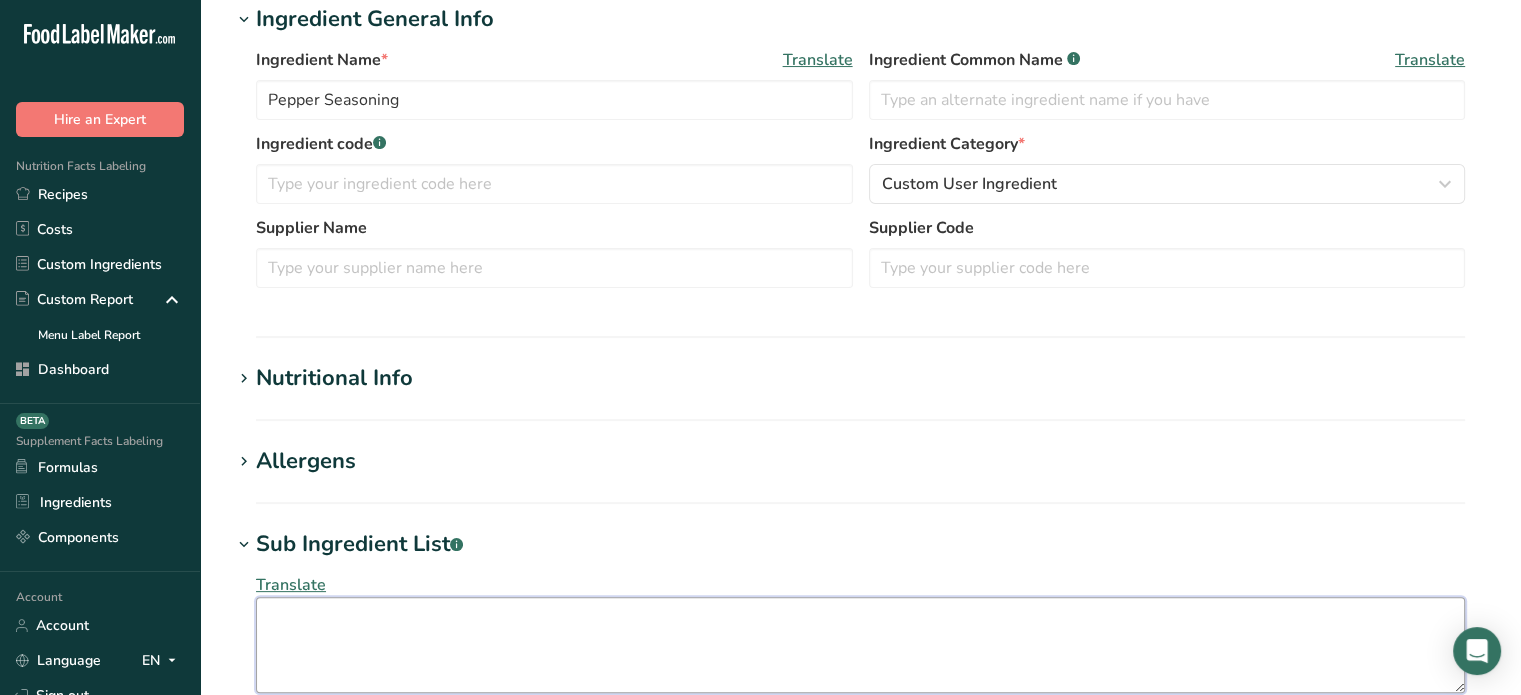 click at bounding box center [860, 645] 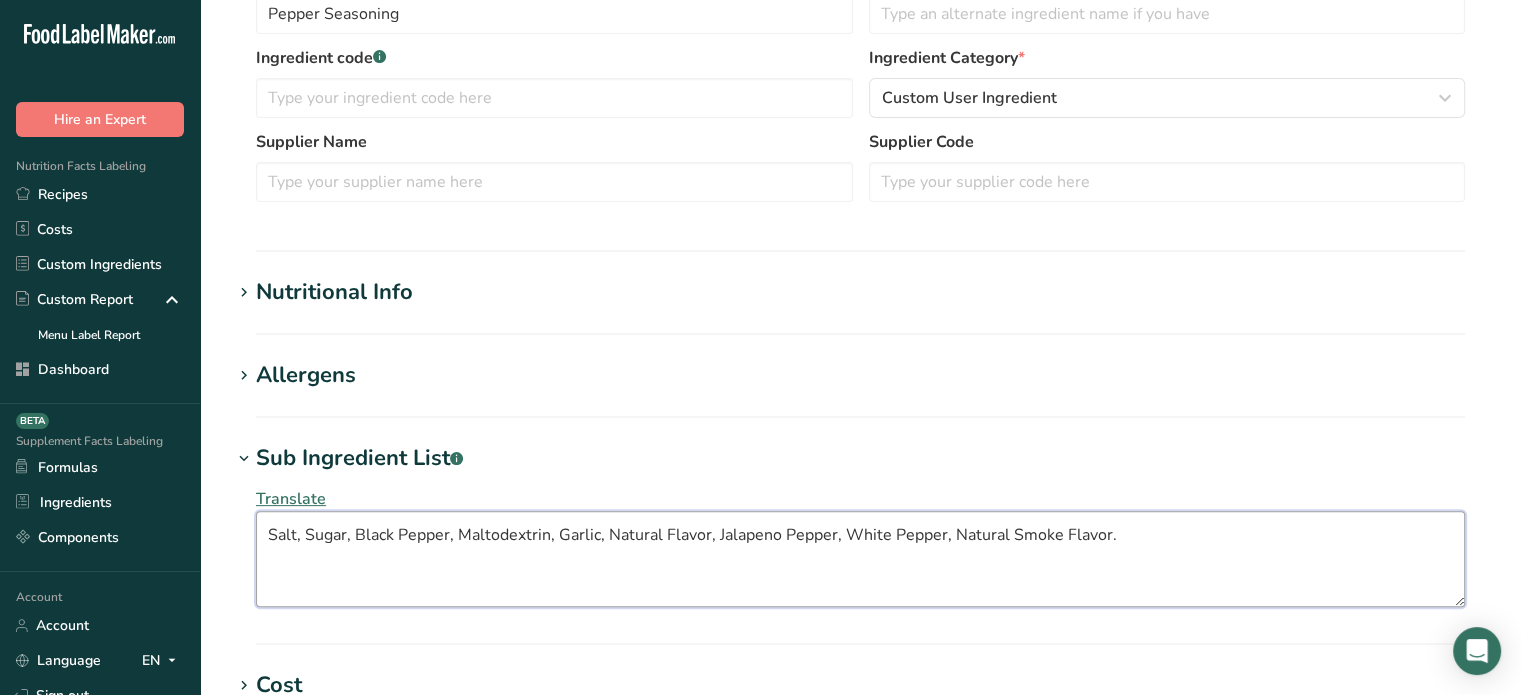 scroll, scrollTop: 491, scrollLeft: 0, axis: vertical 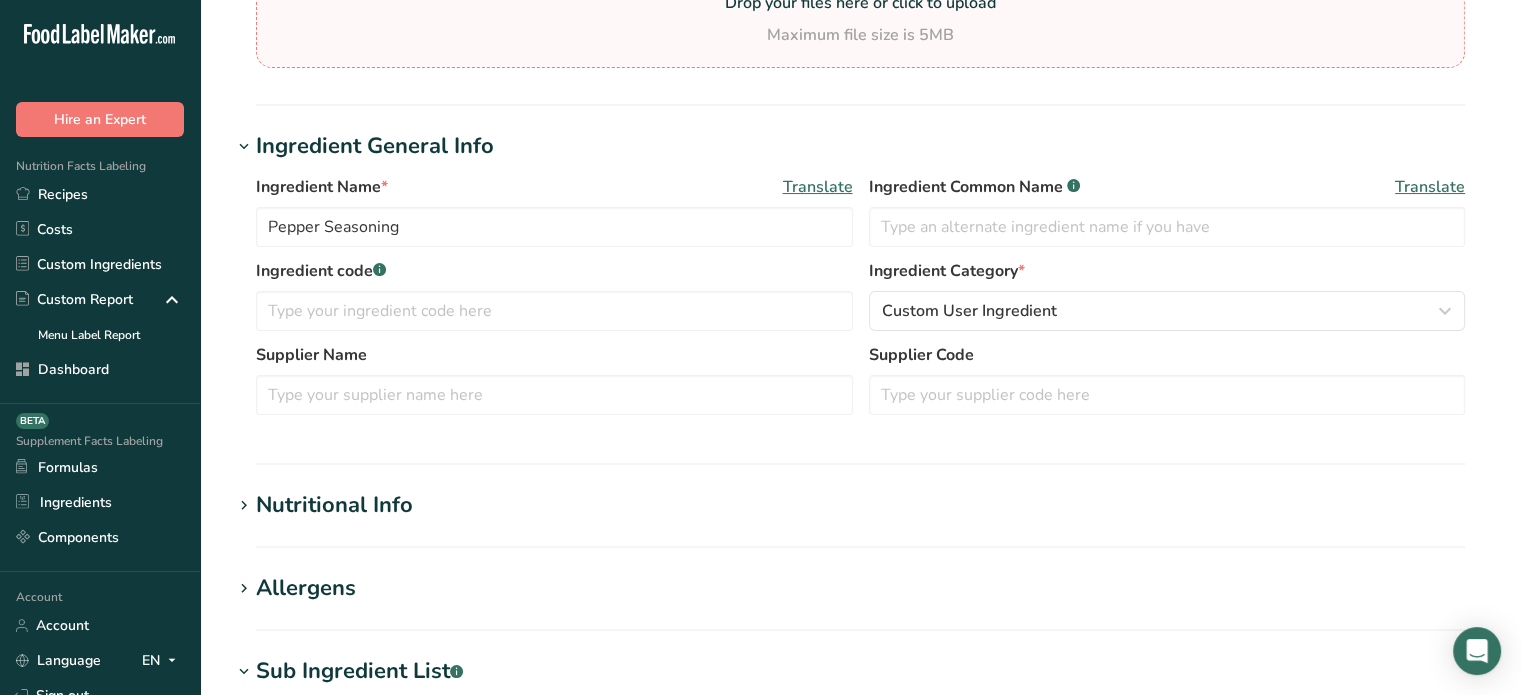 type on "Salt, Sugar, Black Pepper, Maltodextrin, Garlic, Natural Flavor, Jalapeno Pepper, White Pepper, Natural Smoke Flavor" 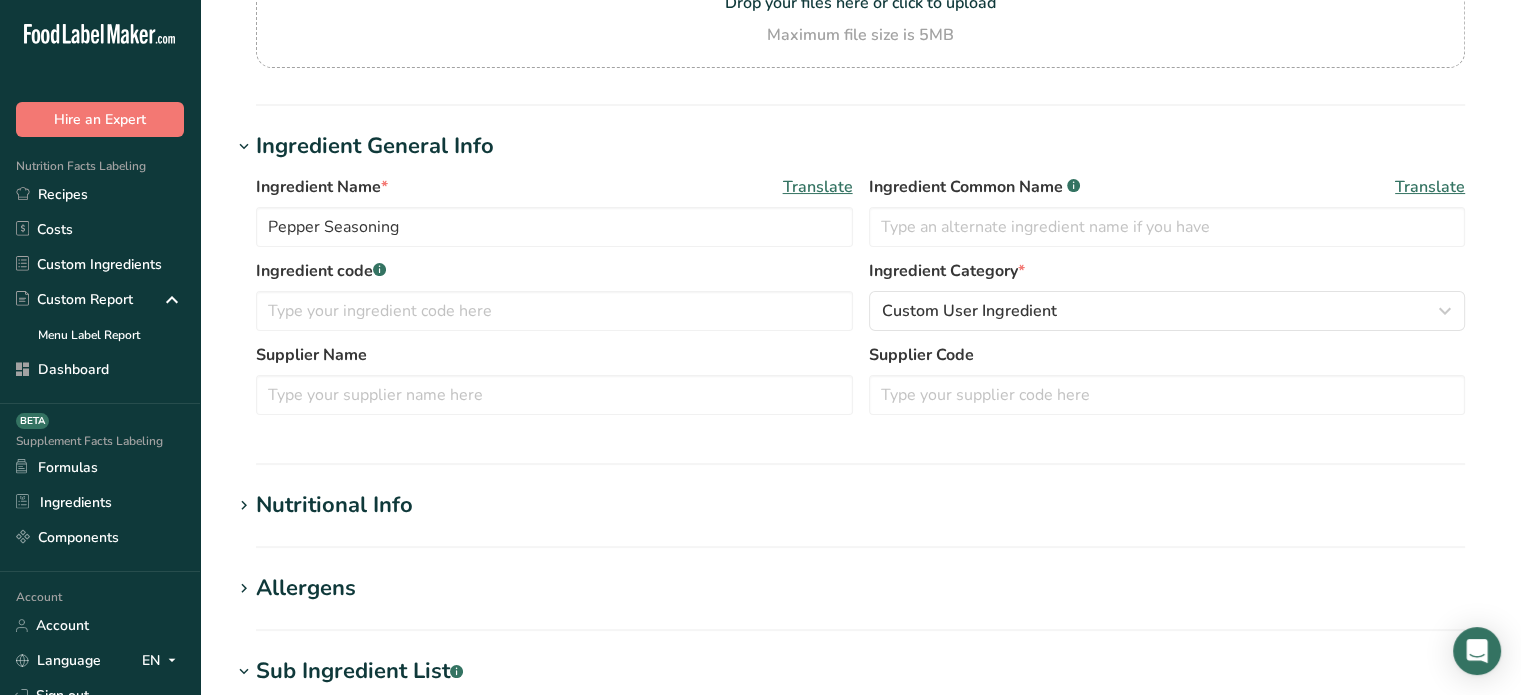 click on "Nutritional Info" at bounding box center [860, 505] 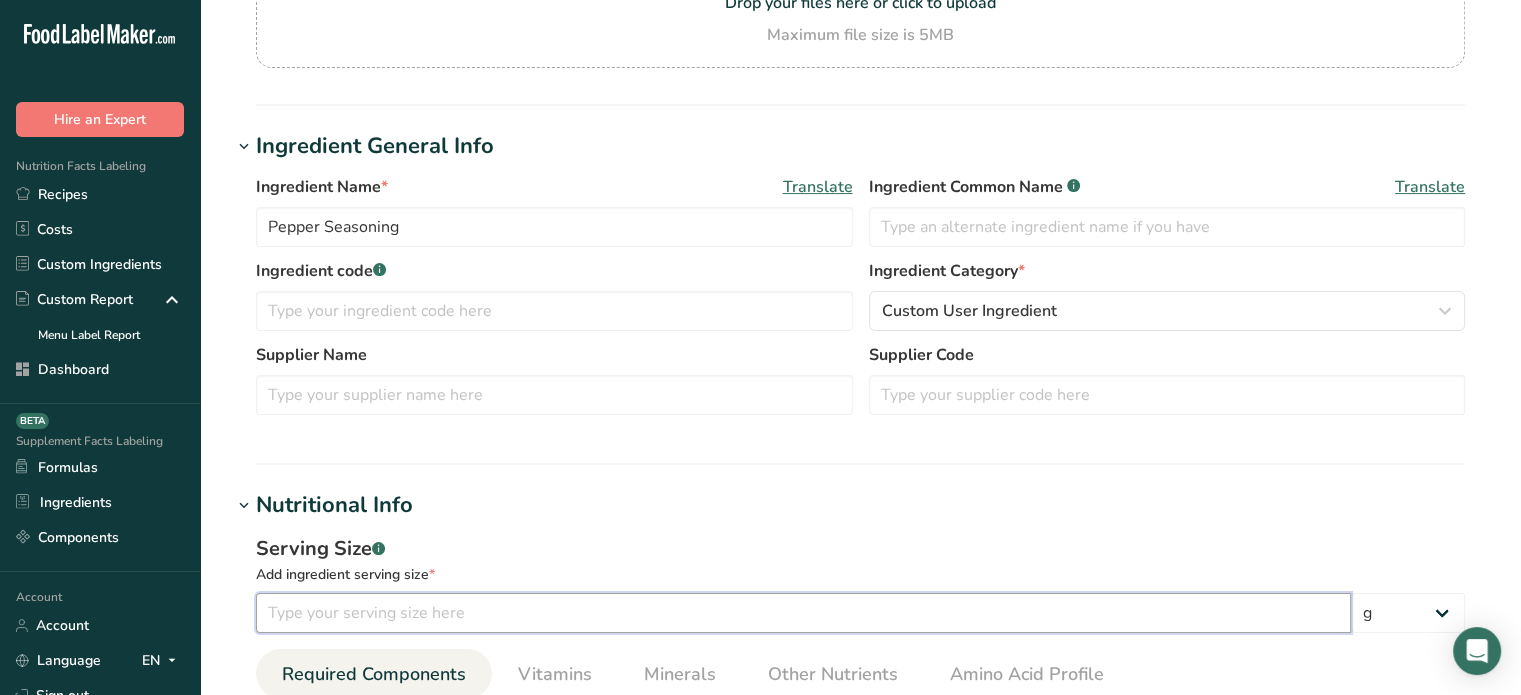 click at bounding box center (803, 613) 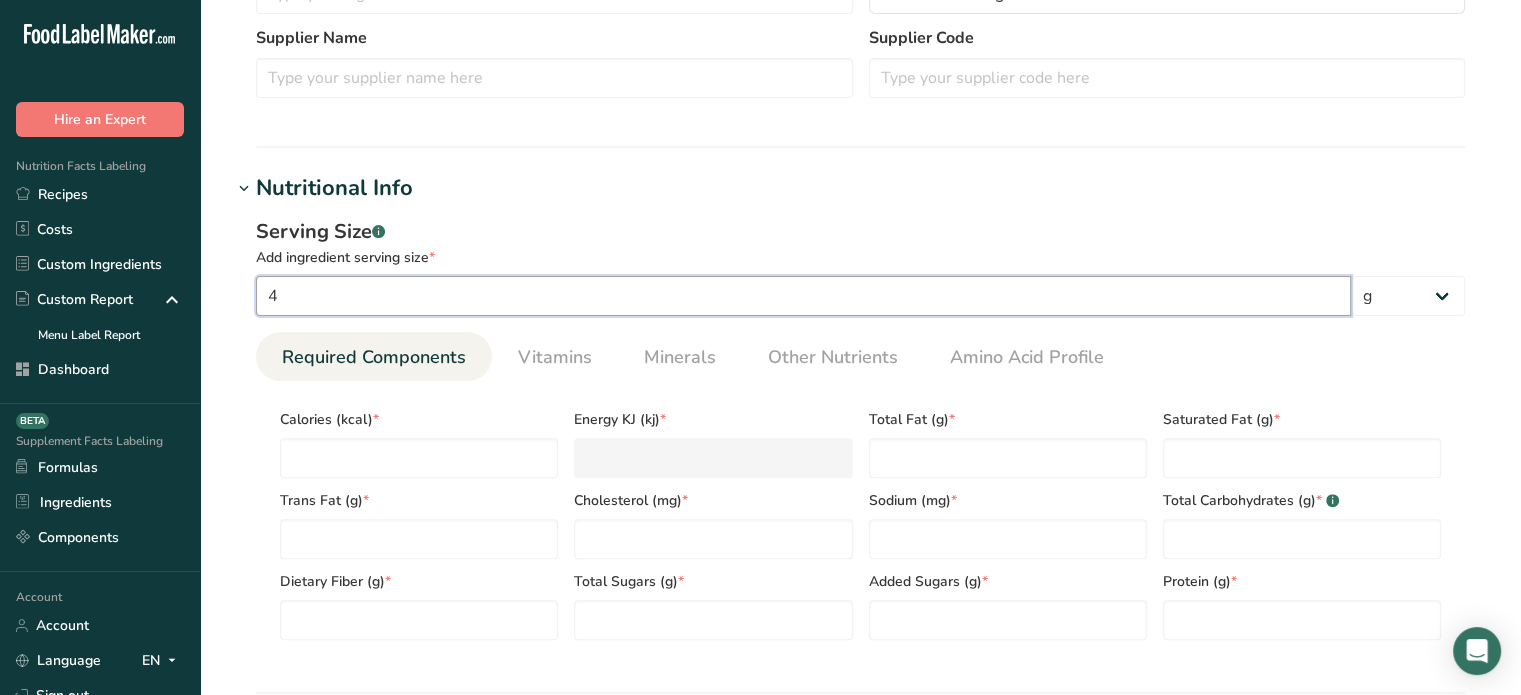 scroll, scrollTop: 594, scrollLeft: 0, axis: vertical 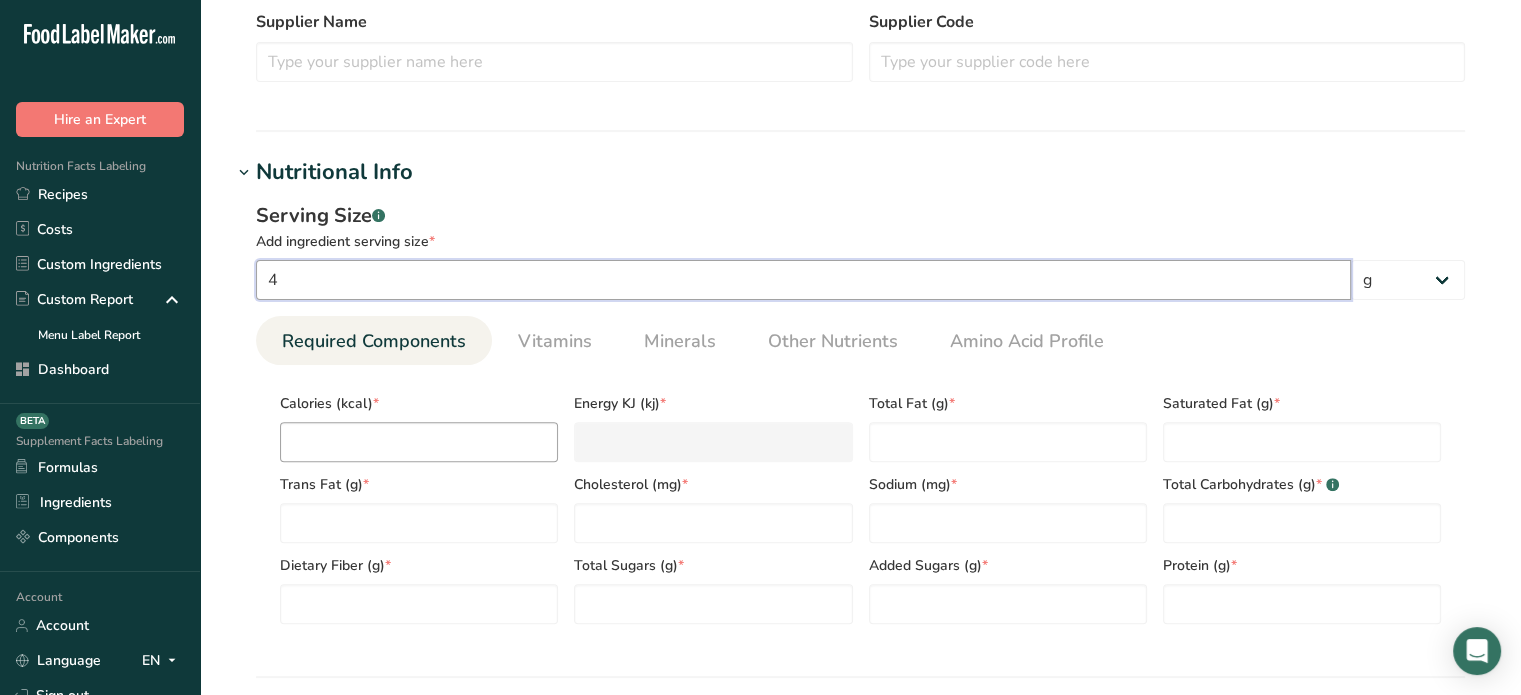 type on "4" 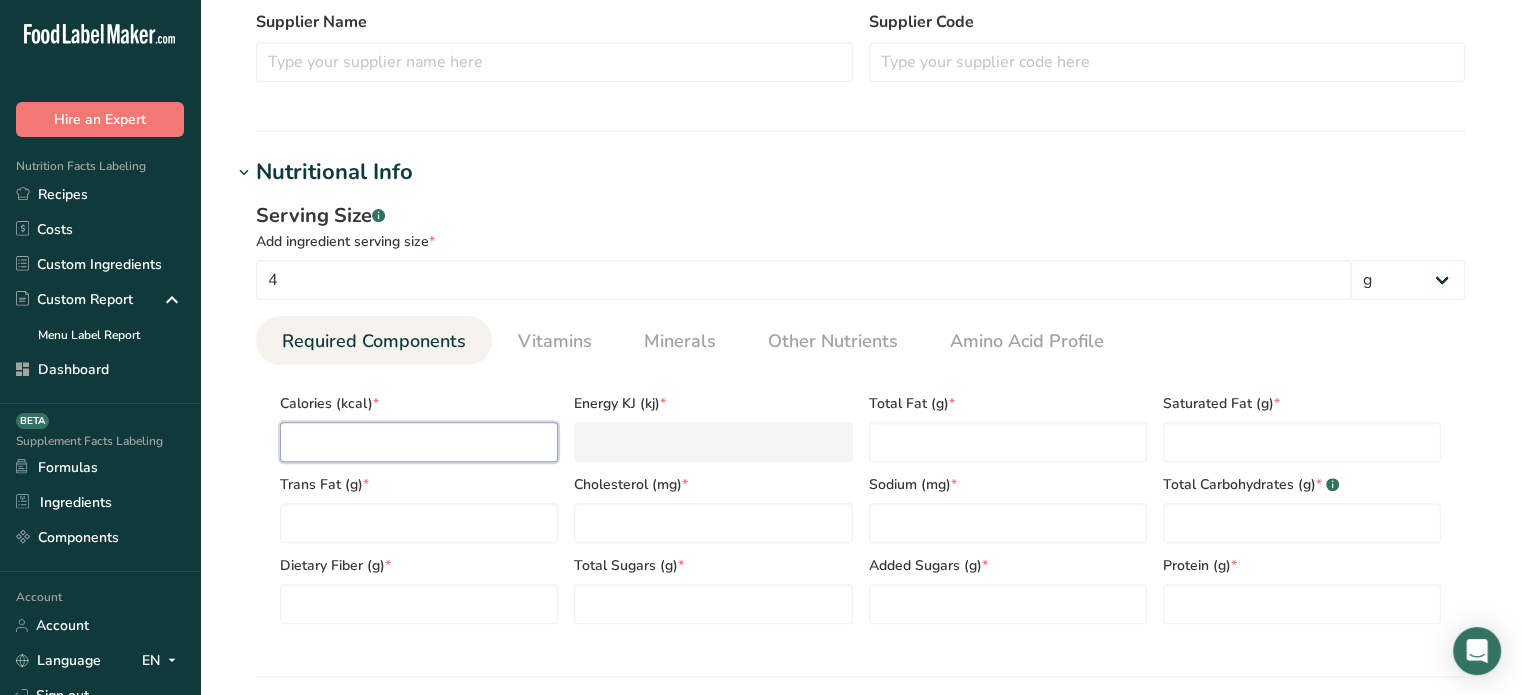 click at bounding box center (419, 442) 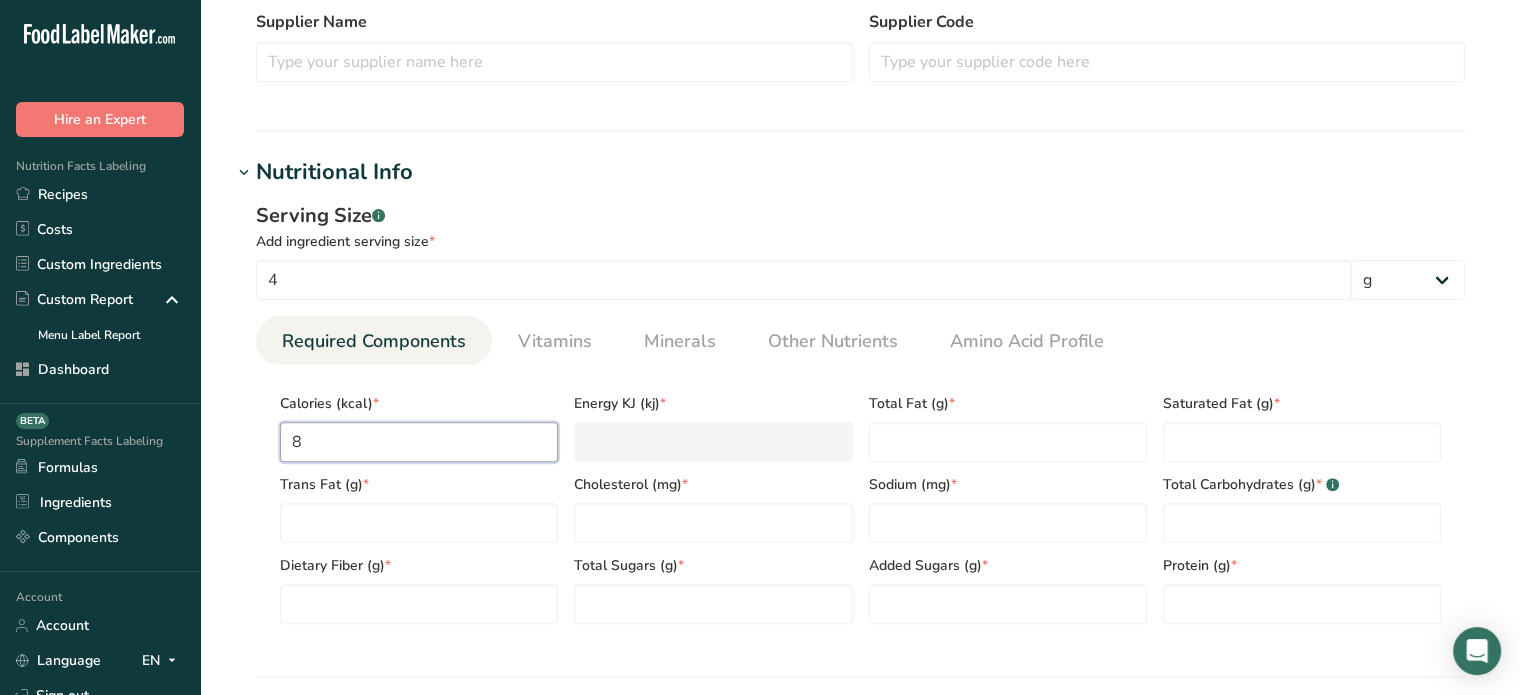 type on "33.5" 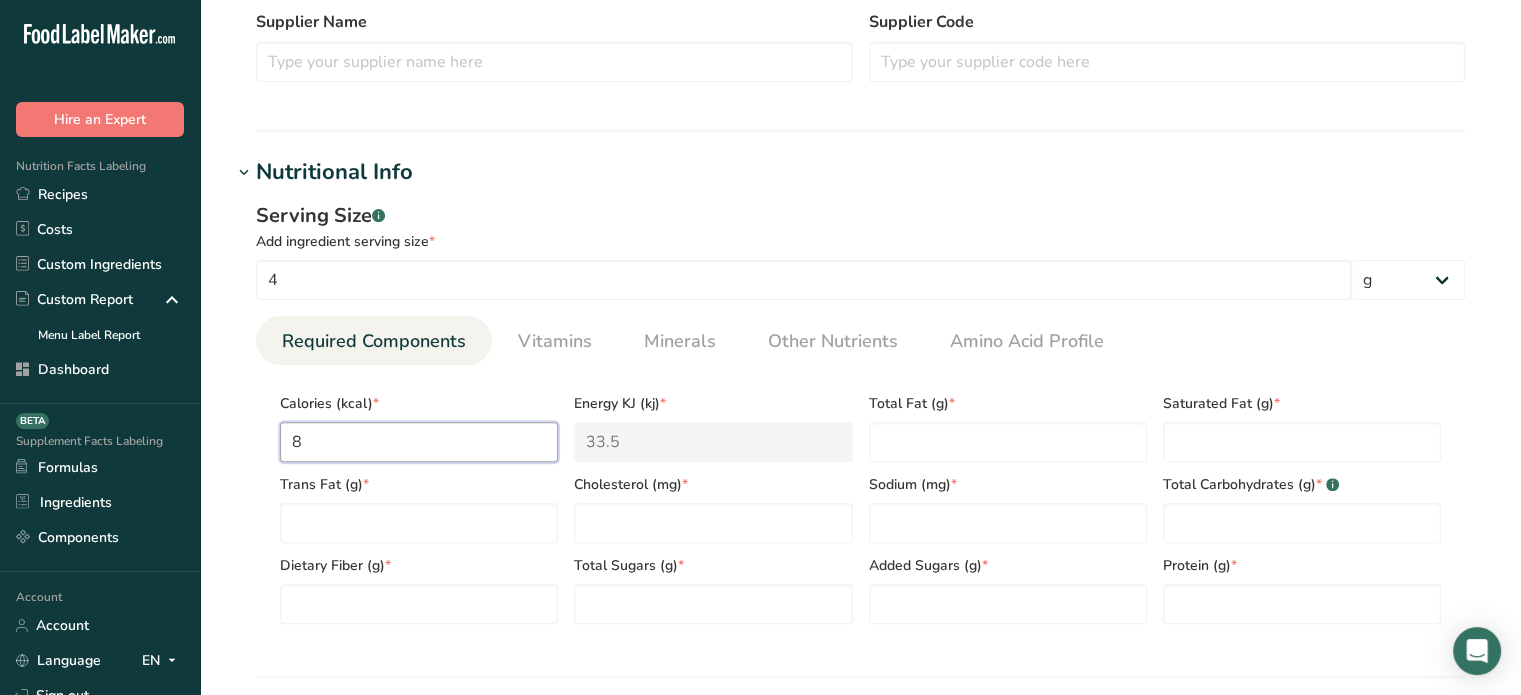 type on "8.6" 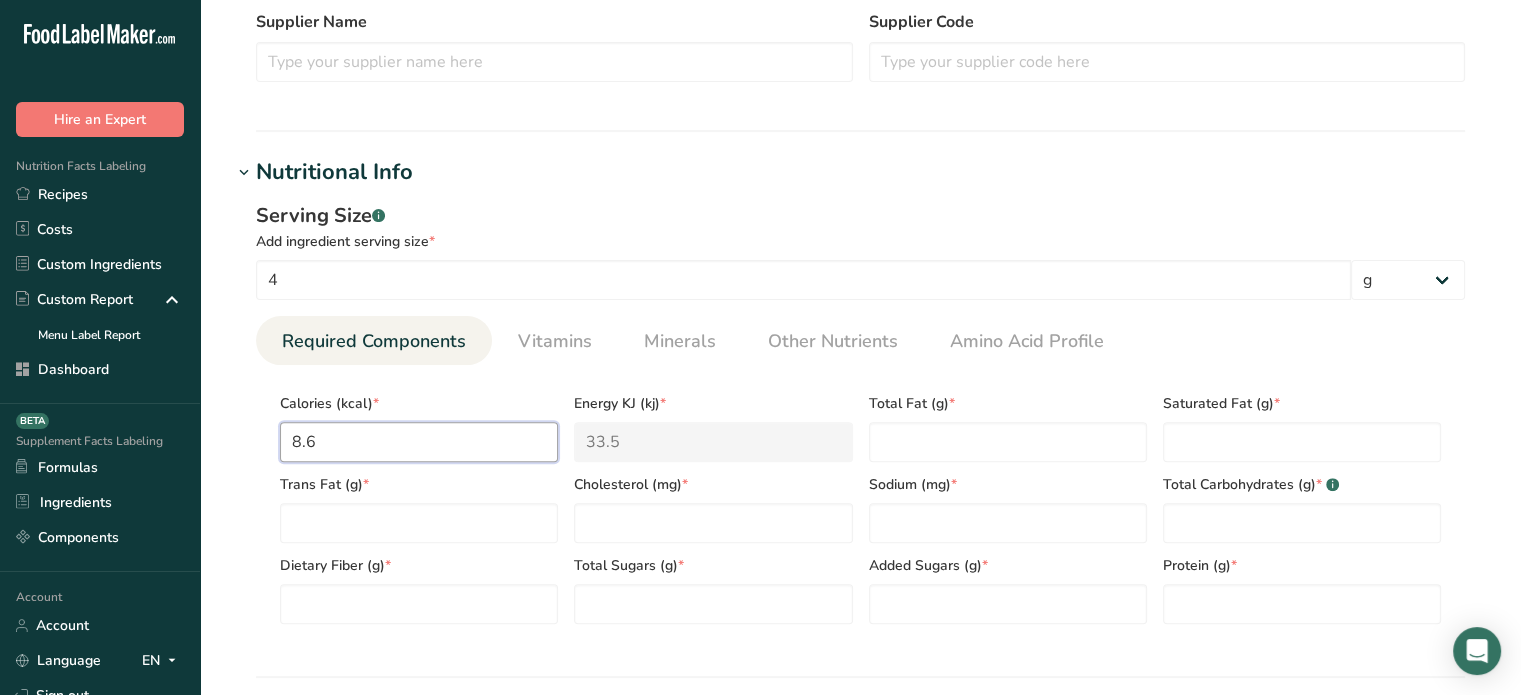 type on "36" 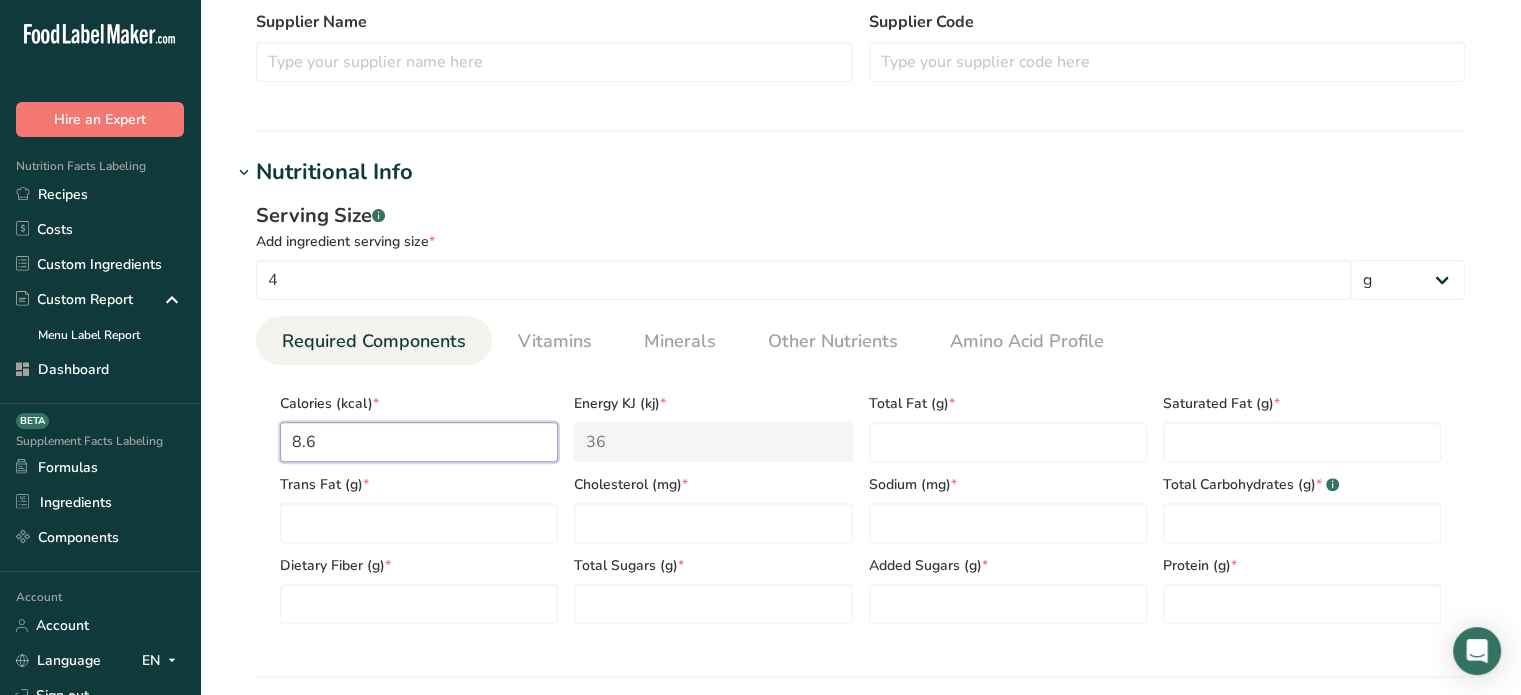 type on "8.6" 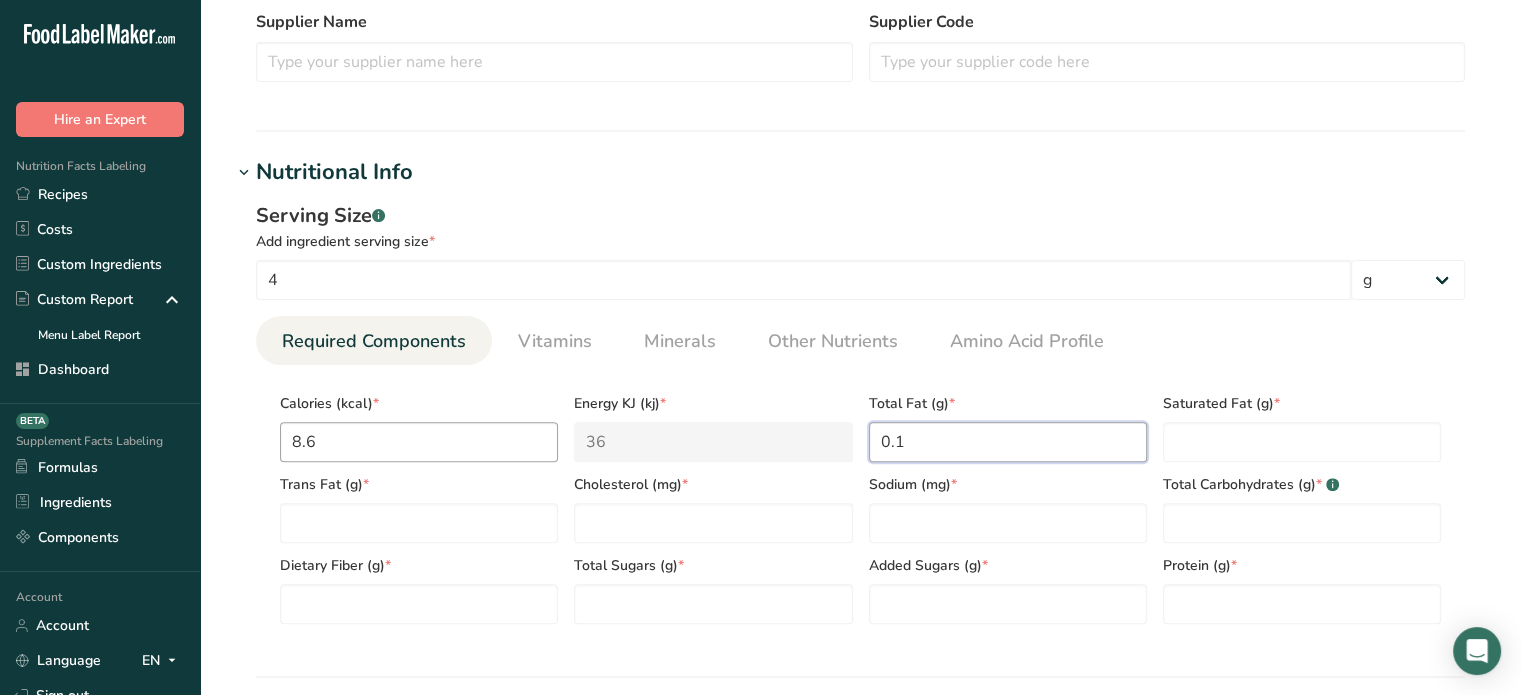 type on "0.1" 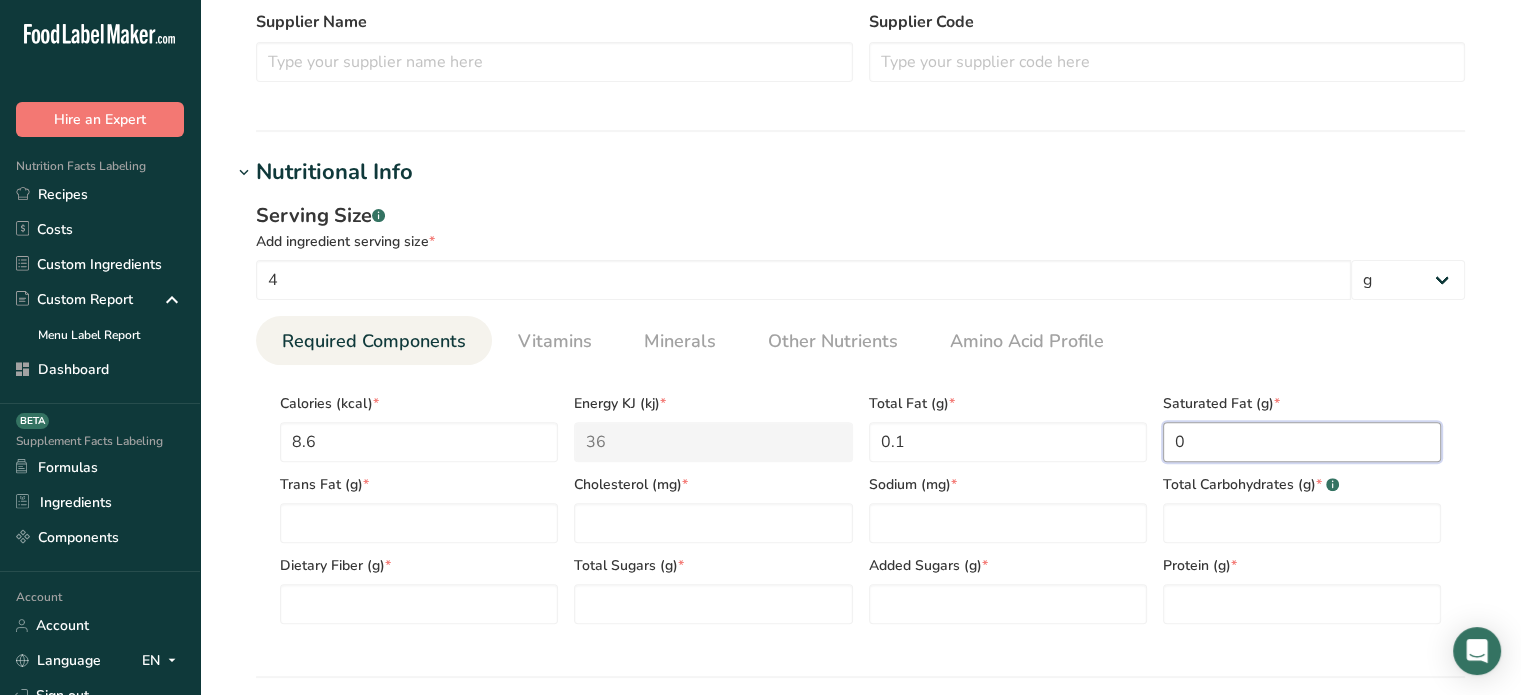 type on "0" 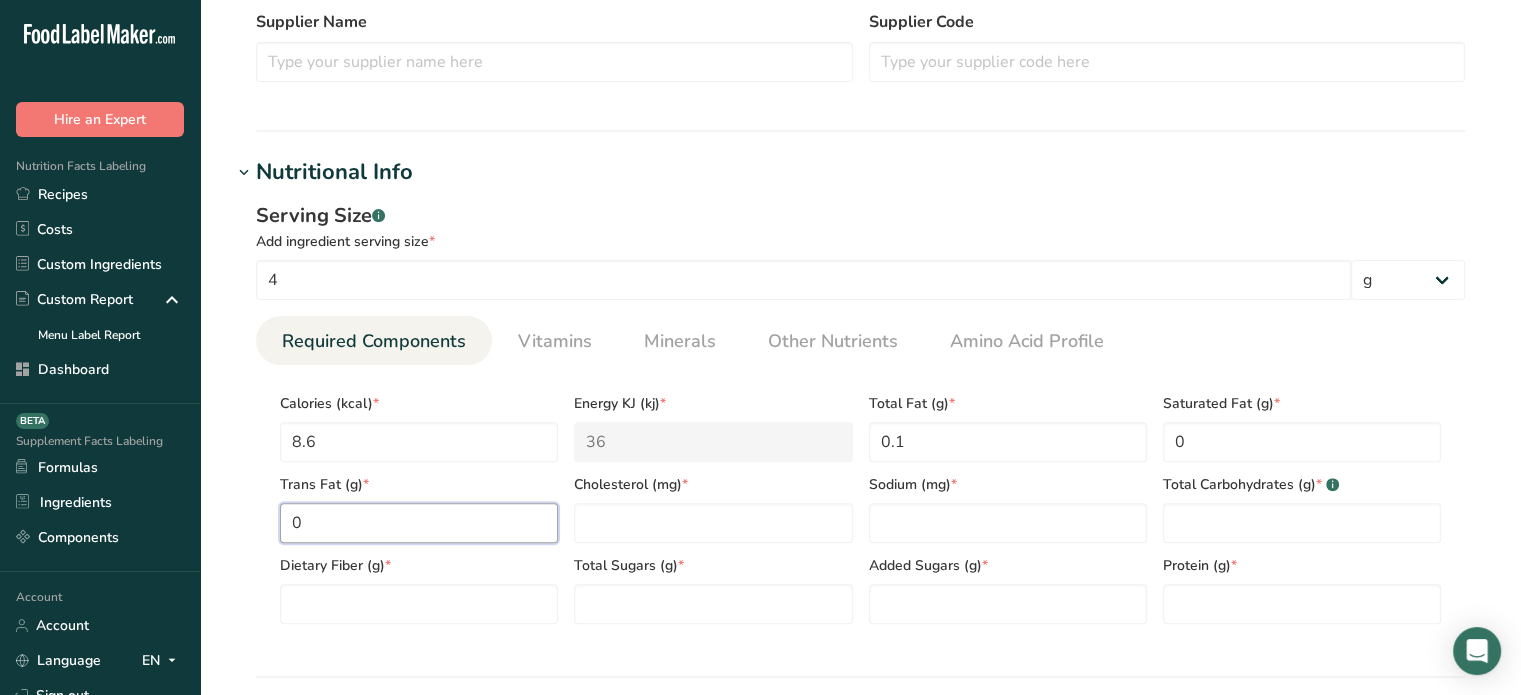 type on "0" 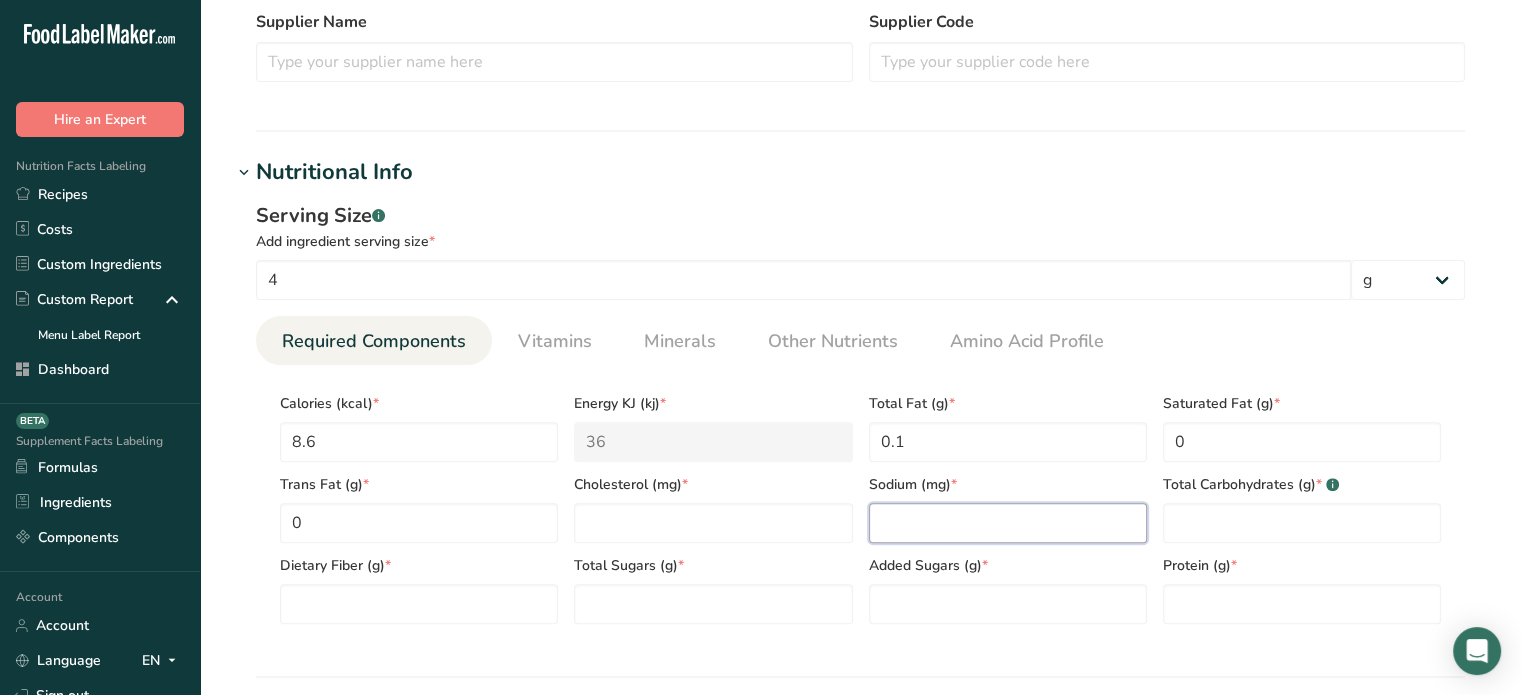 type on "0" 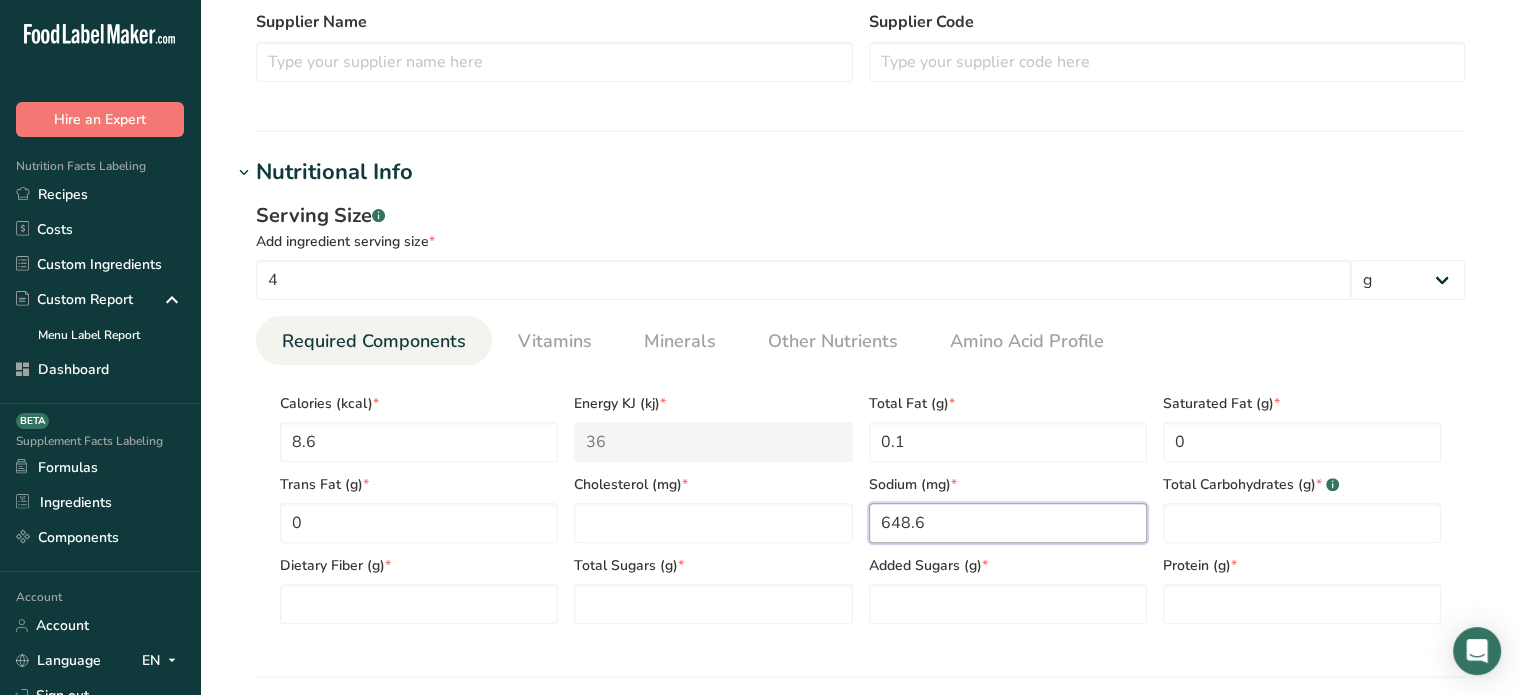 type on "648.6" 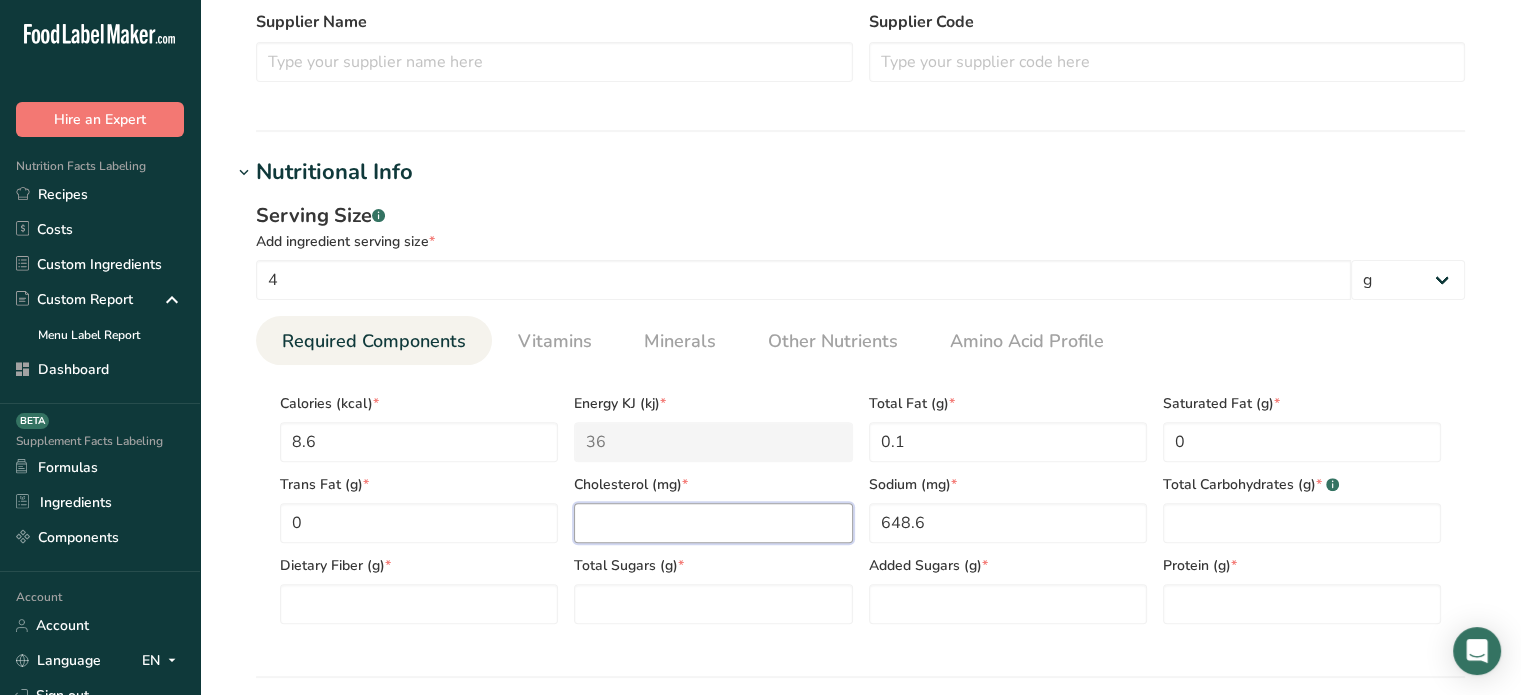 click at bounding box center [713, 523] 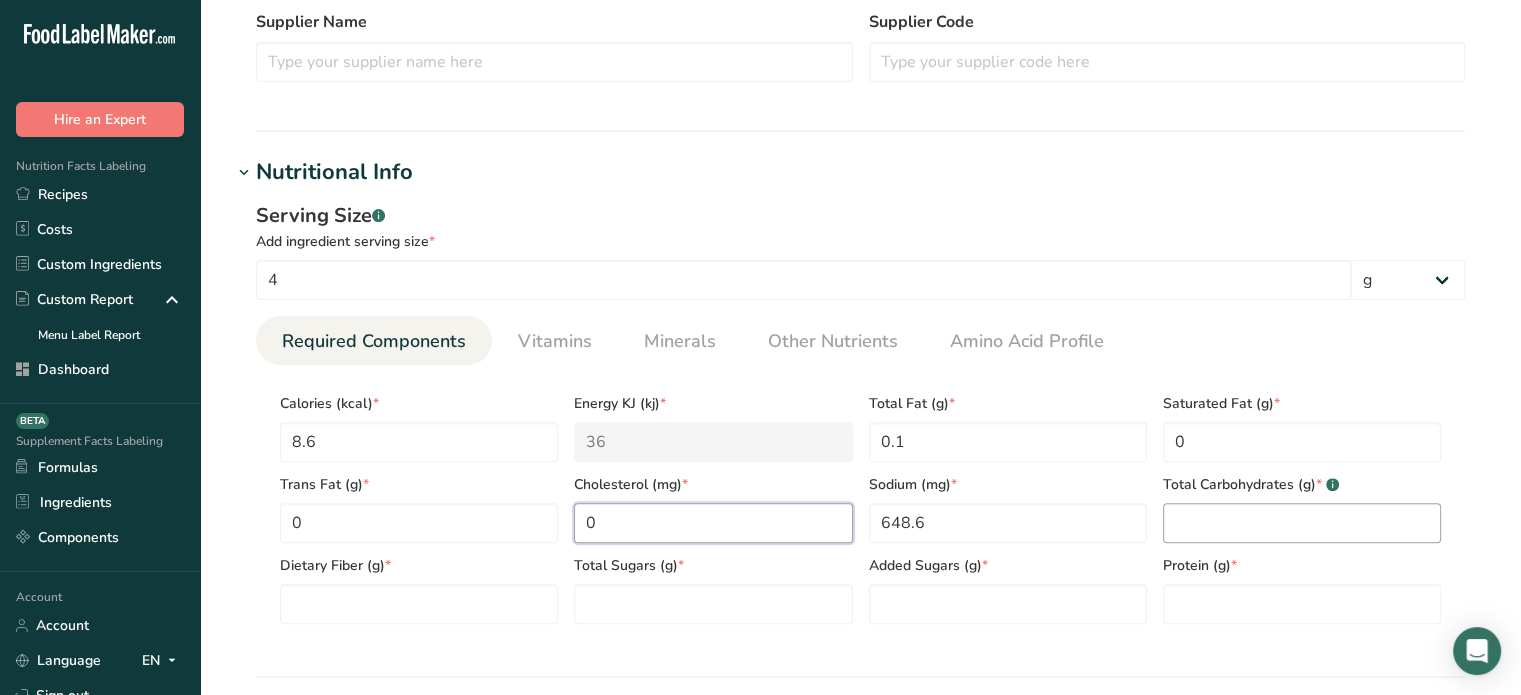 type on "0" 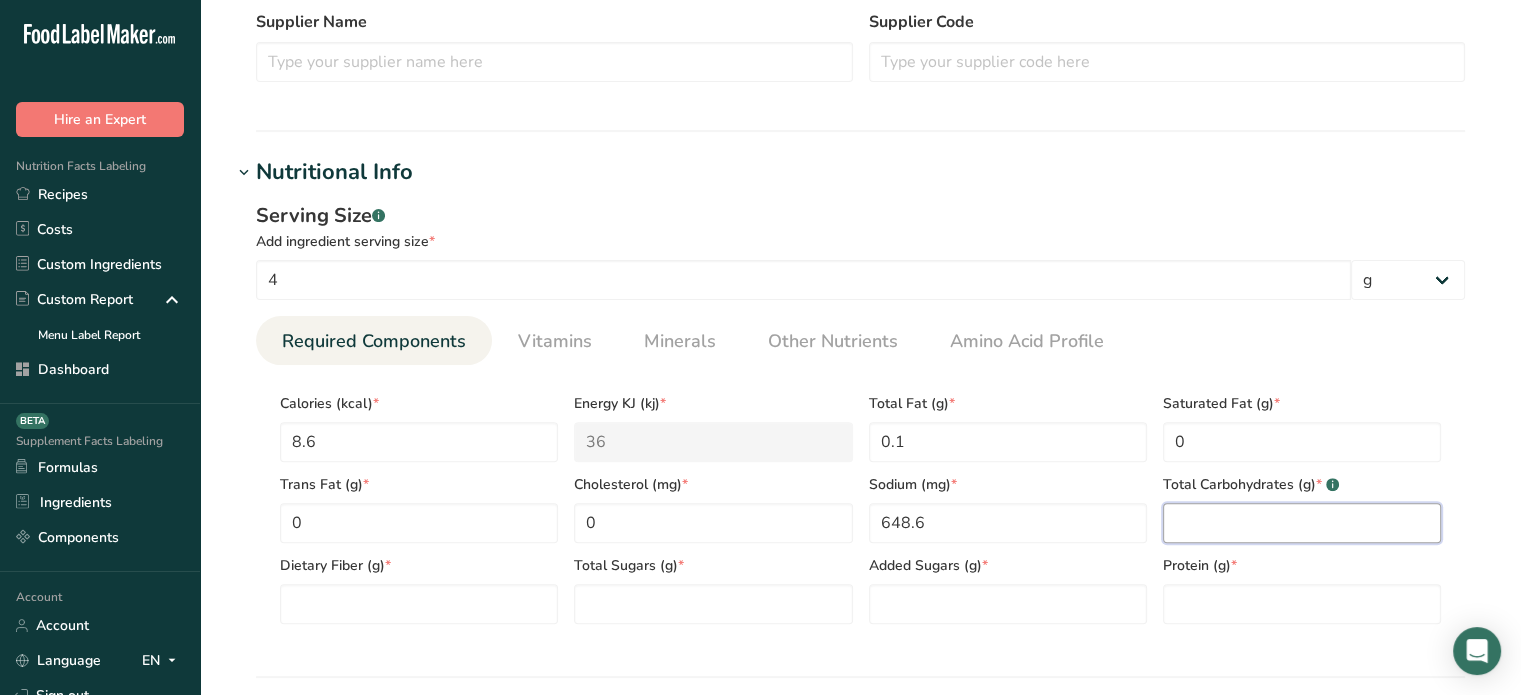 click at bounding box center (1302, 523) 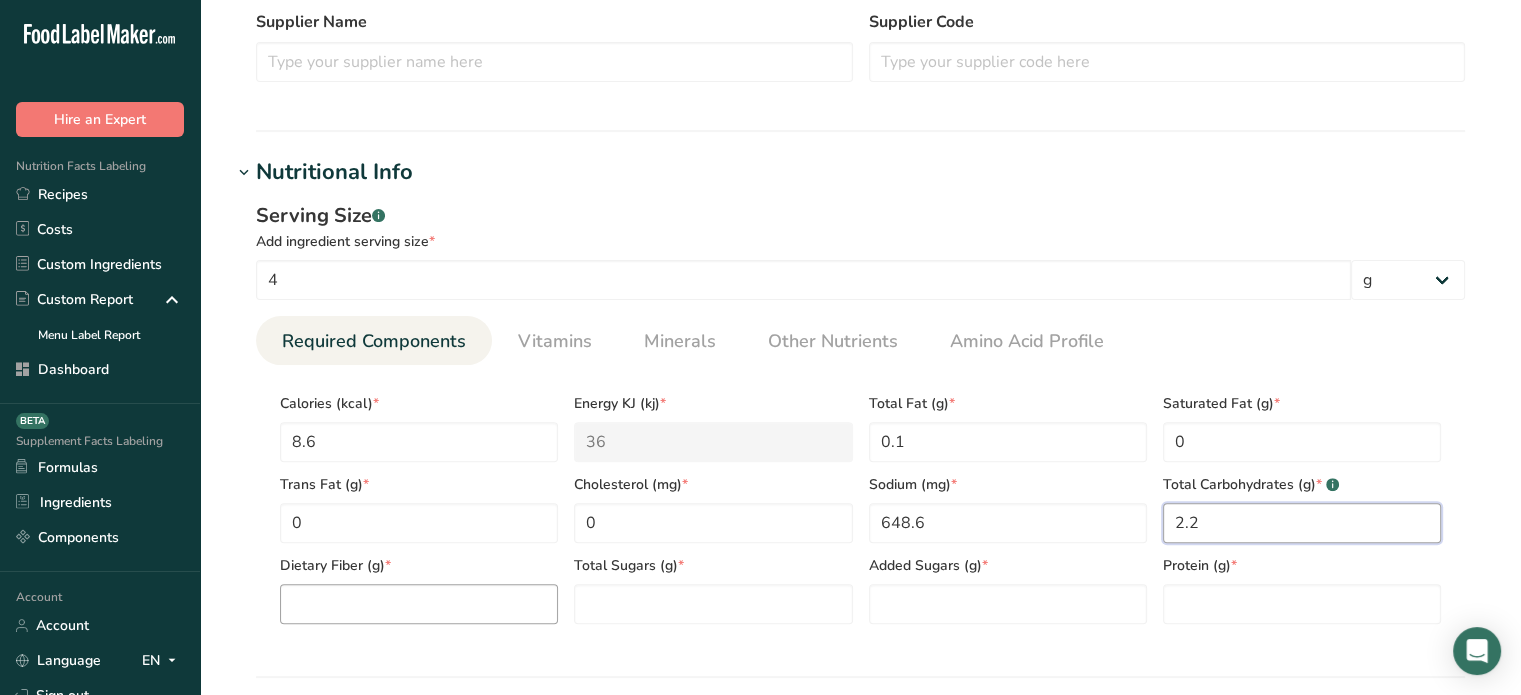 type on "2.2" 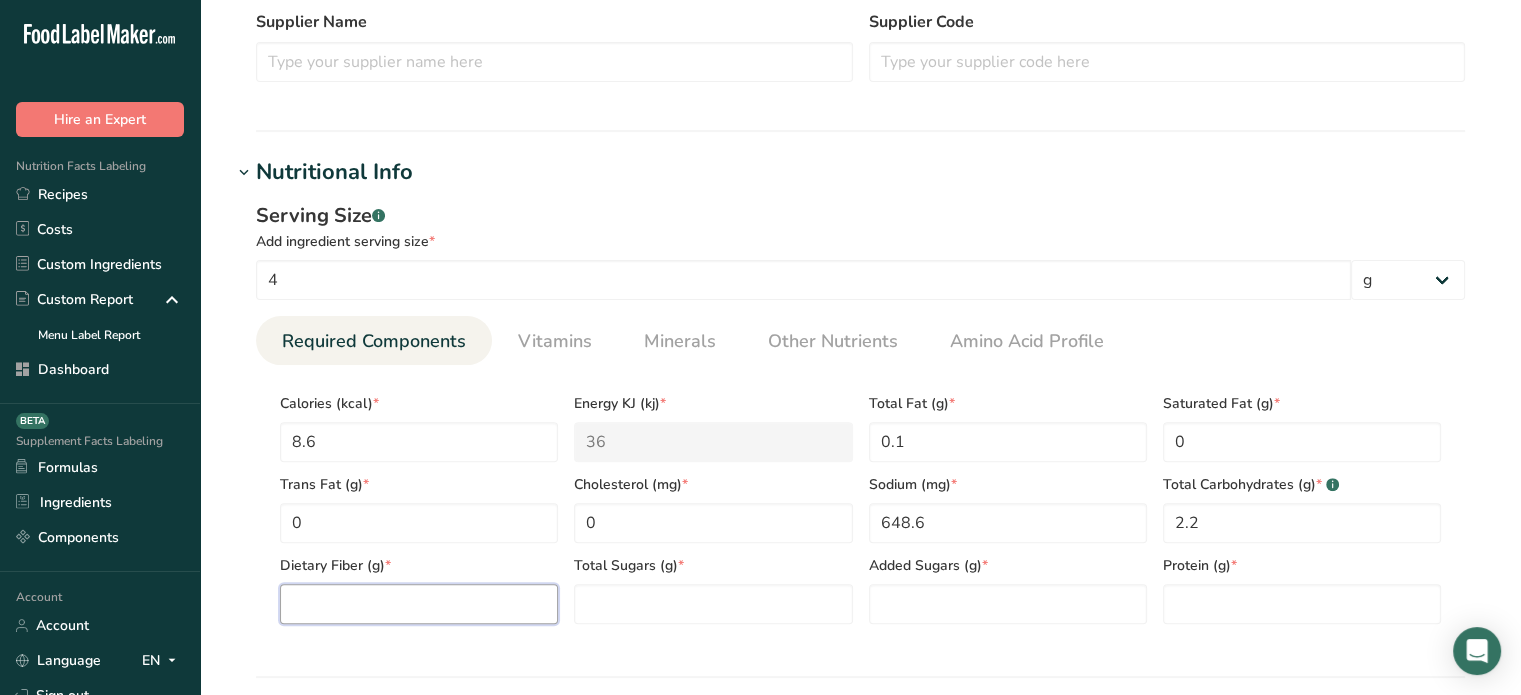 click at bounding box center [419, 604] 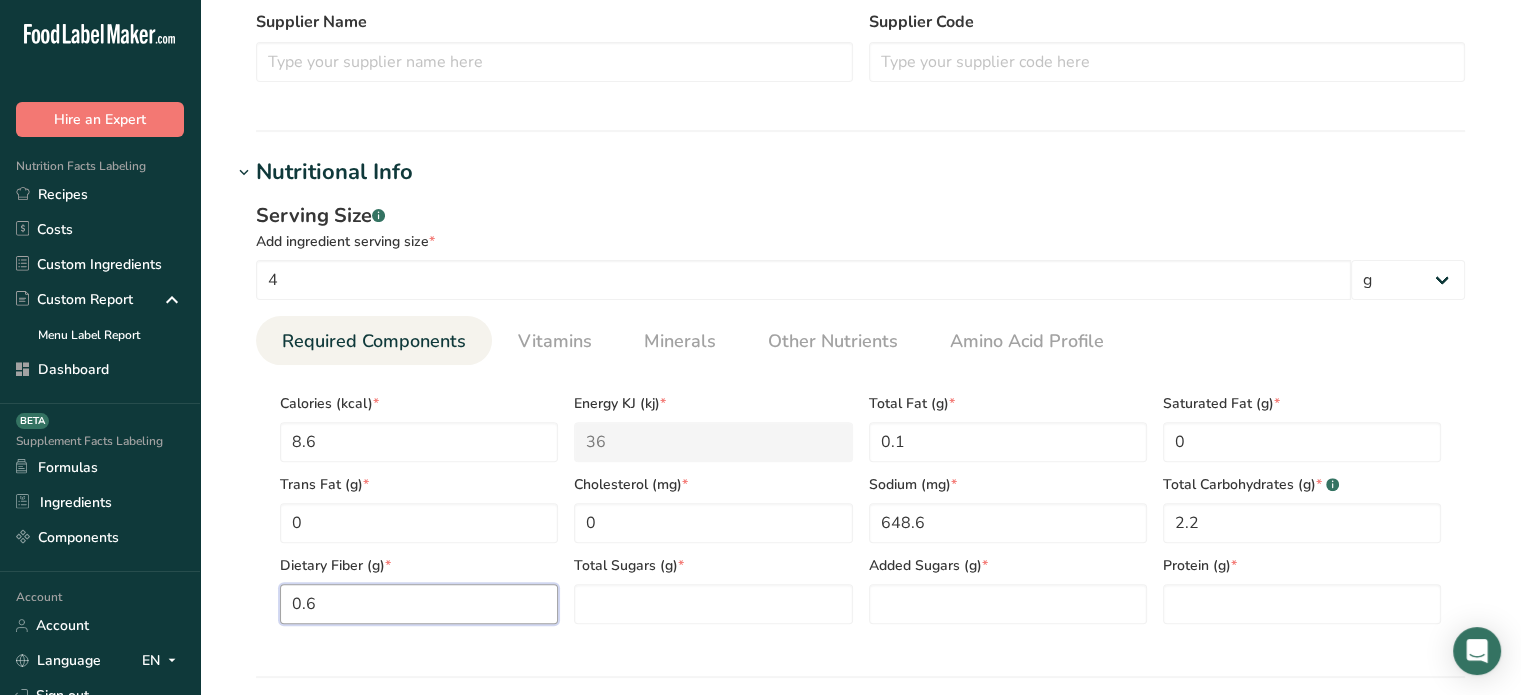 type on "0.6" 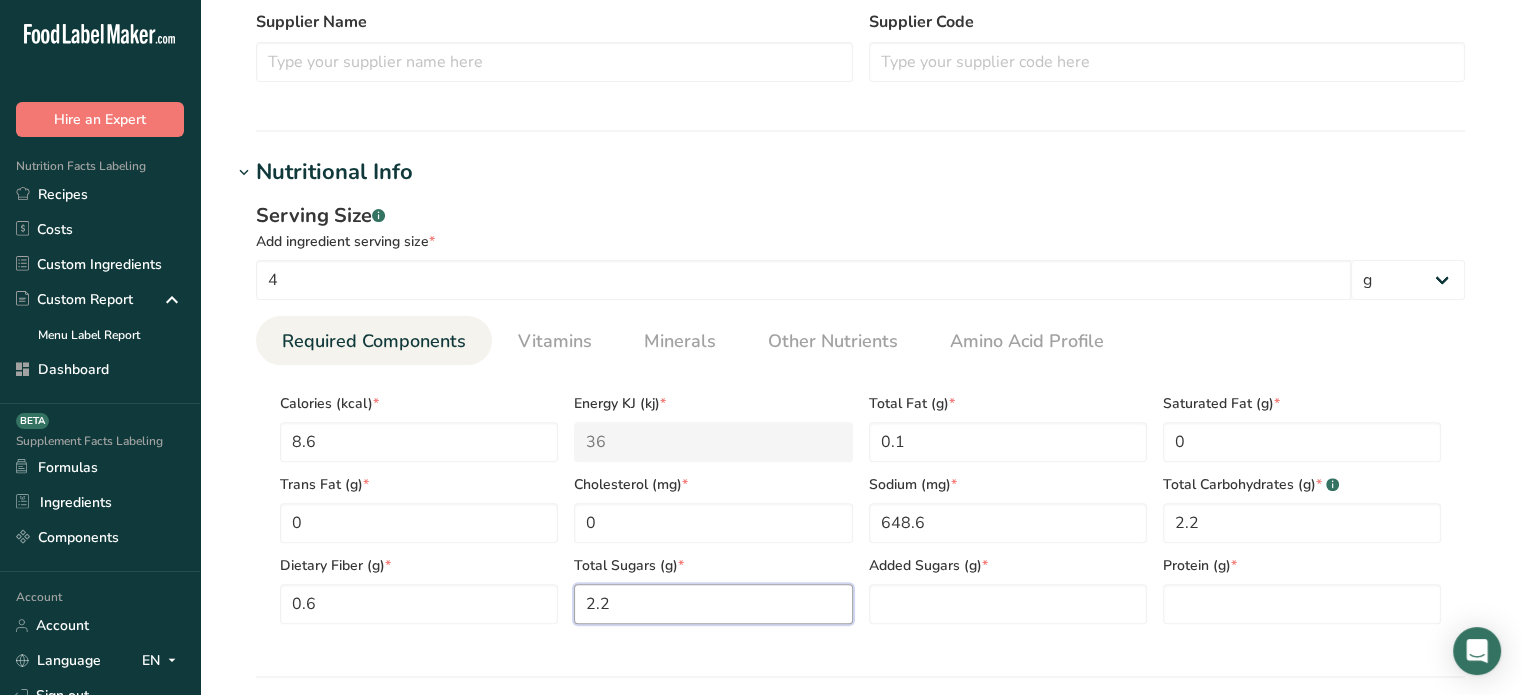 type on "2.2" 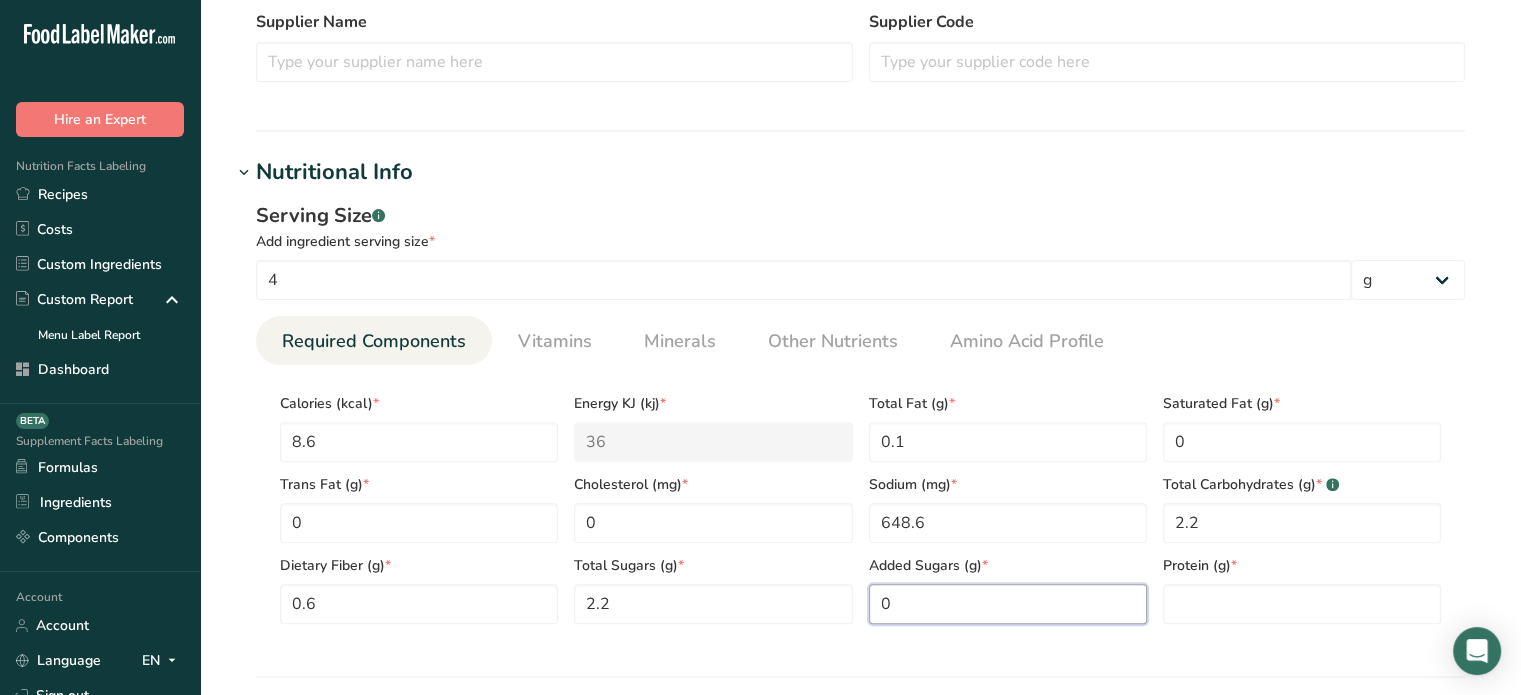 type on "0" 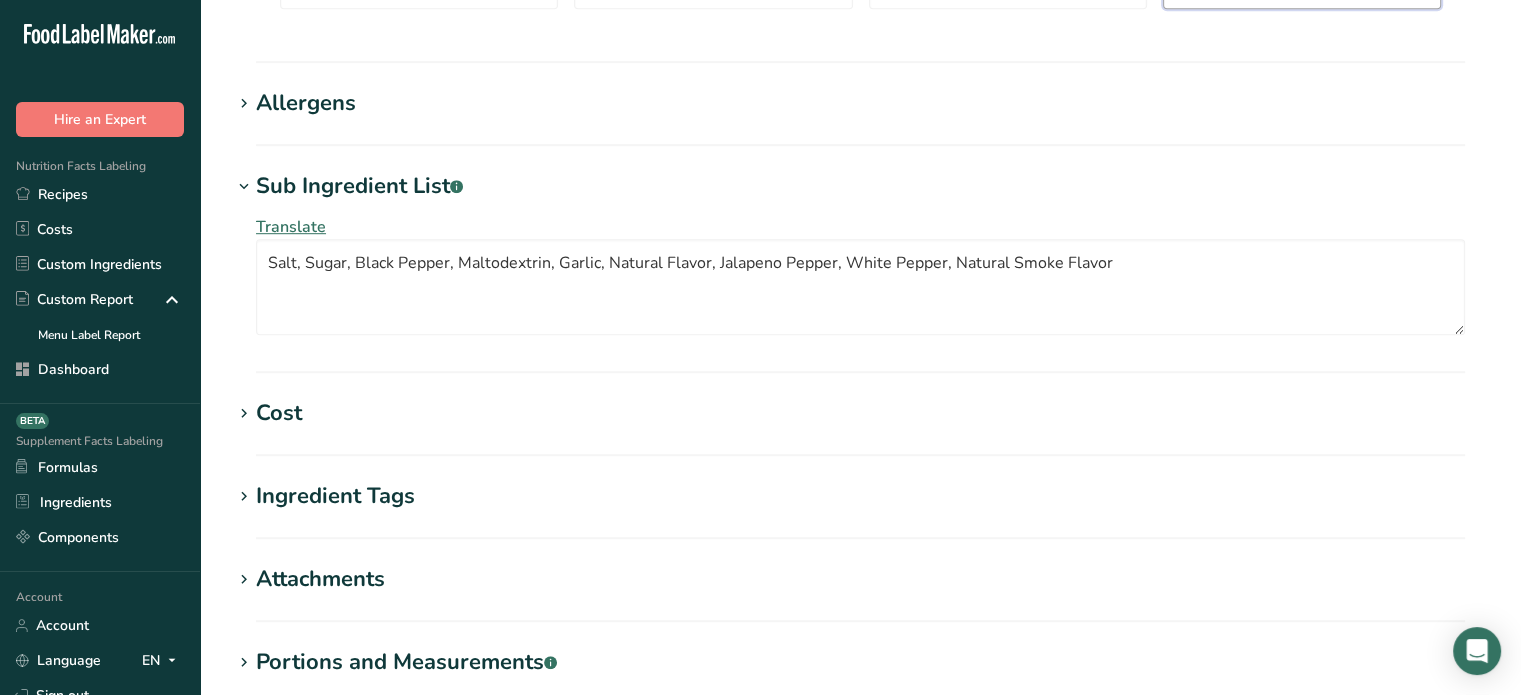 scroll, scrollTop: 1460, scrollLeft: 0, axis: vertical 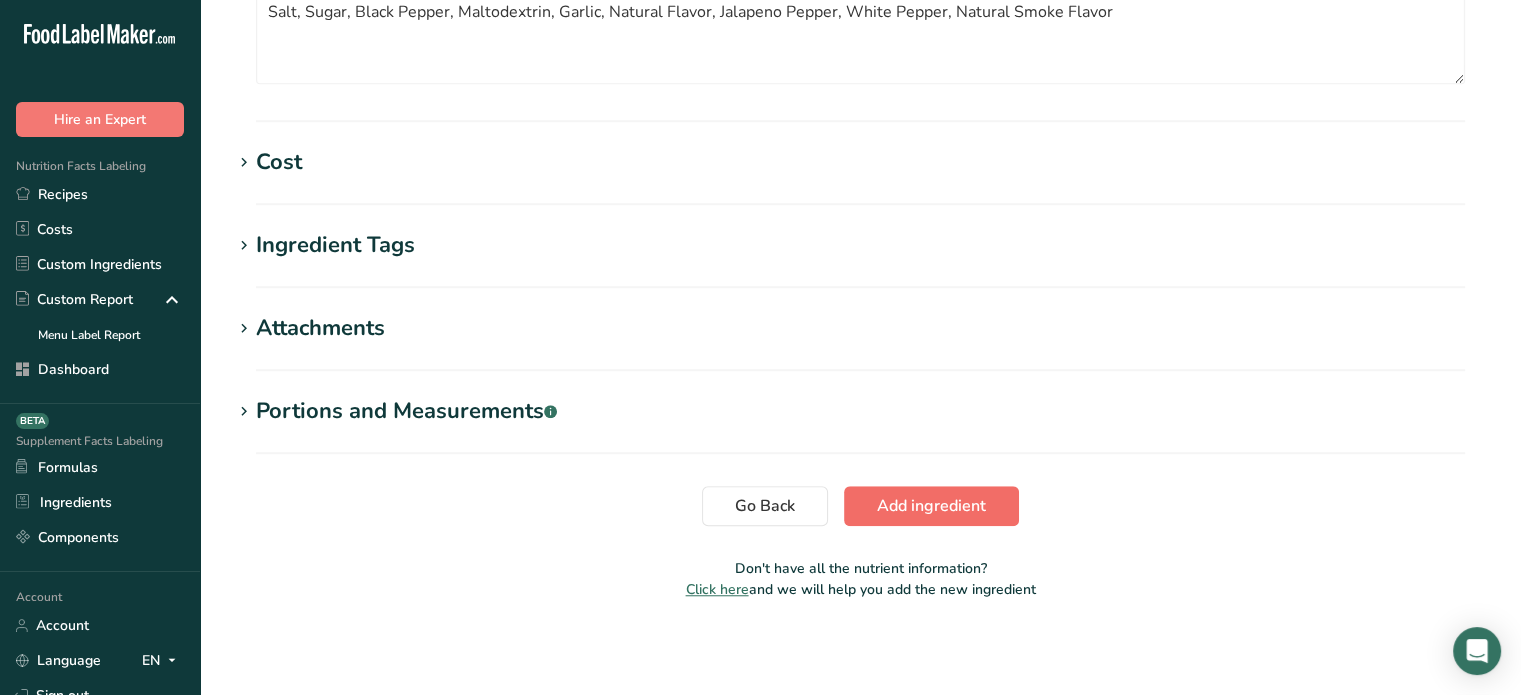 type on "0.6" 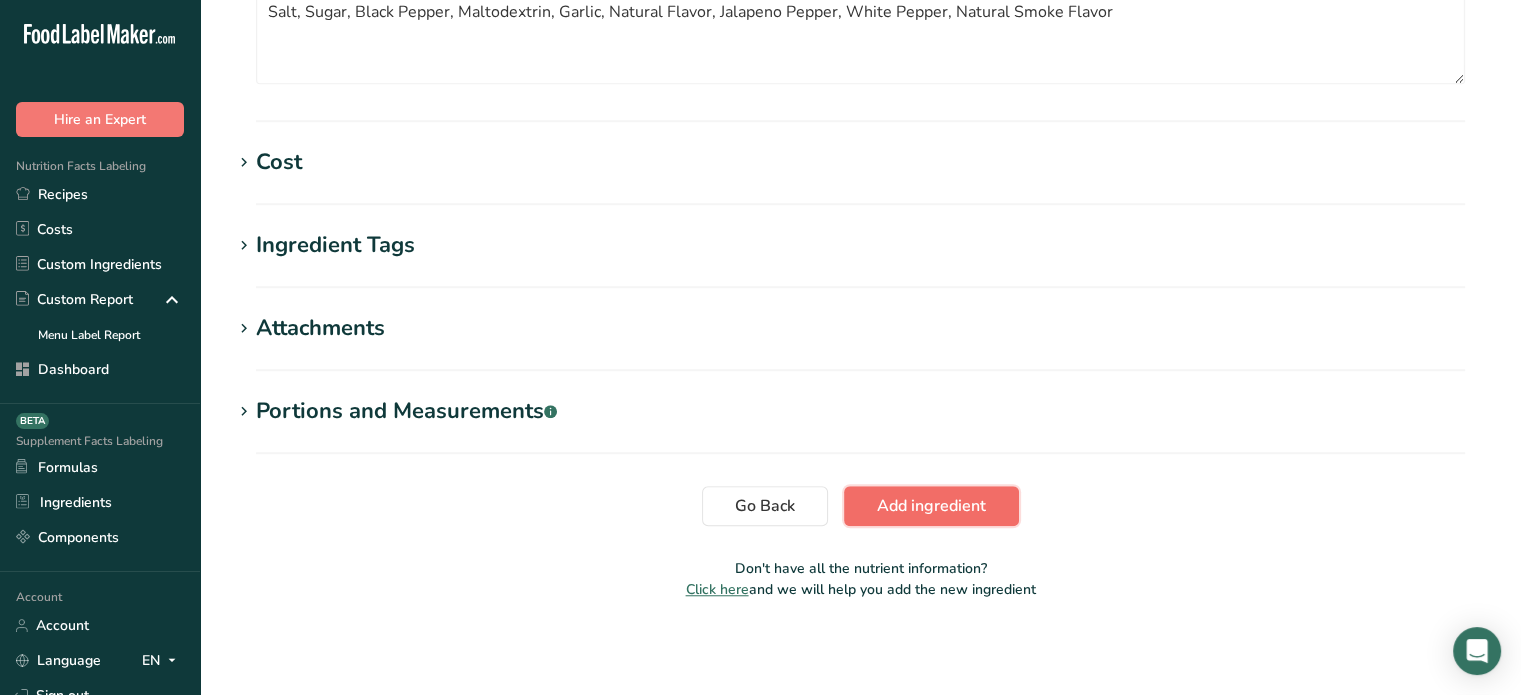 click on "Add ingredient" at bounding box center (931, 506) 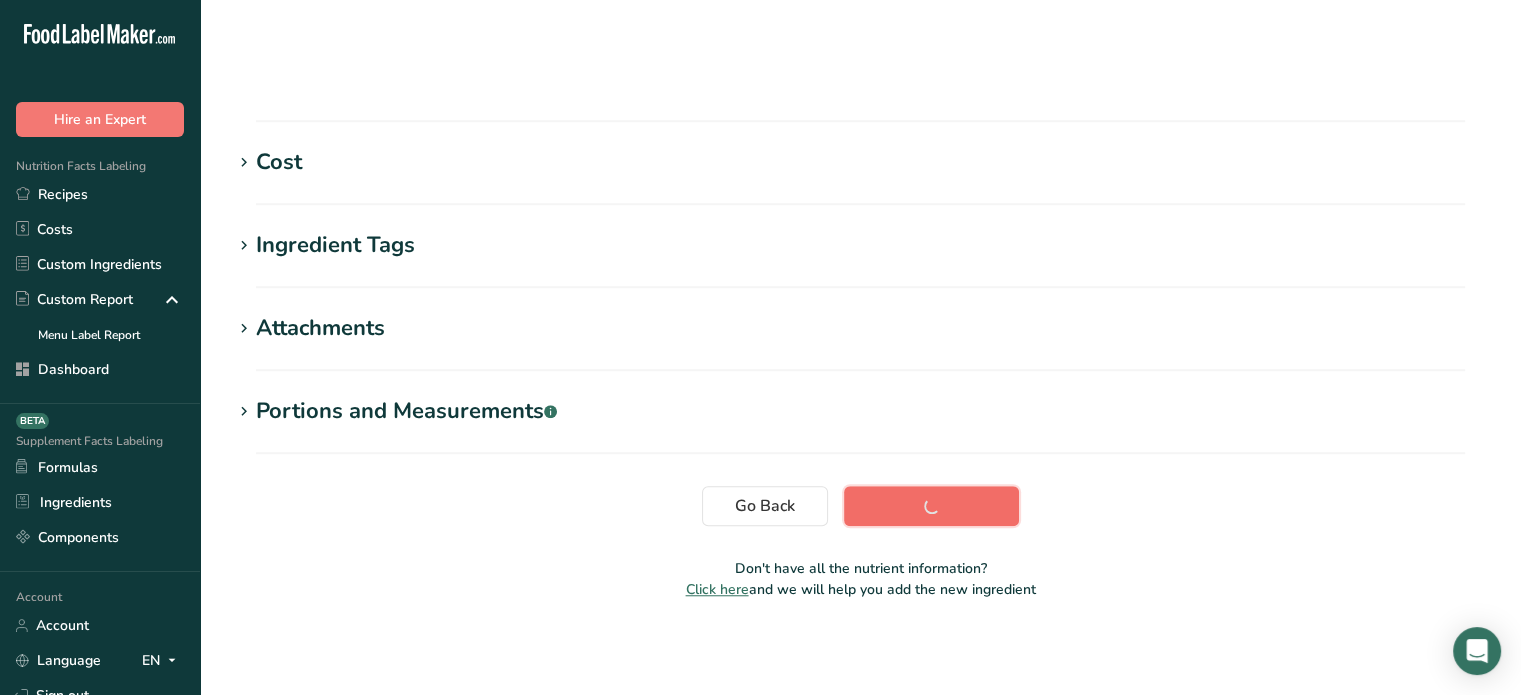 scroll, scrollTop: 379, scrollLeft: 0, axis: vertical 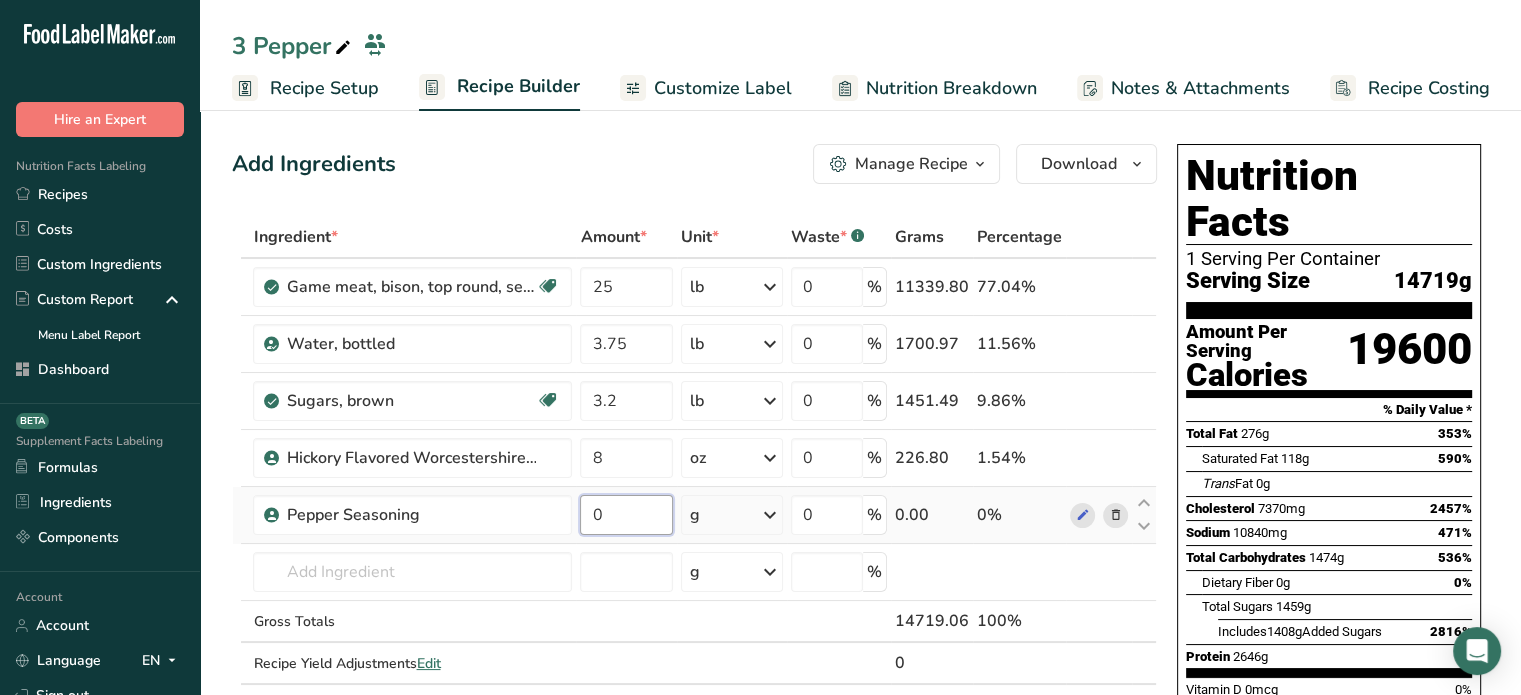 drag, startPoint x: 646, startPoint y: 504, endPoint x: 600, endPoint y: 503, distance: 46.010868 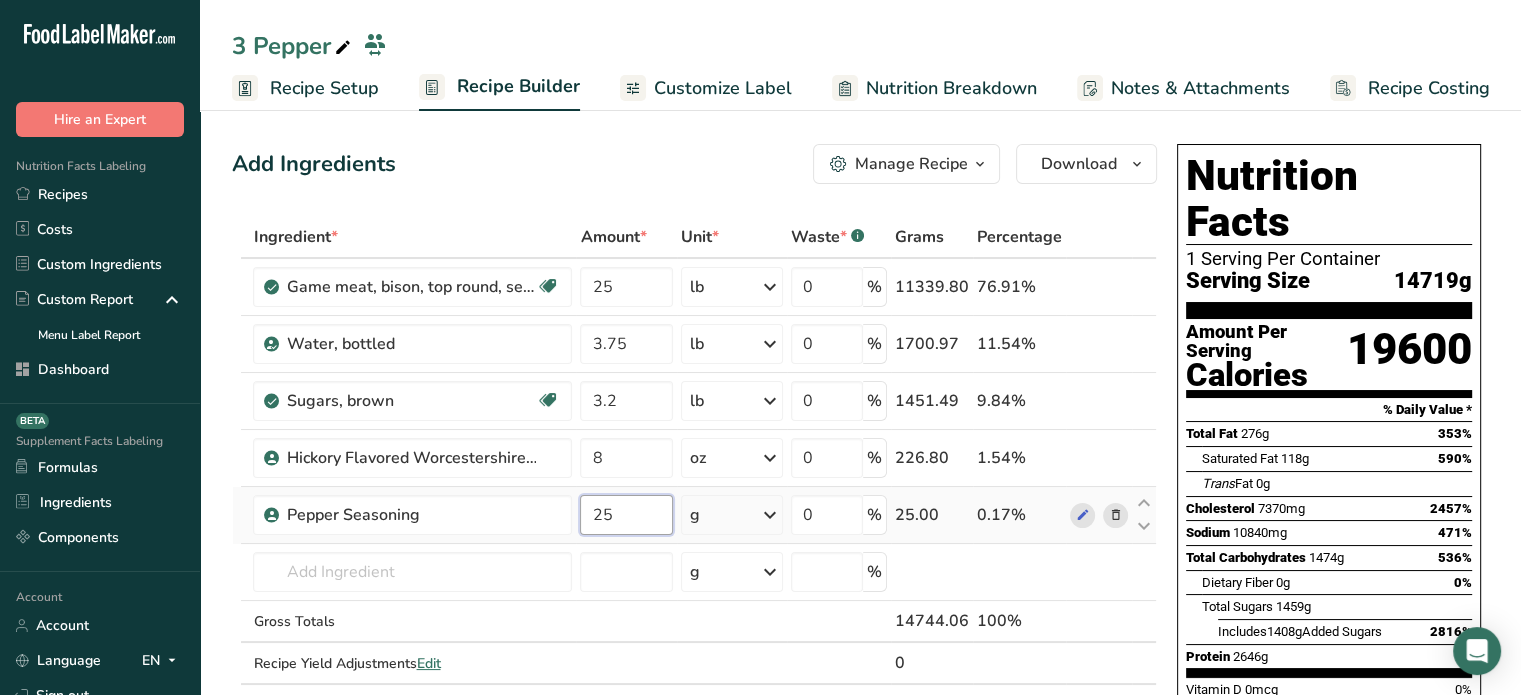 type on "25" 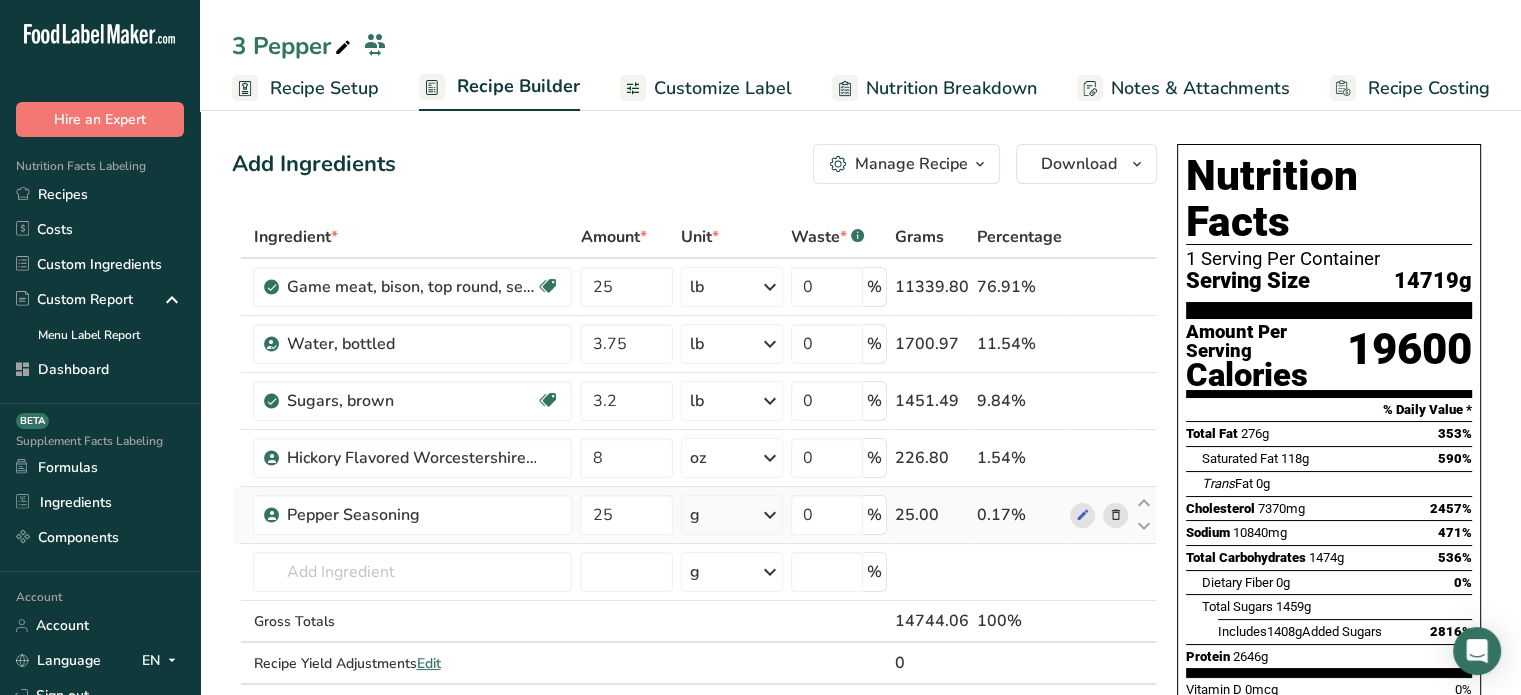 click on "Ingredient *
Amount *
Unit *
Waste *   .a-a{fill:#347362;}.b-a{fill:#fff;}          Grams
Percentage
Game meat, bison, top round, separable lean only, 1" steak, raw
Dairy free
Gluten free
Soy free
25
lb
Portions
1 serving ( 3 oz )
1 steak
Weight Units
g
kg
mg
See more
Volume Units
l
Volume units require a density conversion. If you know your ingredient's density enter it below. Otherwise, click on "RIA" our AI Regulatory bot - she will be able to help you
lb/ft3
g/cm3
Confirm
mL
lb/ft3" at bounding box center (694, 471) 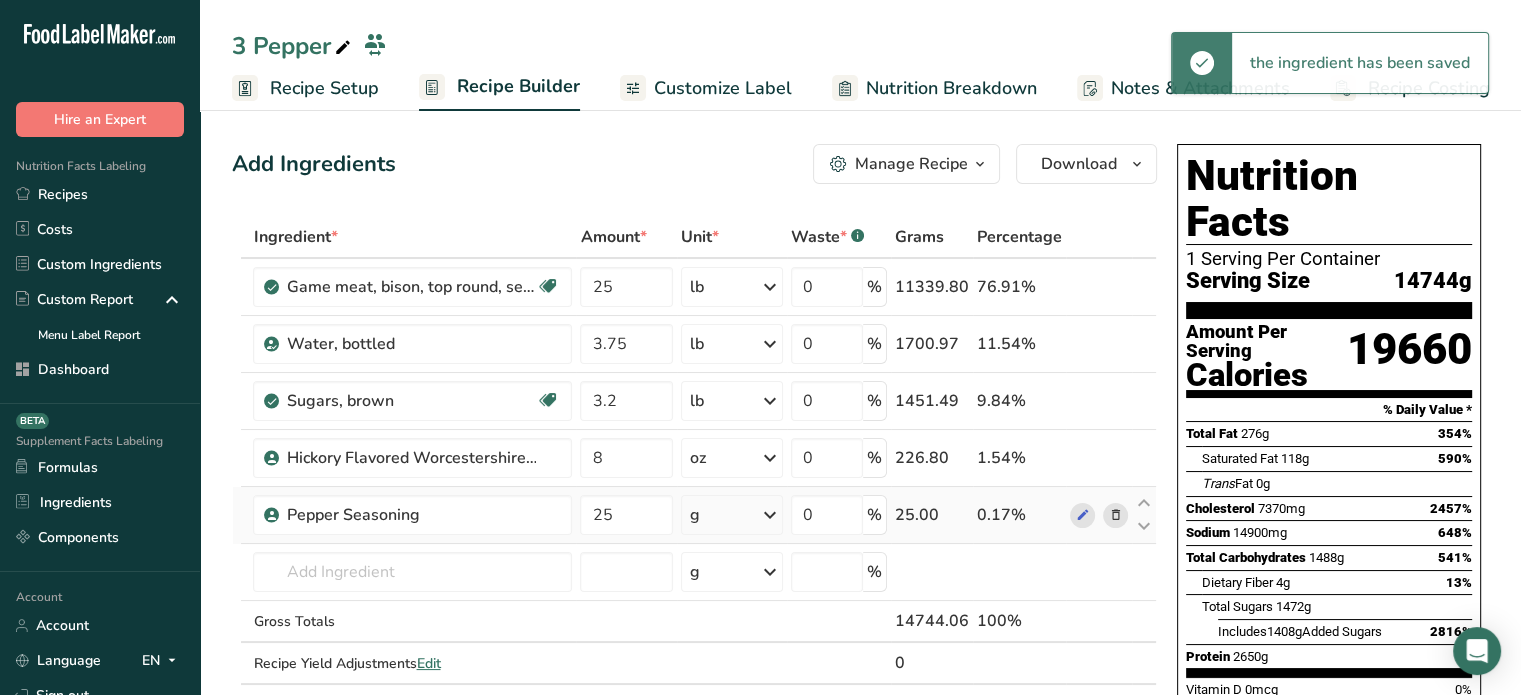 click on "g" at bounding box center [732, 515] 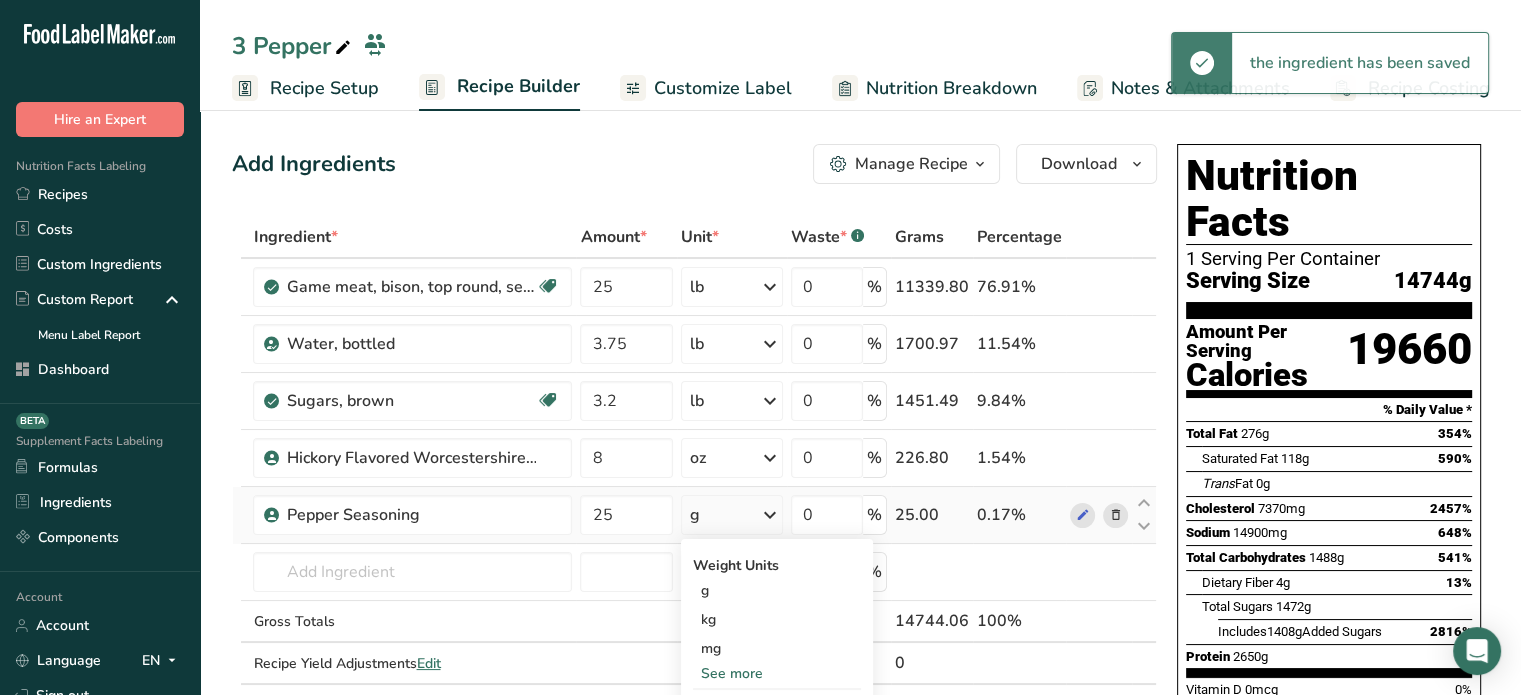 click on "See more" at bounding box center [777, 673] 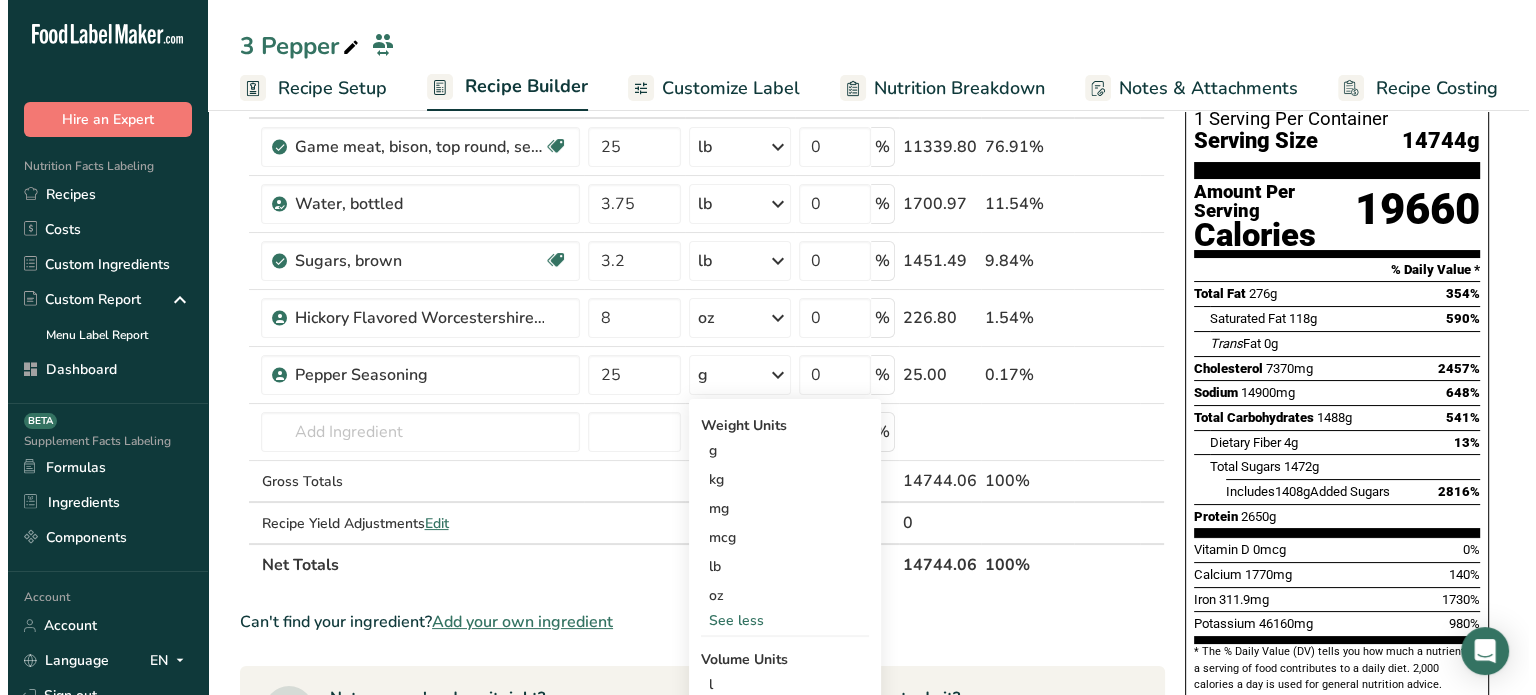 scroll, scrollTop: 175, scrollLeft: 0, axis: vertical 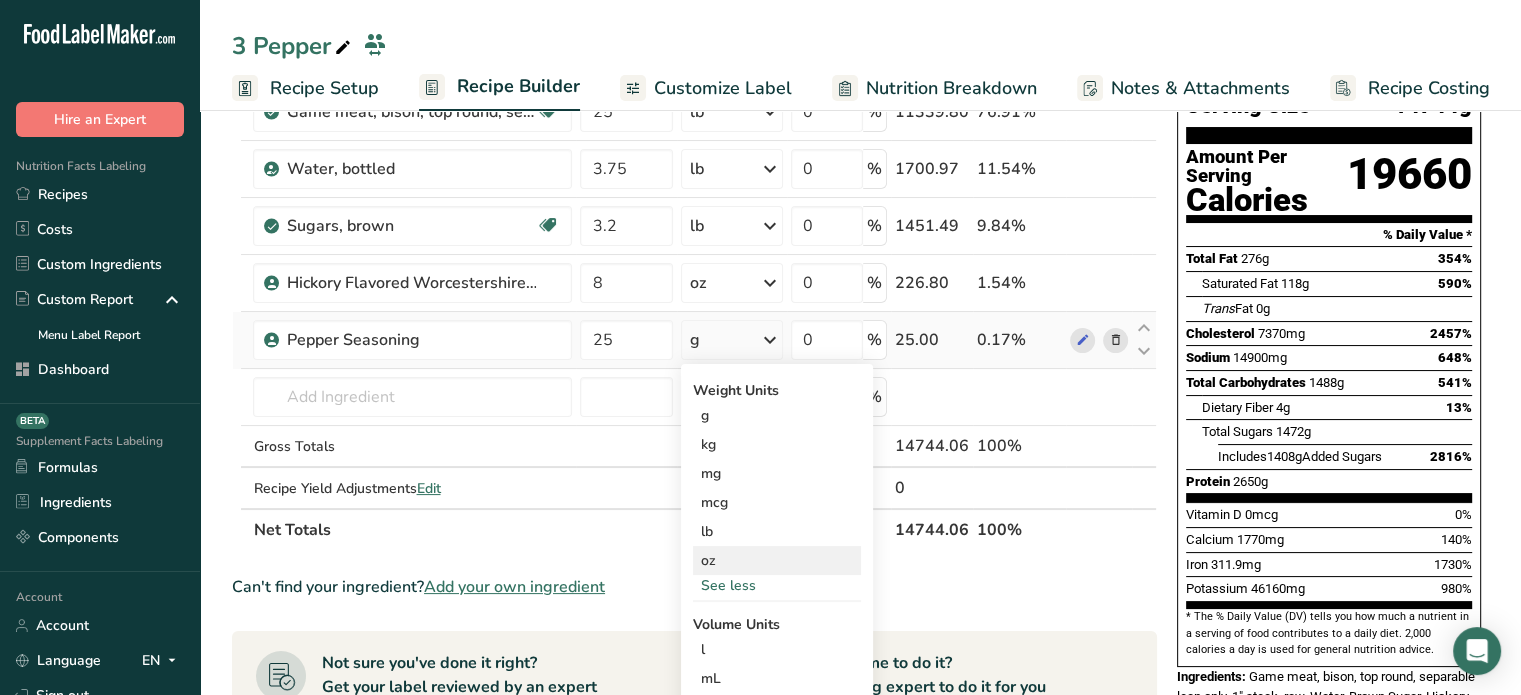click on "oz" at bounding box center [777, 560] 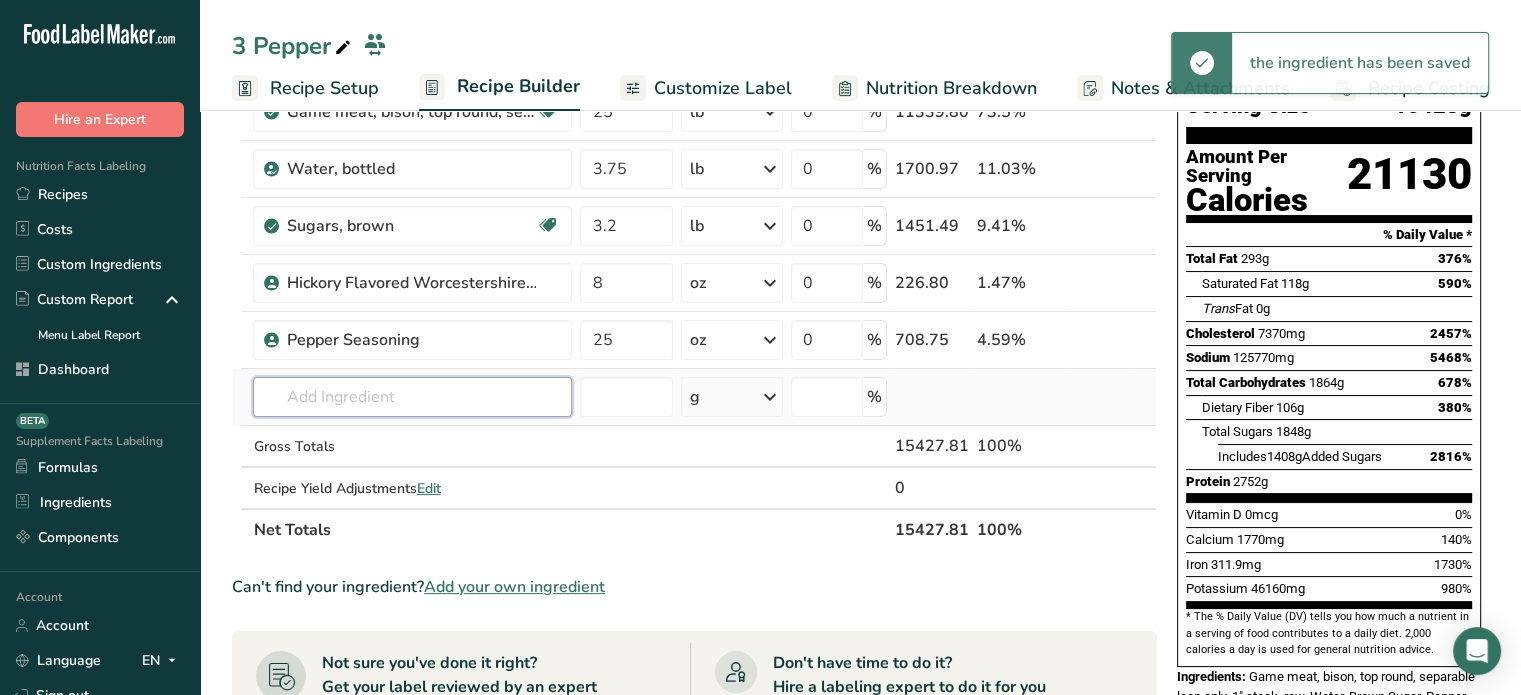 click at bounding box center (412, 397) 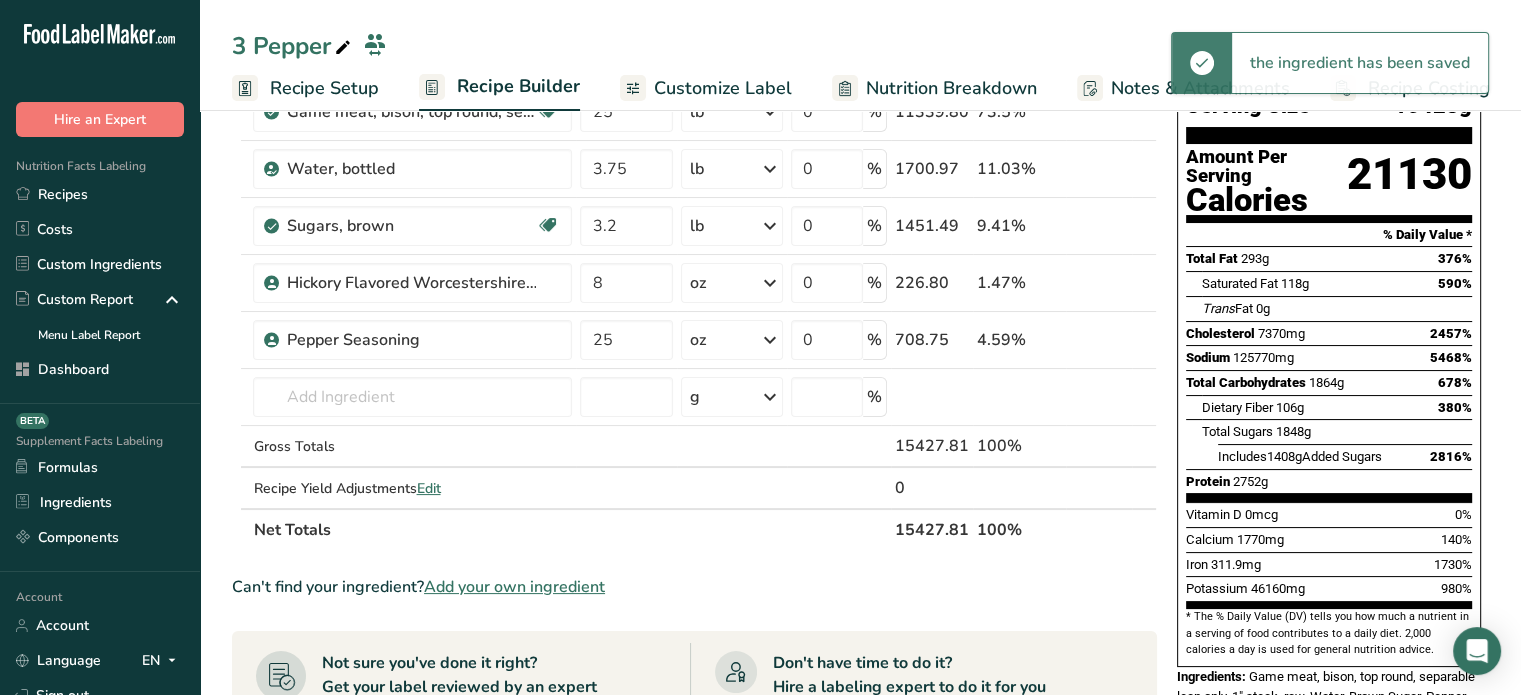 click on "15427.81" at bounding box center (932, 529) 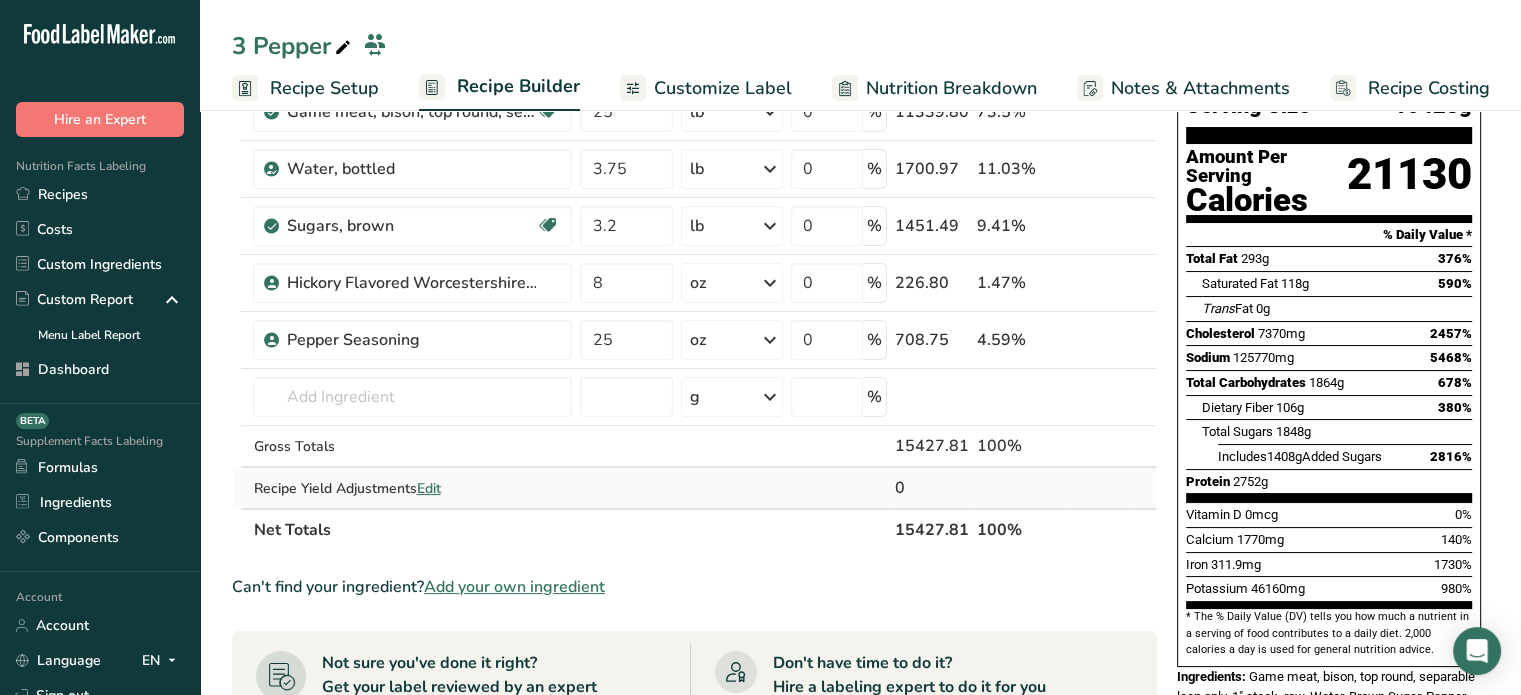 click on "Edit" at bounding box center [428, 488] 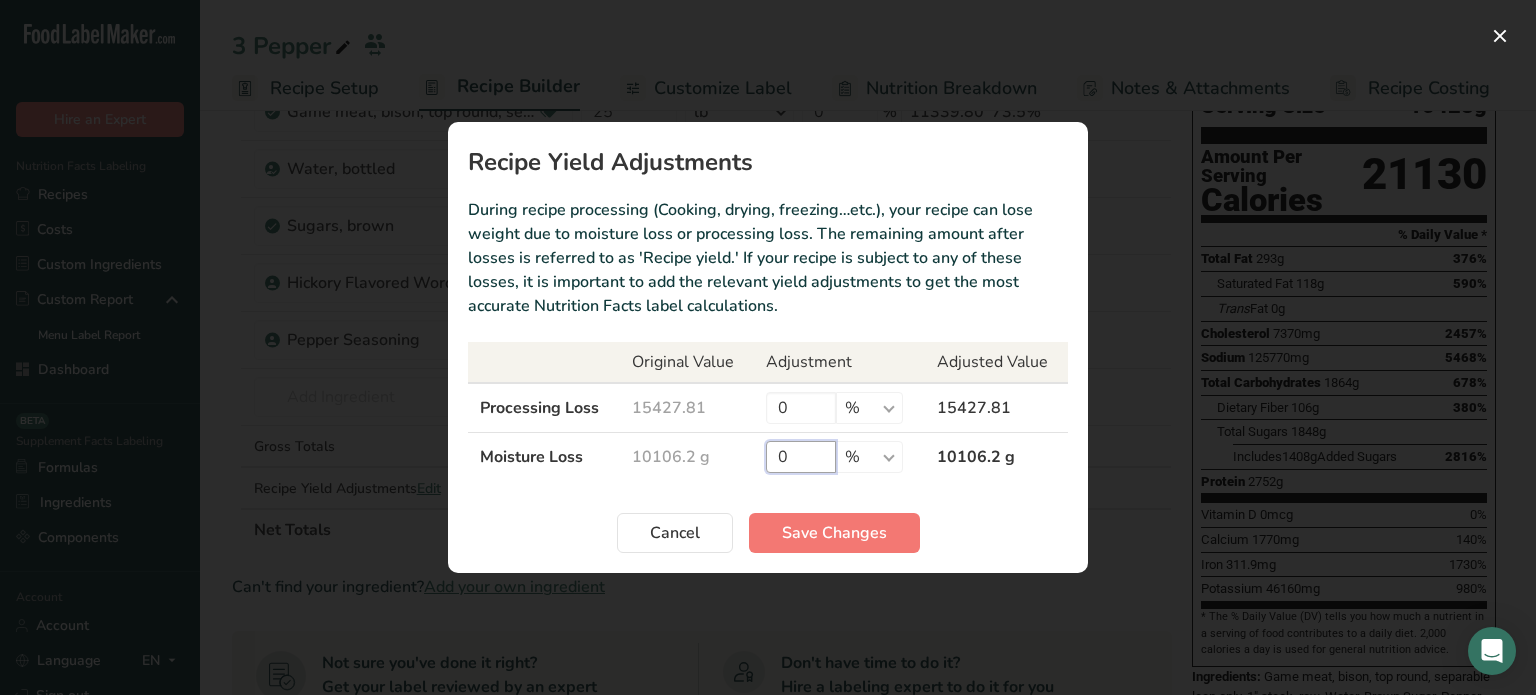click on "0" at bounding box center [801, 457] 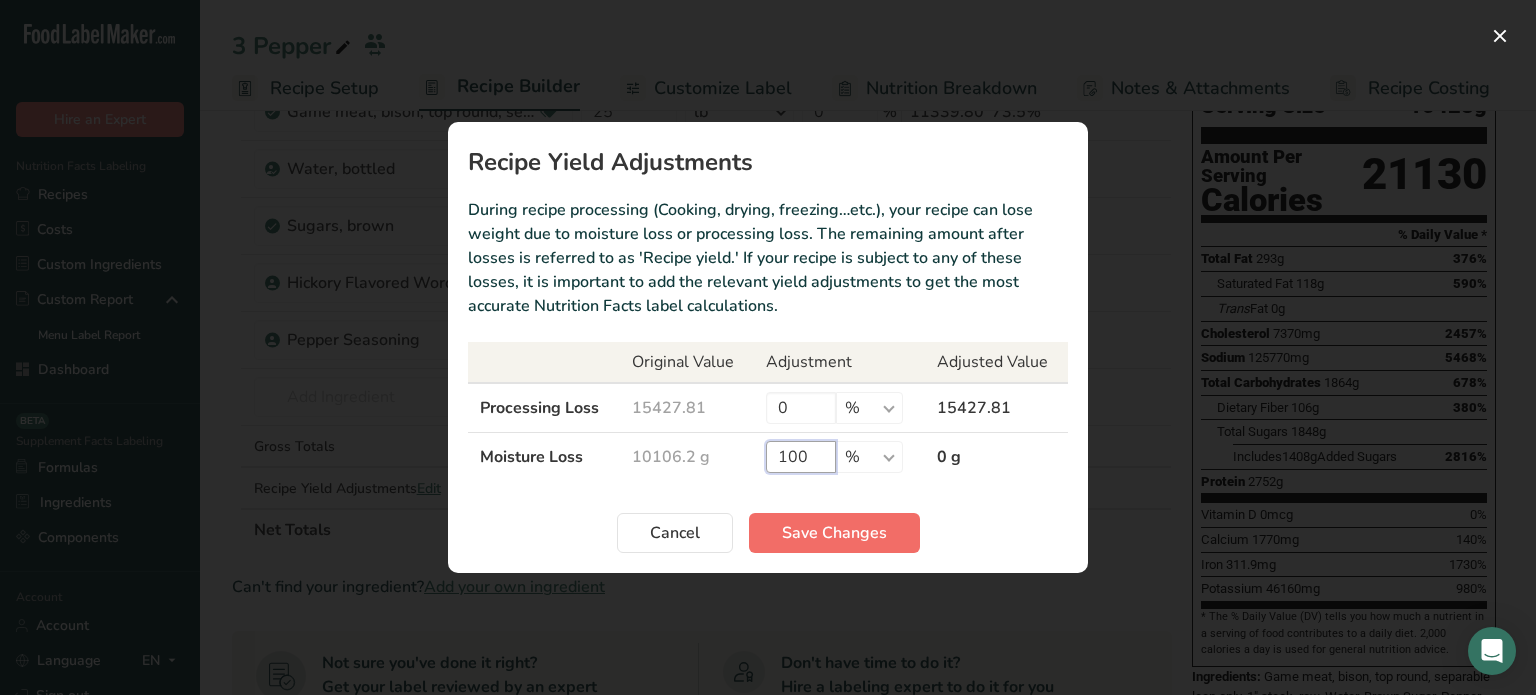 type on "100" 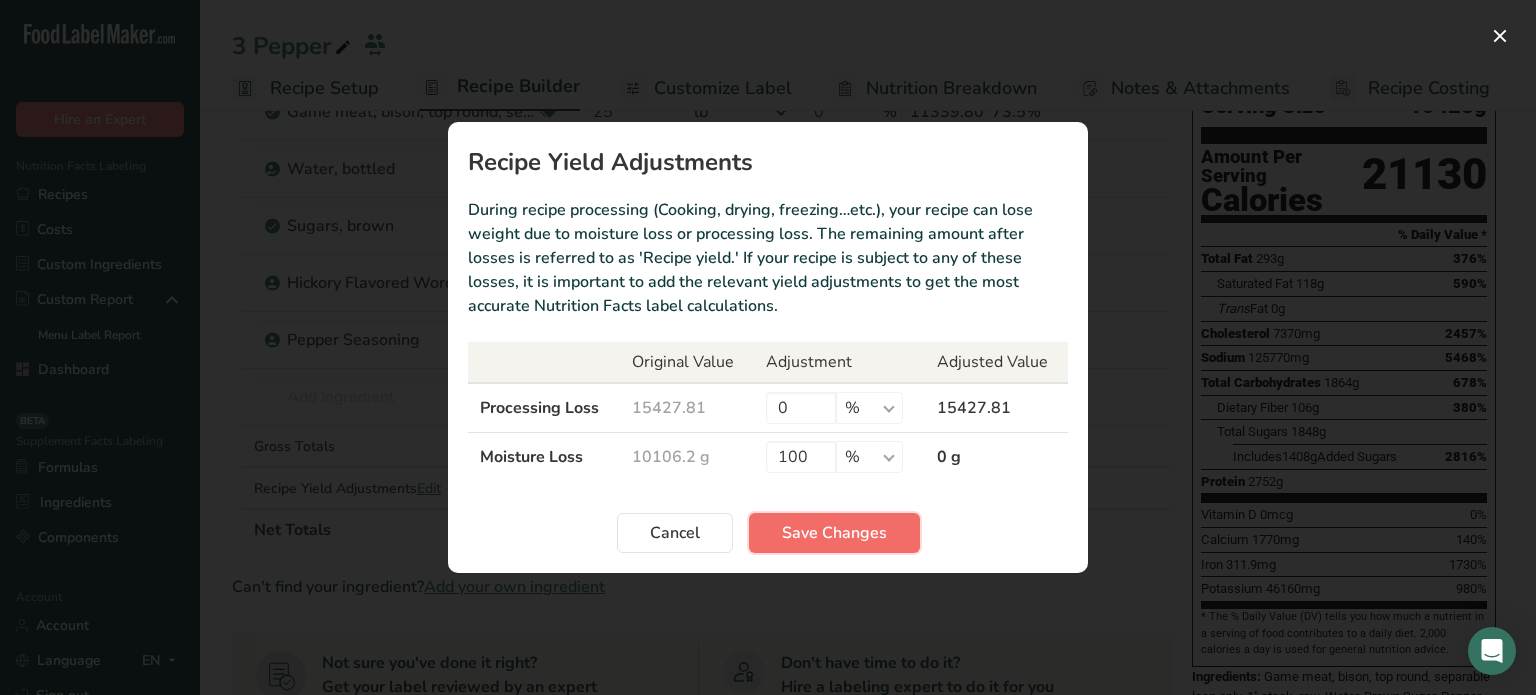 click on "Save Changes" at bounding box center (834, 533) 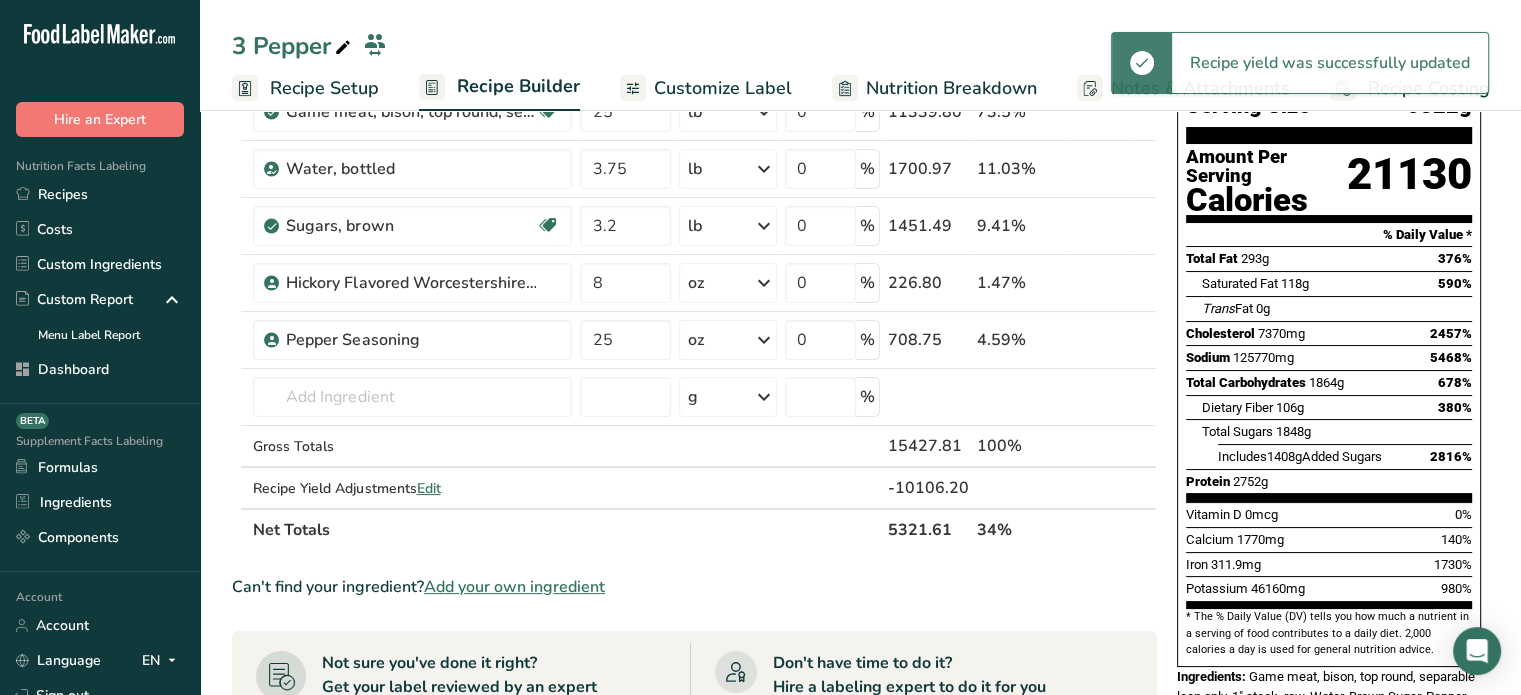 click on "5321.61" at bounding box center (928, 529) 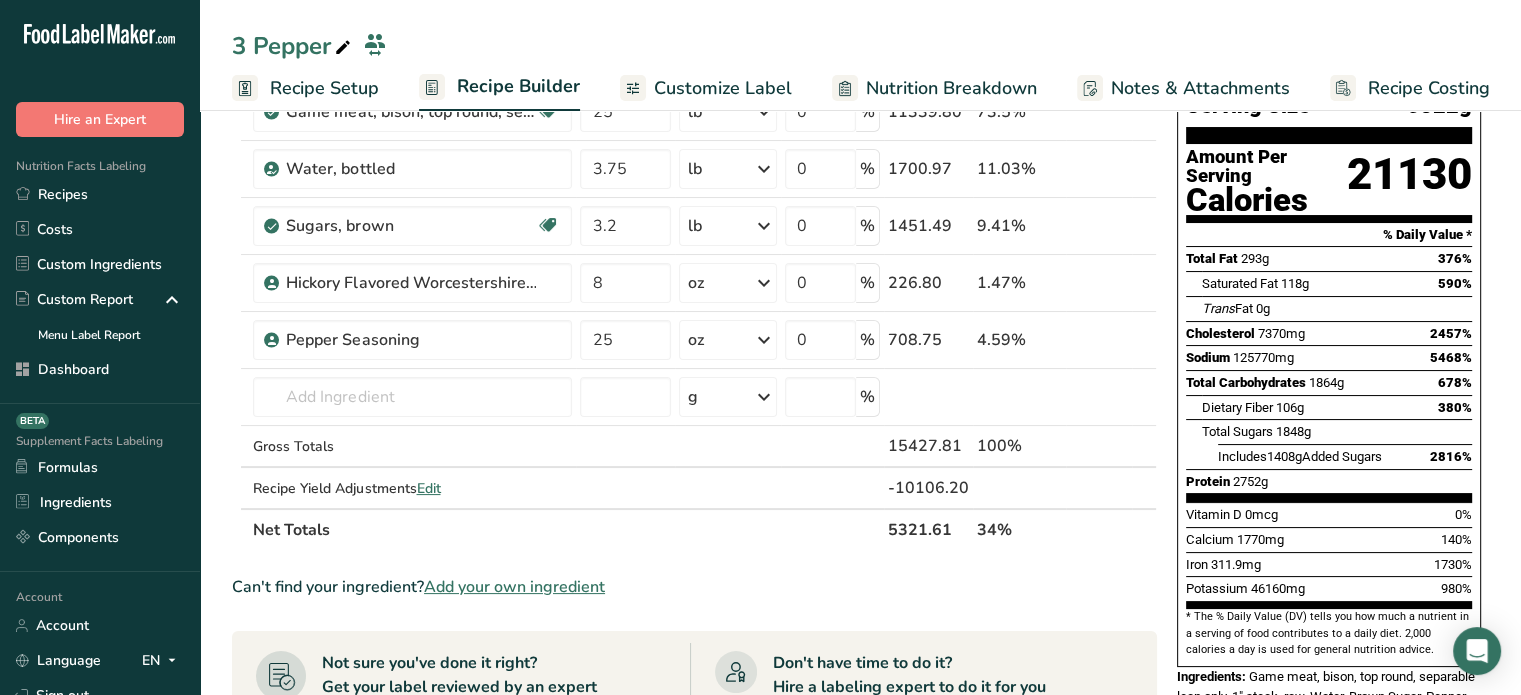 copy on "5321.61" 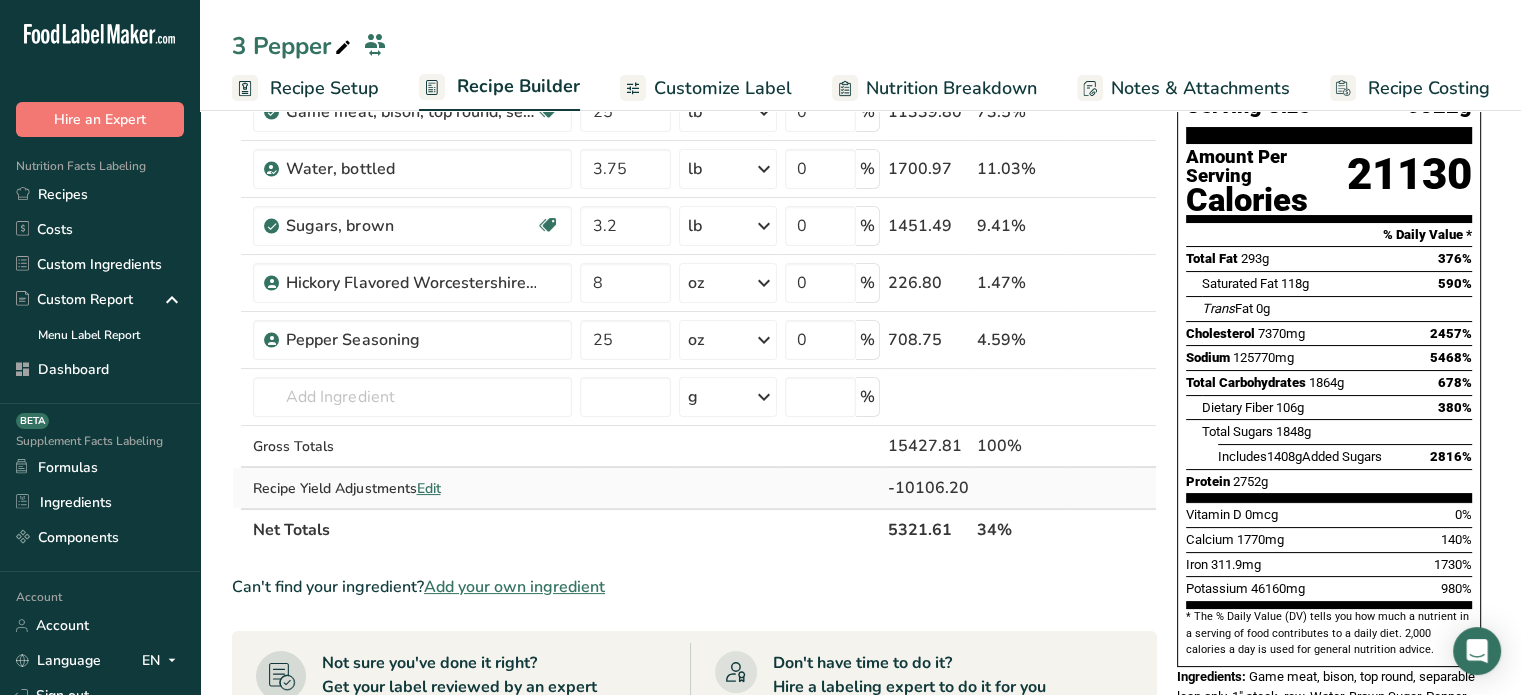 click on "Recipe Yield Adjustments
Edit" at bounding box center [412, 488] 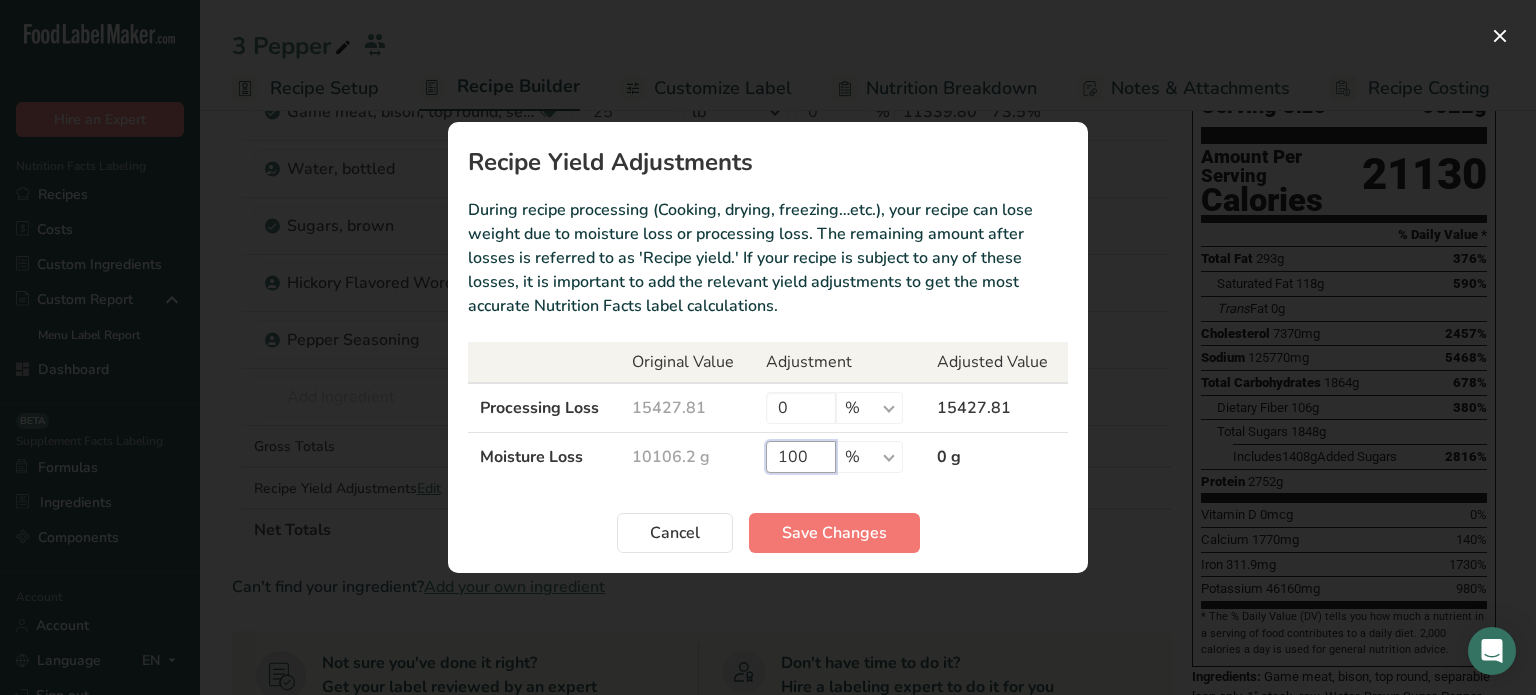 click on "100" at bounding box center [801, 457] 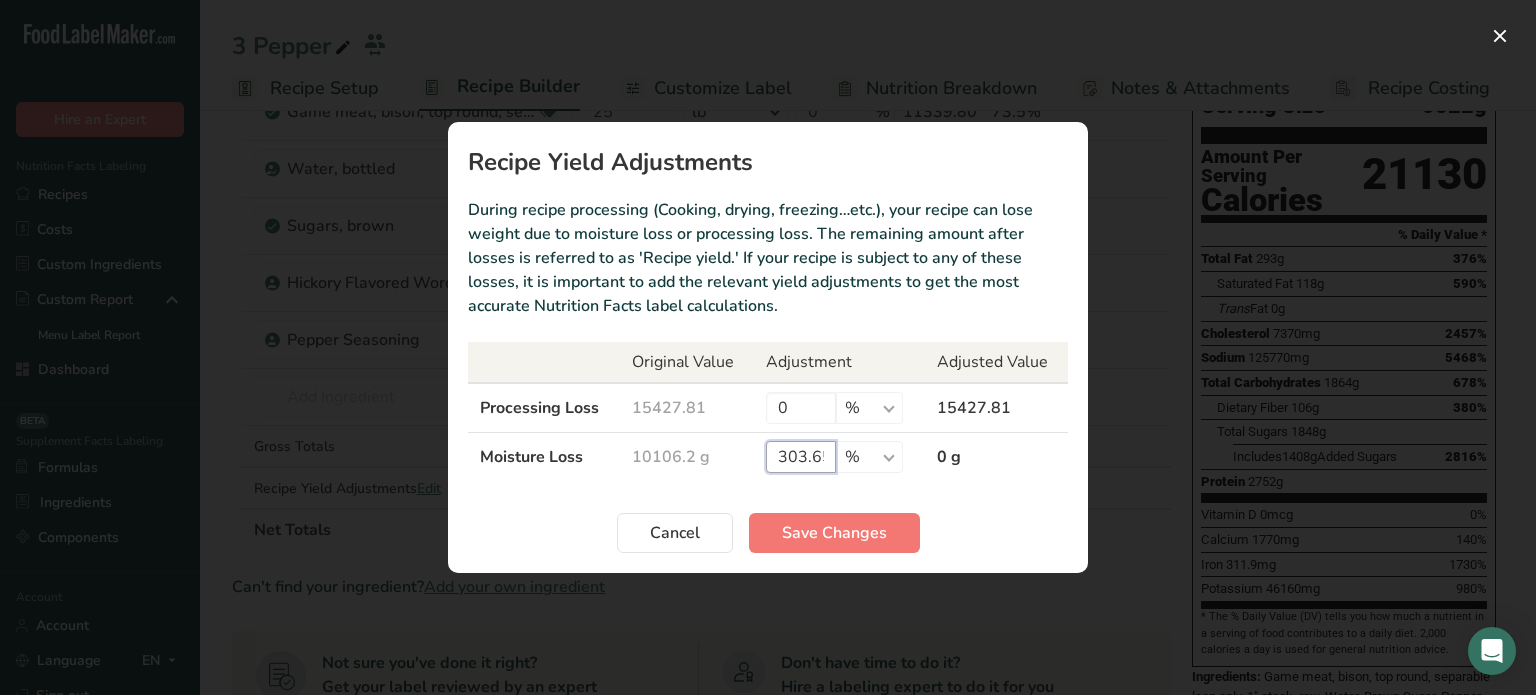 scroll, scrollTop: 0, scrollLeft: 5, axis: horizontal 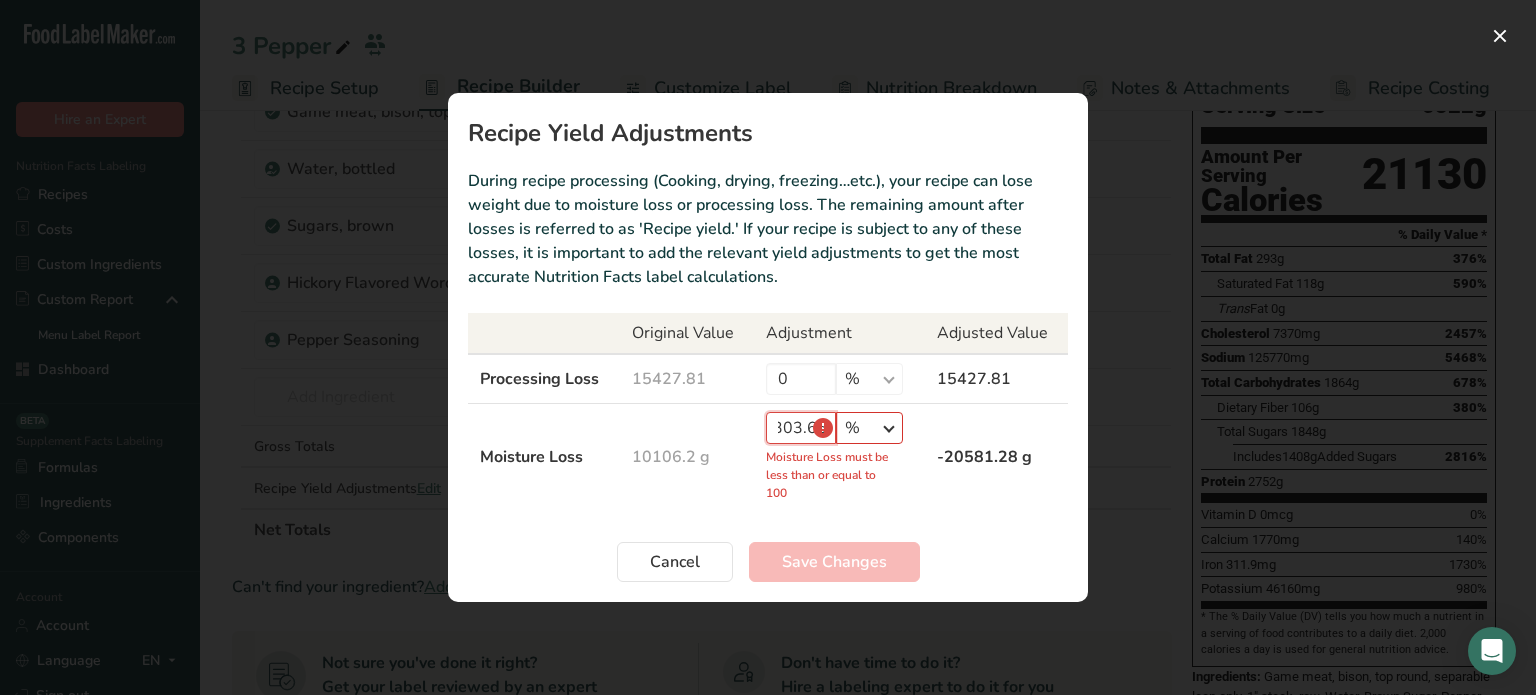 type on "303.65" 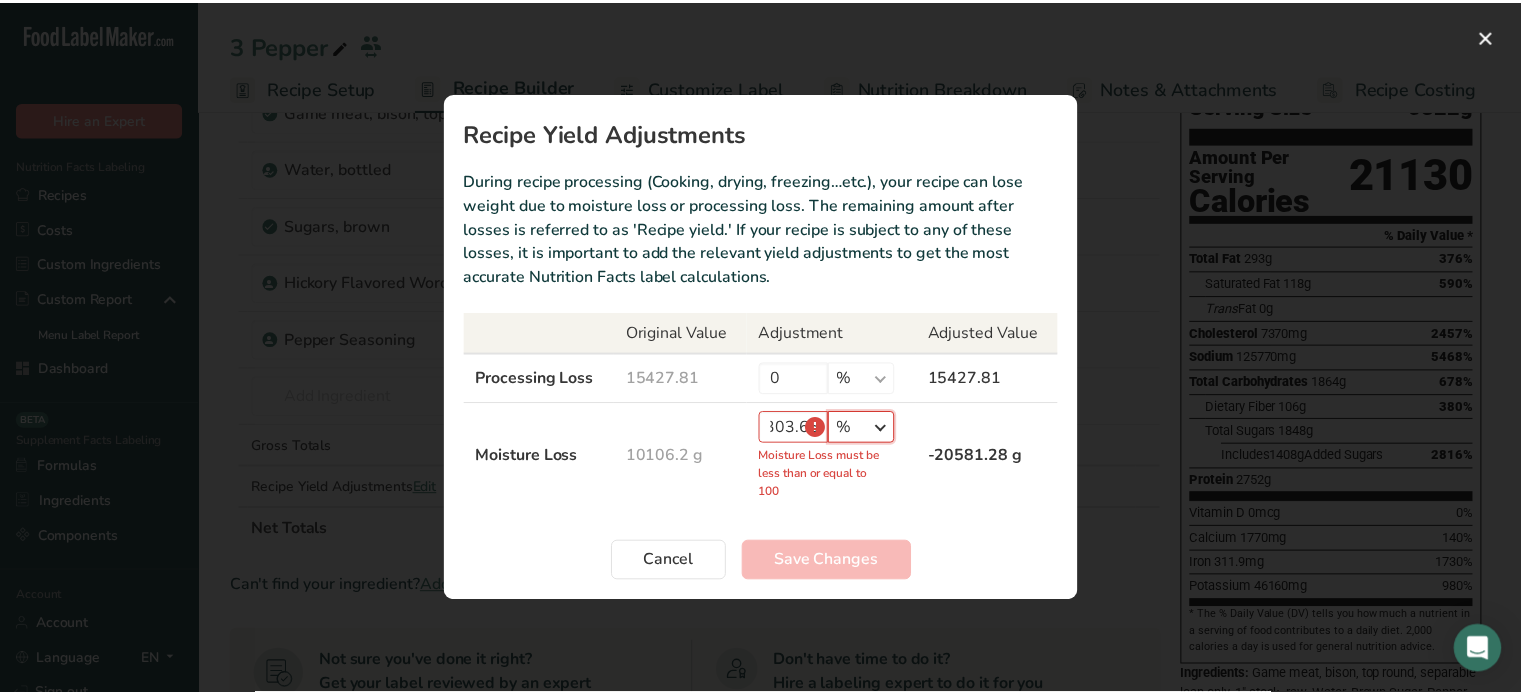 scroll, scrollTop: 0, scrollLeft: 0, axis: both 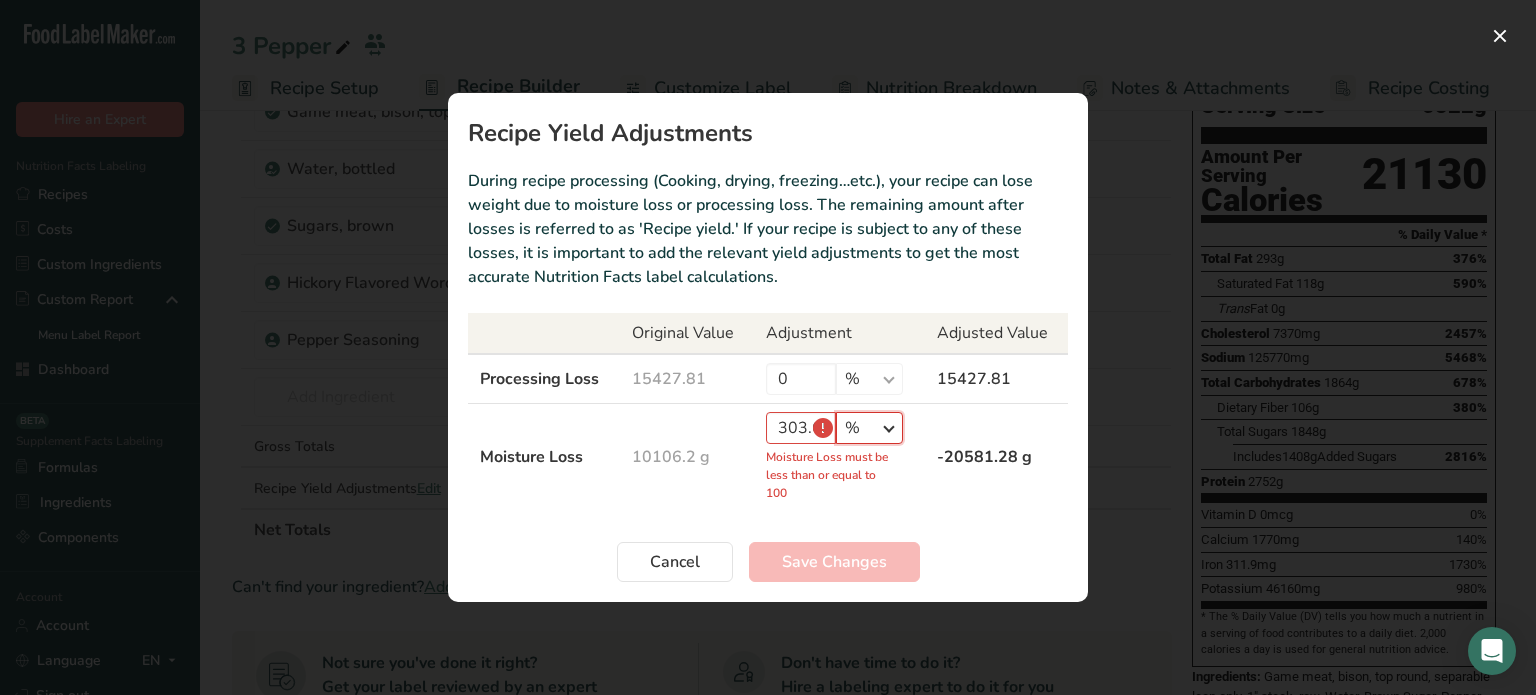 click on "%
g
kg
mg
mcg
lb
oz" at bounding box center (869, 428) 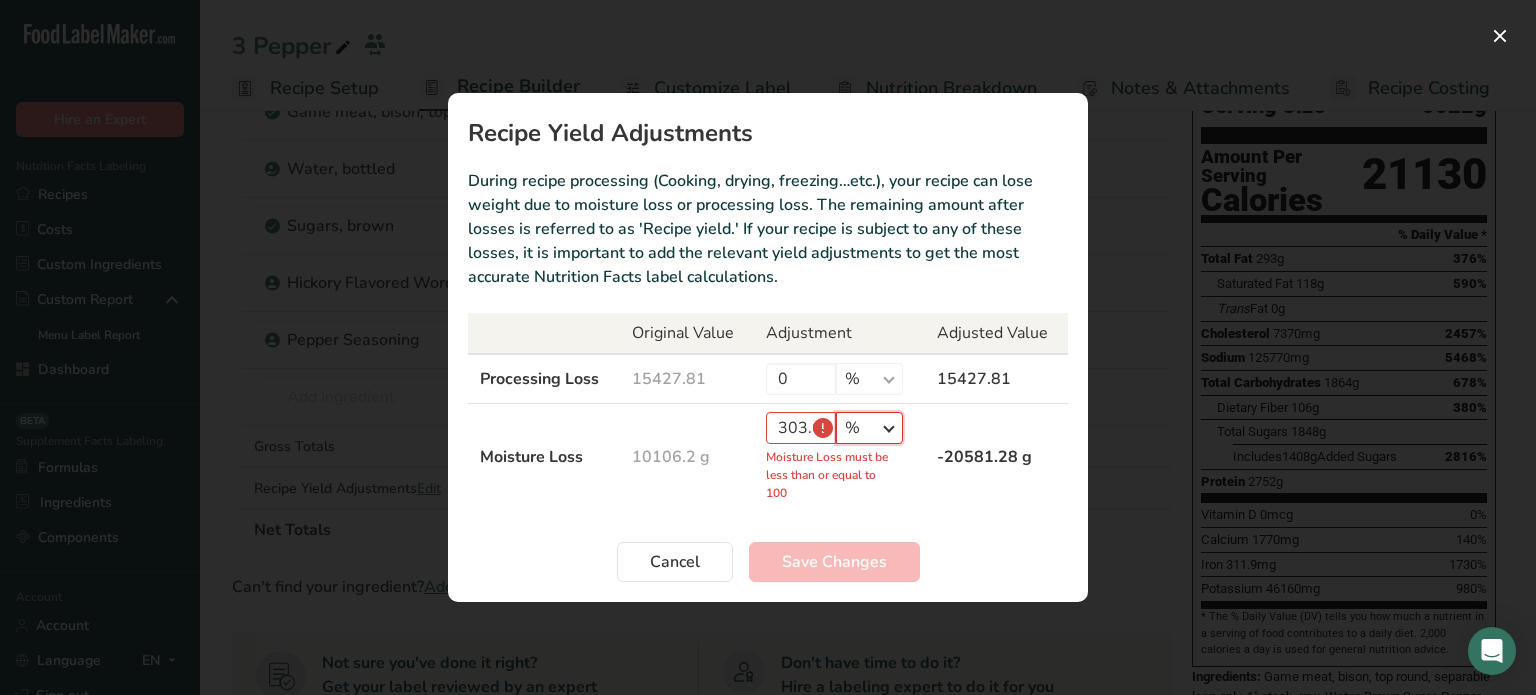select on "5" 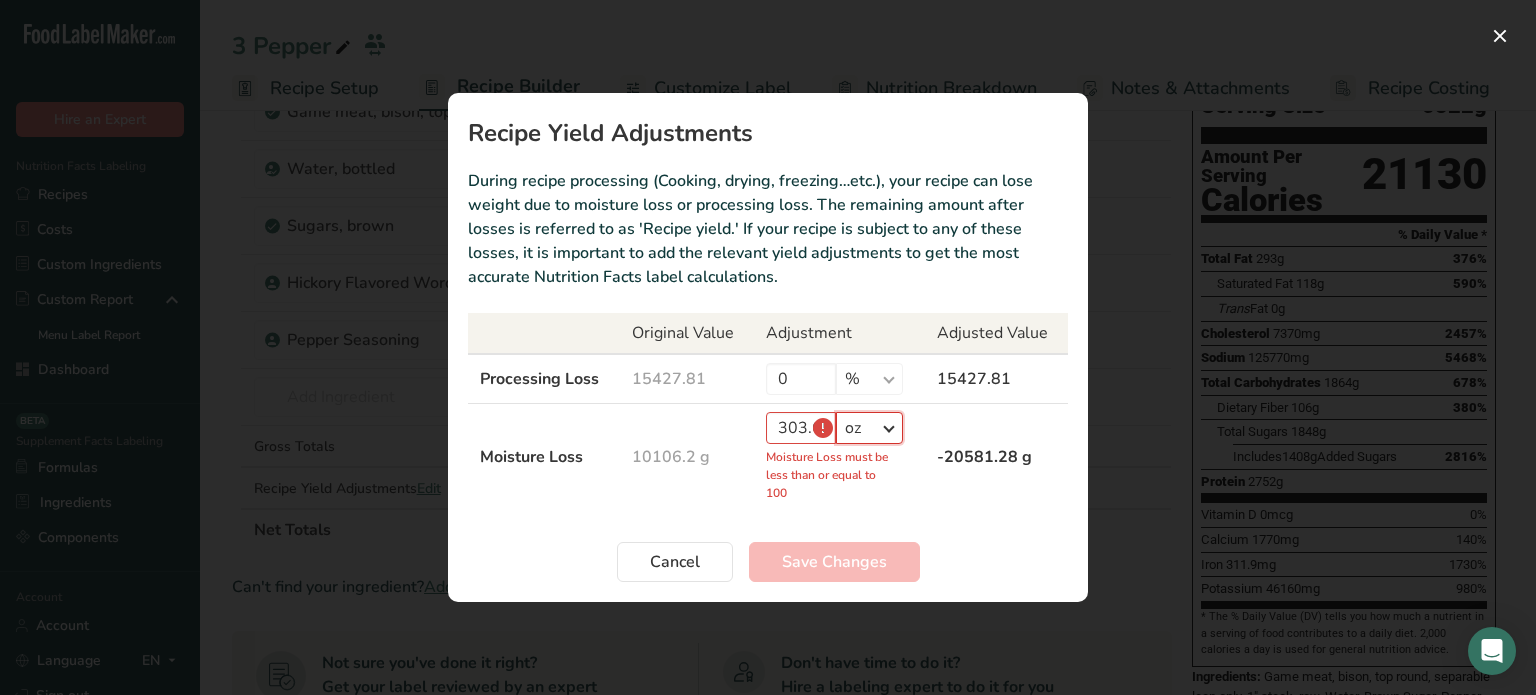click on "%
g
kg
mg
mcg
lb
oz" at bounding box center (869, 428) 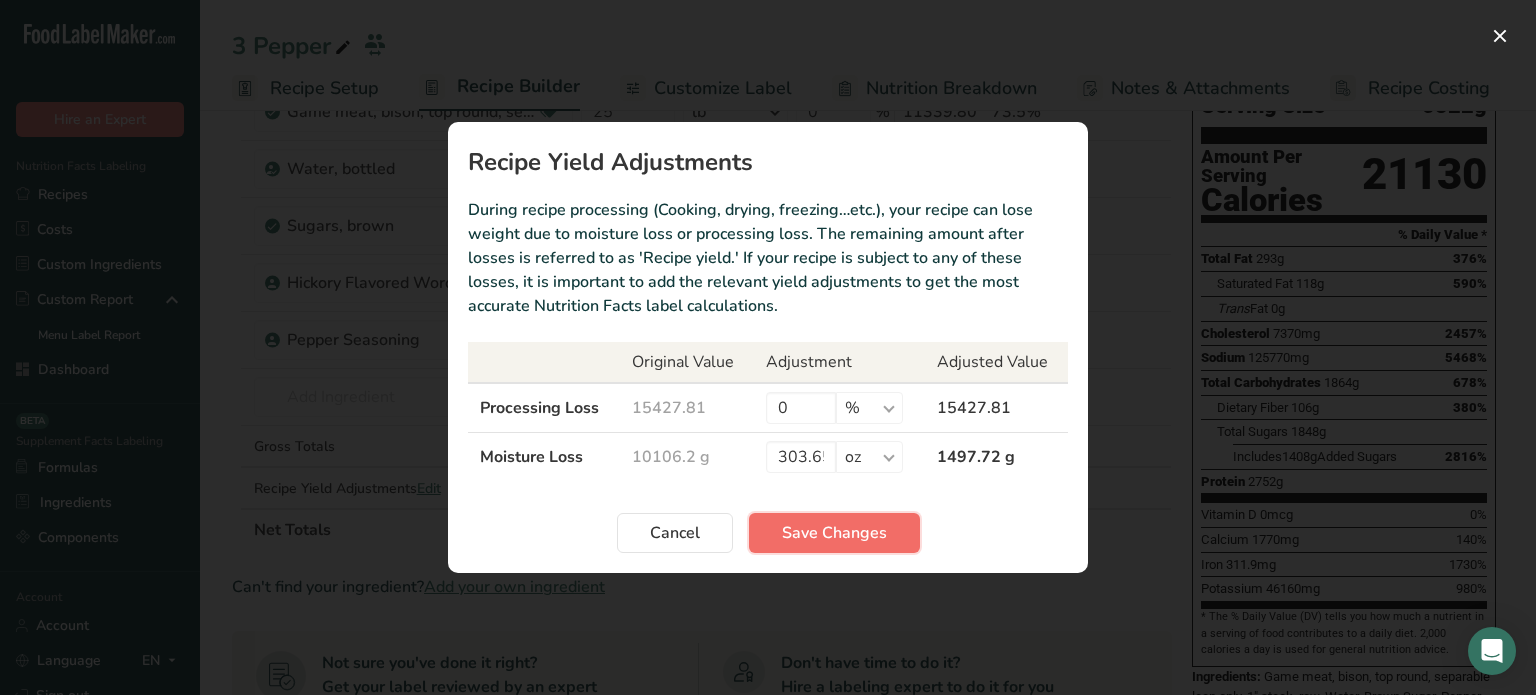 click on "Save Changes" at bounding box center [834, 533] 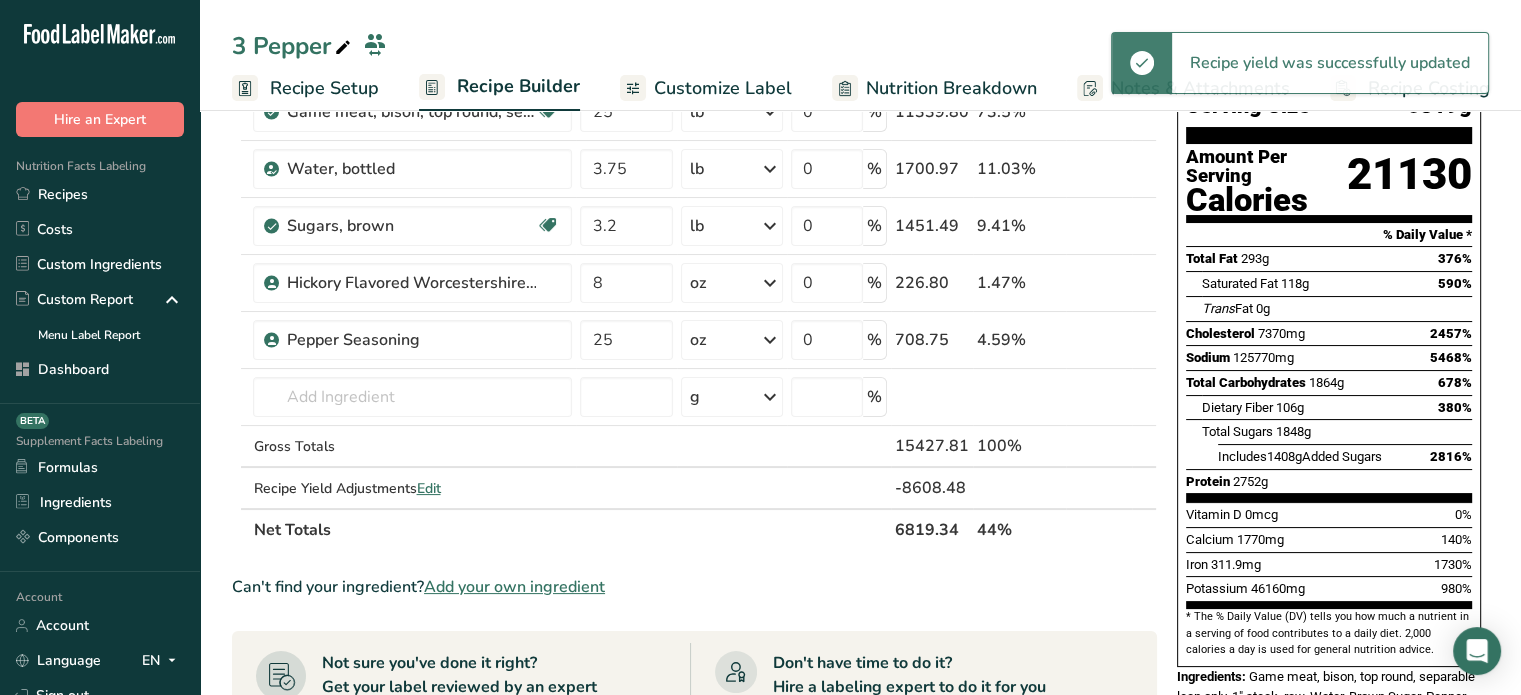 click on "6819.34" at bounding box center [932, 529] 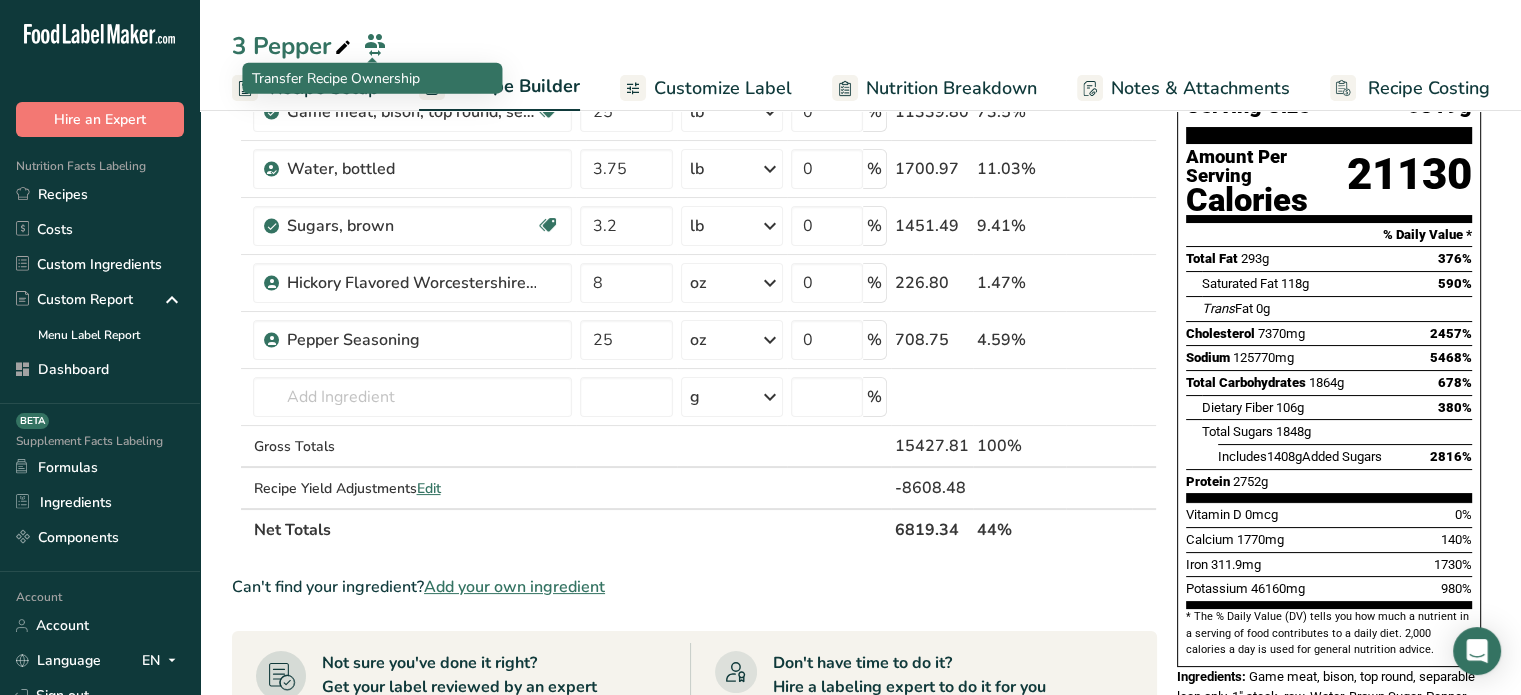 click on "Transfer Recipe Ownership" at bounding box center (372, 78) 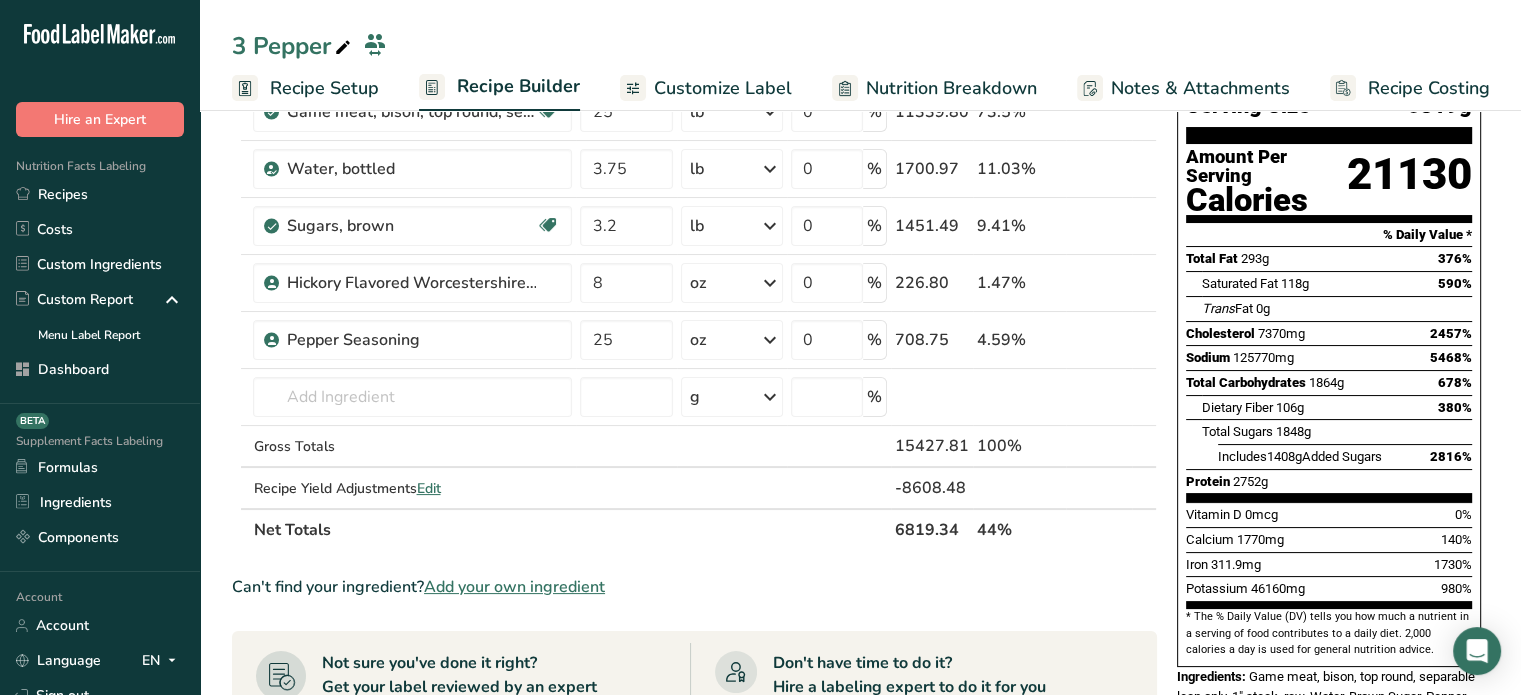 click on "Recipe Setup" at bounding box center [324, 88] 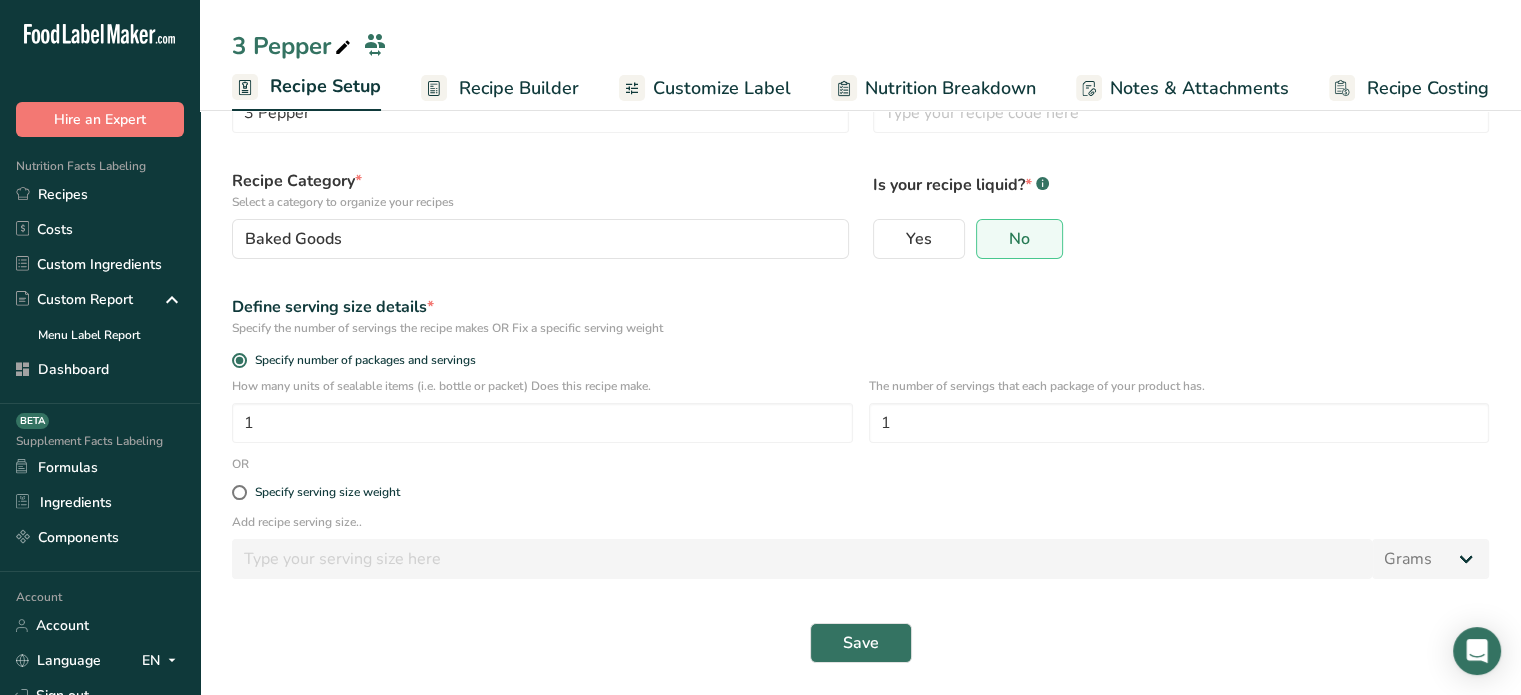 scroll, scrollTop: 95, scrollLeft: 0, axis: vertical 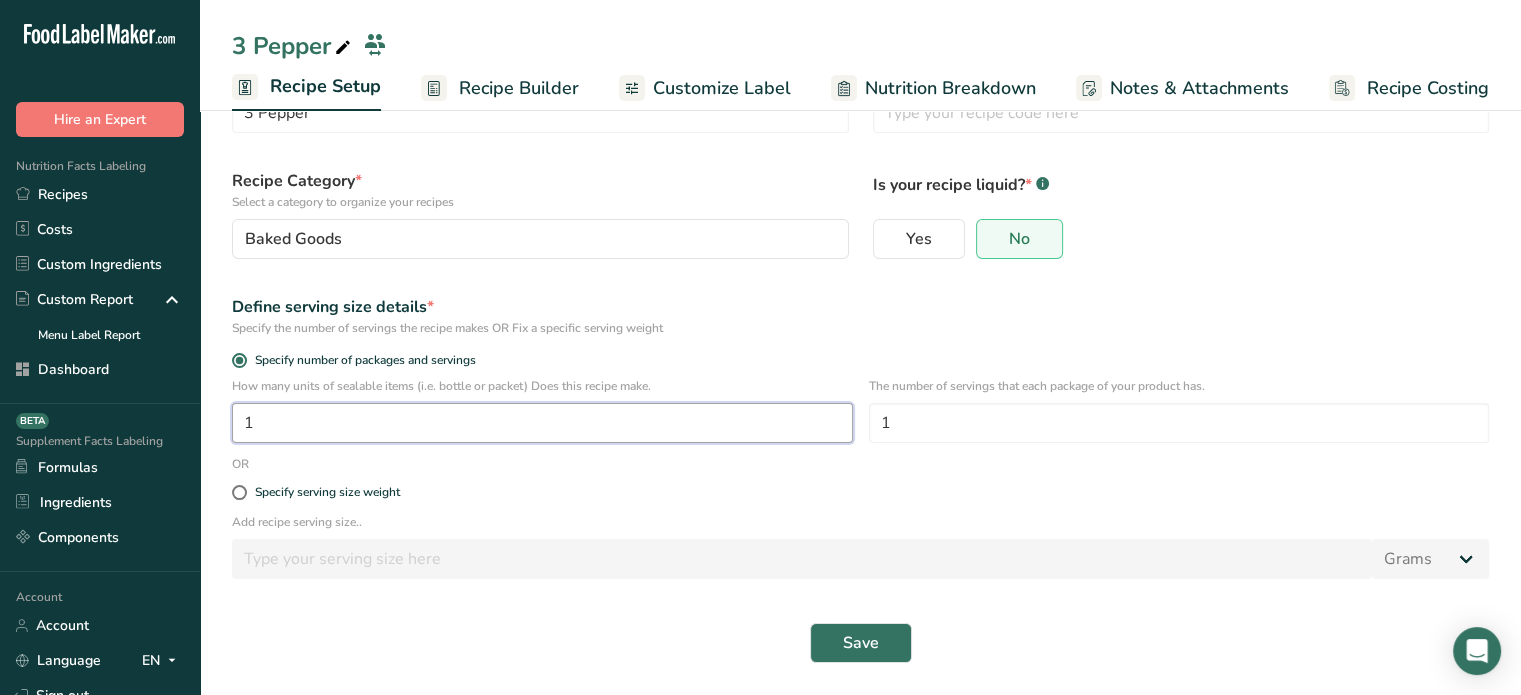 drag, startPoint x: 400, startPoint y: 427, endPoint x: 217, endPoint y: 427, distance: 183 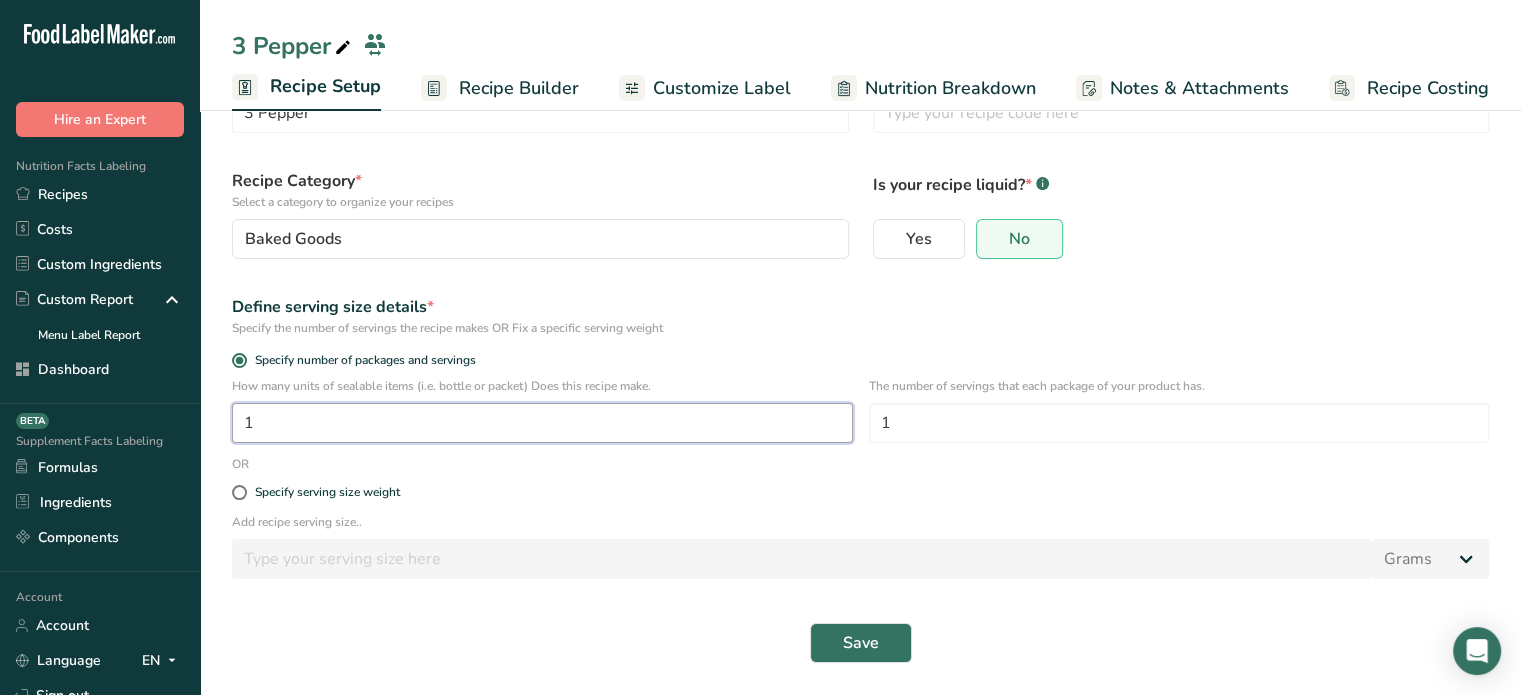click on "Recipe name *   3 Pepper
Recipe code
.a-a{fill:#347362;}.b-a{fill:#fff;}
Recipe Category *
Select a category to organize your recipes
Baked Goods
Standard Categories
Custom Categories
.a-a{fill:#347362;}.b-a{fill:#fff;}
Baked Goods
Beverages
Confectionery
Cooked Meals, Salads, & Sauces
Dairy
Snacks
Add New Category
Is your recipe liquid? *   .a-a{fill:#347362;}.b-a{fill:#fff;}           Yes   No
Define serving size details *
Specify the number of servings the recipe makes OR Fix a specific serving weight
Specify number of packages and servings
1     1
OR" at bounding box center (860, 352) 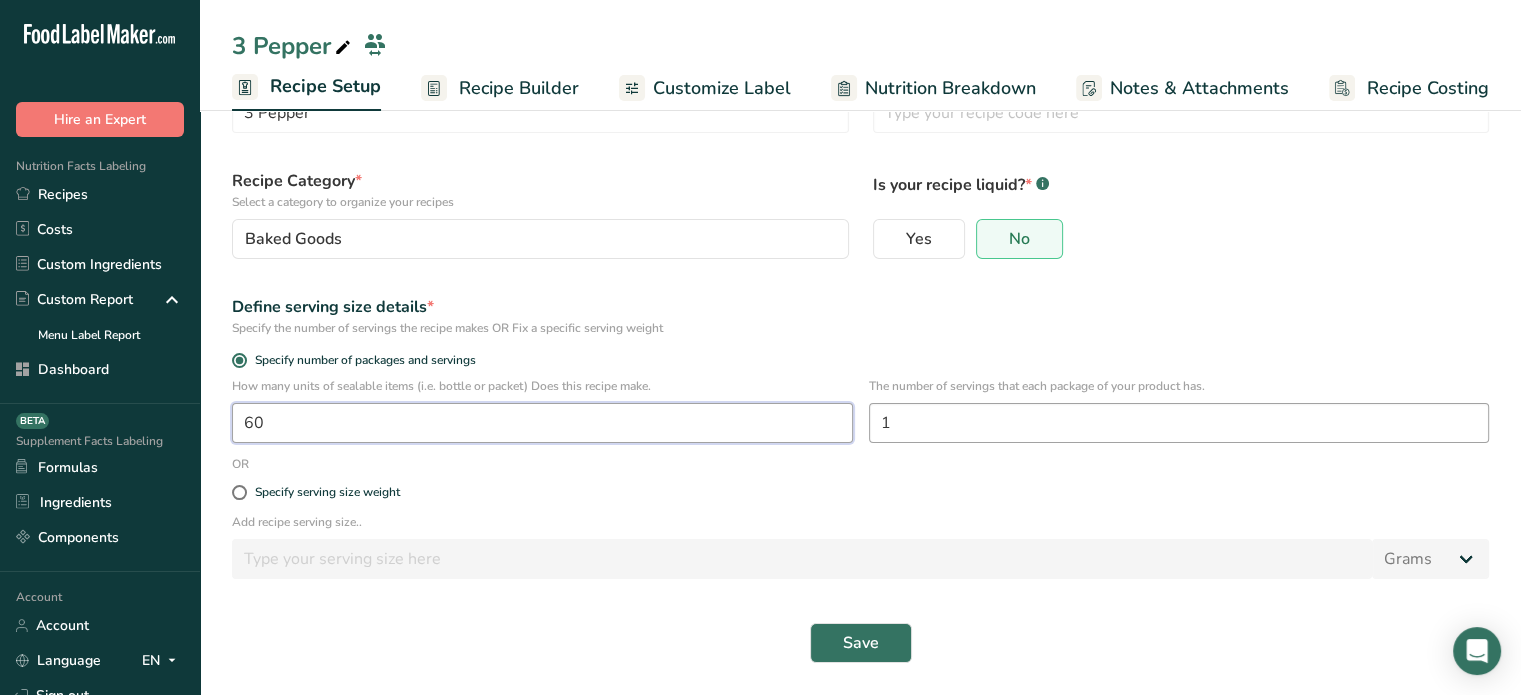 type on "60" 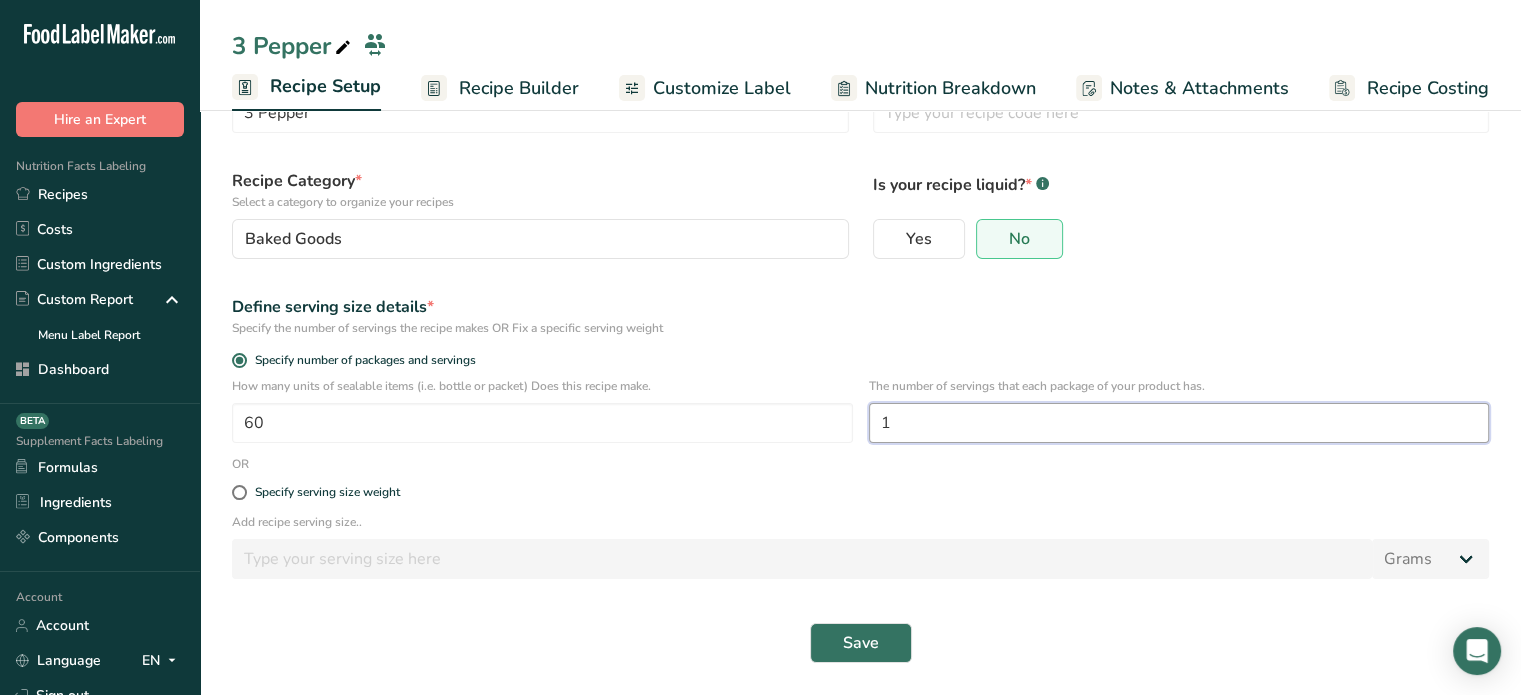 drag, startPoint x: 928, startPoint y: 427, endPoint x: 882, endPoint y: 434, distance: 46.52956 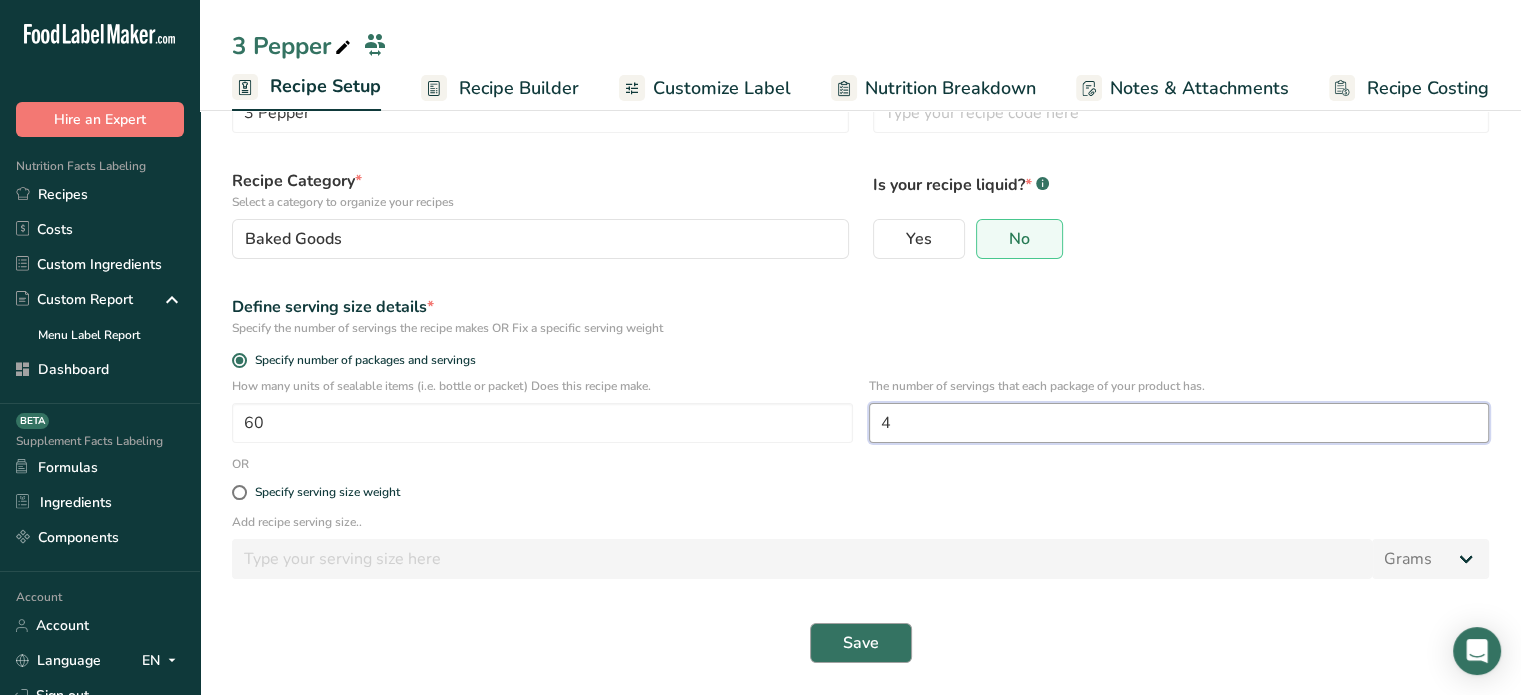 type on "4" 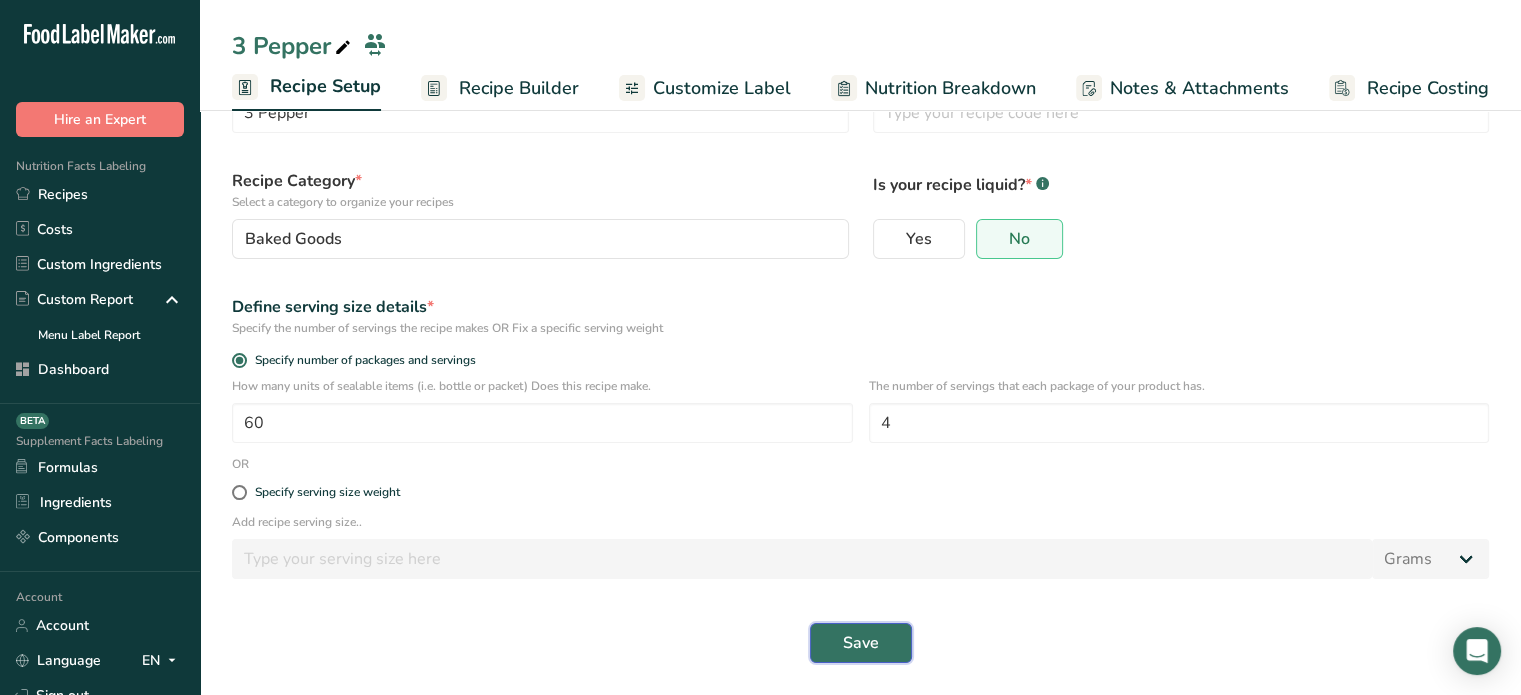 click on "Save" at bounding box center (861, 643) 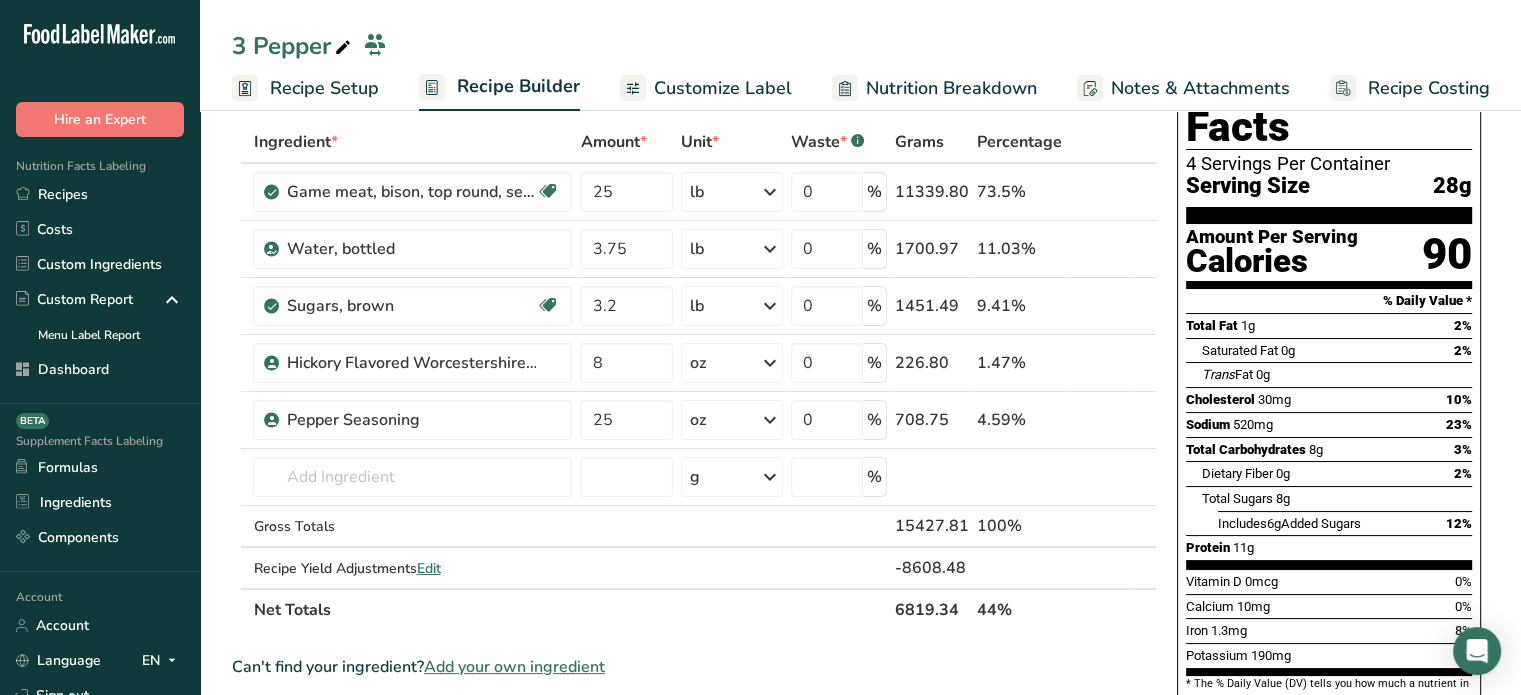 scroll, scrollTop: 0, scrollLeft: 0, axis: both 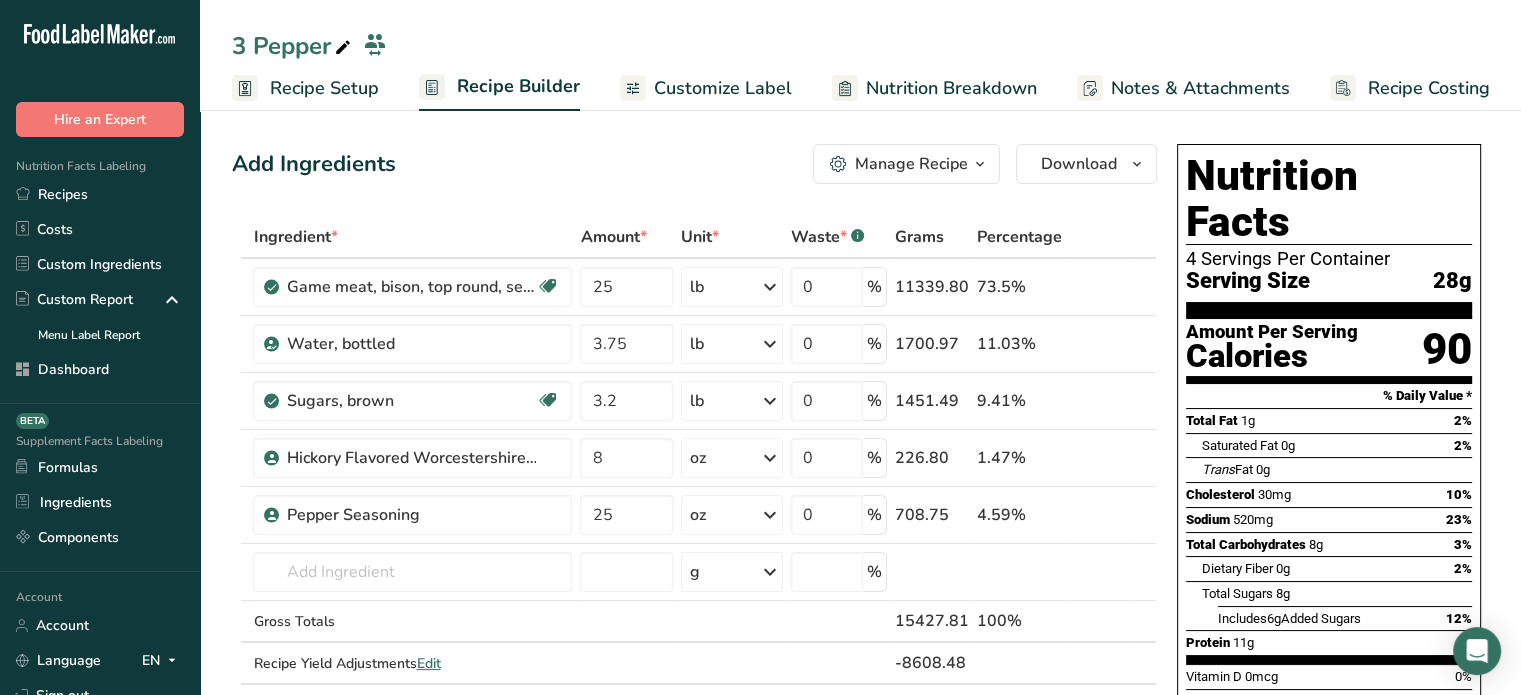 click on "Customize Label" at bounding box center (723, 88) 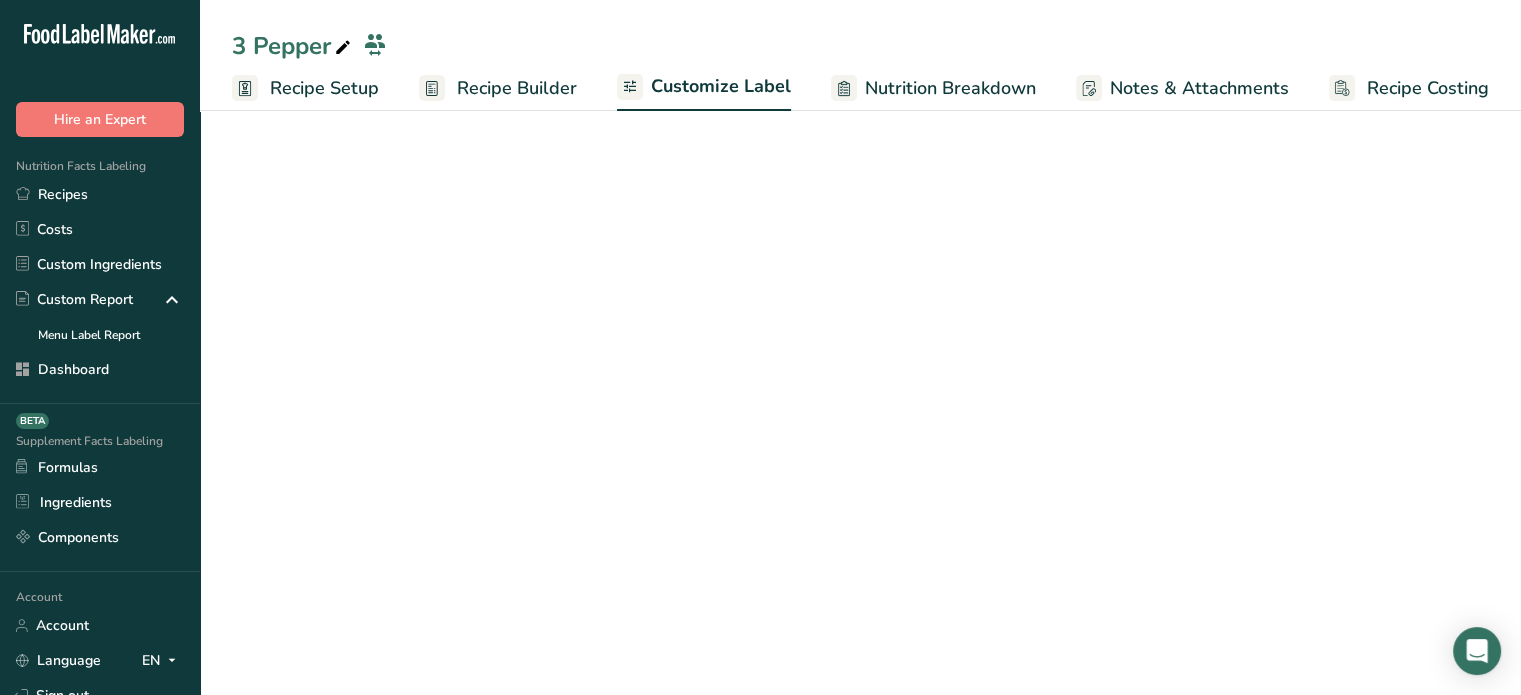 scroll, scrollTop: 0, scrollLeft: 0, axis: both 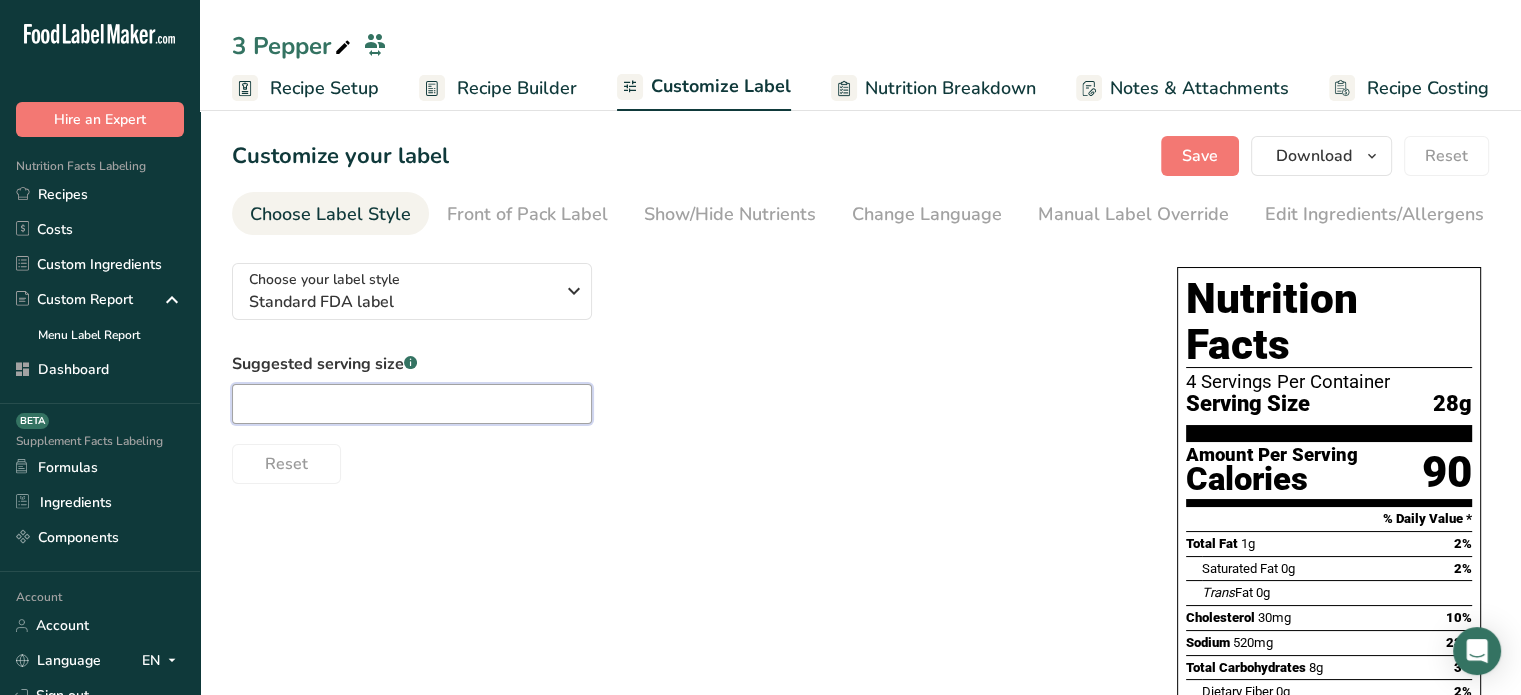 click at bounding box center [412, 404] 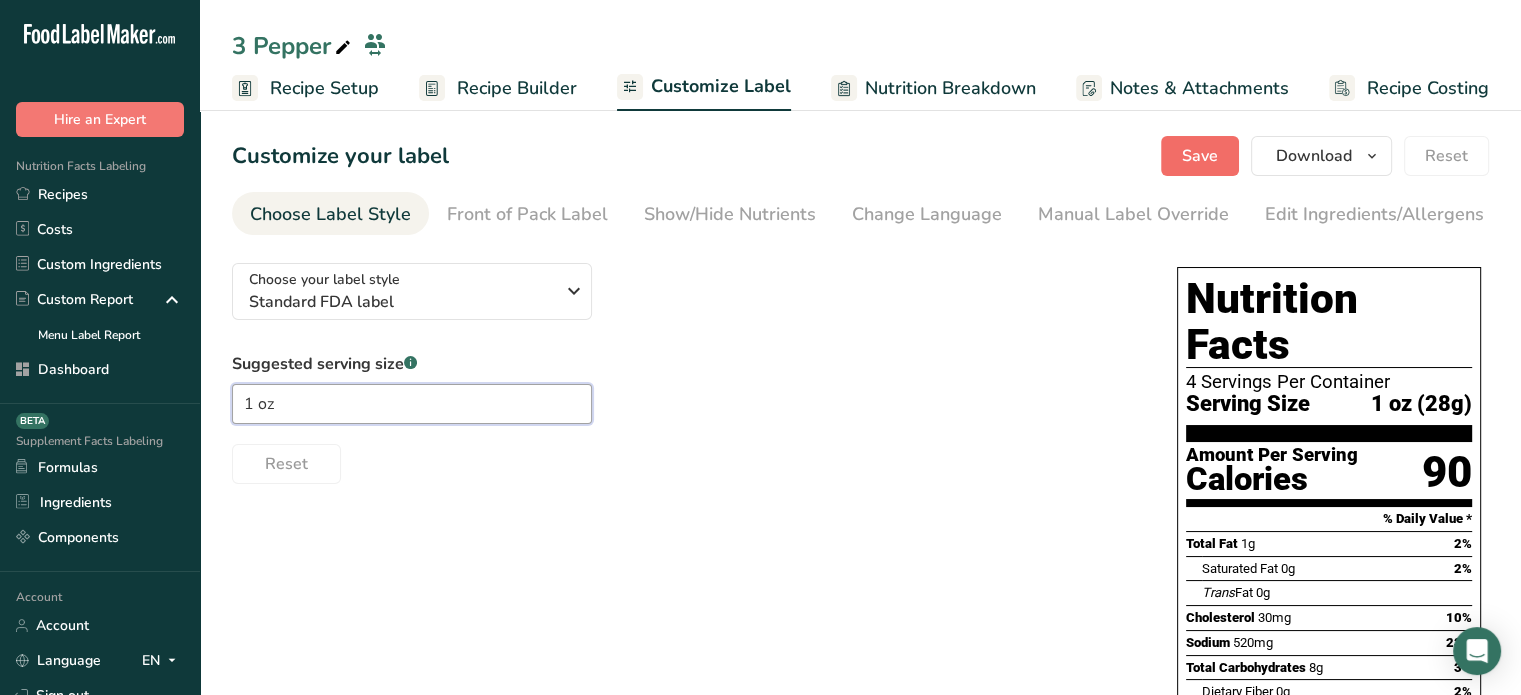 type on "1 oz" 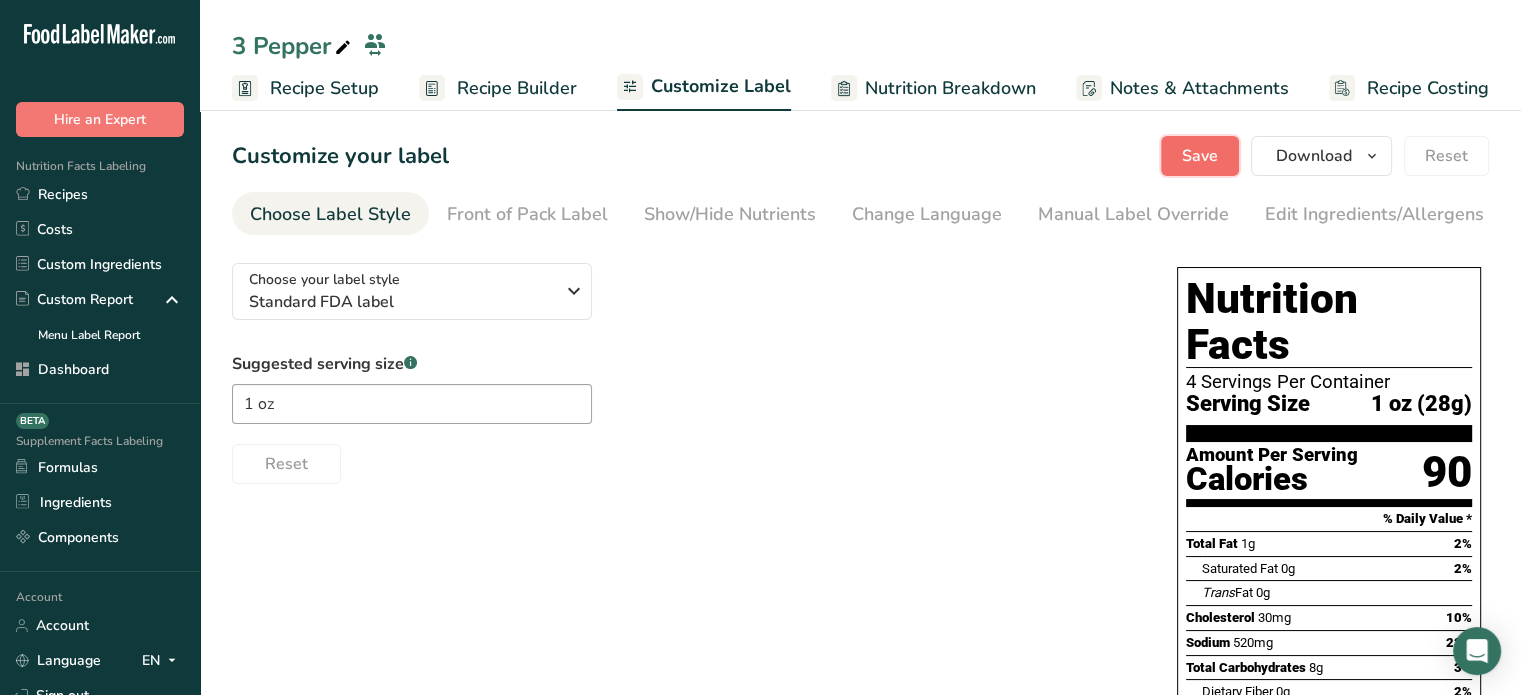 click on "Save" at bounding box center (1200, 156) 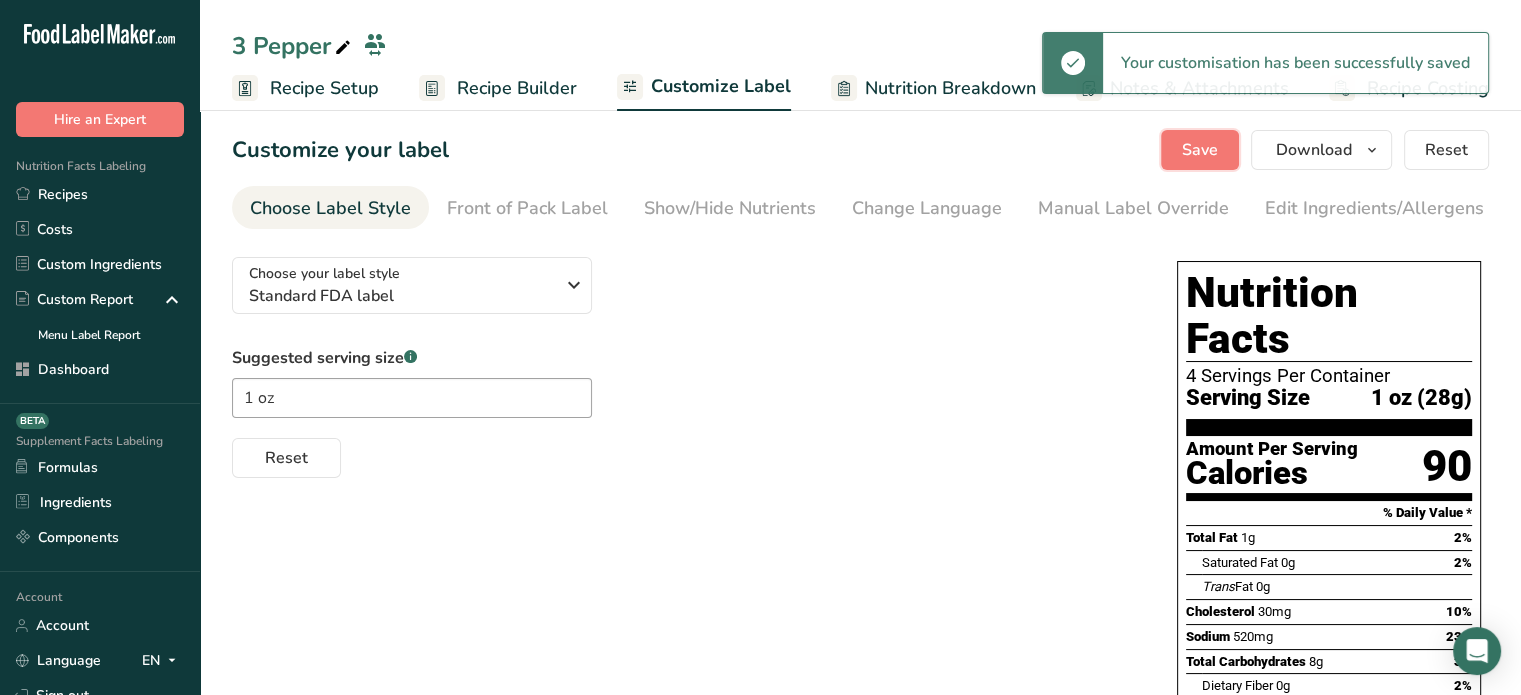 scroll, scrollTop: 0, scrollLeft: 0, axis: both 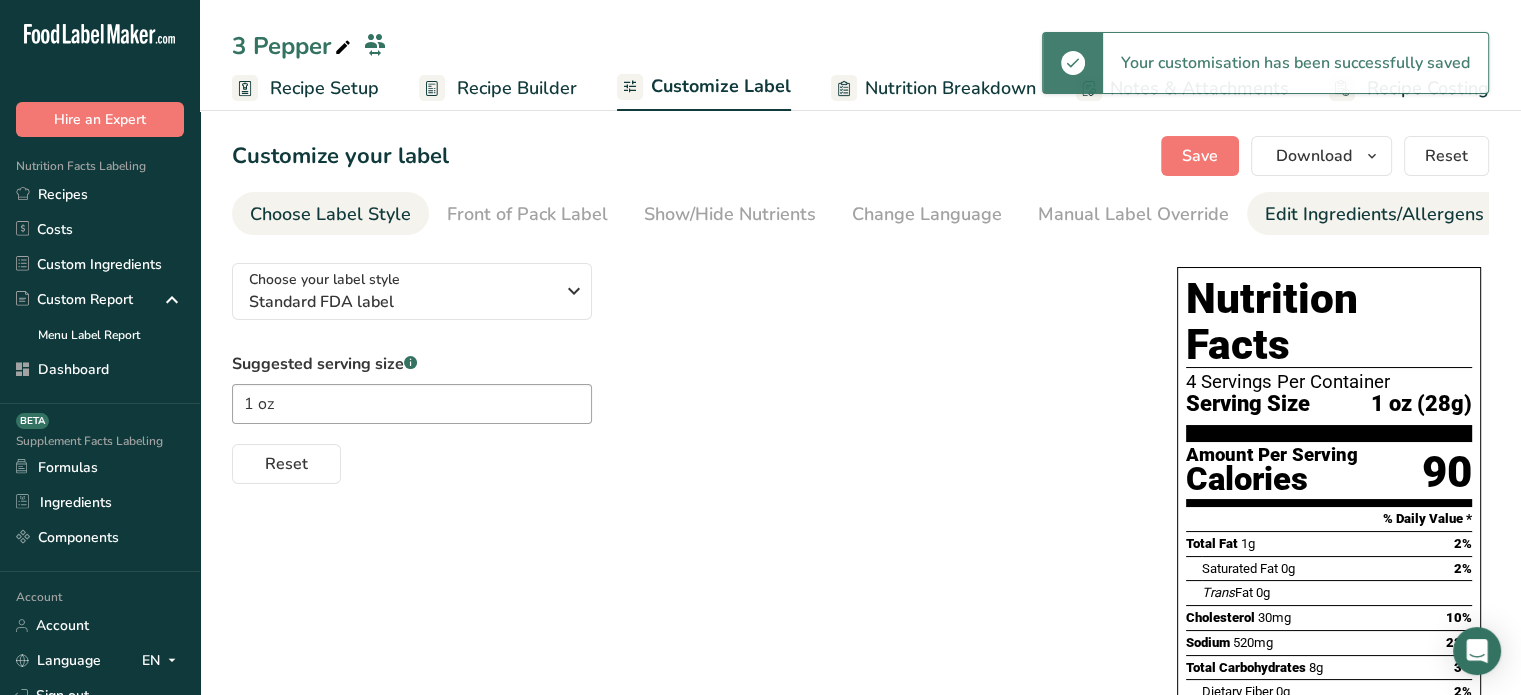 click on "Edit Ingredients/Allergens List" at bounding box center [1392, 214] 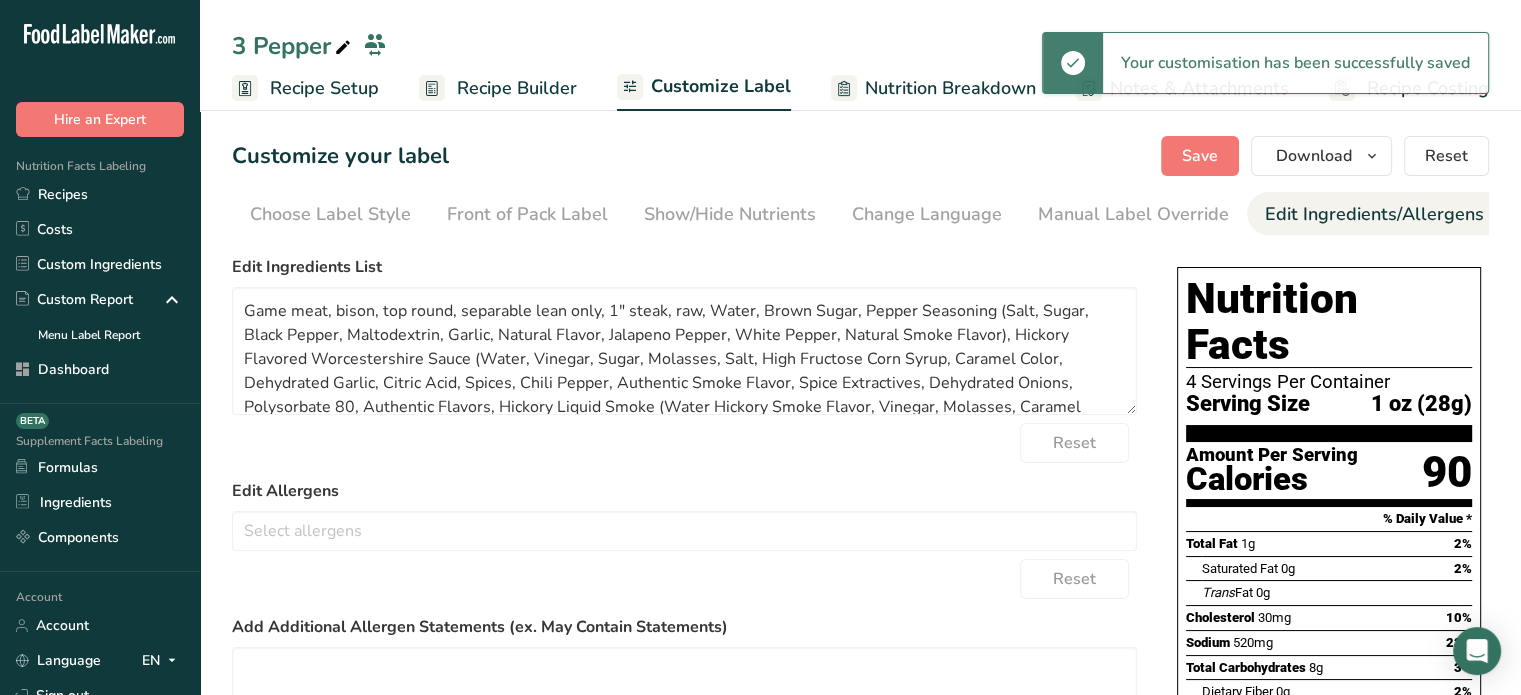 scroll, scrollTop: 0, scrollLeft: 196, axis: horizontal 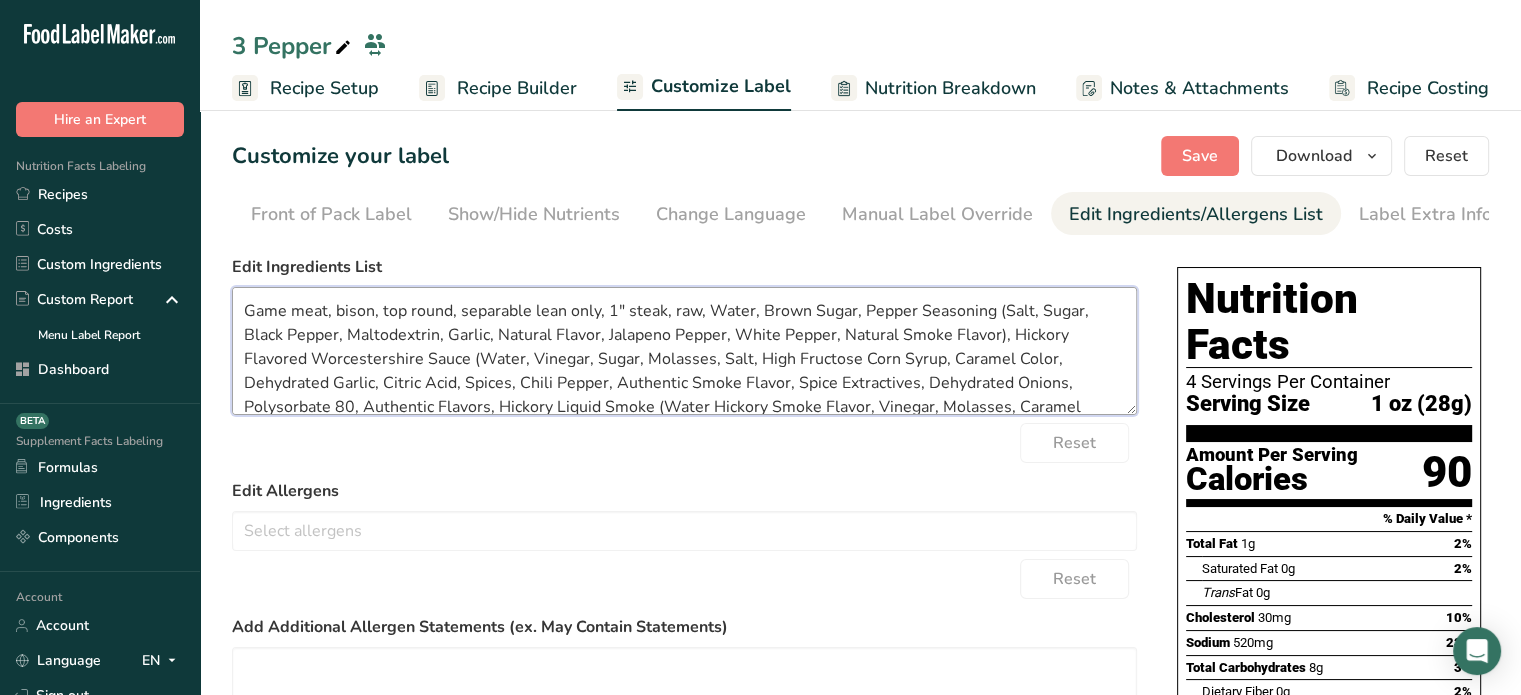 click on "Game meat, bison, top round, separable lean only, 1" steak, raw, Water, Brown Sugar, Pepper Seasoning (Salt, Sugar, Black Pepper, Maltodextrin, Garlic, Natural Flavor, Jalapeno Pepper, White Pepper, Natural Smoke Flavor), Hickory Flavored Worcestershire Sauce (Water, Vinegar, Sugar, Molasses, Salt, High Fructose Corn Syrup, Caramel Color, Dehydrated Garlic, Citric Acid, Spices, Chili Pepper, Authentic Smoke Flavor, Spice Extractives, Dehydrated Onions, Polysorbate 80, Authentic Flavors, Hickory Liquid Smoke (Water Hickory Smoke Flavor, Vinegar, Molasses, Caramel Color, Sat).)" at bounding box center (684, 351) 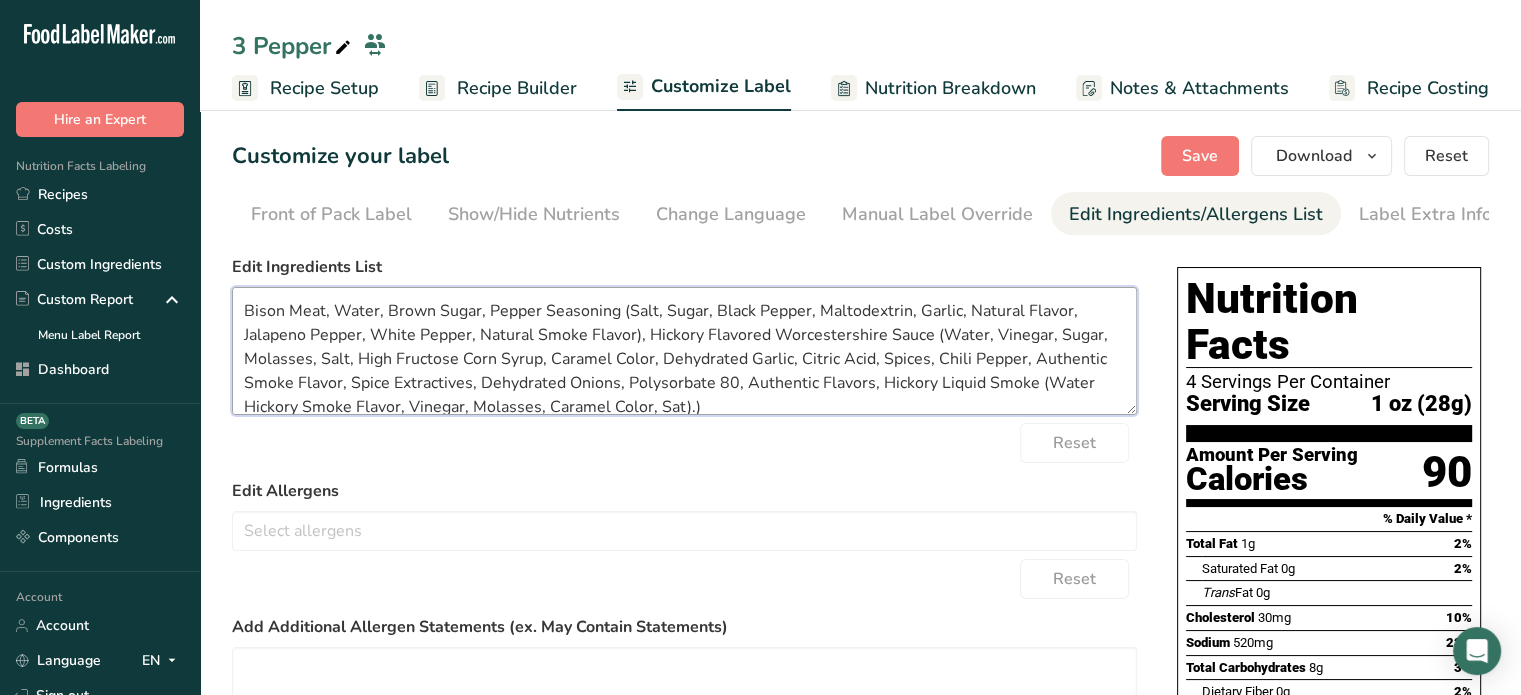 click on "Bison Meat, Water, Brown Sugar, Pepper Seasoning (Salt, Sugar, Black Pepper, Maltodextrin, Garlic, Natural Flavor, Jalapeno Pepper, White Pepper, Natural Smoke Flavor), Hickory Flavored Worcestershire Sauce (Water, Vinegar, Sugar, Molasses, Salt, High Fructose Corn Syrup, Caramel Color, Dehydrated Garlic, Citric Acid, Spices, Chili Pepper, Authentic Smoke Flavor, Spice Extractives, Dehydrated Onions, Polysorbate 80, Authentic Flavors, Hickory Liquid Smoke (Water Hickory Smoke Flavor, Vinegar, Molasses, Caramel Color, Sat).)" at bounding box center (684, 351) 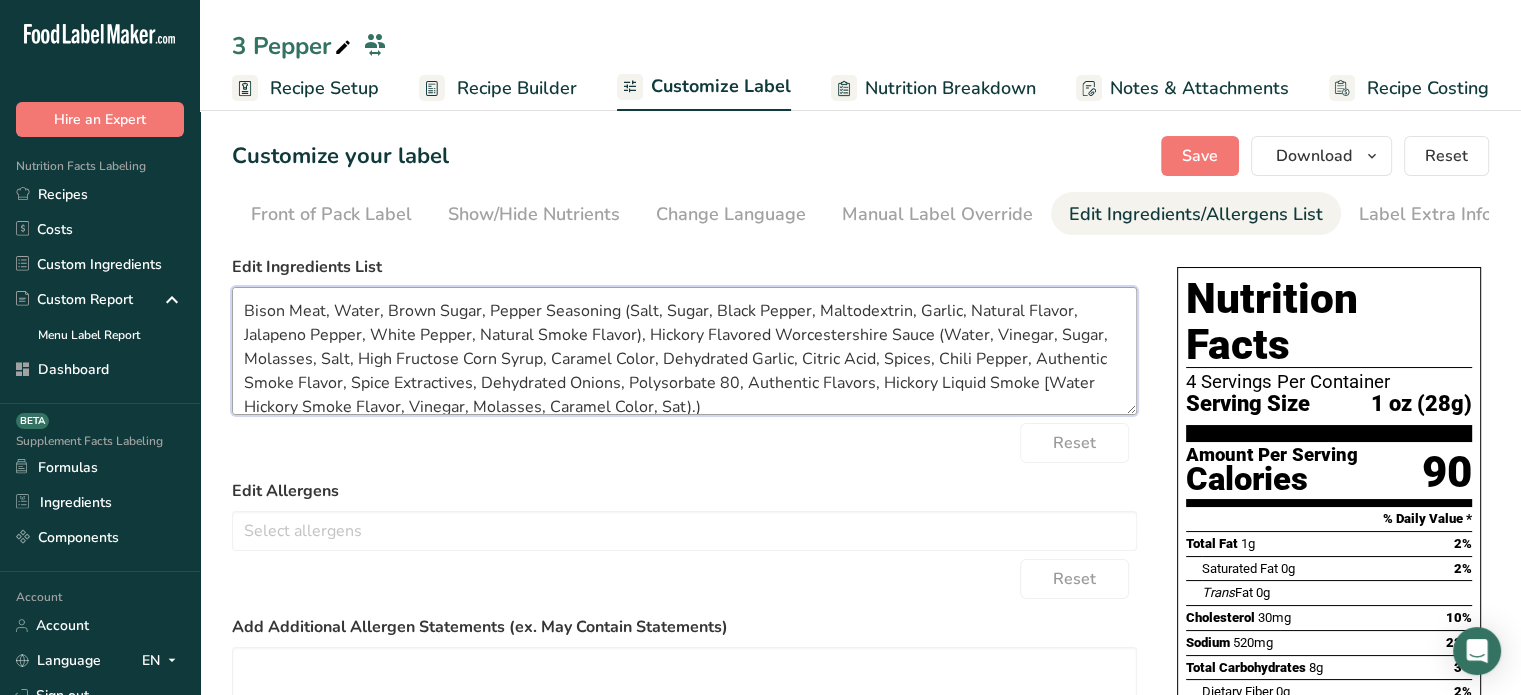 click on "Bison Meat, Water, Brown Sugar, Pepper Seasoning (Salt, Sugar, Black Pepper, Maltodextrin, Garlic, Natural Flavor, Jalapeno Pepper, White Pepper, Natural Smoke Flavor), Hickory Flavored Worcestershire Sauce (Water, Vinegar, Sugar, Molasses, Salt, High Fructose Corn Syrup, Caramel Color, Dehydrated Garlic, Citric Acid, Spices, Chili Pepper, Authentic Smoke Flavor, Spice Extractives, Dehydrated Onions, Polysorbate 80, Authentic Flavors, Hickory Liquid Smoke [Water Hickory Smoke Flavor, Vinegar, Molasses, Caramel Color, Sat).)" at bounding box center (684, 351) 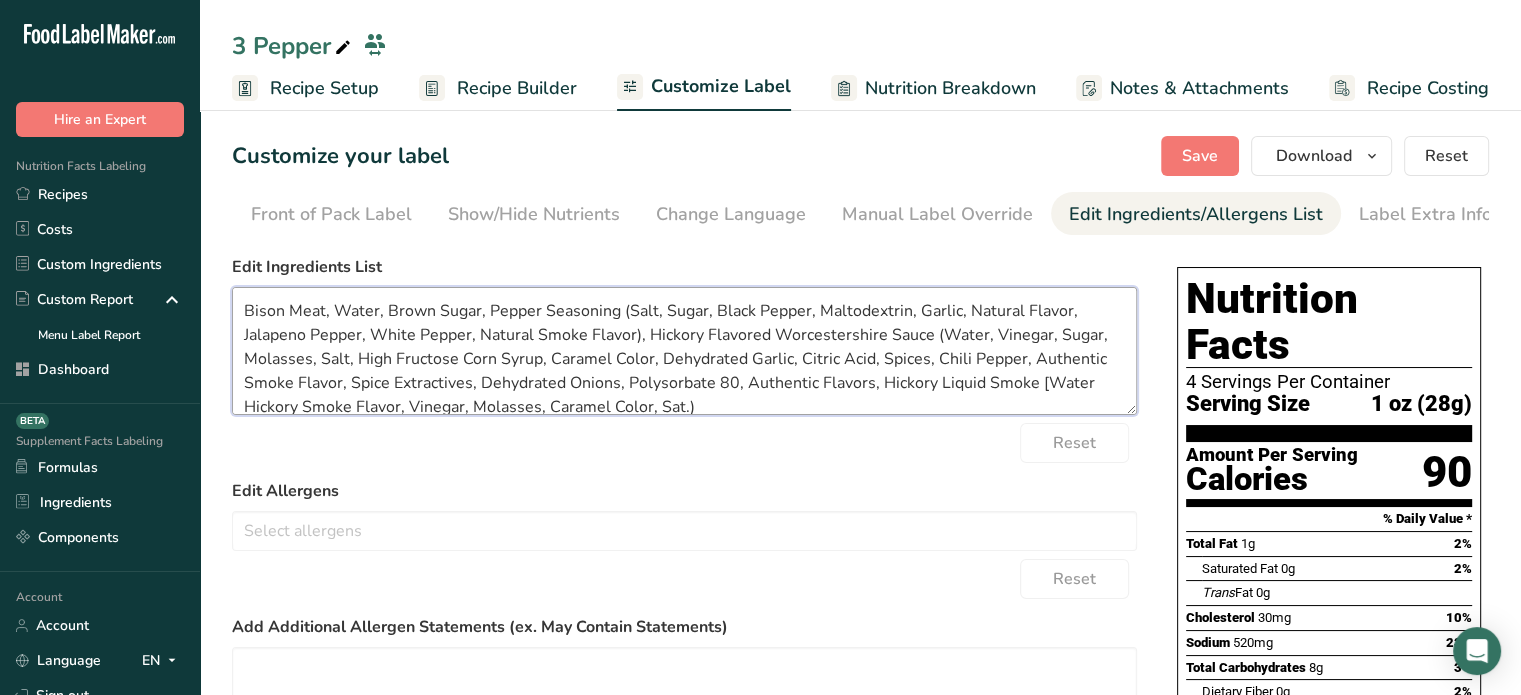 scroll, scrollTop: 3, scrollLeft: 0, axis: vertical 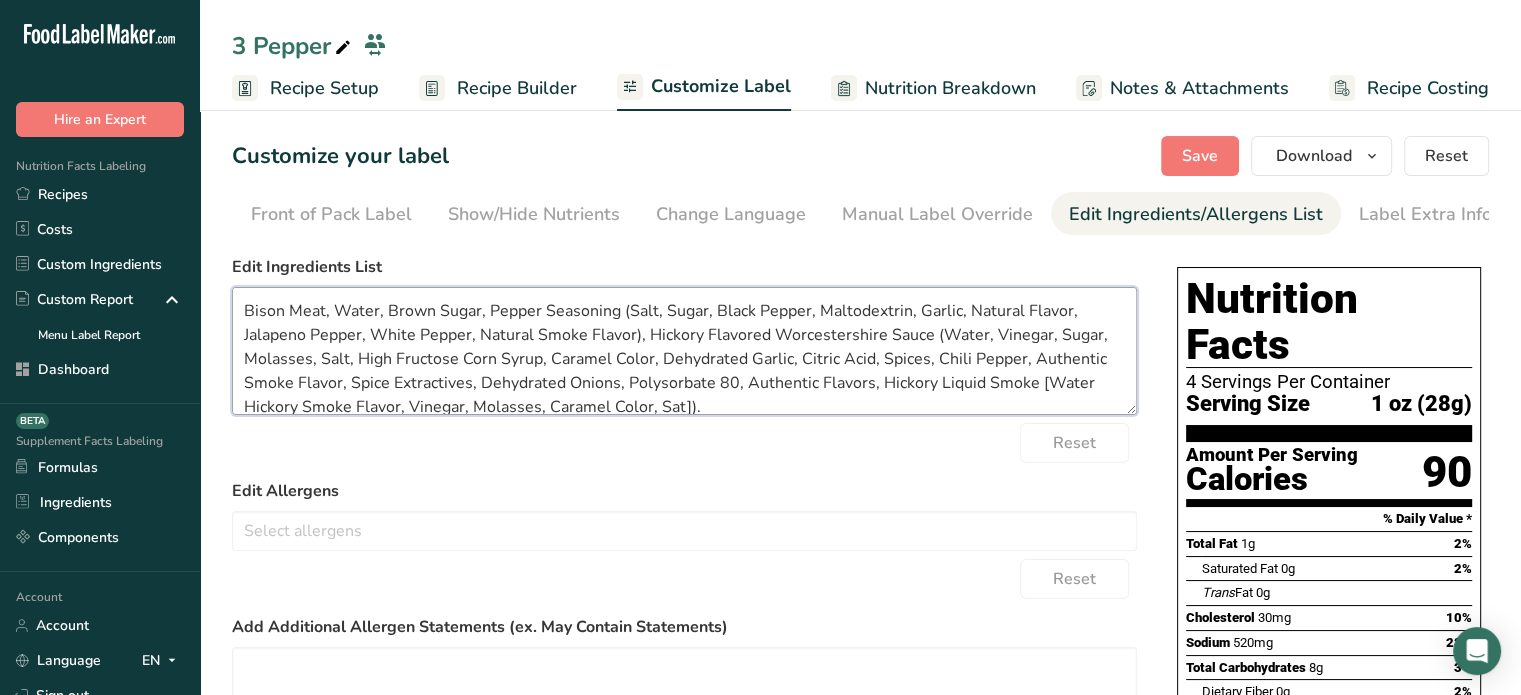 drag, startPoint x: 733, startPoint y: 403, endPoint x: 200, endPoint y: 289, distance: 545.05505 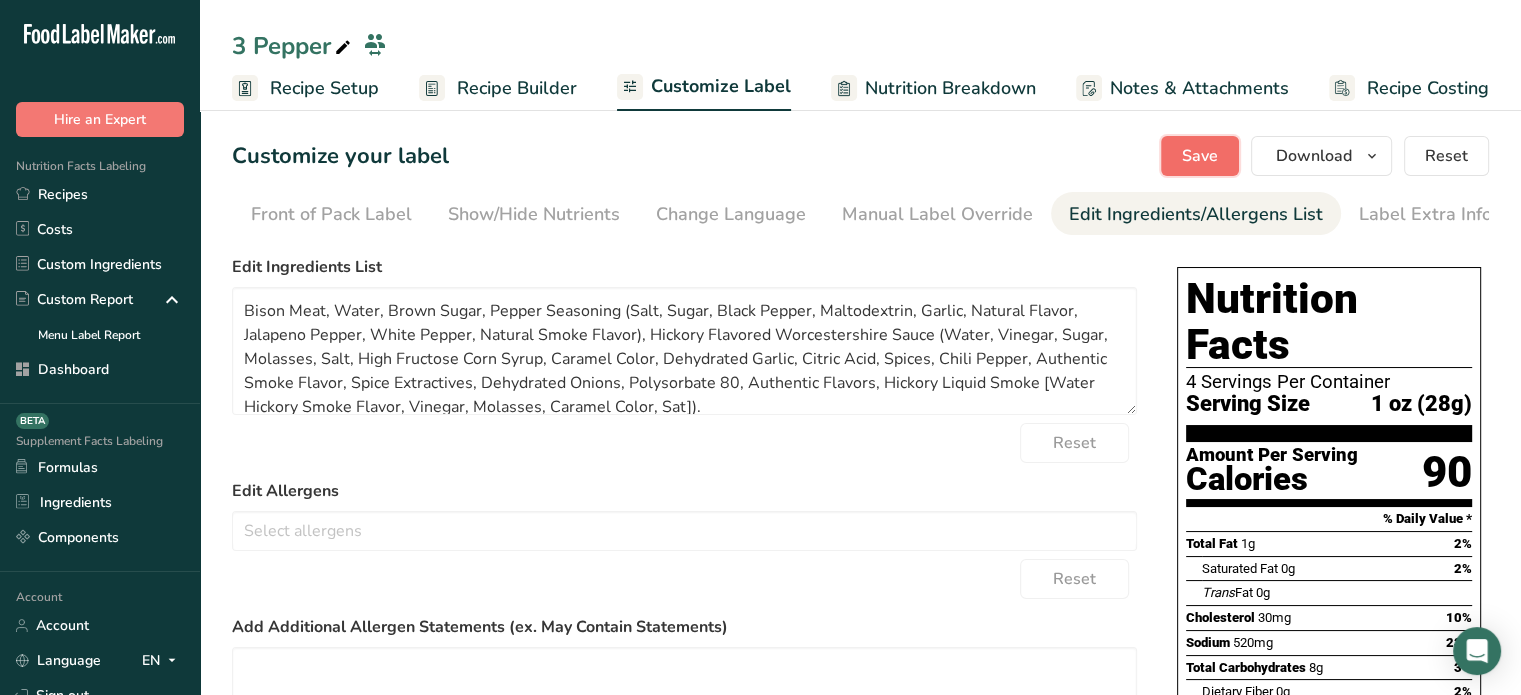 click on "Save" at bounding box center [1200, 156] 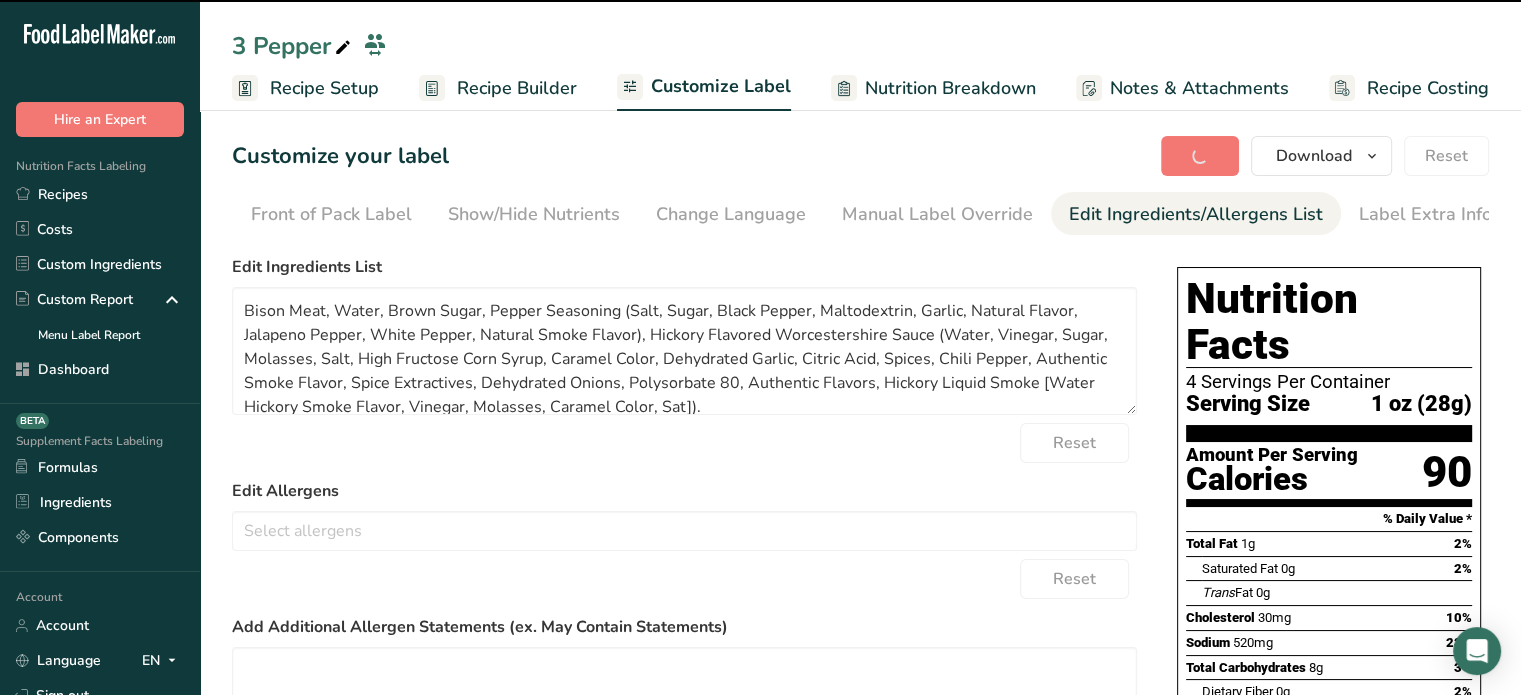 type on "Bison Meat, Water, Brown Sugar, Pepper Seasoning (Salt, Sugar, Black Pepper, Maltodextrin, Garlic, Natural Flavor, Jalapeno Pepper, White Pepper, Natural Smoke Flavor), Hickory Flavored Worcestershire Sauce (Water, Vinegar, Sugar, Molasses, Salt, High Fructose Corn Syrup, Caramel Color, Dehydrated Garlic, Citric Acid, Spices, Chili Pepper, Authentic Smoke Flavor, Spice Extractives, Dehydrated Onions, Polysorbate 80, Authentic Flavors, Hickory Liquid Smoke [Water Hickory Smoke Flavor, Vinegar, Molasses, Caramel Color, Sat])." 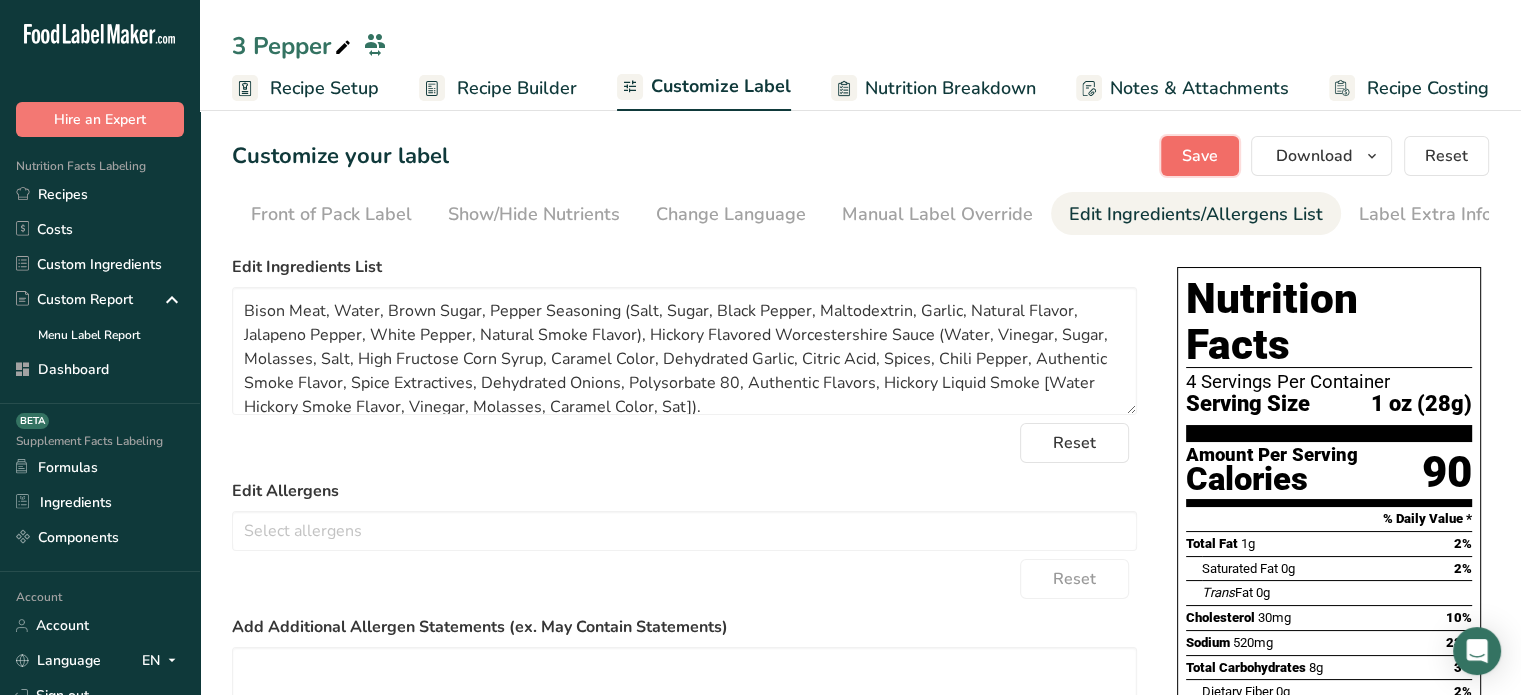 click on "Save" at bounding box center (1200, 156) 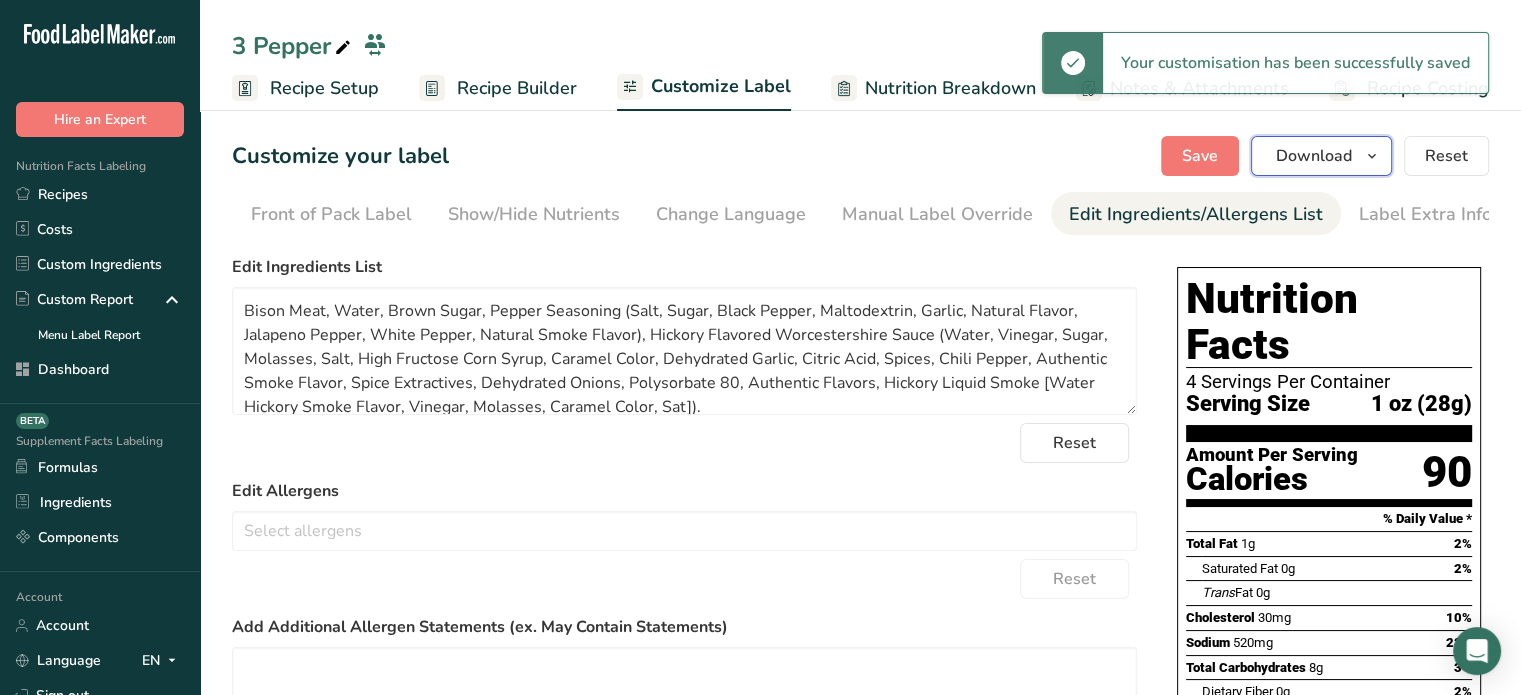 click on "Download" at bounding box center [1321, 156] 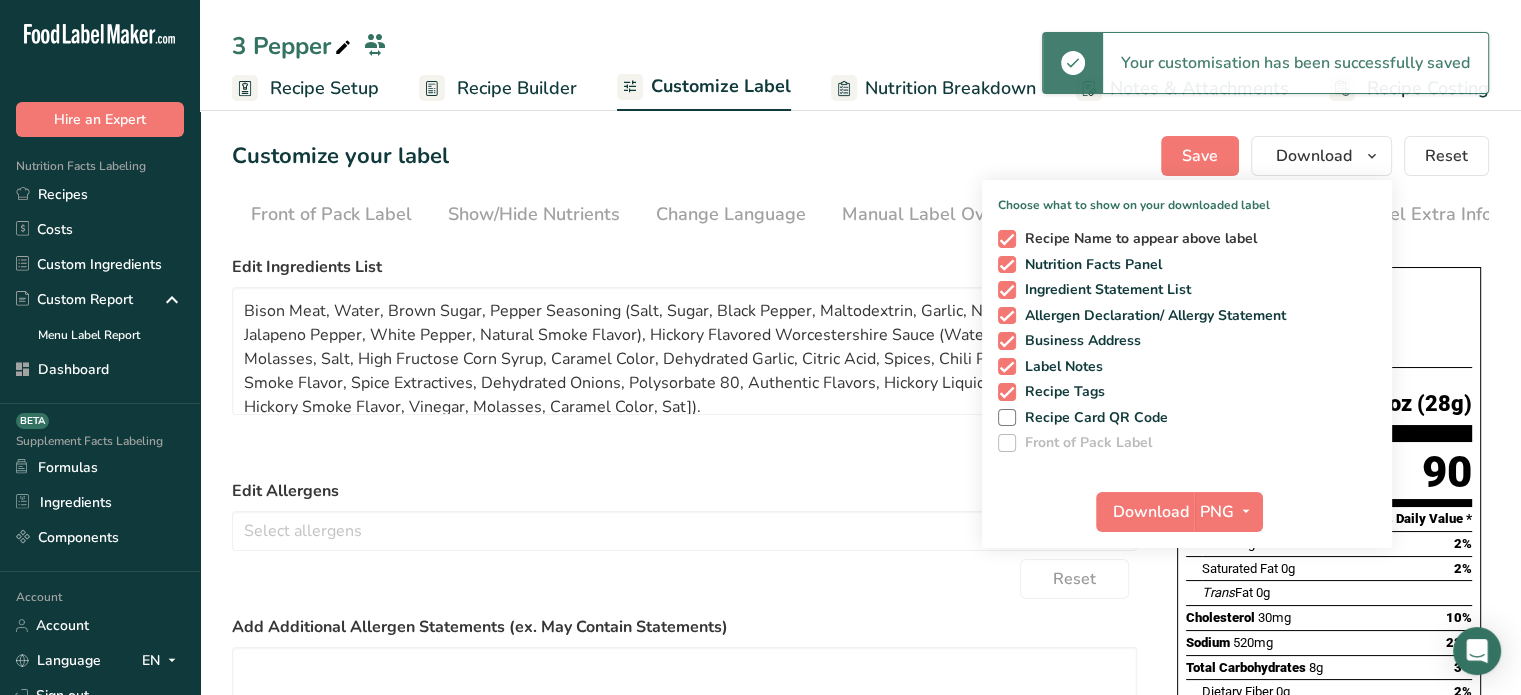 click on "Recipe Name to appear above label" at bounding box center (1137, 239) 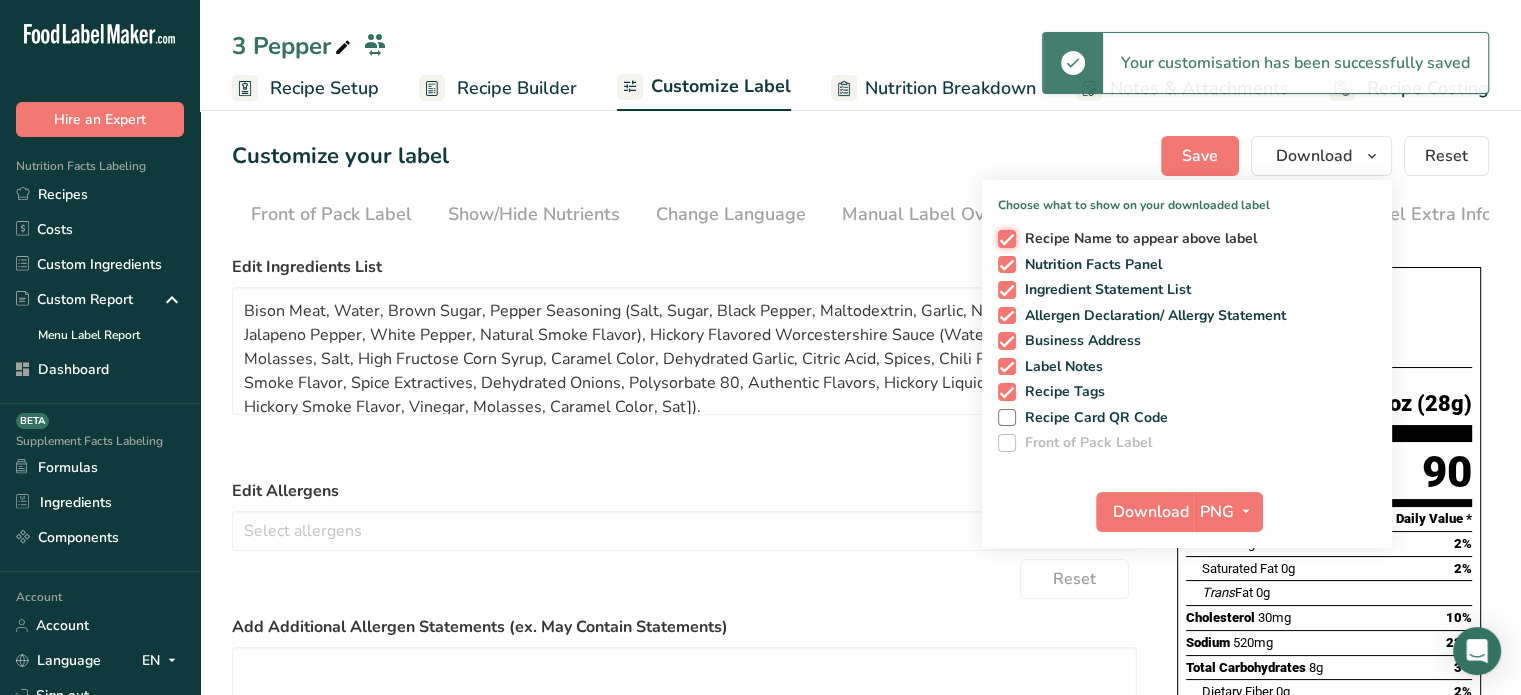 click on "Recipe Name to appear above label" at bounding box center (1004, 238) 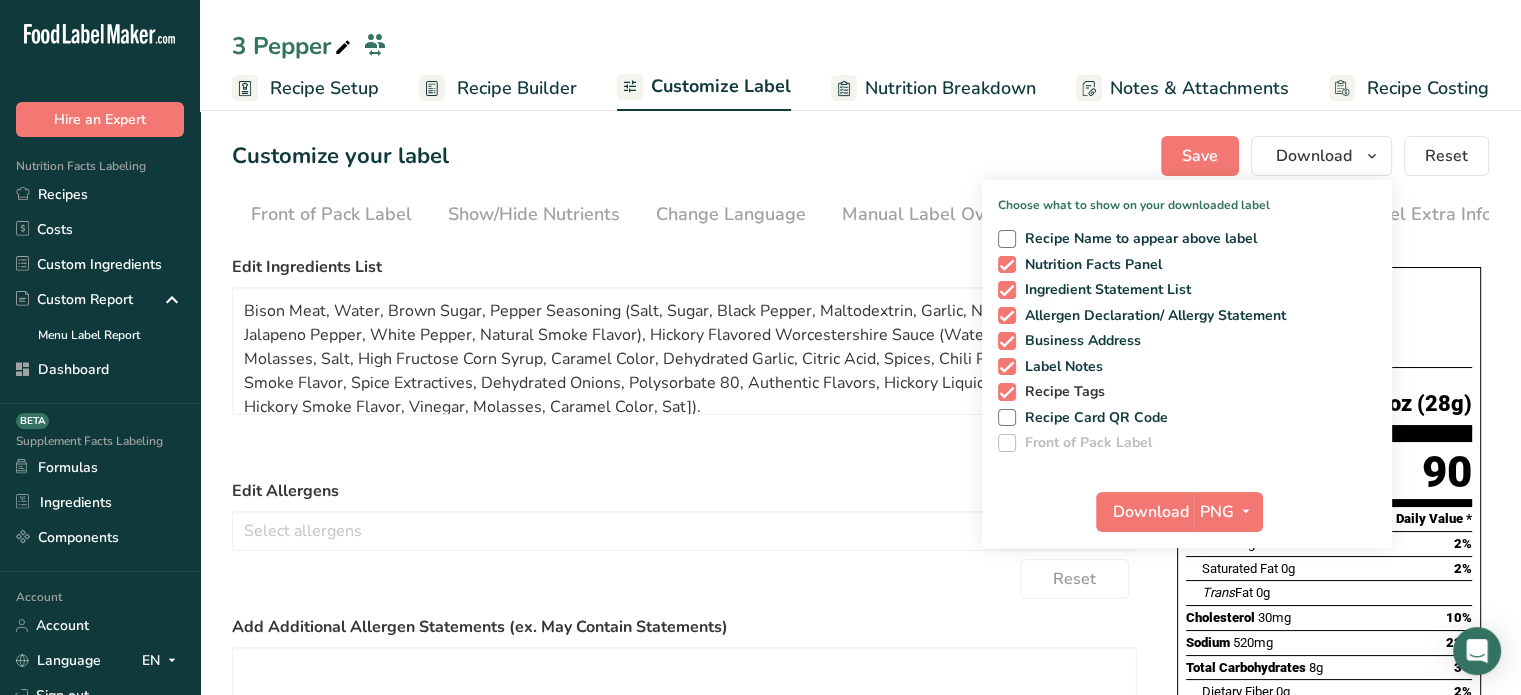 click on "Recipe Tags" at bounding box center [1061, 392] 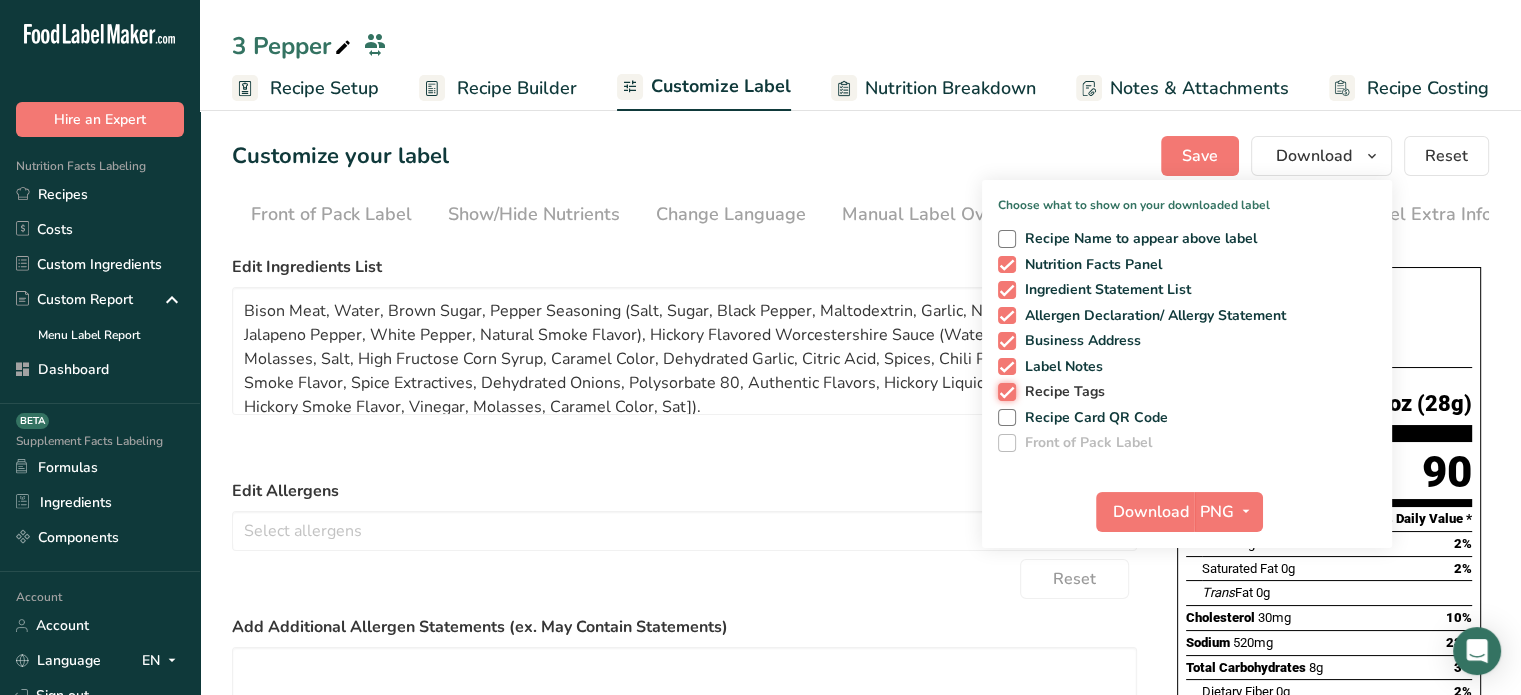 click on "Recipe Tags" at bounding box center (1004, 391) 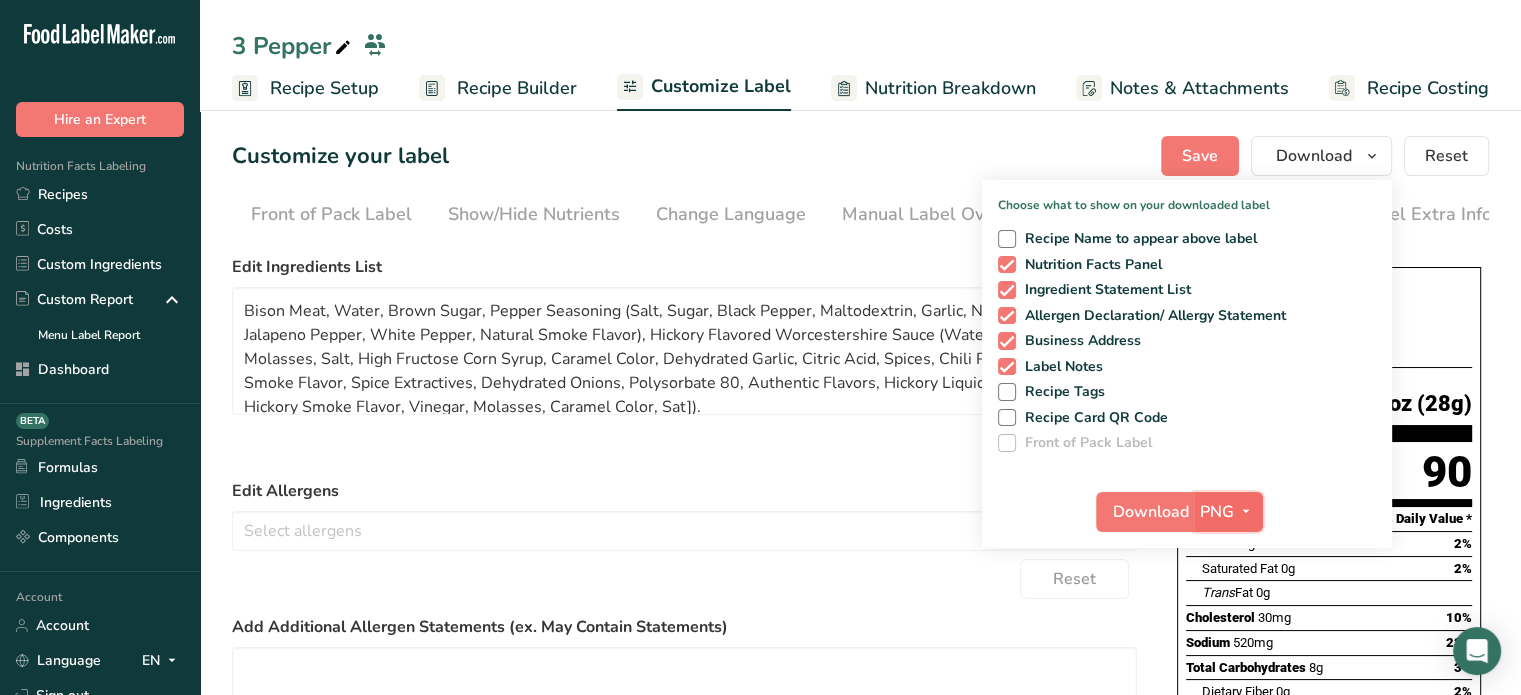 click on "PNG" at bounding box center [1217, 512] 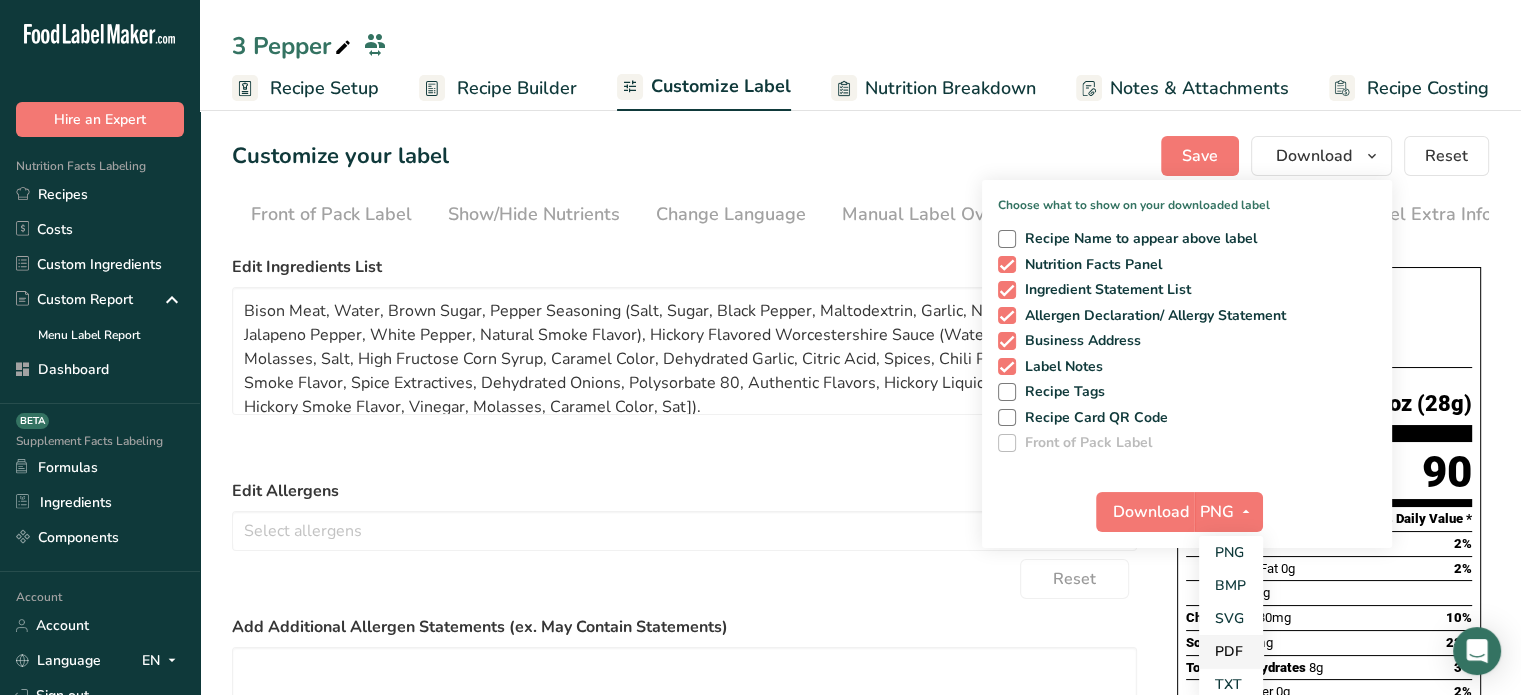 click on "PDF" at bounding box center (1231, 651) 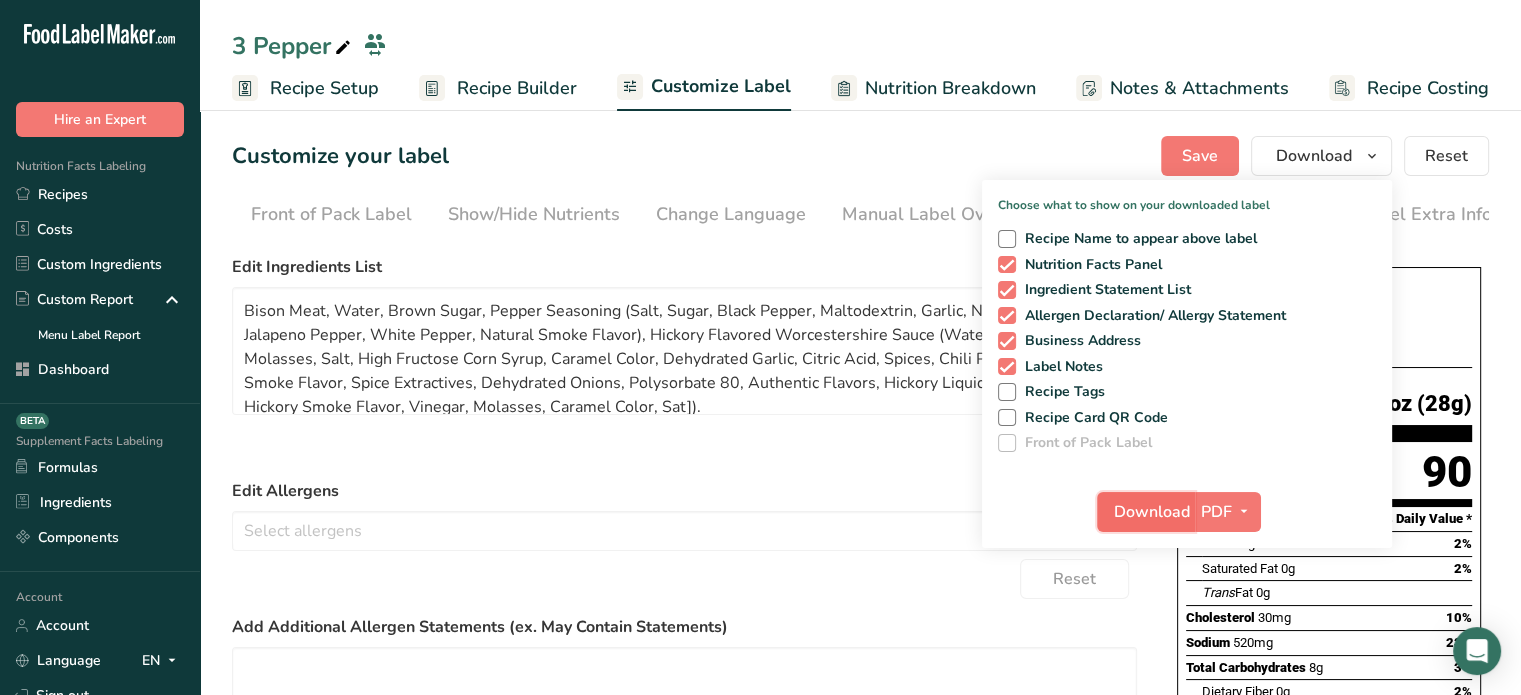 click on "Download" at bounding box center (1152, 512) 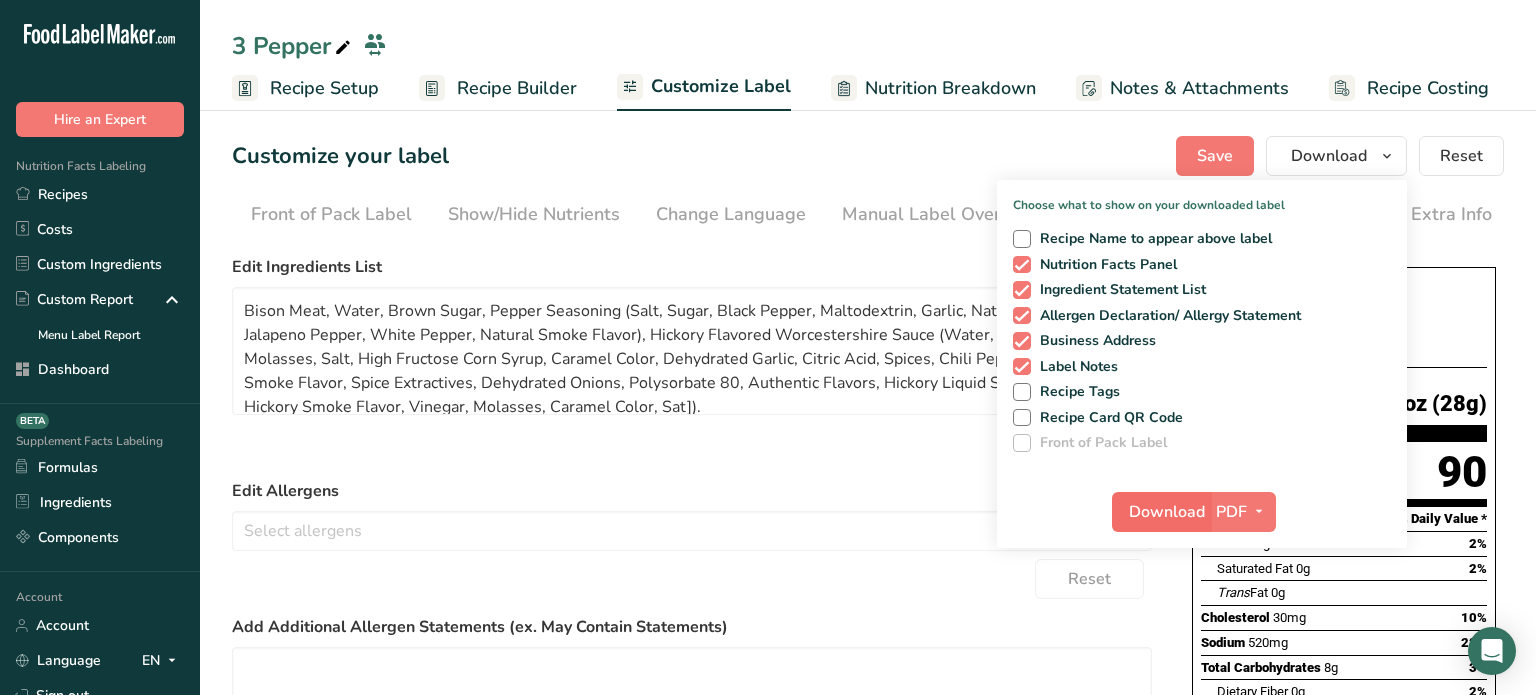 scroll, scrollTop: 0, scrollLeft: 180, axis: horizontal 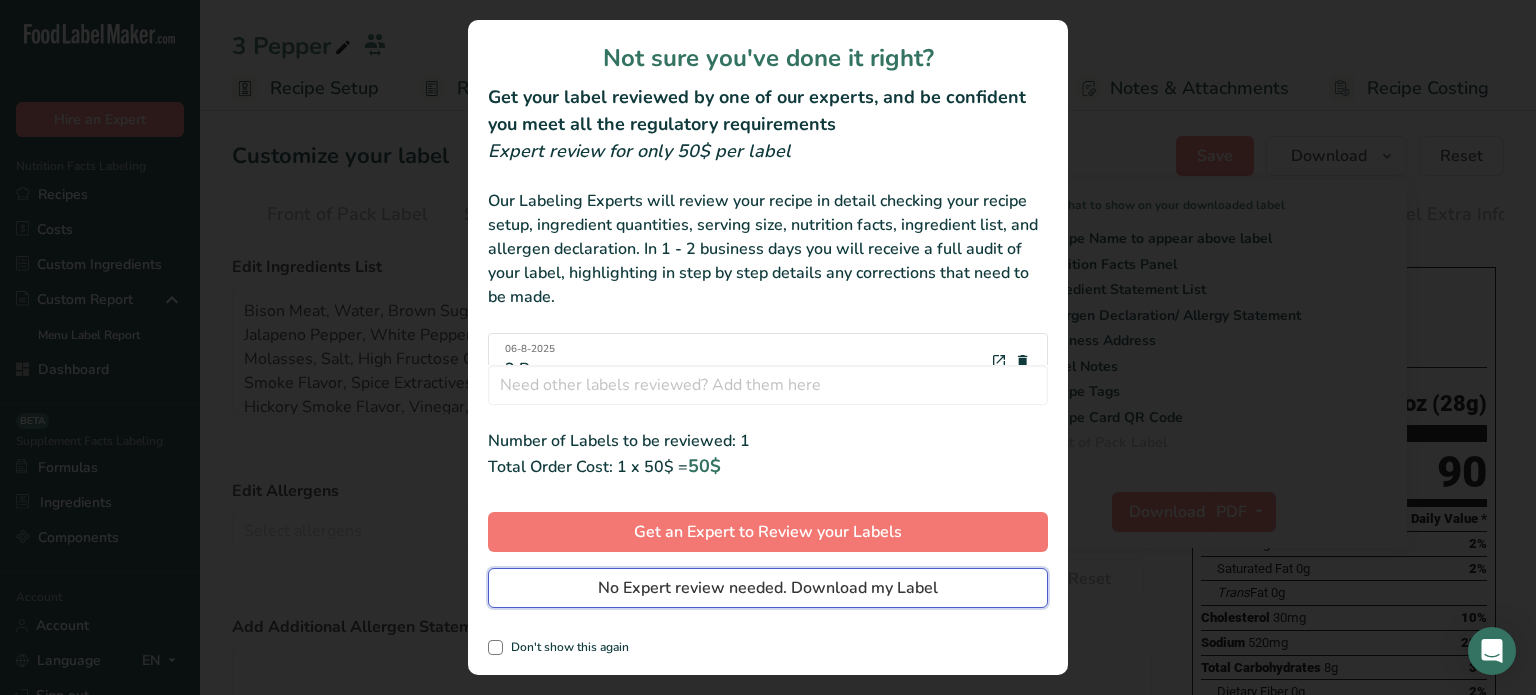 click on "No Expert review needed. Download my Label" at bounding box center [768, 588] 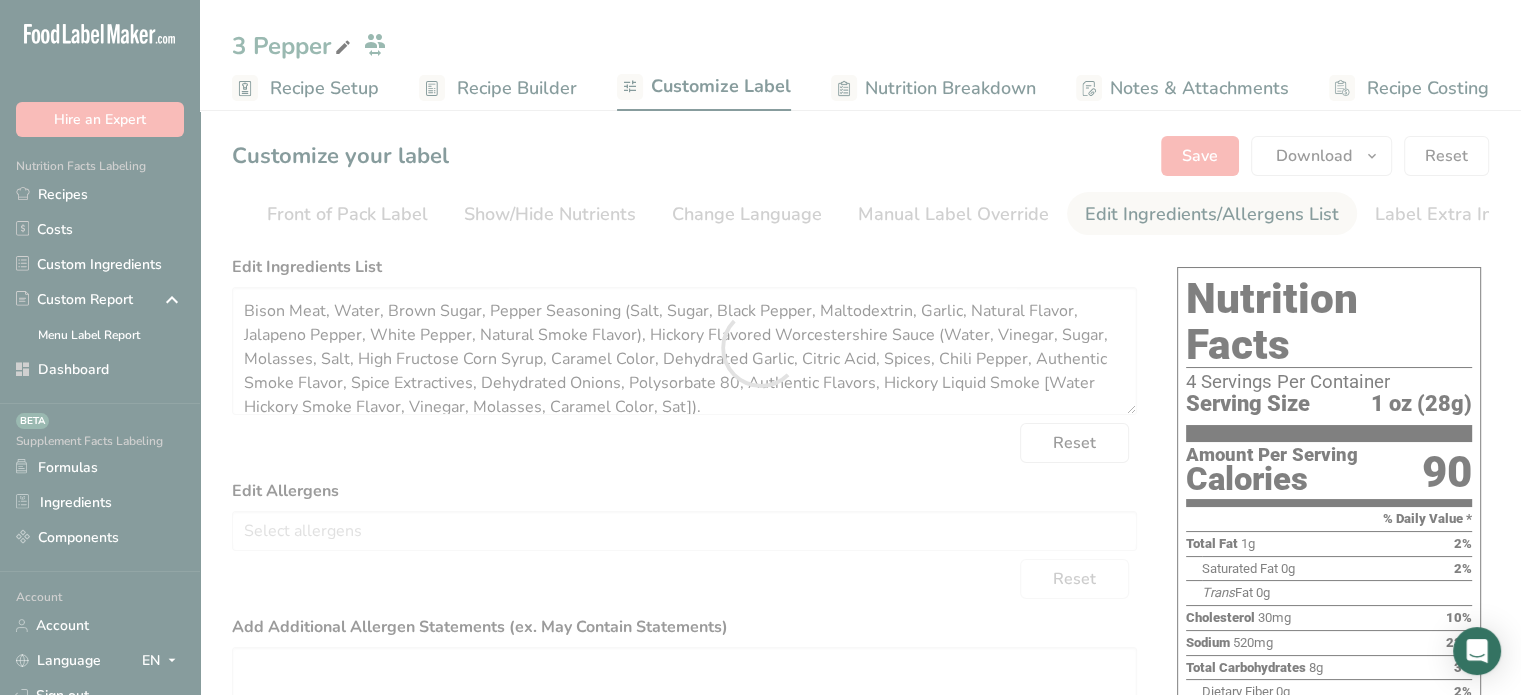 scroll, scrollTop: 0, scrollLeft: 0, axis: both 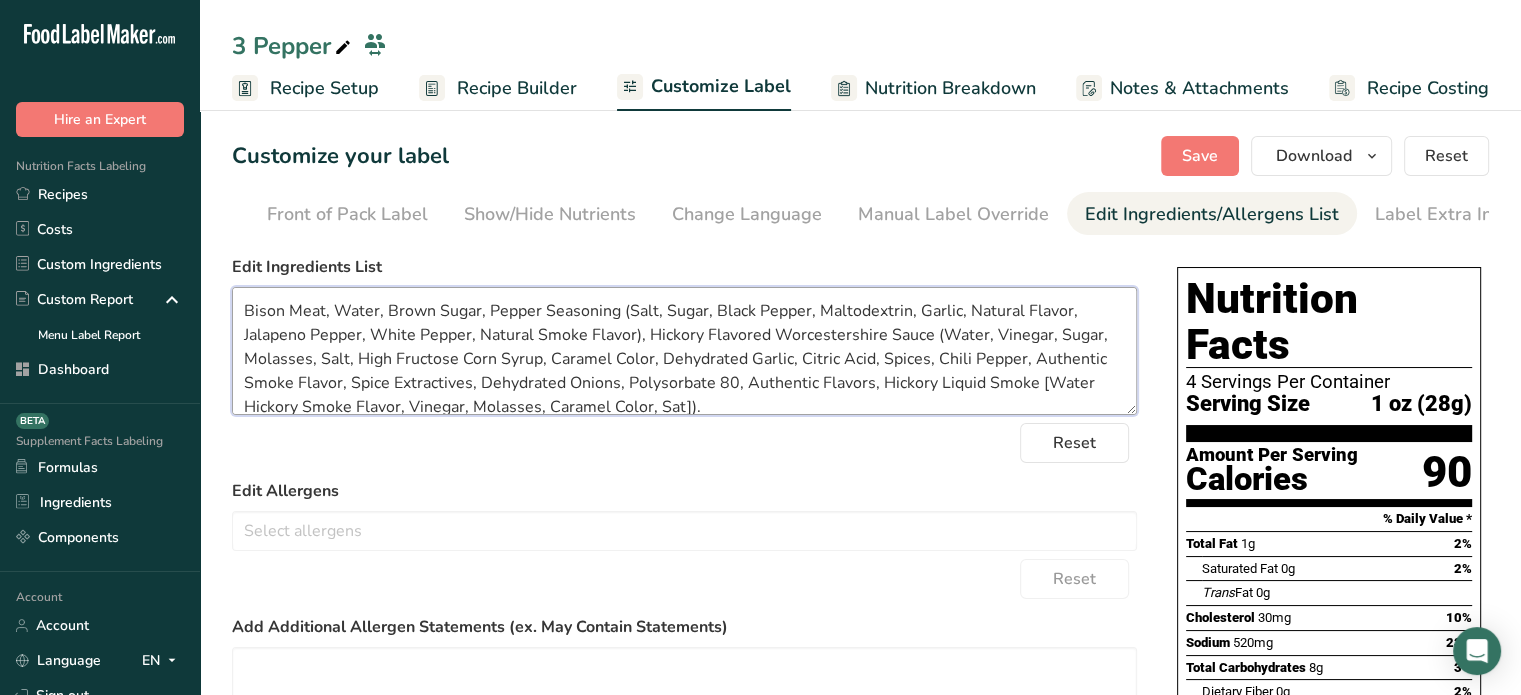drag, startPoint x: 716, startPoint y: 413, endPoint x: 199, endPoint y: 246, distance: 543.30286 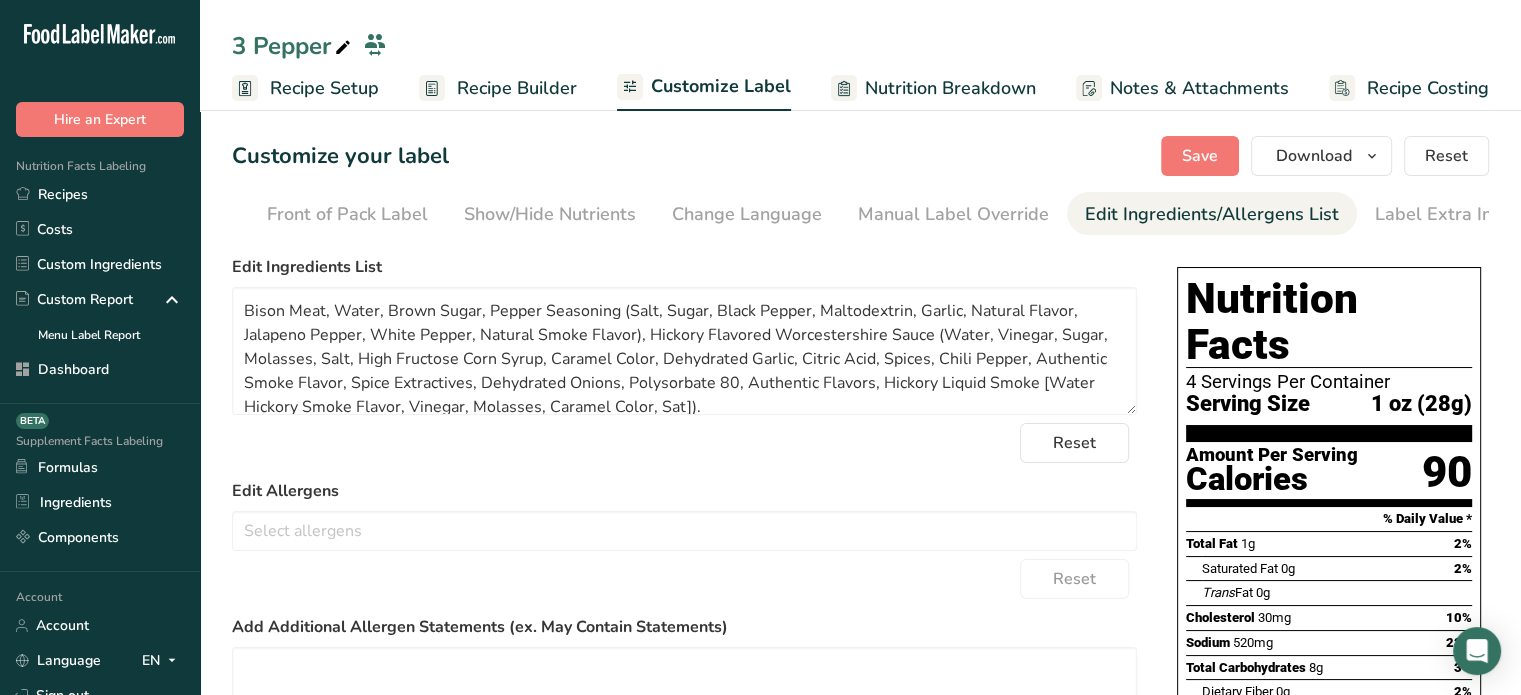 click on "Recipe Builder" at bounding box center (498, 88) 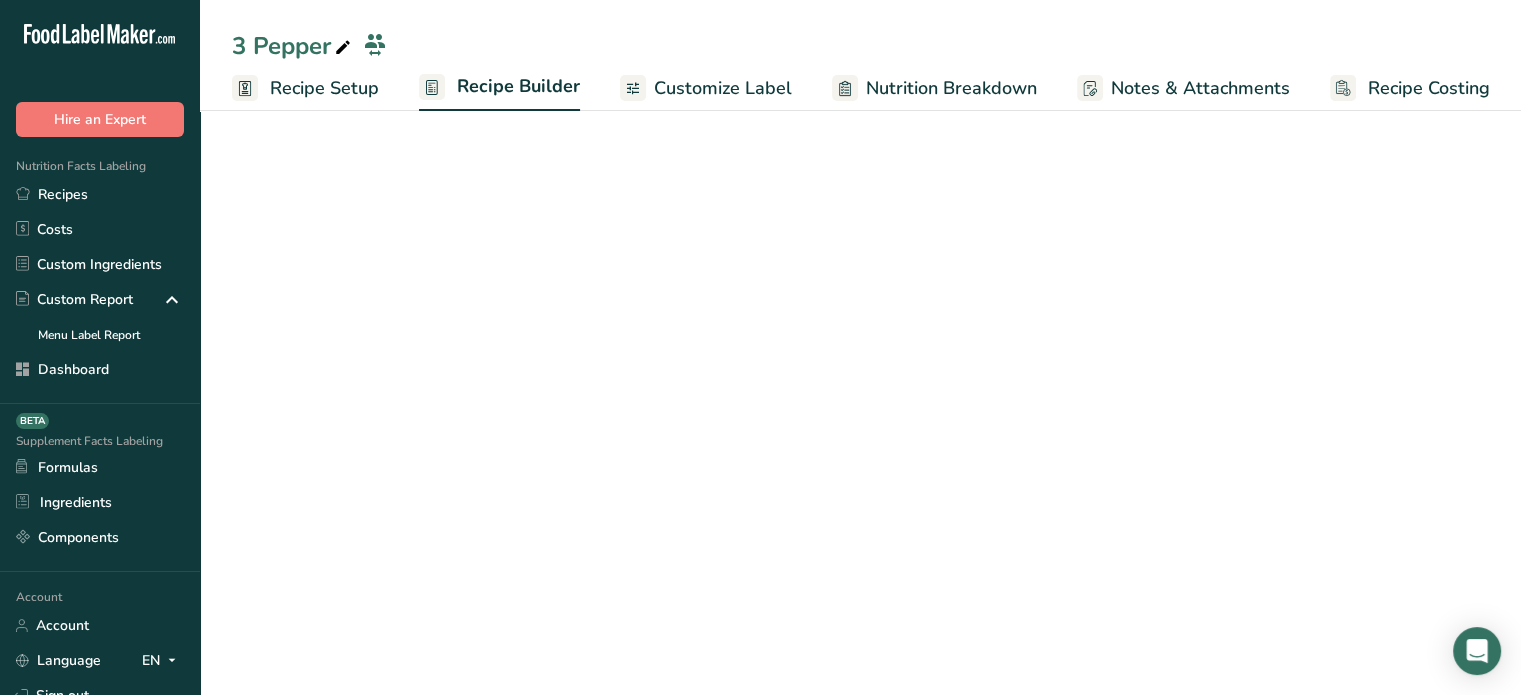 scroll, scrollTop: 0, scrollLeft: 0, axis: both 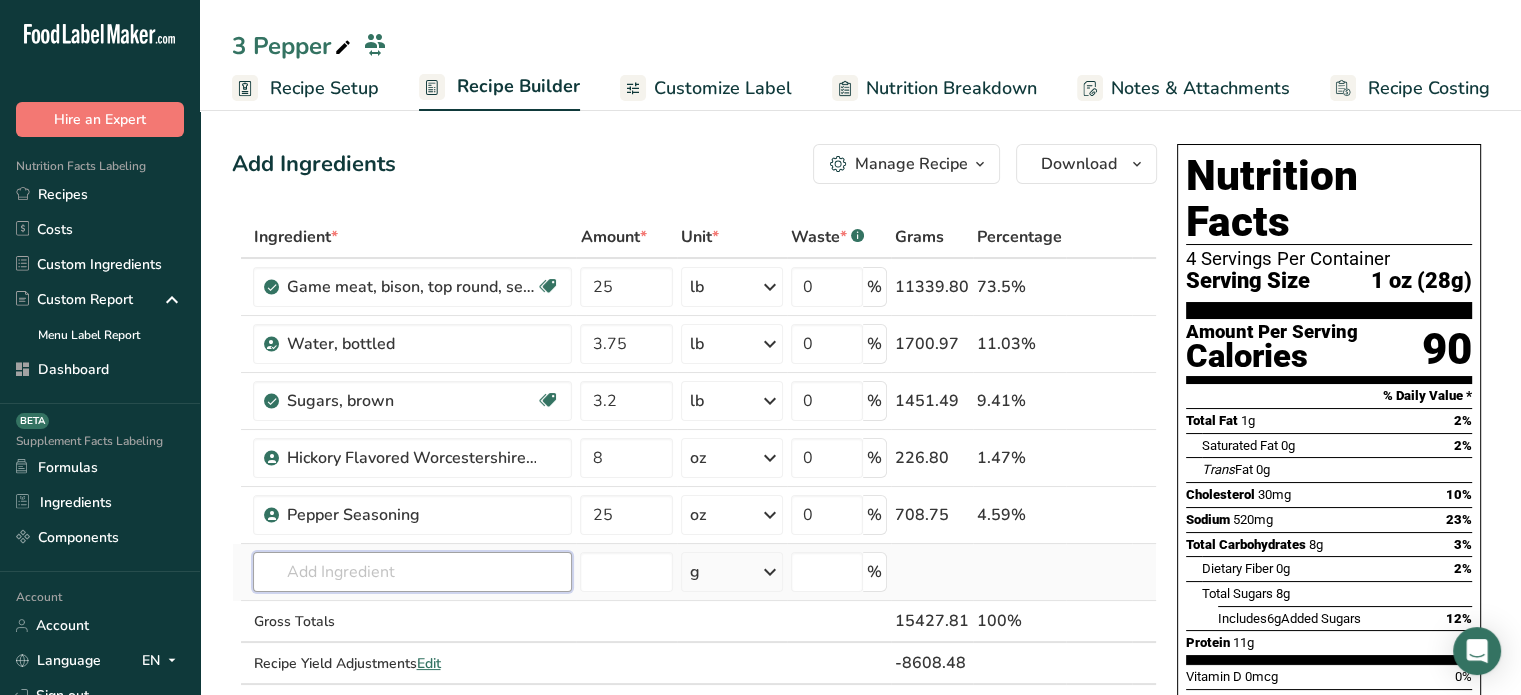 click at bounding box center [412, 572] 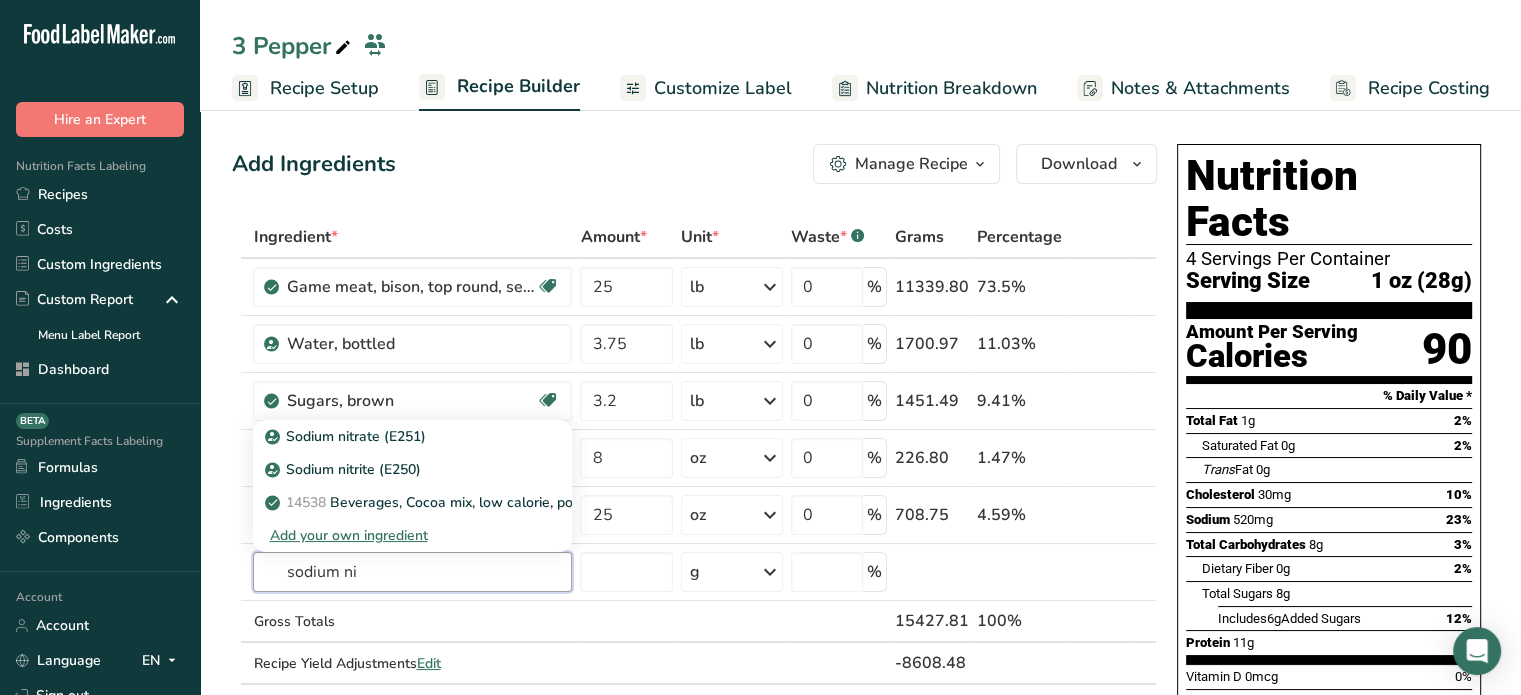 type on "sodium ni" 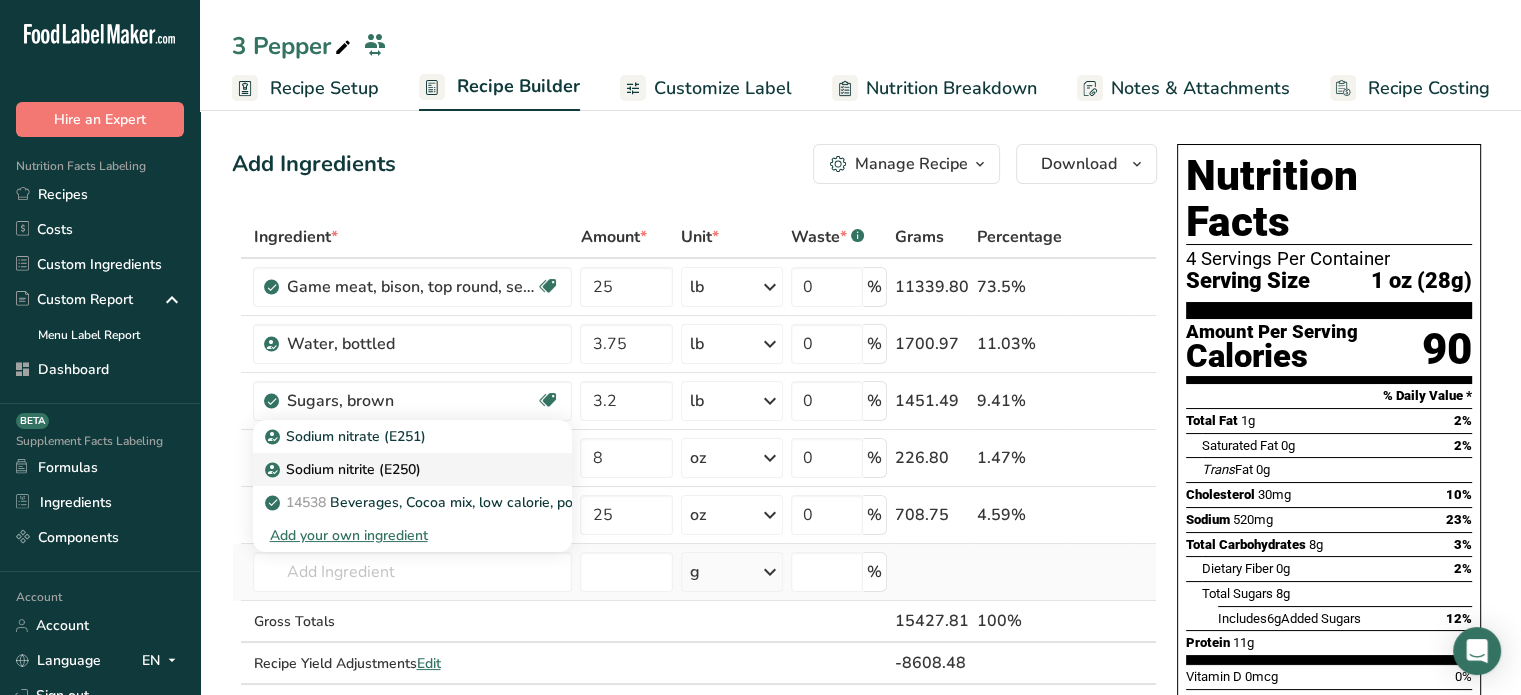 click on "Sodium nitrite (E250)" at bounding box center [396, 469] 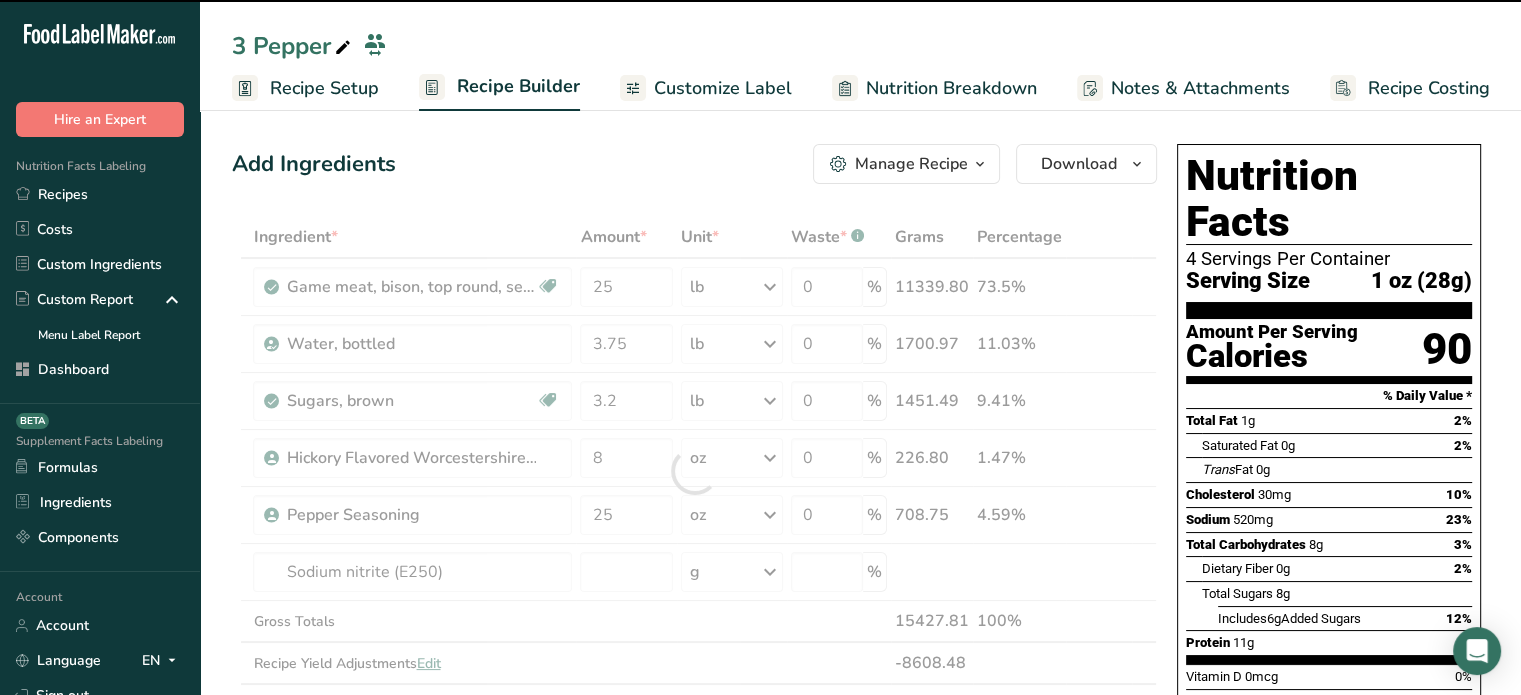 type on "0" 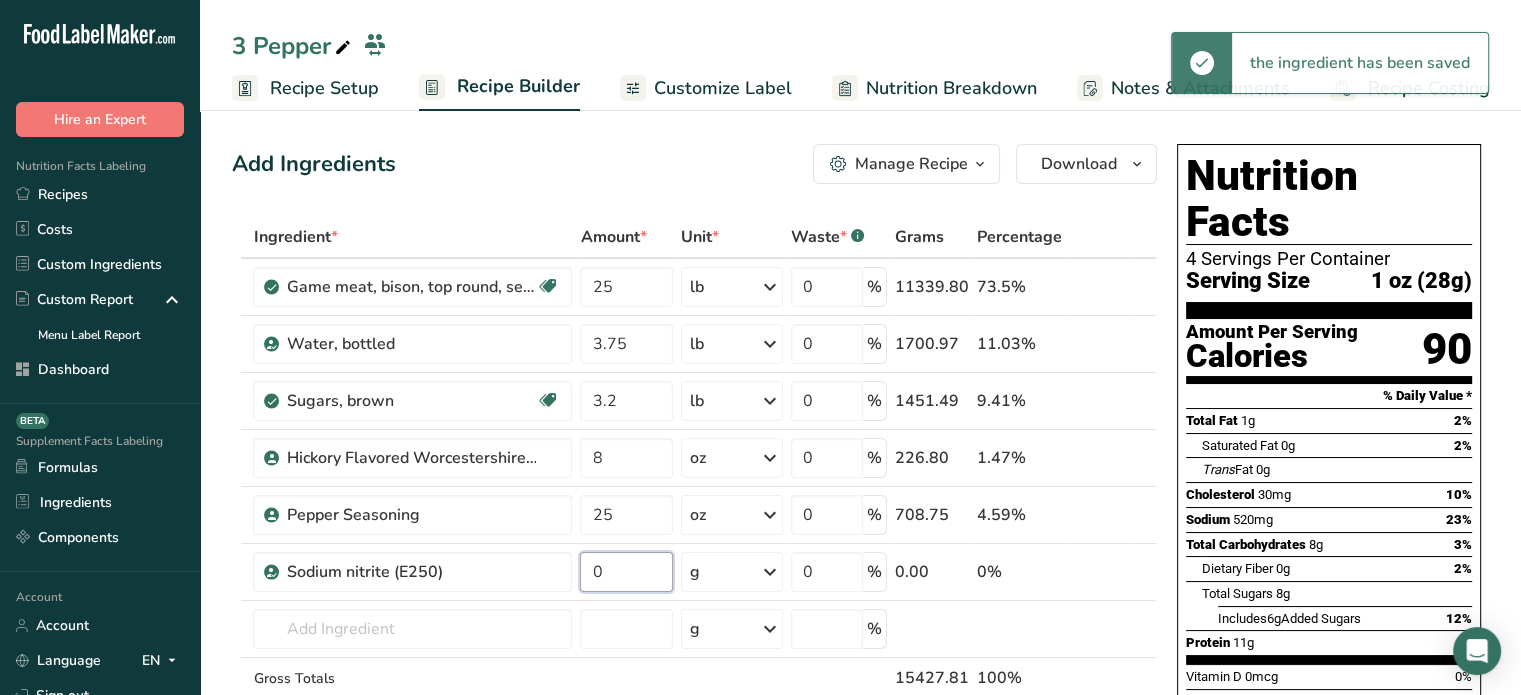 click on "0" at bounding box center (626, 572) 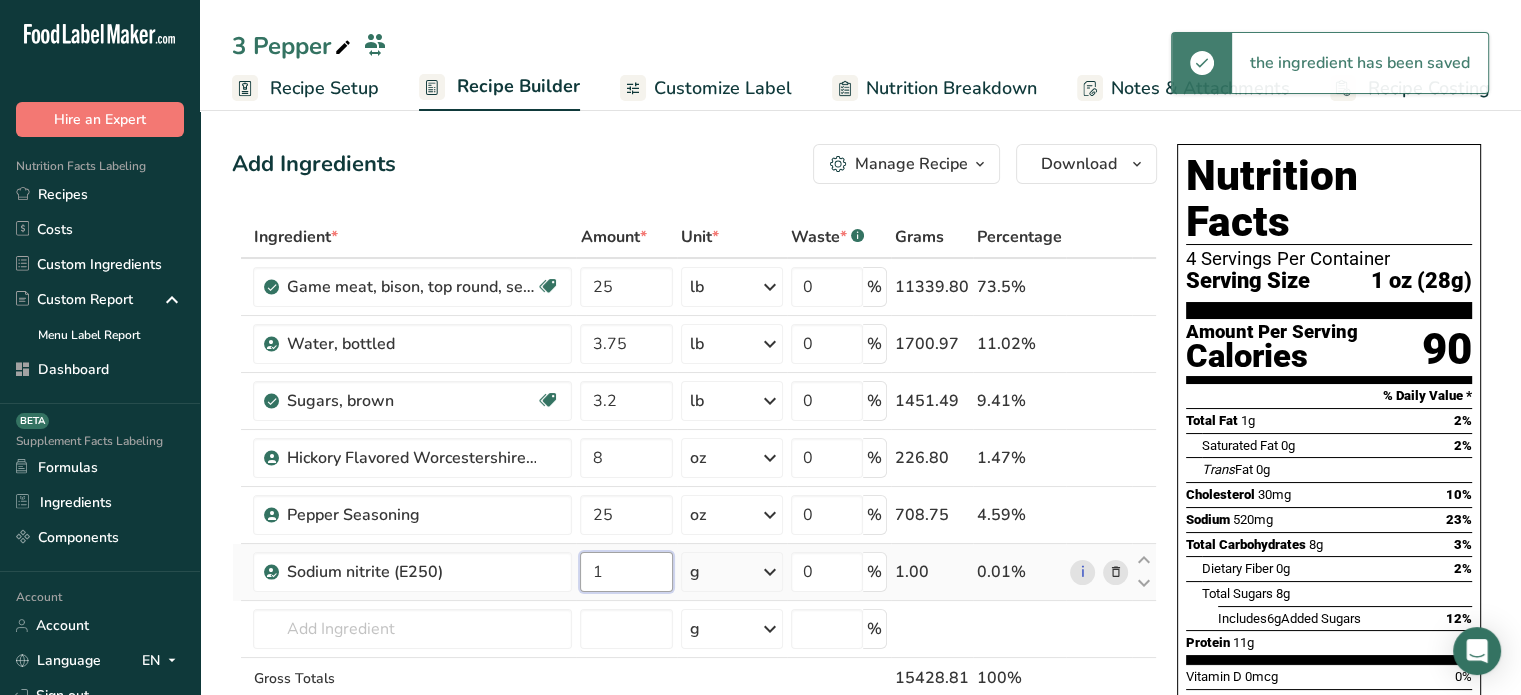 type on "1" 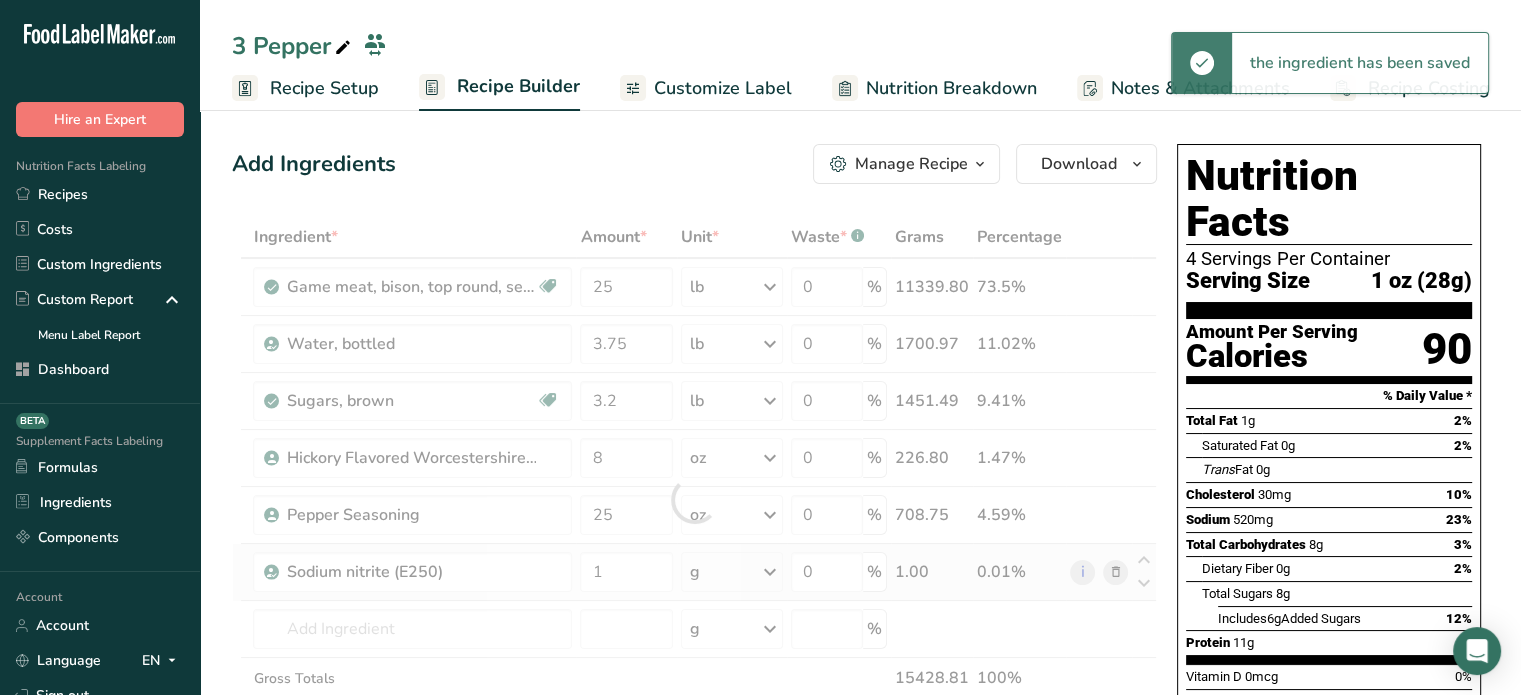 click on "Ingredient *
Amount *
Unit *
Waste *   .a-a{fill:#347362;}.b-a{fill:#fff;}          Grams
Percentage
Game meat, bison, top round, separable lean only, 1" steak, raw
Dairy free
Gluten free
Soy free
25
lb
Portions
1 serving ( 3 oz )
1 steak
Weight Units
g
kg
mg
See more
Volume Units
l
Volume units require a density conversion. If you know your ingredient's density enter it below. Otherwise, click on "RIA" our AI Regulatory bot - she will be able to help you
lb/ft3
g/cm3
Confirm
mL
lb/ft3" at bounding box center (694, 499) 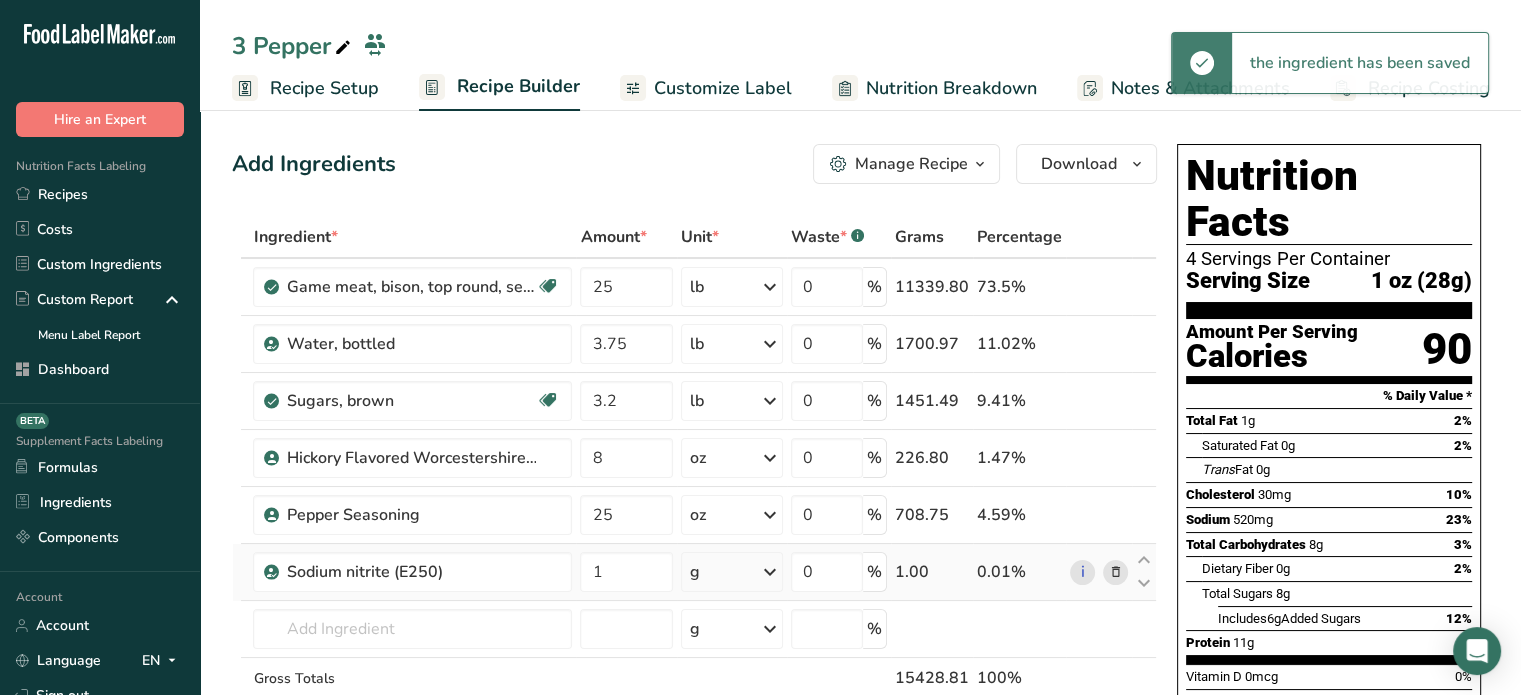 click on "g" at bounding box center (732, 572) 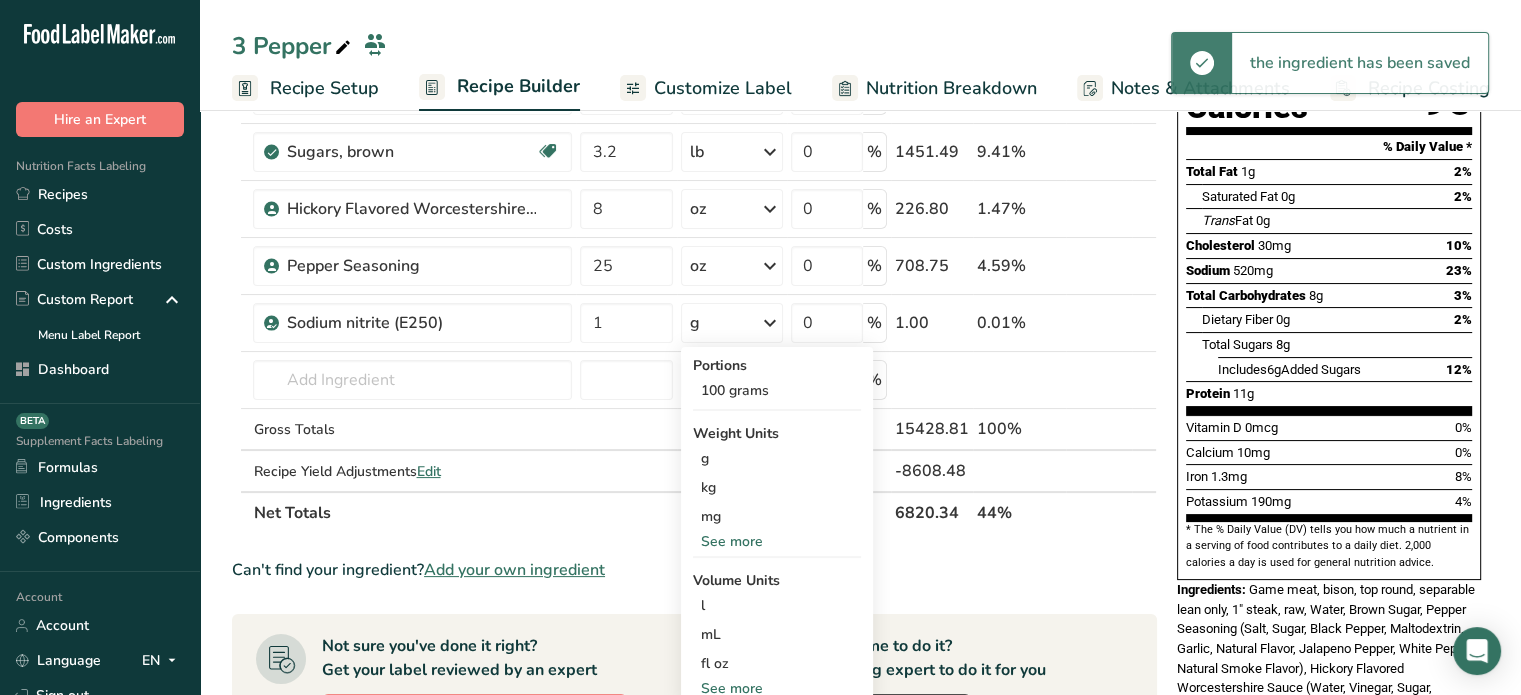scroll, scrollTop: 309, scrollLeft: 0, axis: vertical 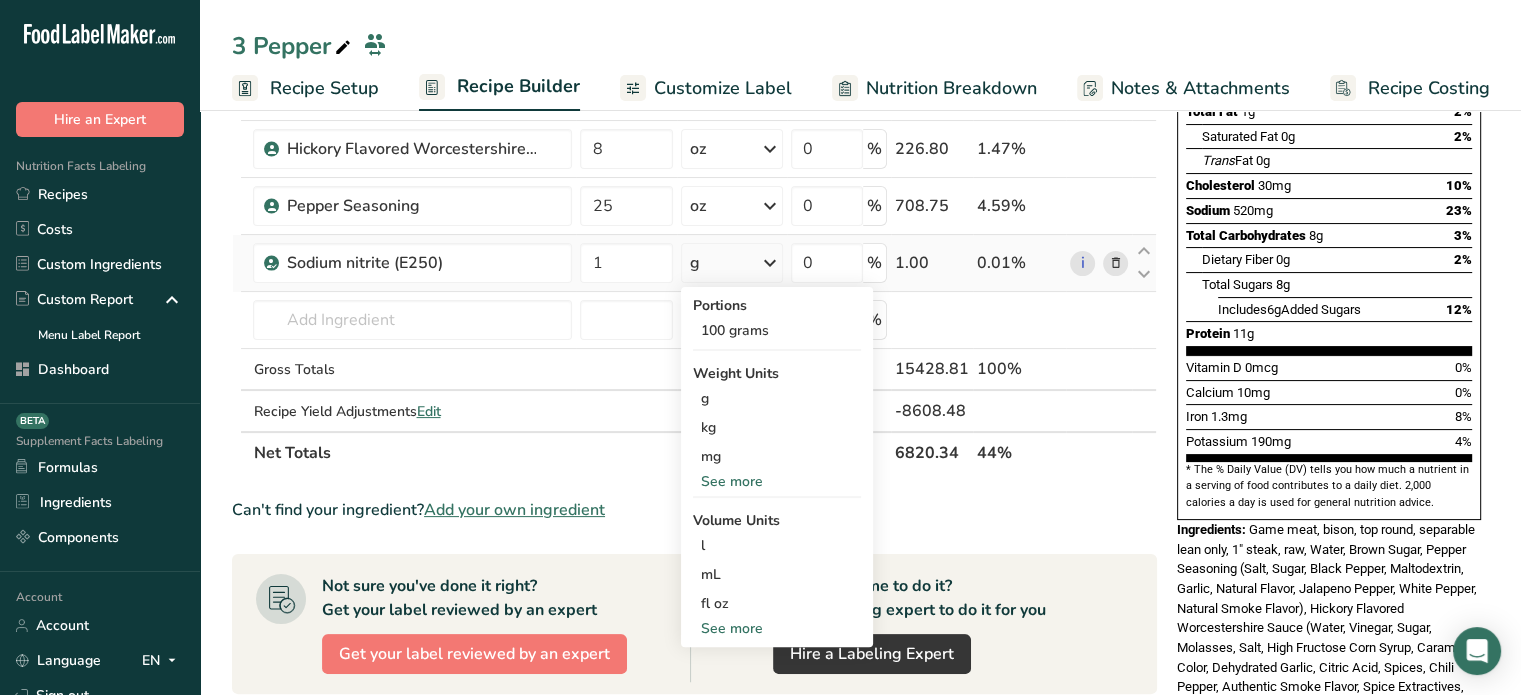 click on "See more" at bounding box center (777, 481) 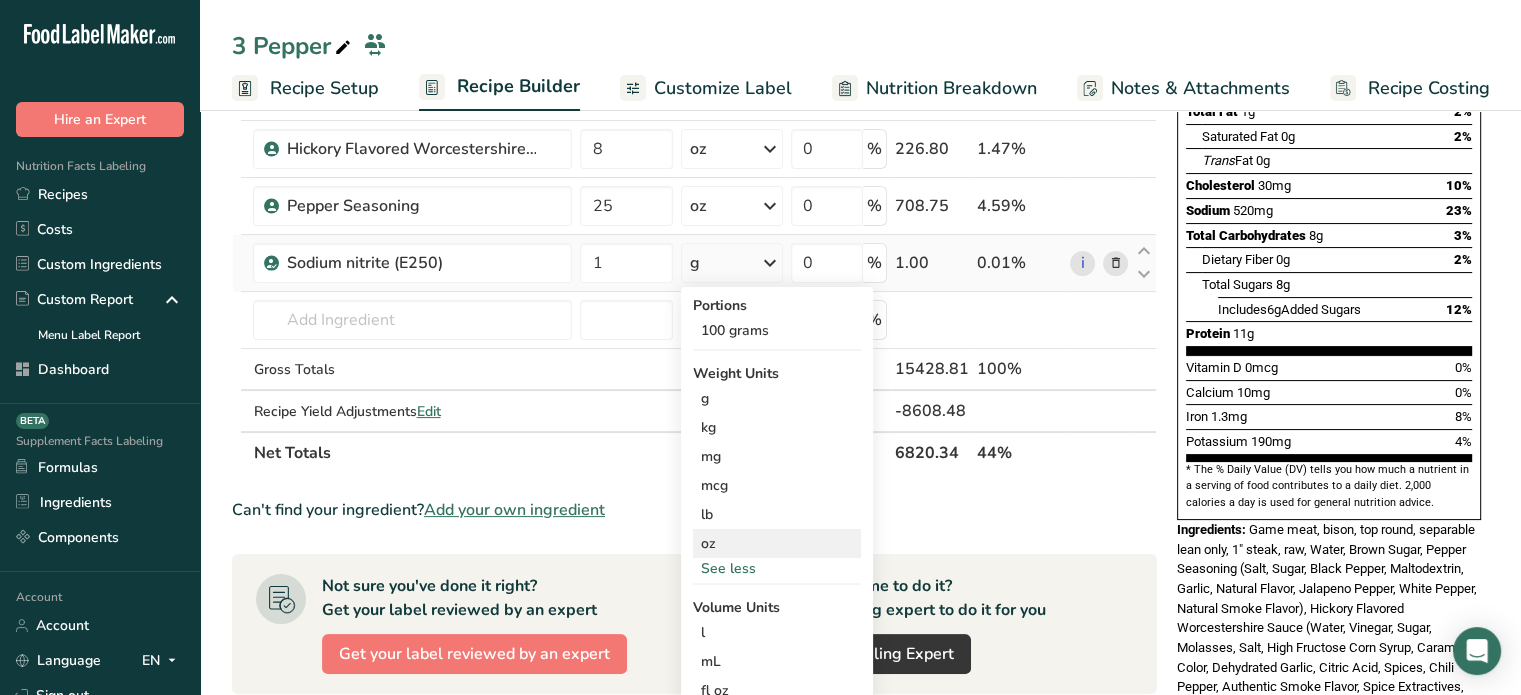 click on "oz" at bounding box center (777, 543) 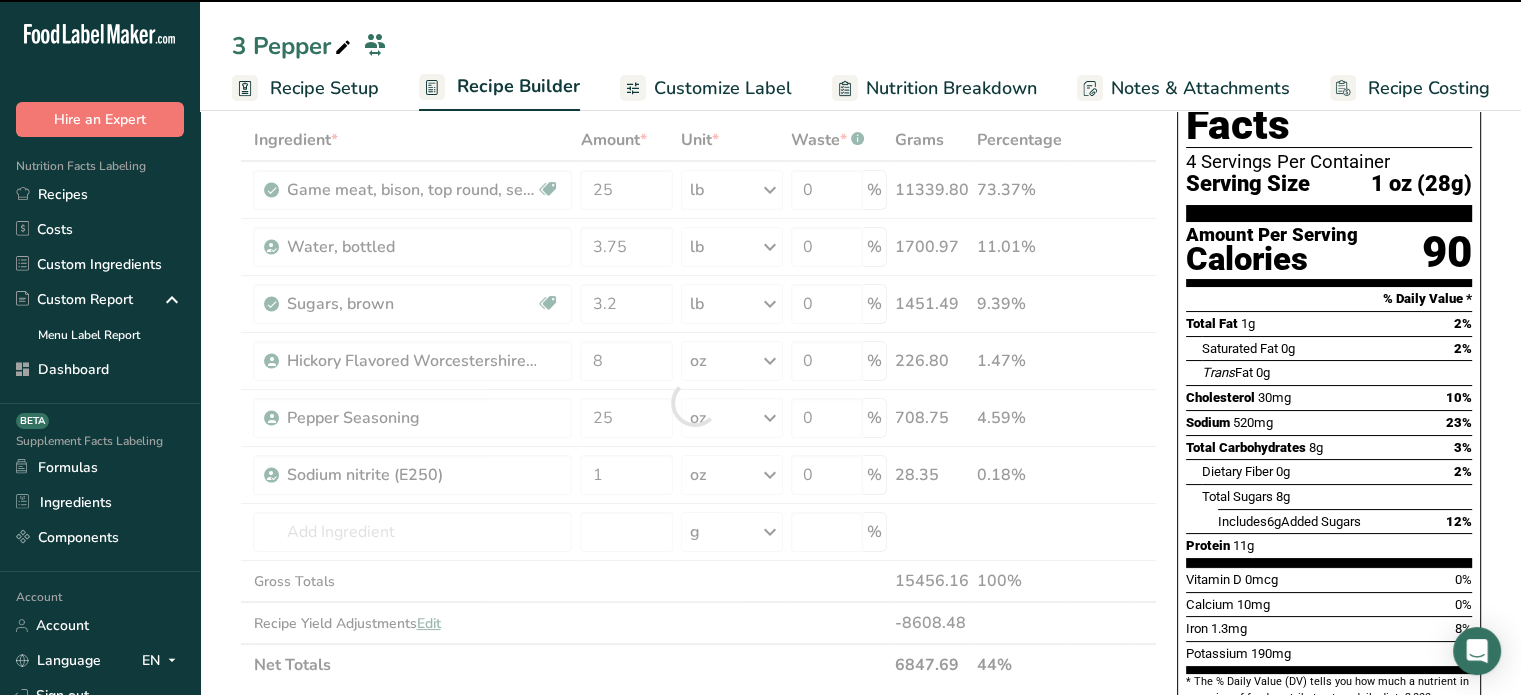 scroll, scrollTop: 55, scrollLeft: 0, axis: vertical 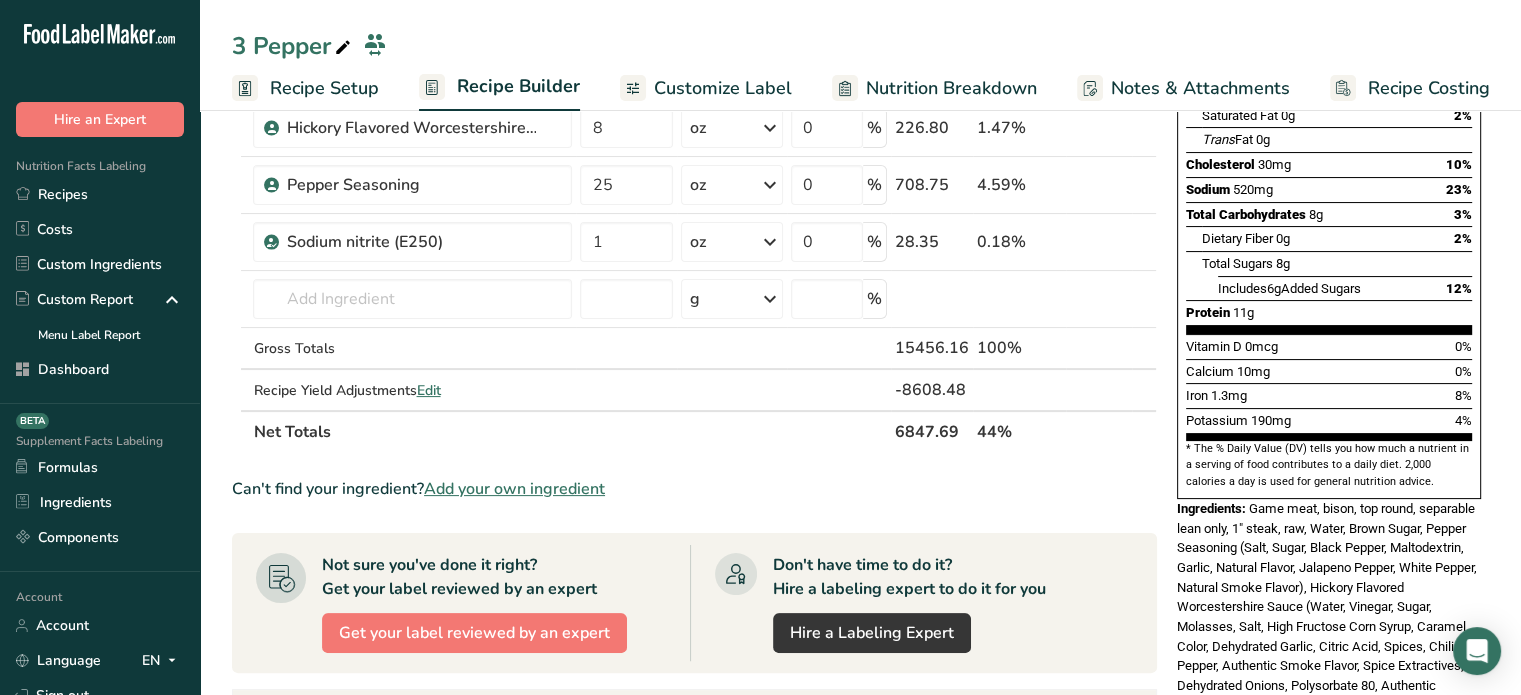 click on "Add your own ingredient" at bounding box center (514, 489) 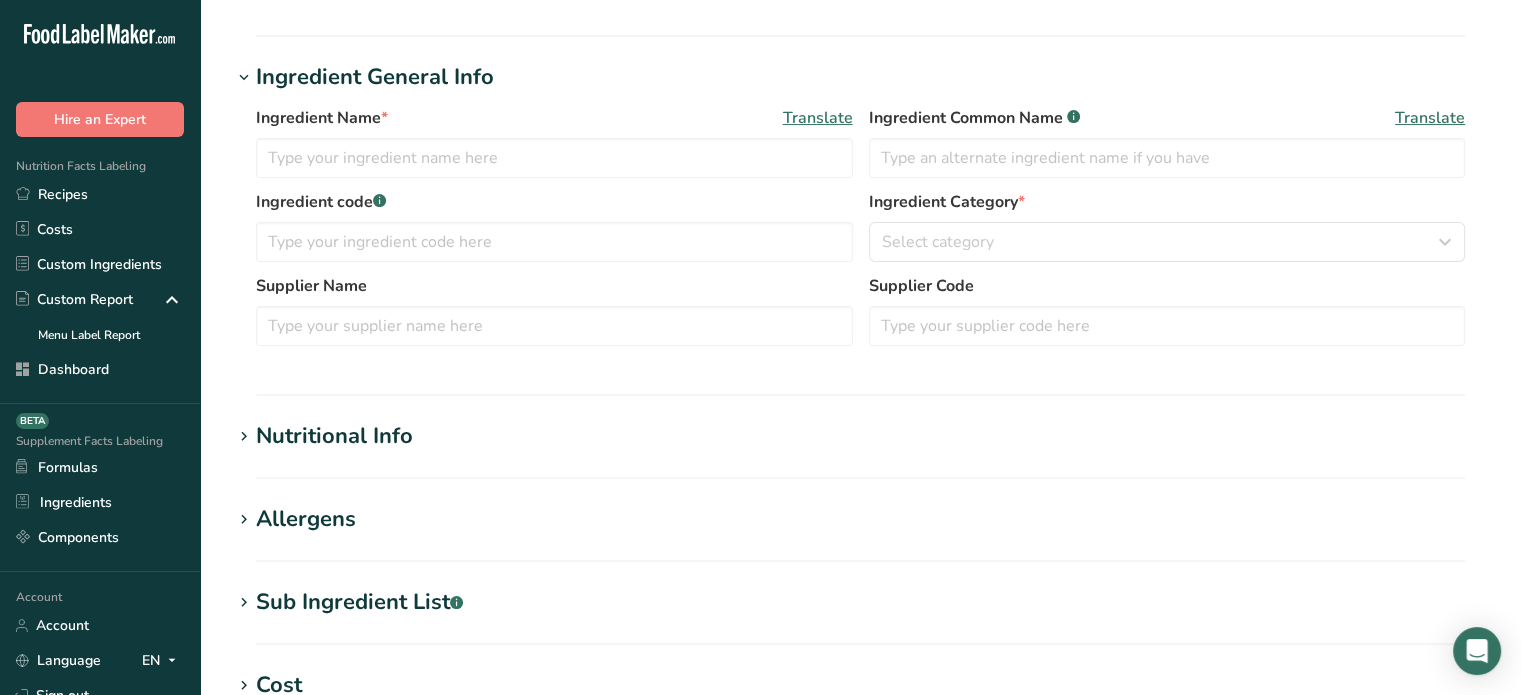 scroll, scrollTop: 0, scrollLeft: 0, axis: both 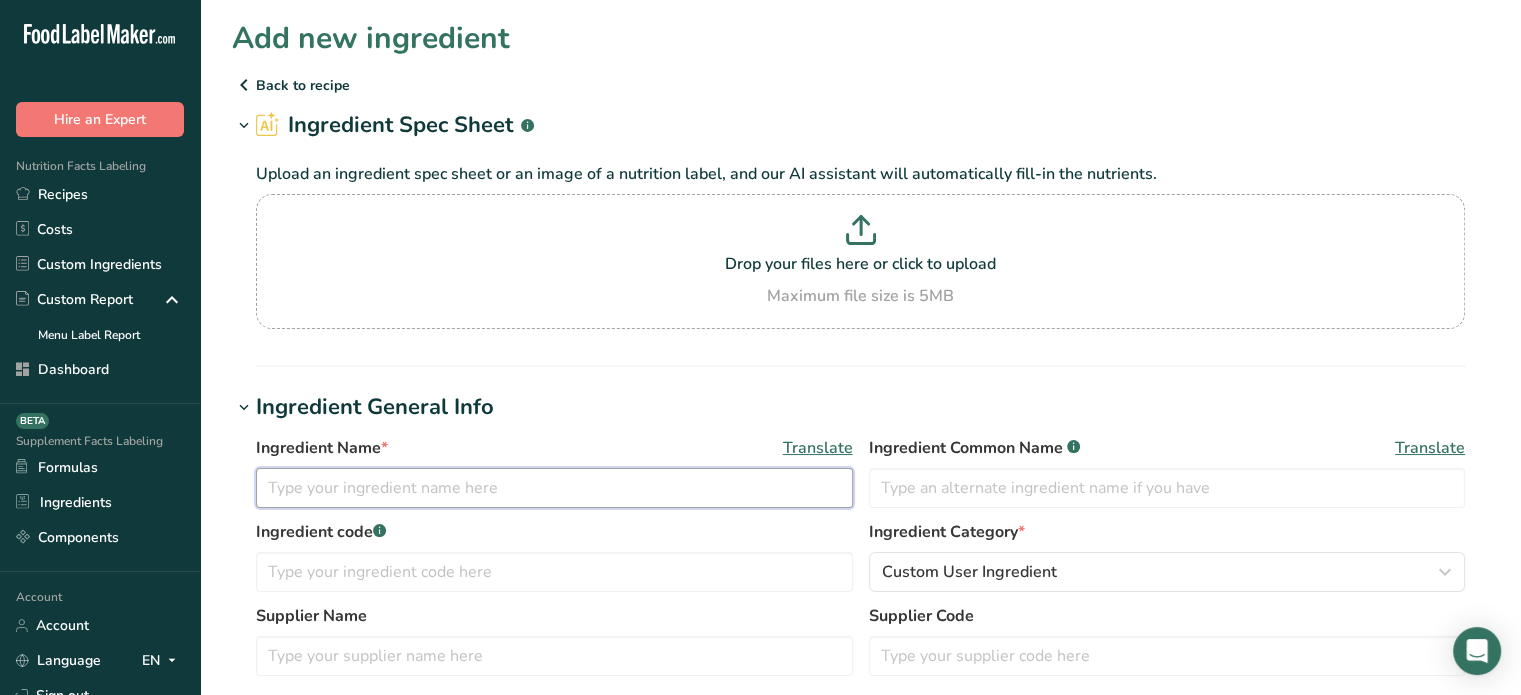 click at bounding box center (554, 488) 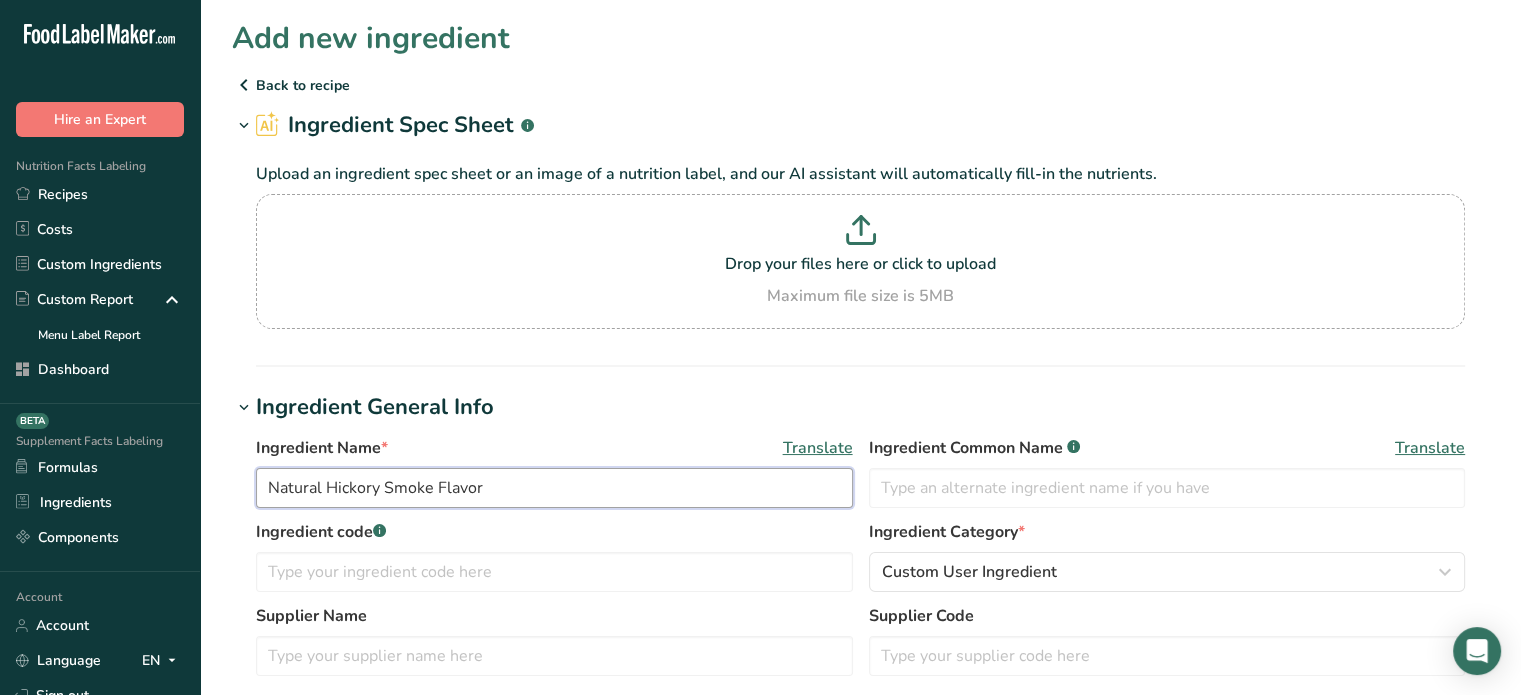 scroll, scrollTop: 608, scrollLeft: 0, axis: vertical 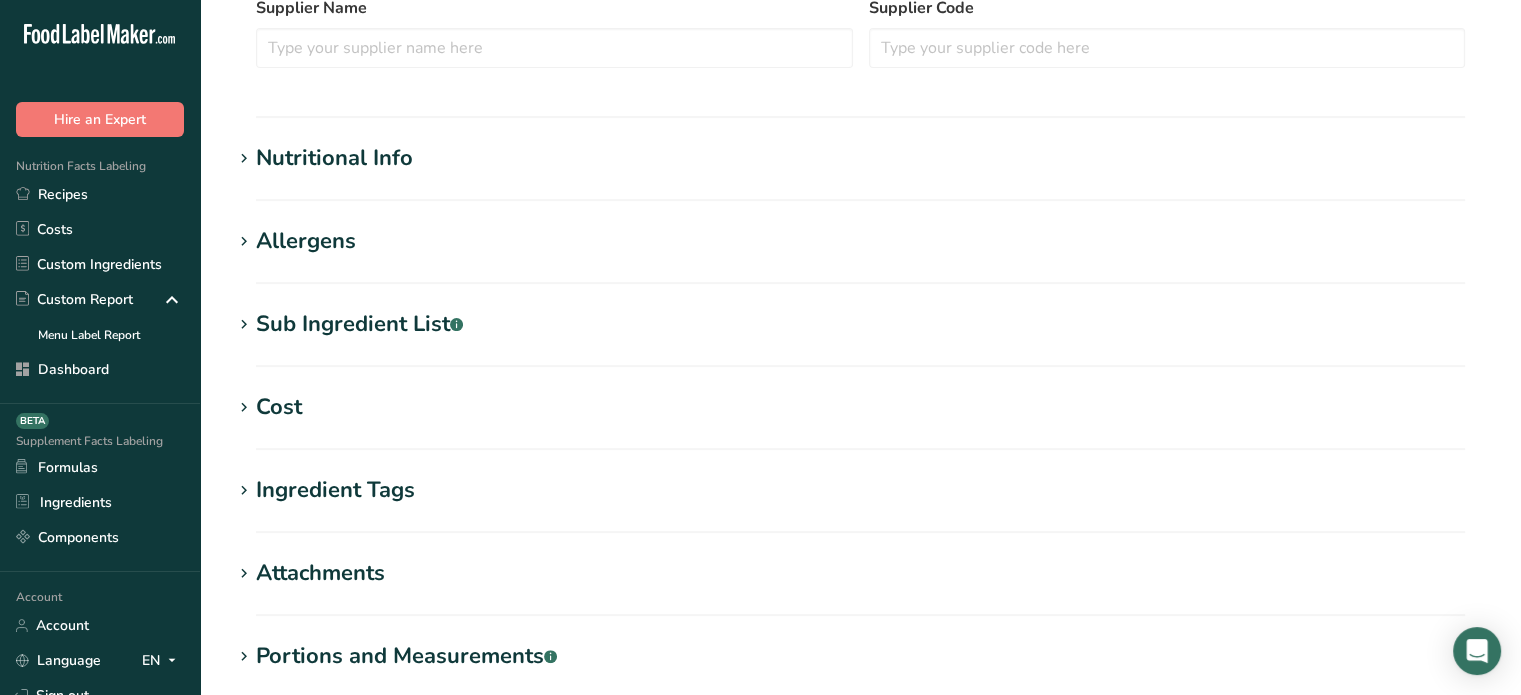 type on "Natural Hickory Smoke Flavor" 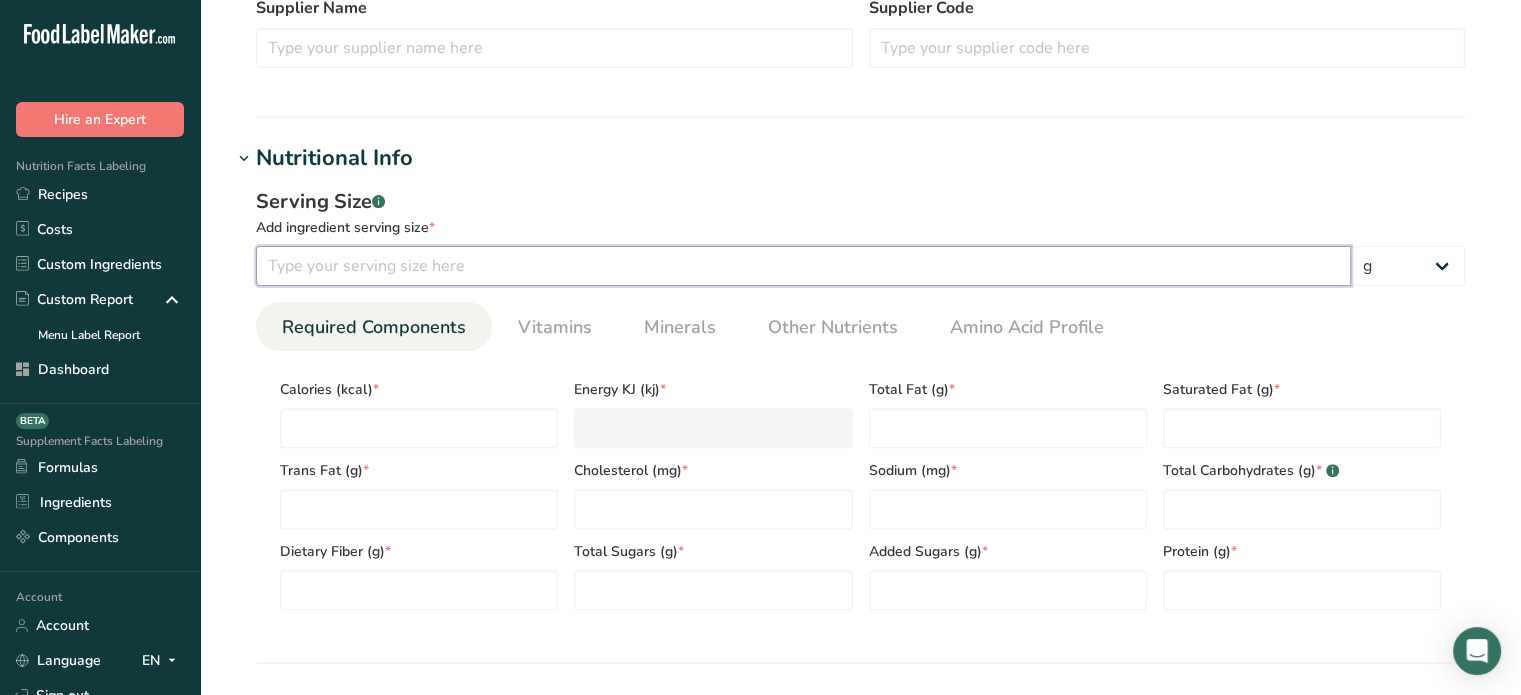click at bounding box center (803, 266) 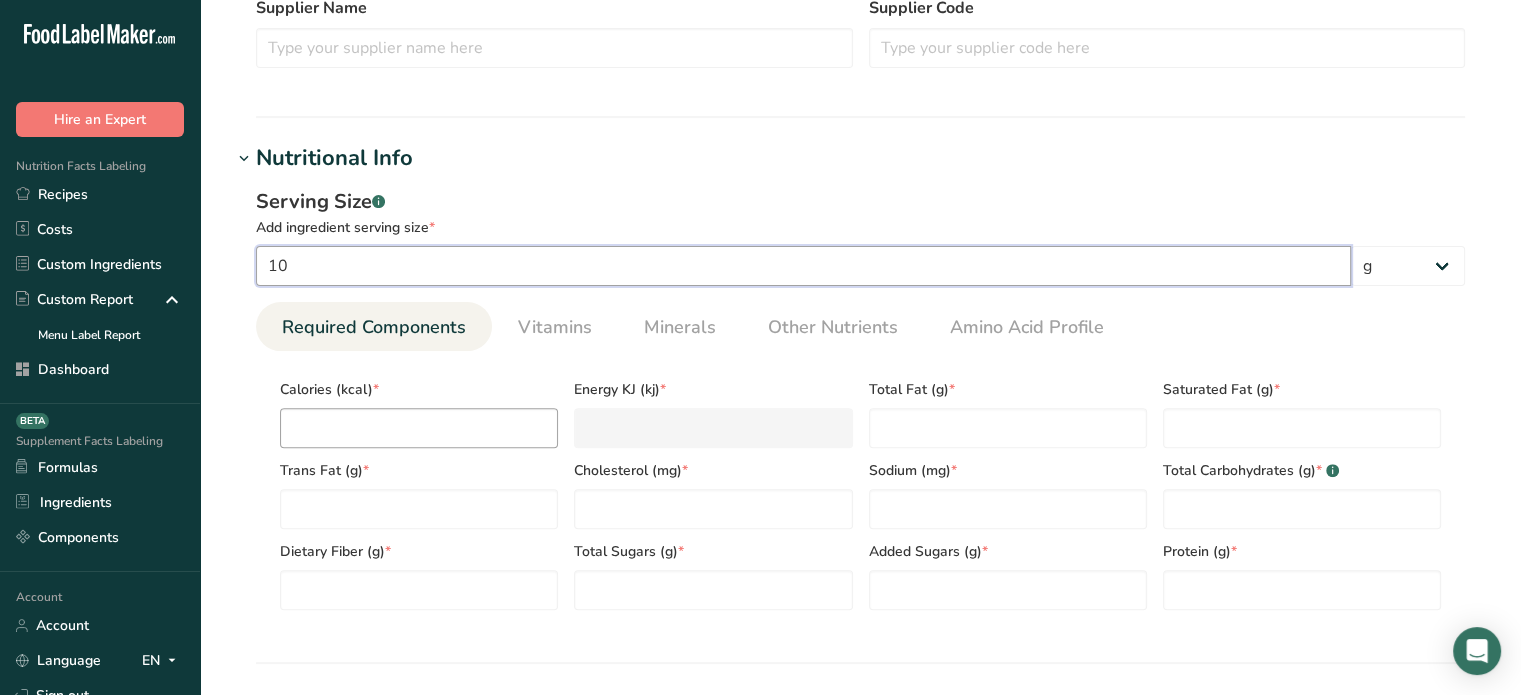 type on "10" 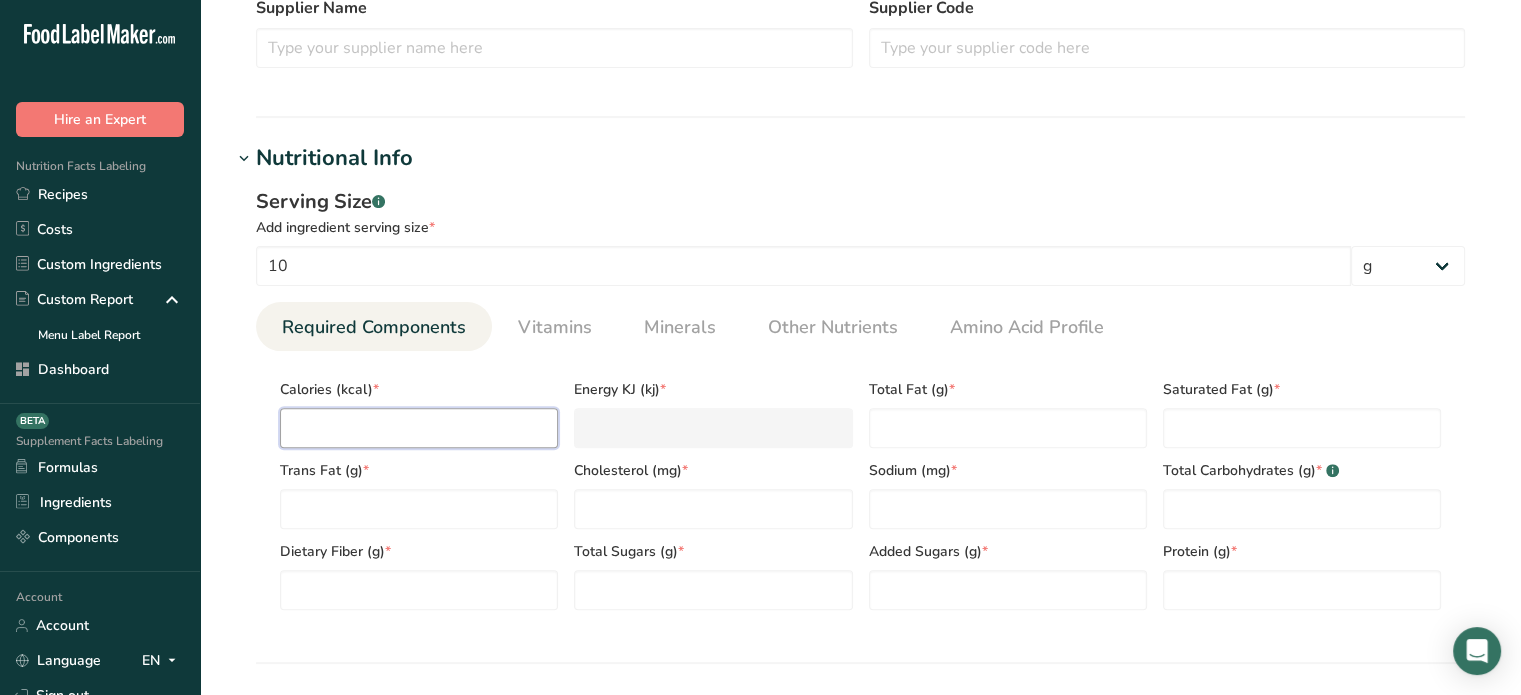 click at bounding box center (419, 428) 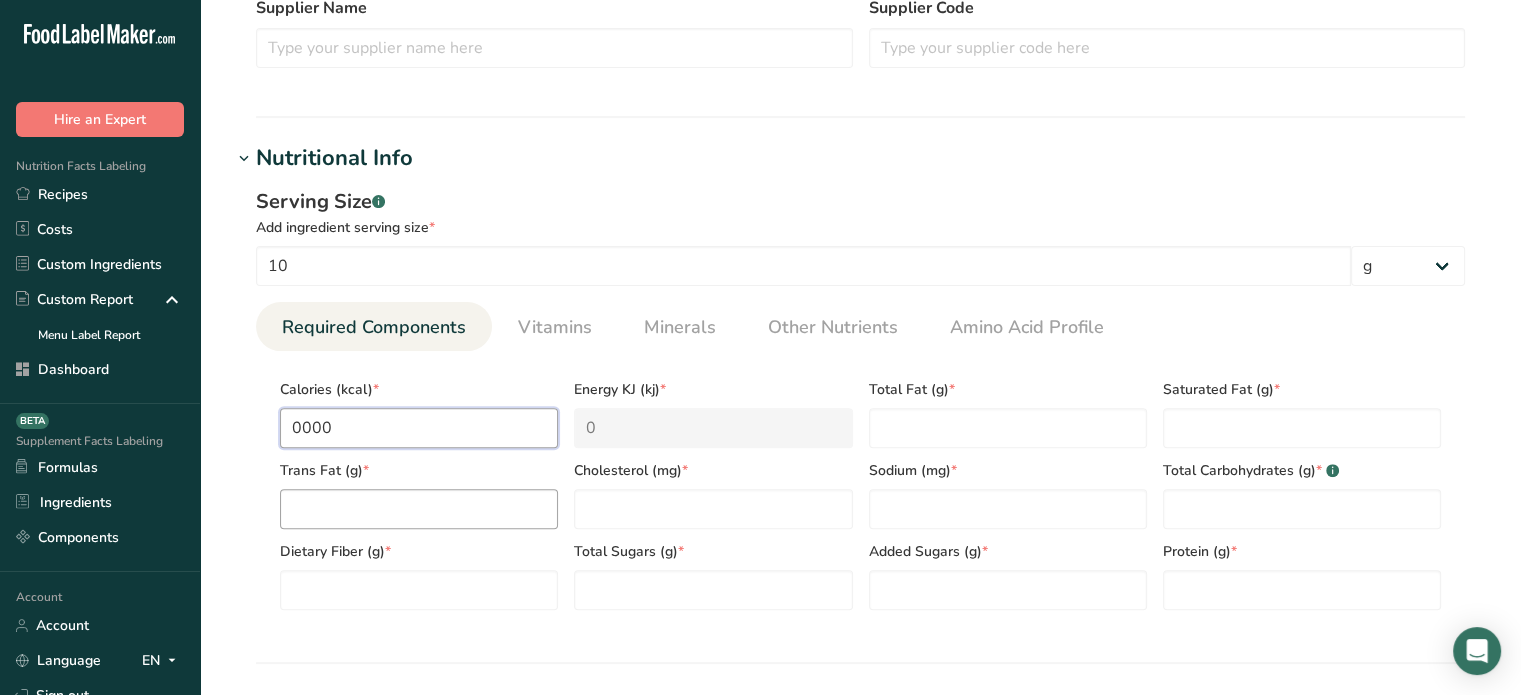 type on "0000" 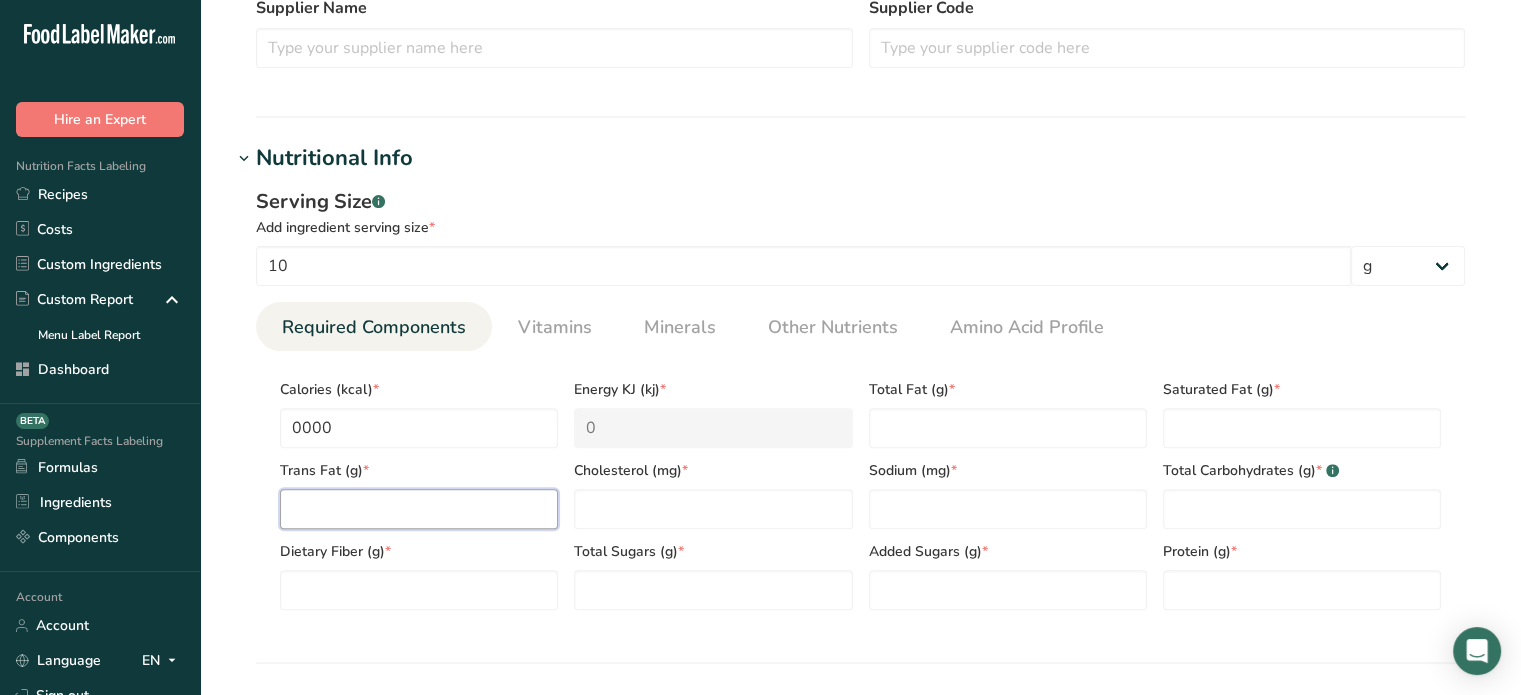 click at bounding box center (419, 509) 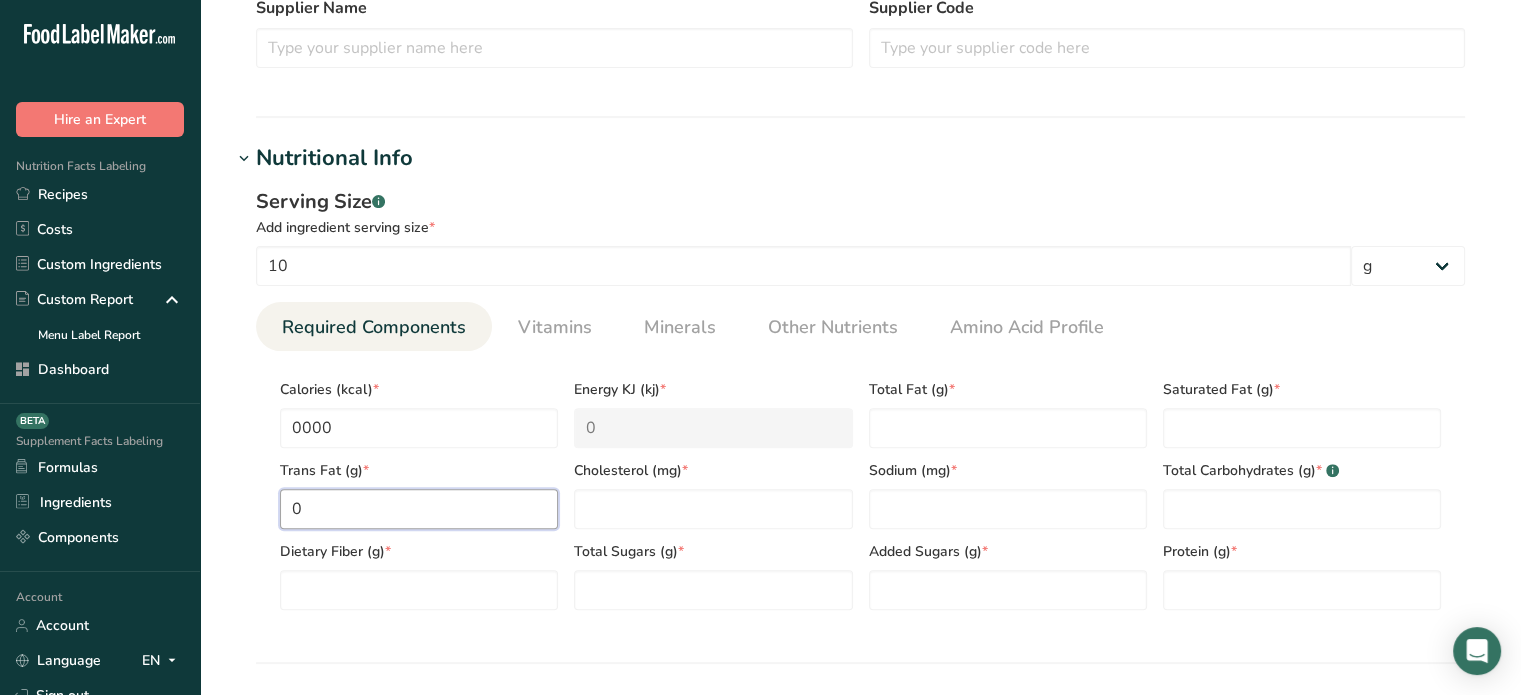 type on "0" 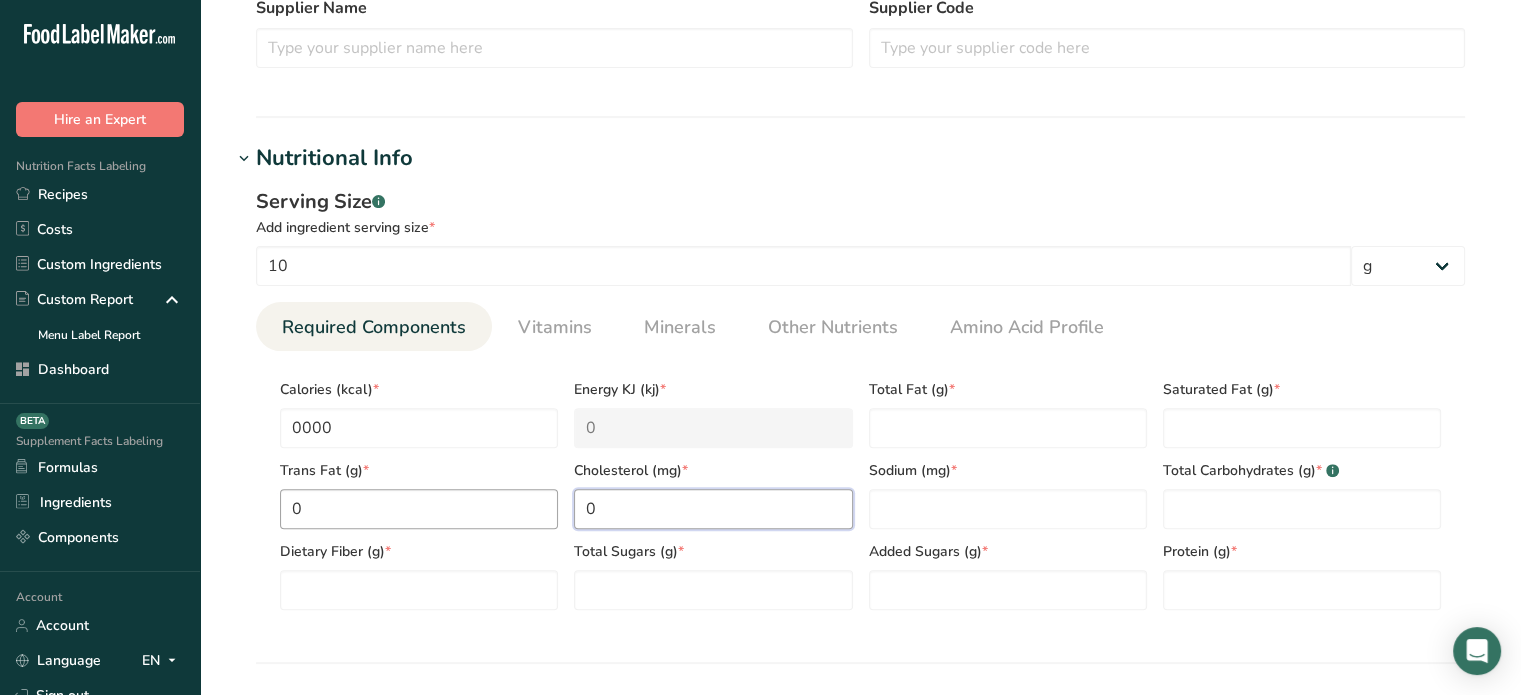 type on "0" 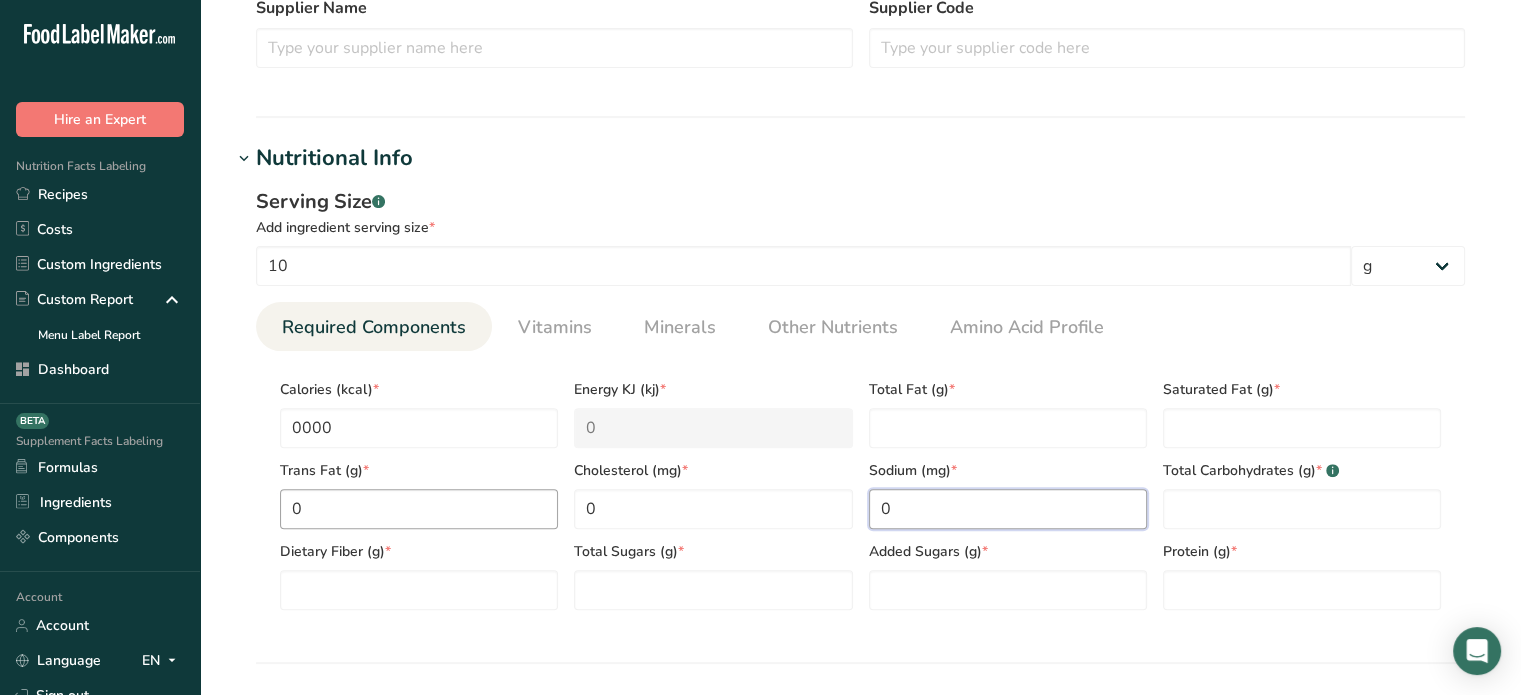 type on "0" 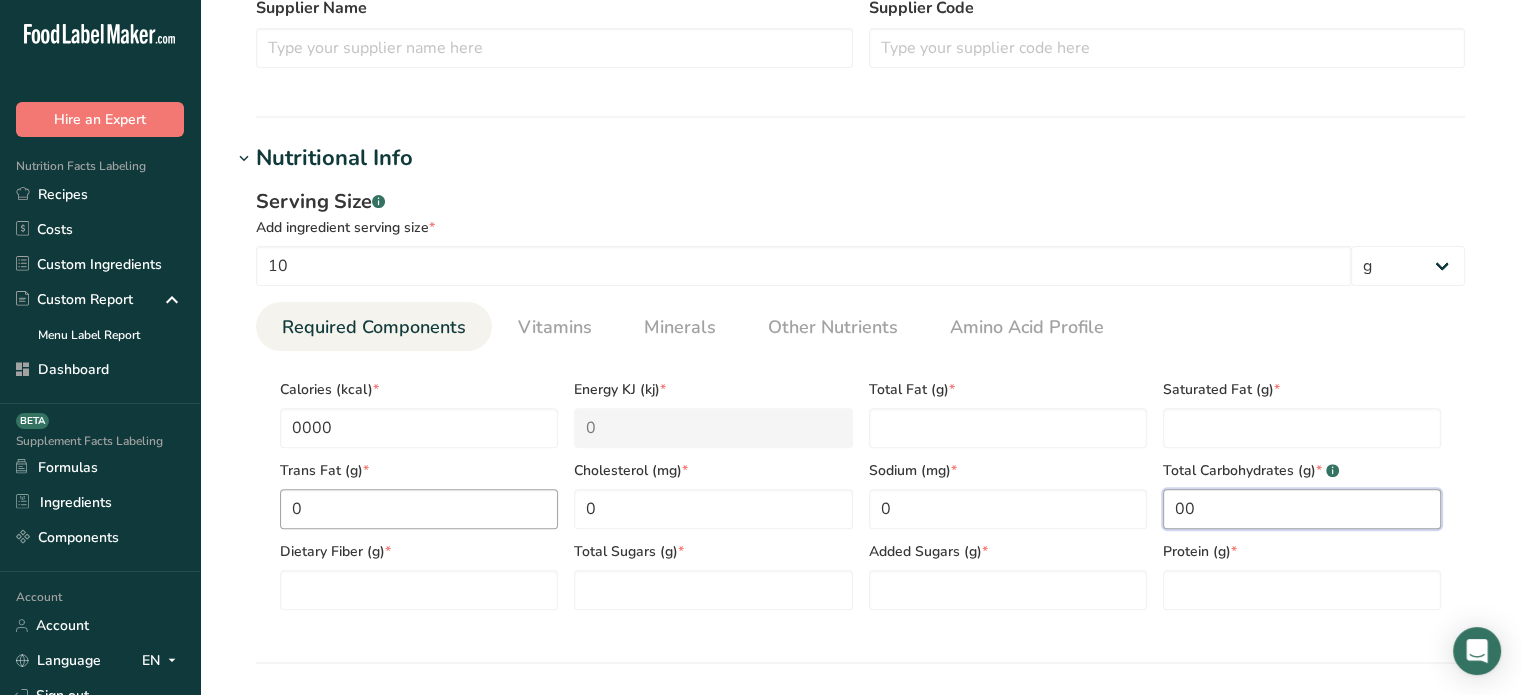 type on "00" 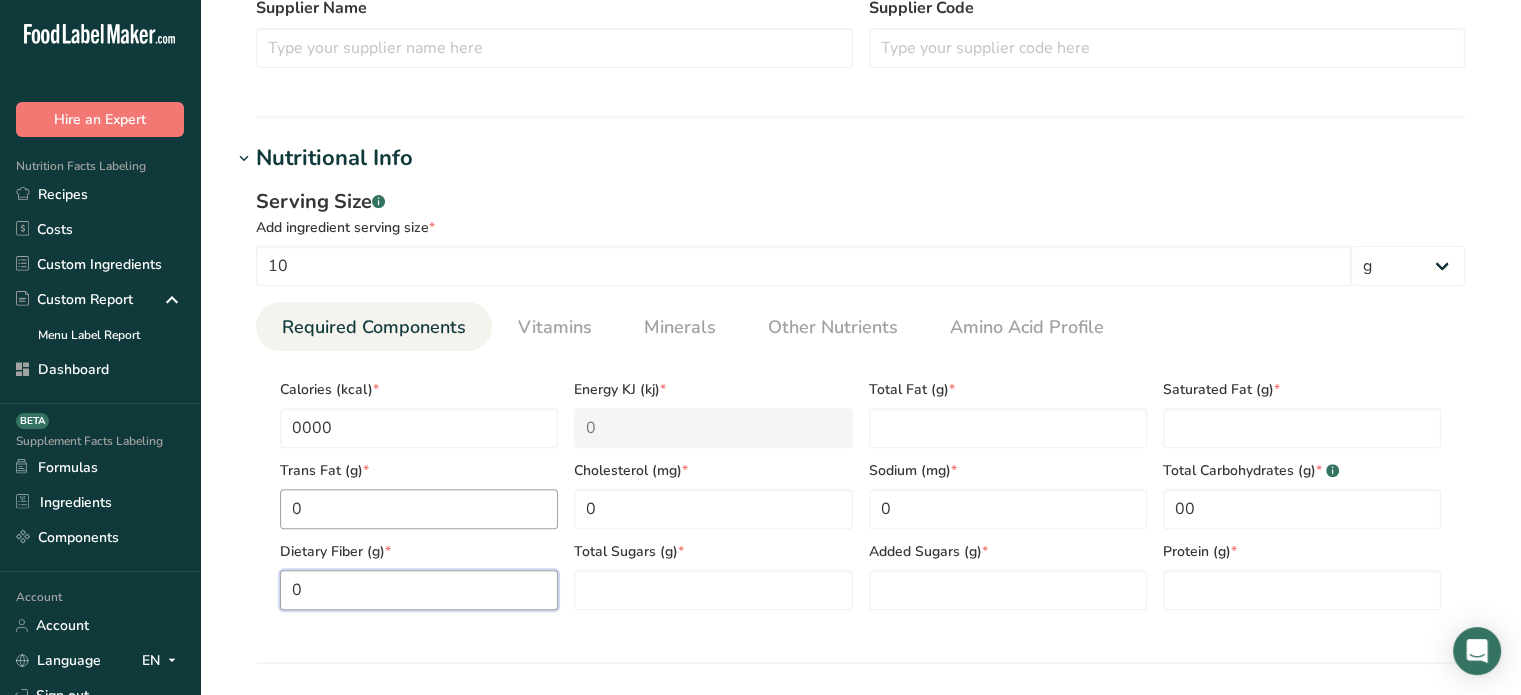 type on "0" 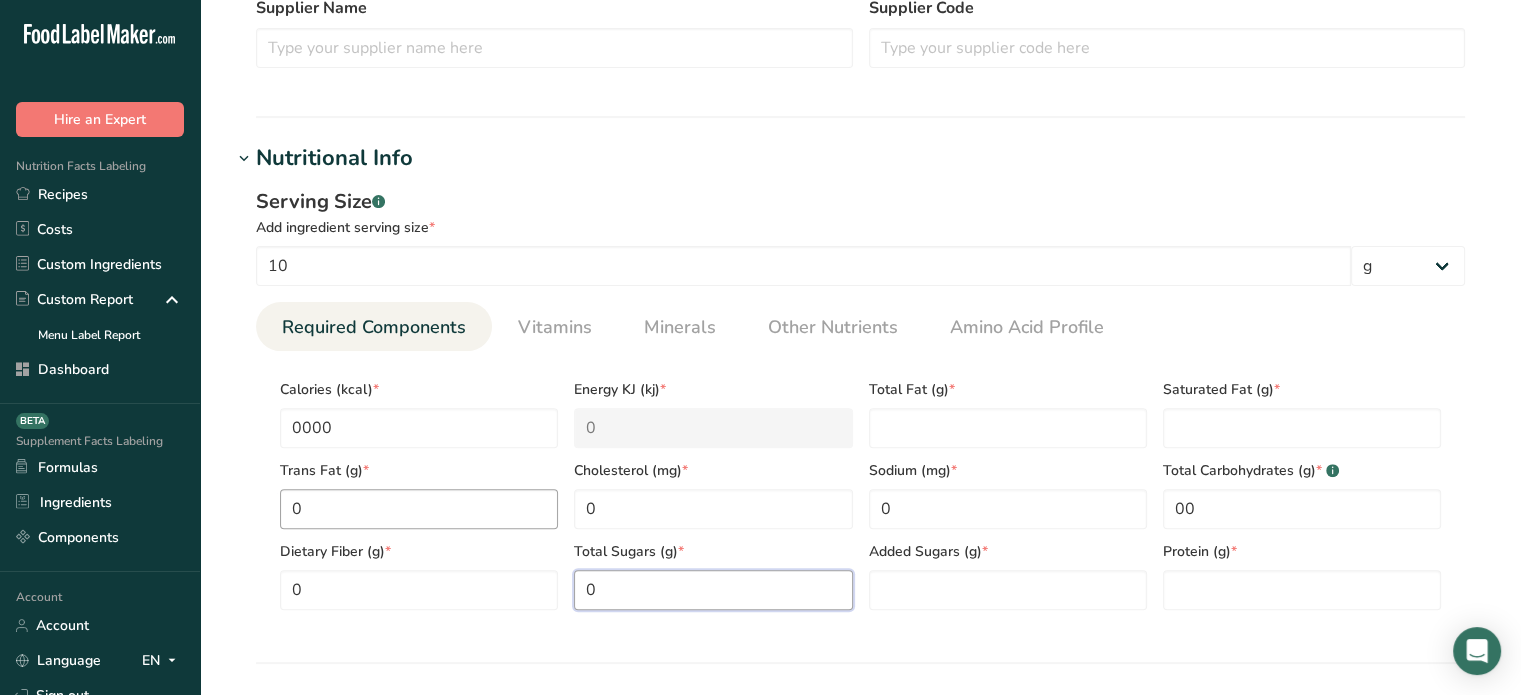 type on "0" 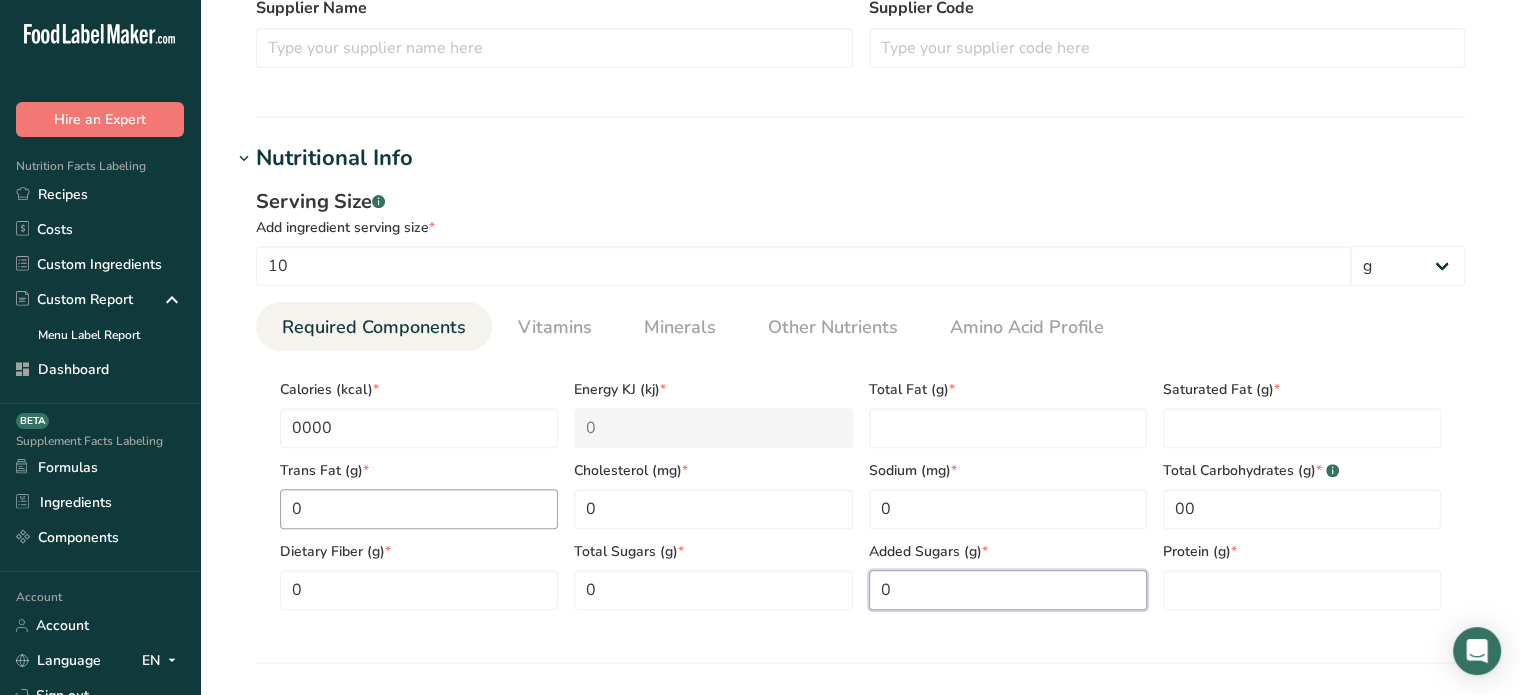 type on "0" 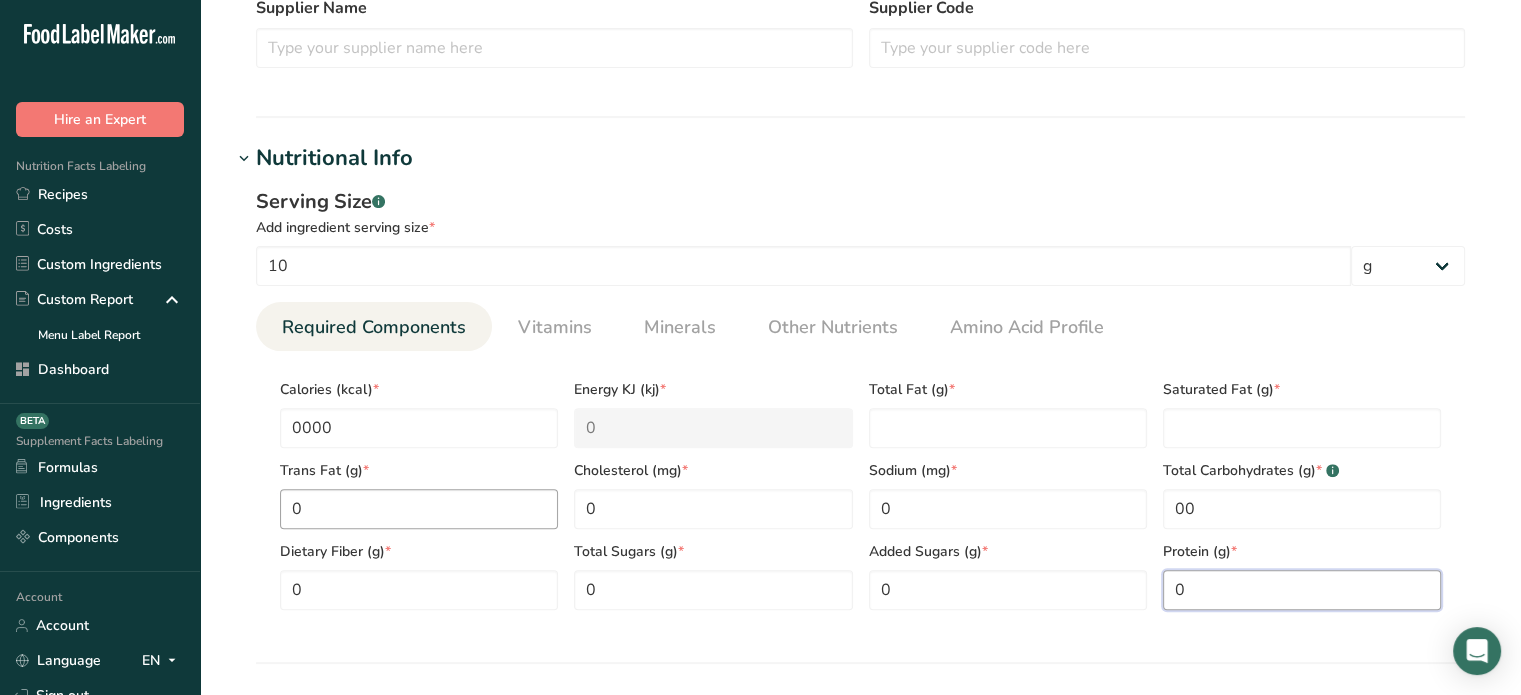 type on "0" 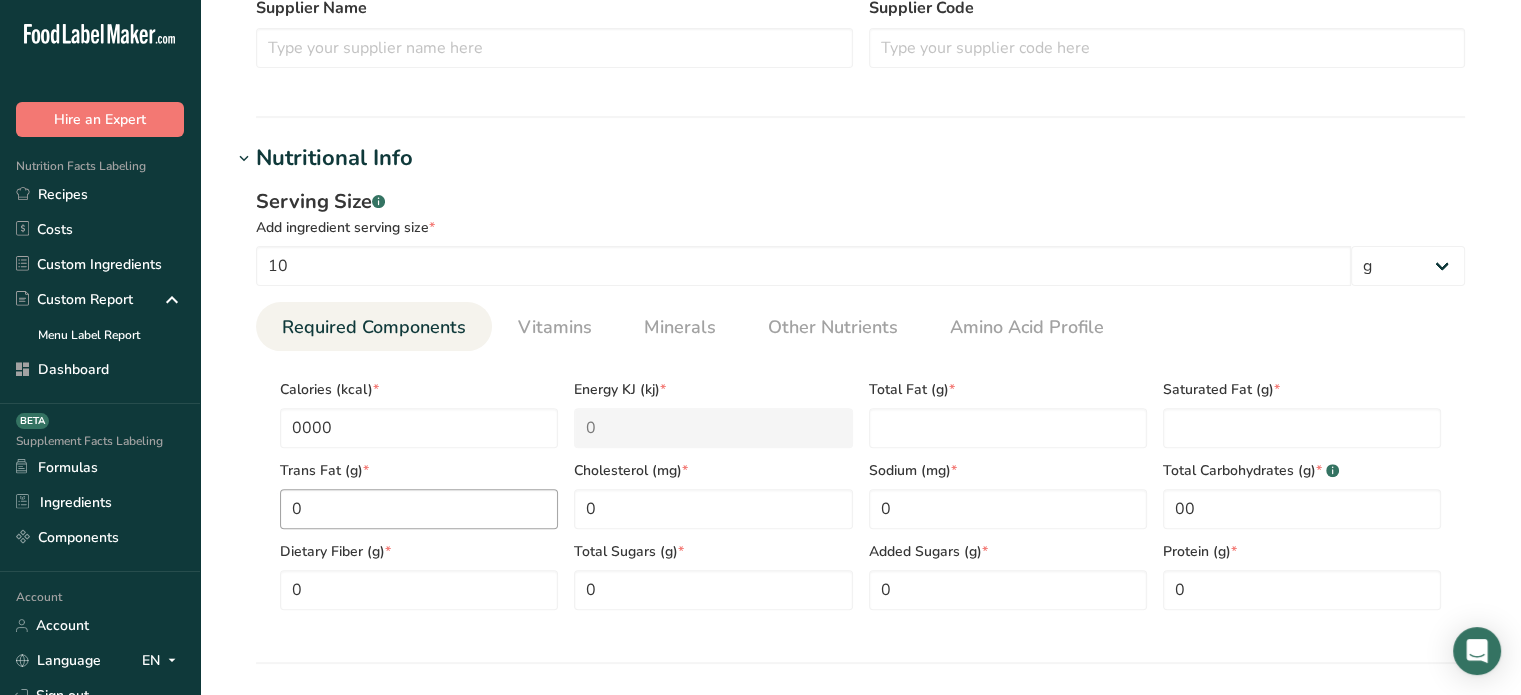 scroll, scrollTop: 1048, scrollLeft: 0, axis: vertical 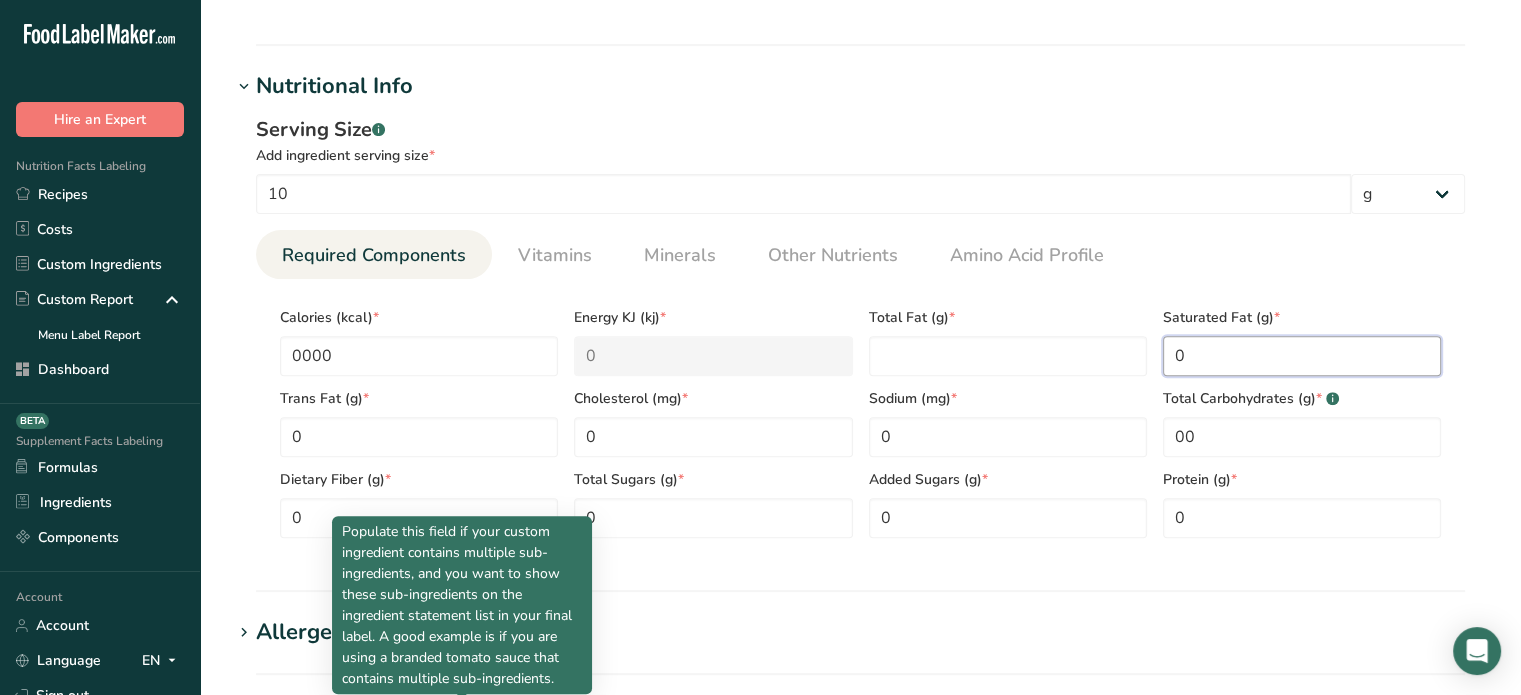 click on "0" at bounding box center [1302, 356] 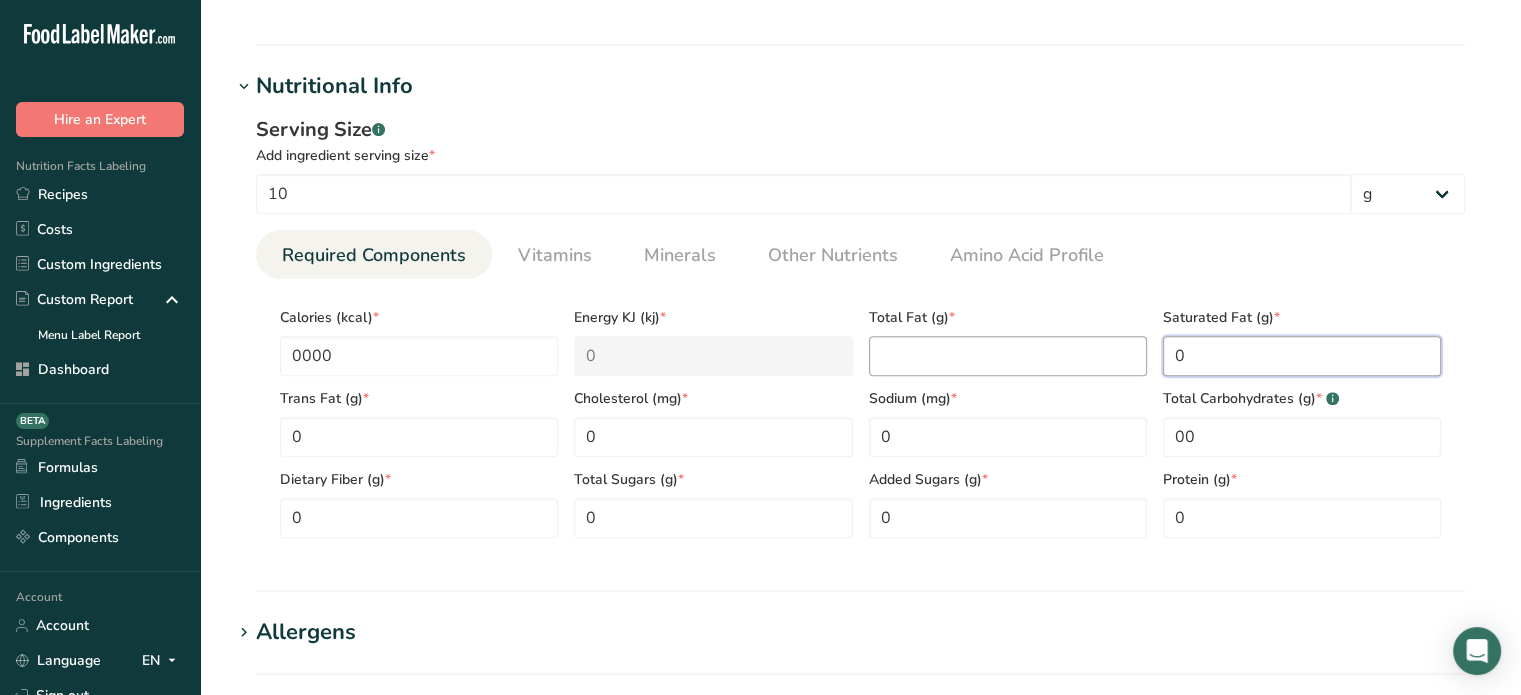 type on "0" 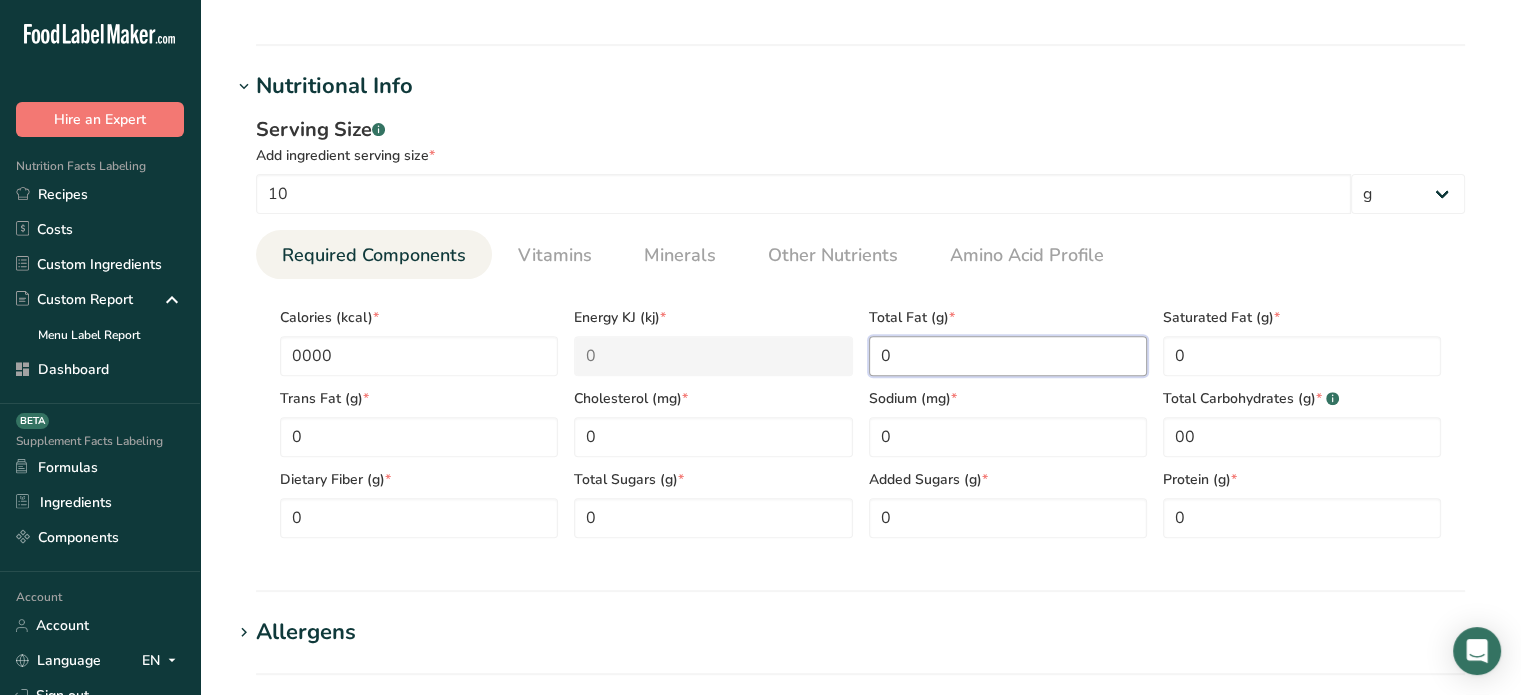 click on "0" at bounding box center (1008, 356) 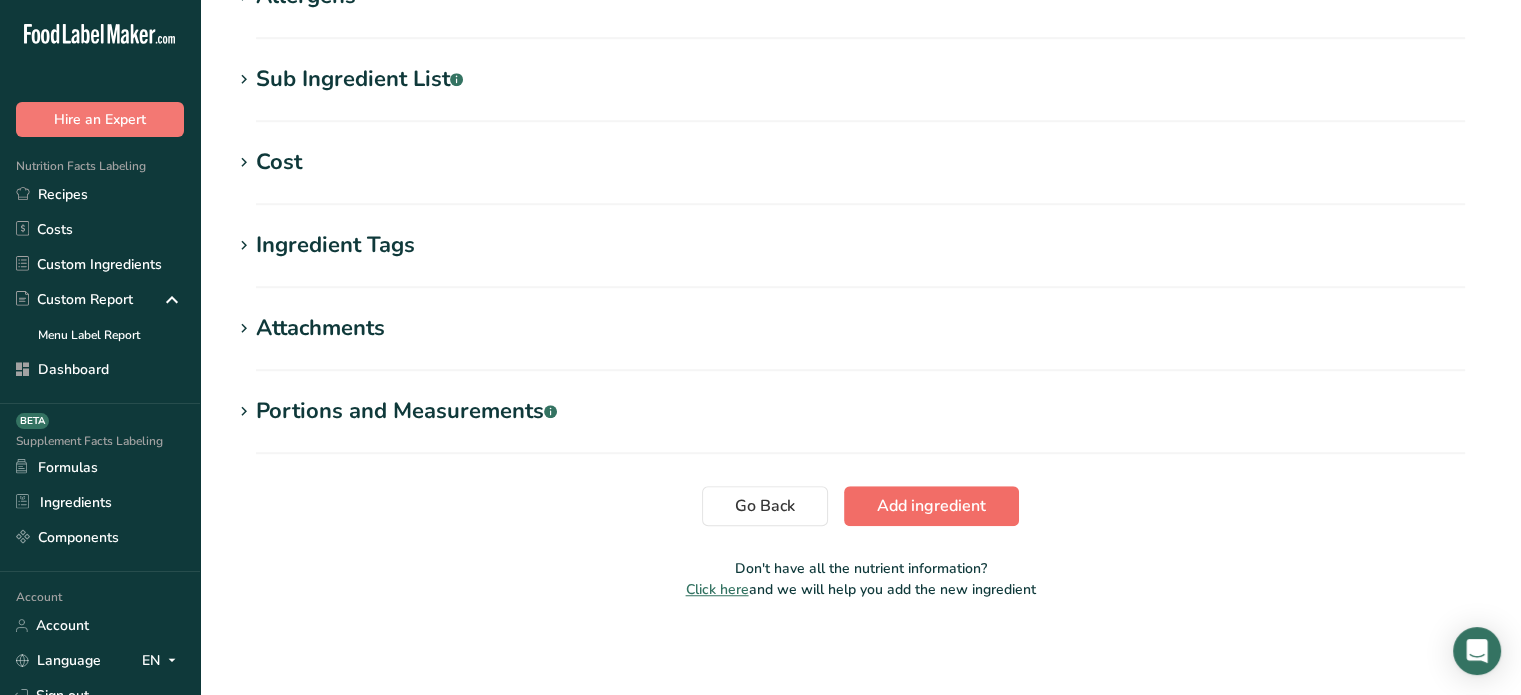 type on "0" 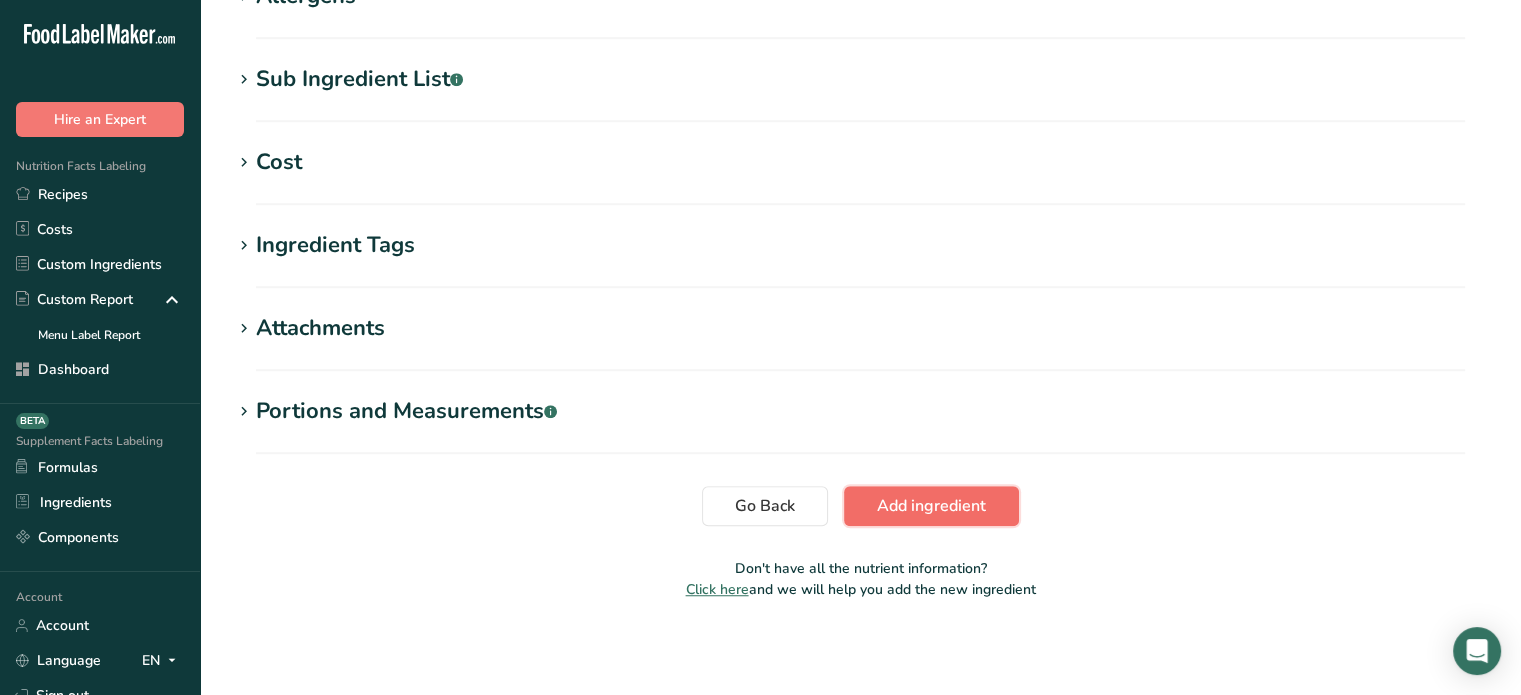 click on "Add ingredient" at bounding box center [931, 506] 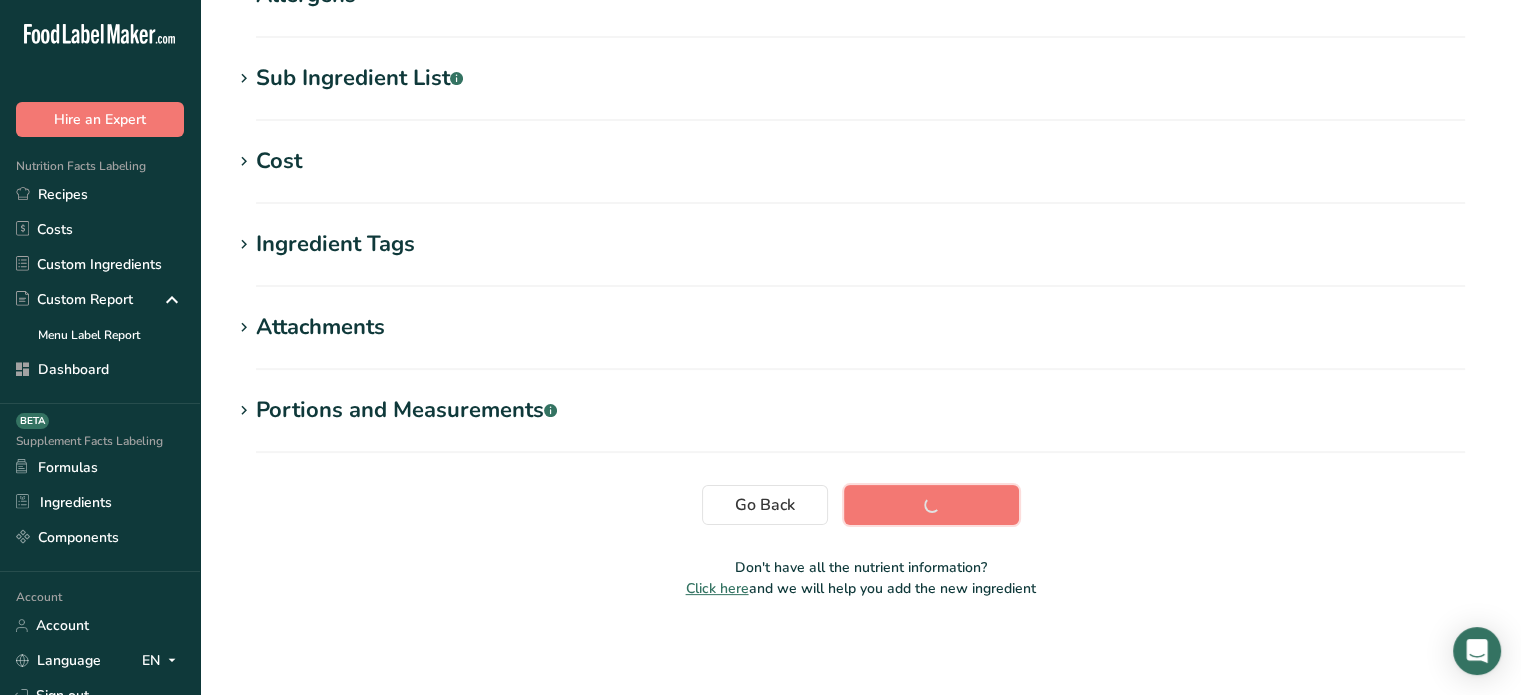 scroll, scrollTop: 379, scrollLeft: 0, axis: vertical 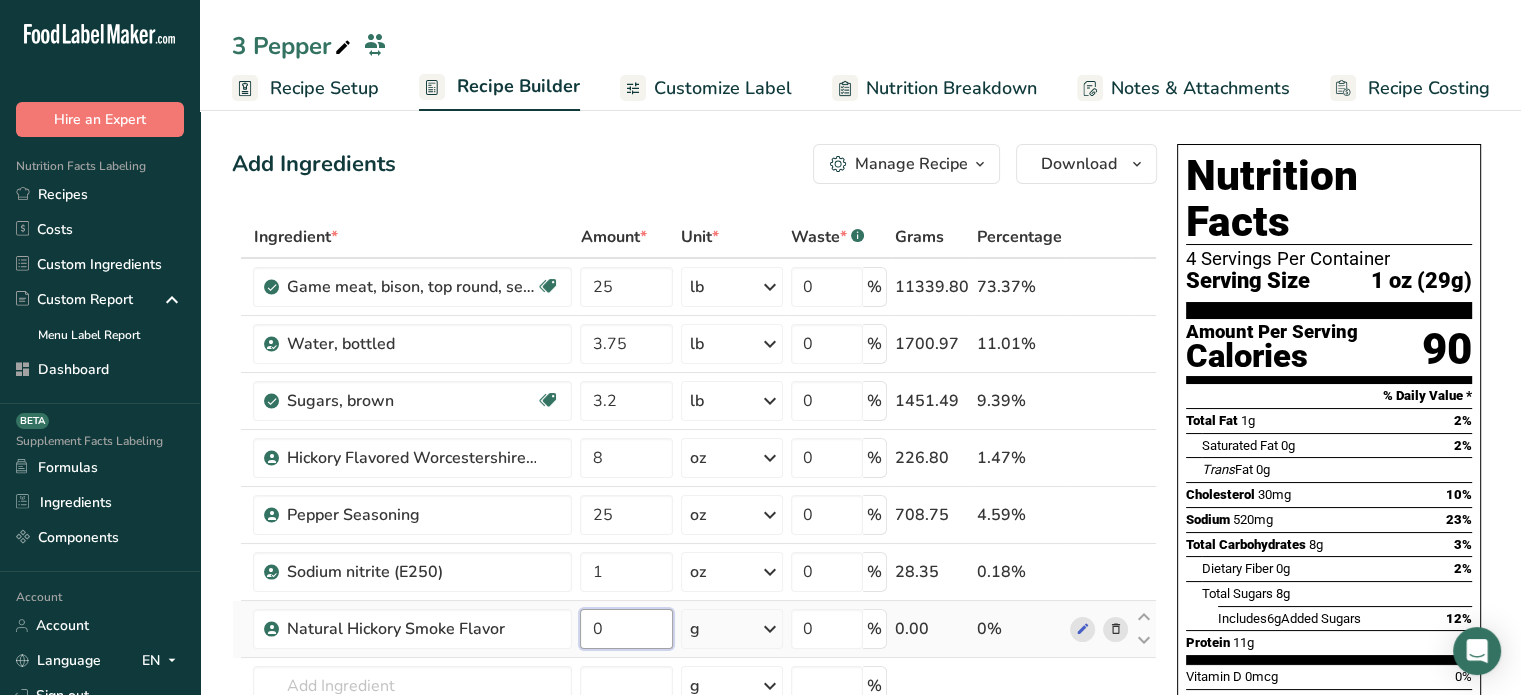 click on "0" at bounding box center (626, 629) 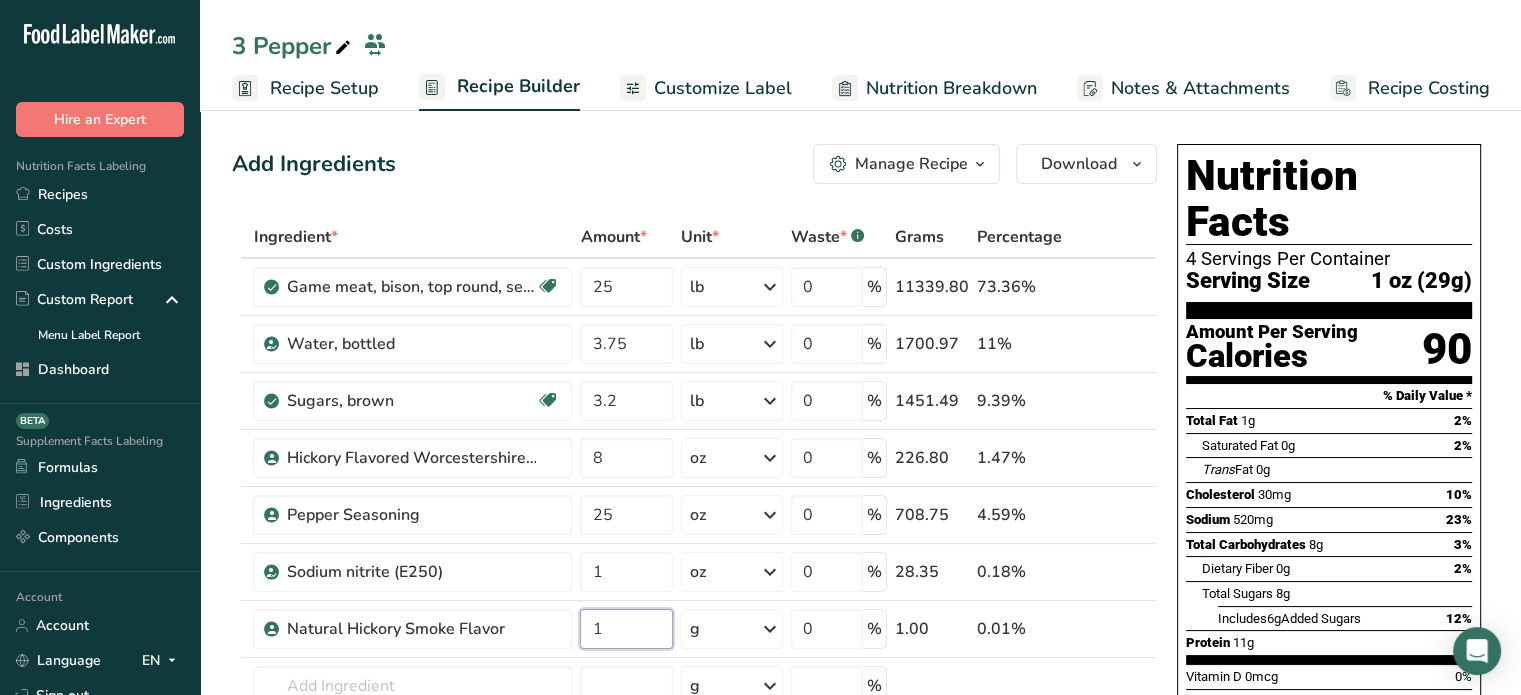 type on "1" 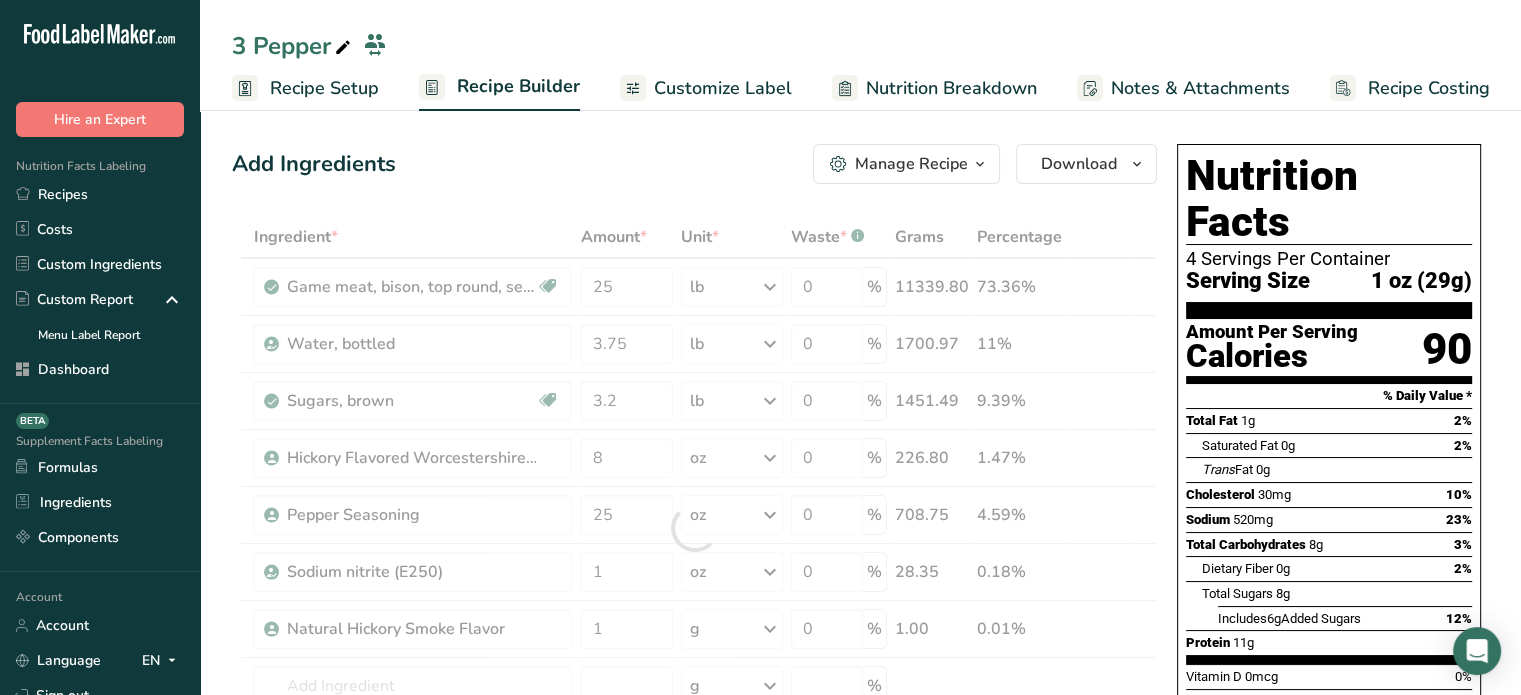 click on "Add Ingredients
Manage Recipe         Delete Recipe           Duplicate Recipe             Scale Recipe             Save as Sub-Recipe   .a-a{fill:#347362;}.b-a{fill:#fff;}                               Nutrition Breakdown                 Recipe Card
NEW
Amino Acids Pattern Report           Activity History
Download
Choose your preferred label style
Standard FDA label
Standard FDA label
The most common format for nutrition facts labels in compliance with the FDA's typeface, style and requirements
Tabular FDA label
A label format compliant with the FDA regulations presented in a tabular (horizontal) display.
Linear FDA label
A simple linear display for small sized packages.
Simplified FDA label" at bounding box center [694, 164] 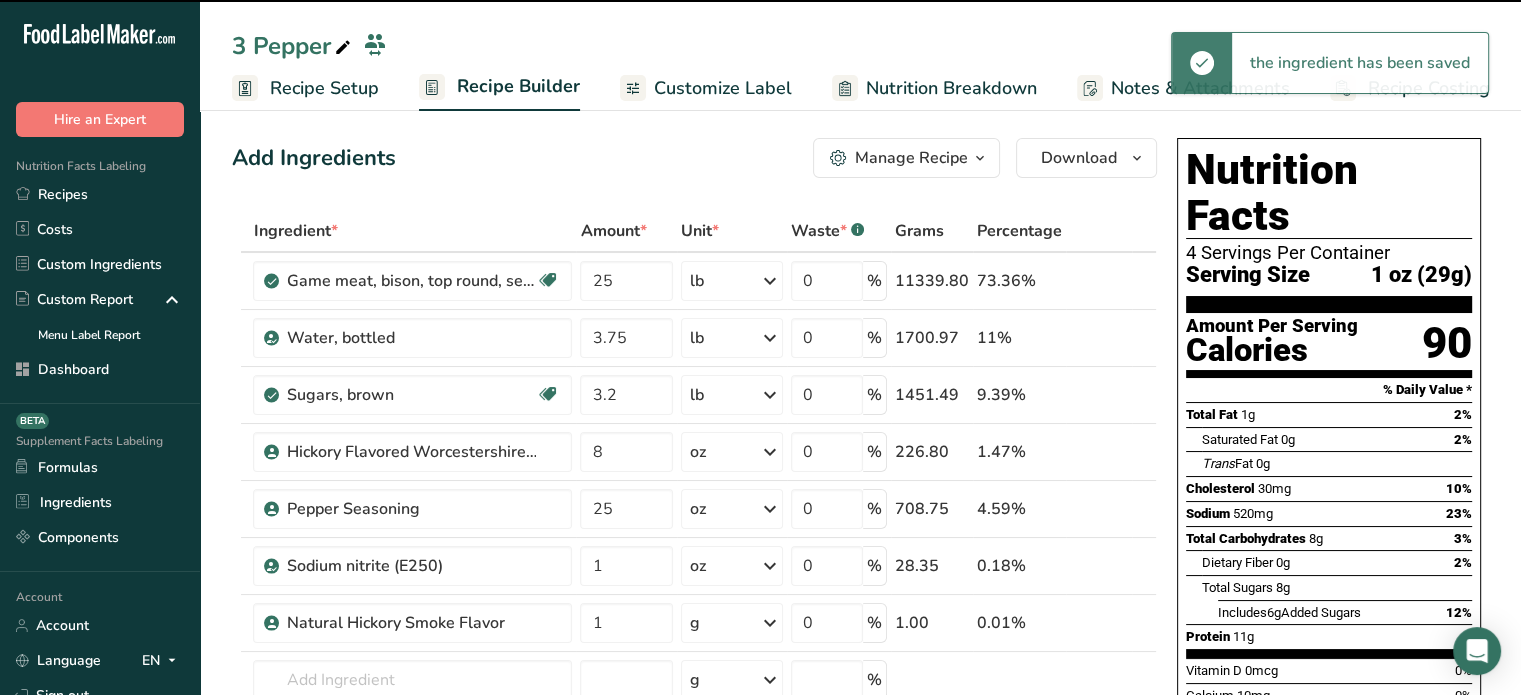 scroll, scrollTop: 0, scrollLeft: 0, axis: both 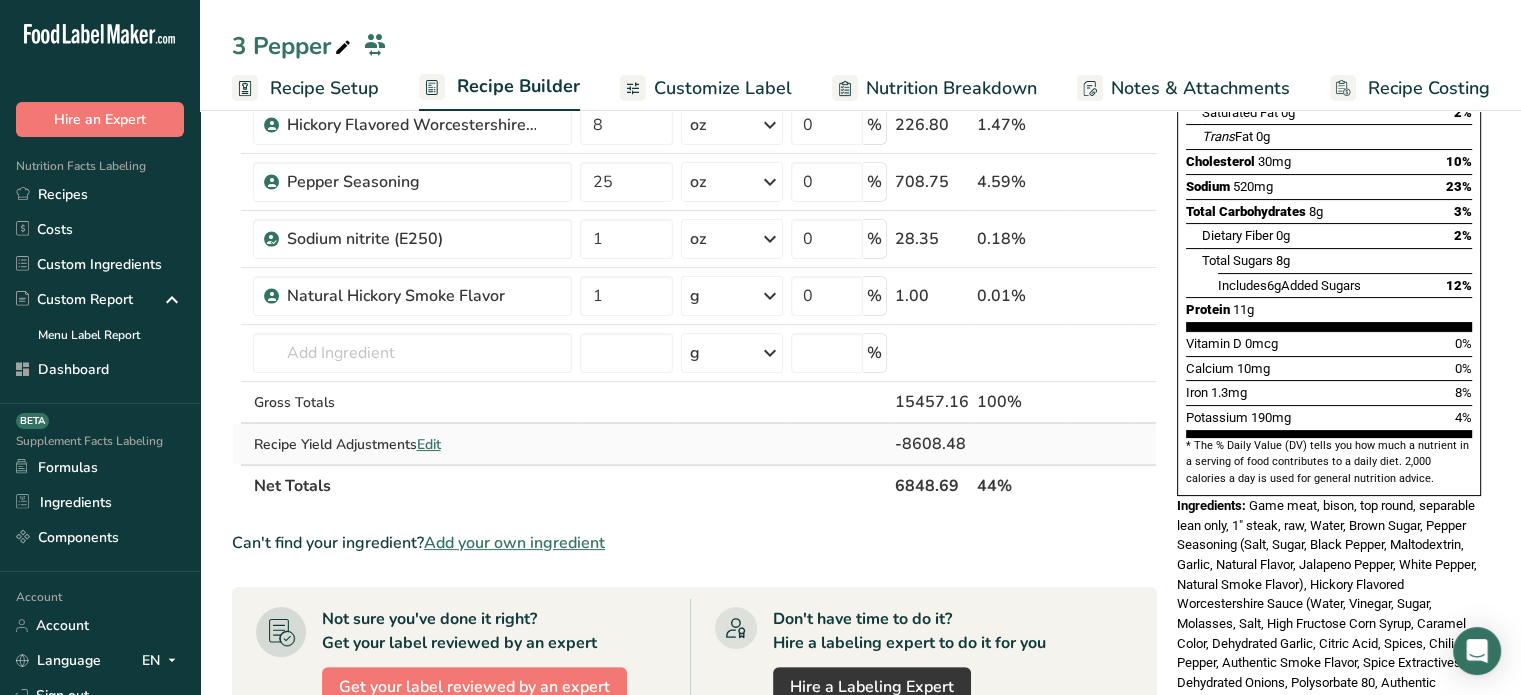 click on "Edit" at bounding box center [428, 444] 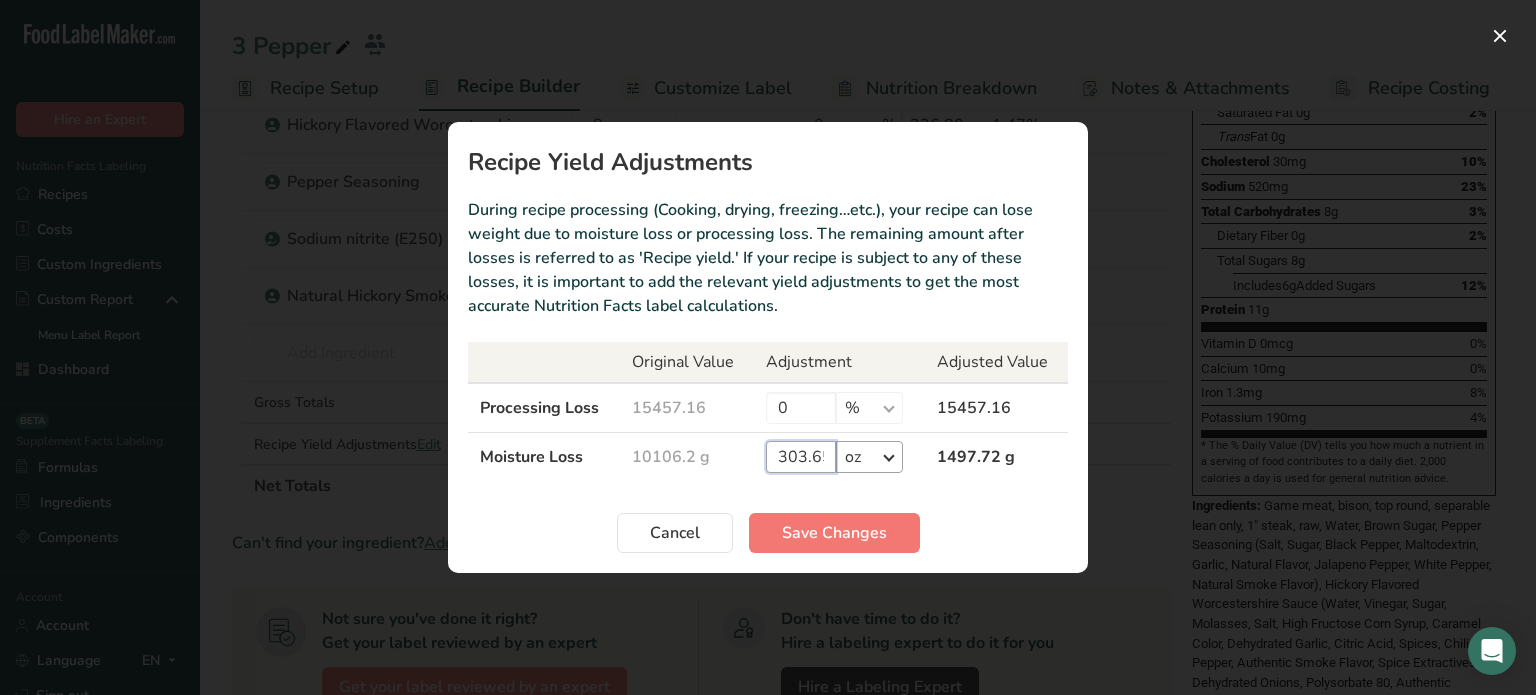 scroll, scrollTop: 0, scrollLeft: 5, axis: horizontal 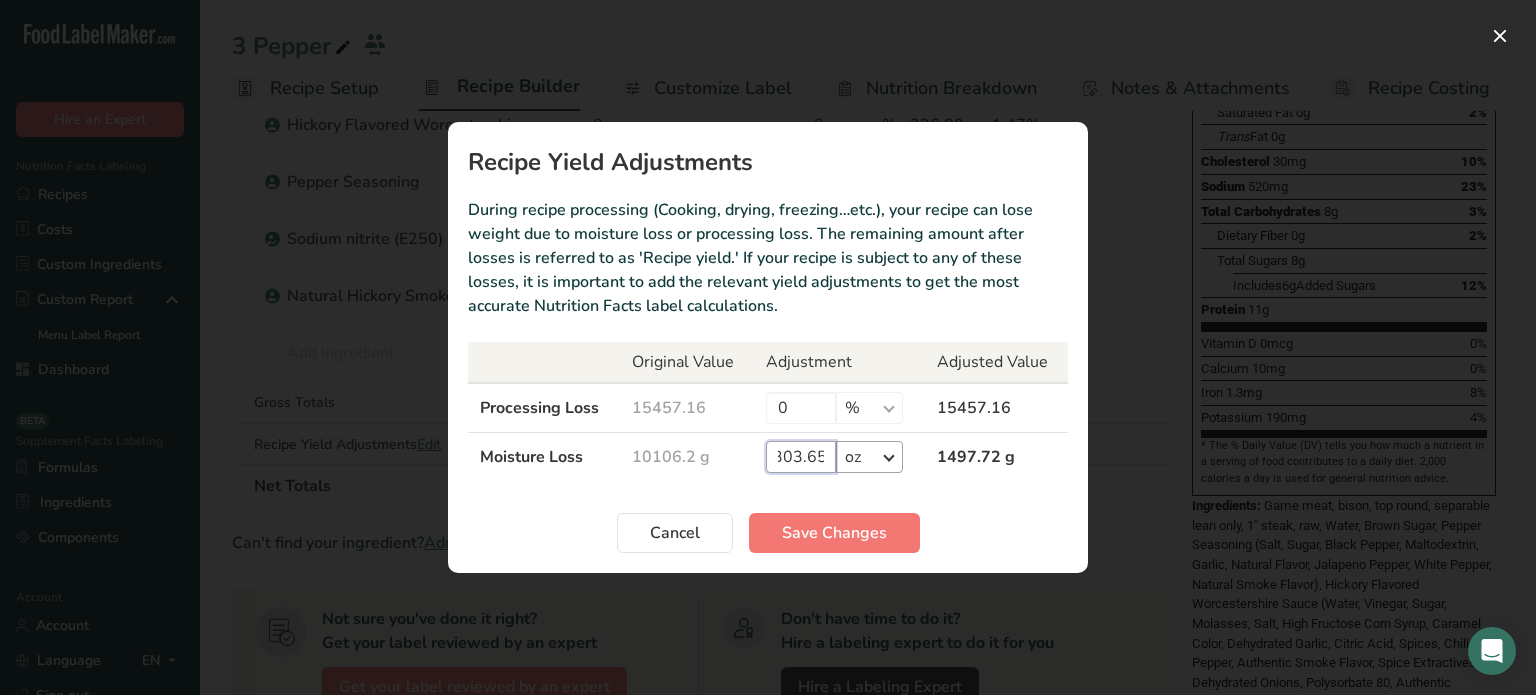 drag, startPoint x: 799, startPoint y: 455, endPoint x: 851, endPoint y: 459, distance: 52.153618 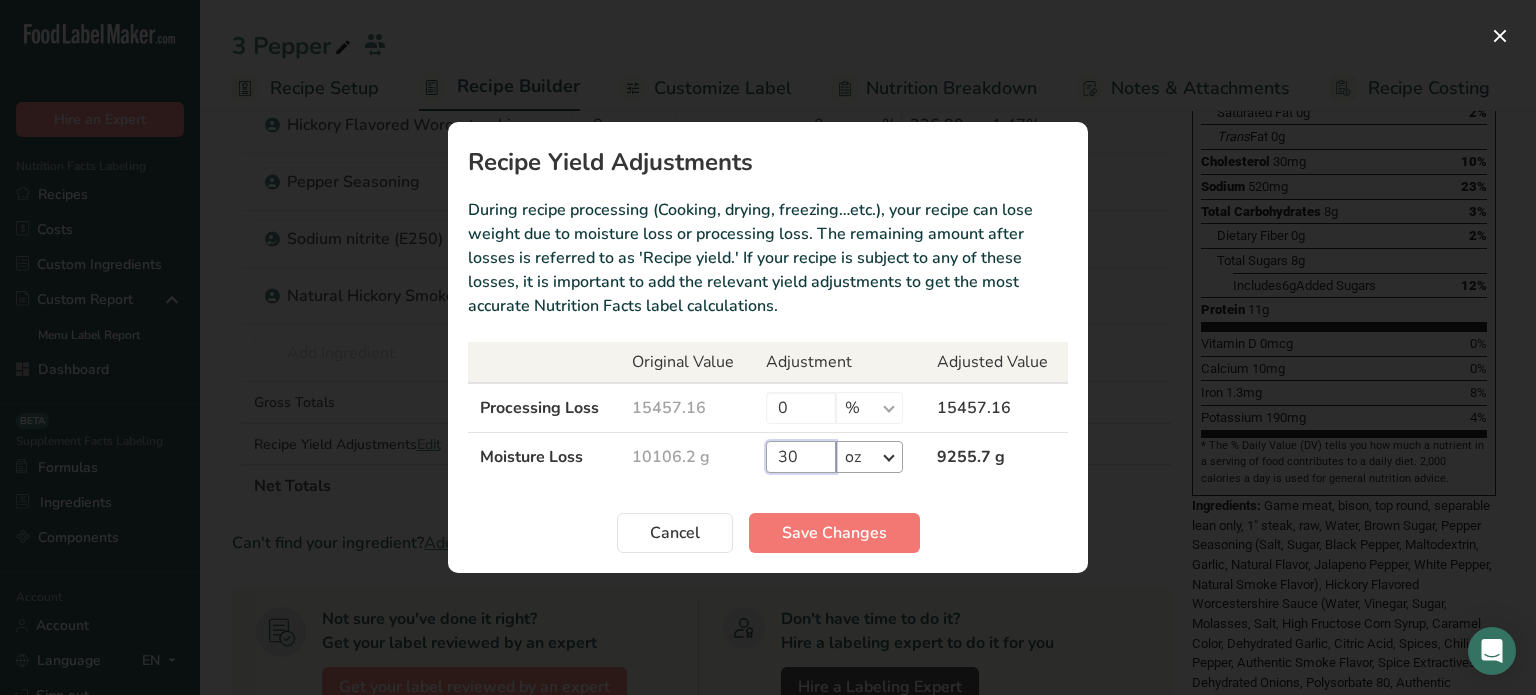 scroll, scrollTop: 0, scrollLeft: 0, axis: both 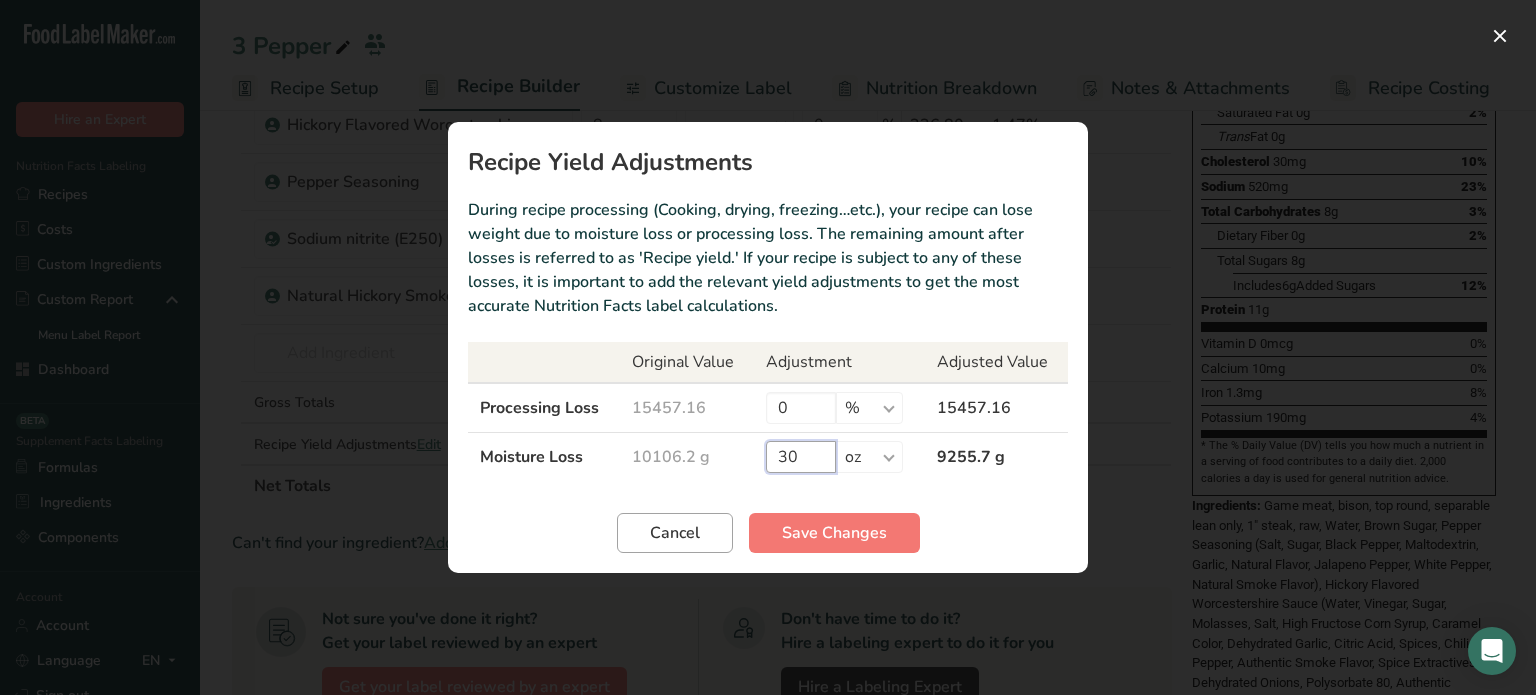 type on "30" 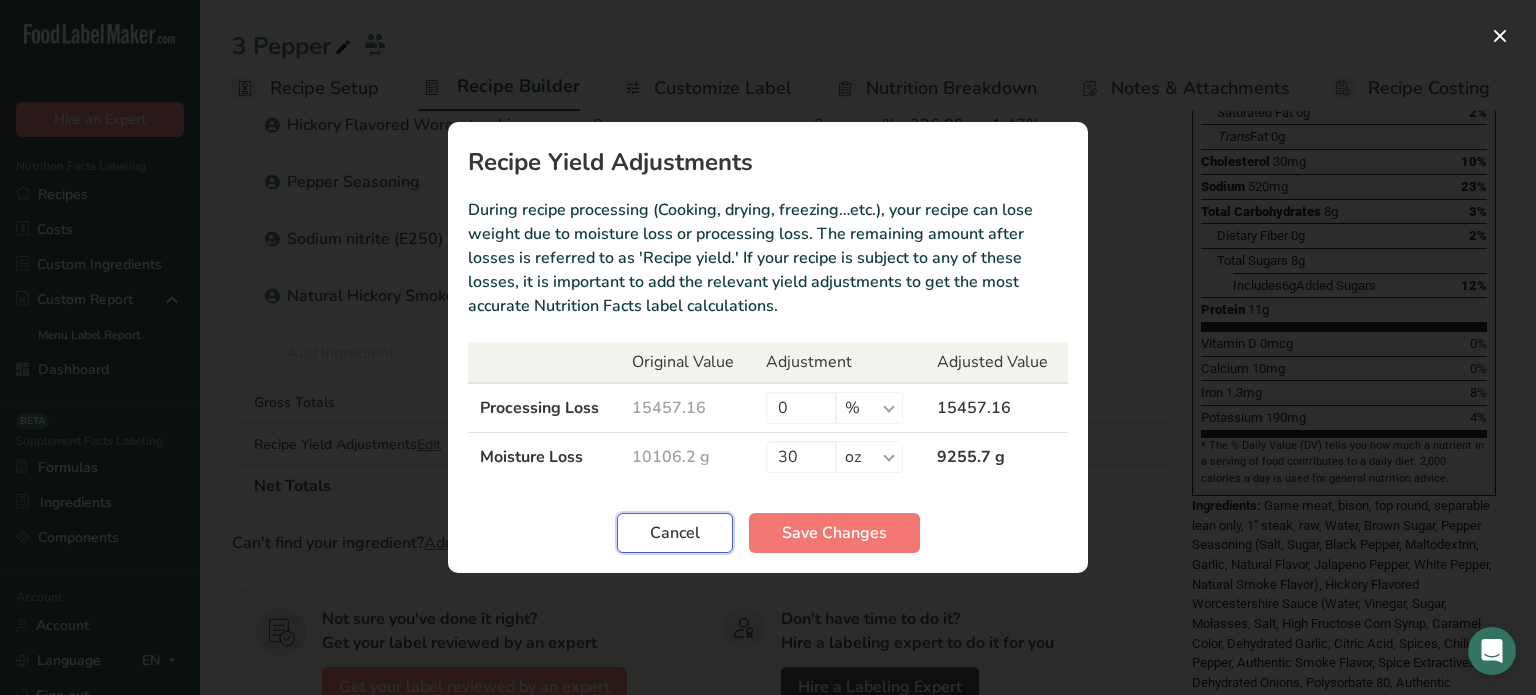 click on "Cancel" at bounding box center [675, 533] 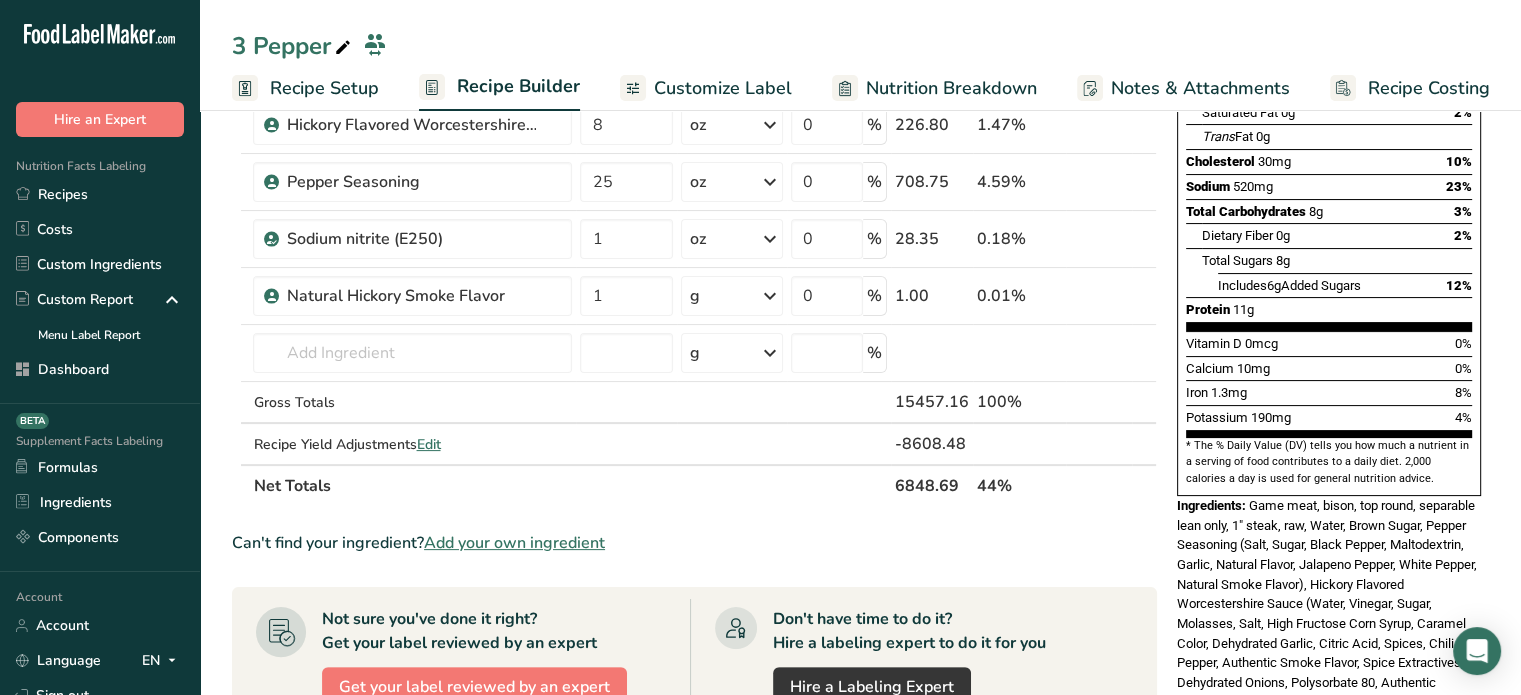 click on "6848.69" at bounding box center [932, 485] 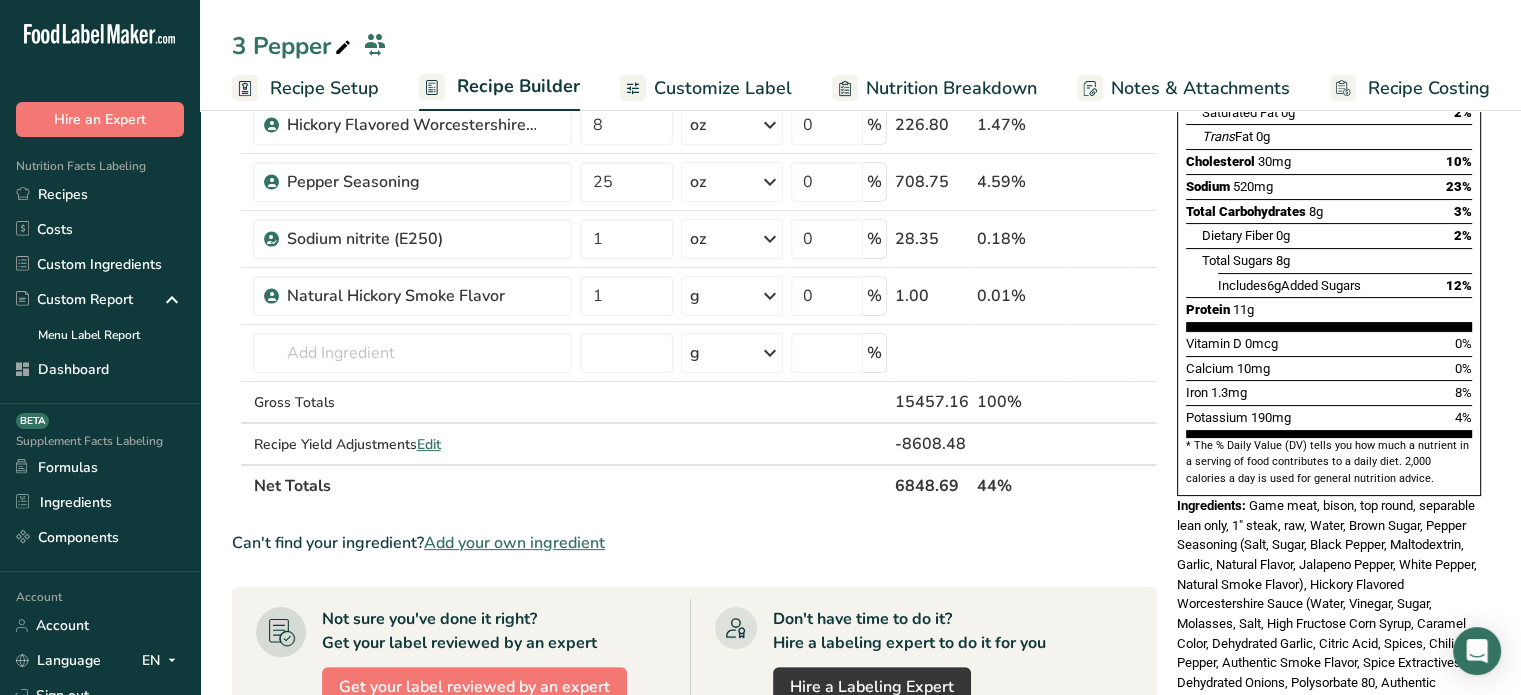click on "6848.69" at bounding box center [932, 485] 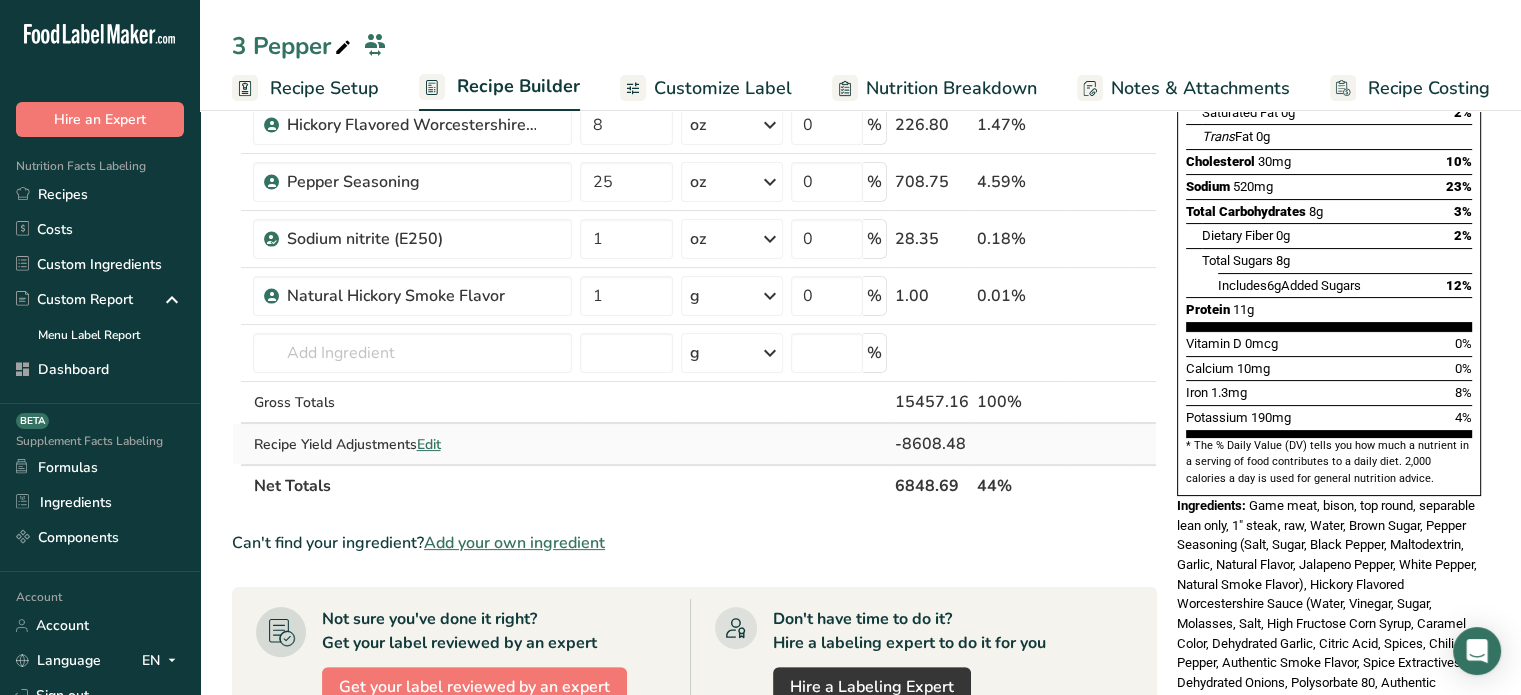 click on "Edit" at bounding box center [428, 444] 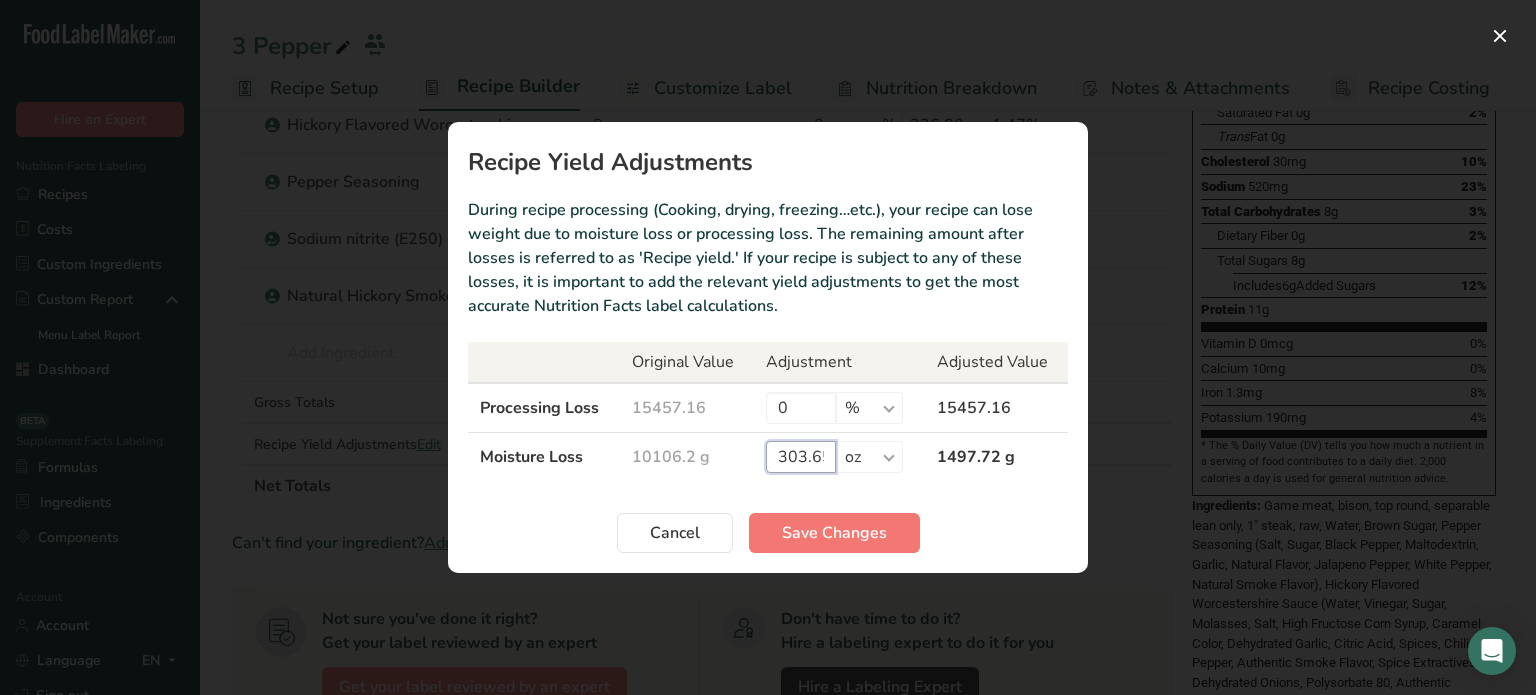 click on "303.65" at bounding box center [801, 457] 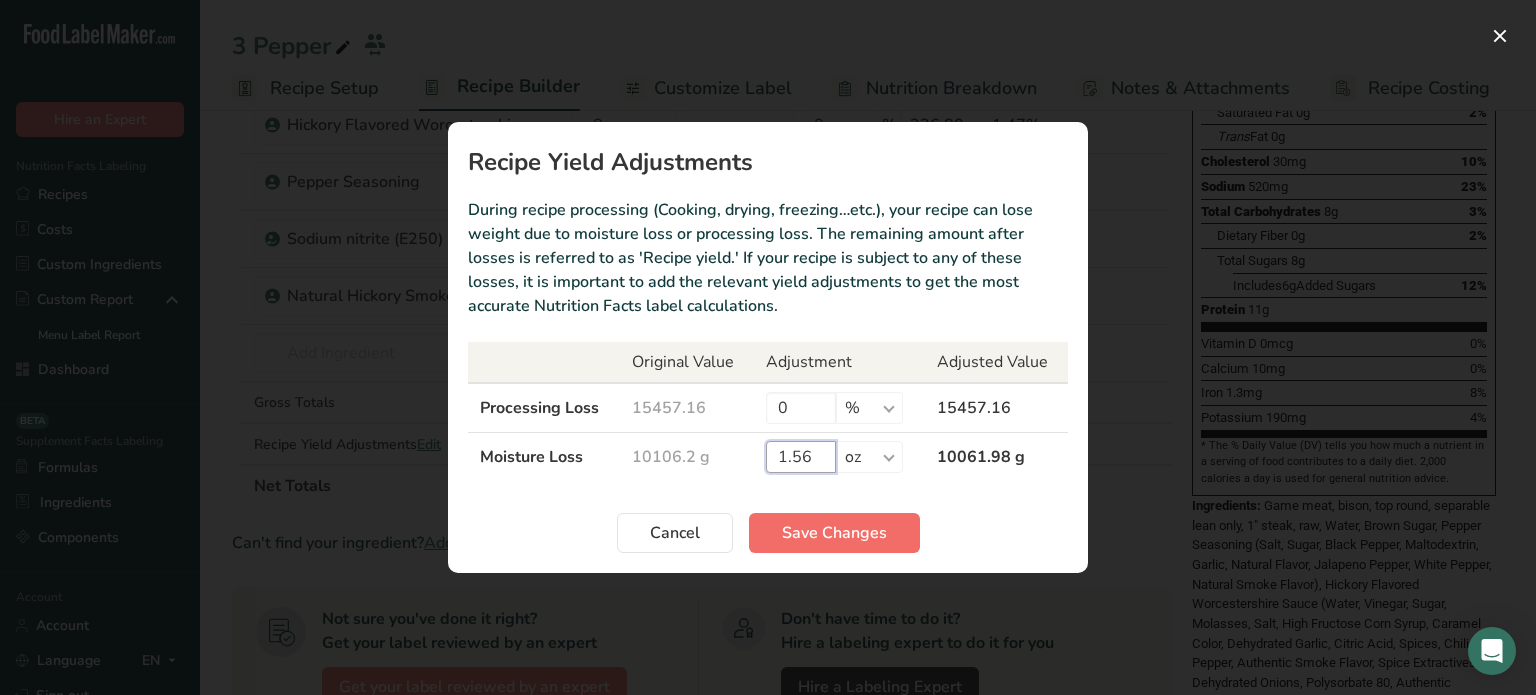 type on "1.56" 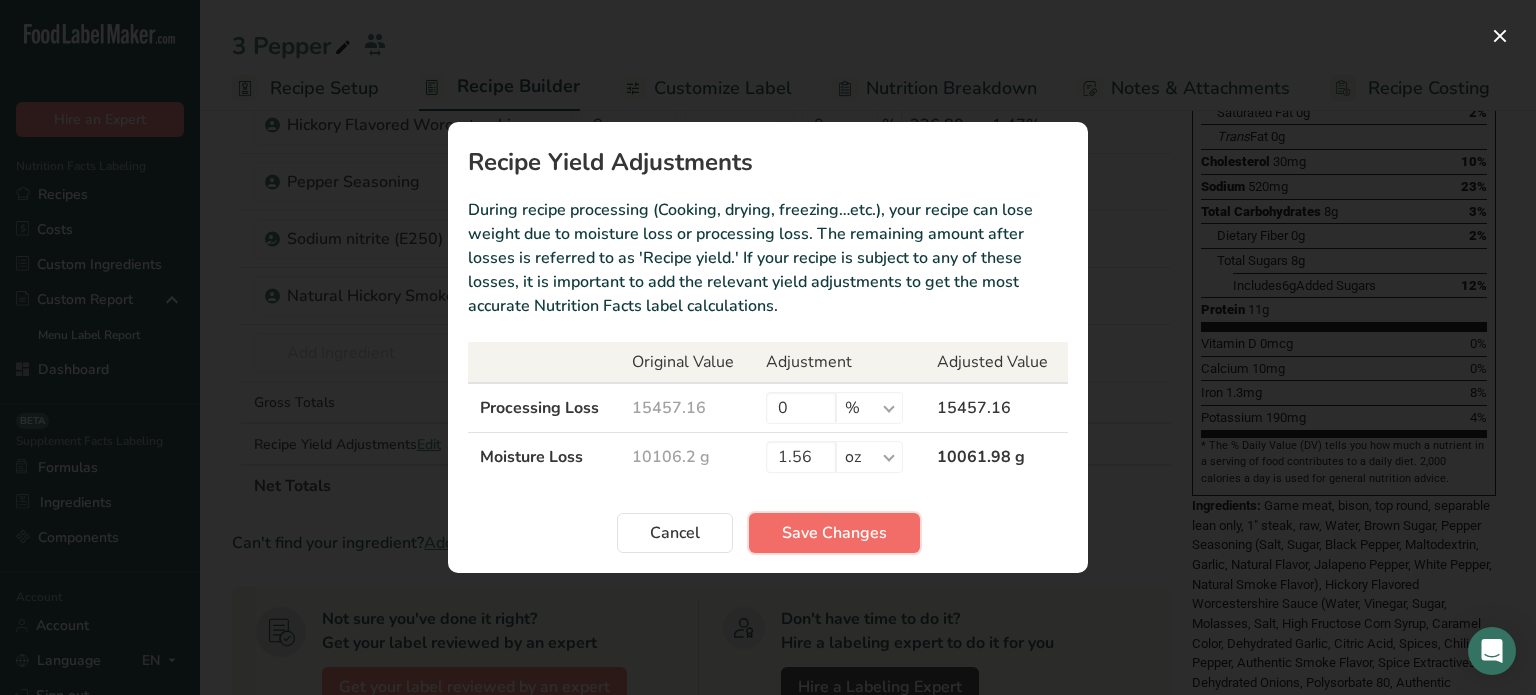 click on "Save Changes" at bounding box center (834, 533) 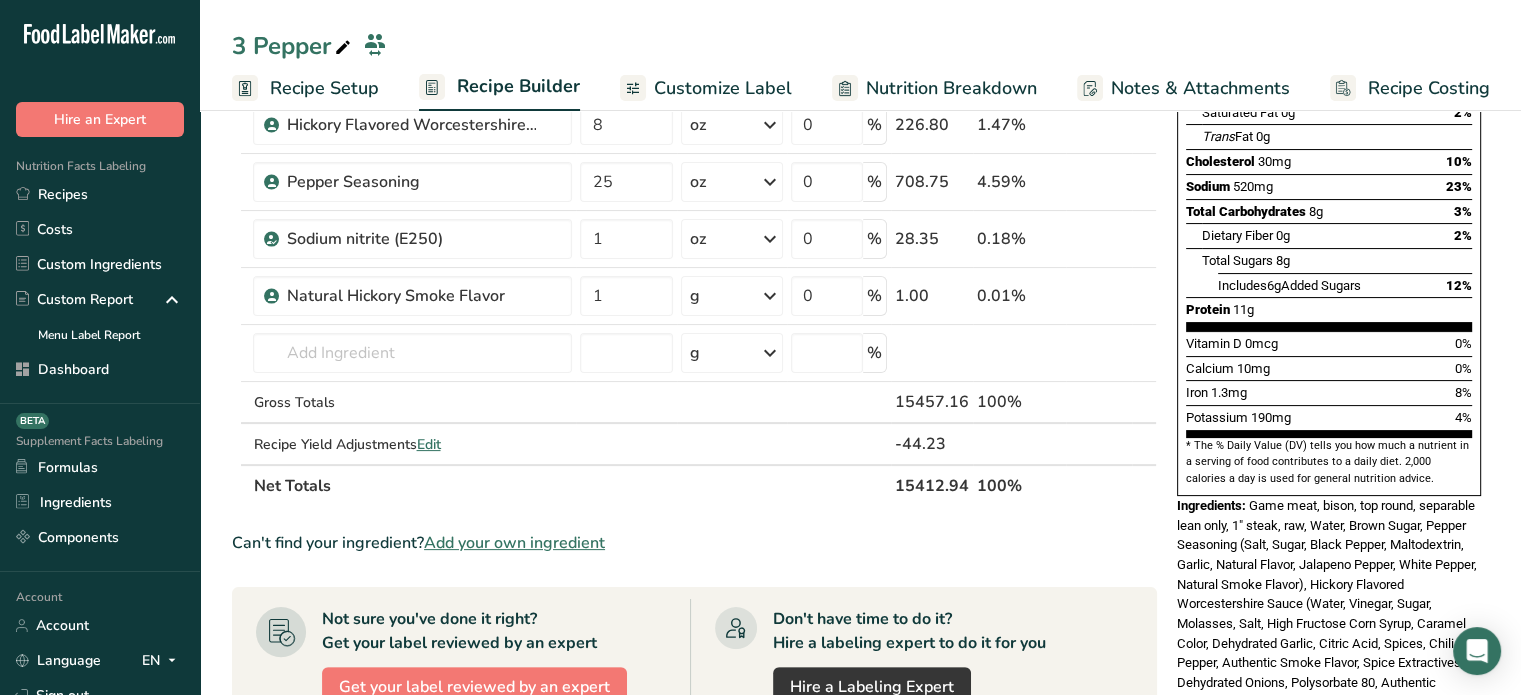 click on "15412.94" at bounding box center (932, 485) 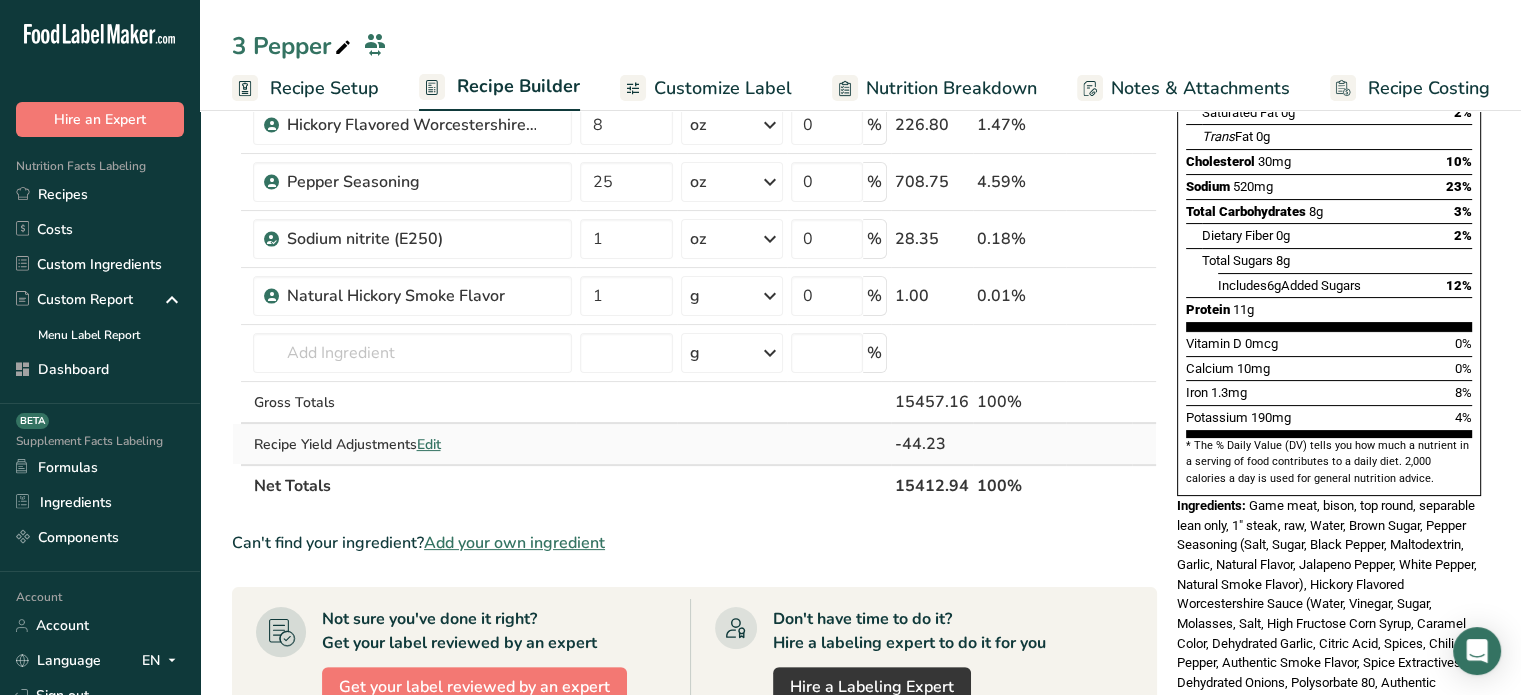 click on "Edit" at bounding box center [428, 444] 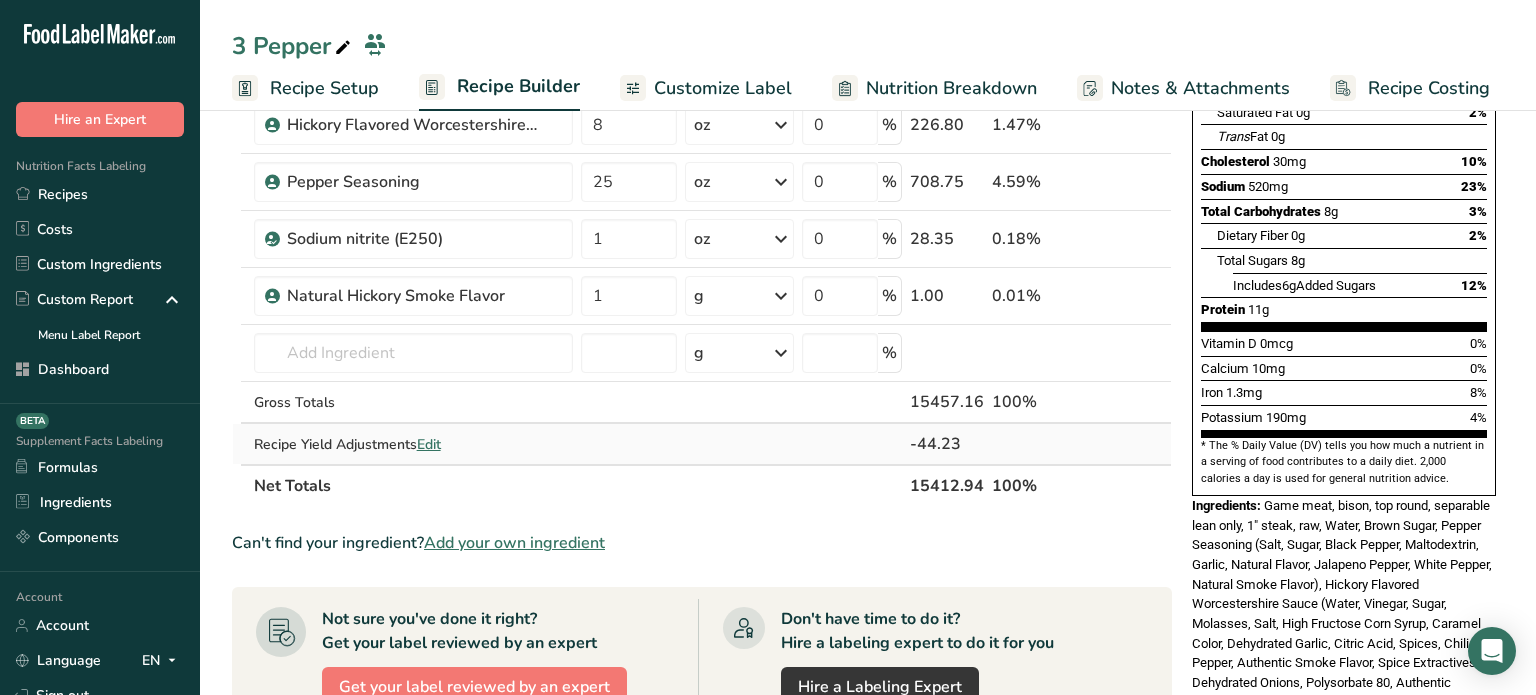 select on "5" 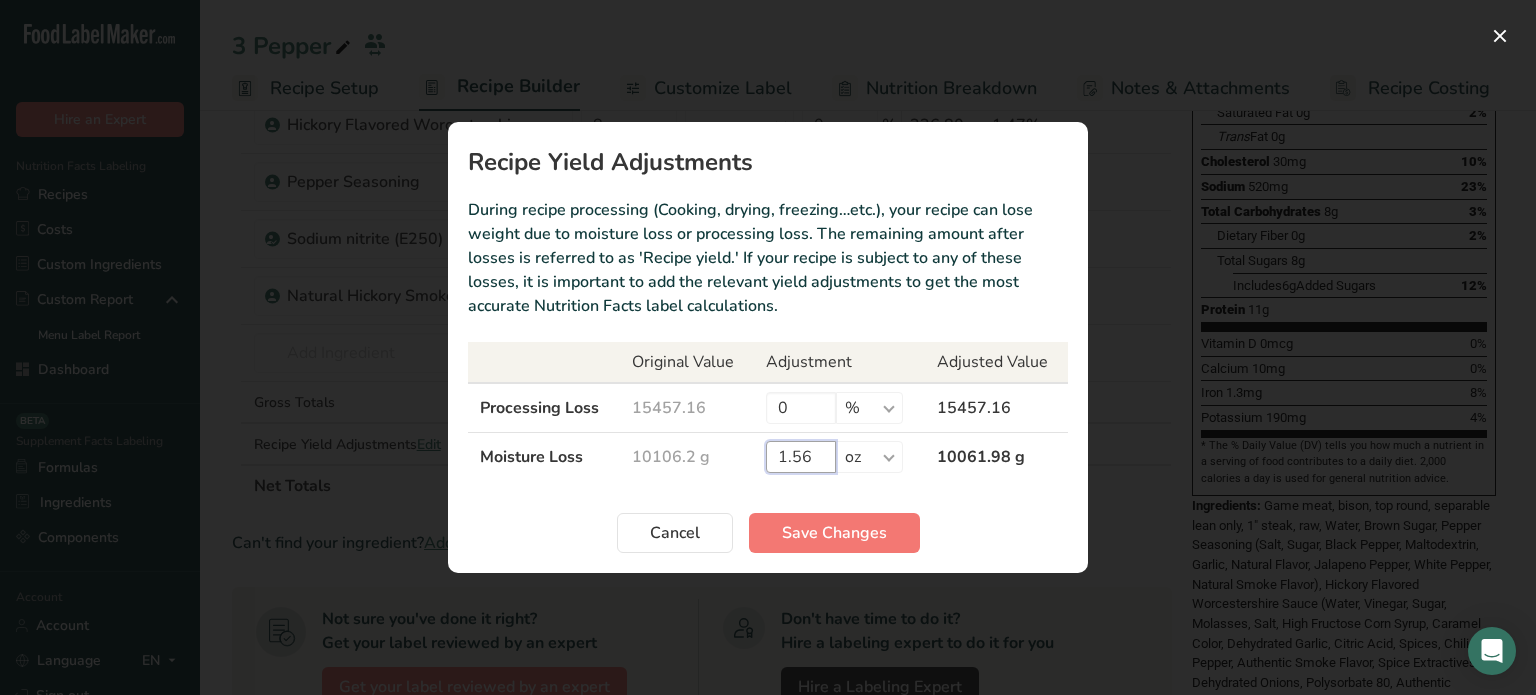 click on "1.56" at bounding box center [801, 457] 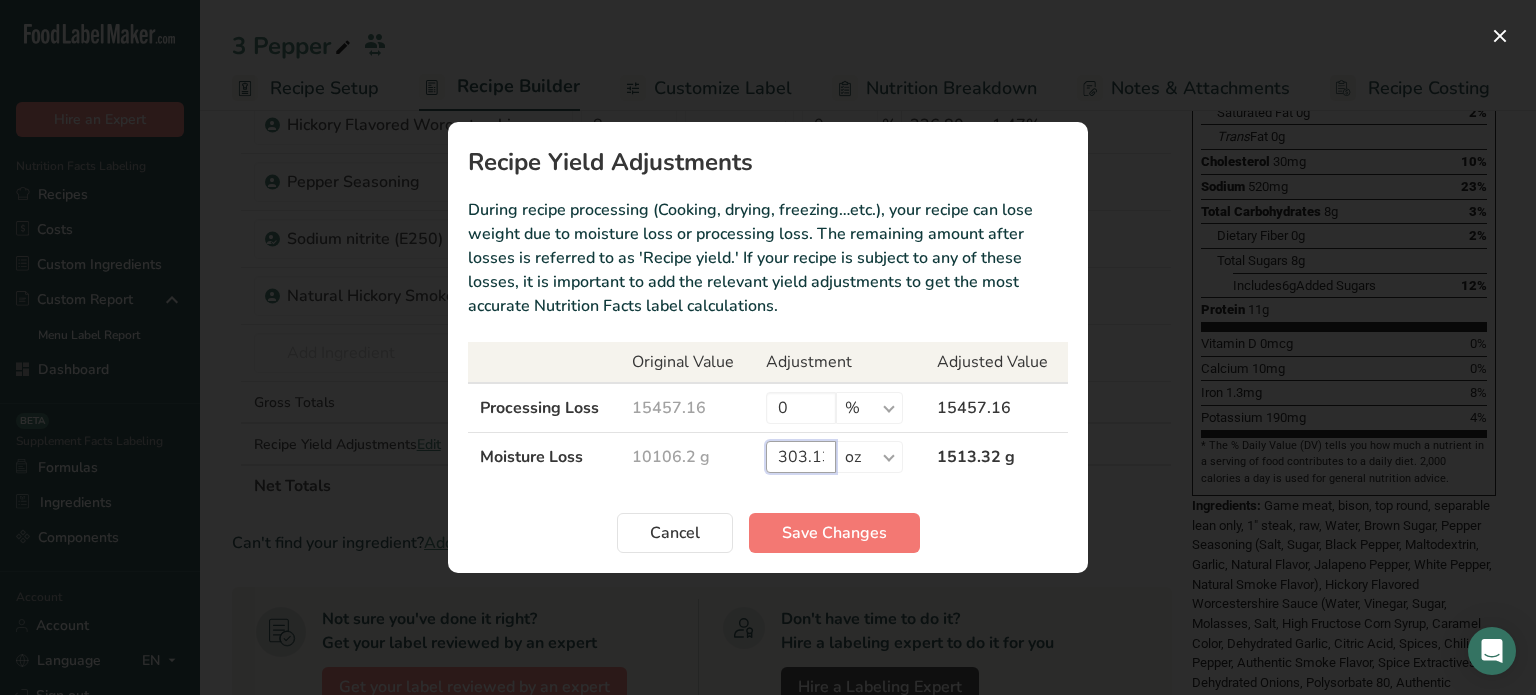 scroll, scrollTop: 0, scrollLeft: 5, axis: horizontal 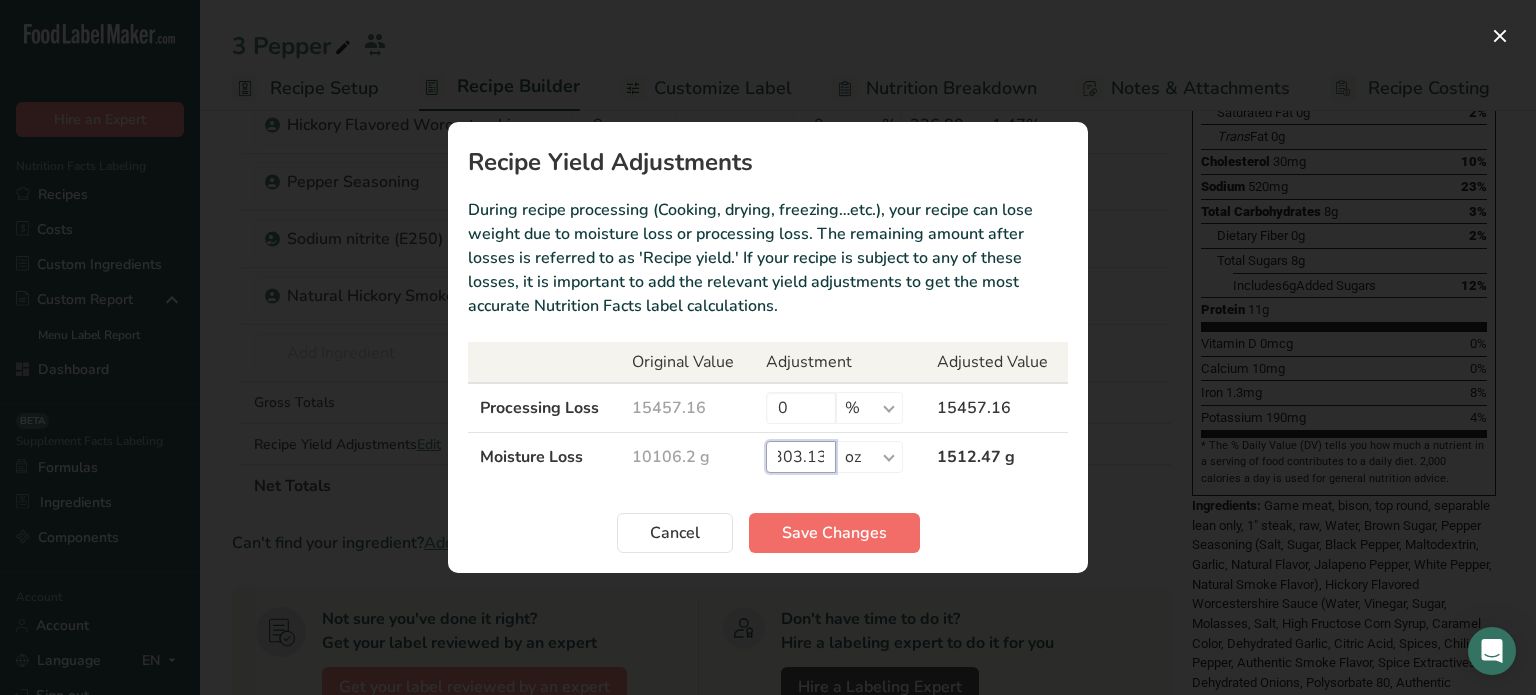 type on "303.13" 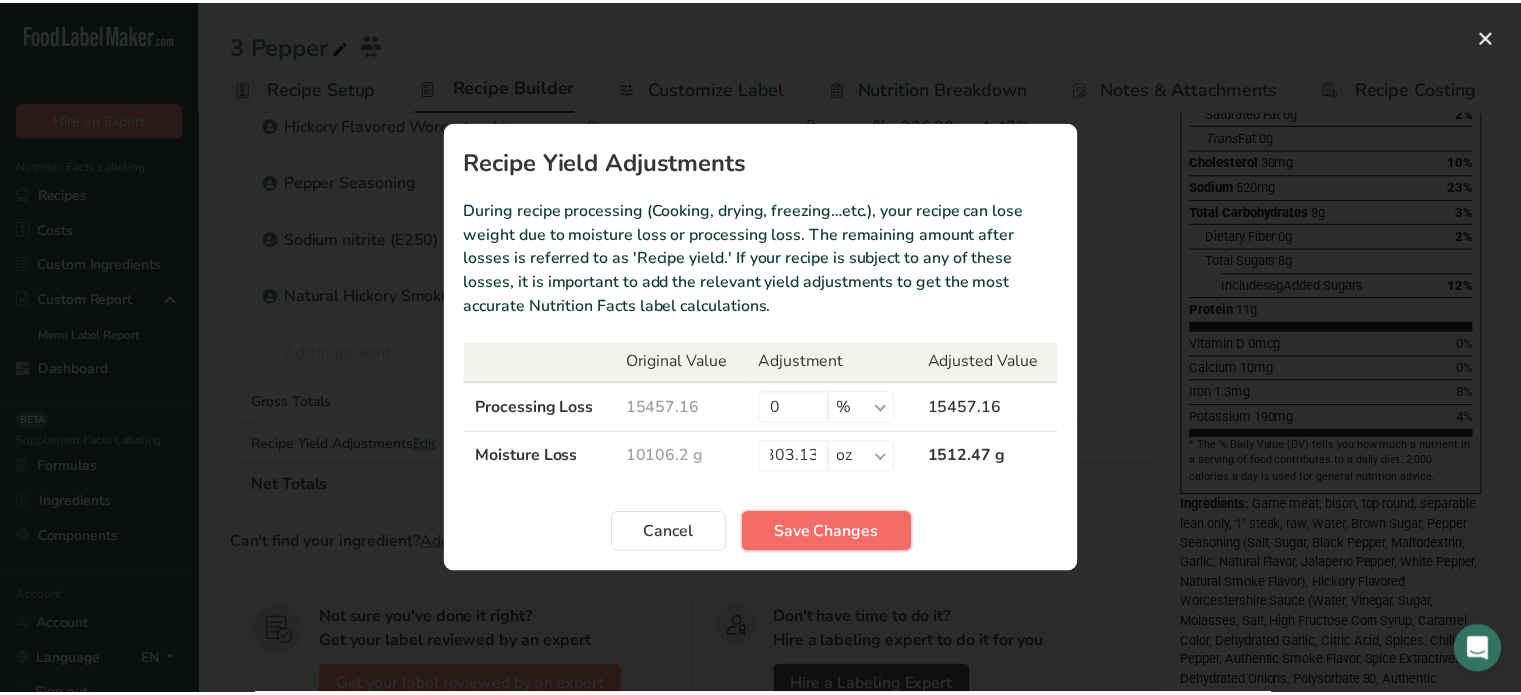 scroll, scrollTop: 0, scrollLeft: 0, axis: both 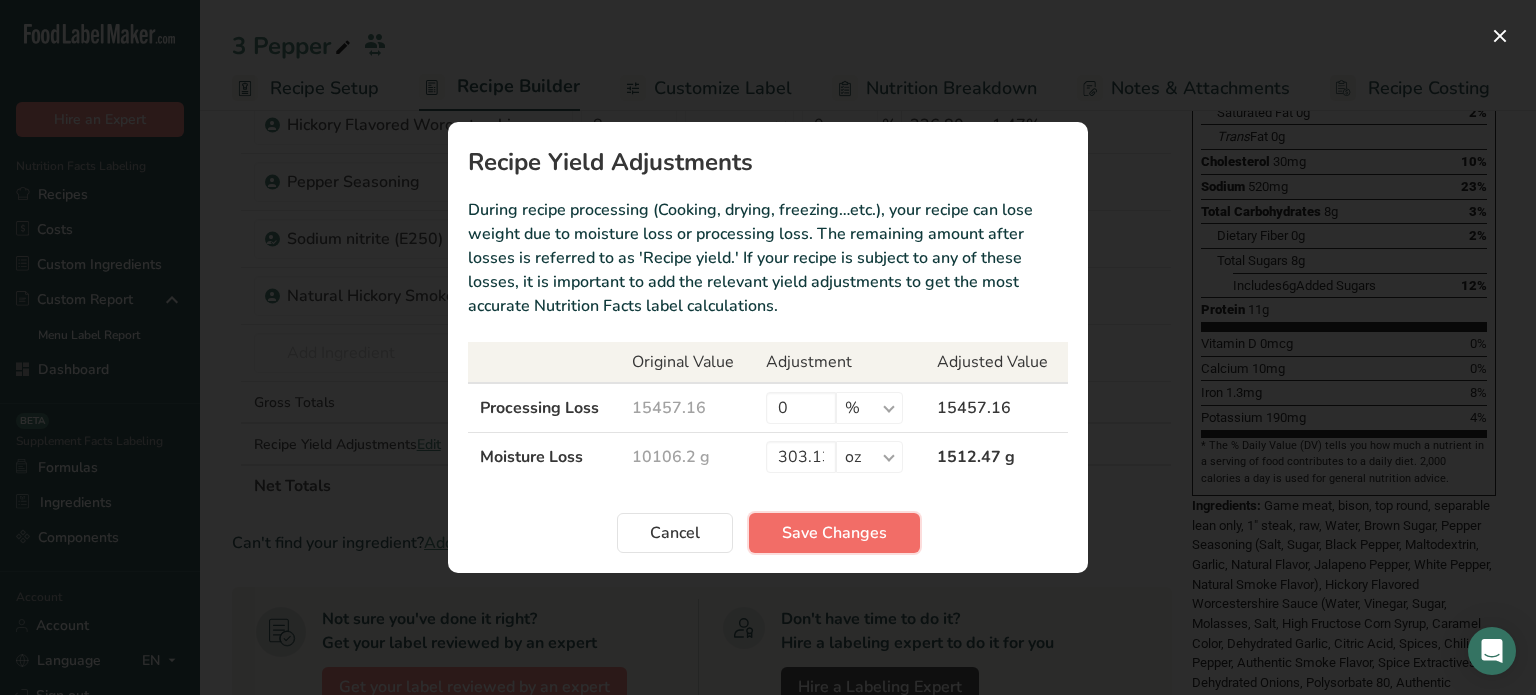 click on "Save Changes" at bounding box center (834, 533) 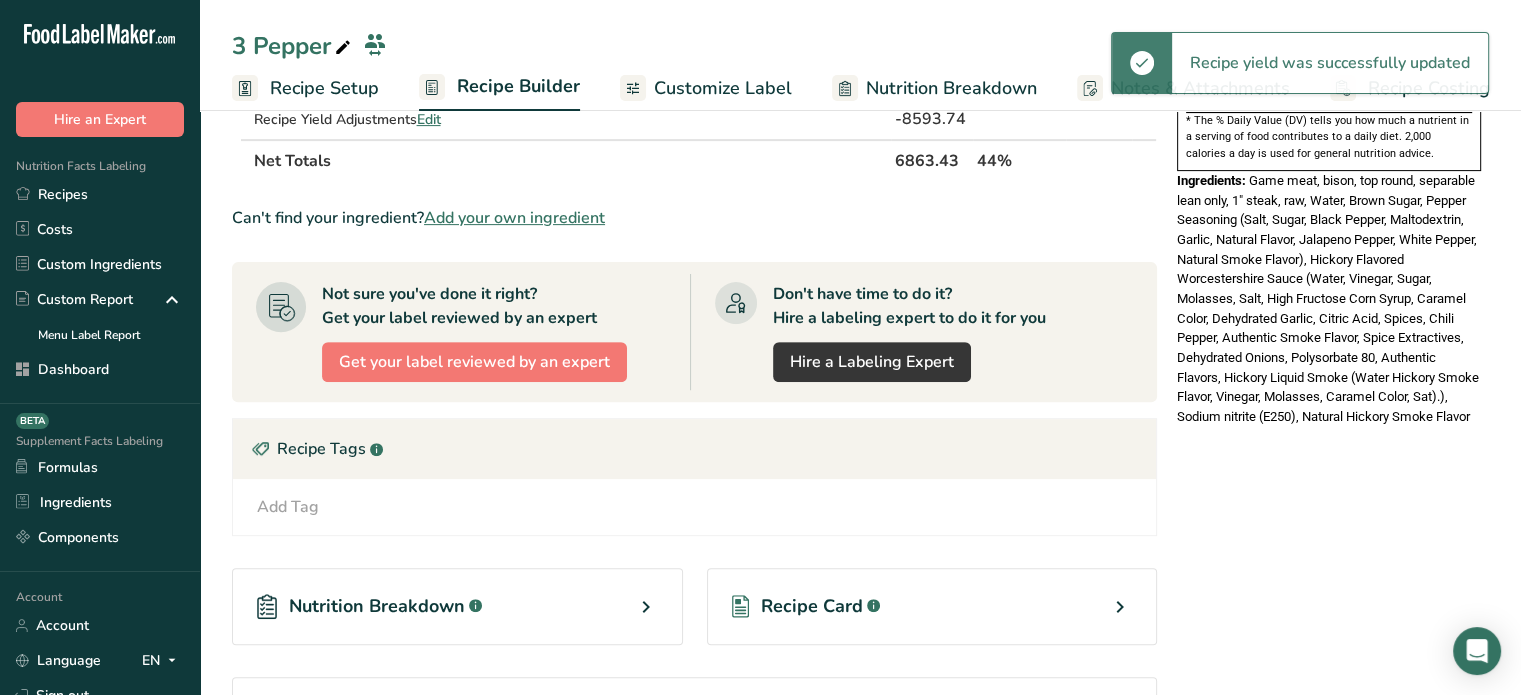 scroll, scrollTop: 0, scrollLeft: 0, axis: both 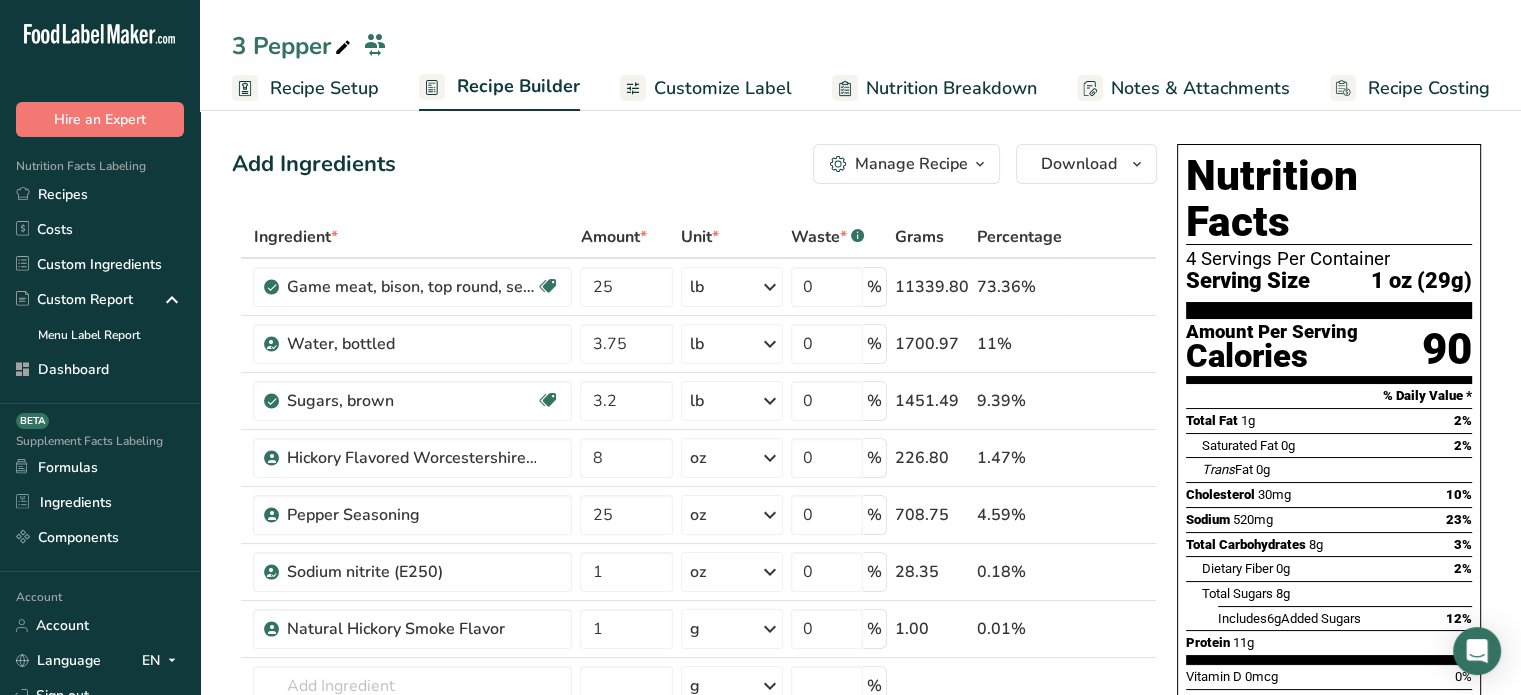 click on "Customize Label" at bounding box center [706, 88] 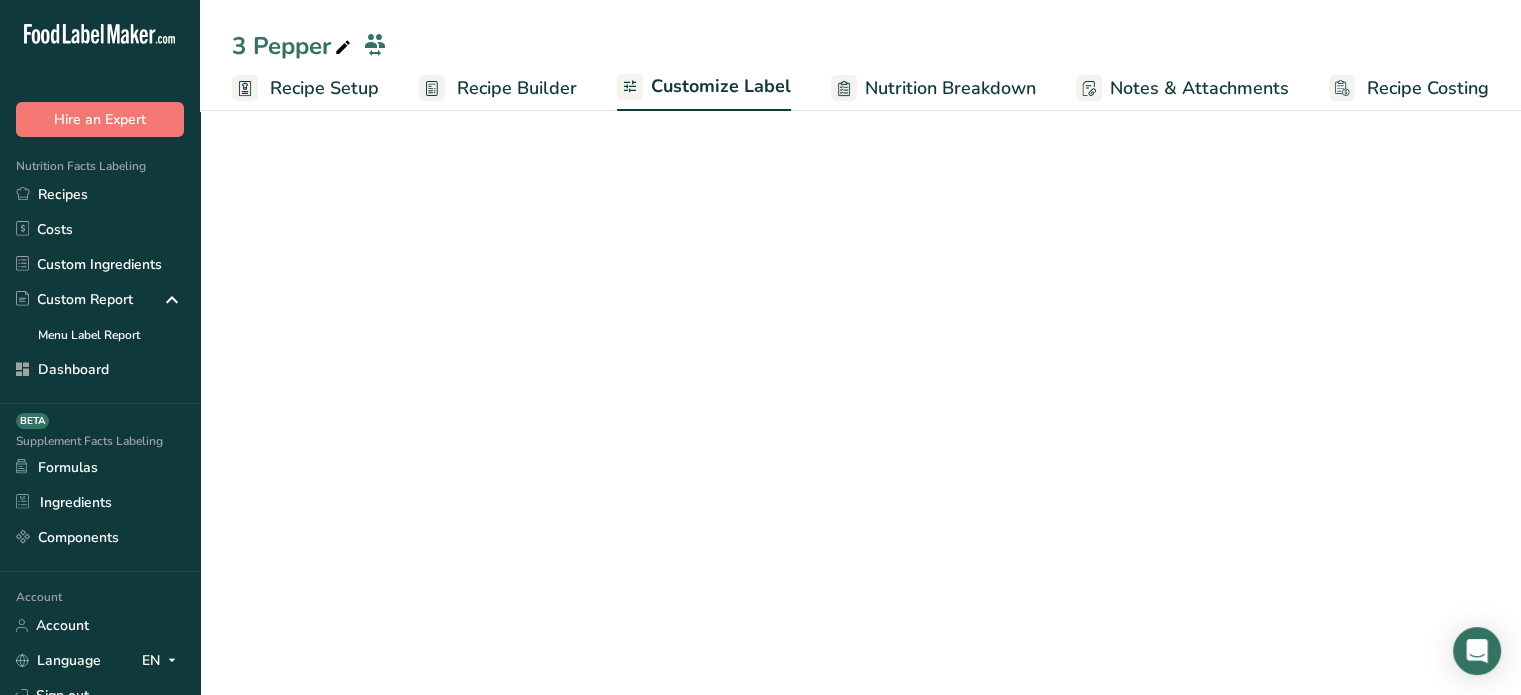 scroll, scrollTop: 0, scrollLeft: 0, axis: both 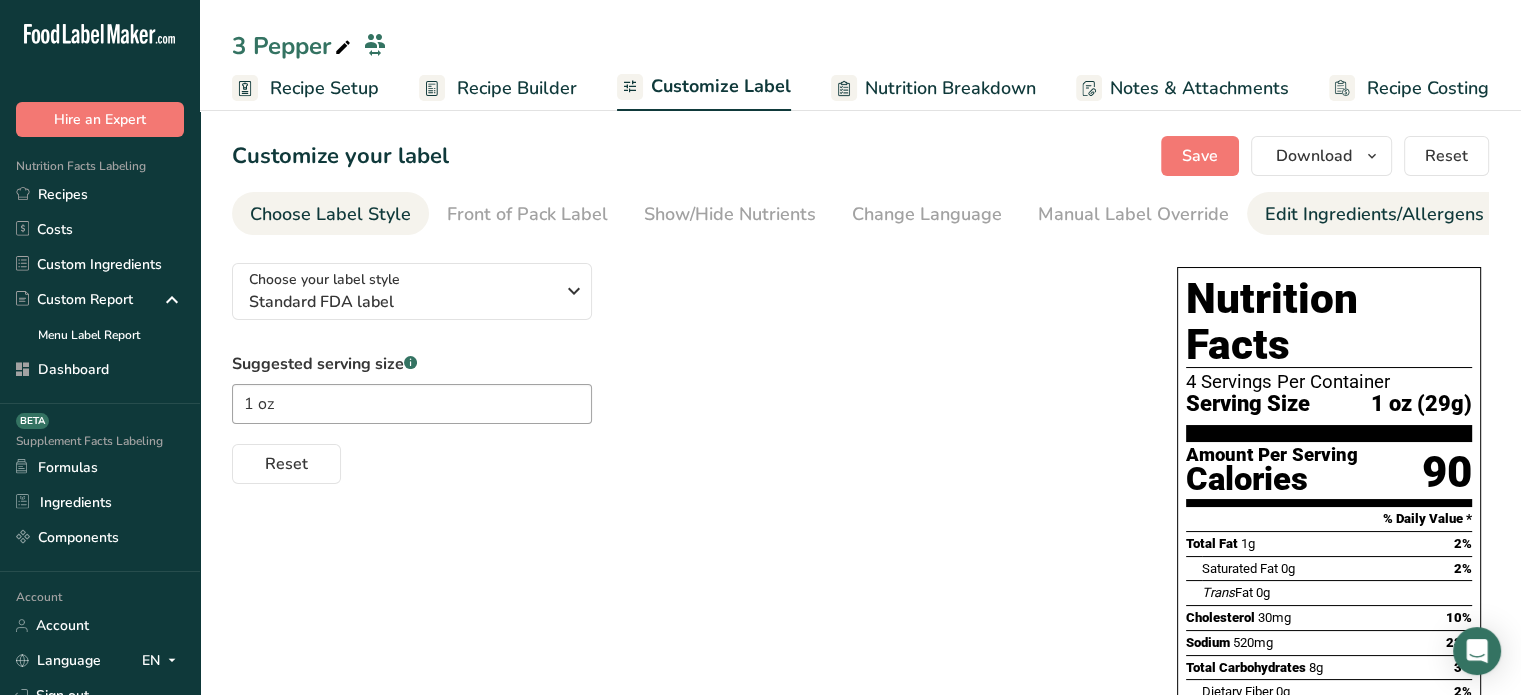 click on "Edit Ingredients/Allergens List" at bounding box center [1392, 214] 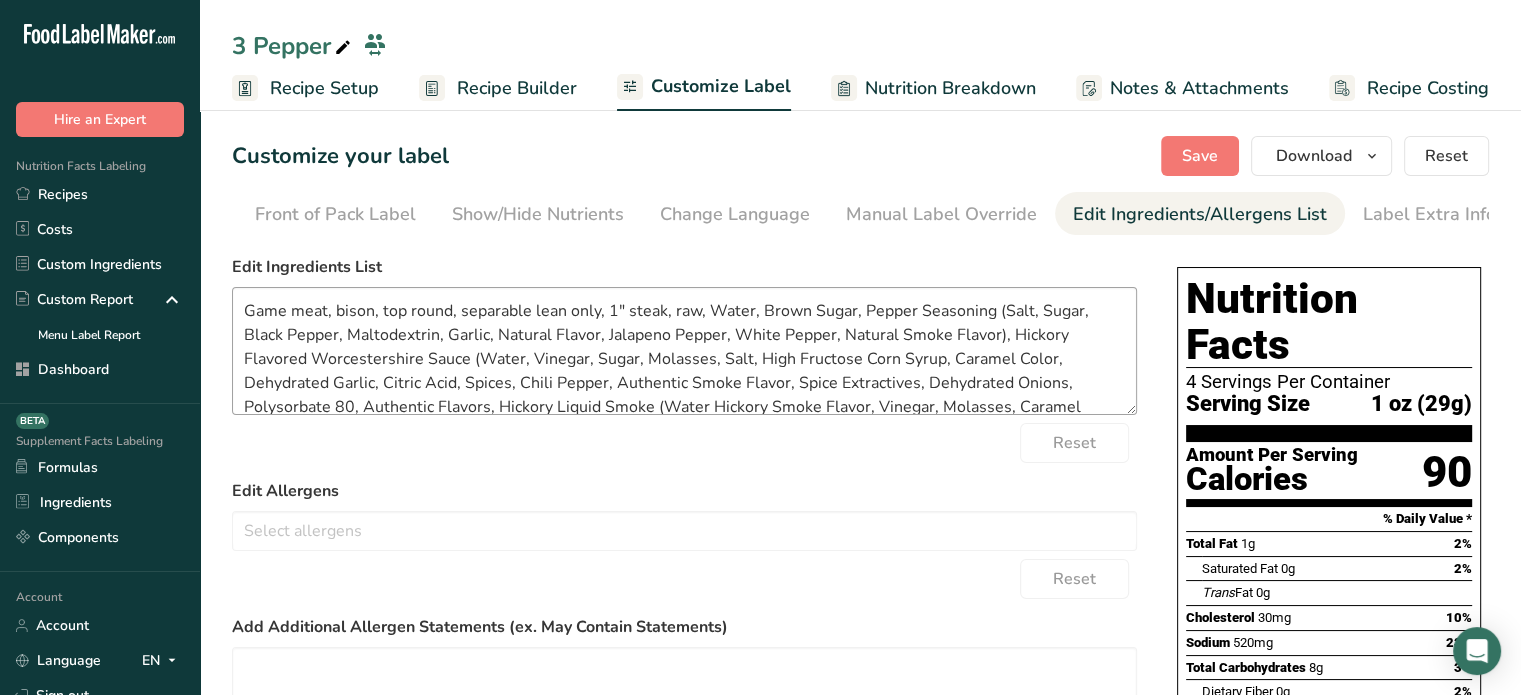 scroll, scrollTop: 0, scrollLeft: 196, axis: horizontal 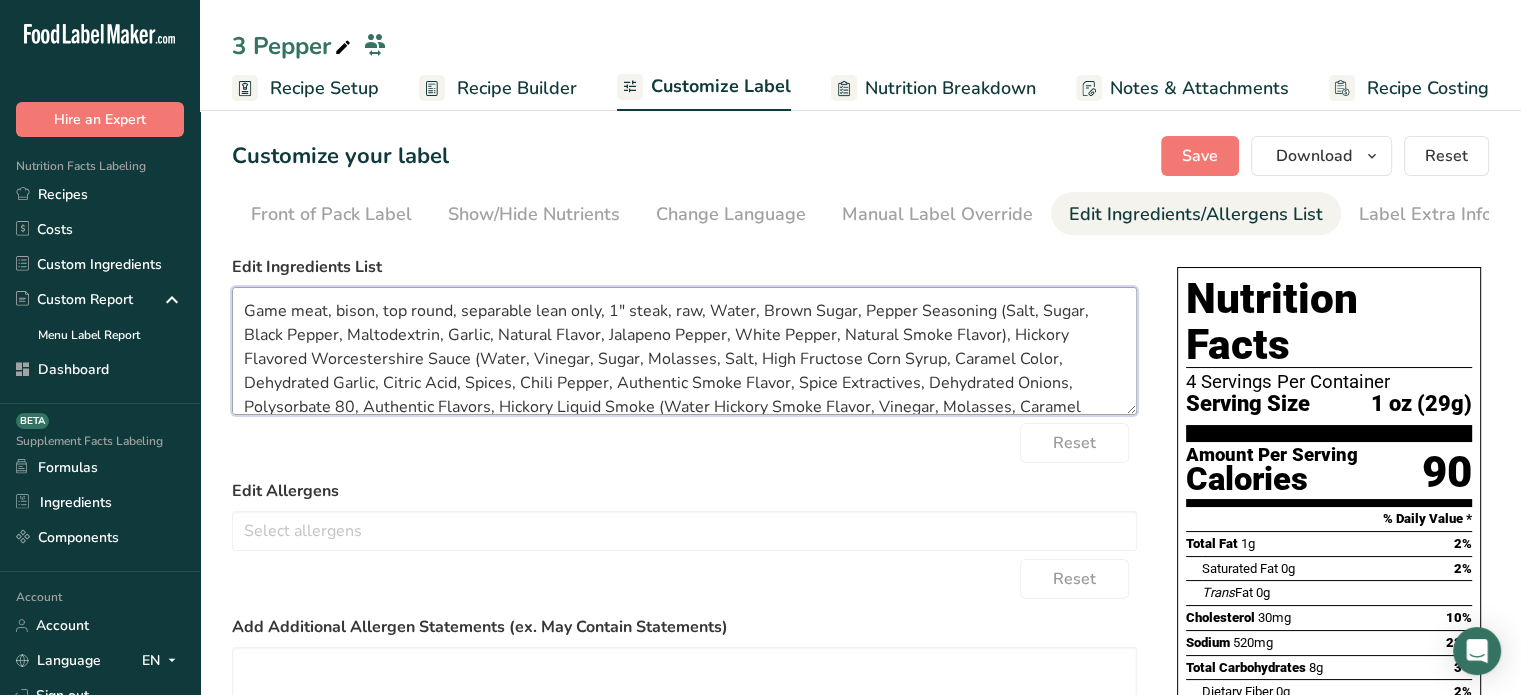 drag, startPoint x: 702, startPoint y: 315, endPoint x: 201, endPoint y: 313, distance: 501.004 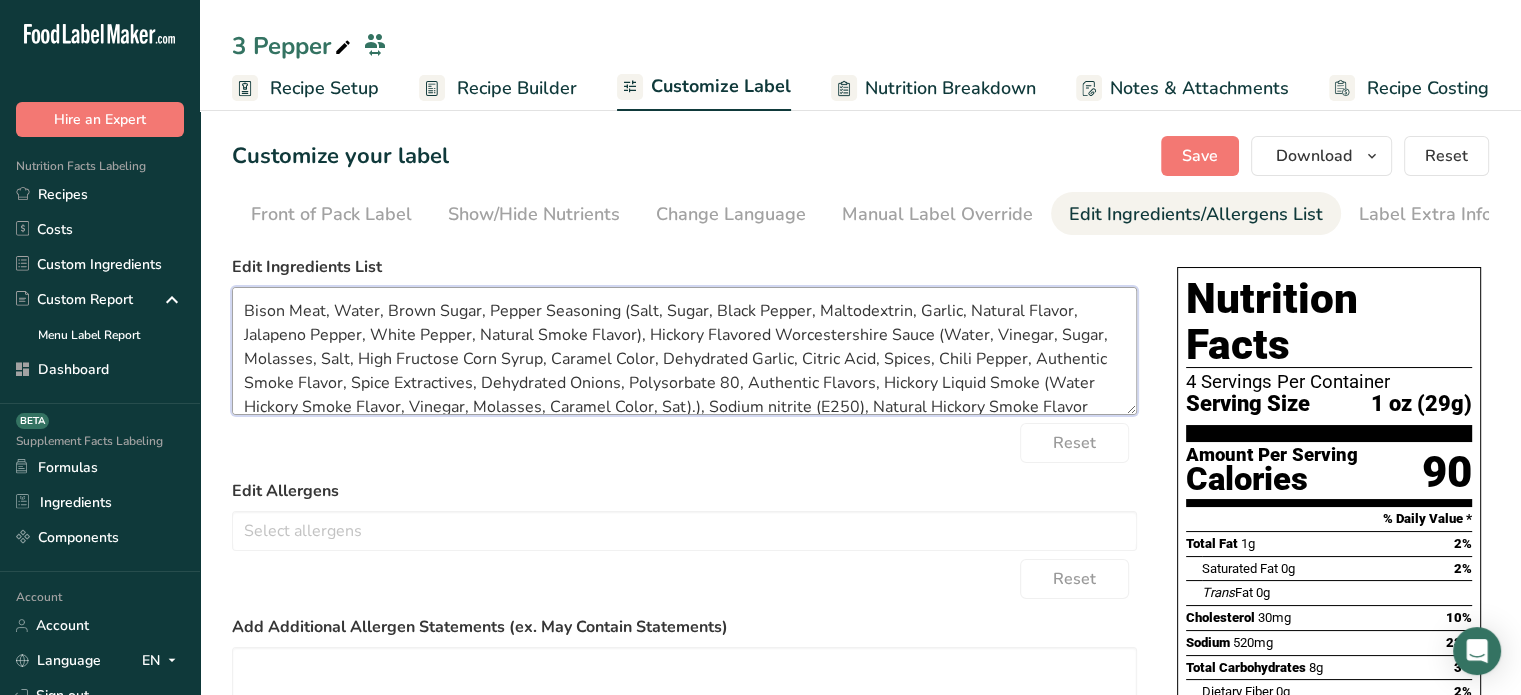 click on "Bison Meat, Water, Brown Sugar, Pepper Seasoning (Salt, Sugar, Black Pepper, Maltodextrin, Garlic, Natural Flavor, Jalapeno Pepper, White Pepper, Natural Smoke Flavor), Hickory Flavored Worcestershire Sauce (Water, Vinegar, Sugar, Molasses, Salt, High Fructose Corn Syrup, Caramel Color, Dehydrated Garlic, Citric Acid, Spices, Chili Pepper, Authentic Smoke Flavor, Spice Extractives, Dehydrated Onions, Polysorbate 80, Authentic Flavors, Hickory Liquid Smoke (Water Hickory Smoke Flavor, Vinegar, Molasses, Caramel Color, Sat).), Sodium nitrite (E250), Natural Hickory Smoke Flavor" at bounding box center (684, 351) 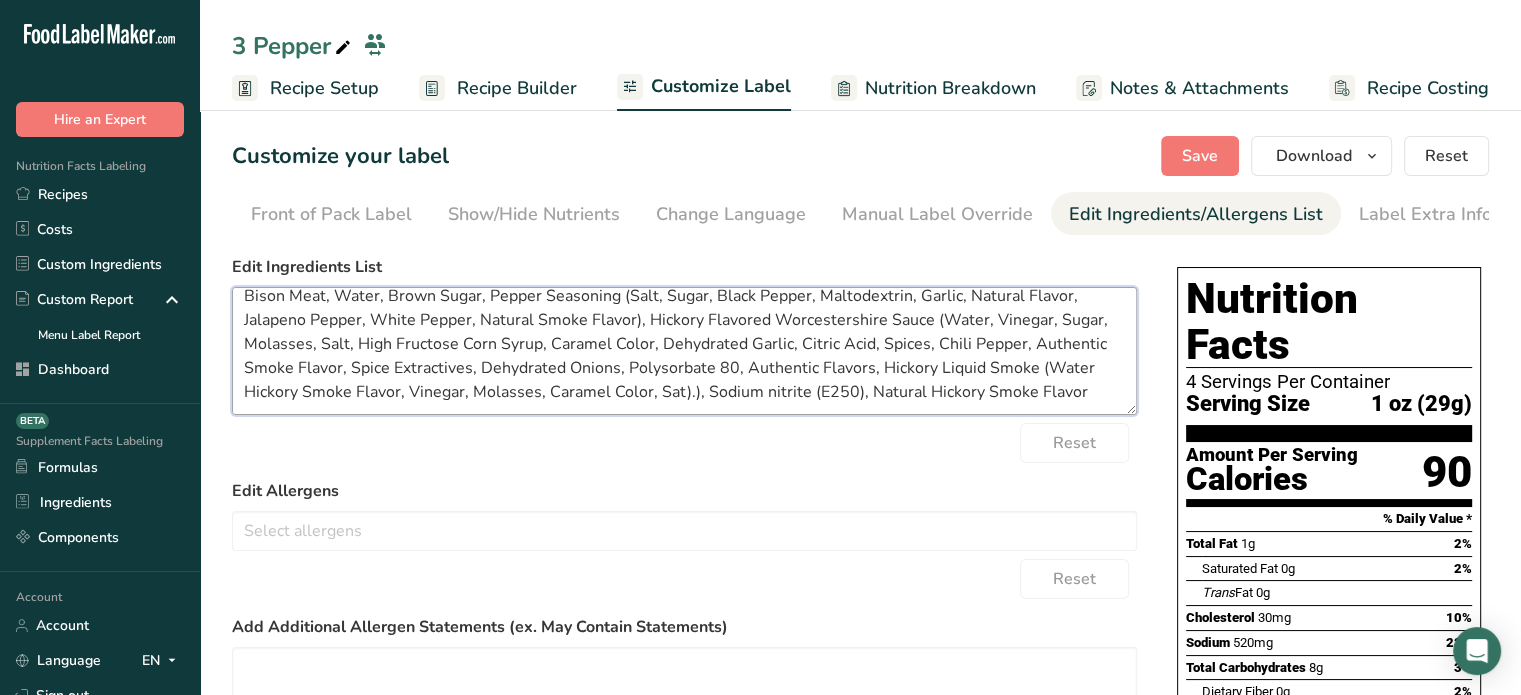 click on "Bison Meat, Water, Brown Sugar, Pepper Seasoning (Salt, Sugar, Black Pepper, Maltodextrin, Garlic, Natural Flavor, Jalapeno Pepper, White Pepper, Natural Smoke Flavor), Hickory Flavored Worcestershire Sauce (Water, Vinegar, Sugar, Molasses, Salt, High Fructose Corn Syrup, Caramel Color, Dehydrated Garlic, Citric Acid, Spices, Chili Pepper, Authentic Smoke Flavor, Spice Extractives, Dehydrated Onions, Polysorbate 80, Authentic Flavors, Hickory Liquid Smoke (Water Hickory Smoke Flavor, Vinegar, Molasses, Caramel Color, Sat).), Sodium nitrite (E250), Natural Hickory Smoke Flavor" at bounding box center [684, 351] 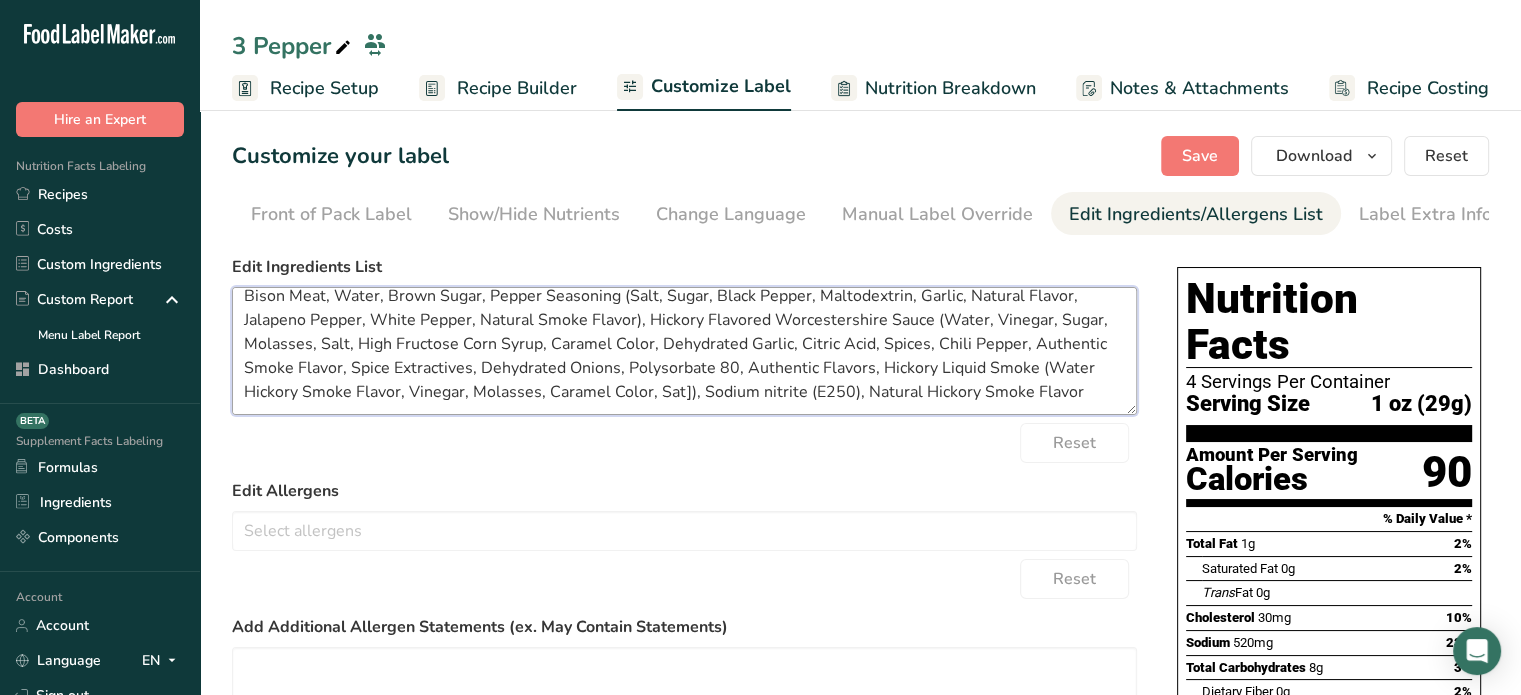 click on "Bison Meat, Water, Brown Sugar, Pepper Seasoning (Salt, Sugar, Black Pepper, Maltodextrin, Garlic, Natural Flavor, Jalapeno Pepper, White Pepper, Natural Smoke Flavor), Hickory Flavored Worcestershire Sauce (Water, Vinegar, Sugar, Molasses, Salt, High Fructose Corn Syrup, Caramel Color, Dehydrated Garlic, Citric Acid, Spices, Chili Pepper, Authentic Smoke Flavor, Spice Extractives, Dehydrated Onions, Polysorbate 80, Authentic Flavors, Hickory Liquid Smoke (Water Hickory Smoke Flavor, Vinegar, Molasses, Caramel Color, Sat]), Sodium nitrite (E250), Natural Hickory Smoke Flavor" at bounding box center (684, 351) 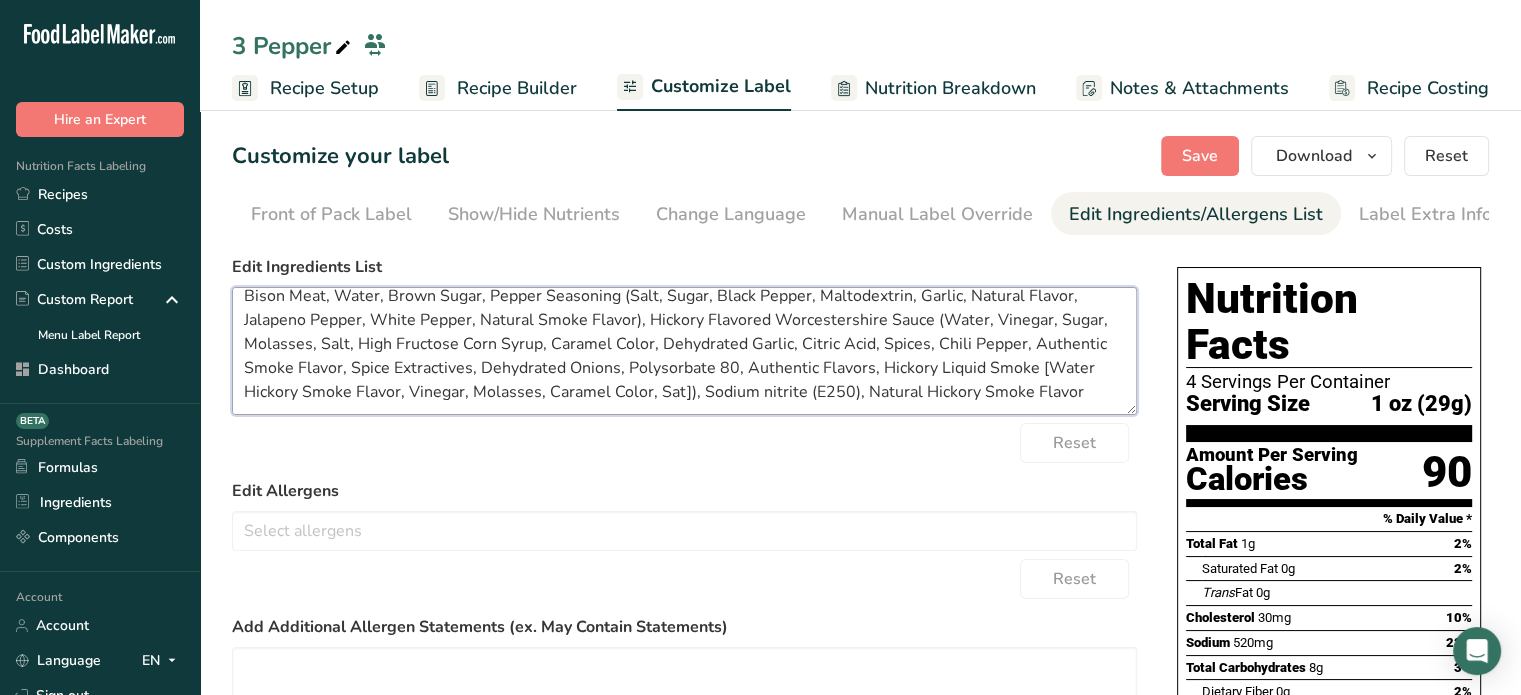 drag, startPoint x: 1119, startPoint y: 362, endPoint x: 1132, endPoint y: 394, distance: 34.539833 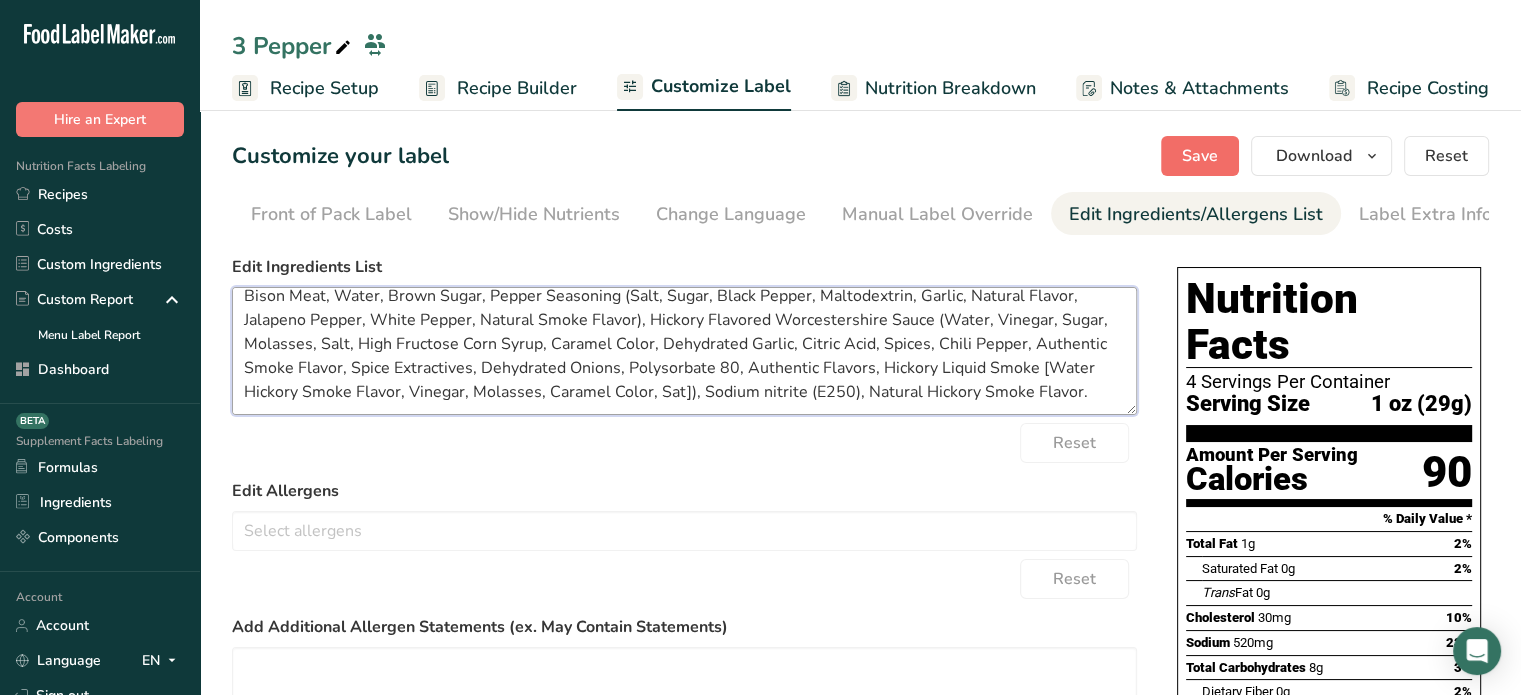 type on "Bison Meat, Water, Brown Sugar, Pepper Seasoning (Salt, Sugar, Black Pepper, Maltodextrin, Garlic, Natural Flavor, Jalapeno Pepper, White Pepper, Natural Smoke Flavor), Hickory Flavored Worcestershire Sauce (Water, Vinegar, Sugar, Molasses, Salt, High Fructose Corn Syrup, Caramel Color, Dehydrated Garlic, Citric Acid, Spices, Chili Pepper, Authentic Smoke Flavor, Spice Extractives, Dehydrated Onions, Polysorbate 80, Authentic Flavors, Hickory Liquid Smoke [Water Hickory Smoke Flavor, Vinegar, Molasses, Caramel Color, Sat]), Sodium nitrite (E250), Natural Hickory Smoke Flavor." 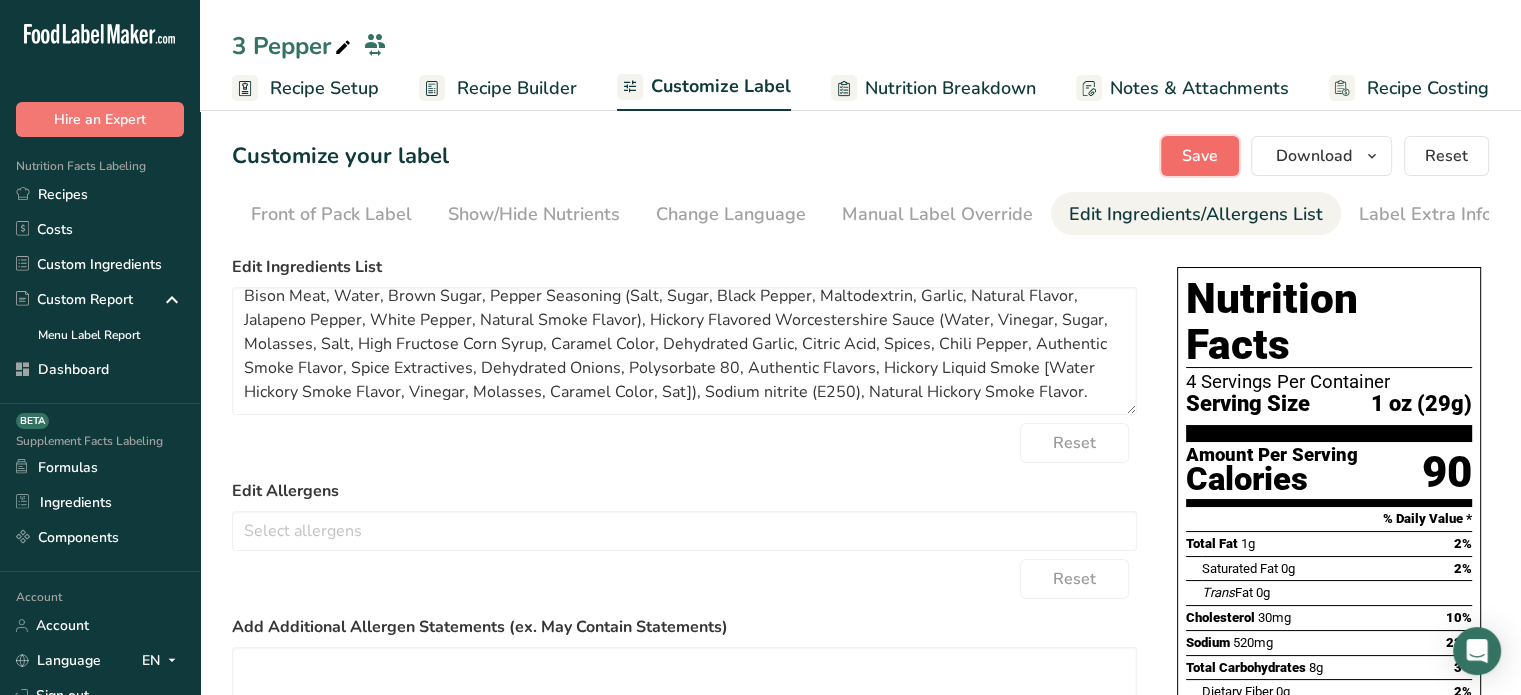 click on "Save" at bounding box center (1200, 156) 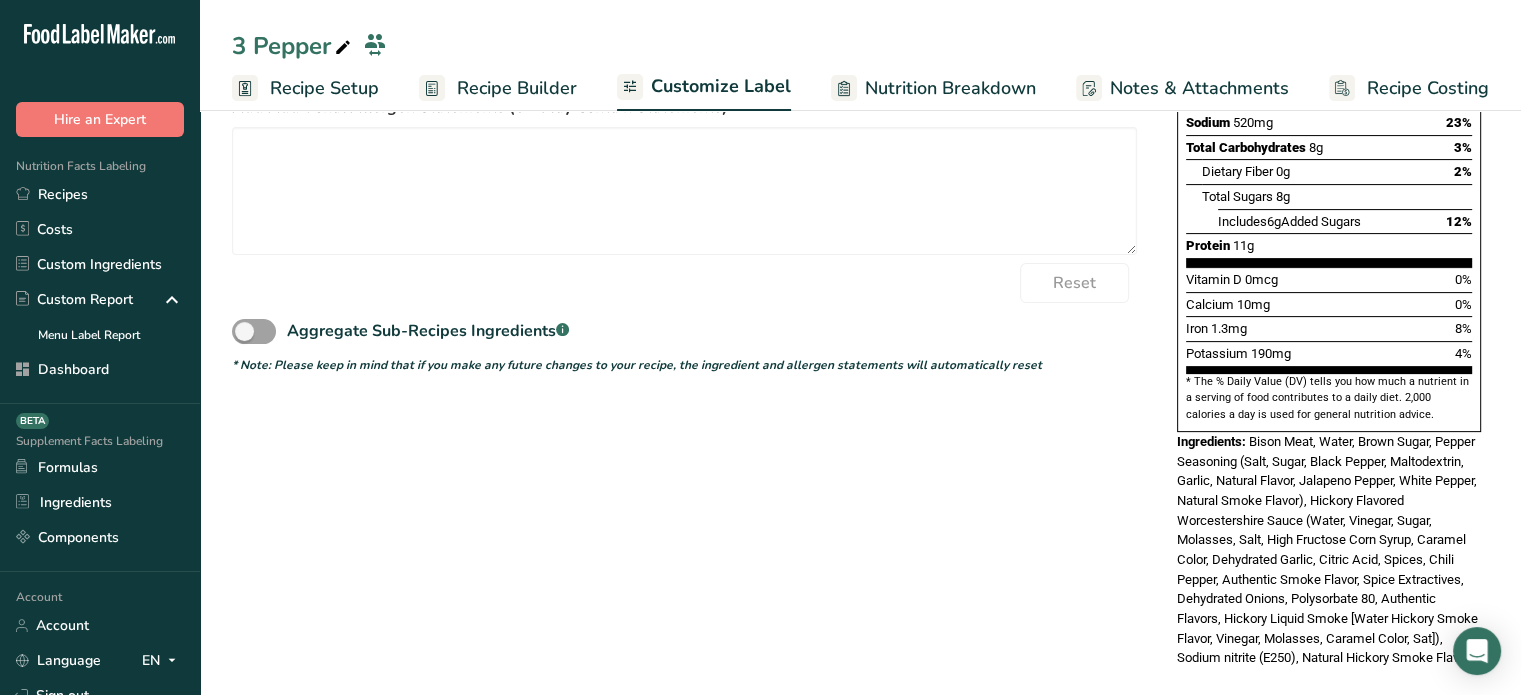 scroll, scrollTop: 0, scrollLeft: 0, axis: both 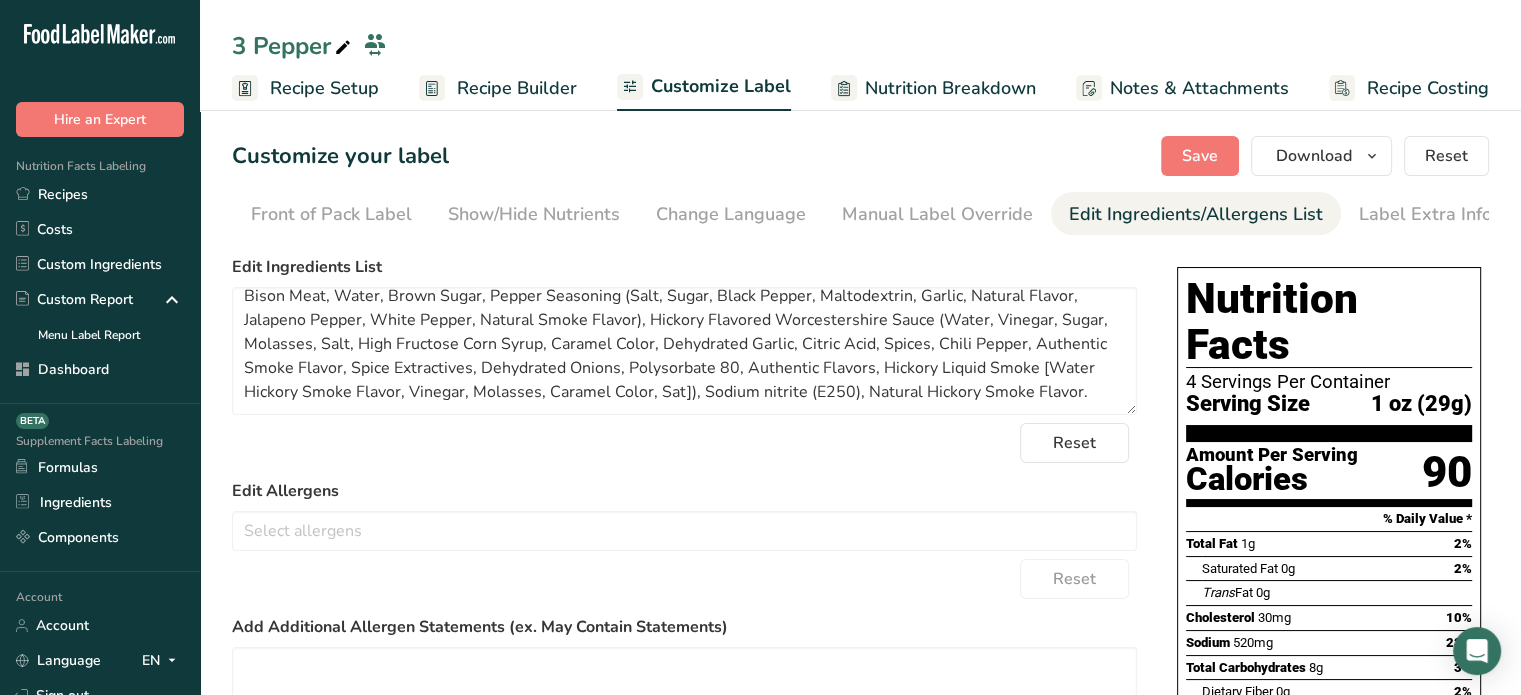 click on "Recipe Builder" at bounding box center (517, 88) 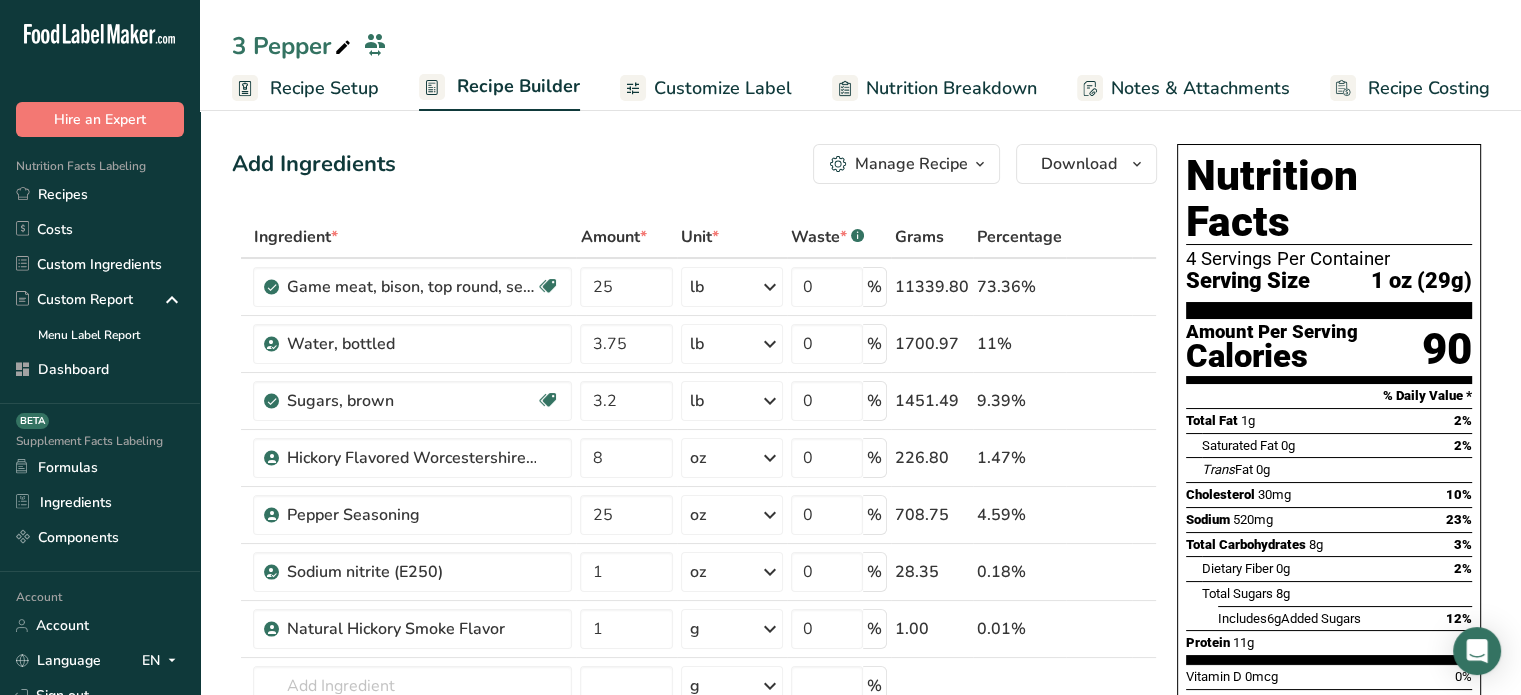 click on "Recipe Setup                       Recipe Builder   Customize Label               Nutrition Breakdown               Notes & Attachments                 Recipe Costing" at bounding box center [865, 87] 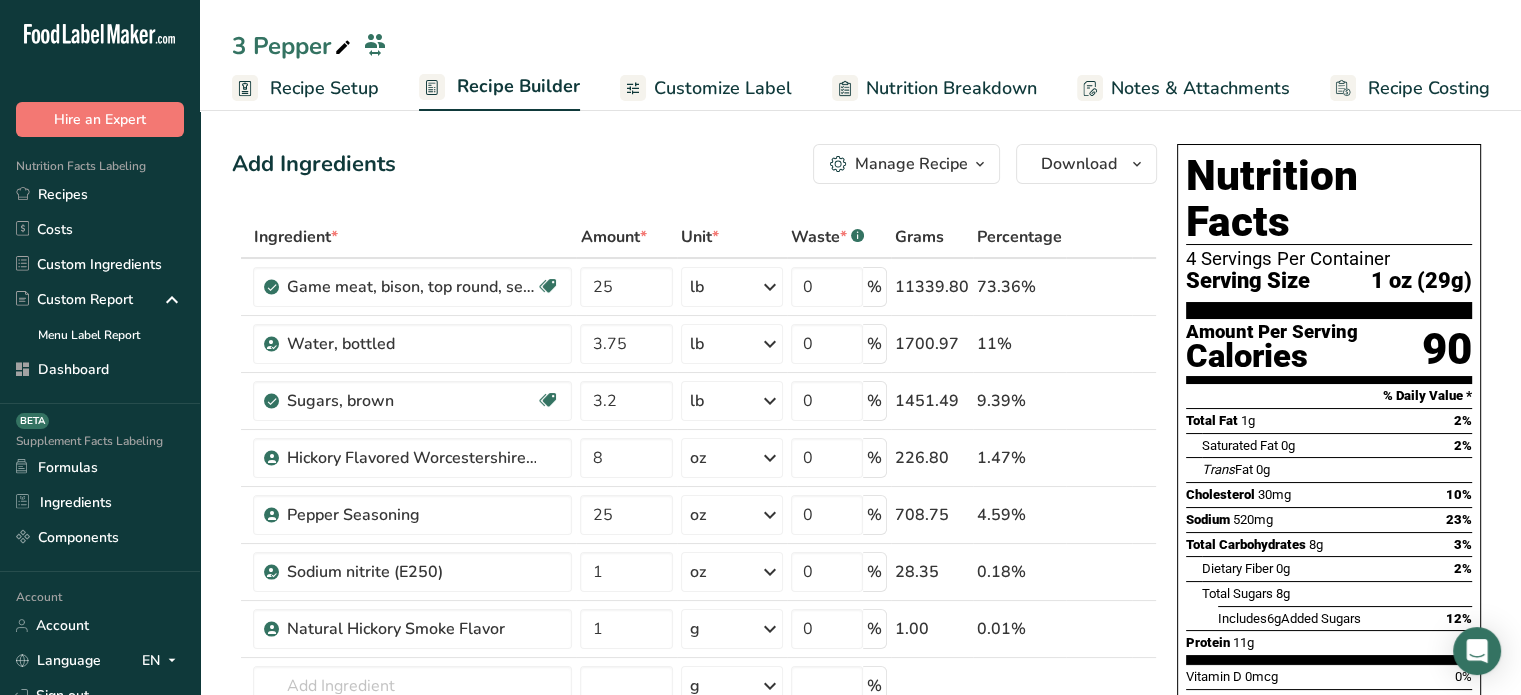 click on "Recipe Setup" at bounding box center (324, 88) 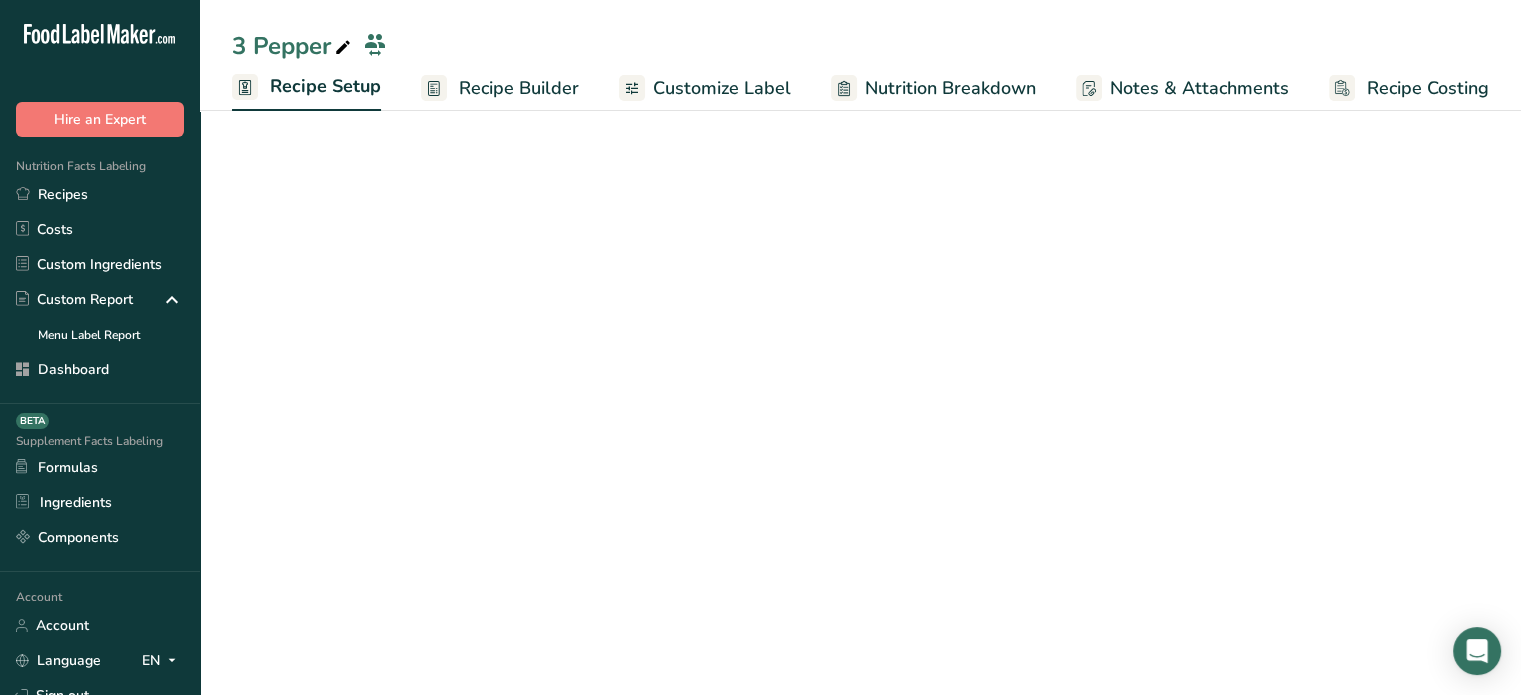 scroll, scrollTop: 0, scrollLeft: 0, axis: both 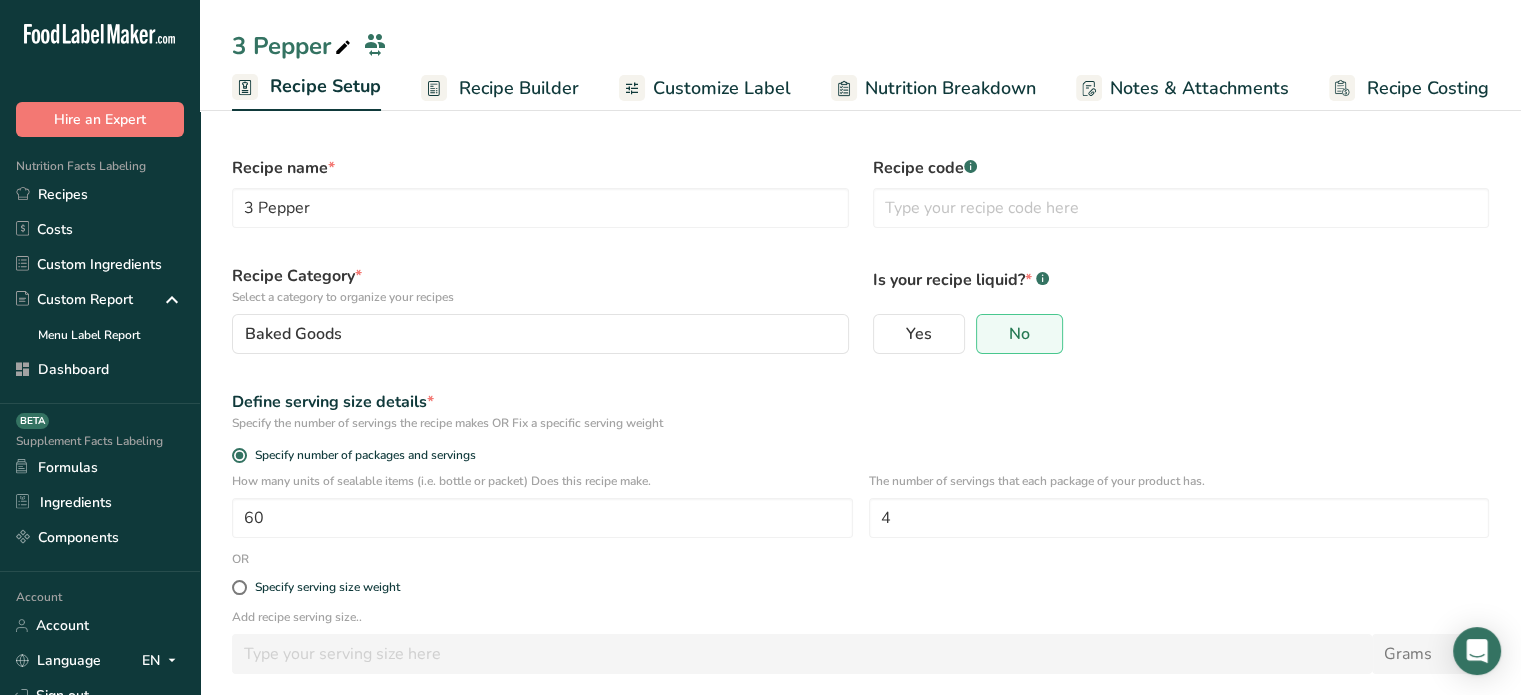 click on "The number of servings that each package of your product has.
4" at bounding box center [1179, 511] 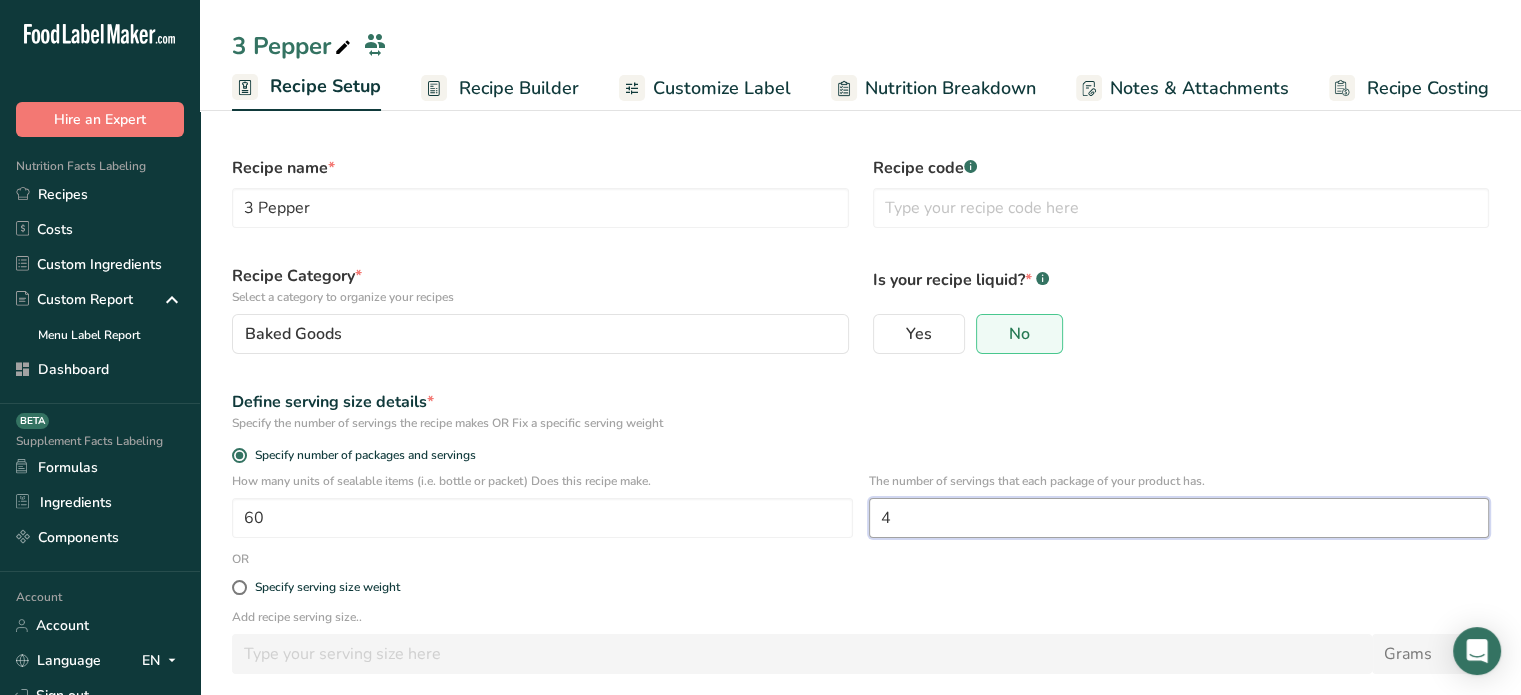 click on "4" at bounding box center (1179, 518) 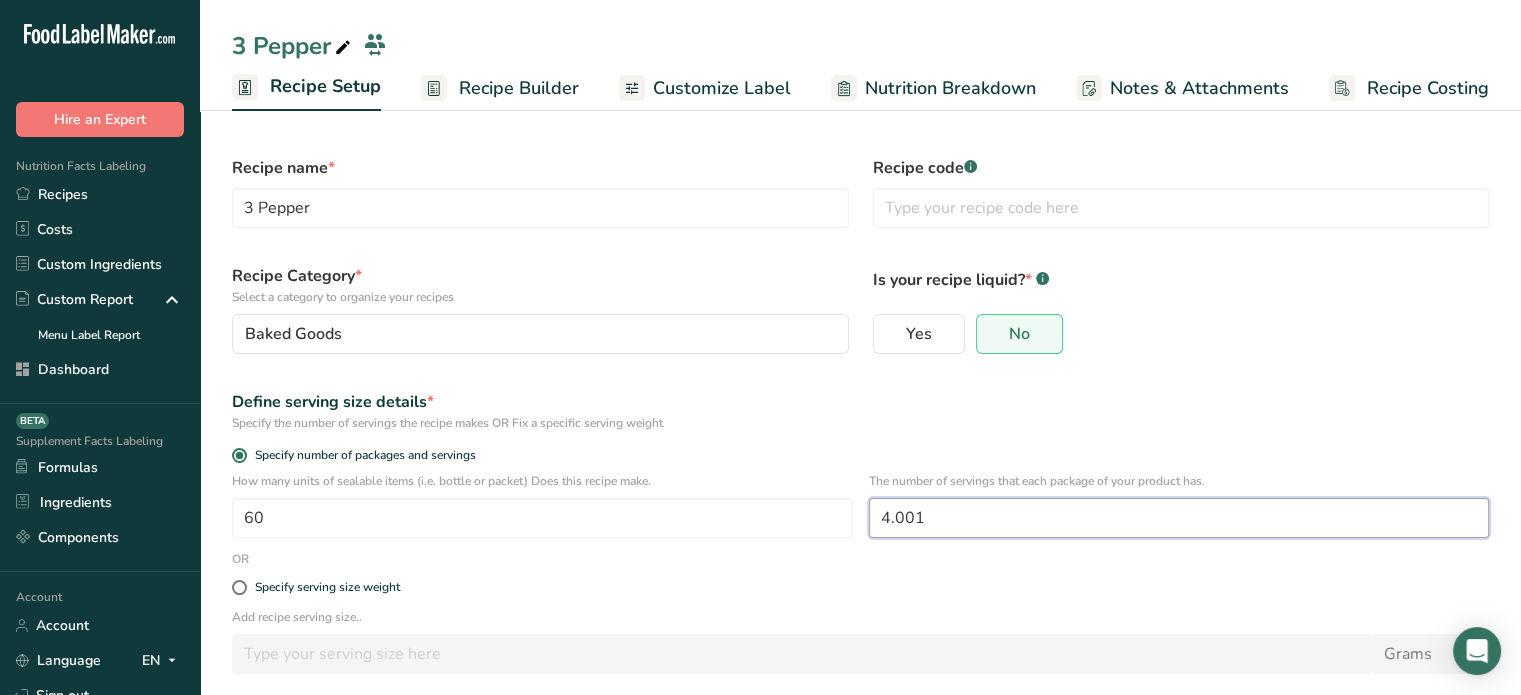 type on "4" 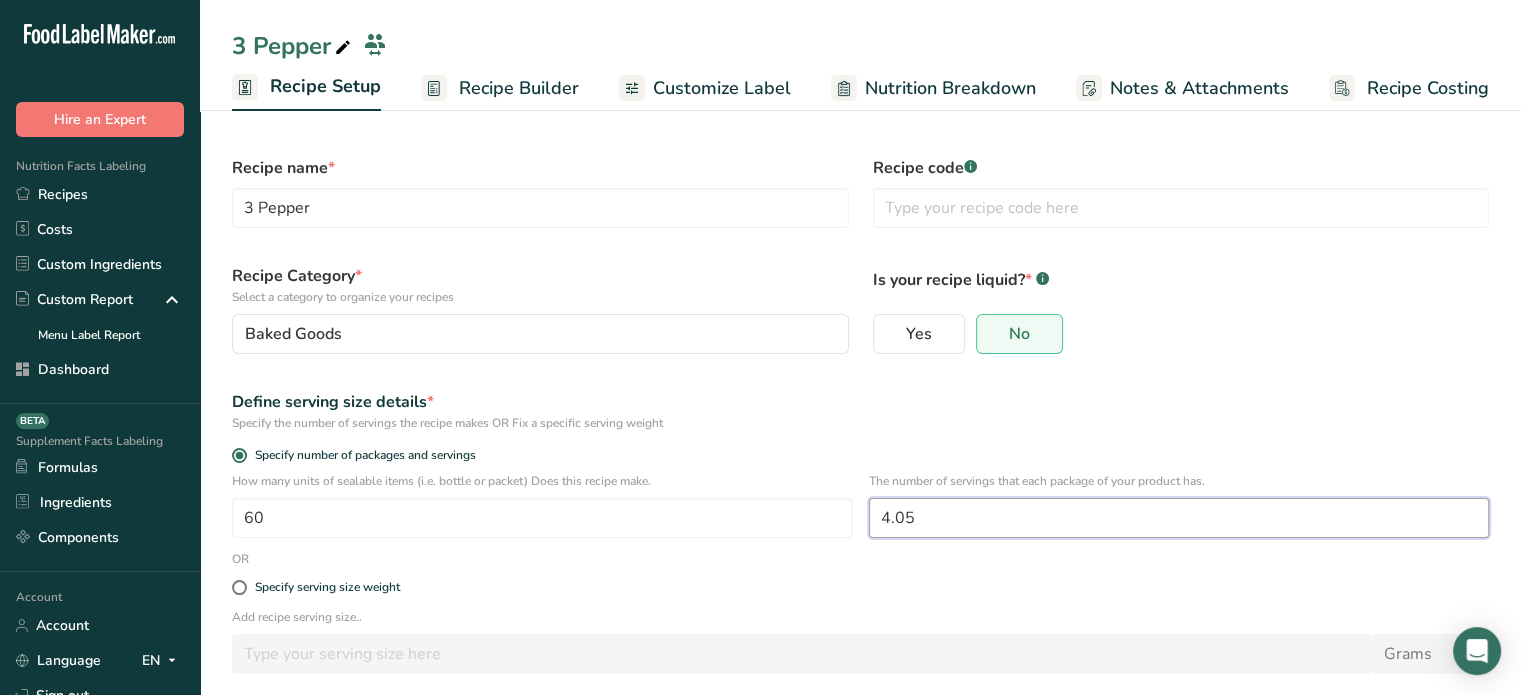 scroll, scrollTop: 95, scrollLeft: 0, axis: vertical 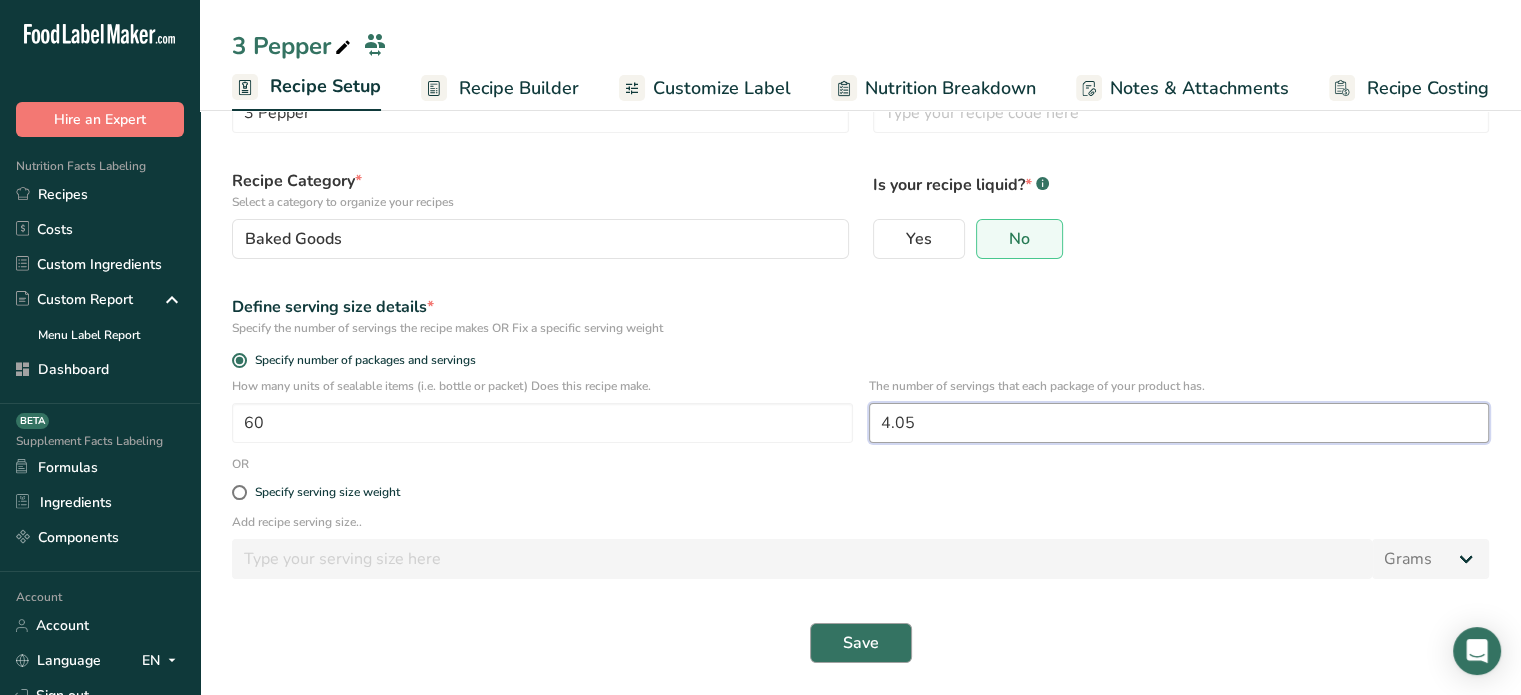 type on "4.05" 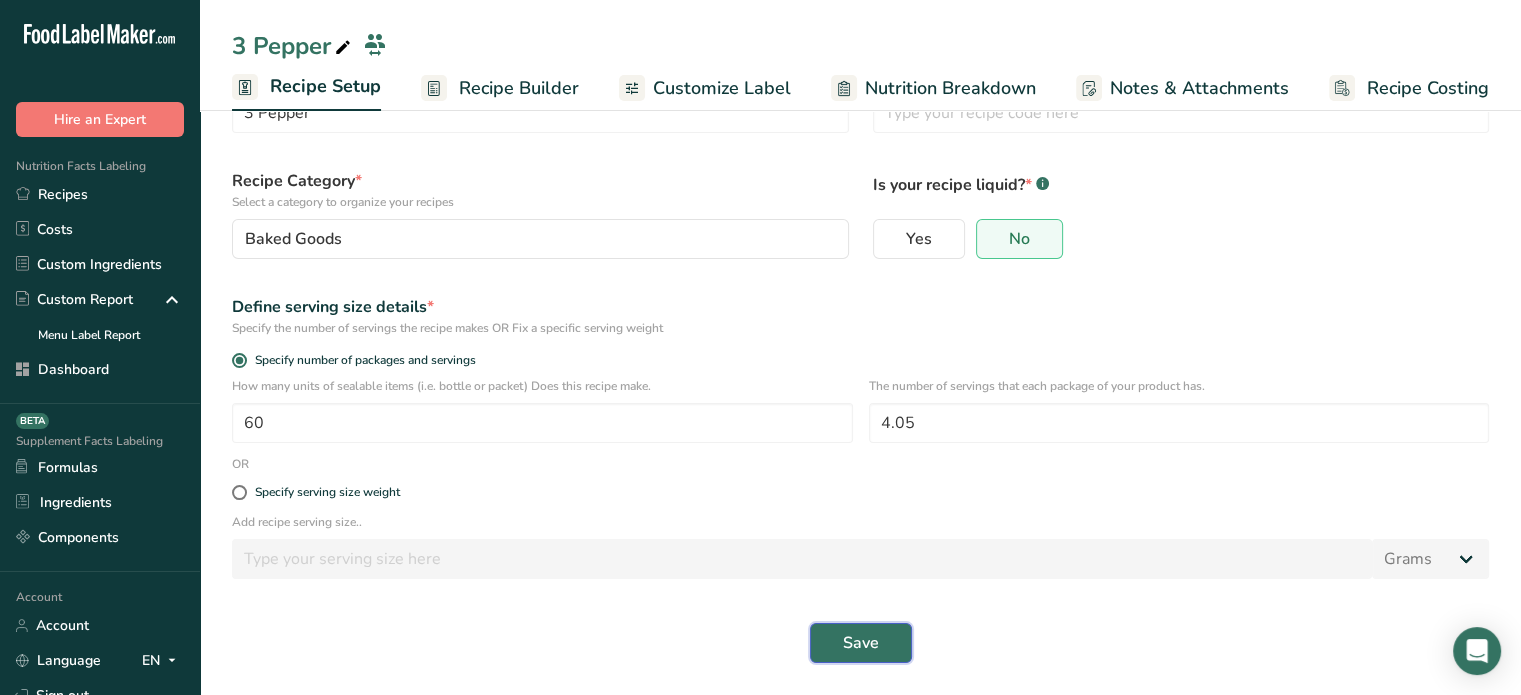 click on "Save" at bounding box center [861, 643] 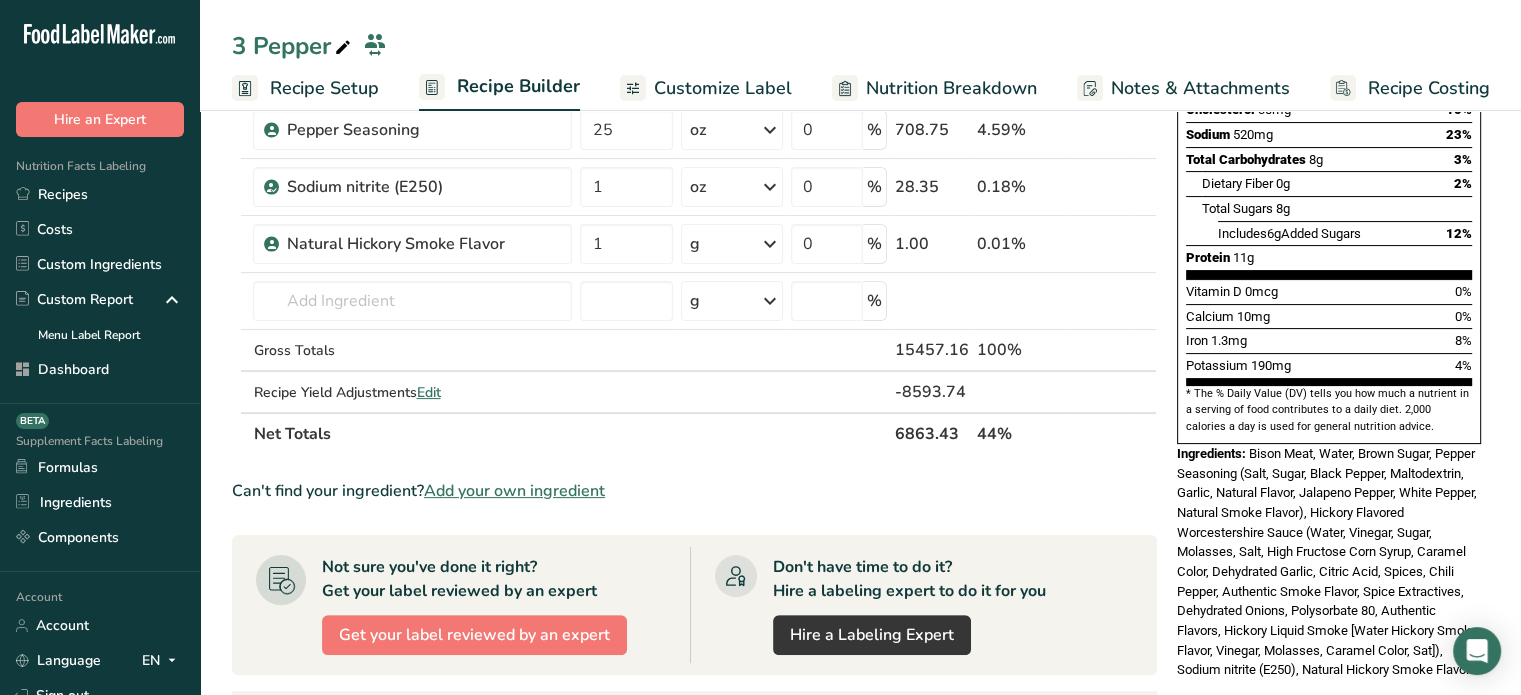 scroll, scrollTop: 0, scrollLeft: 0, axis: both 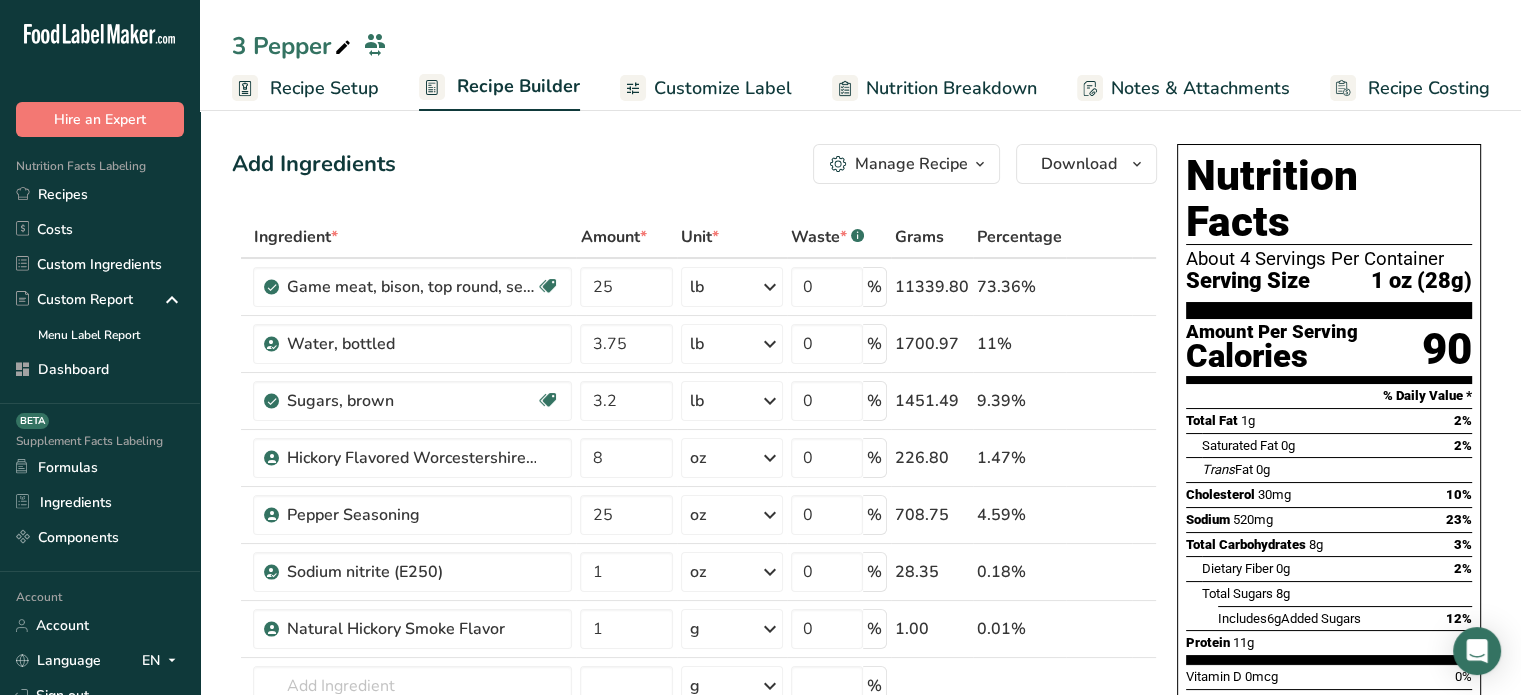 click on "Customize Label" at bounding box center [723, 88] 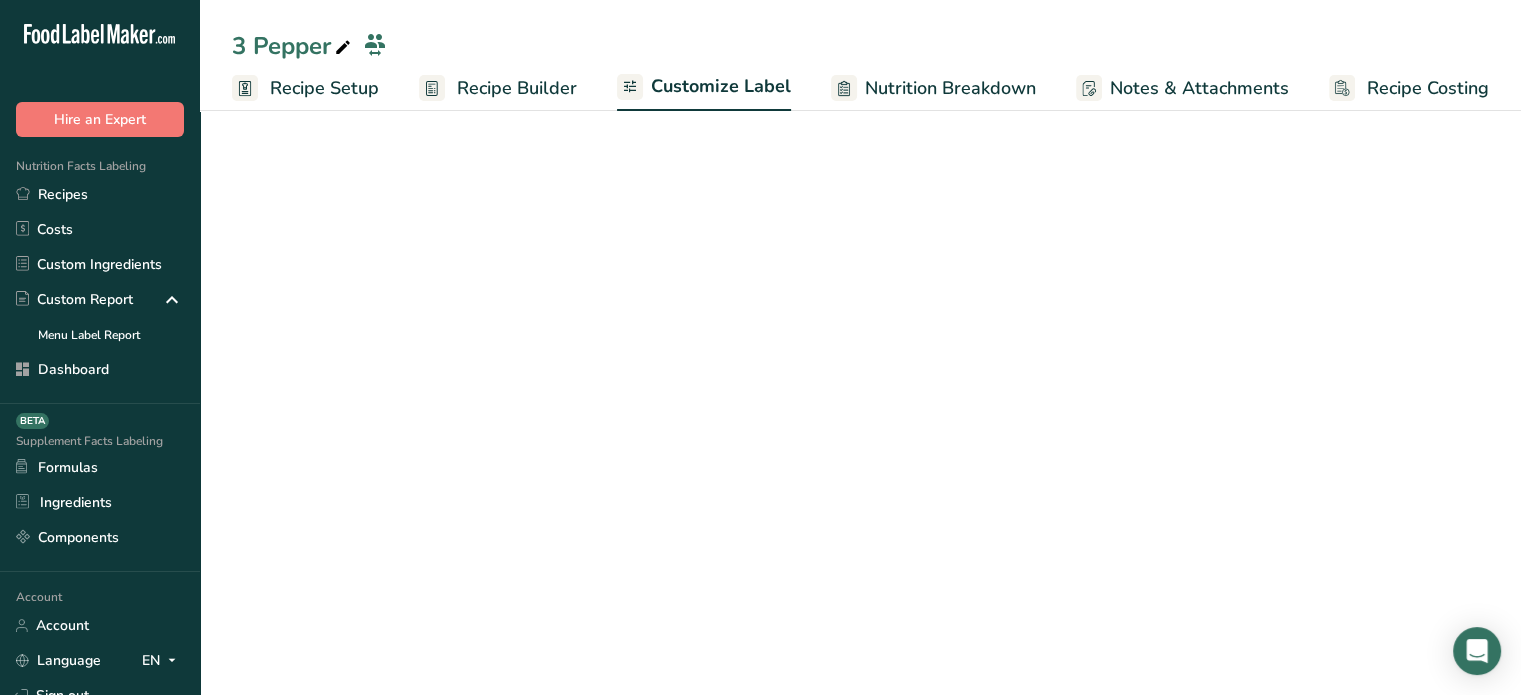 scroll, scrollTop: 0, scrollLeft: 0, axis: both 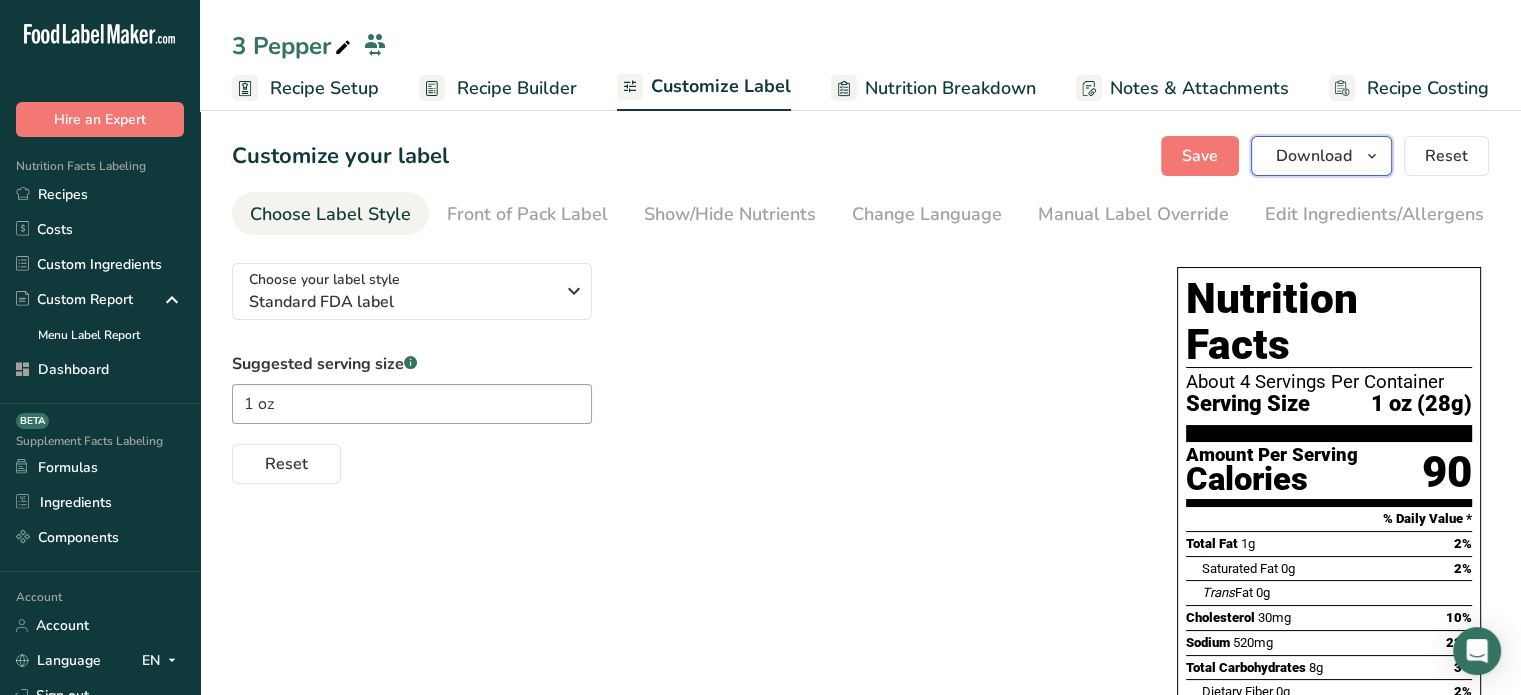 click on "Download" at bounding box center (1314, 156) 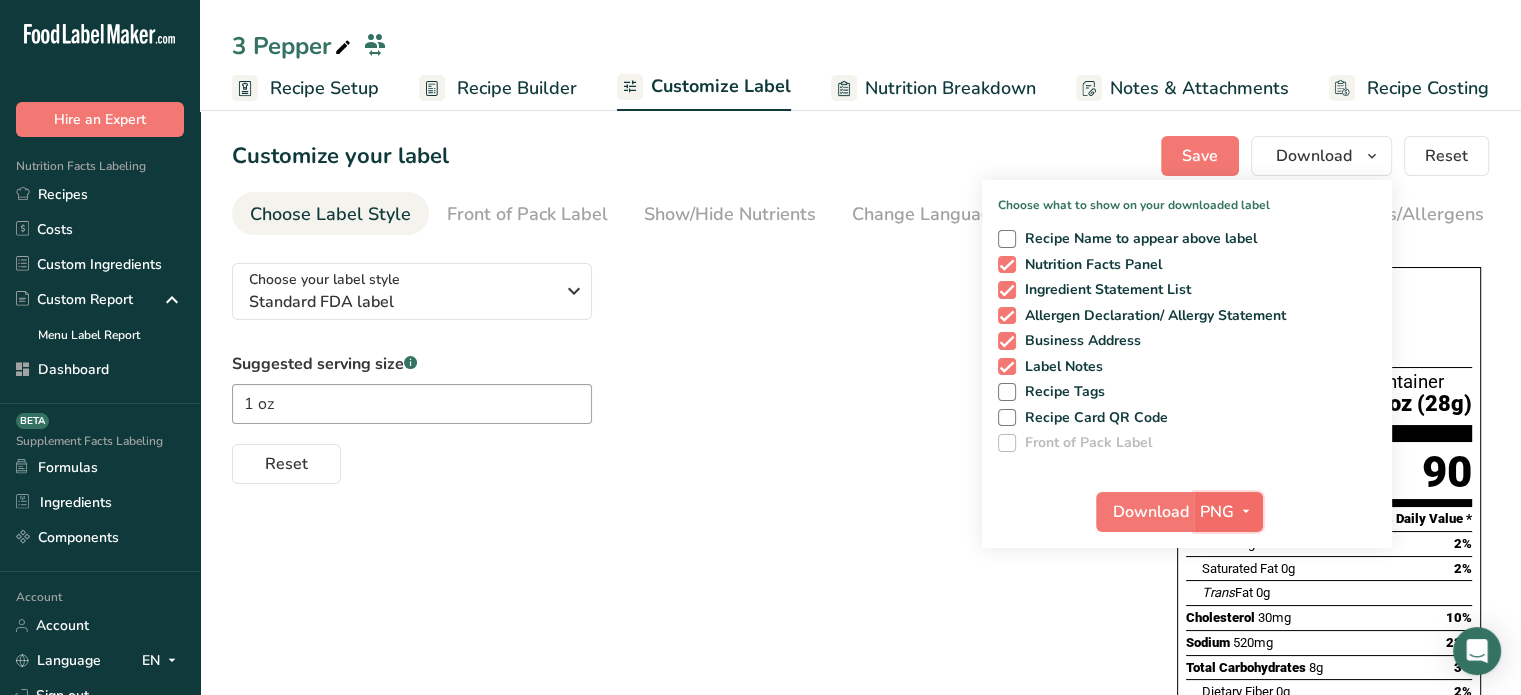 click on "PNG" at bounding box center [1217, 512] 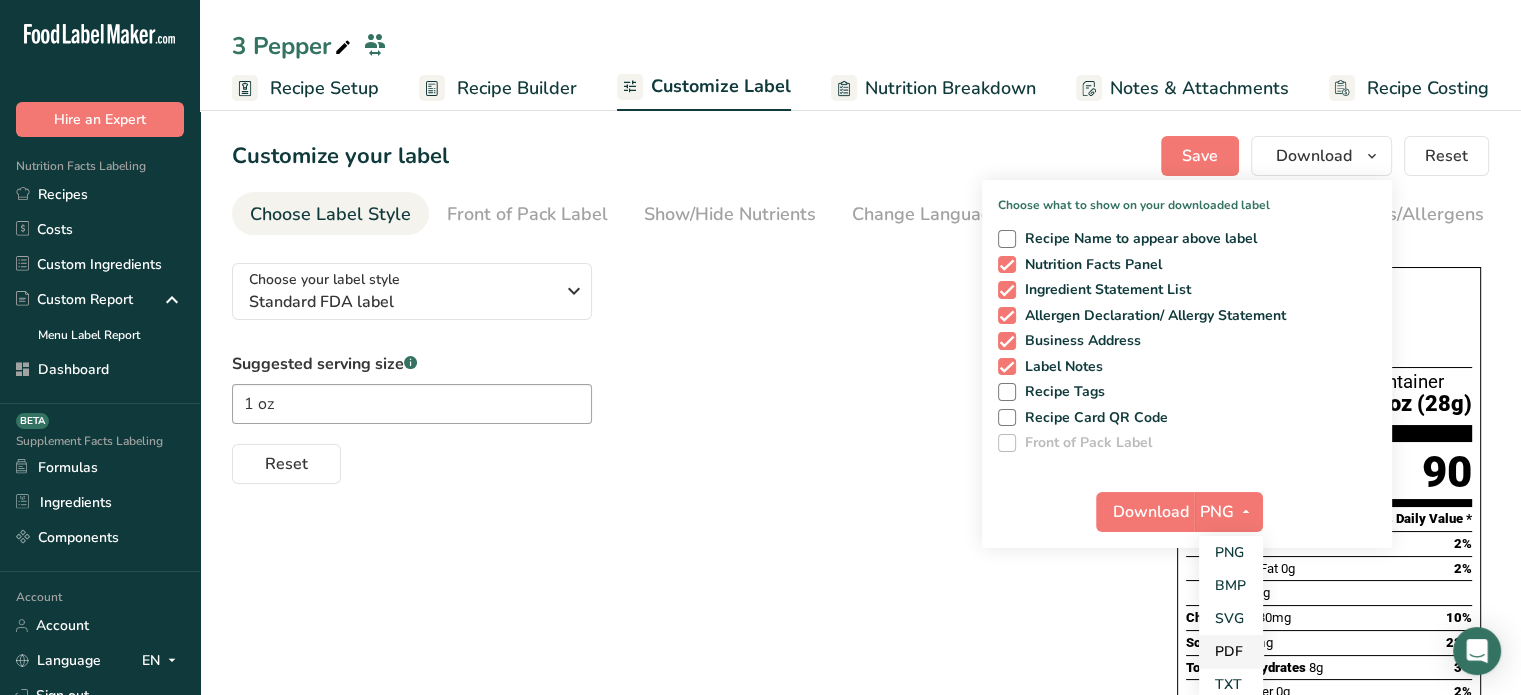 click on "PDF" at bounding box center [1231, 651] 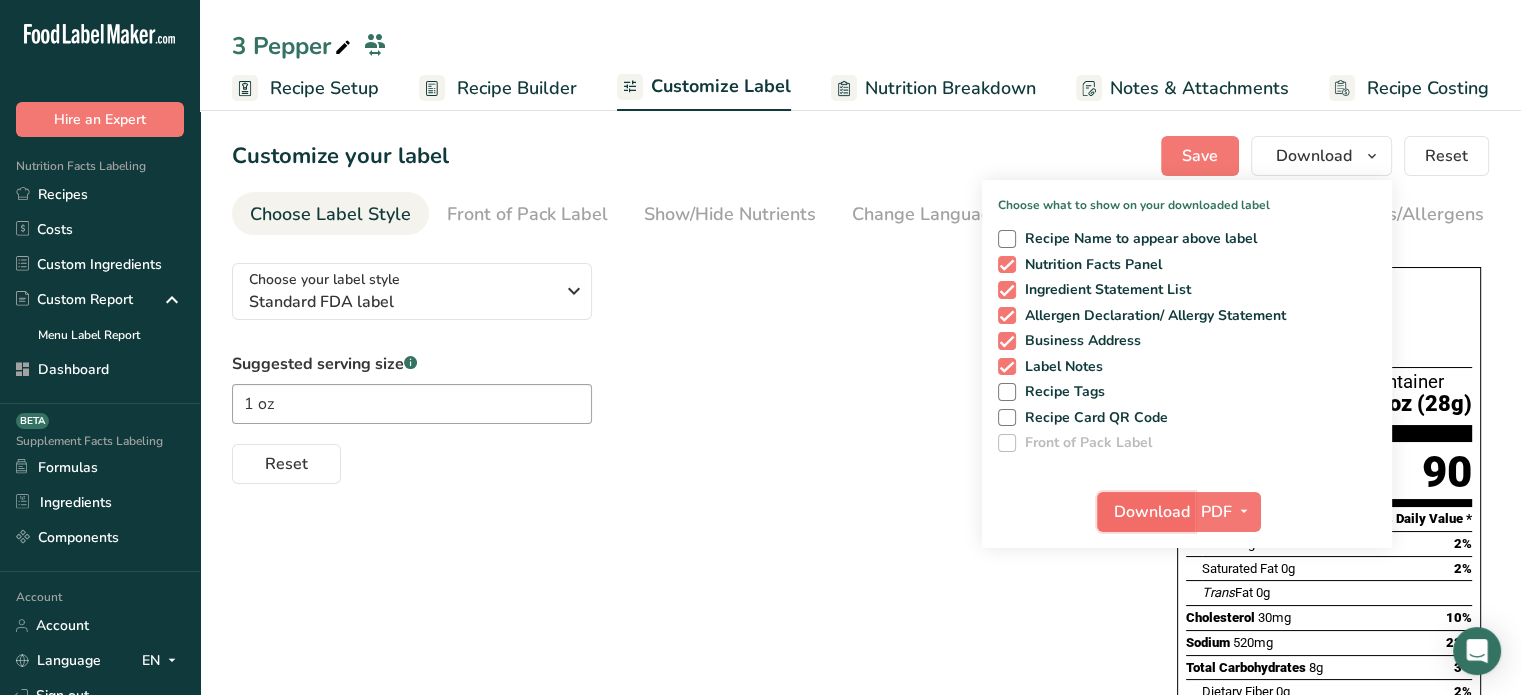 click on "Download" at bounding box center (1152, 512) 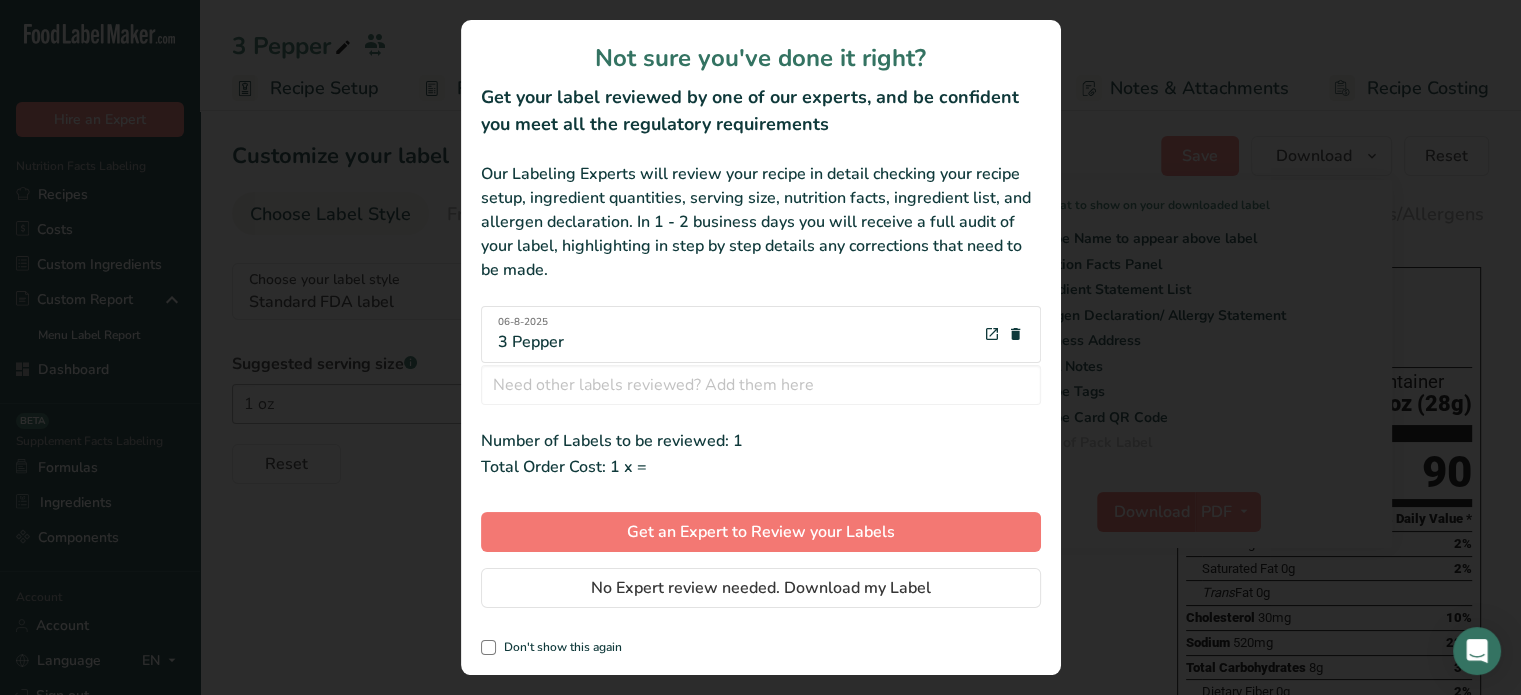 scroll, scrollTop: 0, scrollLeft: 0, axis: both 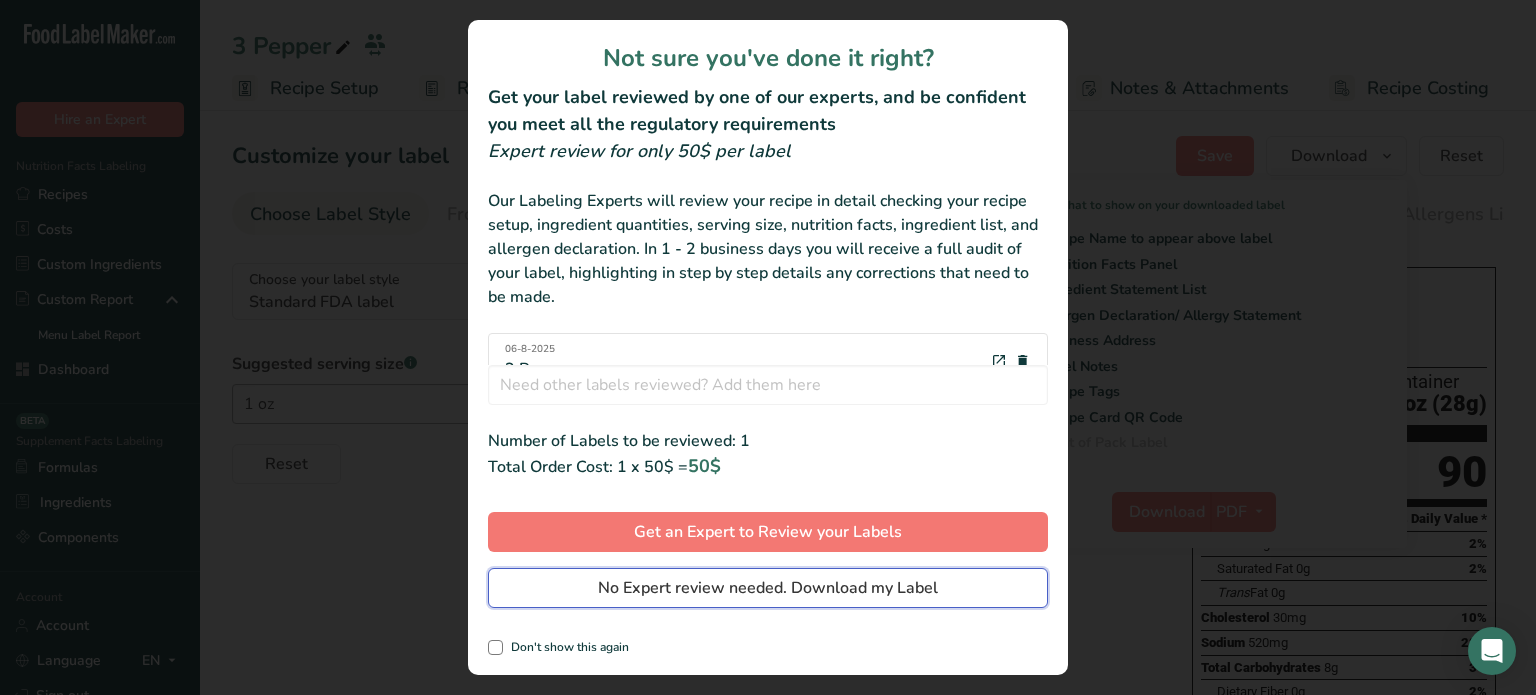 click on "No Expert review needed. Download my Label" at bounding box center [768, 588] 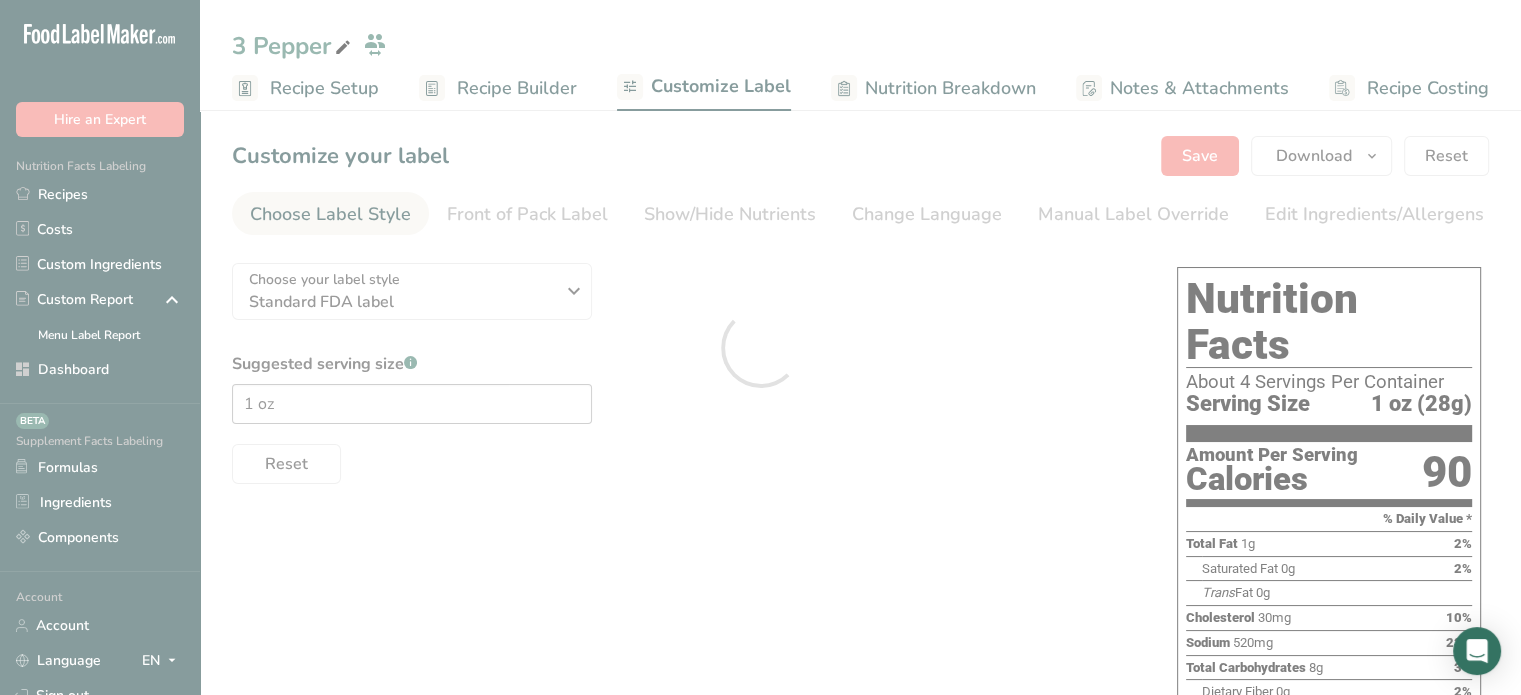 scroll, scrollTop: 0, scrollLeft: 0, axis: both 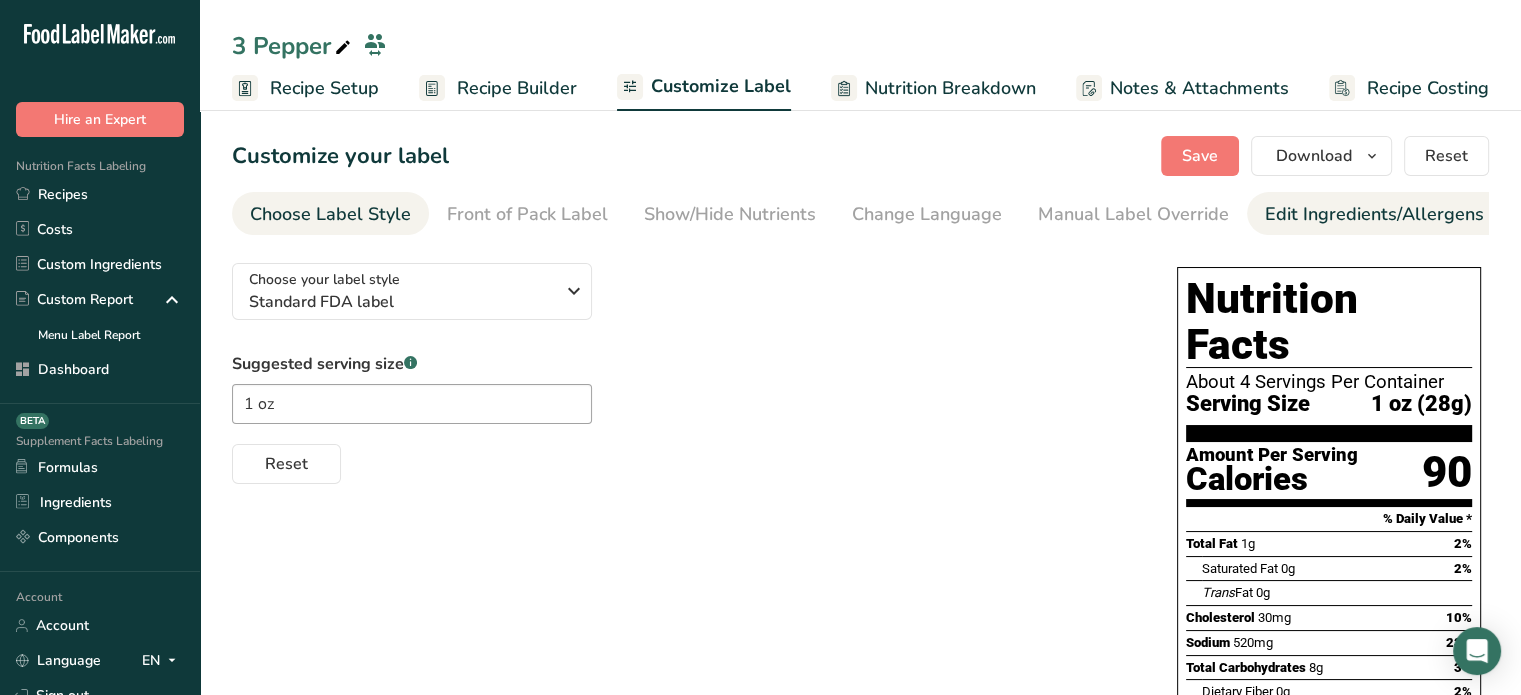 click on "Edit Ingredients/Allergens List" at bounding box center [1392, 214] 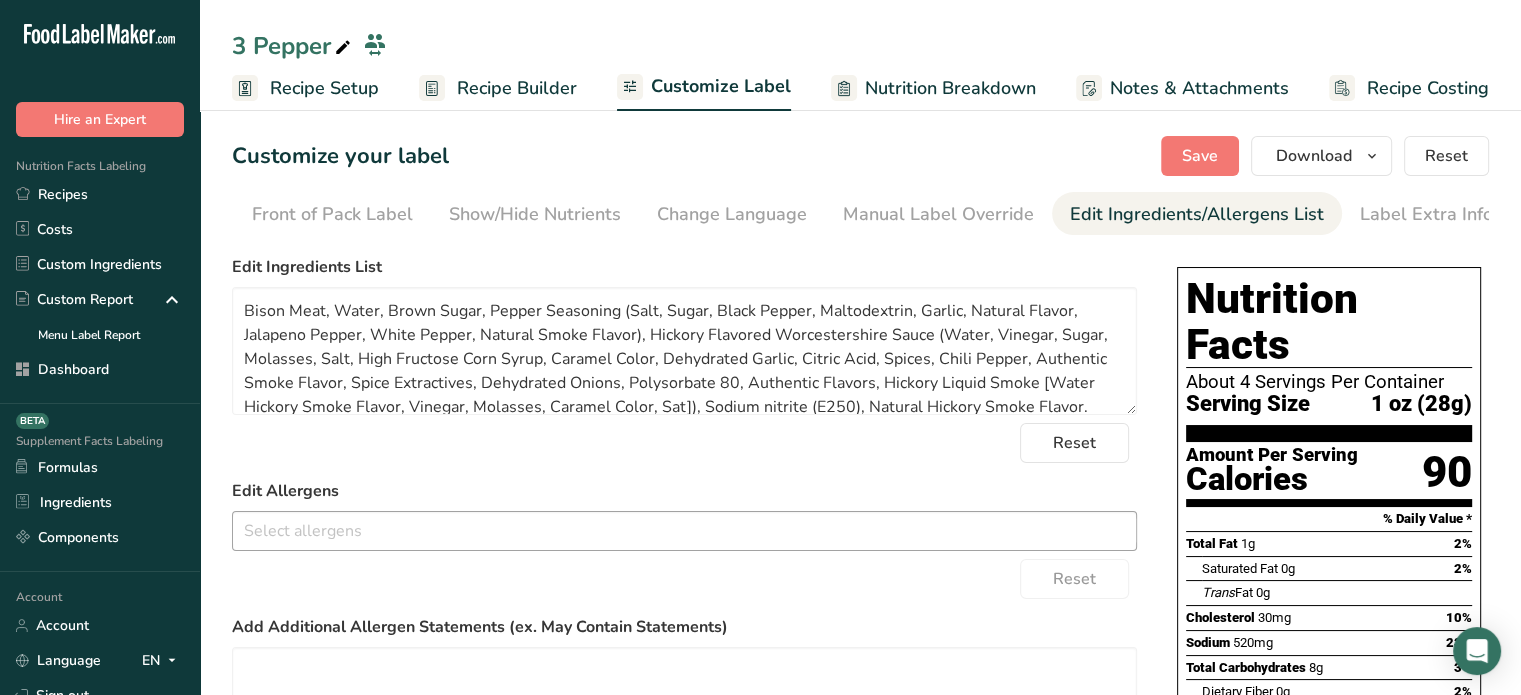 scroll, scrollTop: 0, scrollLeft: 196, axis: horizontal 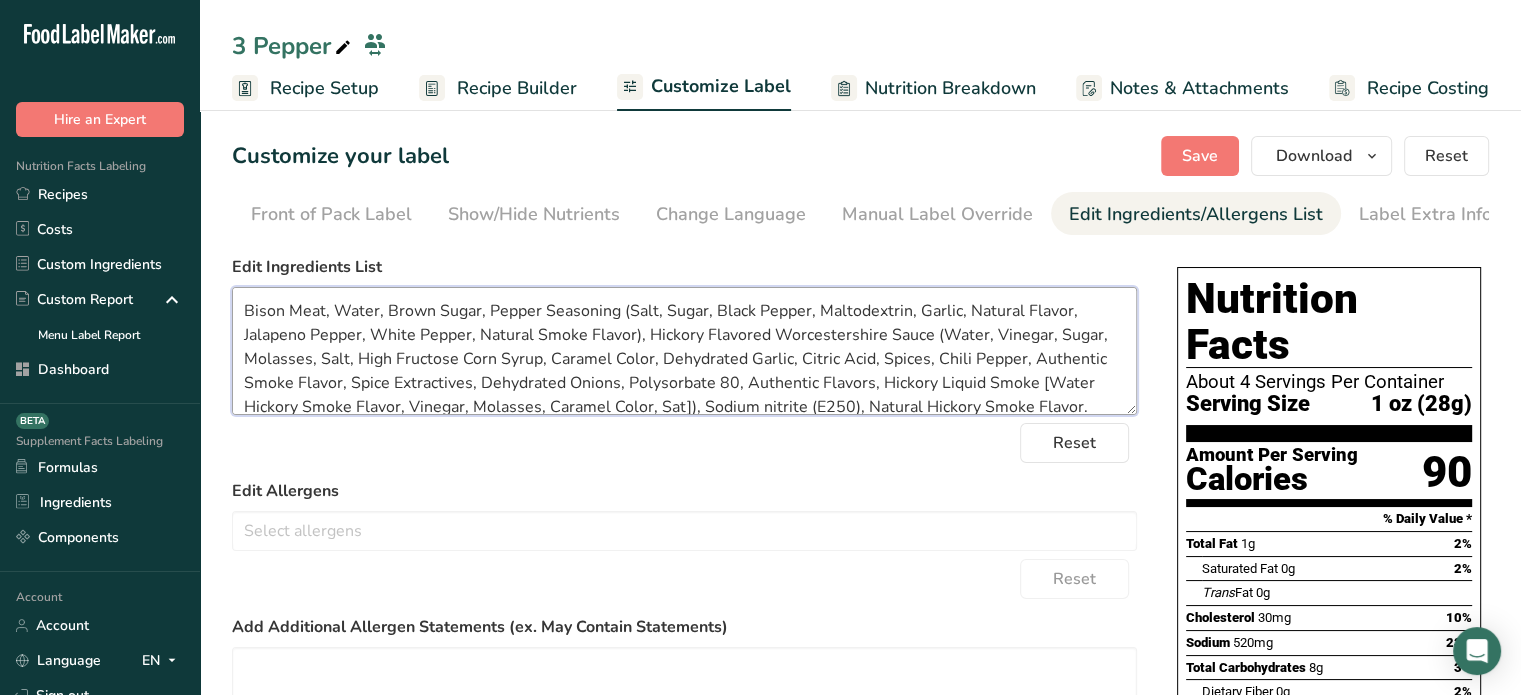 click on "Bison Meat, Water, Brown Sugar, Pepper Seasoning (Salt, Sugar, Black Pepper, Maltodextrin, Garlic, Natural Flavor, Jalapeno Pepper, White Pepper, Natural Smoke Flavor), Hickory Flavored Worcestershire Sauce (Water, Vinegar, Sugar, Molasses, Salt, High Fructose Corn Syrup, Caramel Color, Dehydrated Garlic, Citric Acid, Spices, Chili Pepper, Authentic Smoke Flavor, Spice Extractives, Dehydrated Onions, Polysorbate 80, Authentic Flavors, Hickory Liquid Smoke [Water Hickory Smoke Flavor, Vinegar, Molasses, Caramel Color, Sat]), Sodium nitrite (E250), Natural Hickory Smoke Flavor." at bounding box center (684, 351) 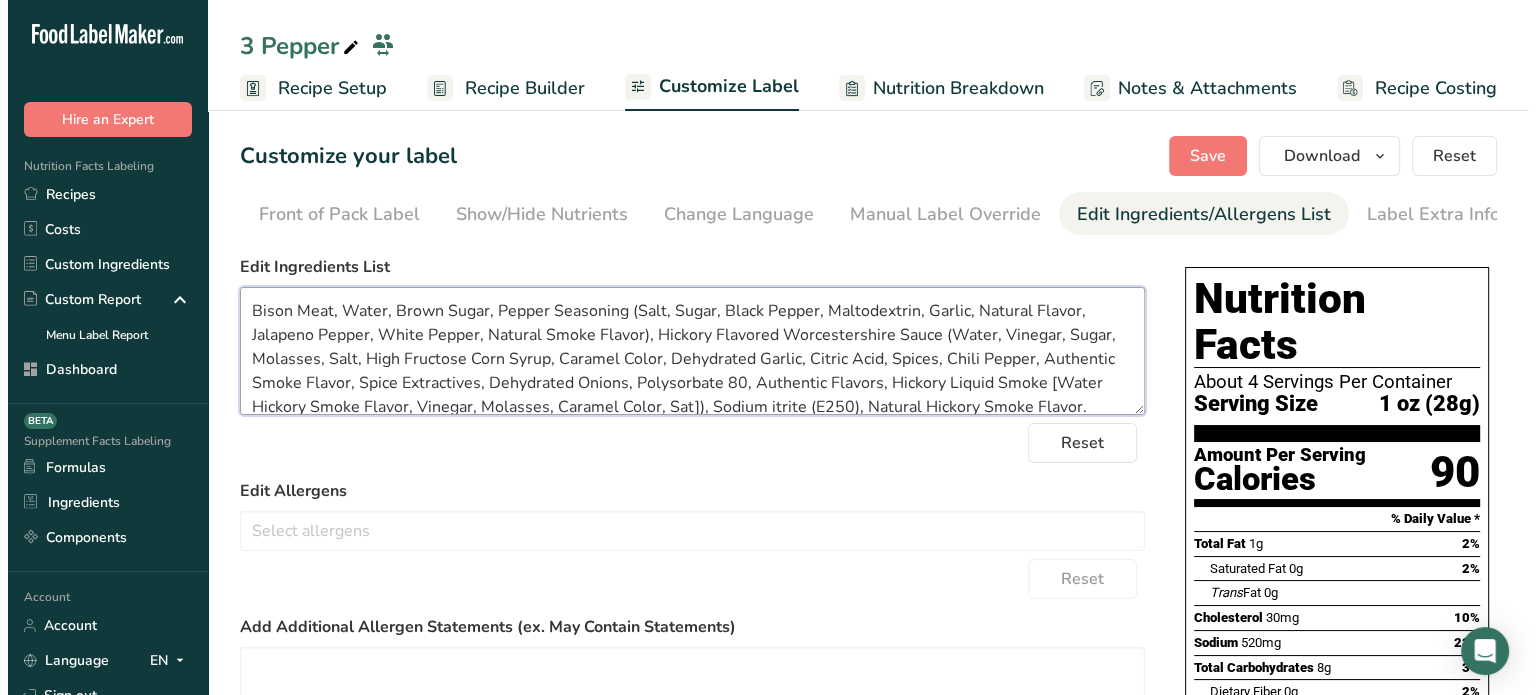 scroll, scrollTop: 3, scrollLeft: 0, axis: vertical 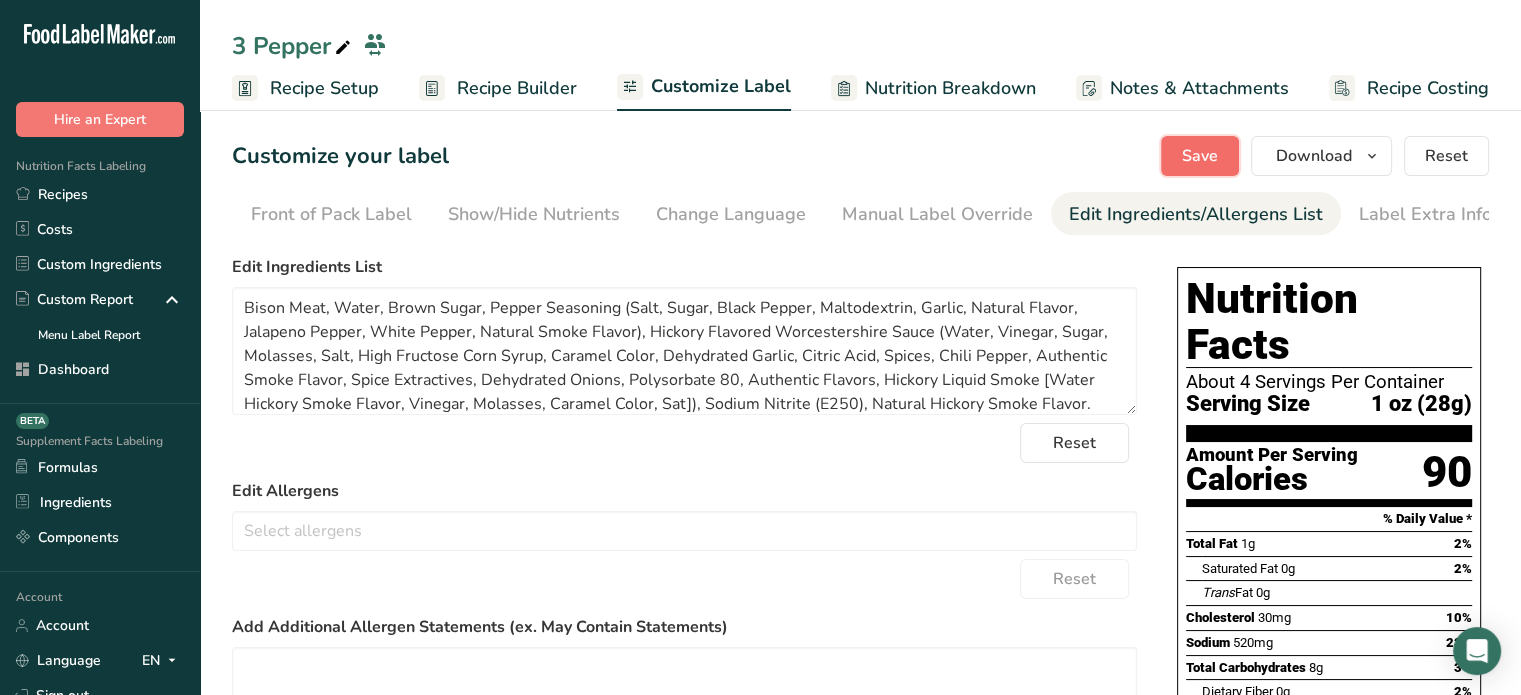 click on "Save" at bounding box center (1200, 156) 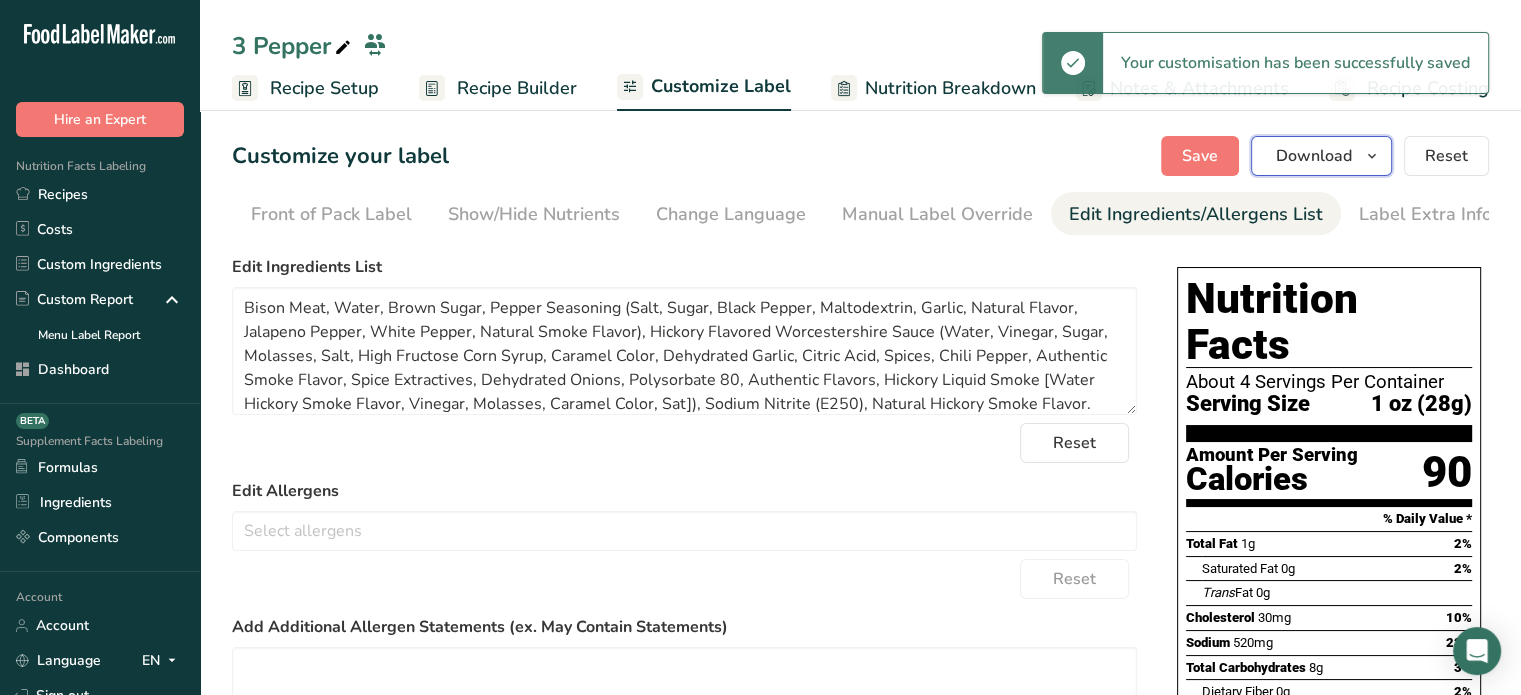 click on "Download" at bounding box center [1314, 156] 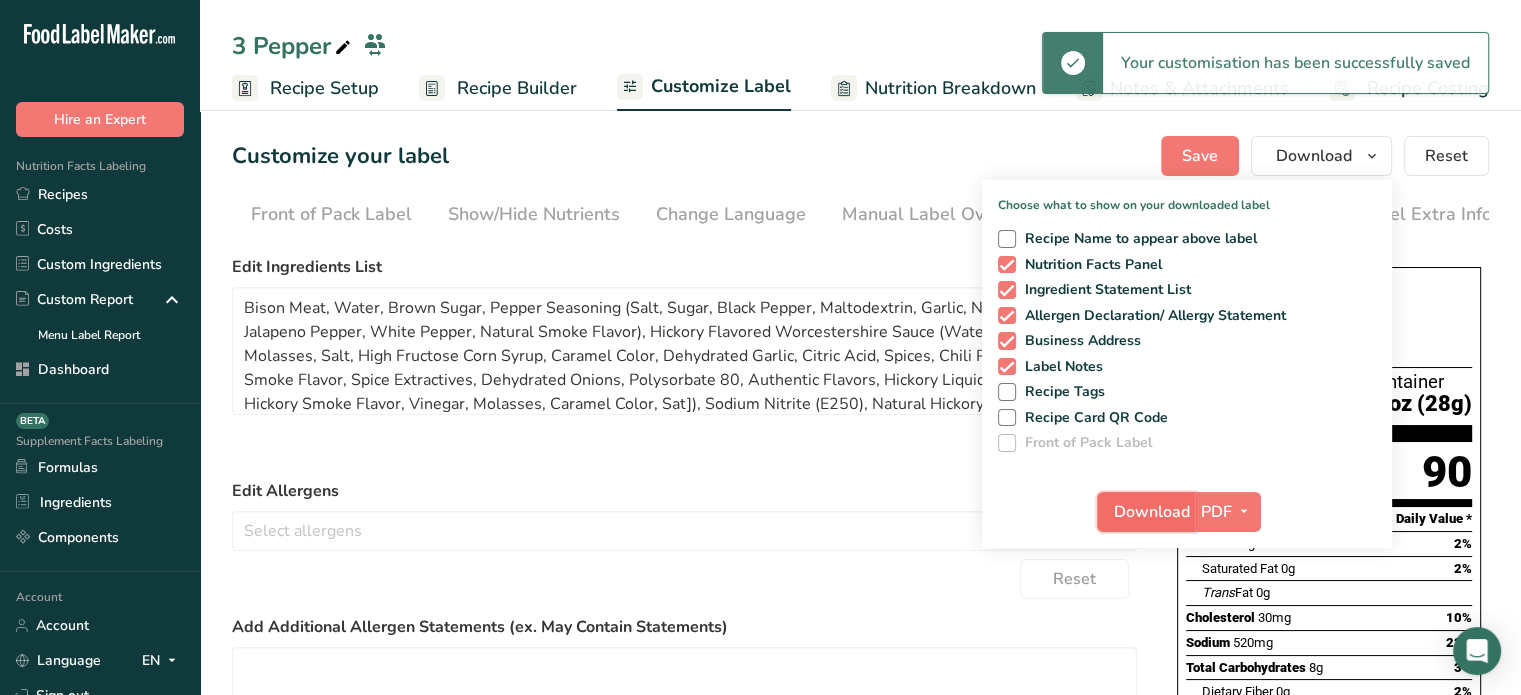 click on "Download" at bounding box center (1152, 512) 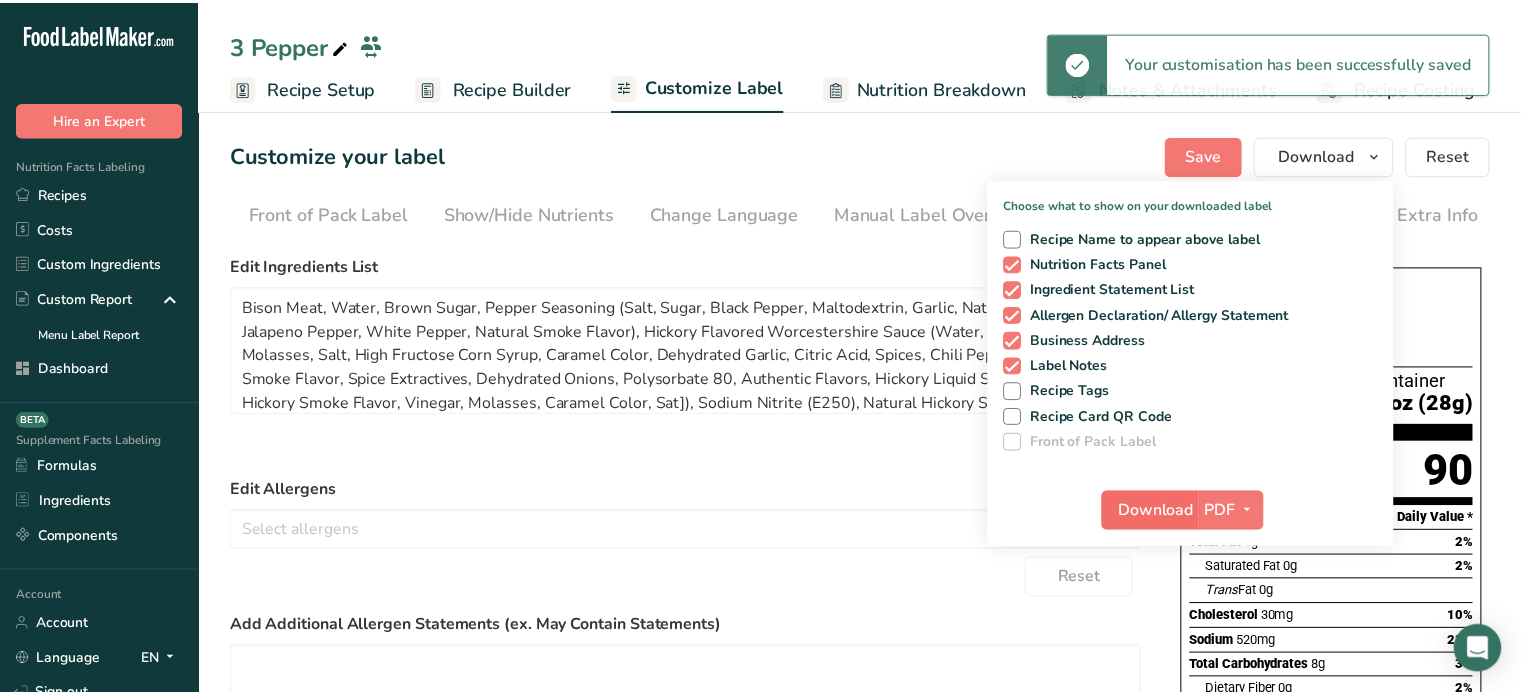 scroll, scrollTop: 0, scrollLeft: 180, axis: horizontal 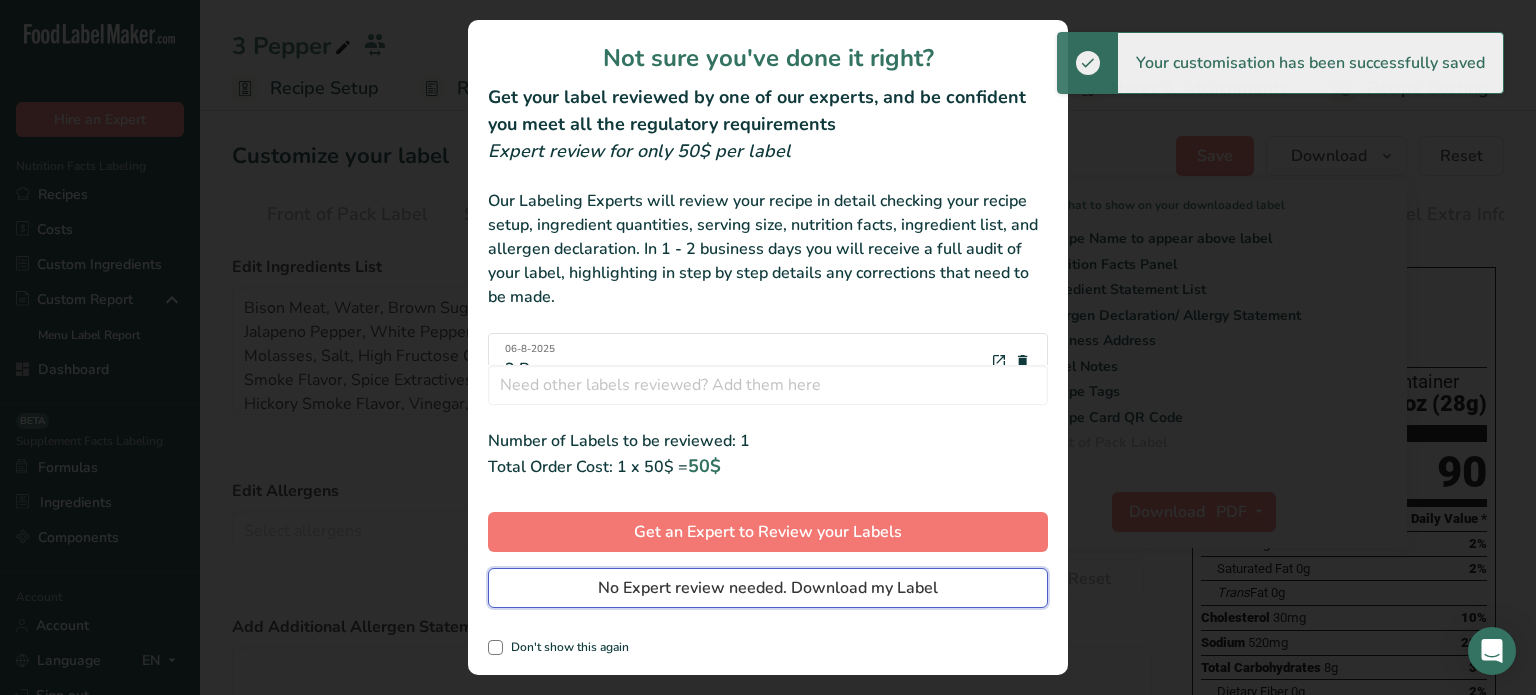 click on "No Expert review needed. Download my Label" at bounding box center (768, 588) 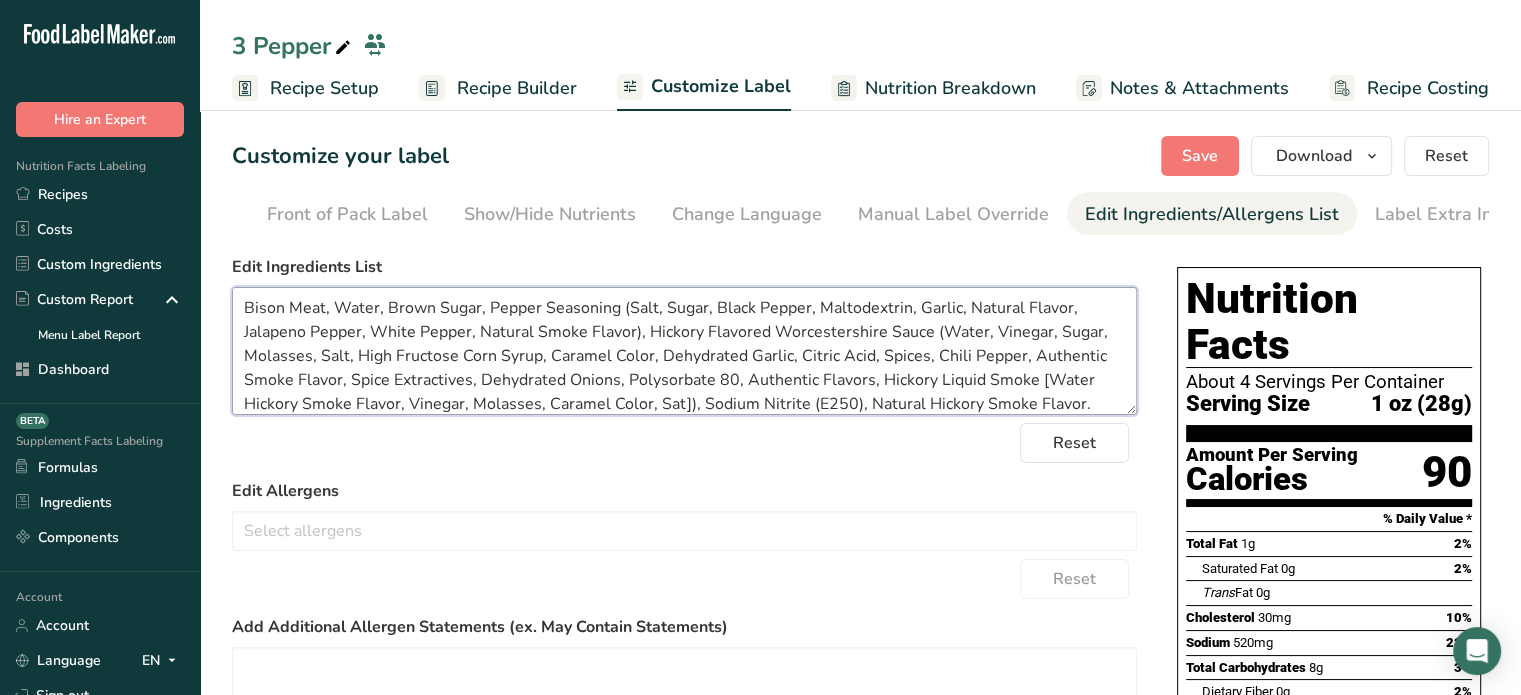 click on "Bison Meat, Water, Brown Sugar, Pepper Seasoning (Salt, Sugar, Black Pepper, Maltodextrin, Garlic, Natural Flavor, Jalapeno Pepper, White Pepper, Natural Smoke Flavor), Hickory Flavored Worcestershire Sauce (Water, Vinegar, Sugar, Molasses, Salt, High Fructose Corn Syrup, Caramel Color, Dehydrated Garlic, Citric Acid, Spices, Chili Pepper, Authentic Smoke Flavor, Spice Extractives, Dehydrated Onions, Polysorbate 80, Authentic Flavors, Hickory Liquid Smoke [Water Hickory Smoke Flavor, Vinegar, Molasses, Caramel Color, Sat]), Sodium Nitrite (E250), Natural Hickory Smoke Flavor." at bounding box center [684, 351] 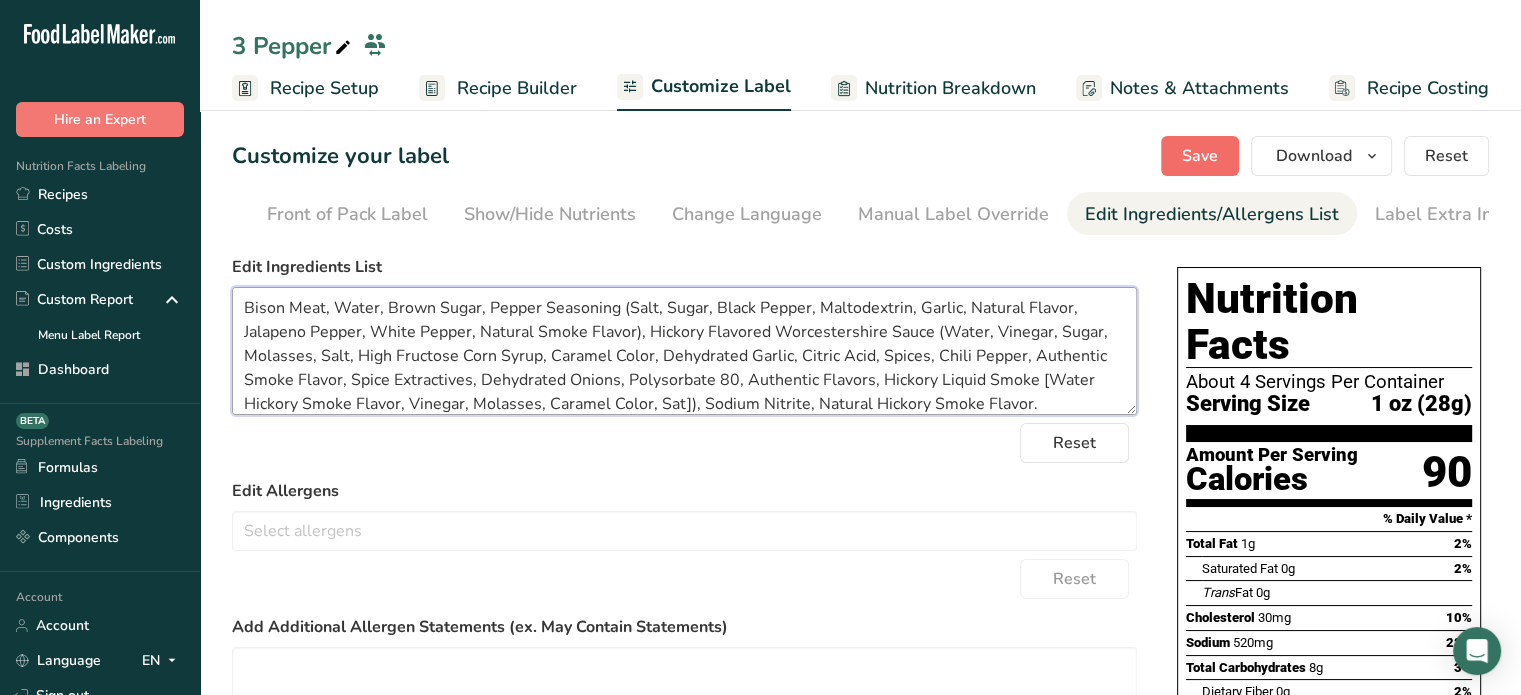 type on "Bison Meat, Water, Brown Sugar, Pepper Seasoning (Salt, Sugar, Black Pepper, Maltodextrin, Garlic, Natural Flavor, Jalapeno Pepper, White Pepper, Natural Smoke Flavor), Hickory Flavored Worcestershire Sauce (Water, Vinegar, Sugar, Molasses, Salt, High Fructose Corn Syrup, Caramel Color, Dehydrated Garlic, Citric Acid, Spices, Chili Pepper, Authentic Smoke Flavor, Spice Extractives, Dehydrated Onions, Polysorbate 80, Authentic Flavors, Hickory Liquid Smoke [Water Hickory Smoke Flavor, Vinegar, Molasses, Caramel Color, Sat]), Sodium Nitrite, Natural Hickory Smoke Flavor." 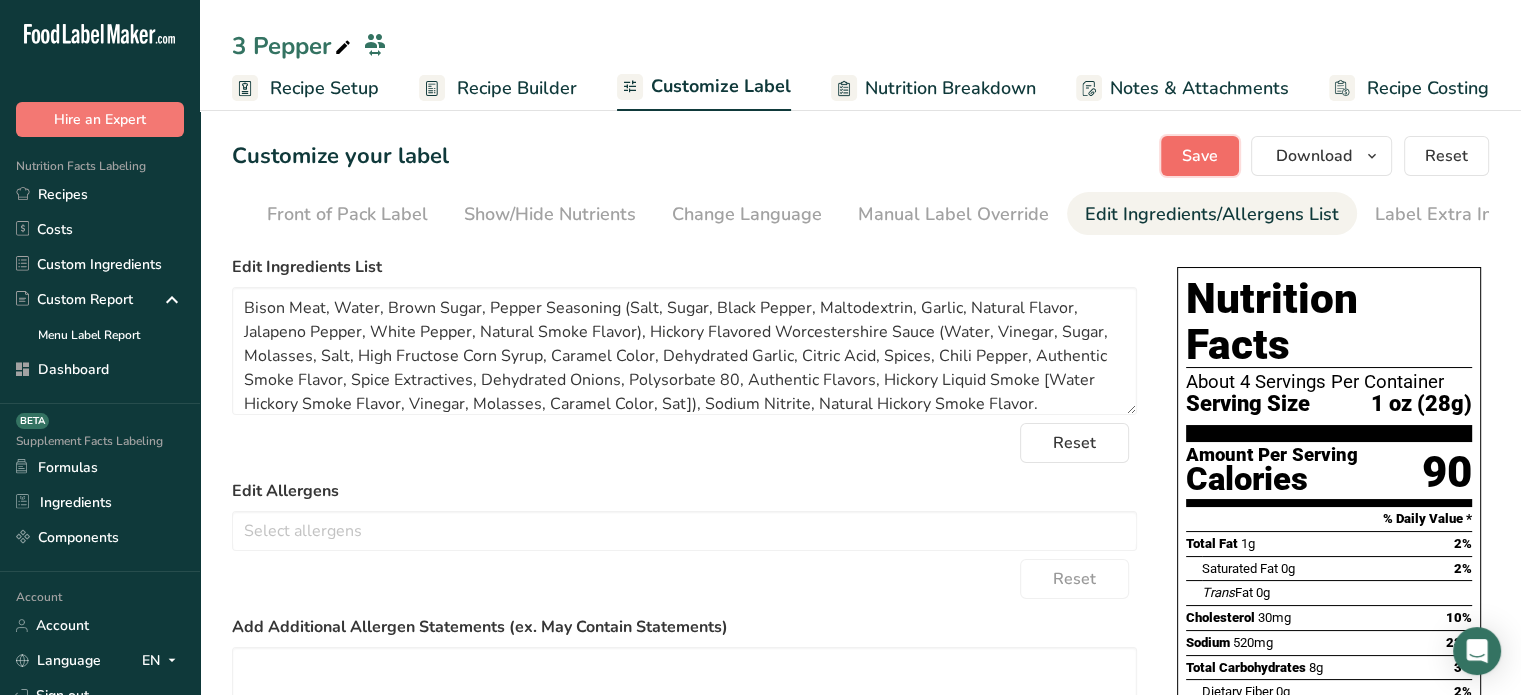 click on "Save" at bounding box center [1200, 156] 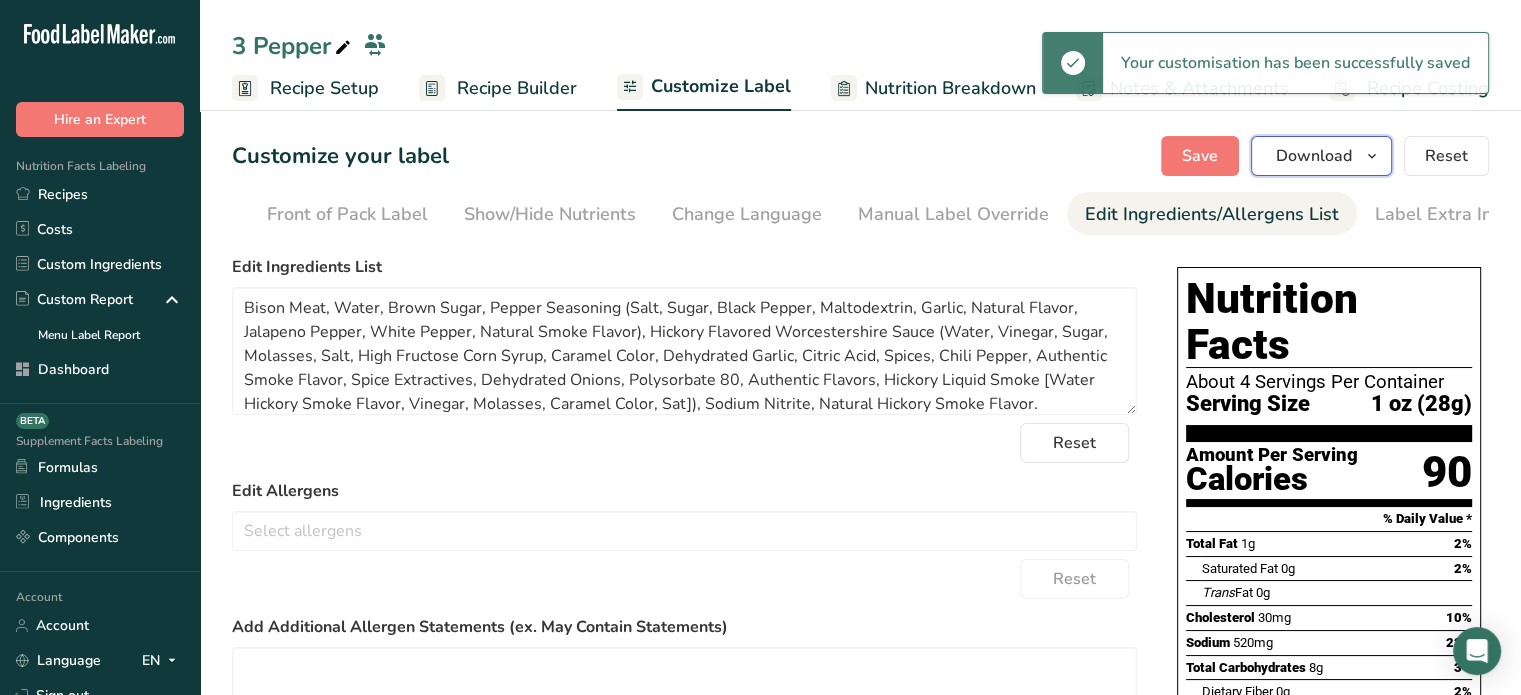 click on "Download" at bounding box center [1314, 156] 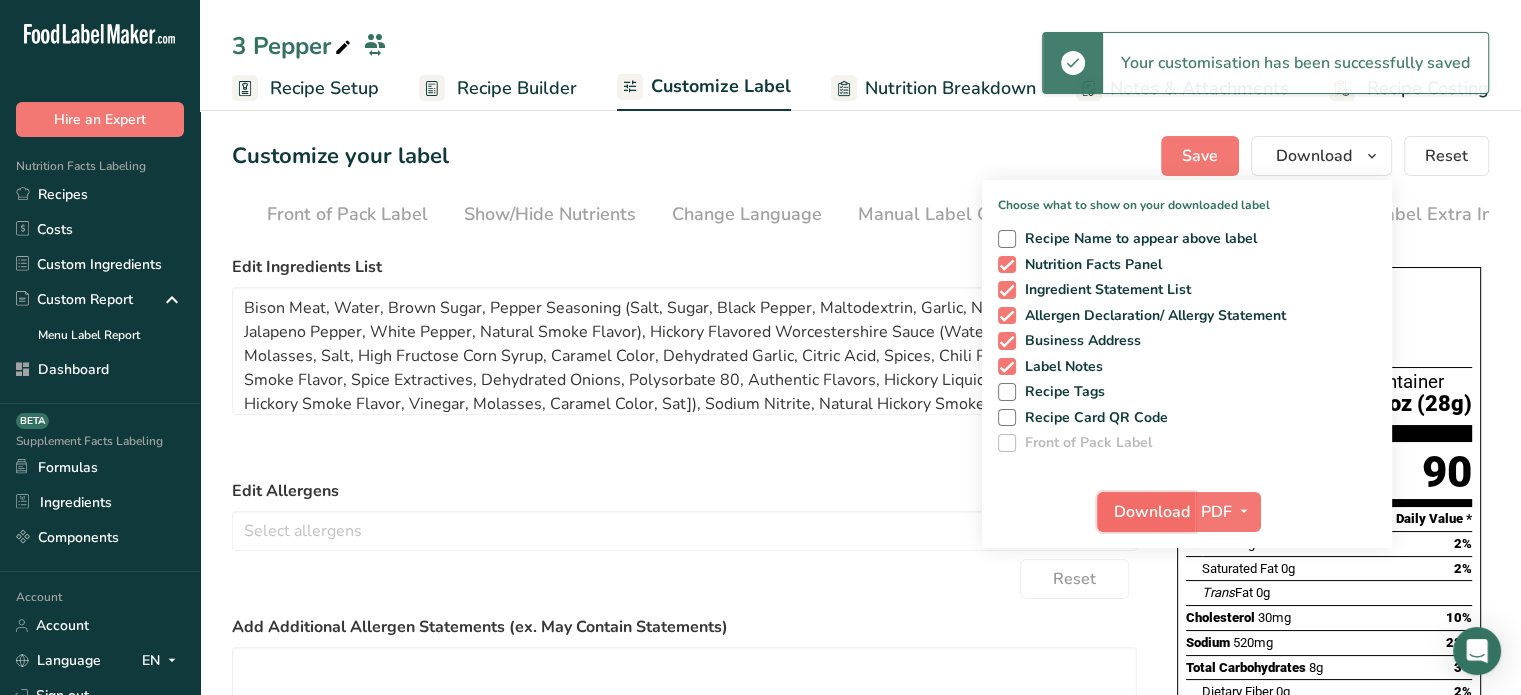 click on "Download" at bounding box center [1152, 512] 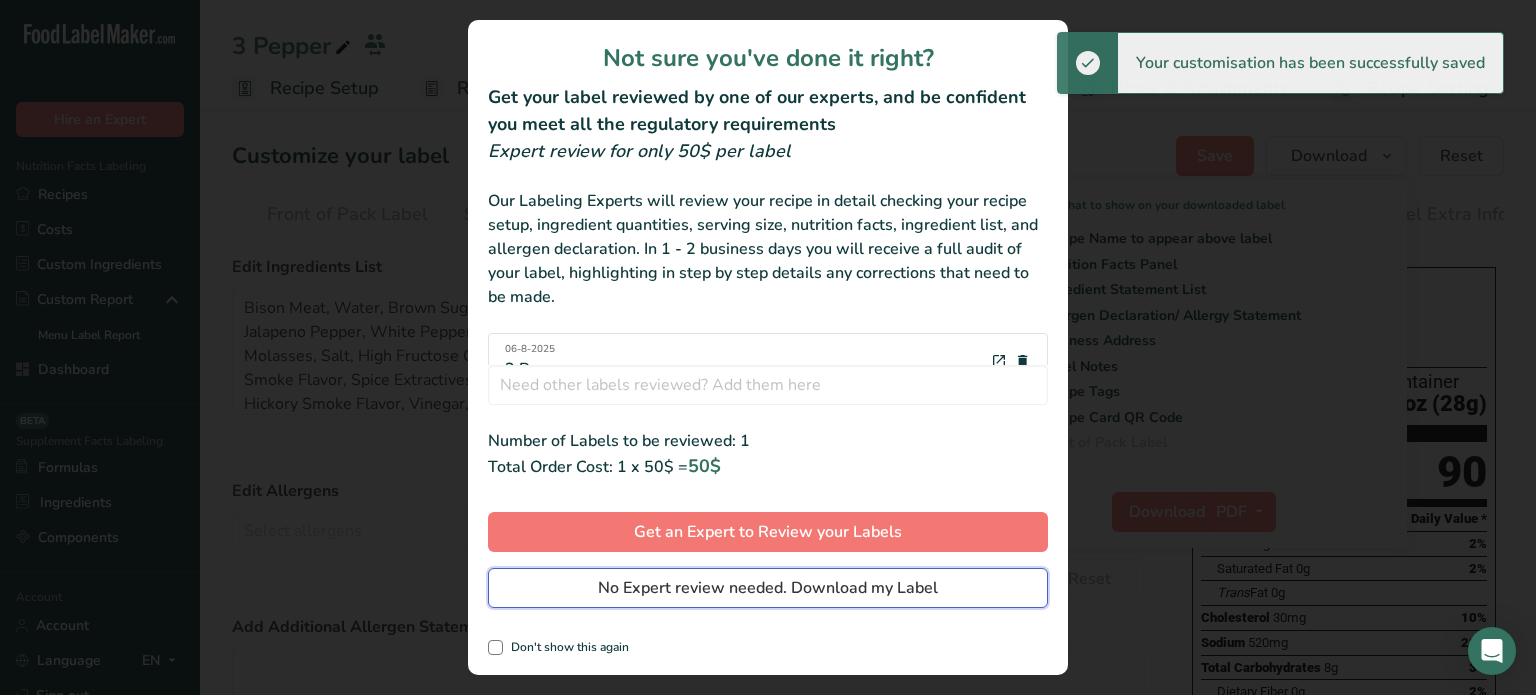 click on "No Expert review needed. Download my Label" at bounding box center [768, 588] 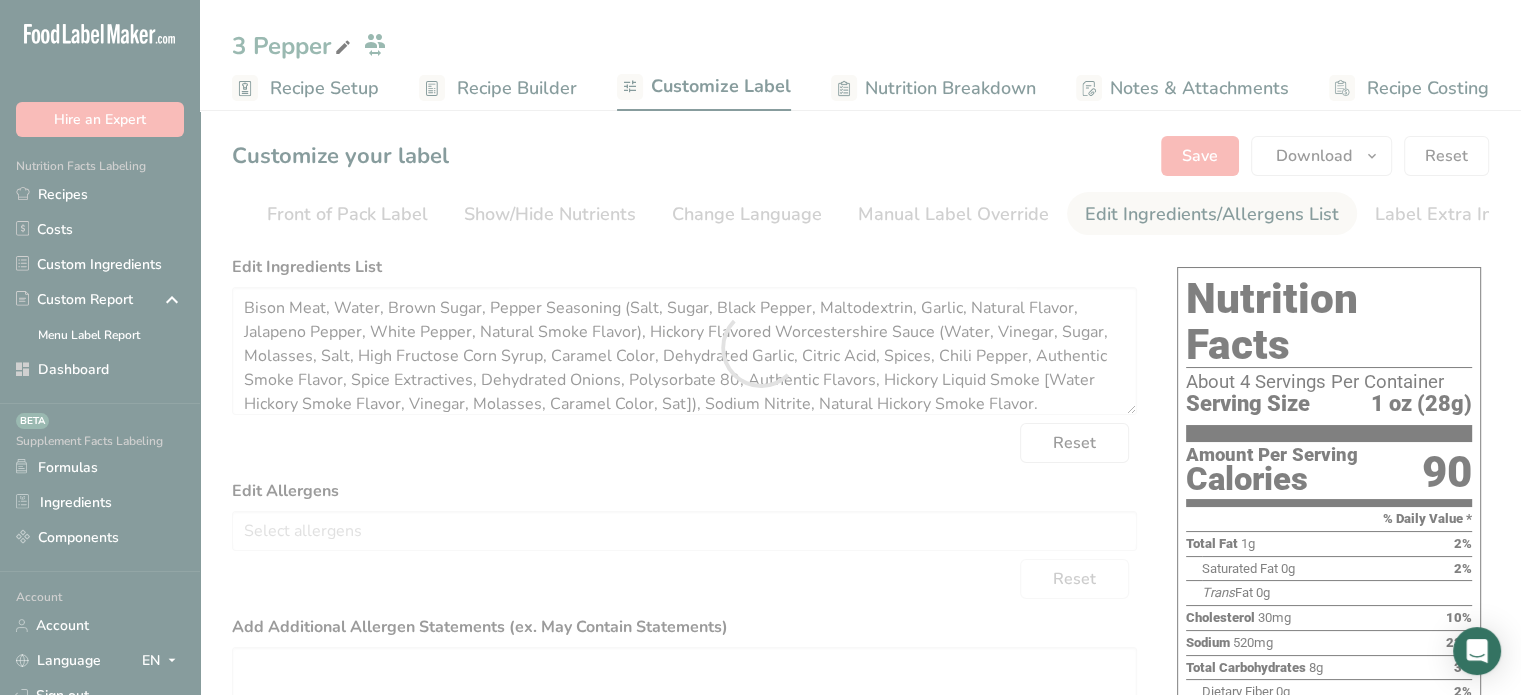 scroll, scrollTop: 0, scrollLeft: 0, axis: both 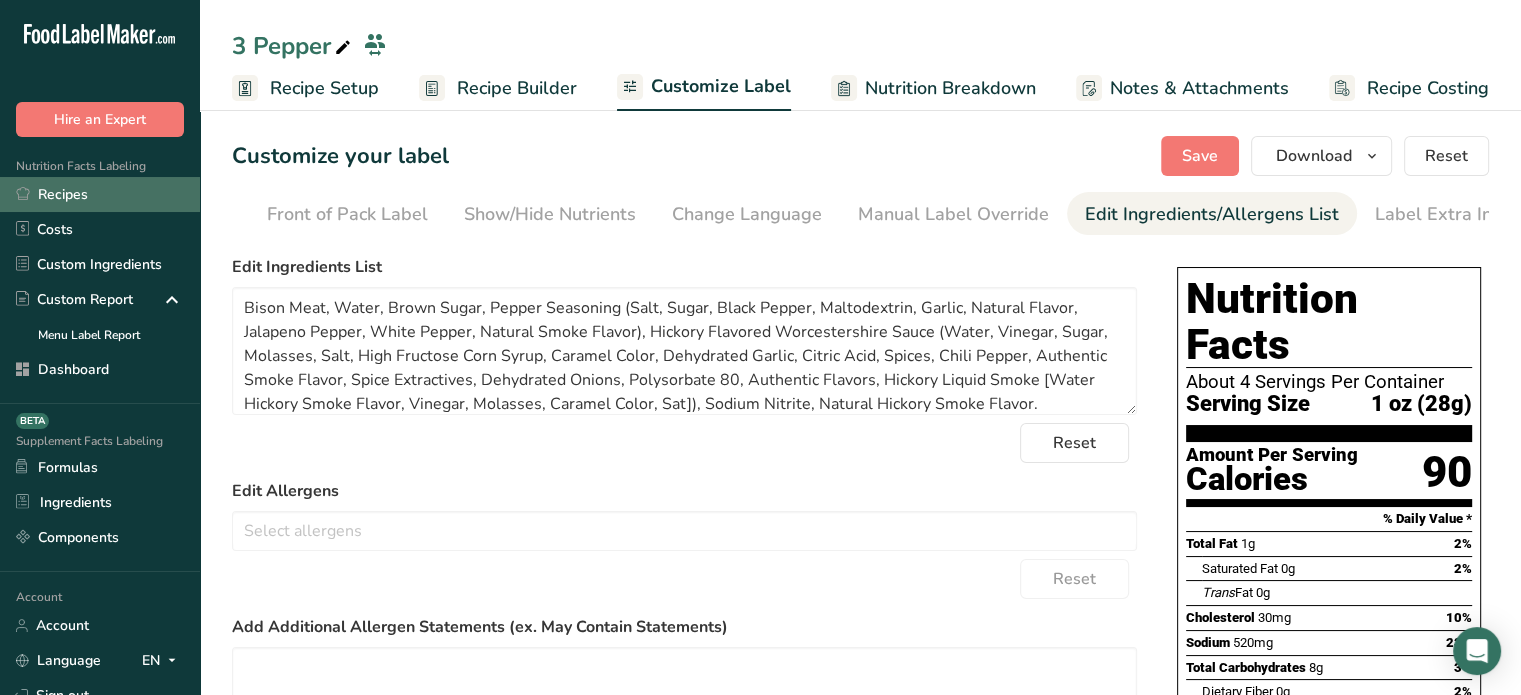 click on "Recipes" at bounding box center [100, 194] 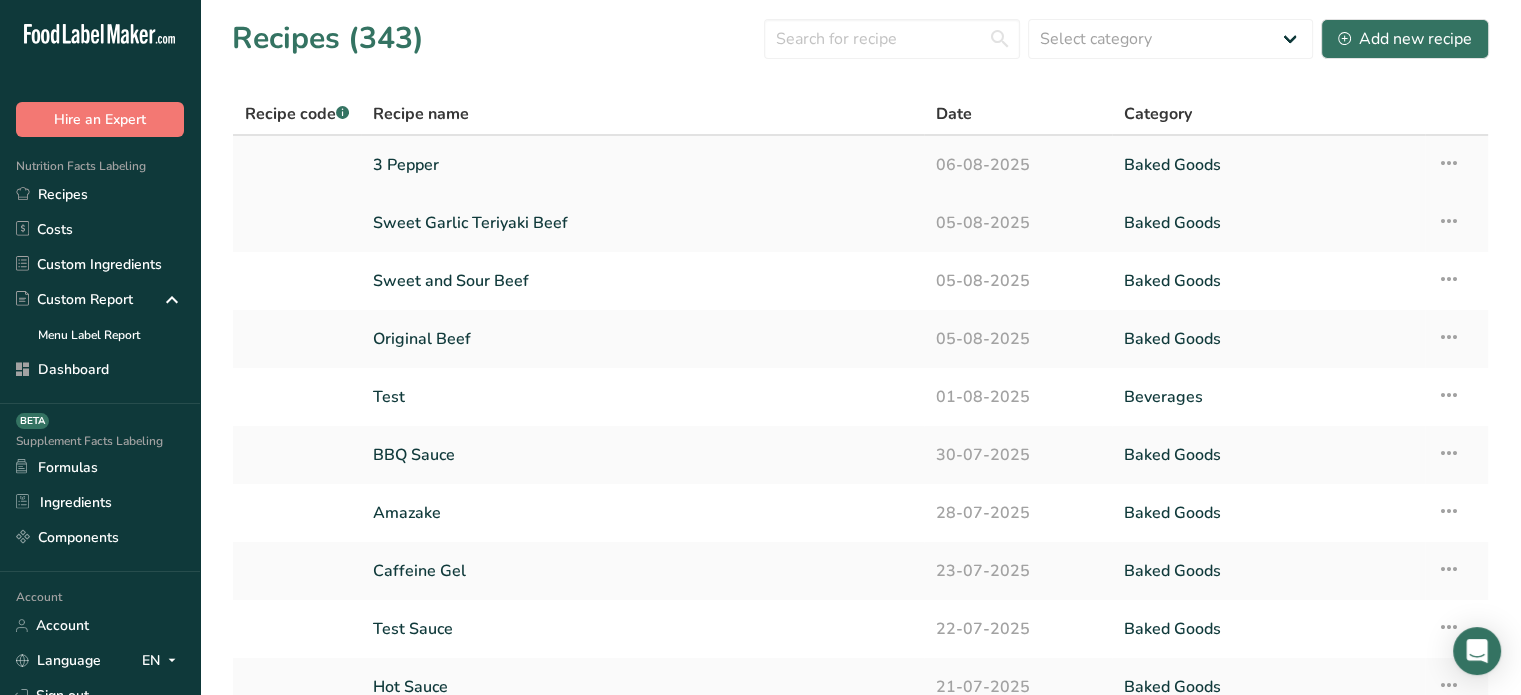 click on "3 Pepper" at bounding box center [642, 165] 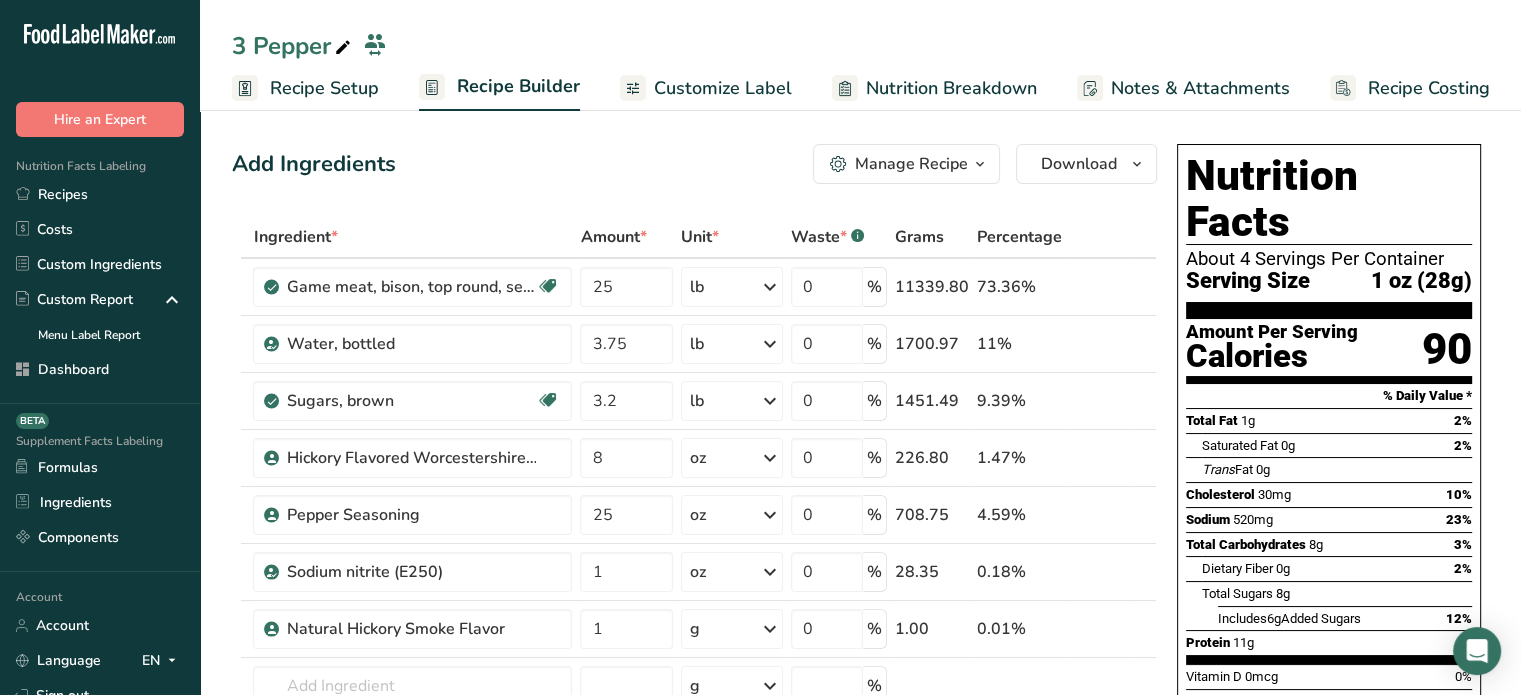 click on "Manage Recipe" at bounding box center (911, 164) 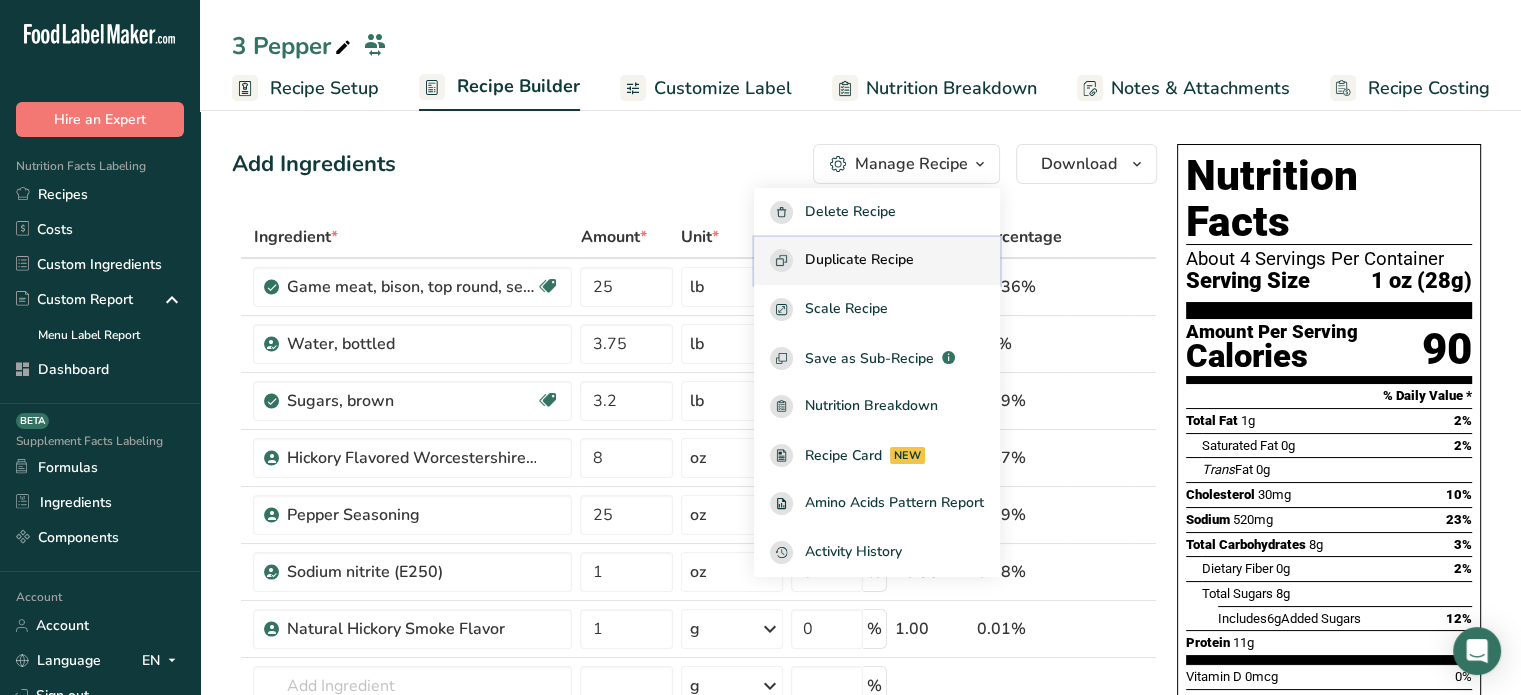 click on "Duplicate Recipe" at bounding box center [877, 261] 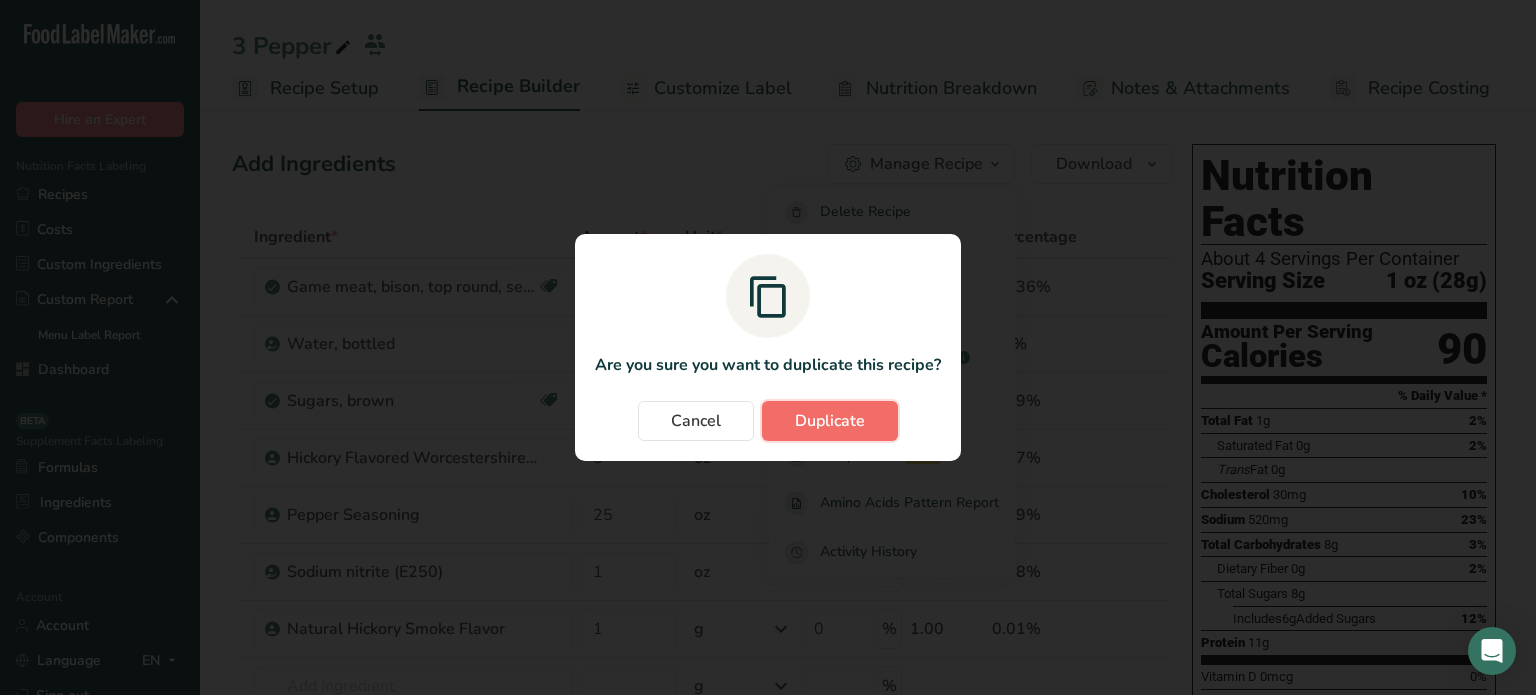 click on "Duplicate" at bounding box center [830, 421] 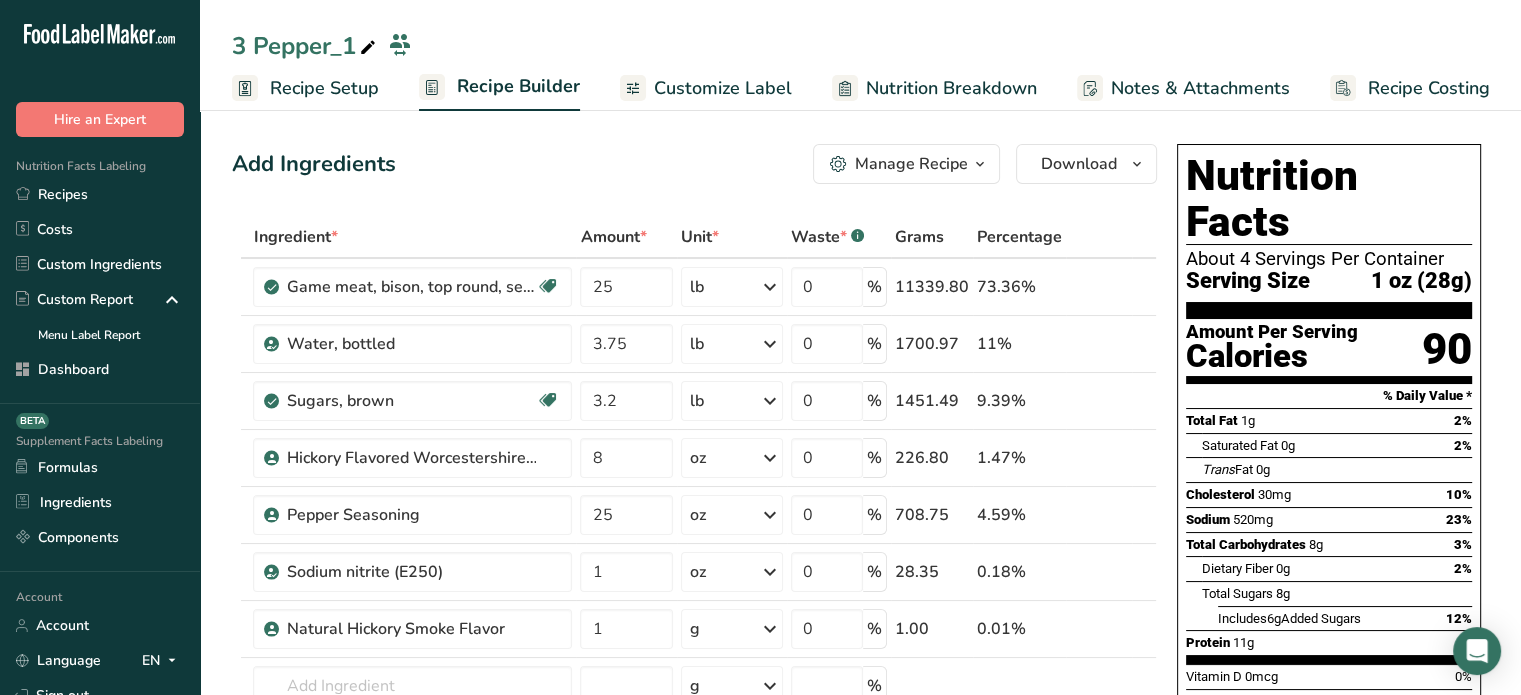 click at bounding box center (368, 48) 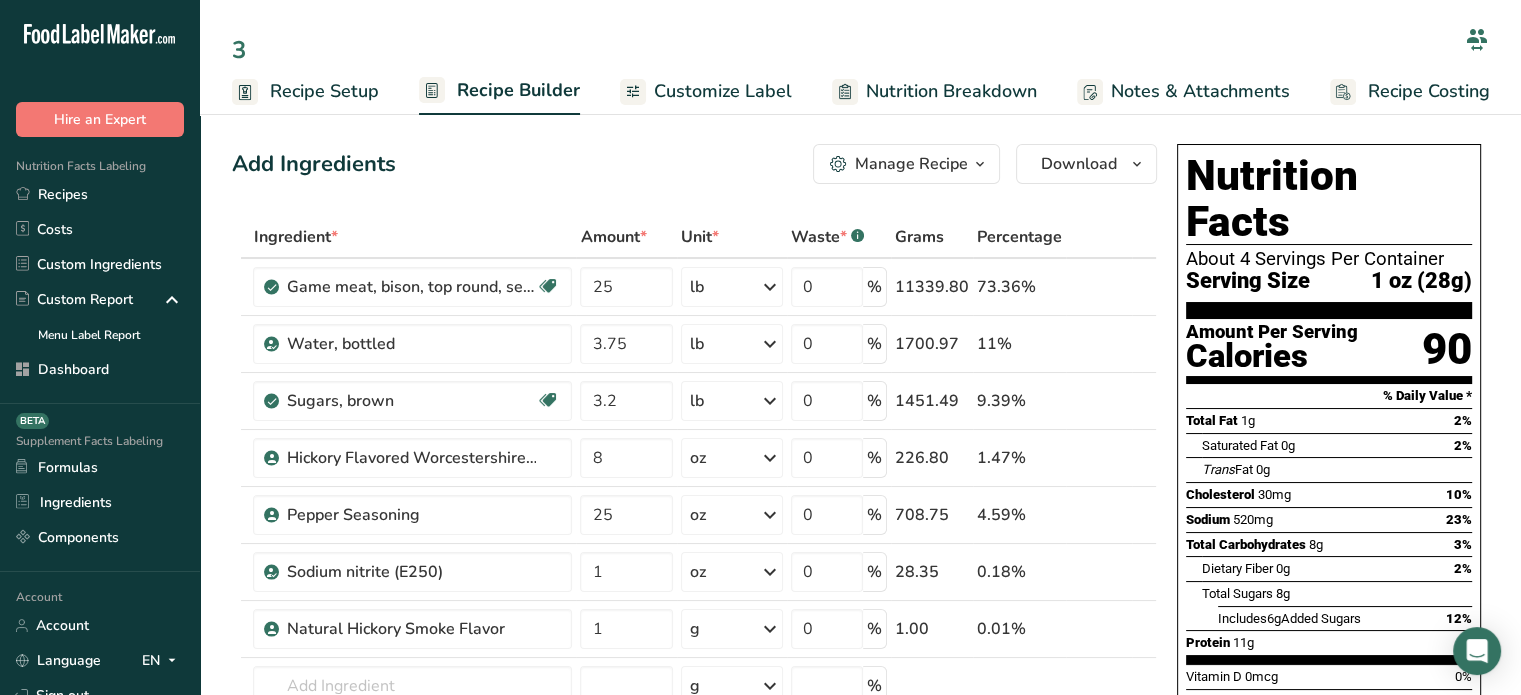 type on "3" 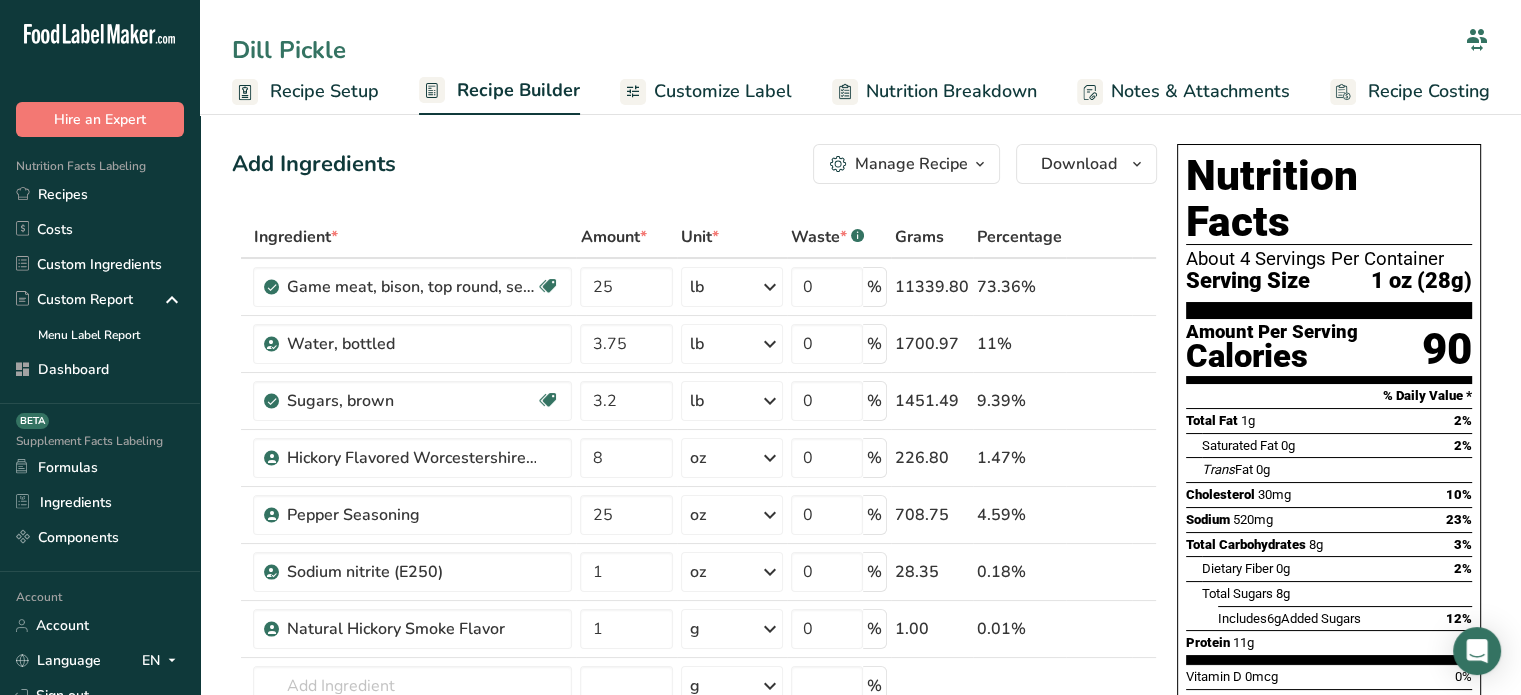 type on "Dill Pickle" 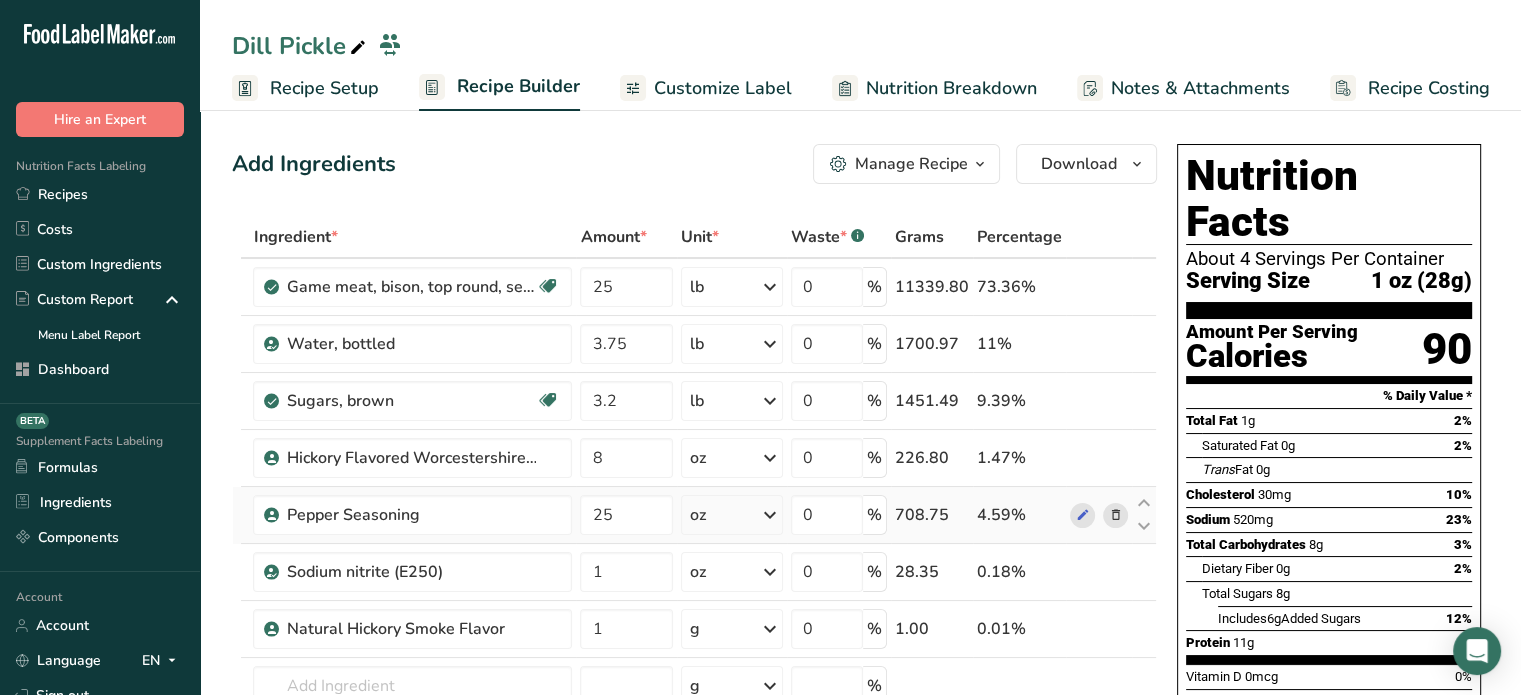 click at bounding box center [1115, 515] 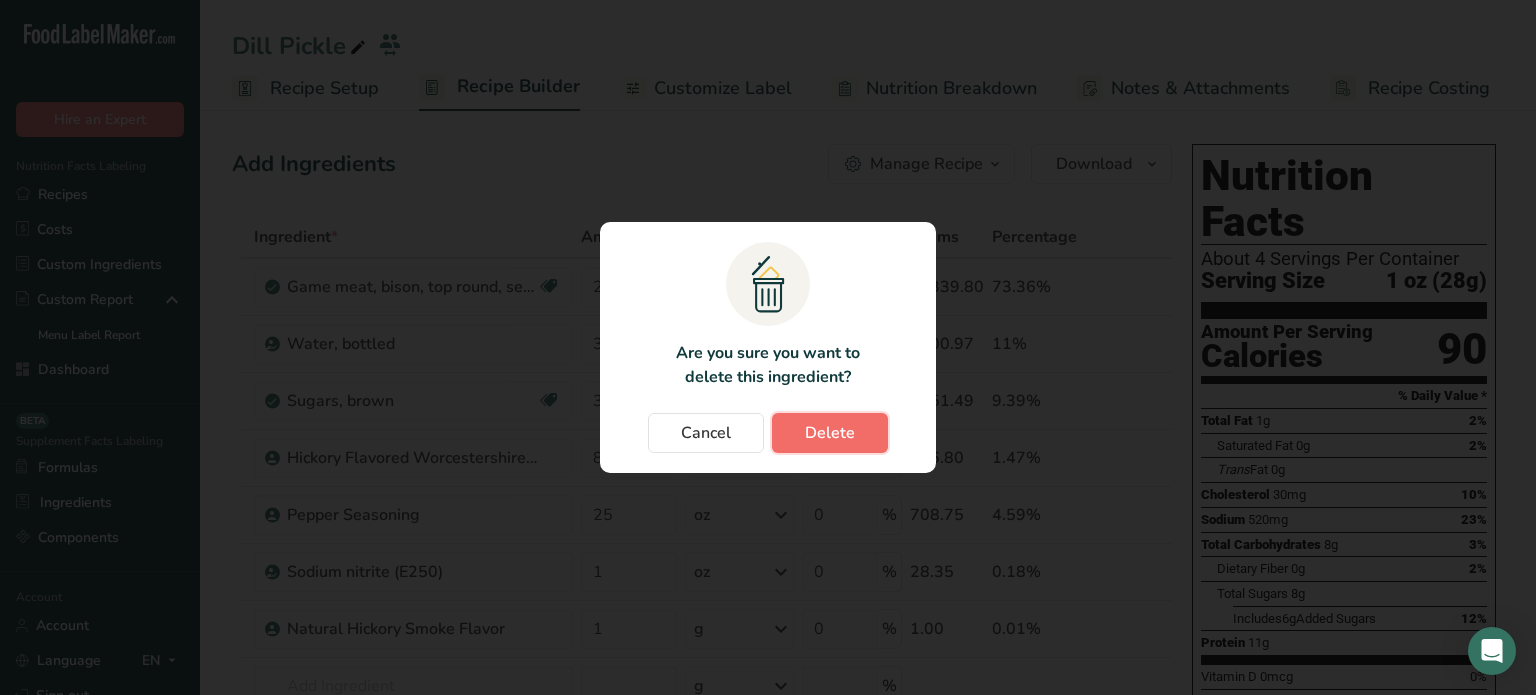 click on "Delete" at bounding box center (830, 433) 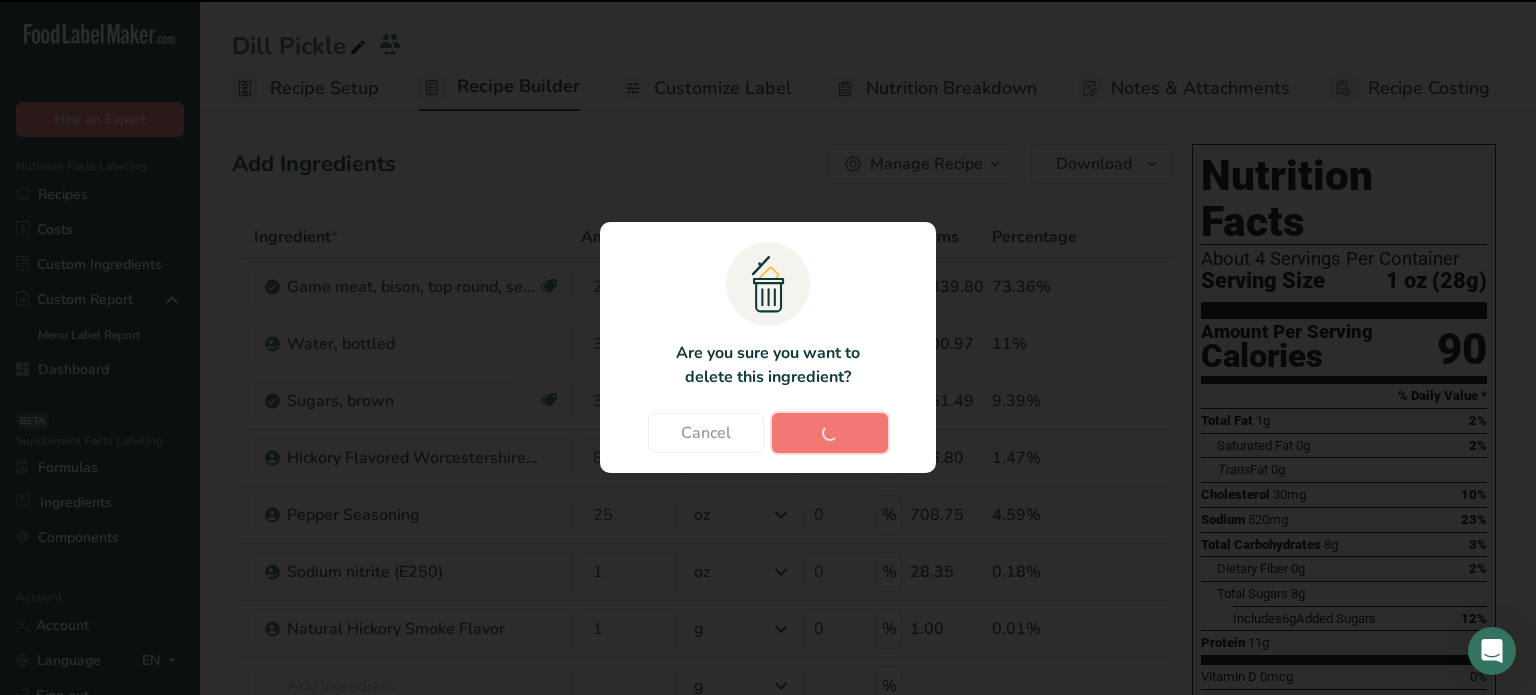 type on "1" 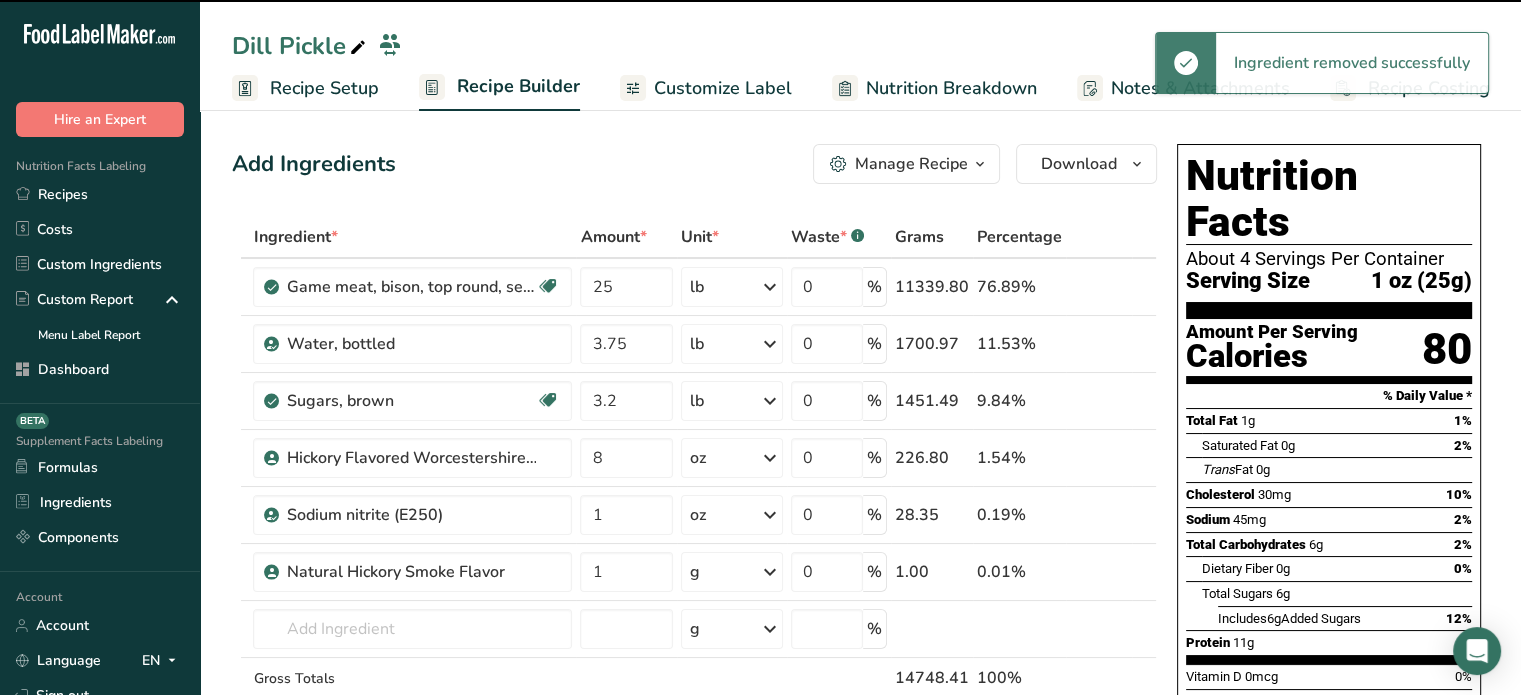 scroll, scrollTop: 144, scrollLeft: 0, axis: vertical 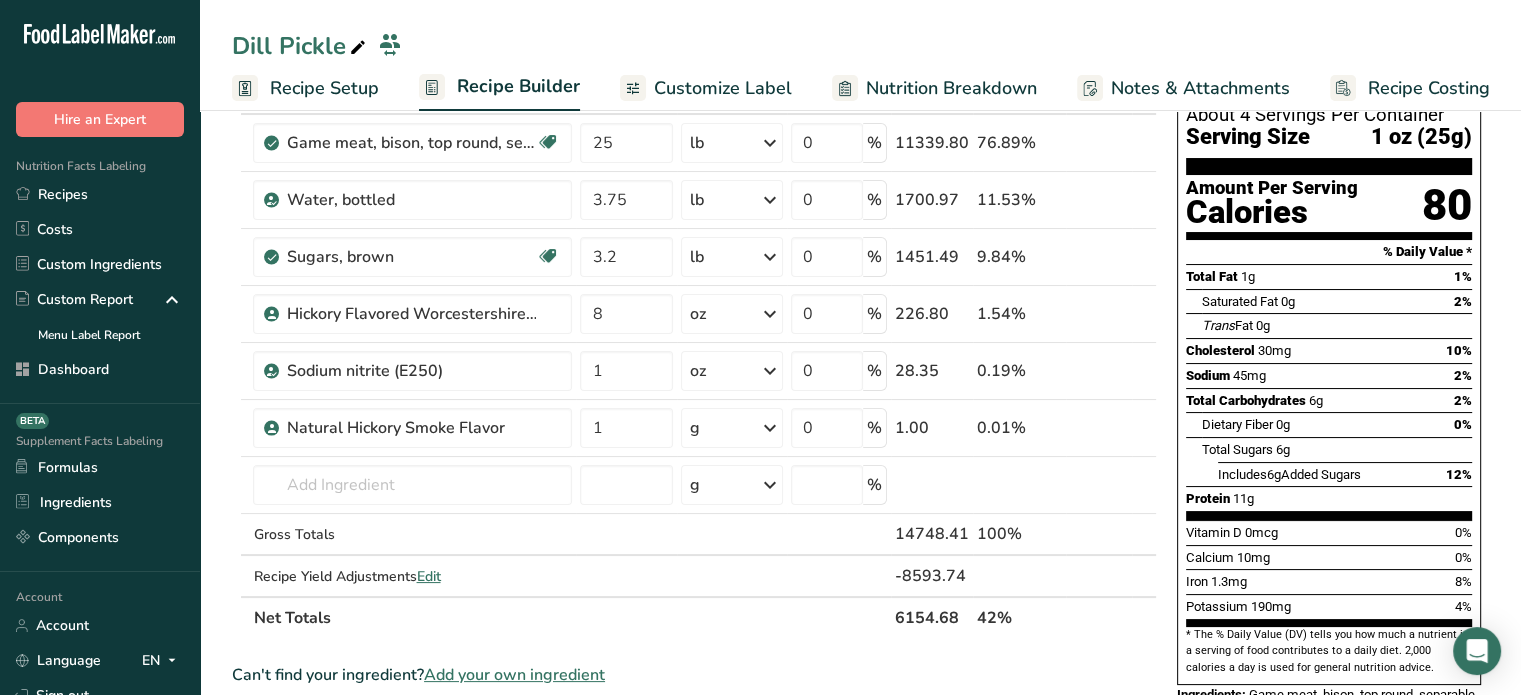 click on "Add your own ingredient" at bounding box center (514, 675) 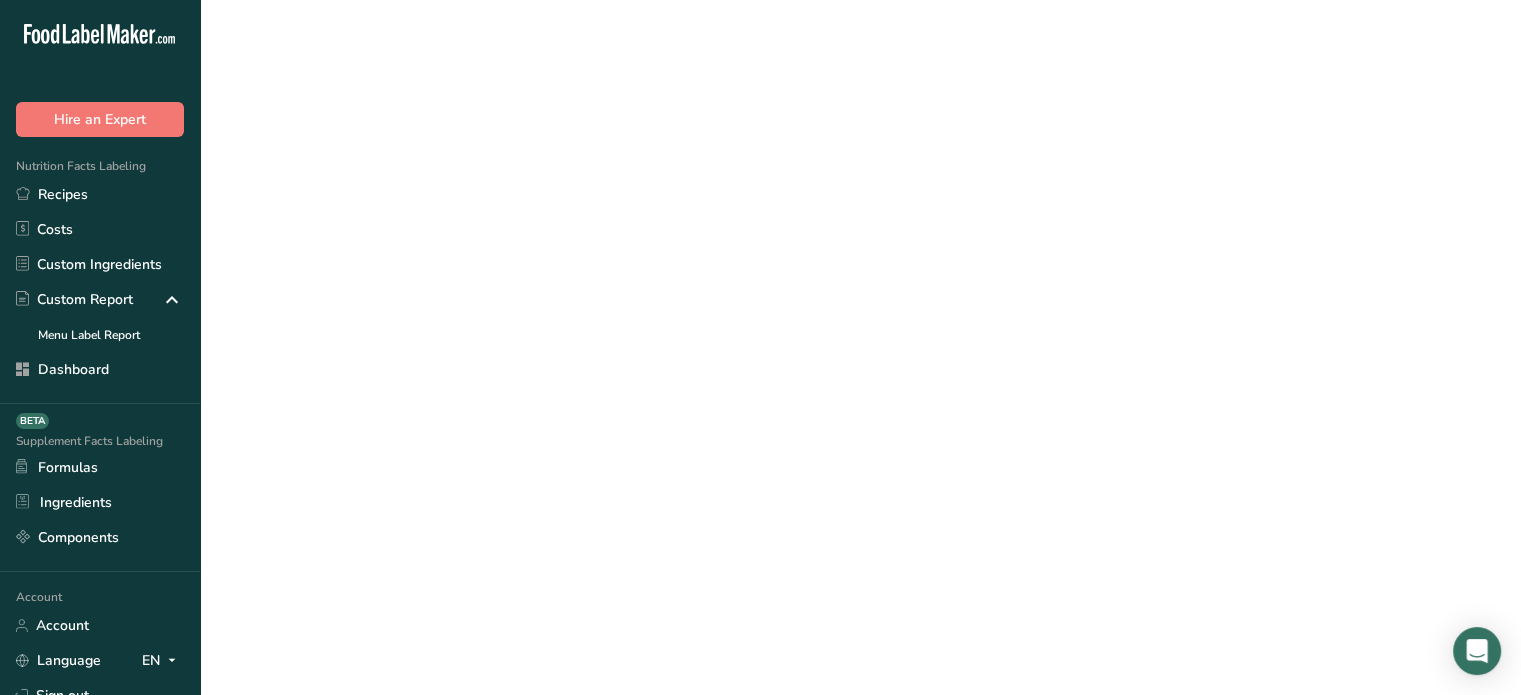scroll, scrollTop: 0, scrollLeft: 0, axis: both 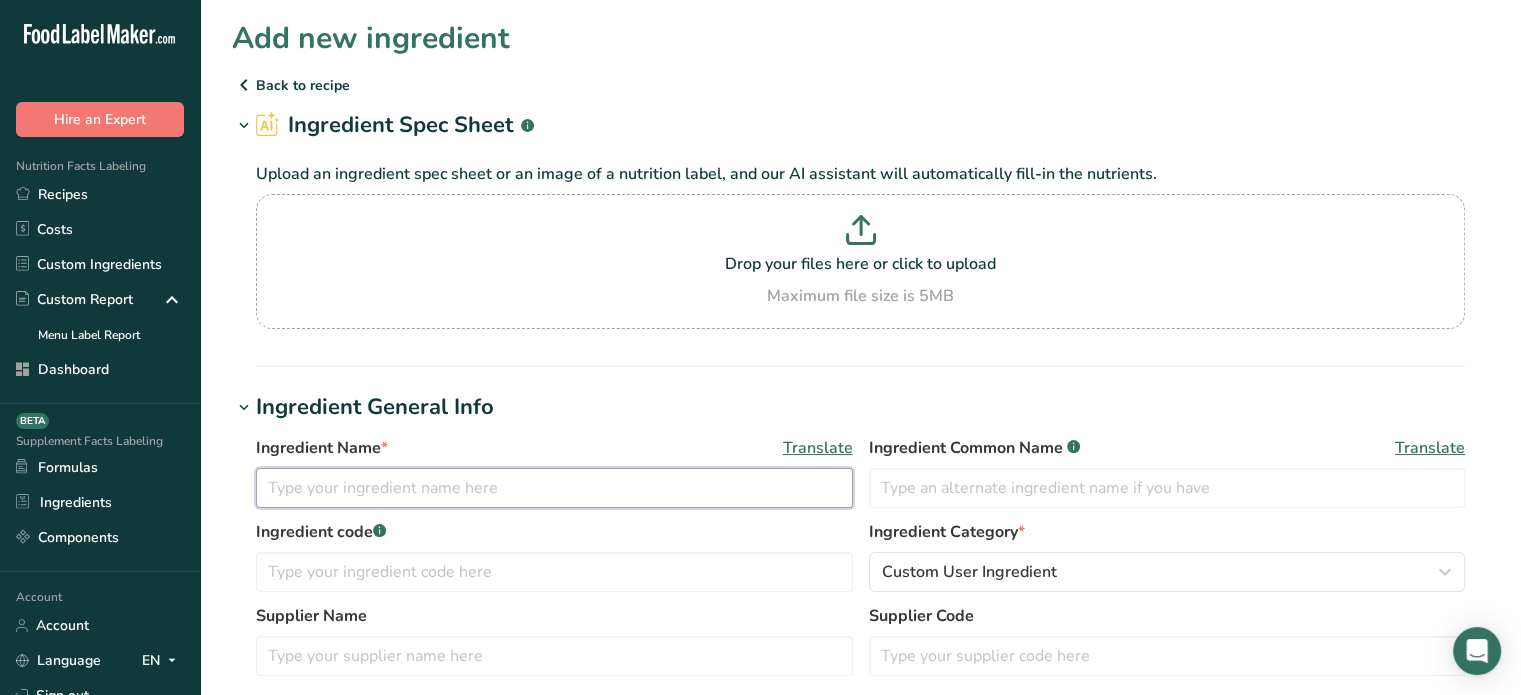 click at bounding box center [554, 488] 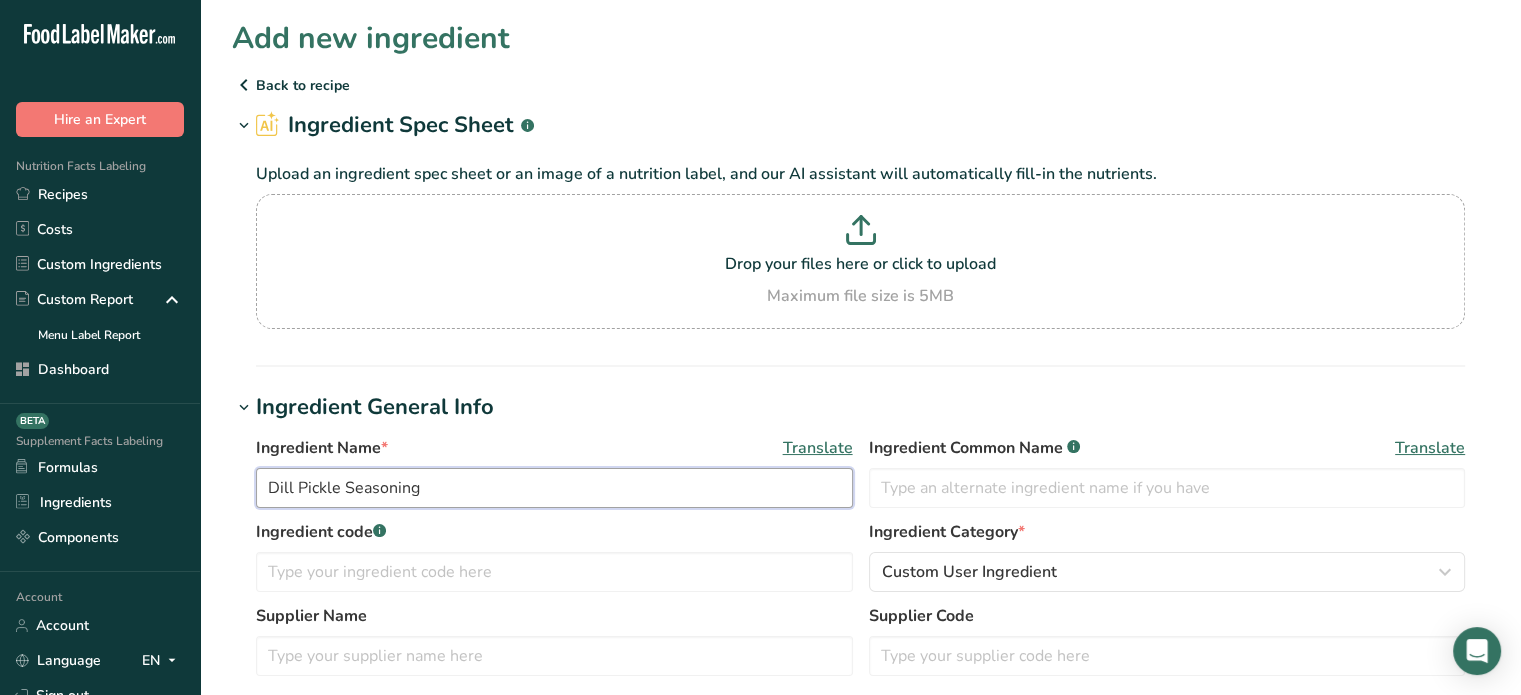 type on "Dill Pickle Seasoning" 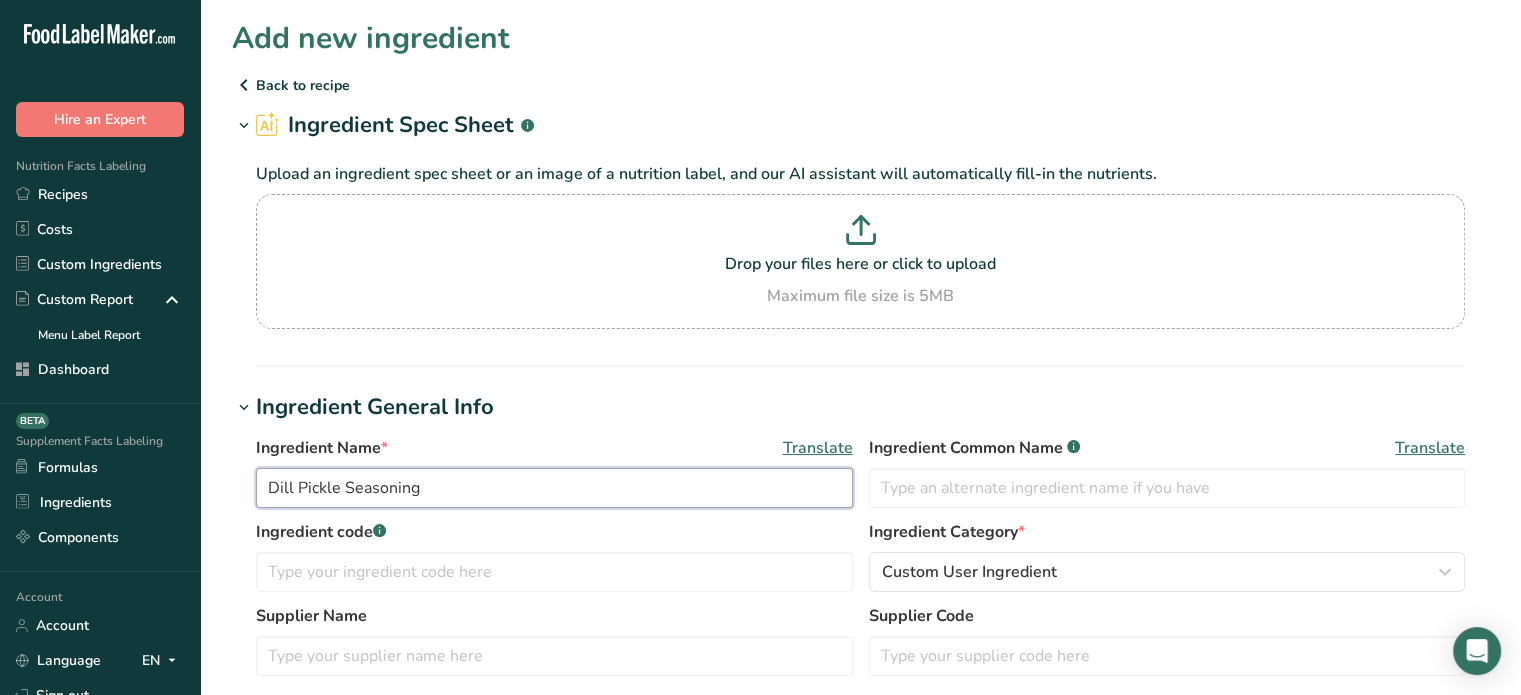 scroll, scrollTop: 608, scrollLeft: 0, axis: vertical 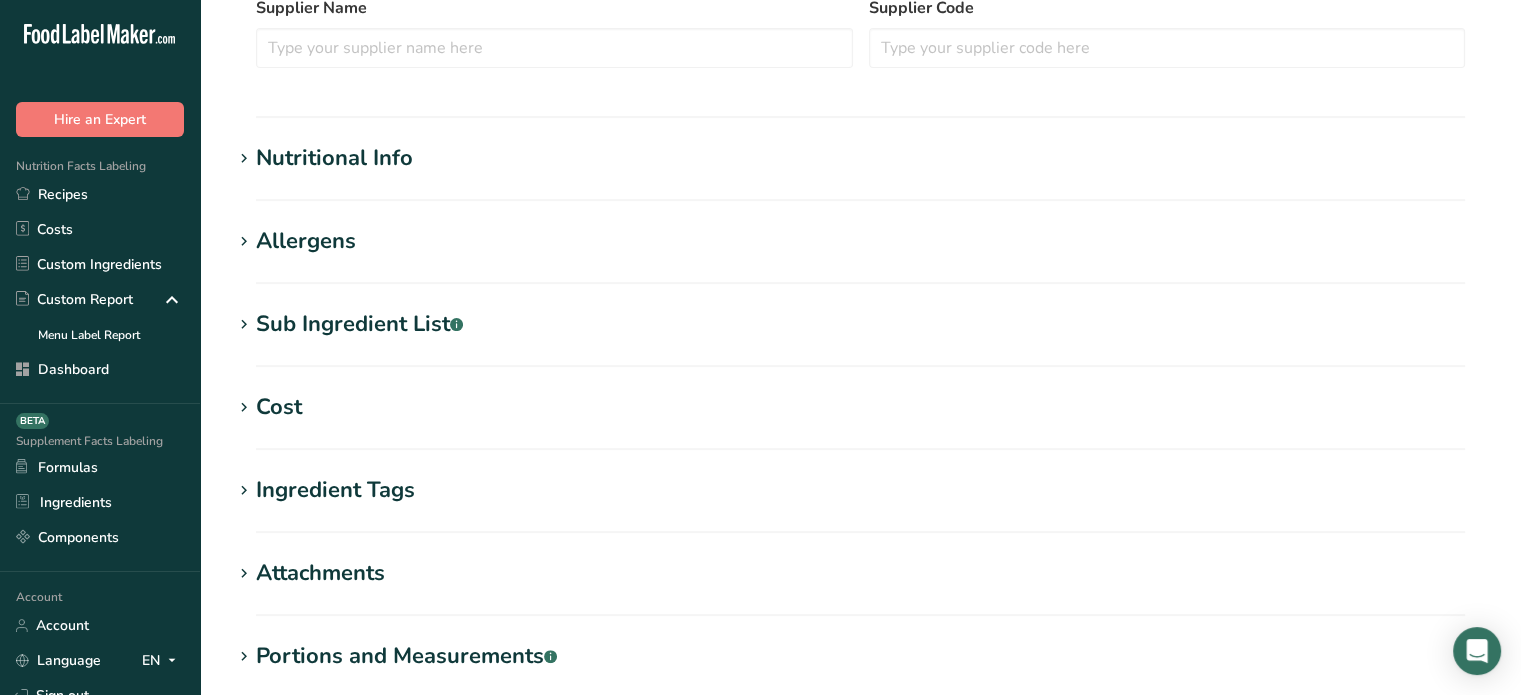 click on "Sub Ingredient List
.a-a{fill:#347362;}.b-a{fill:#fff;}" at bounding box center [359, 324] 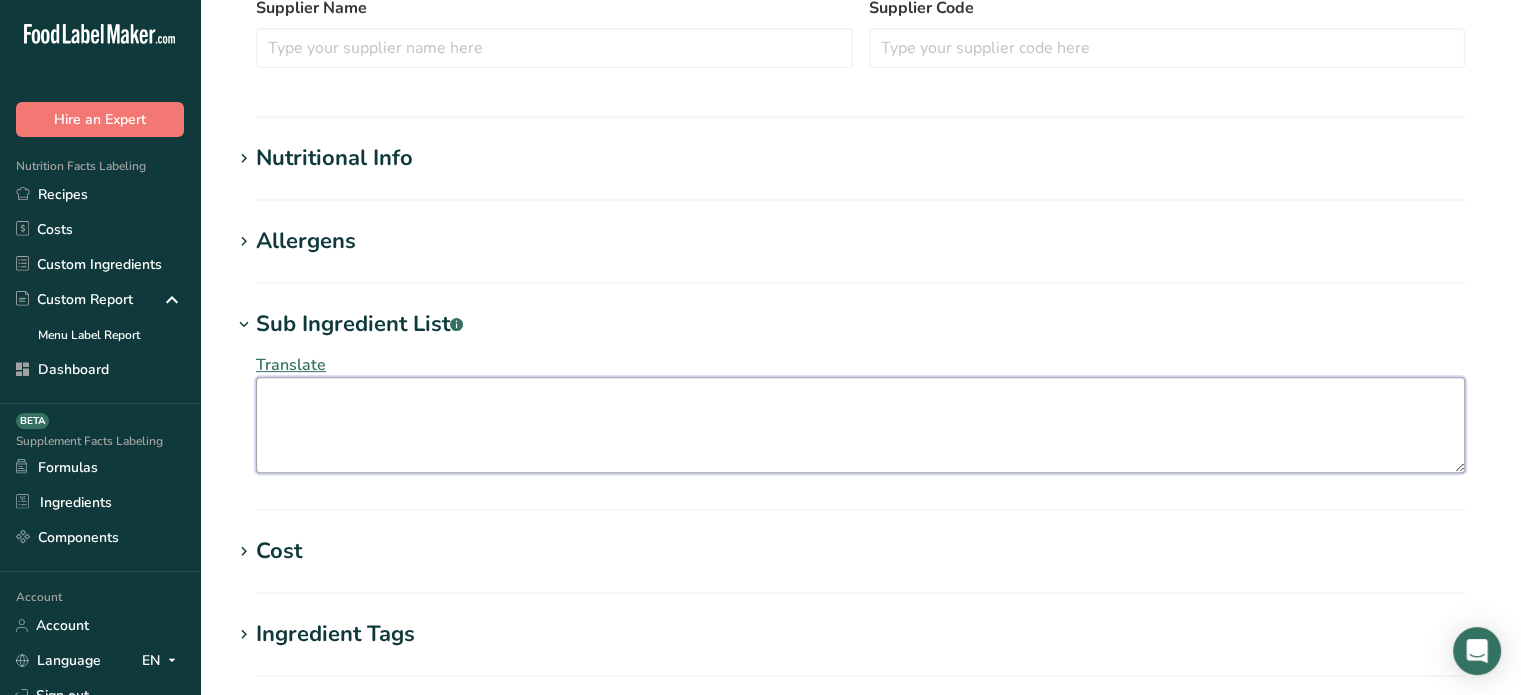 click at bounding box center [860, 425] 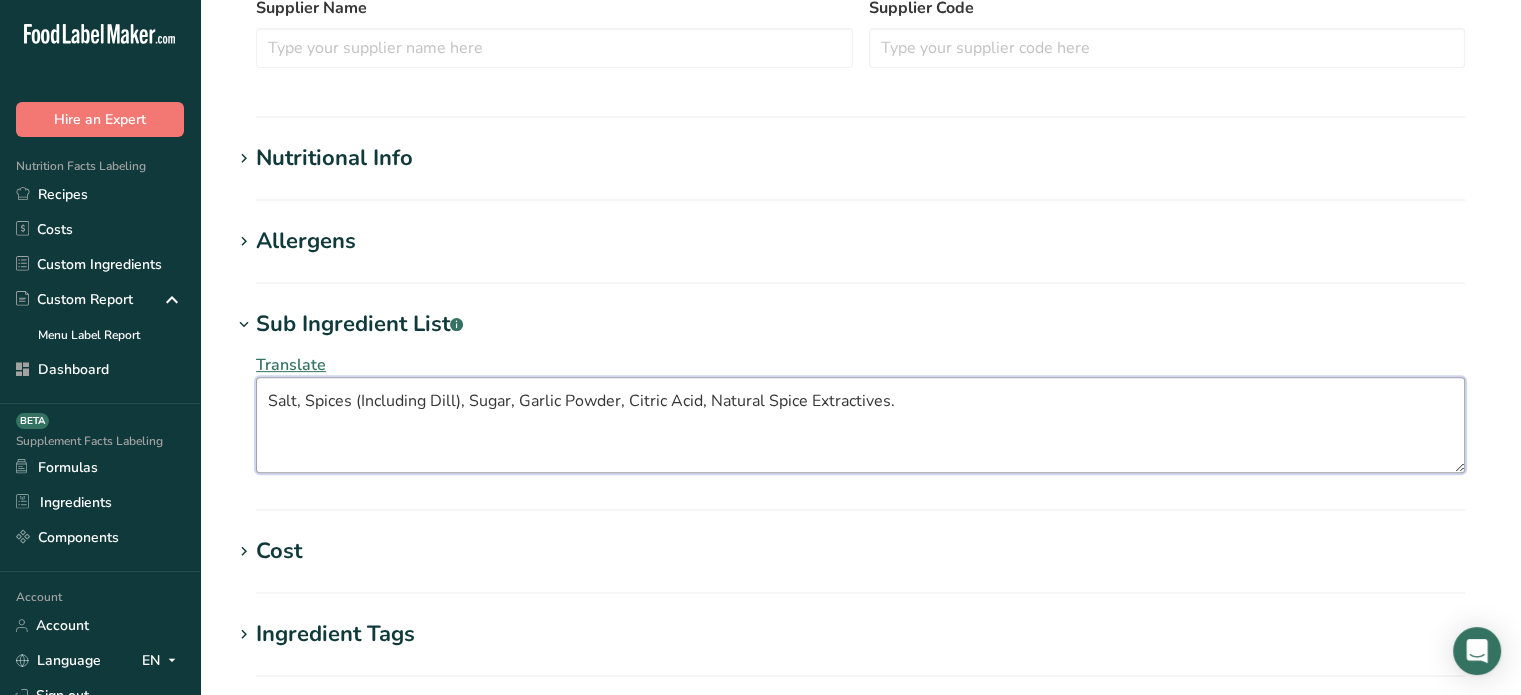 click on "Salt, Spices (Including Dill), Sugar, Garlic Powder, Citric Acid, Natural Spice Extractives." at bounding box center (860, 425) 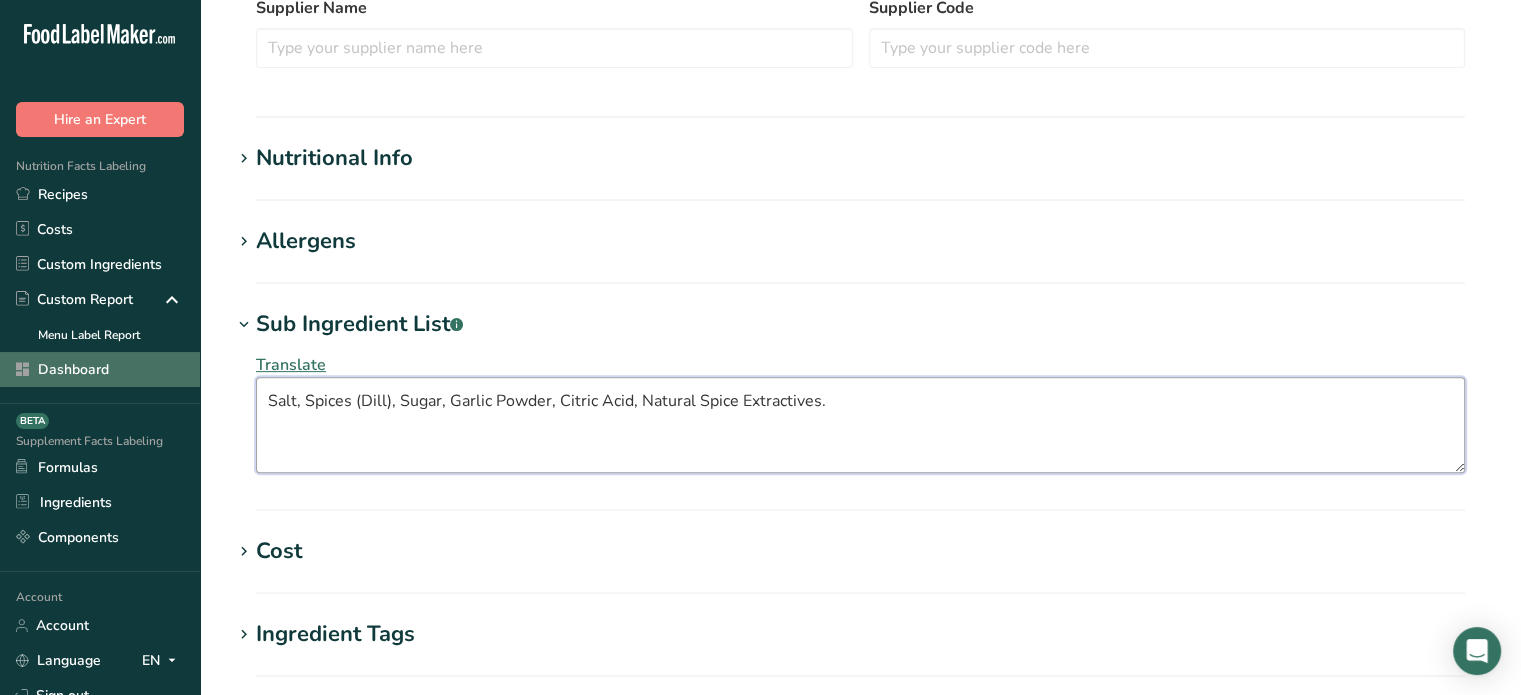 drag, startPoint x: 948, startPoint y: 411, endPoint x: 1, endPoint y: 357, distance: 948.5383 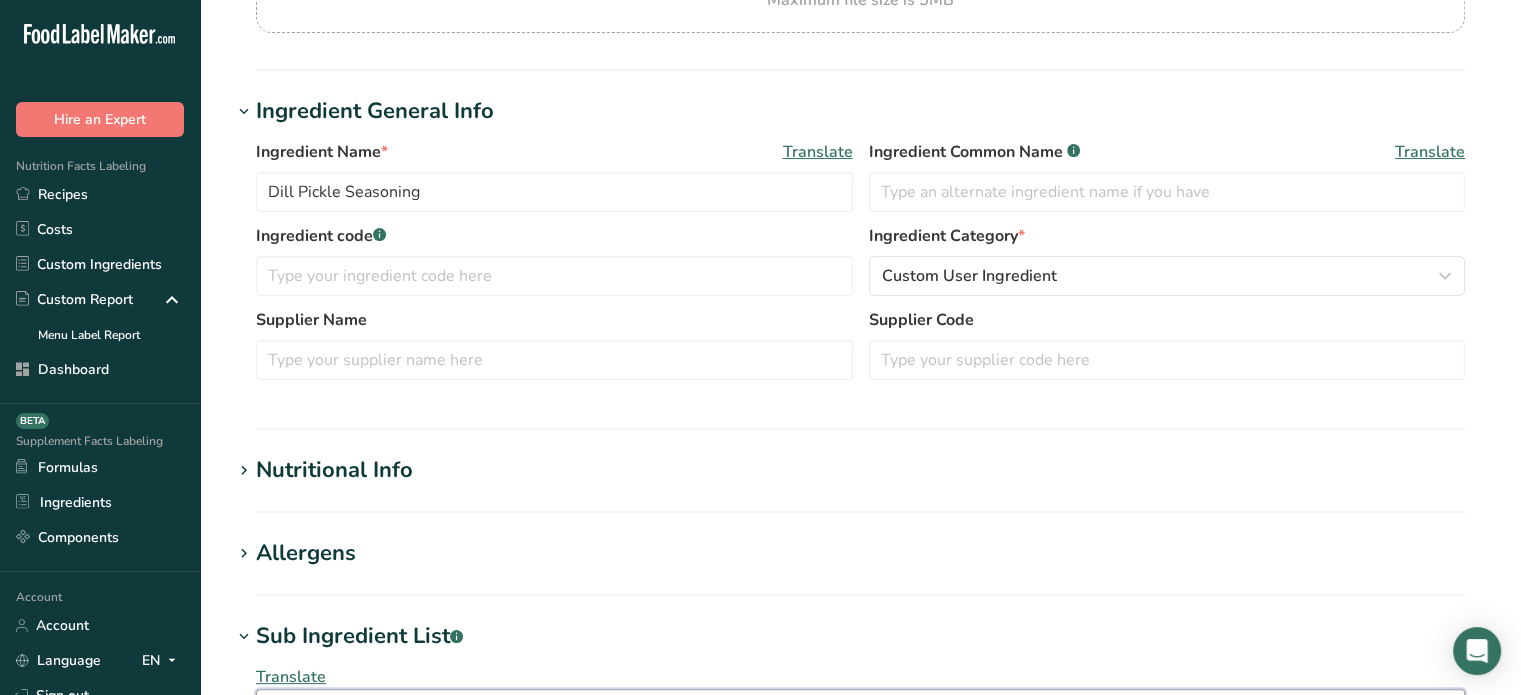 scroll, scrollTop: 292, scrollLeft: 0, axis: vertical 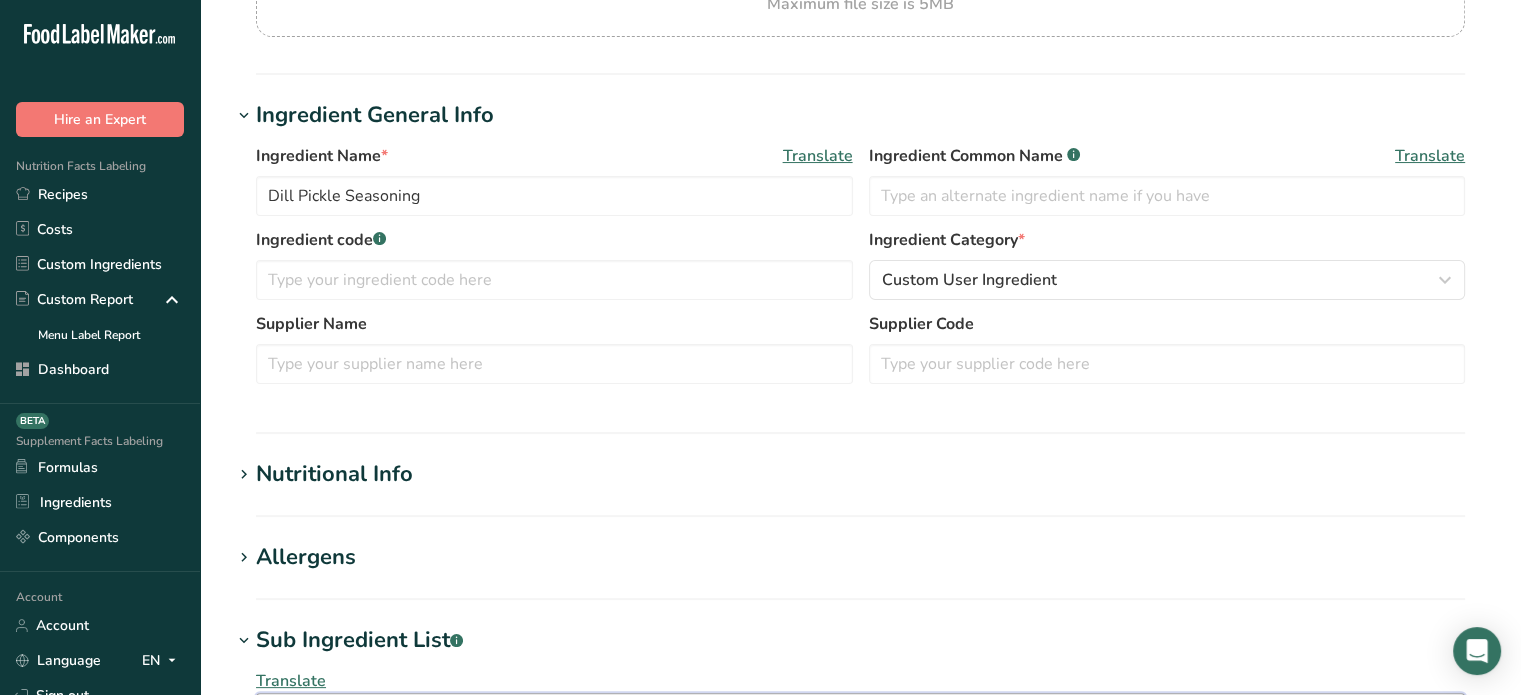 type on "Salt, Spices (Including Dill), Sugar, Garlic Powder, Citric Acid, Natural Spice Extractives" 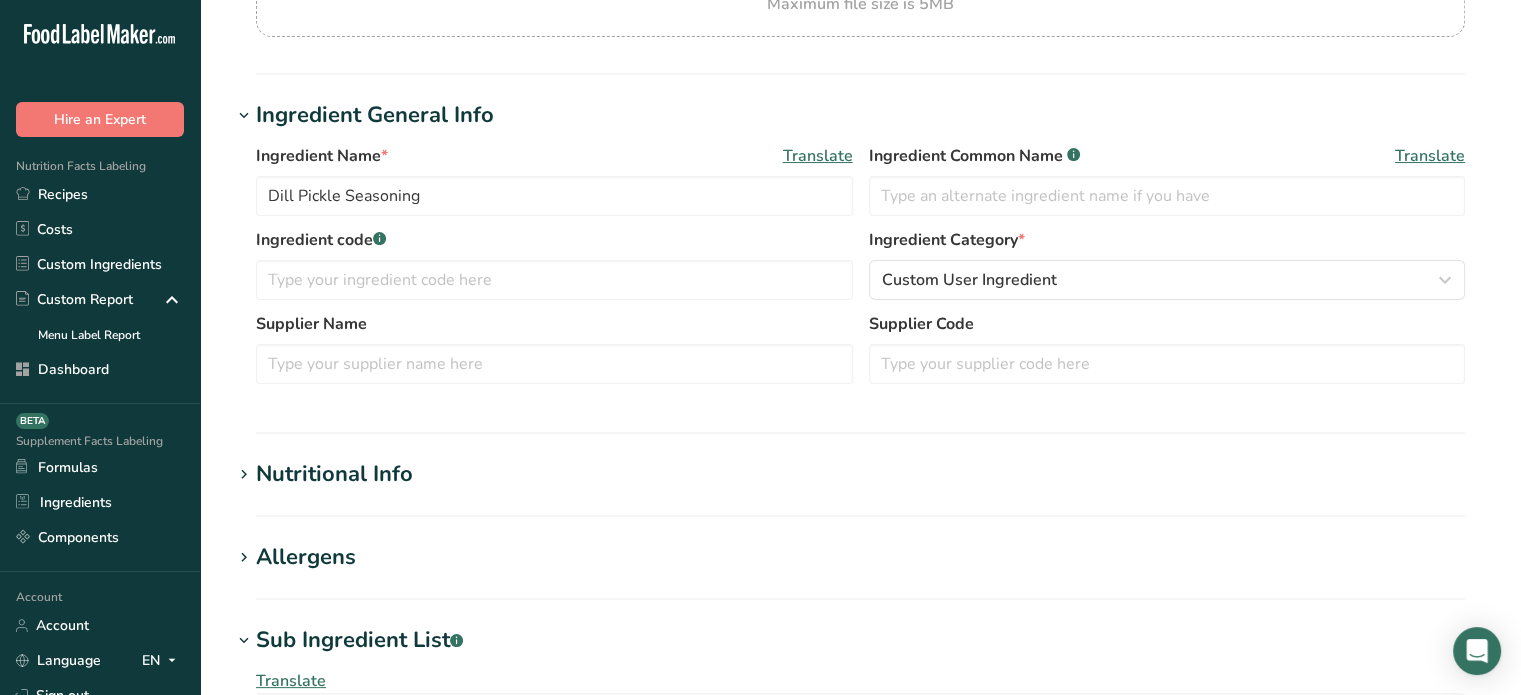 drag, startPoint x: 1512, startPoint y: 139, endPoint x: 1535, endPoint y: 173, distance: 41.04875 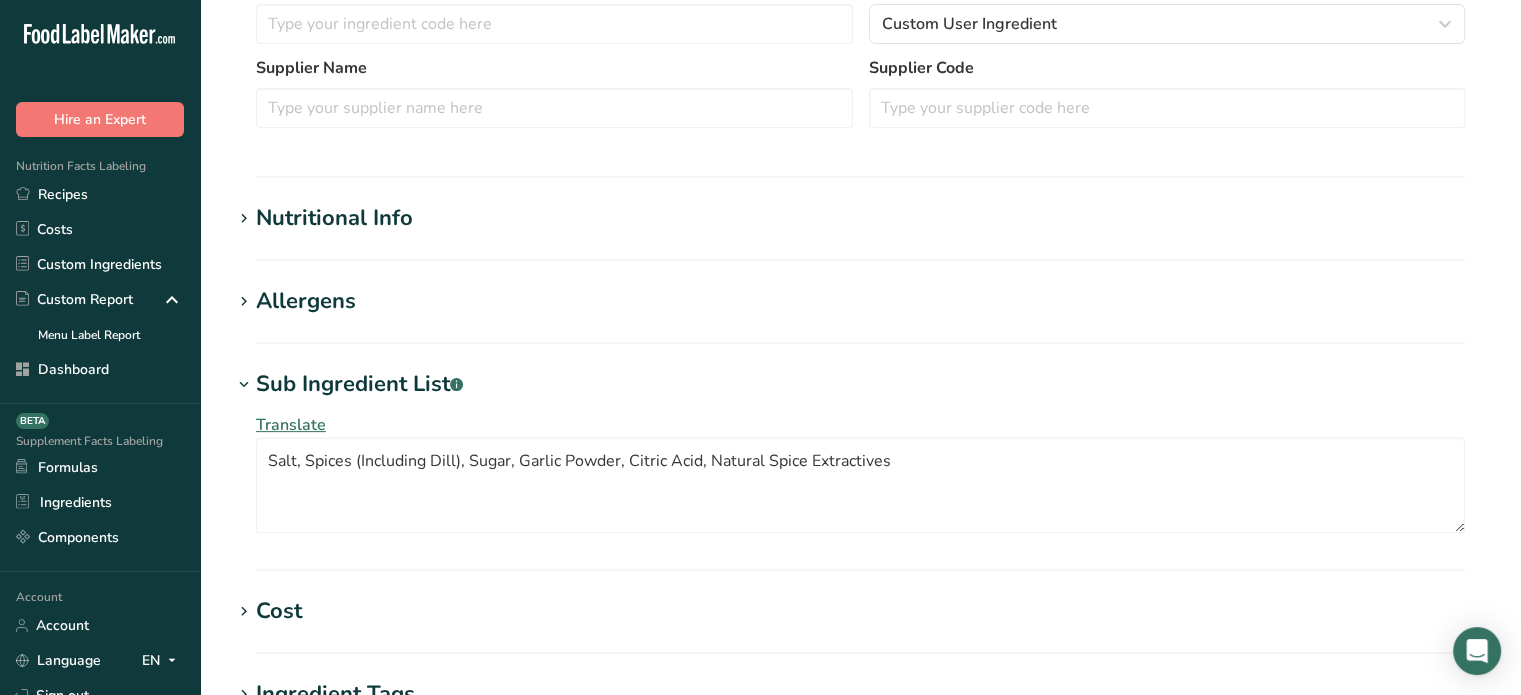 scroll, scrollTop: 545, scrollLeft: 0, axis: vertical 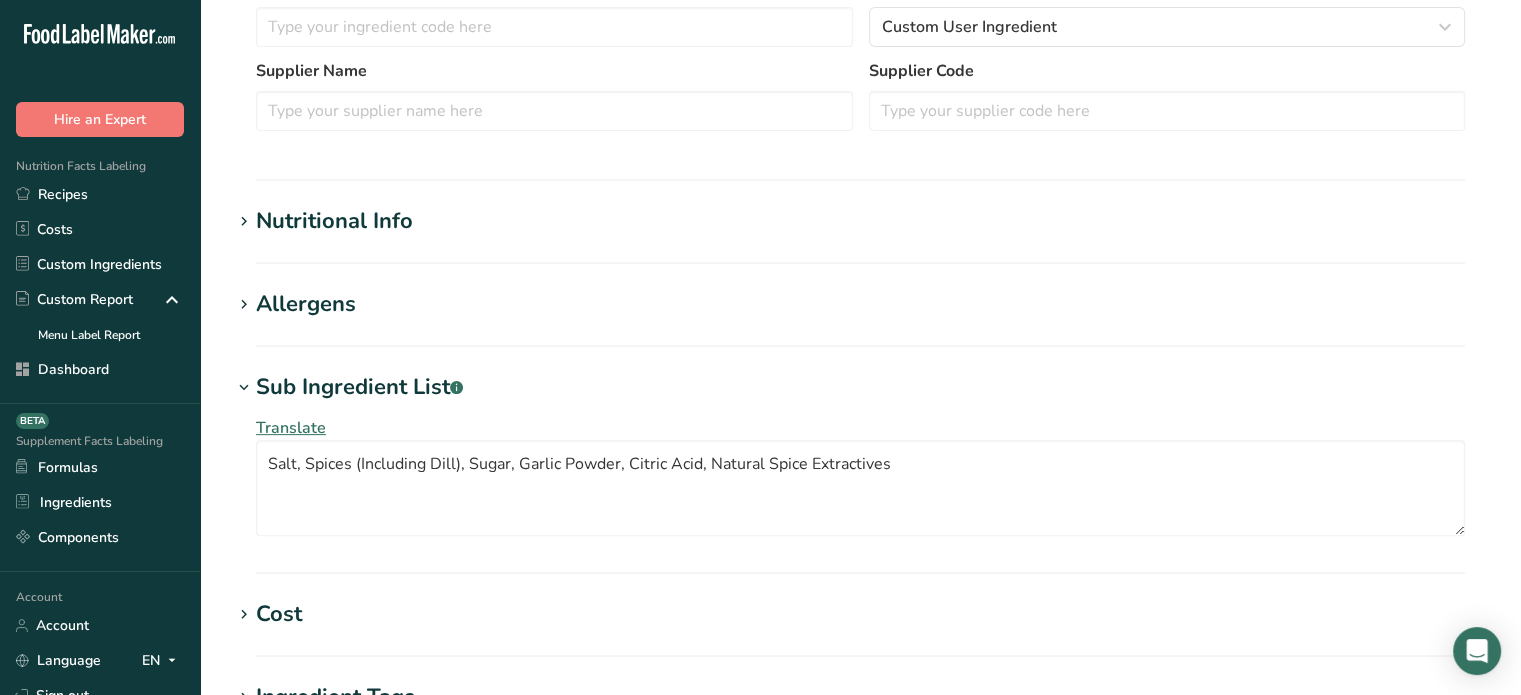 click on "Nutritional Info" at bounding box center [860, 221] 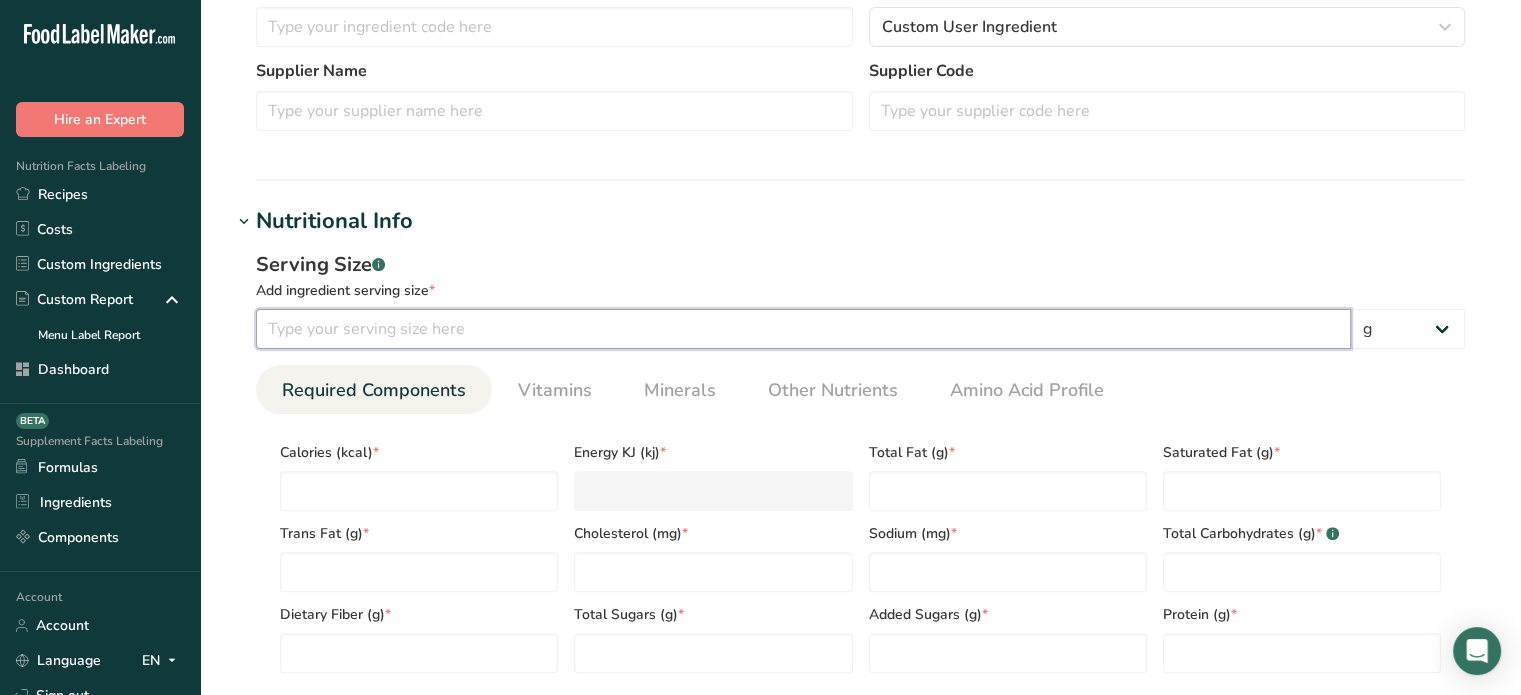 click at bounding box center [803, 329] 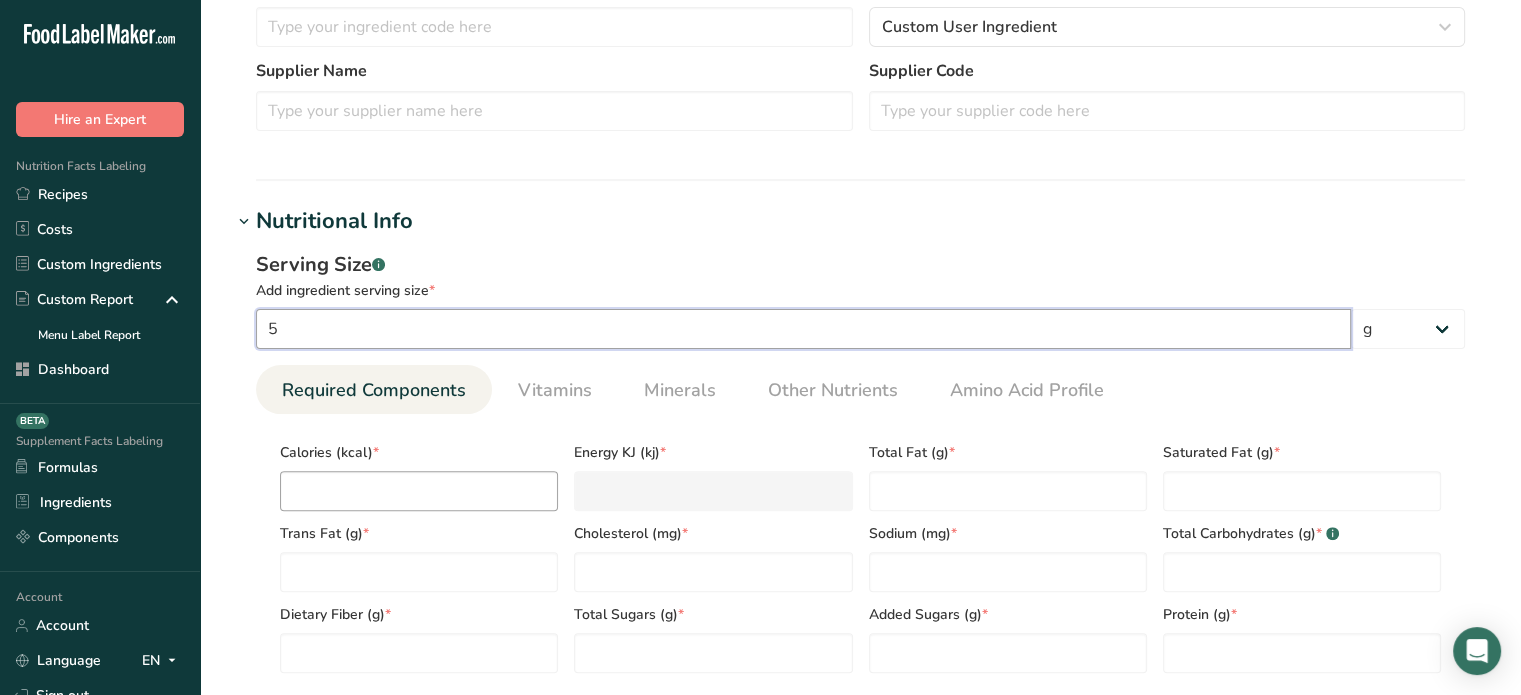 type on "5" 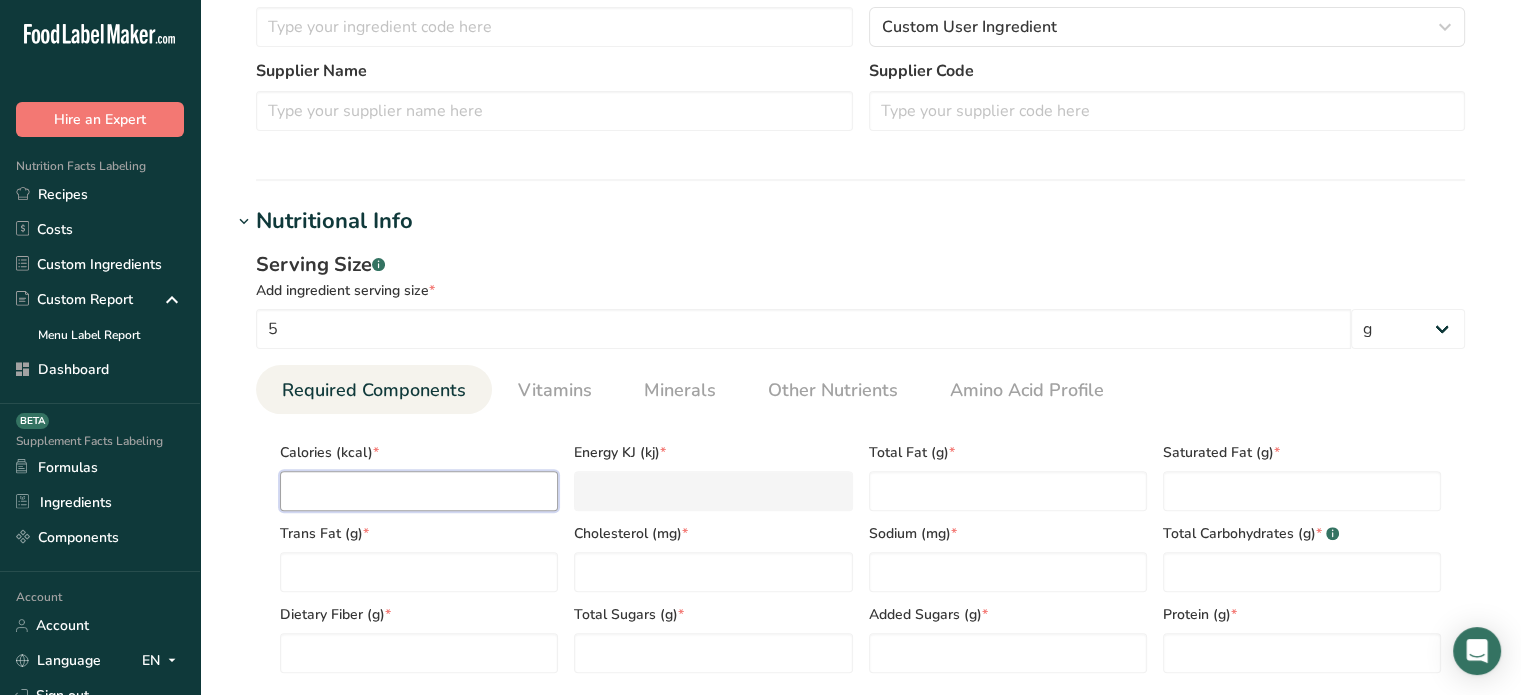 click at bounding box center (419, 491) 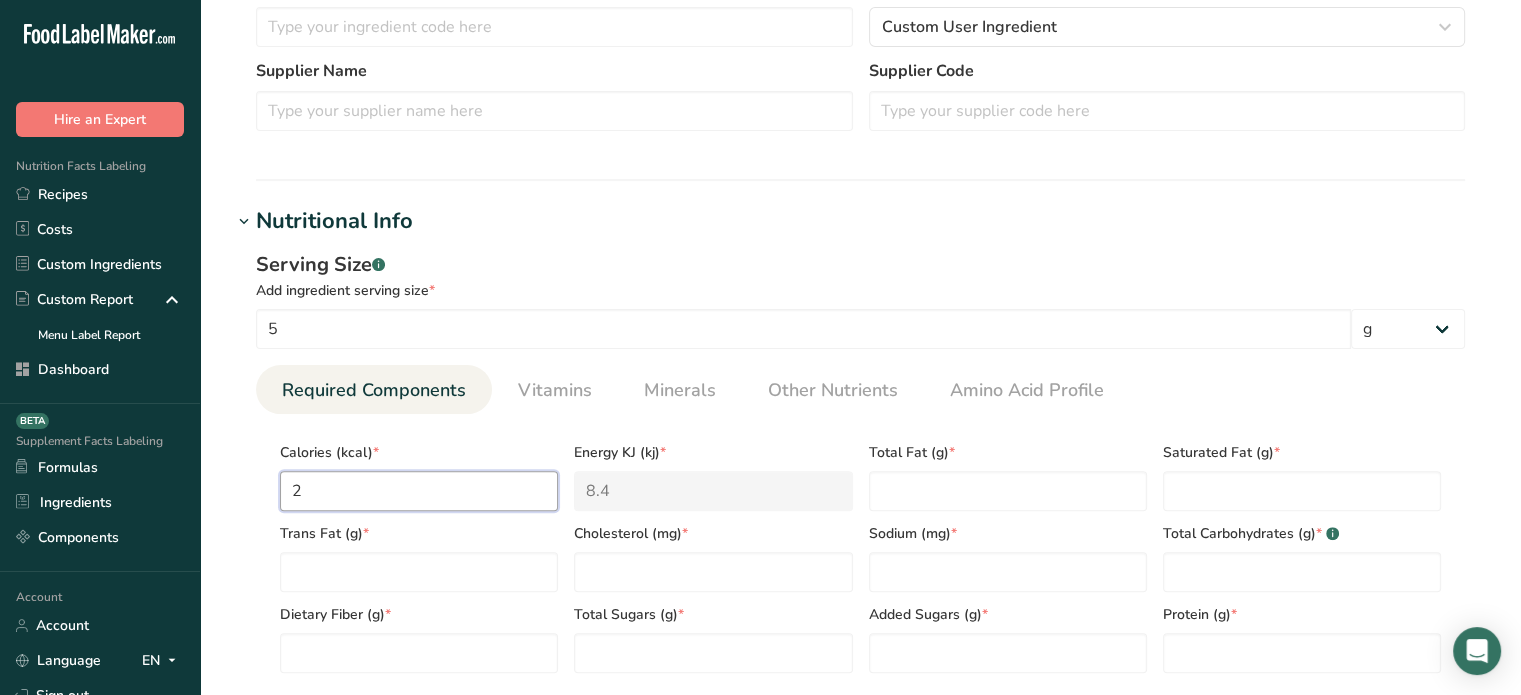 type on "20" 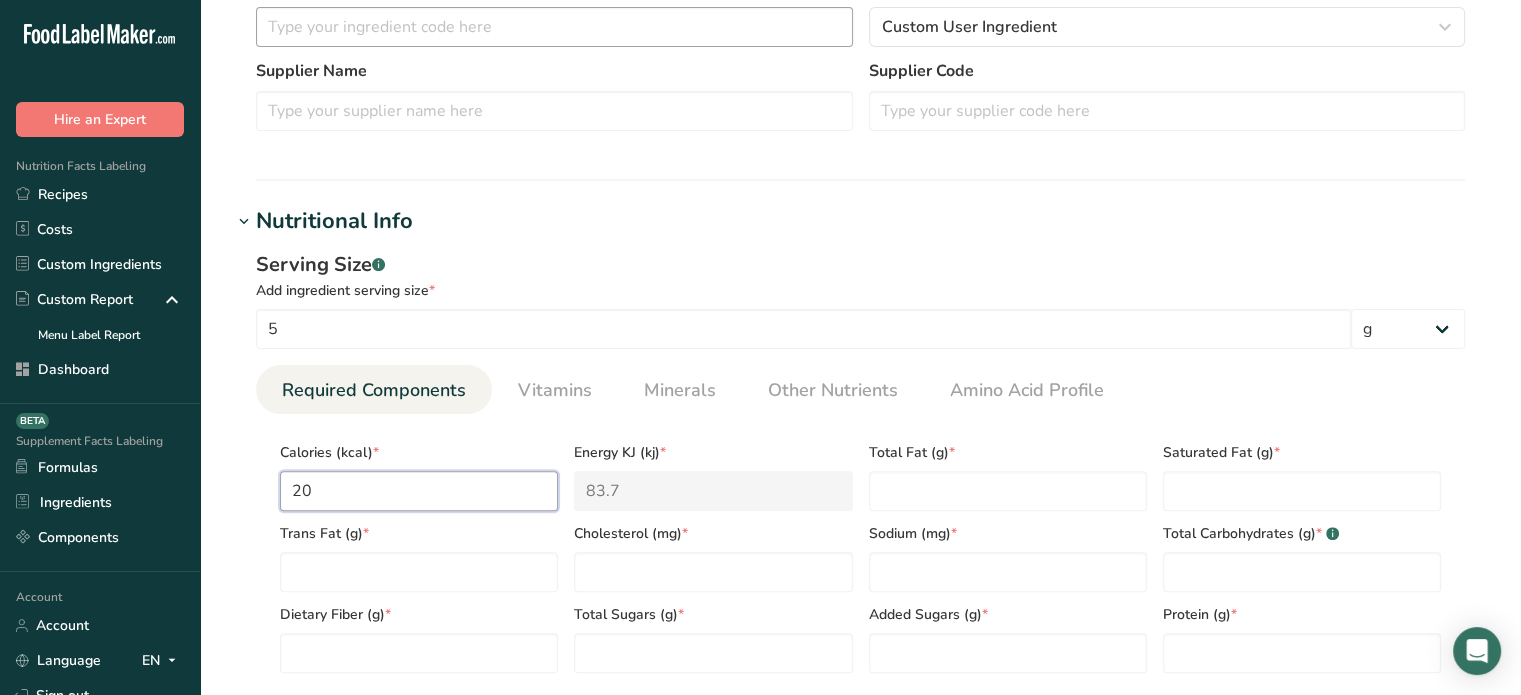 type on "20" 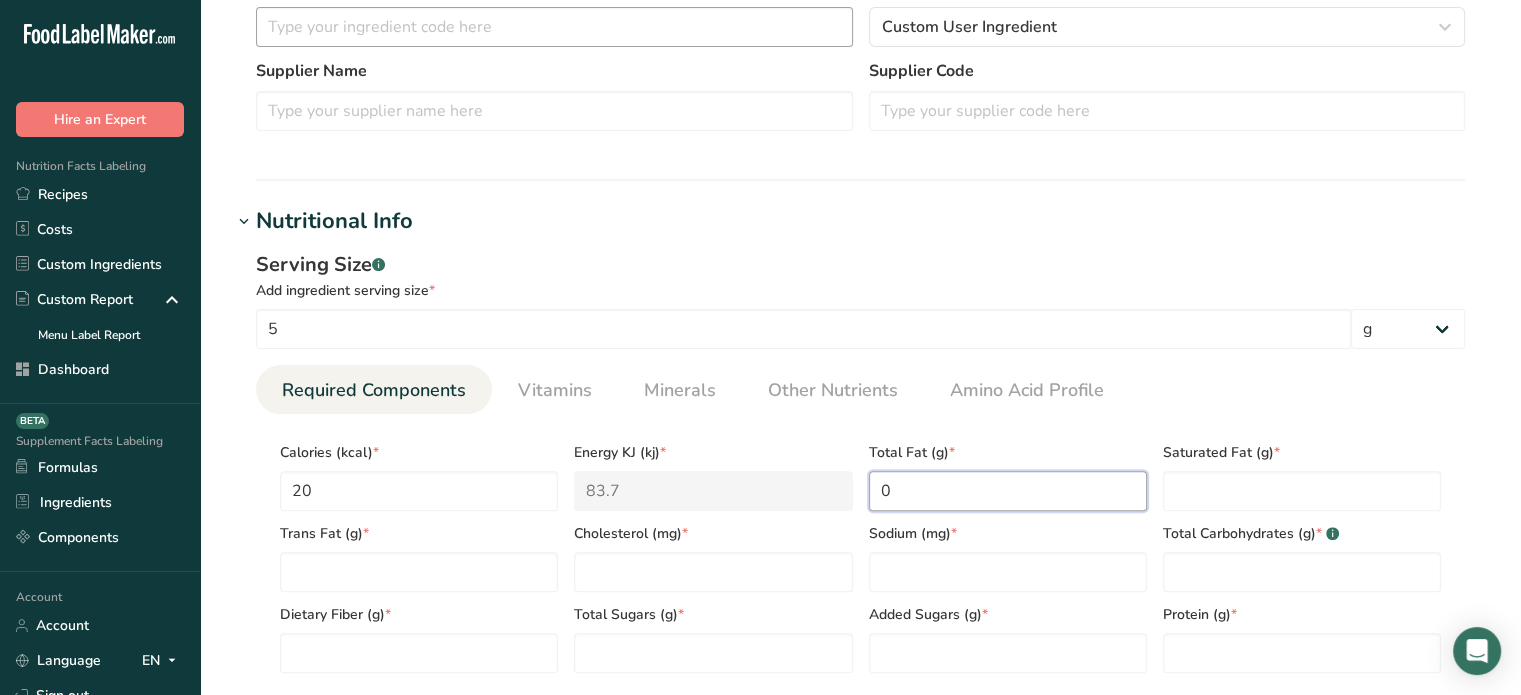 type on "0" 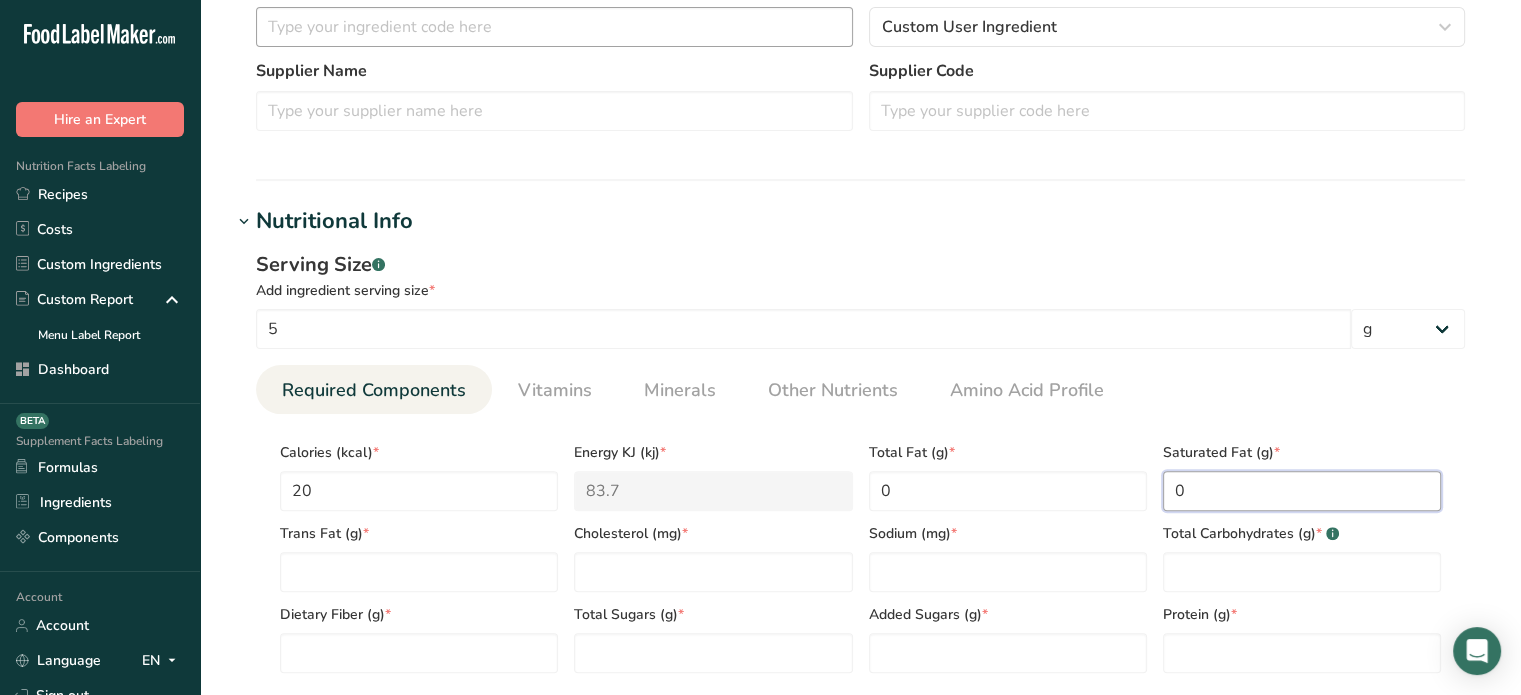 type on "0" 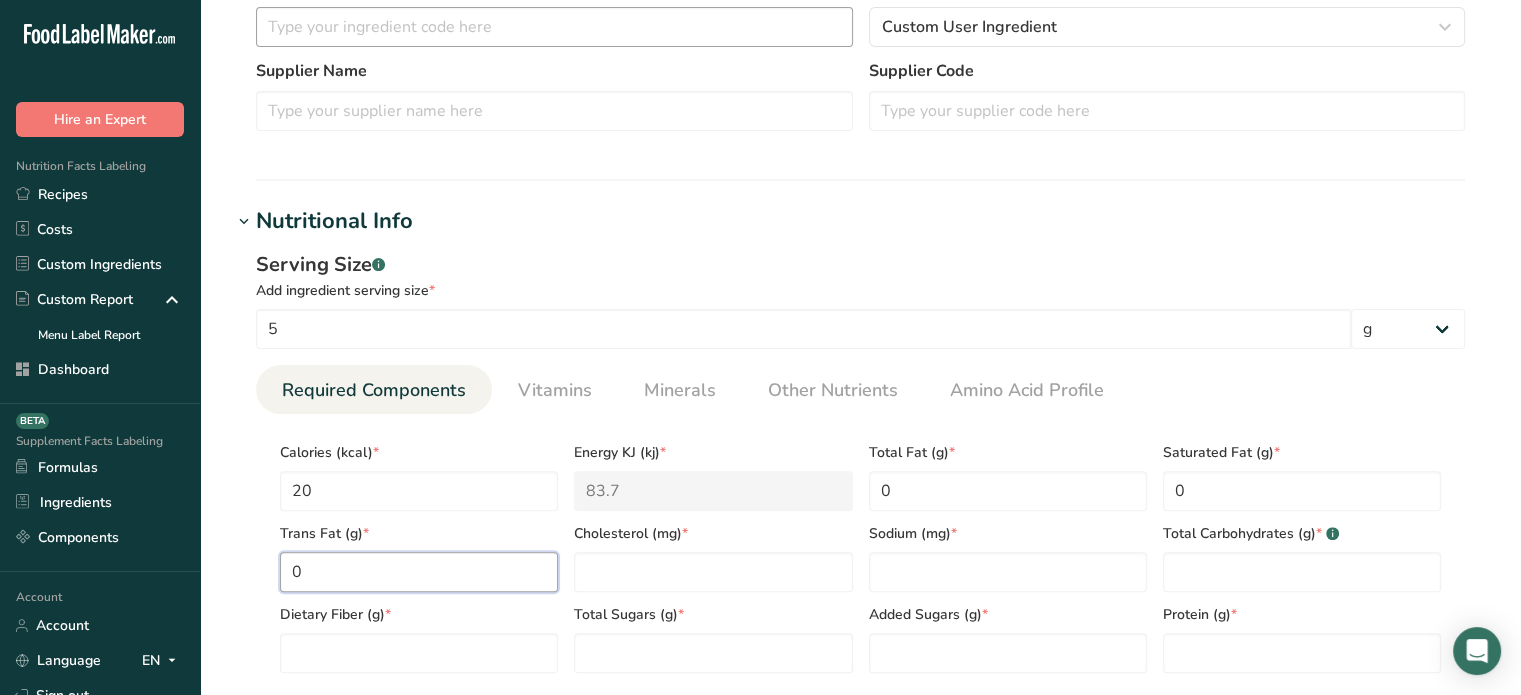 type on "0" 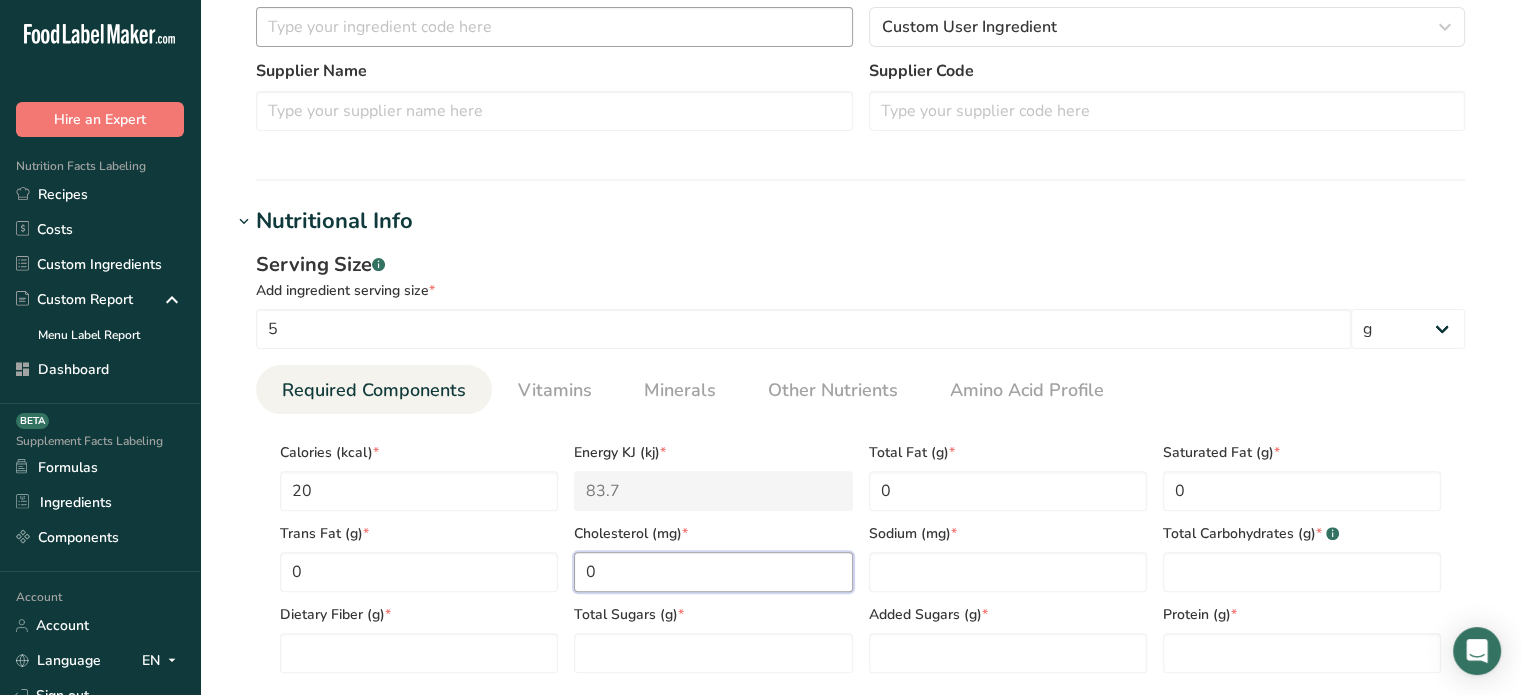 type on "0" 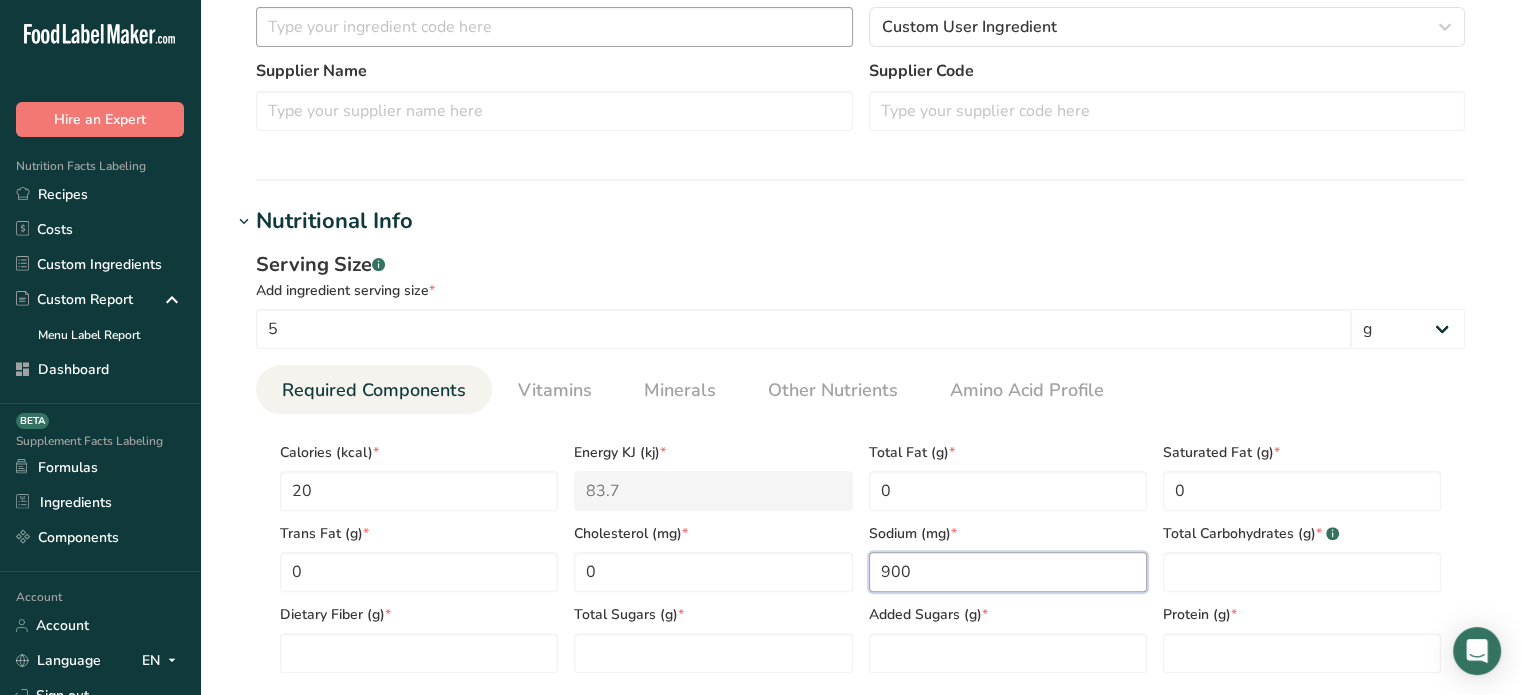 type on "900" 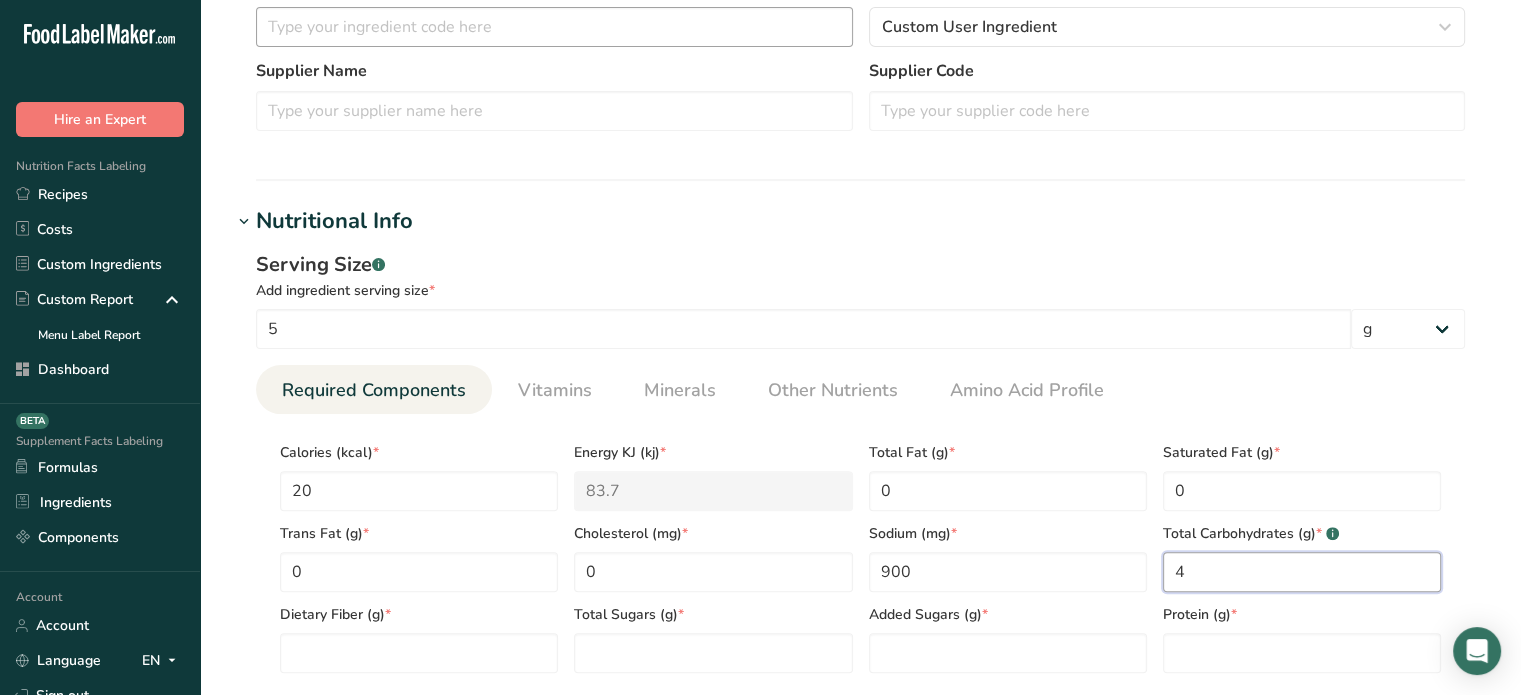 type on "4" 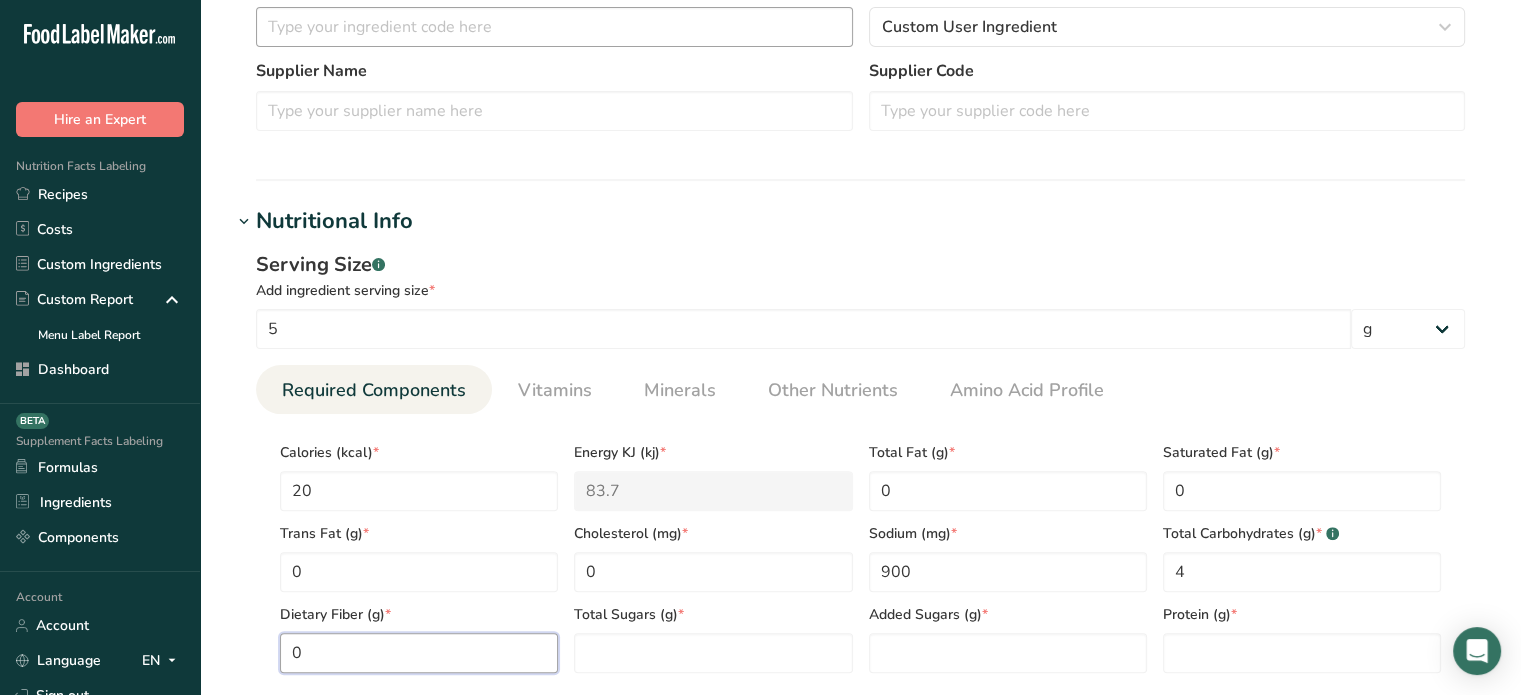 type on "0" 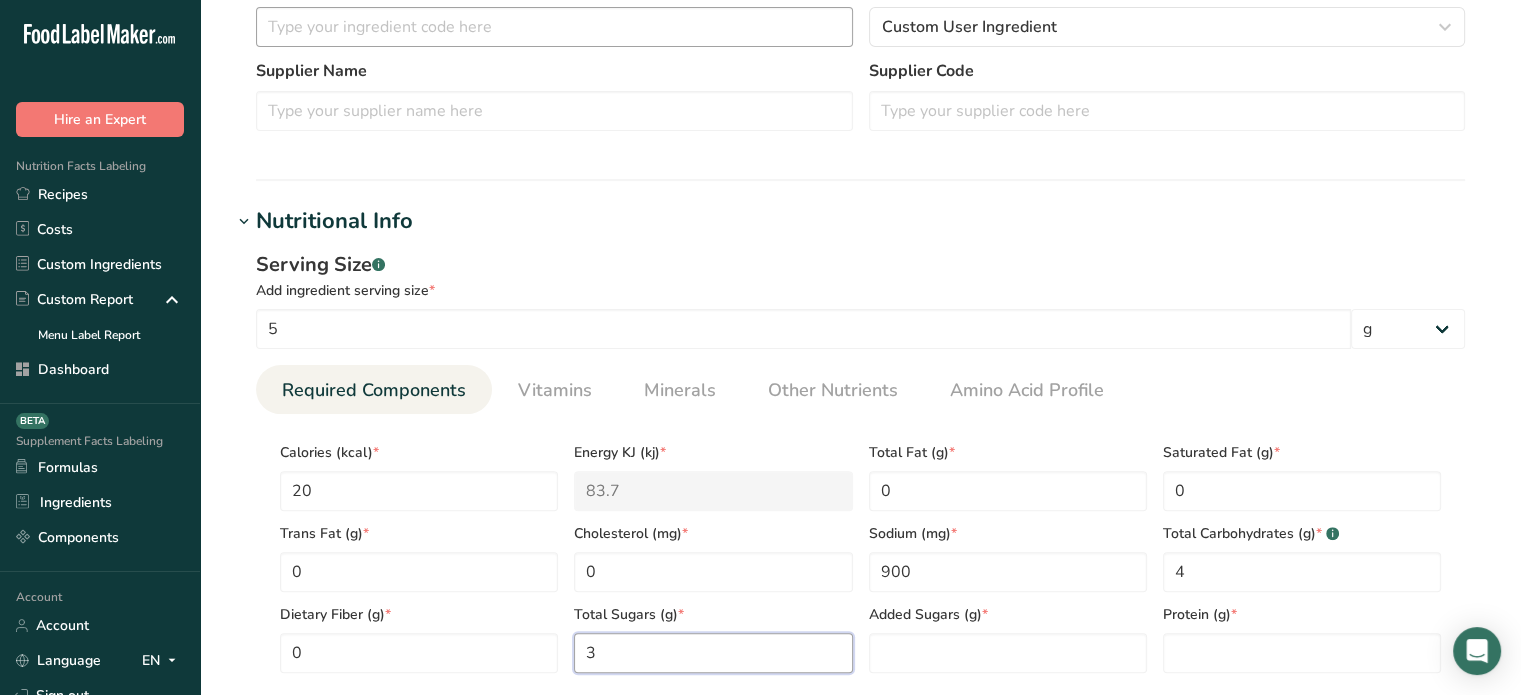 type on "3" 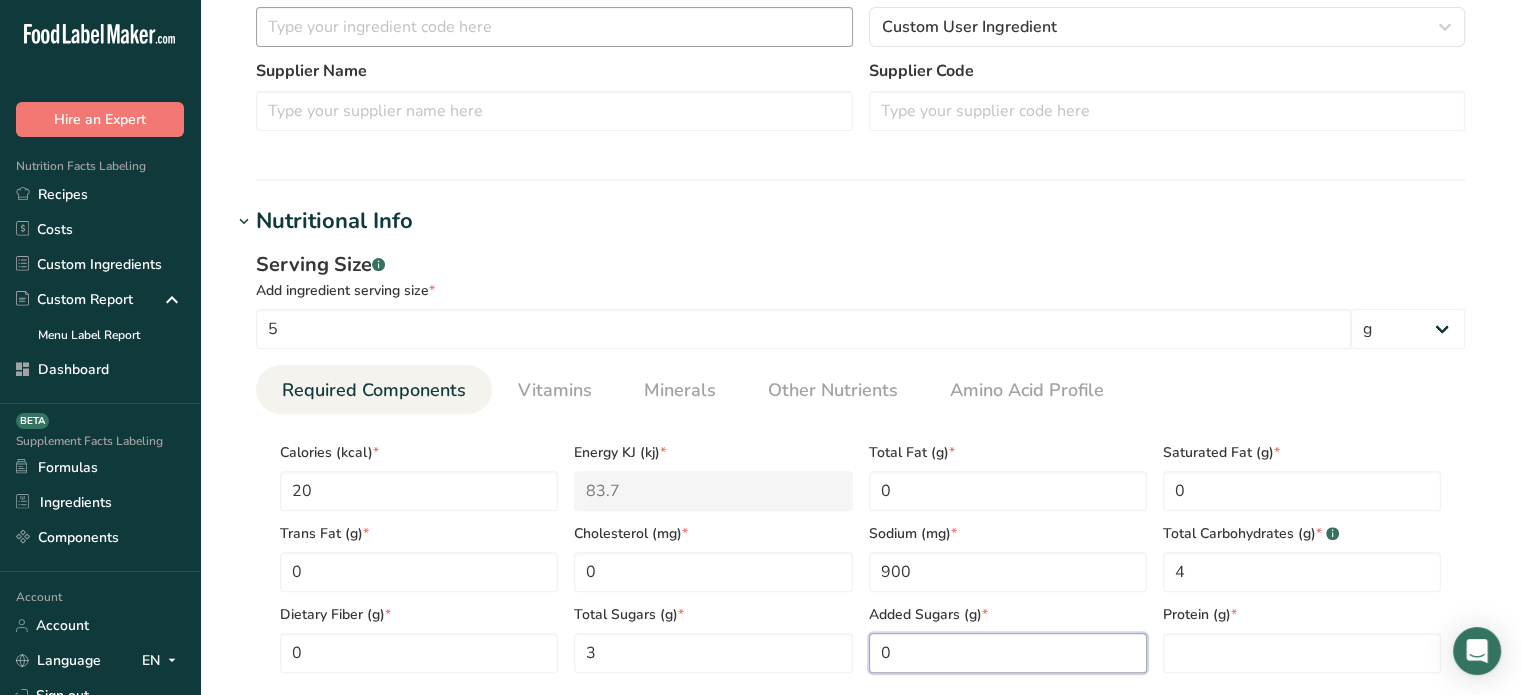 type on "0" 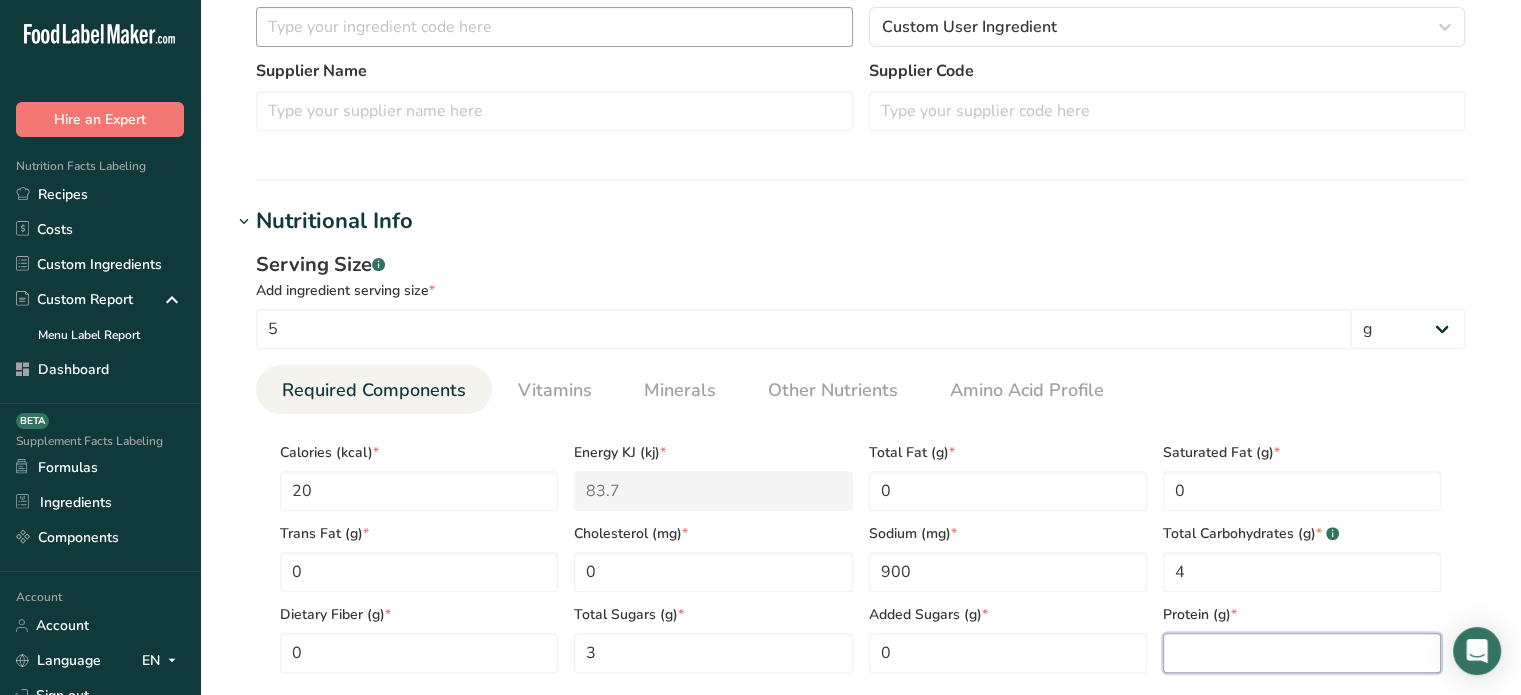 type on "0" 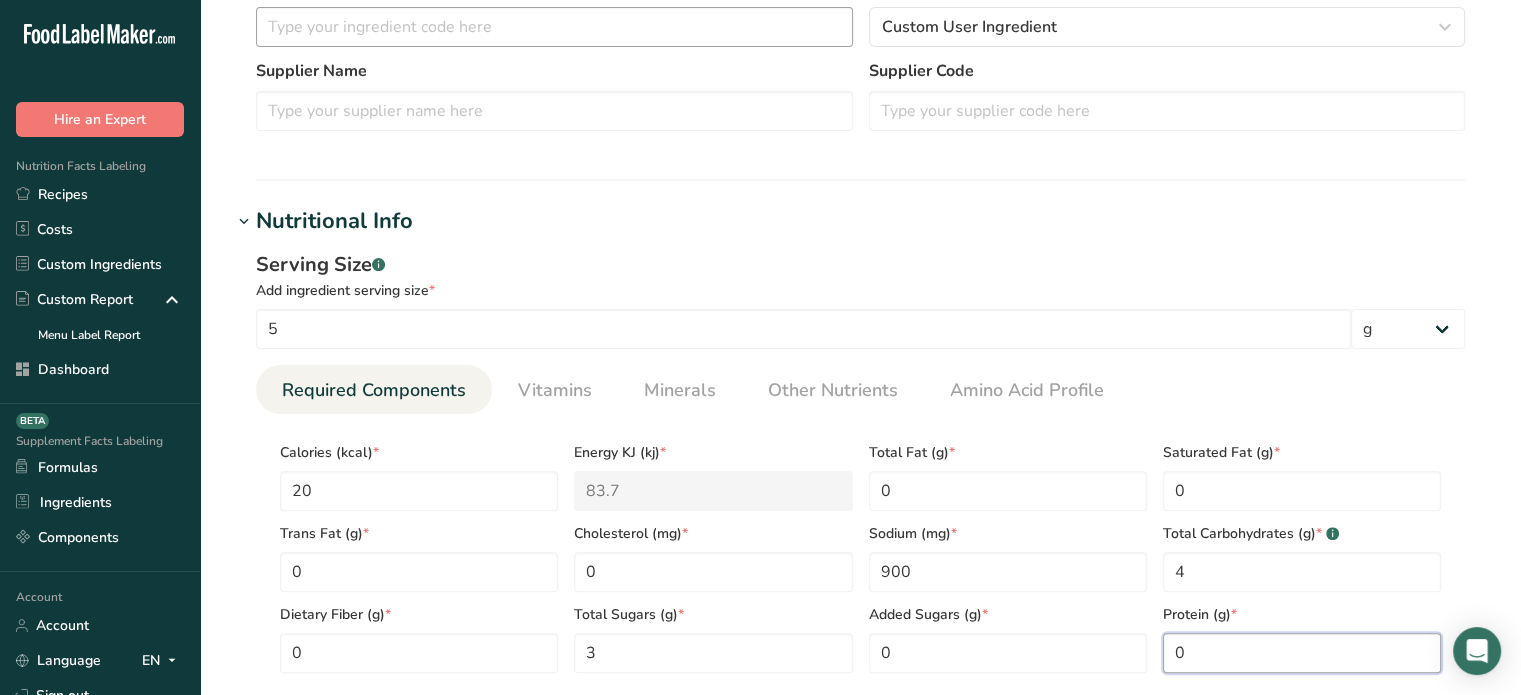 type 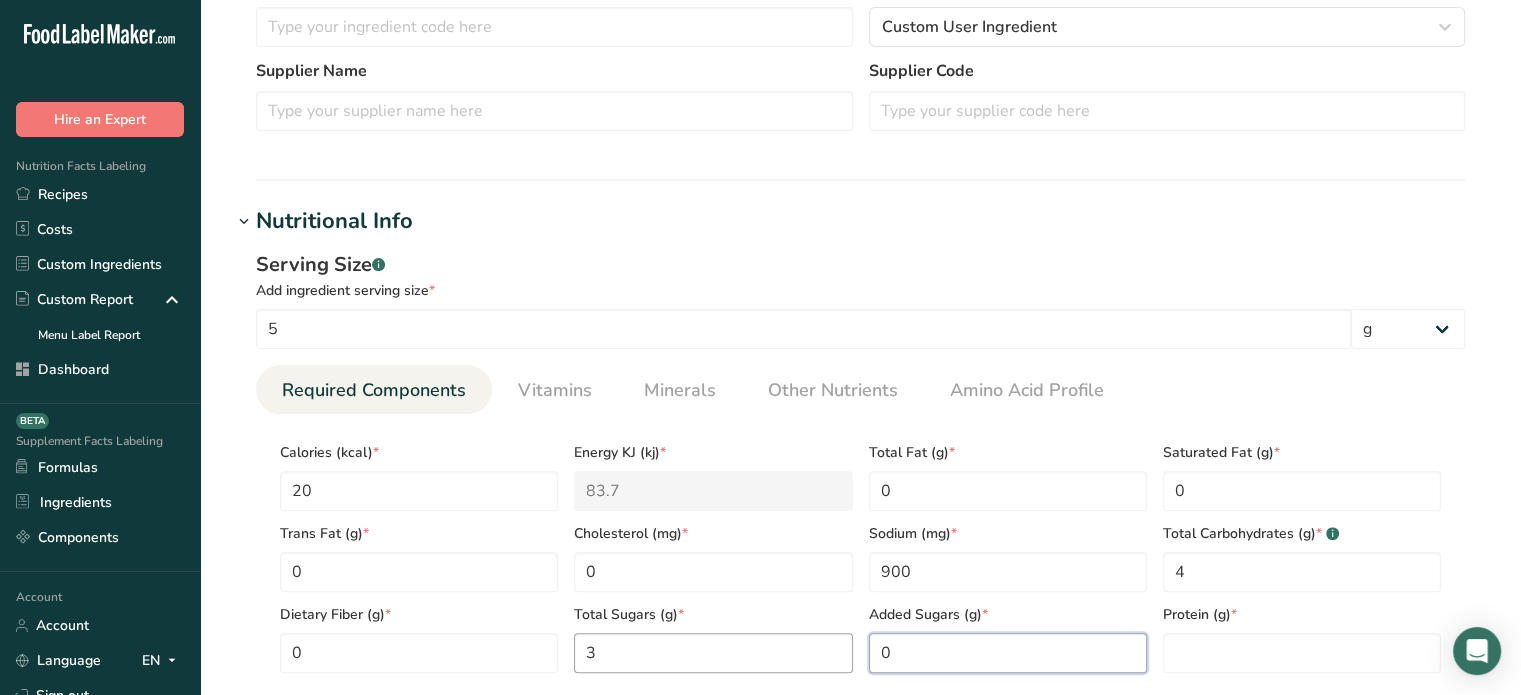 drag, startPoint x: 903, startPoint y: 655, endPoint x: 846, endPoint y: 652, distance: 57.07889 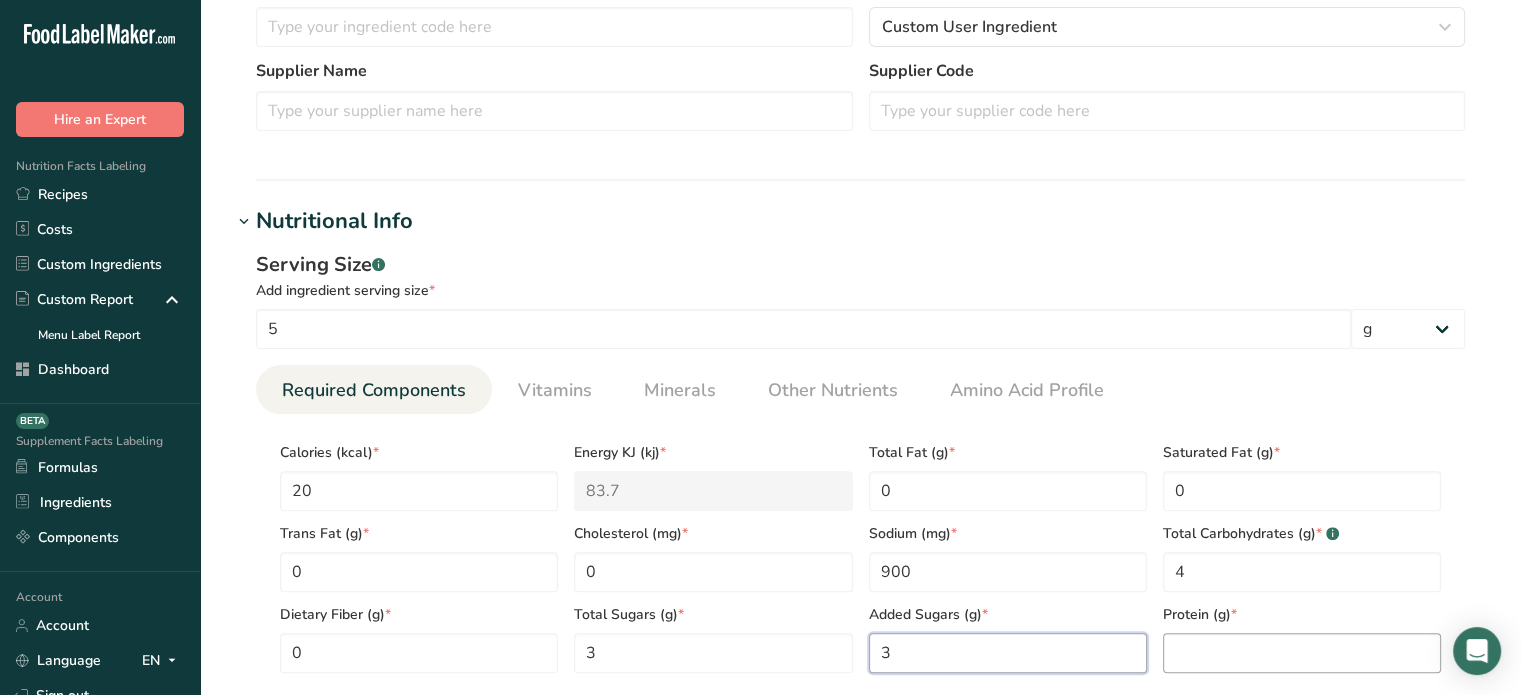 type on "3" 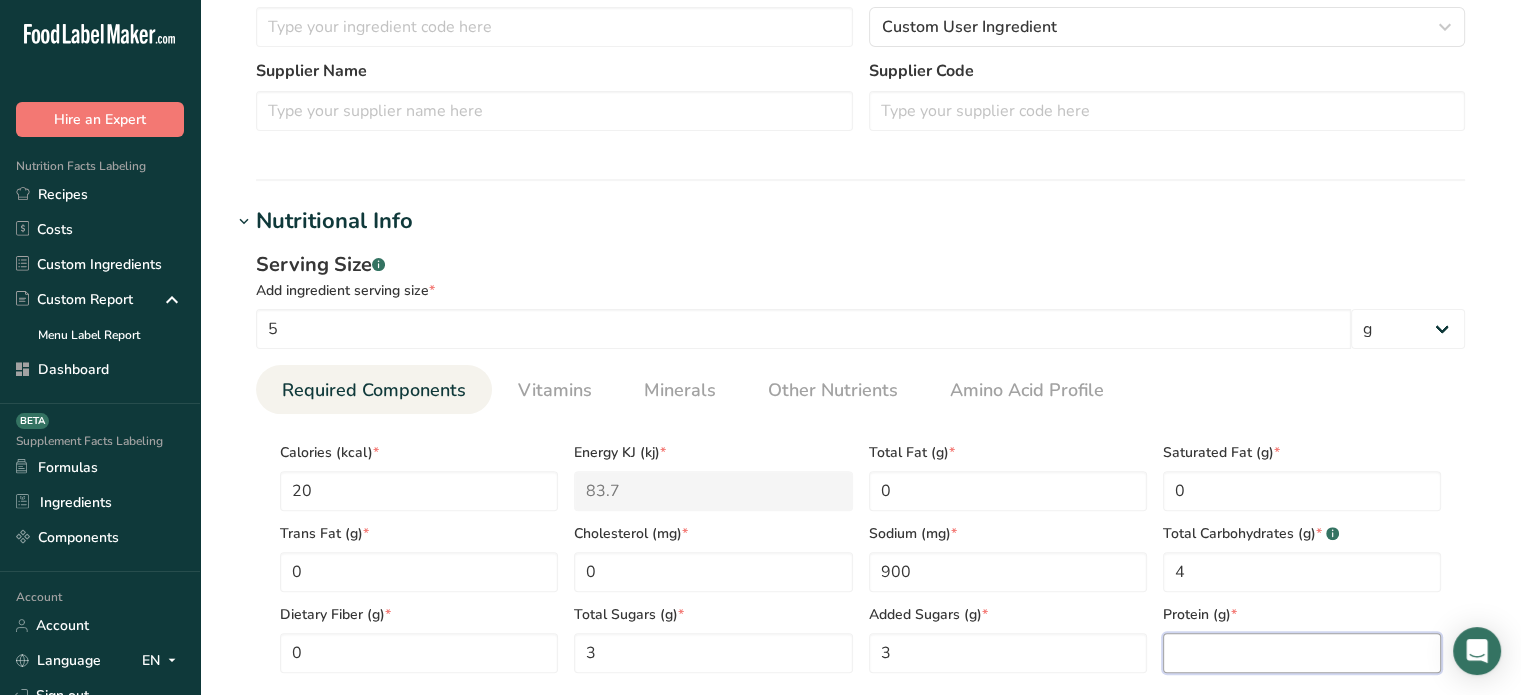 click at bounding box center [1302, 653] 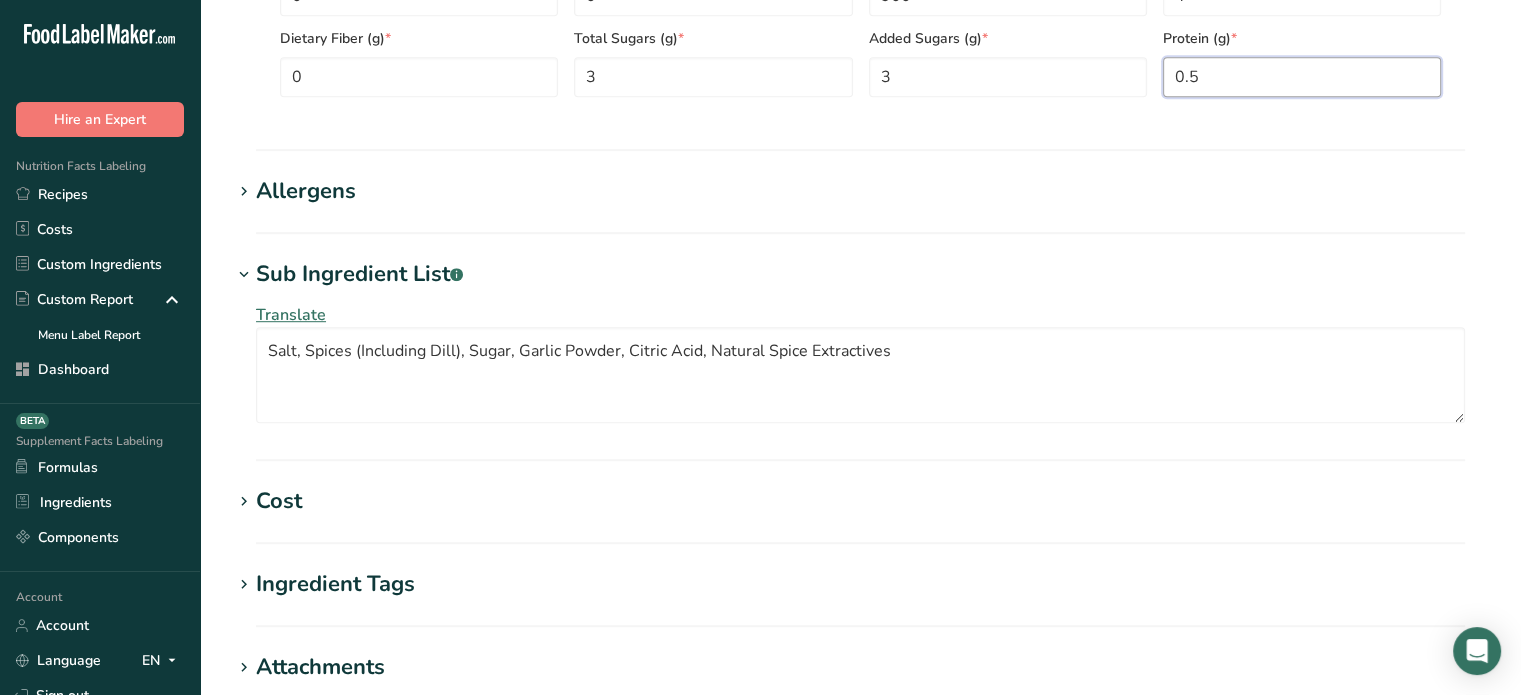 scroll, scrollTop: 1271, scrollLeft: 0, axis: vertical 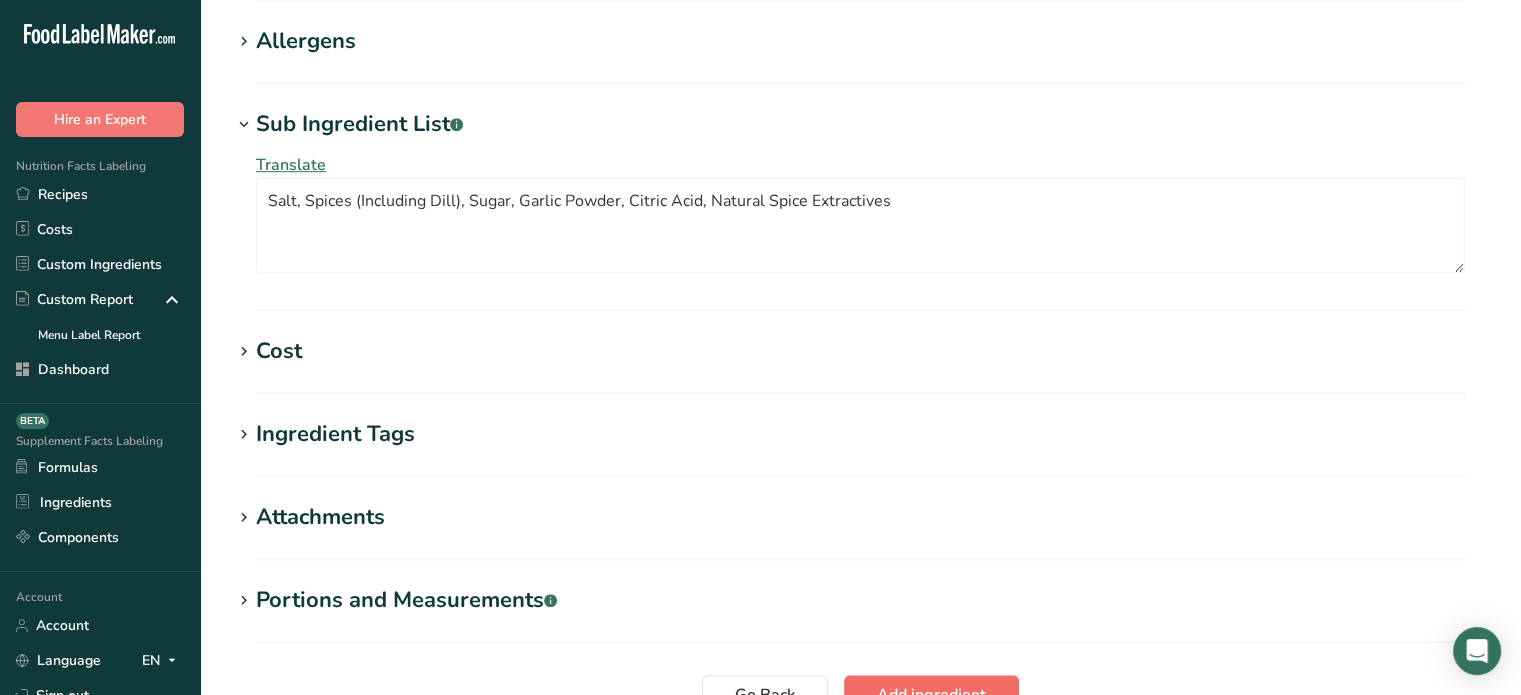 type on "0.5" 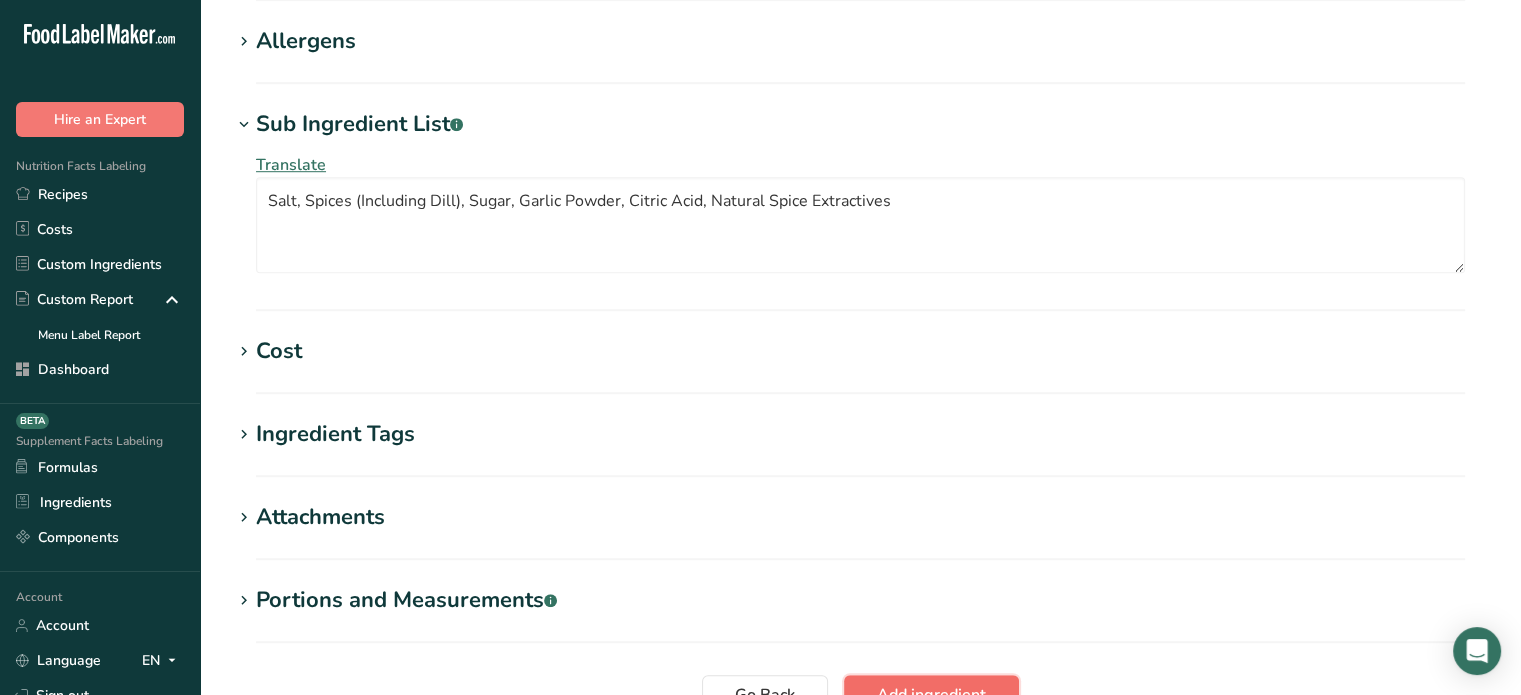 click on "Add ingredient" at bounding box center [931, 695] 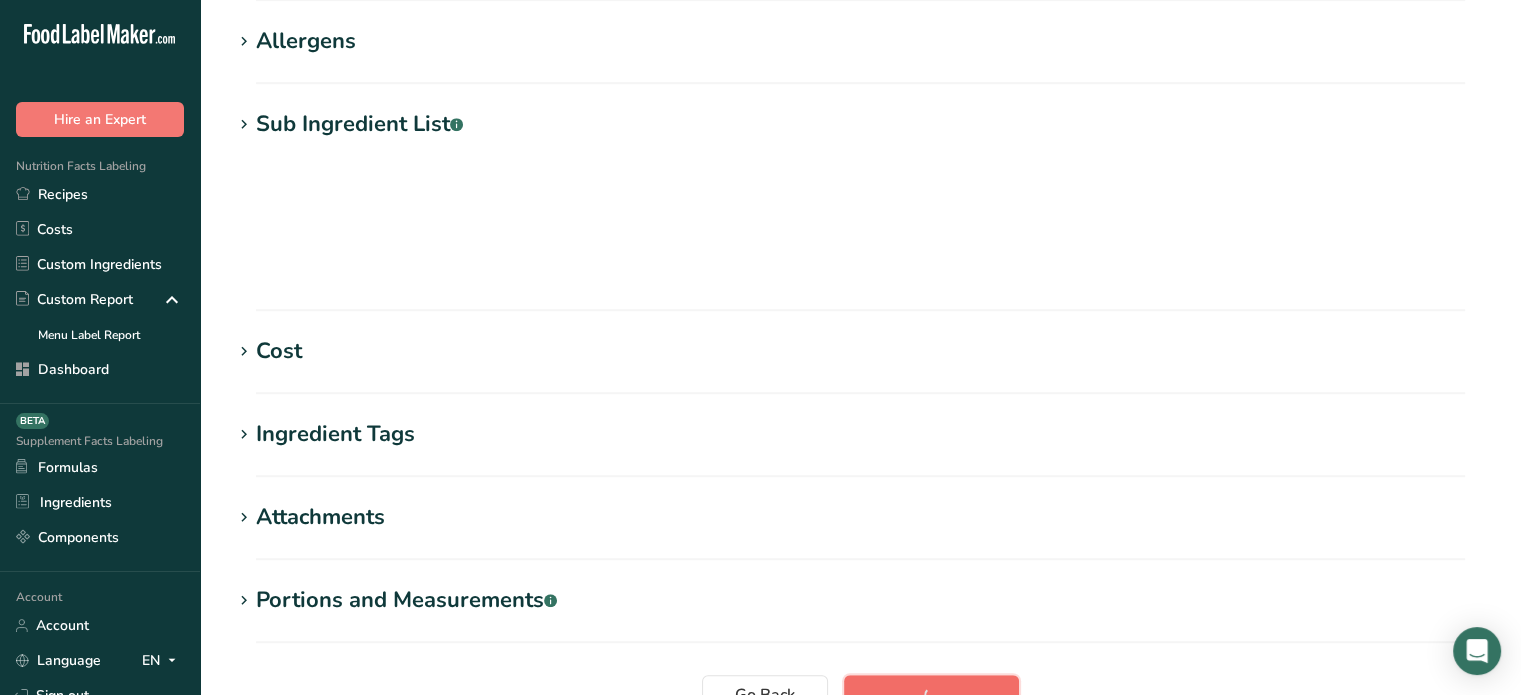 scroll, scrollTop: 333, scrollLeft: 0, axis: vertical 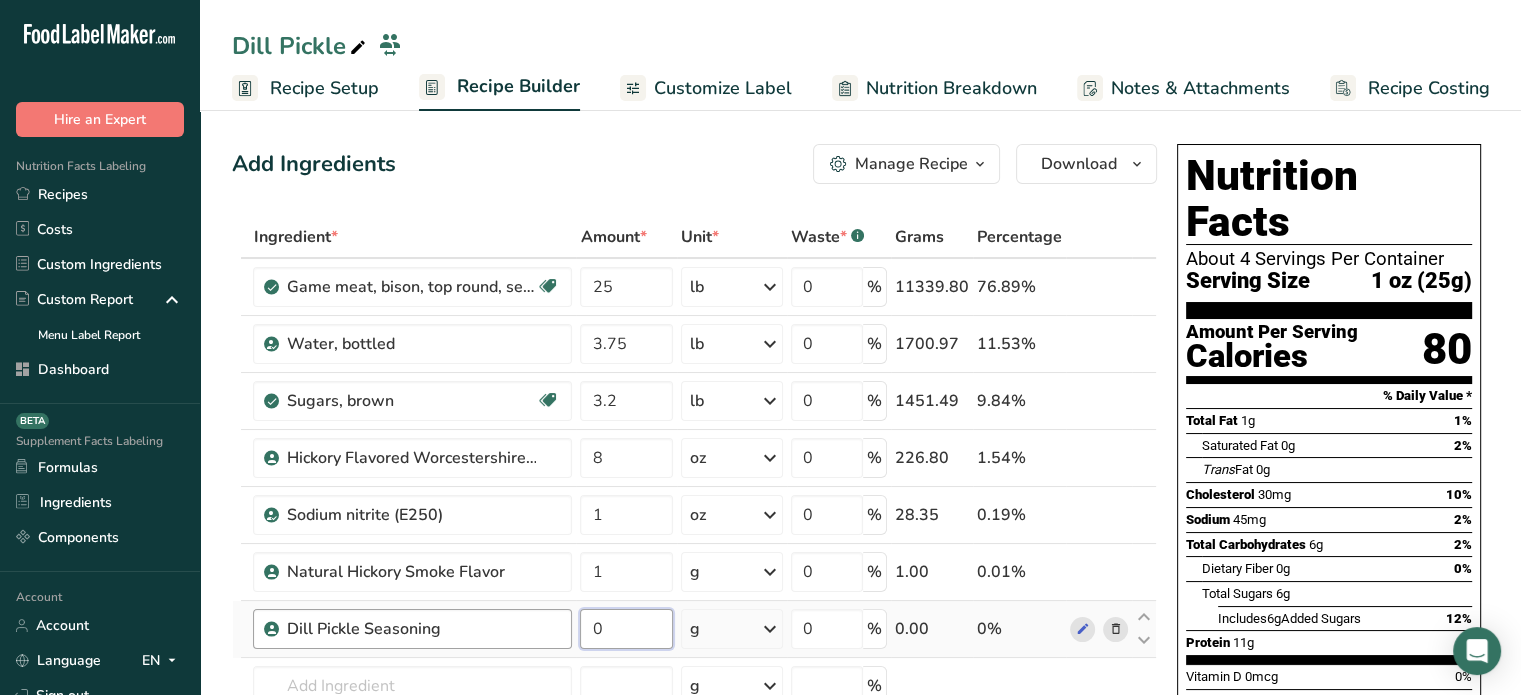 drag, startPoint x: 627, startPoint y: 620, endPoint x: 564, endPoint y: 616, distance: 63.126858 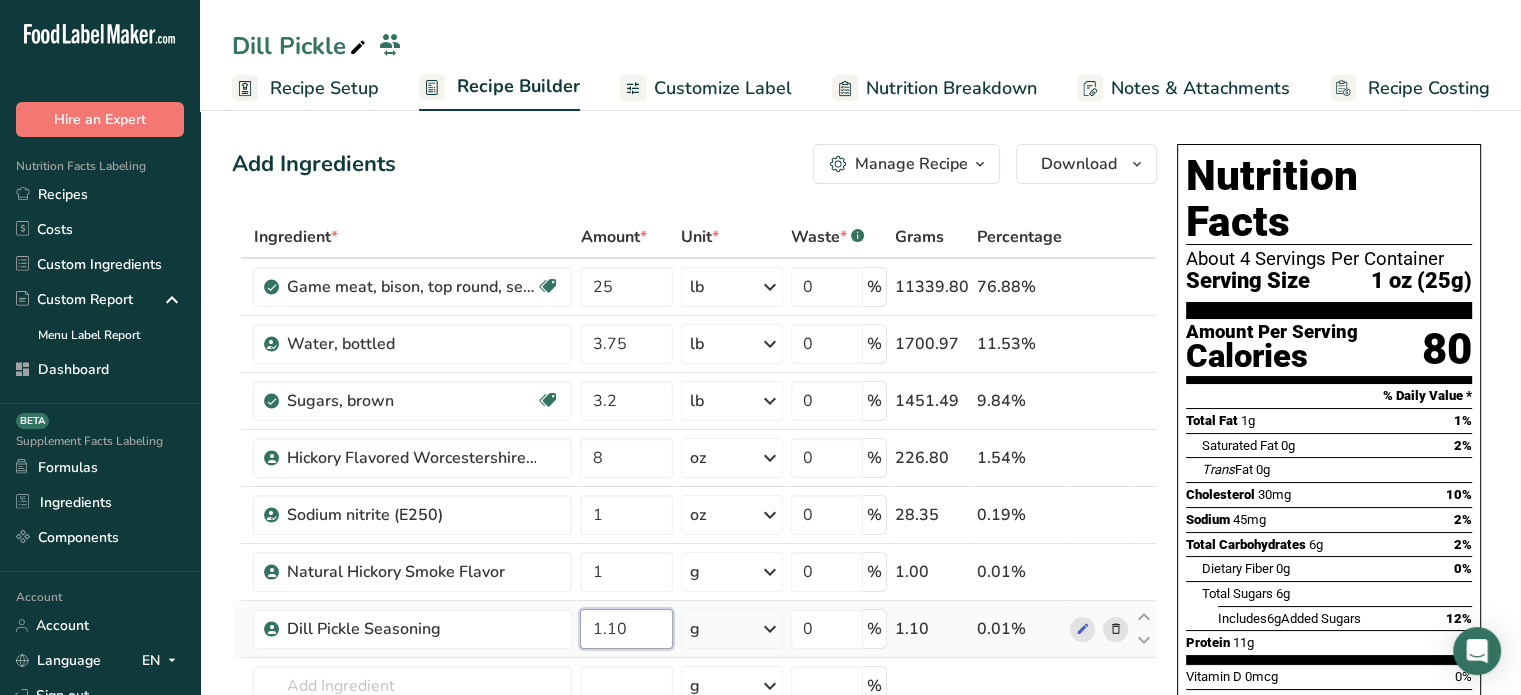type on "1.10" 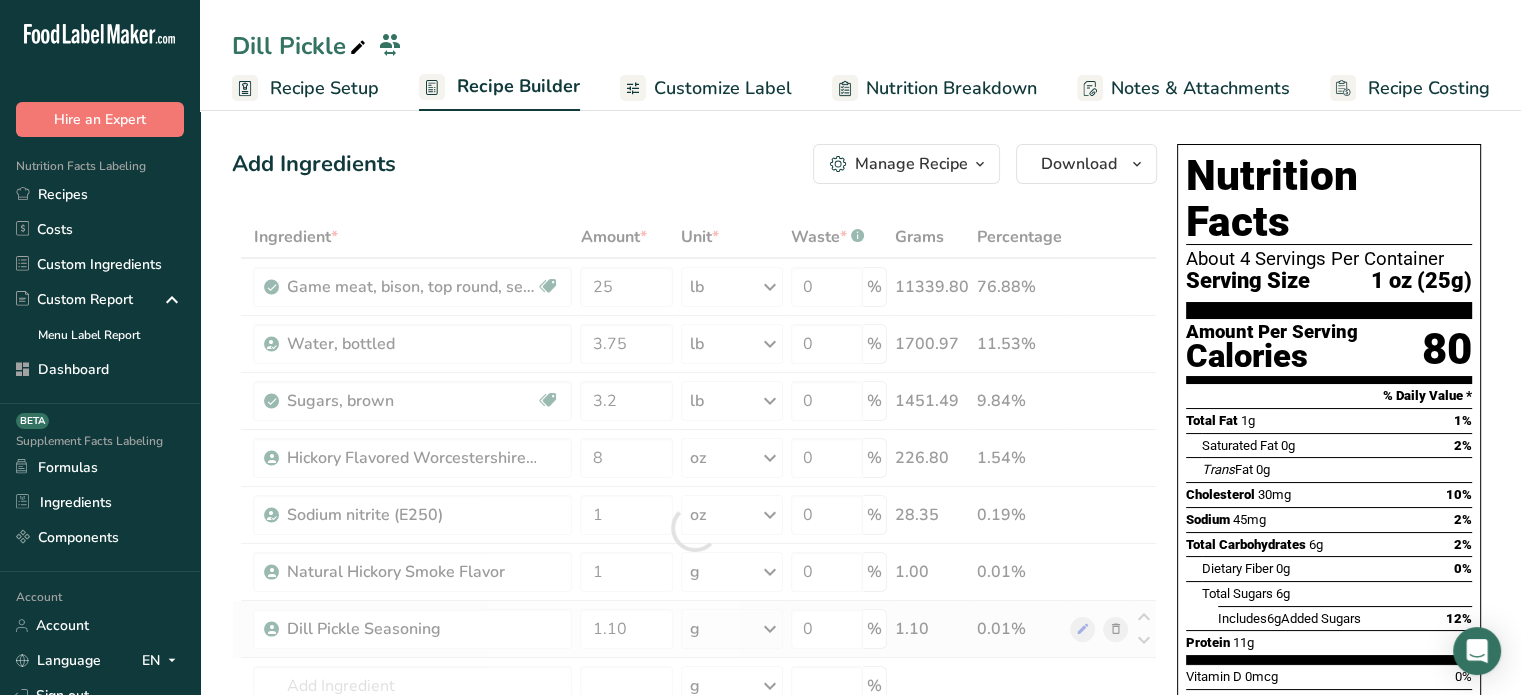 click on "Ingredient *
Amount *
Unit *
Waste *   .a-a{fill:#347362;}.b-a{fill:#fff;}          Grams
Percentage
Game meat, bison, top round, separable lean only, 1" steak, raw
Dairy free
Gluten free
Soy free
25
lb
Portions
1 serving ( 3 oz )
1 steak
Weight Units
g
kg
mg
See more
Volume Units
l
Volume units require a density conversion. If you know your ingredient's density enter it below. Otherwise, click on "RIA" our AI Regulatory bot - she will be able to help you
lb/ft3
g/cm3
Confirm
mL
lb/ft3" at bounding box center (694, 528) 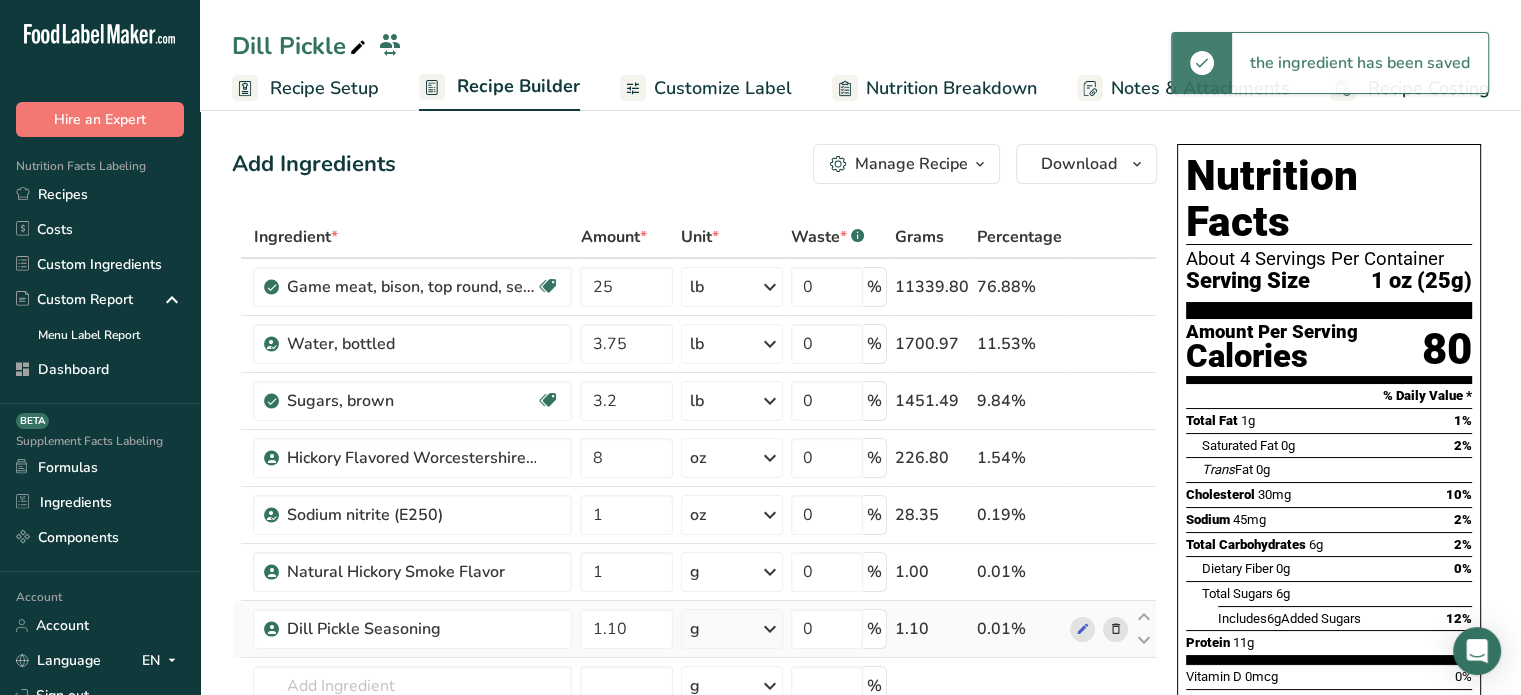 click at bounding box center (770, 629) 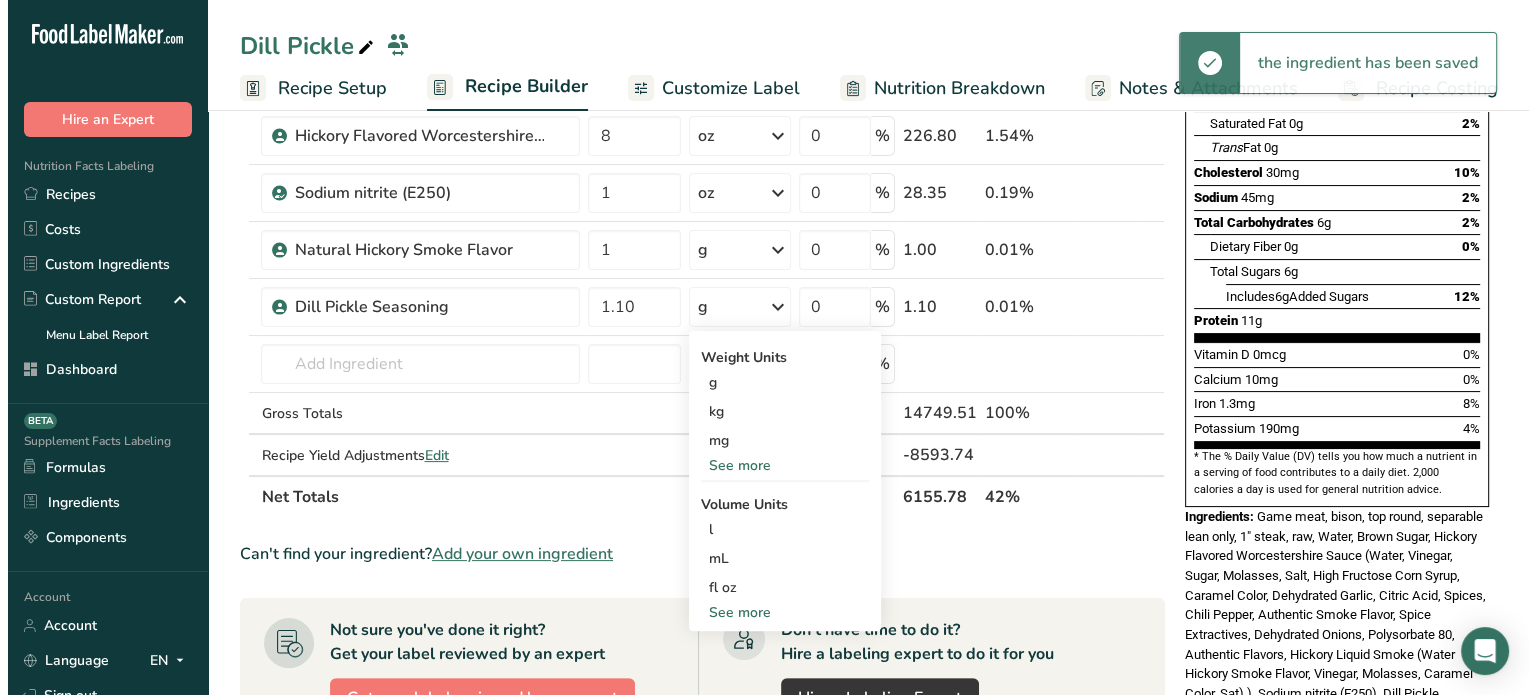 scroll, scrollTop: 343, scrollLeft: 0, axis: vertical 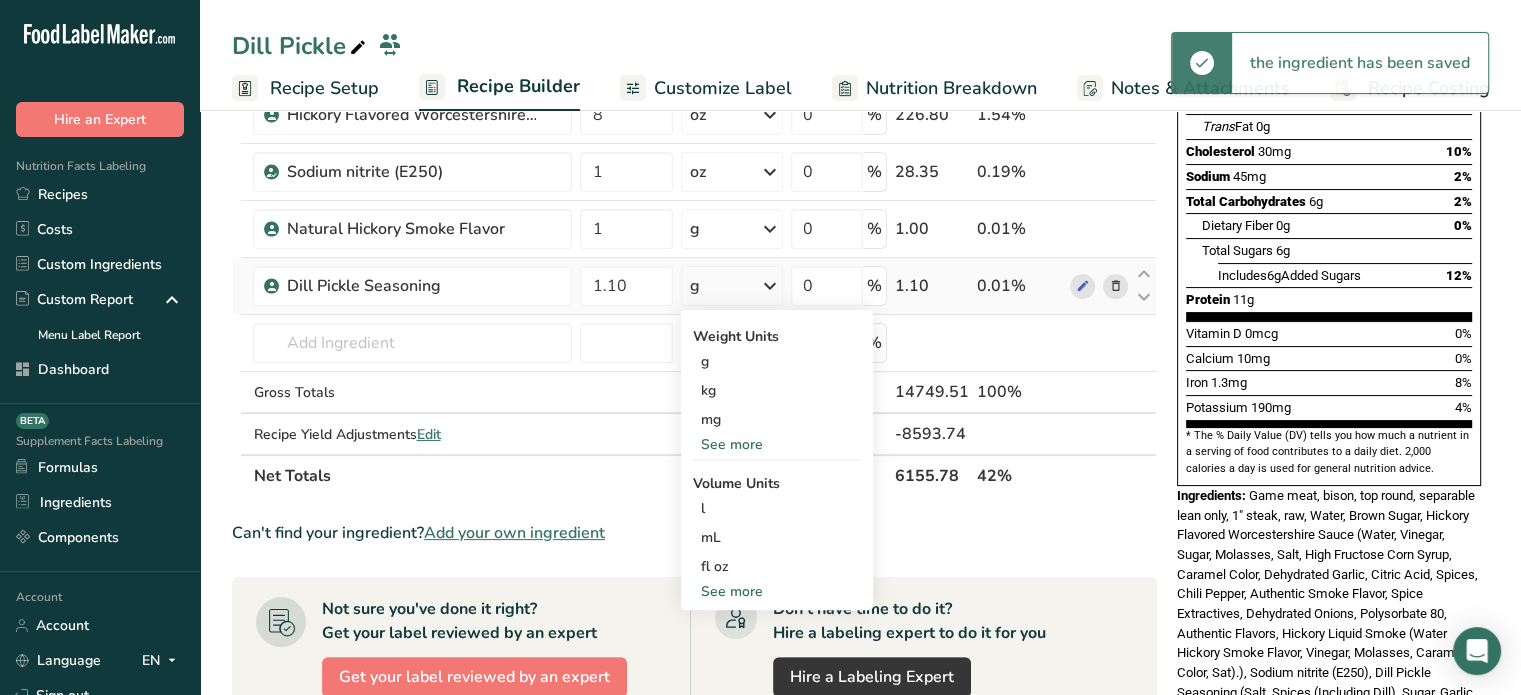 click on "See more" at bounding box center [777, 444] 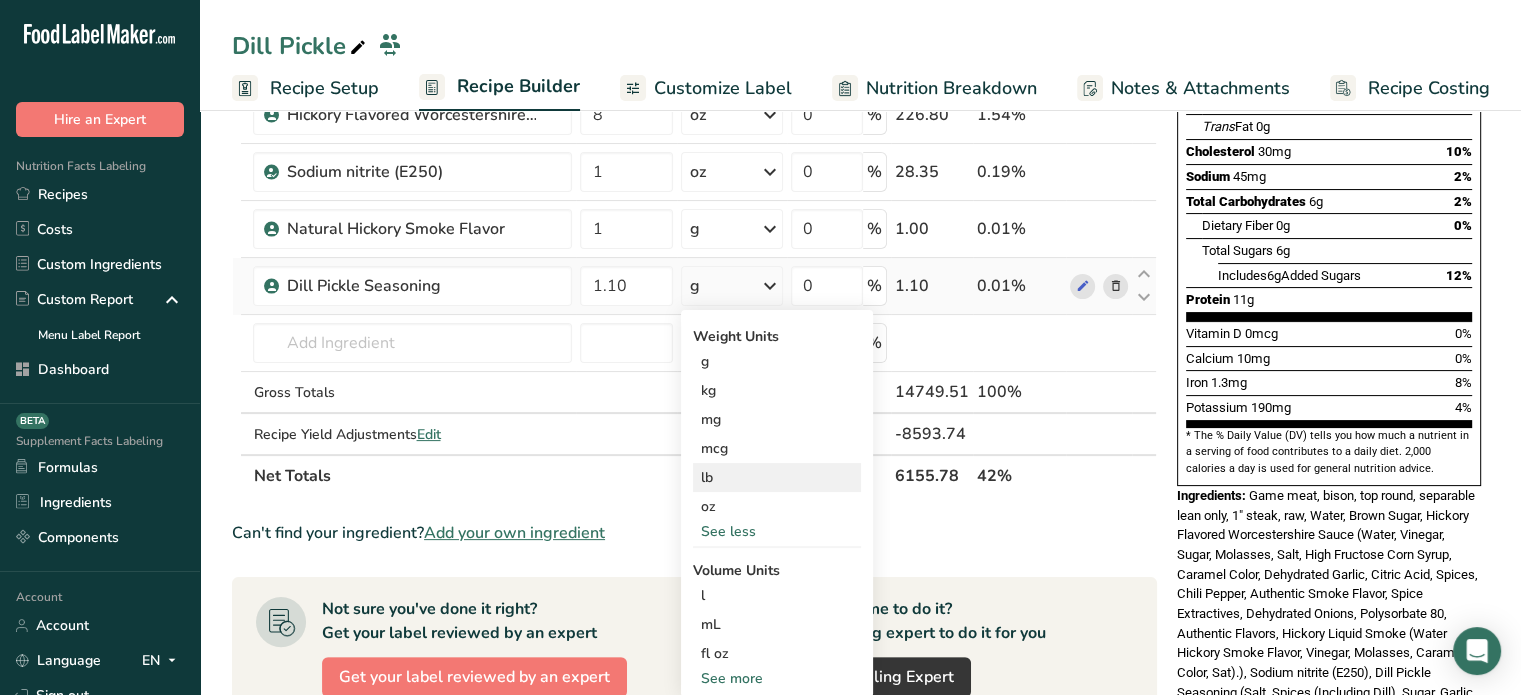 click on "lb" at bounding box center [777, 477] 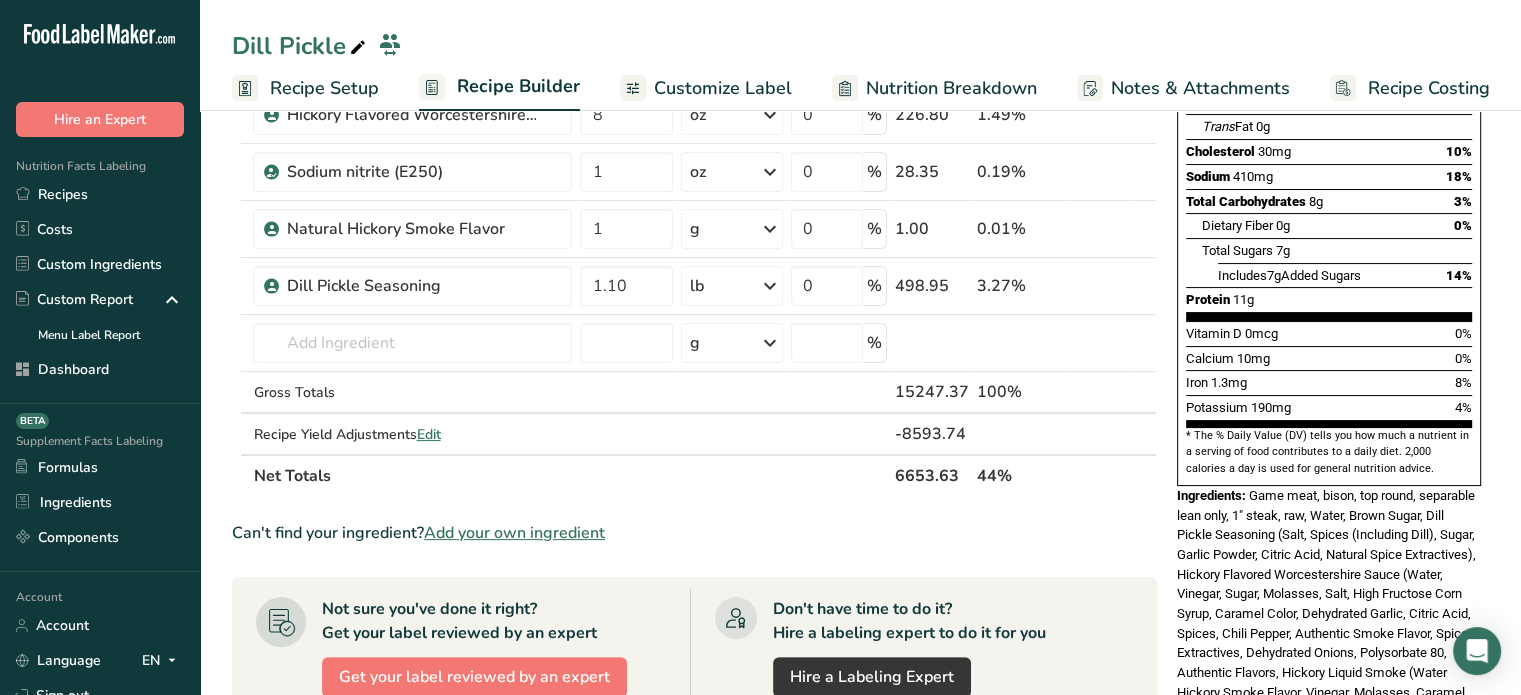 click on "6653.63" at bounding box center (932, 475) 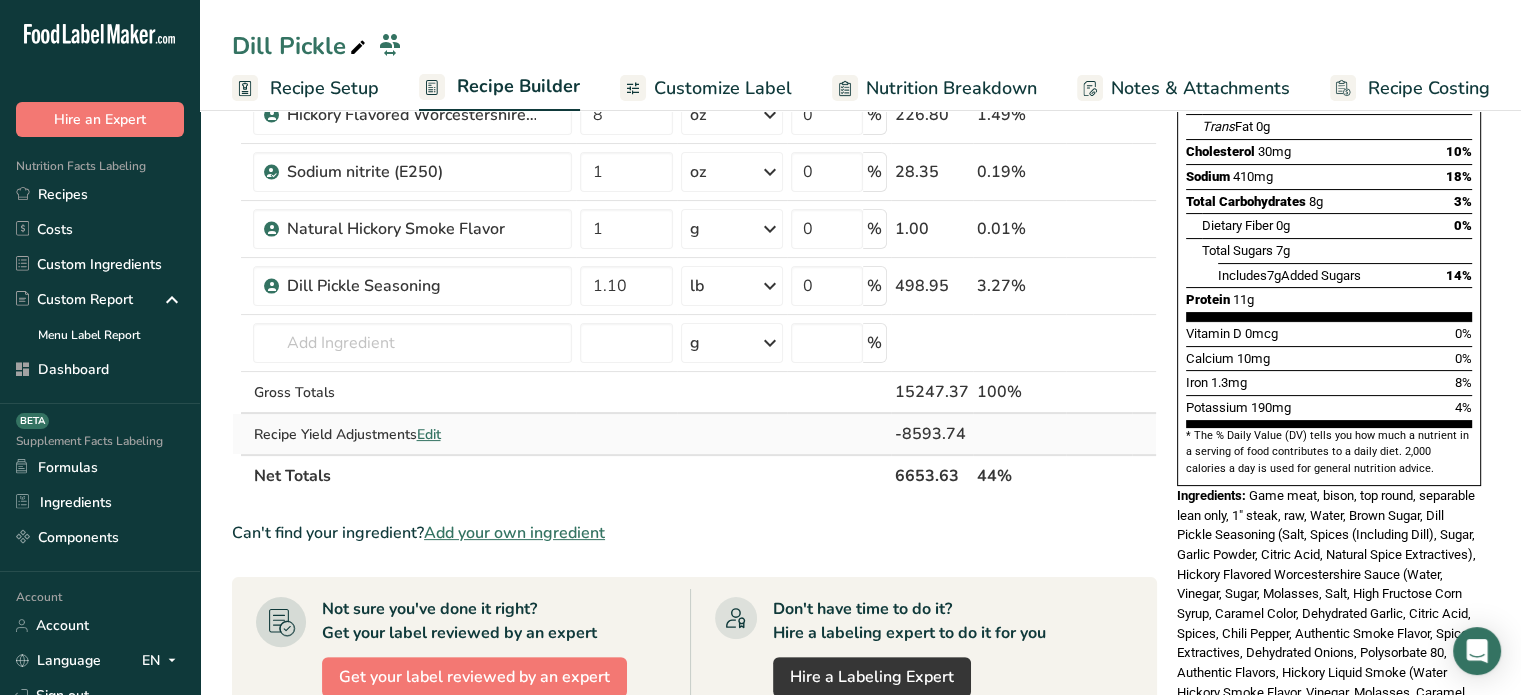 click on "Edit" at bounding box center (428, 434) 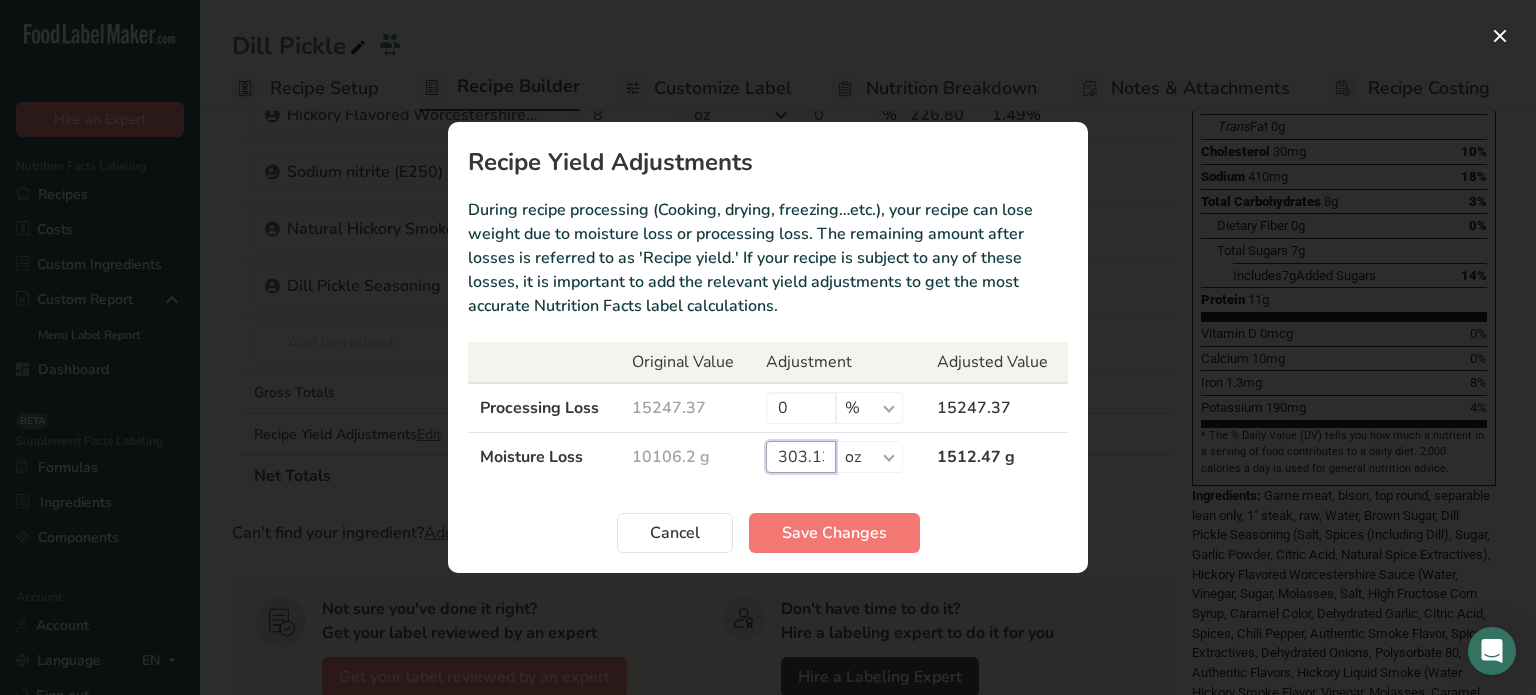 click on "303.13" at bounding box center (801, 457) 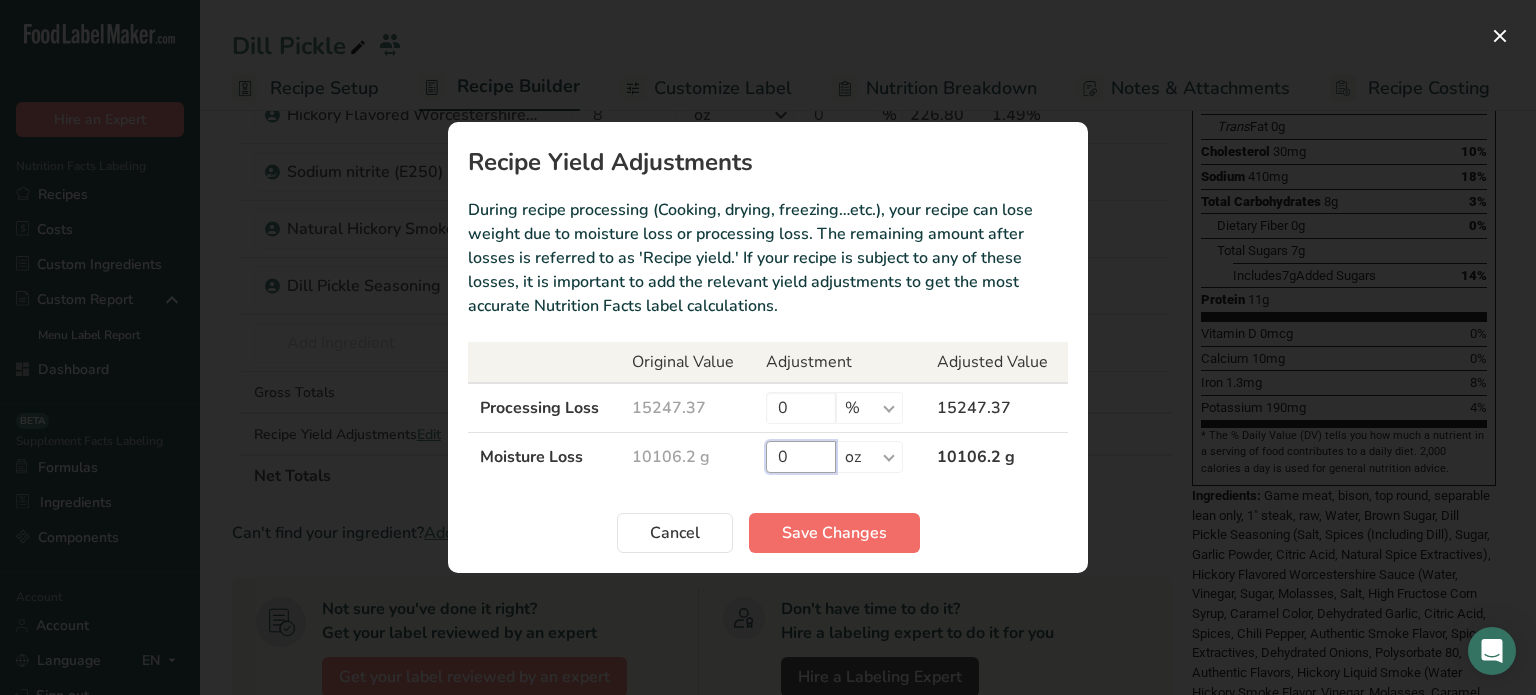 type on "0" 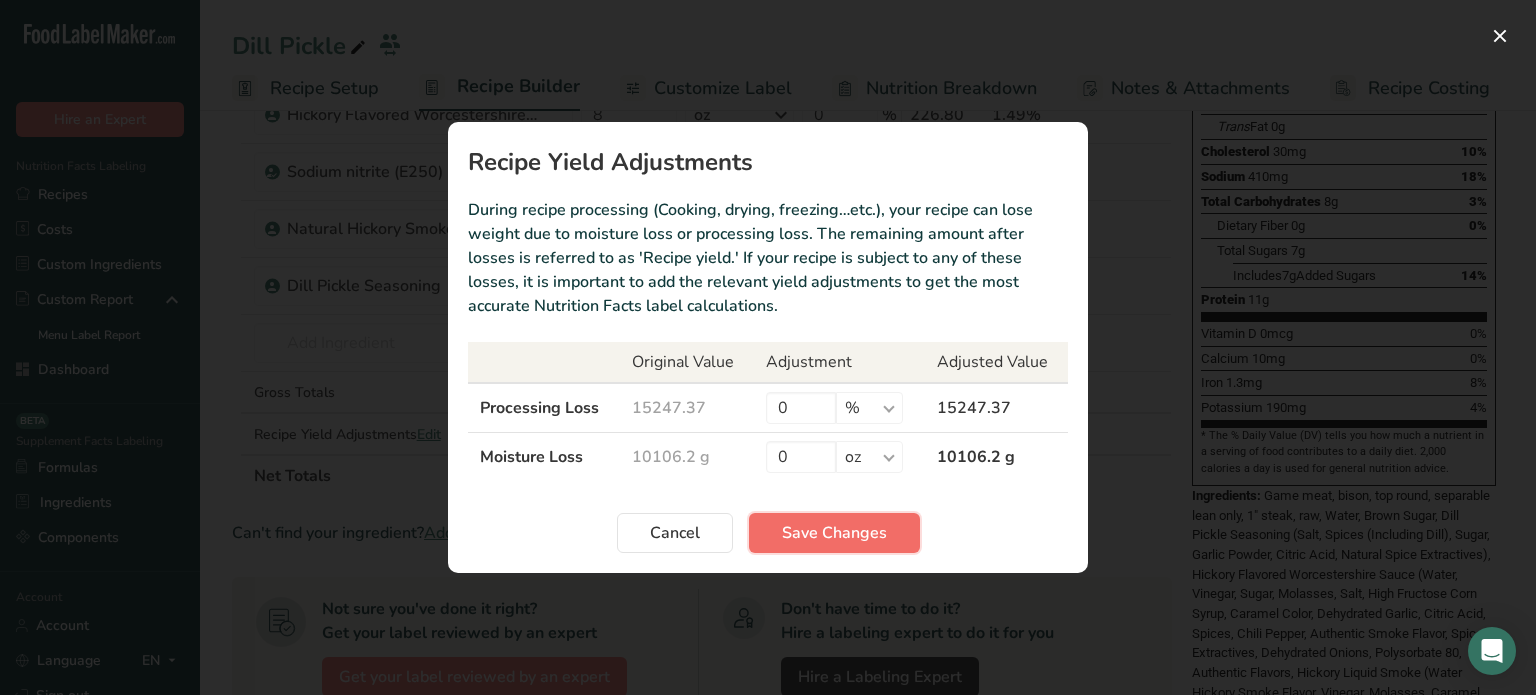 click on "Save Changes" at bounding box center (834, 533) 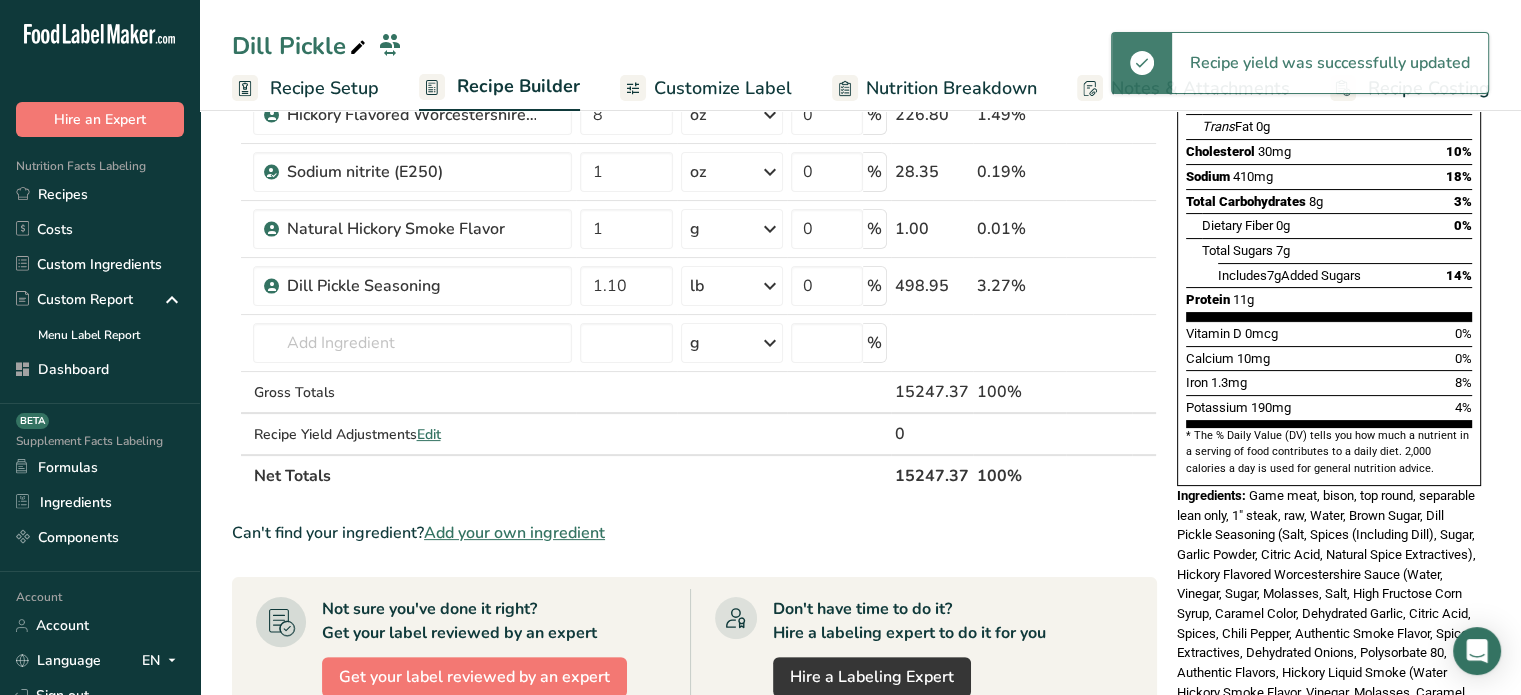 click on "15247.37" at bounding box center (932, 475) 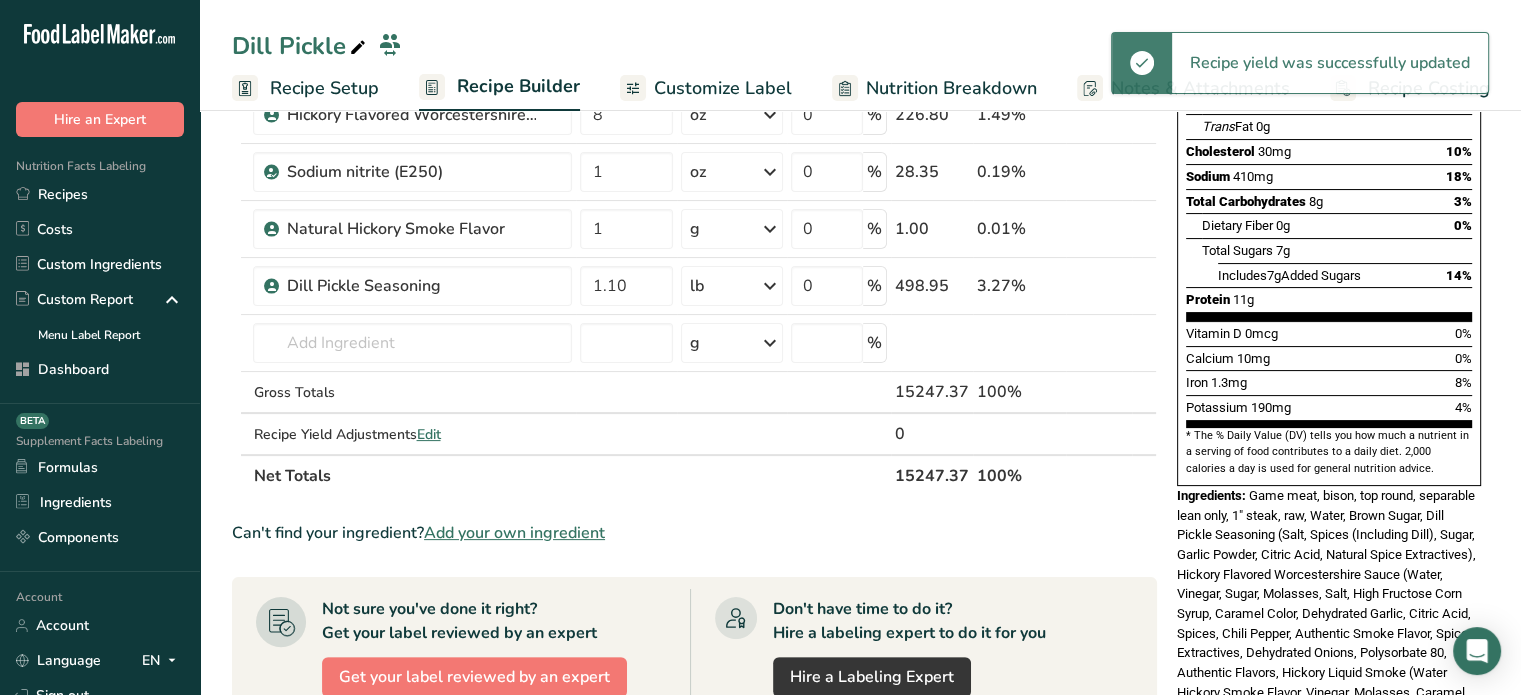click on "15247.37" at bounding box center (932, 475) 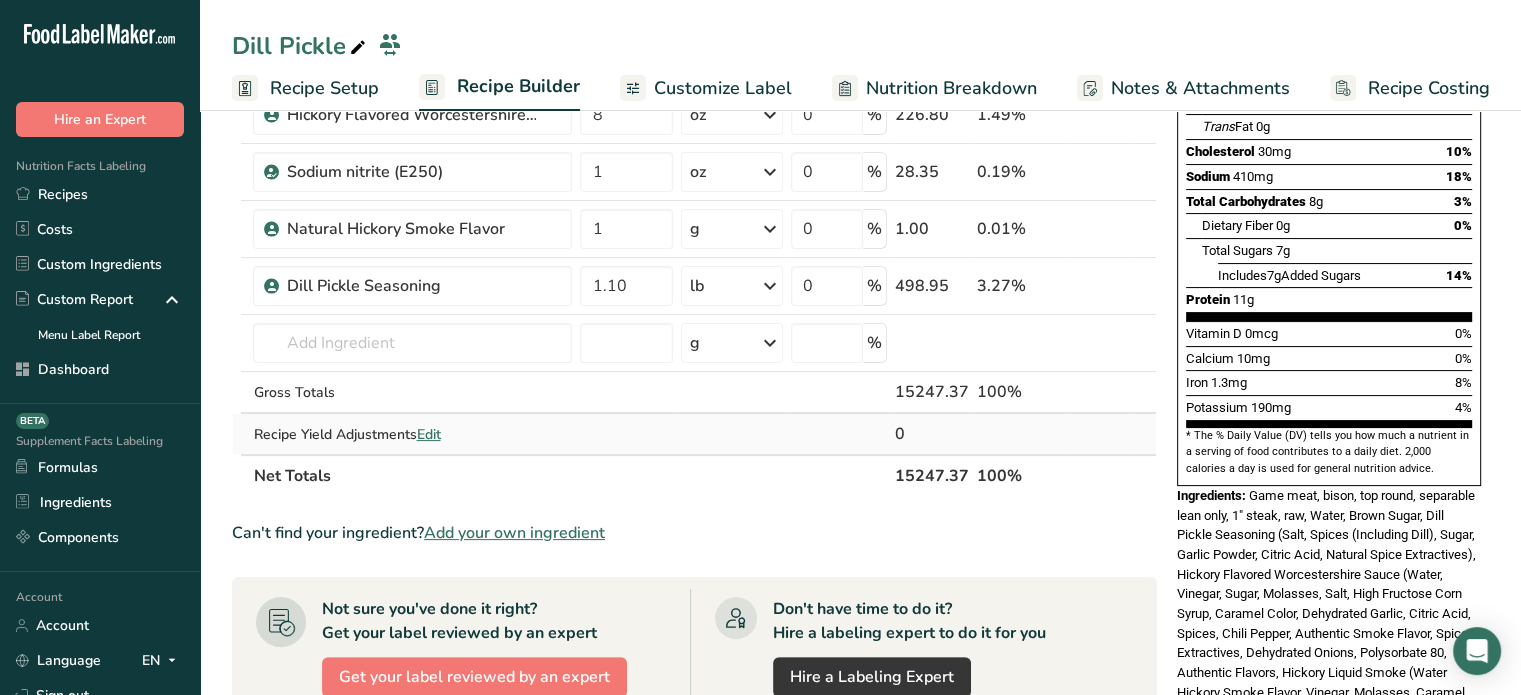 click on "Edit" at bounding box center (428, 434) 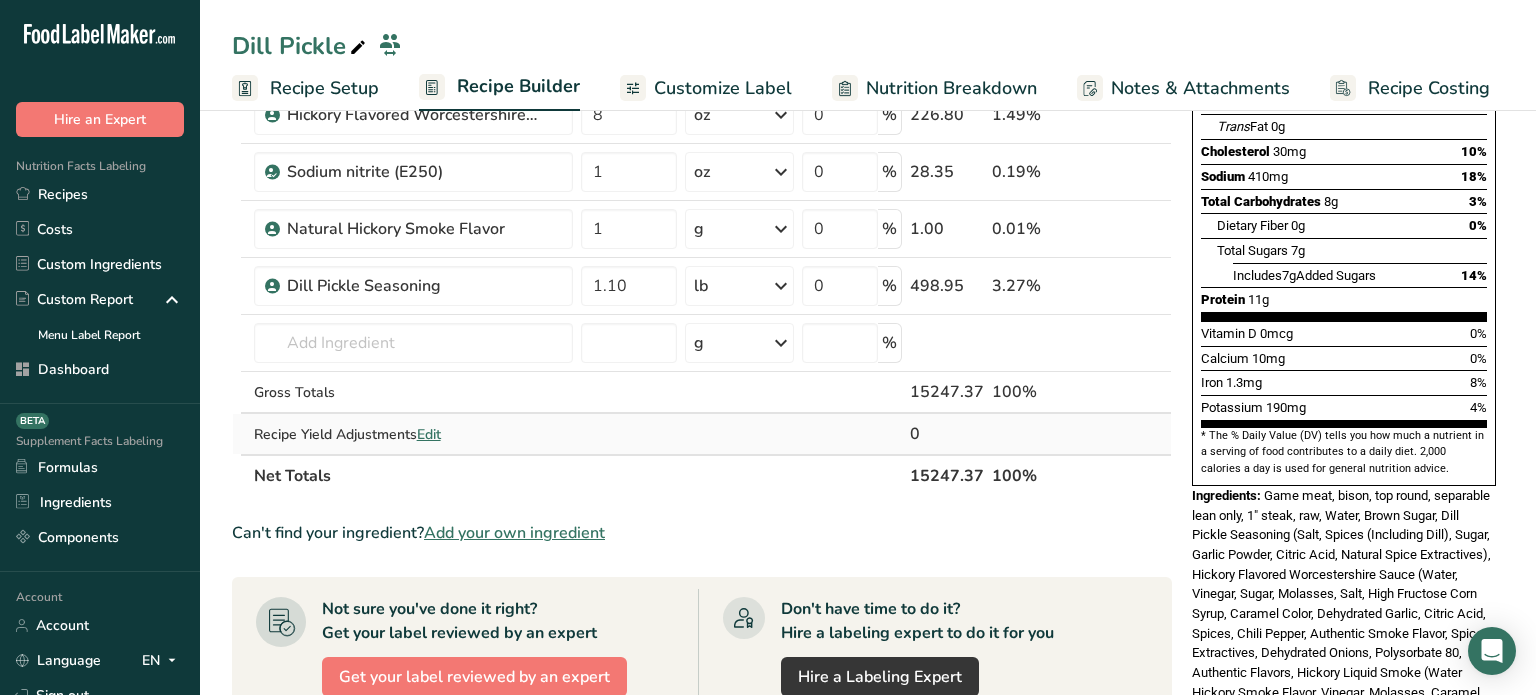 select on "5" 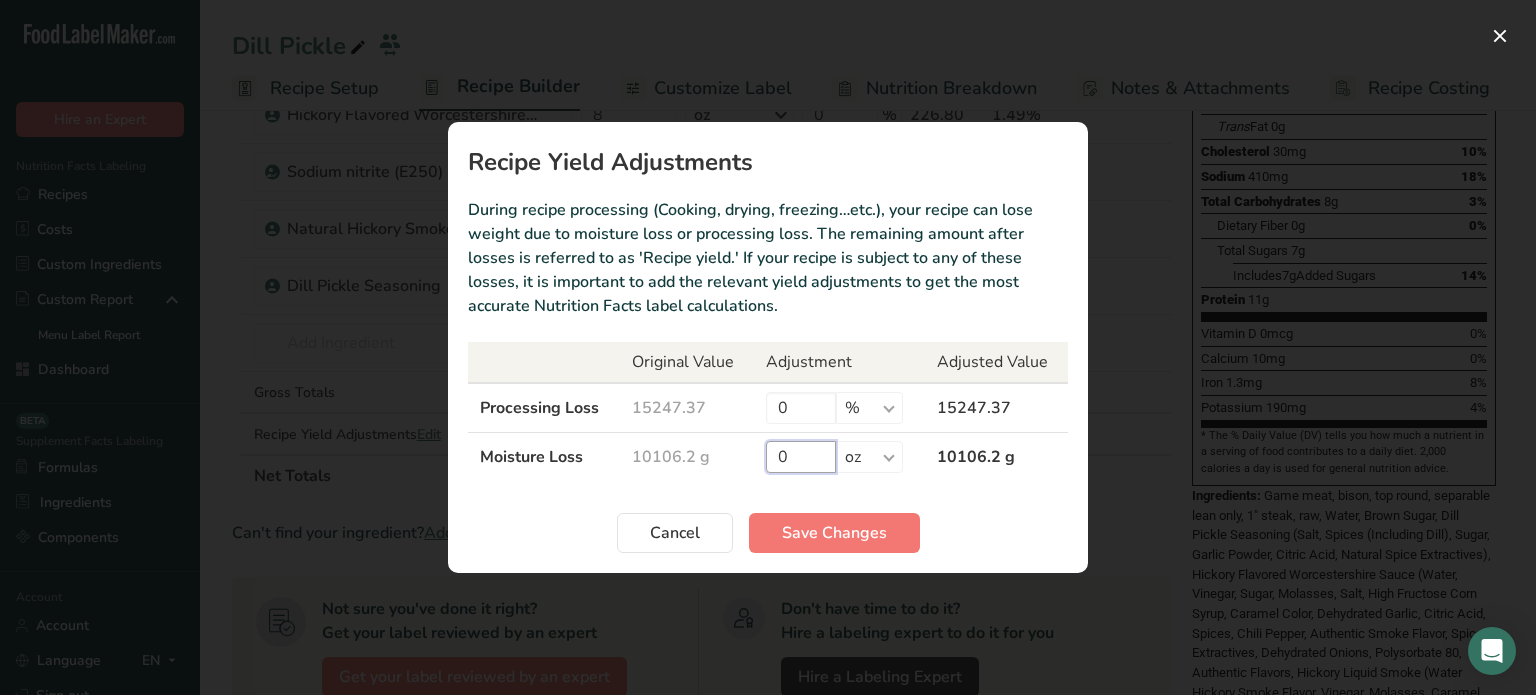 drag, startPoint x: 805, startPoint y: 463, endPoint x: 771, endPoint y: 459, distance: 34.234486 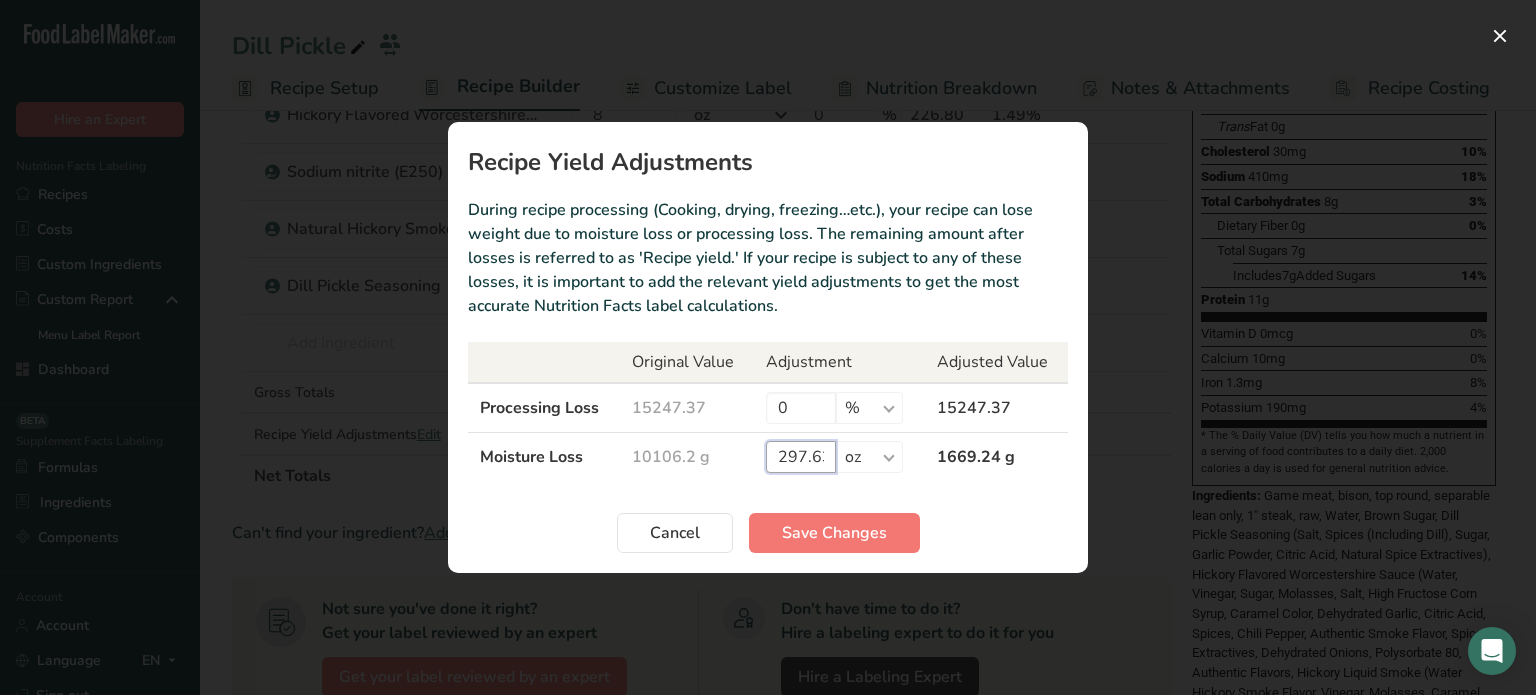 scroll, scrollTop: 0, scrollLeft: 5, axis: horizontal 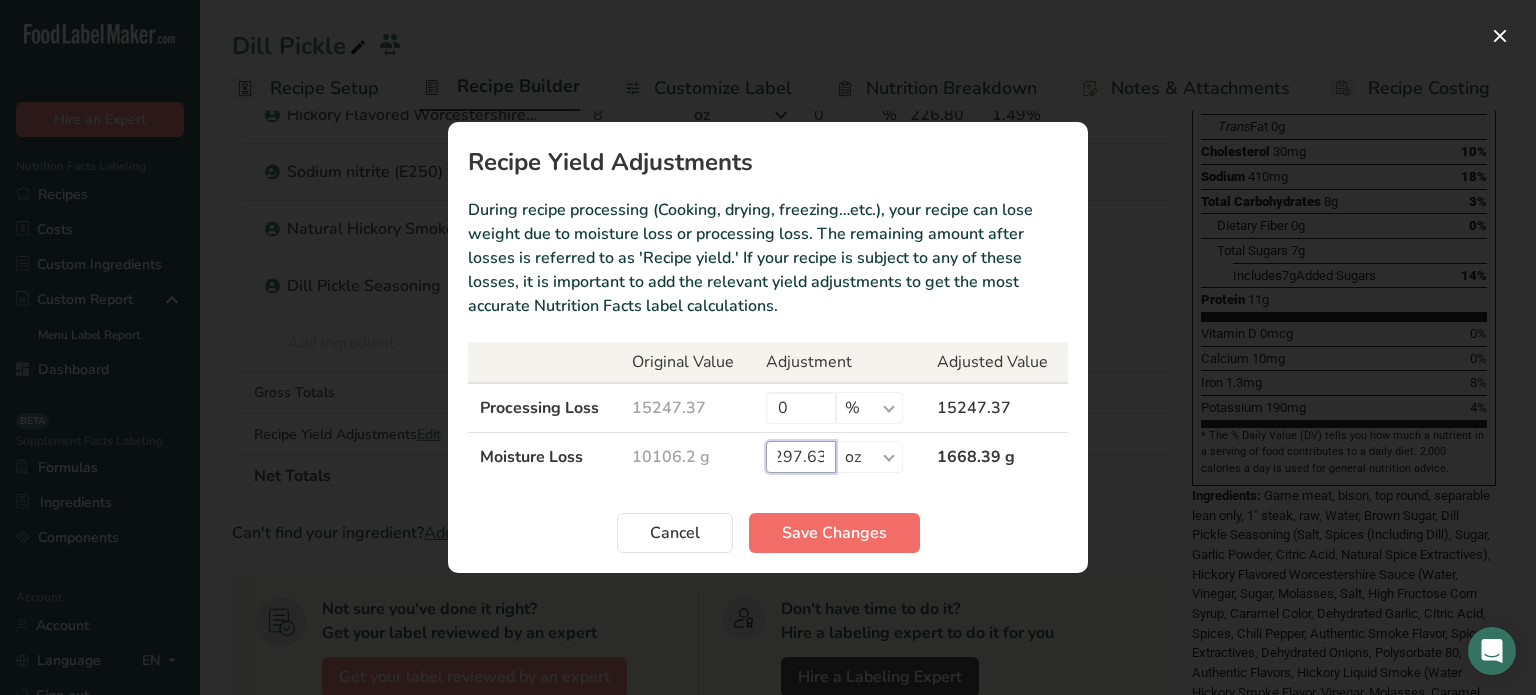 type on "297.63" 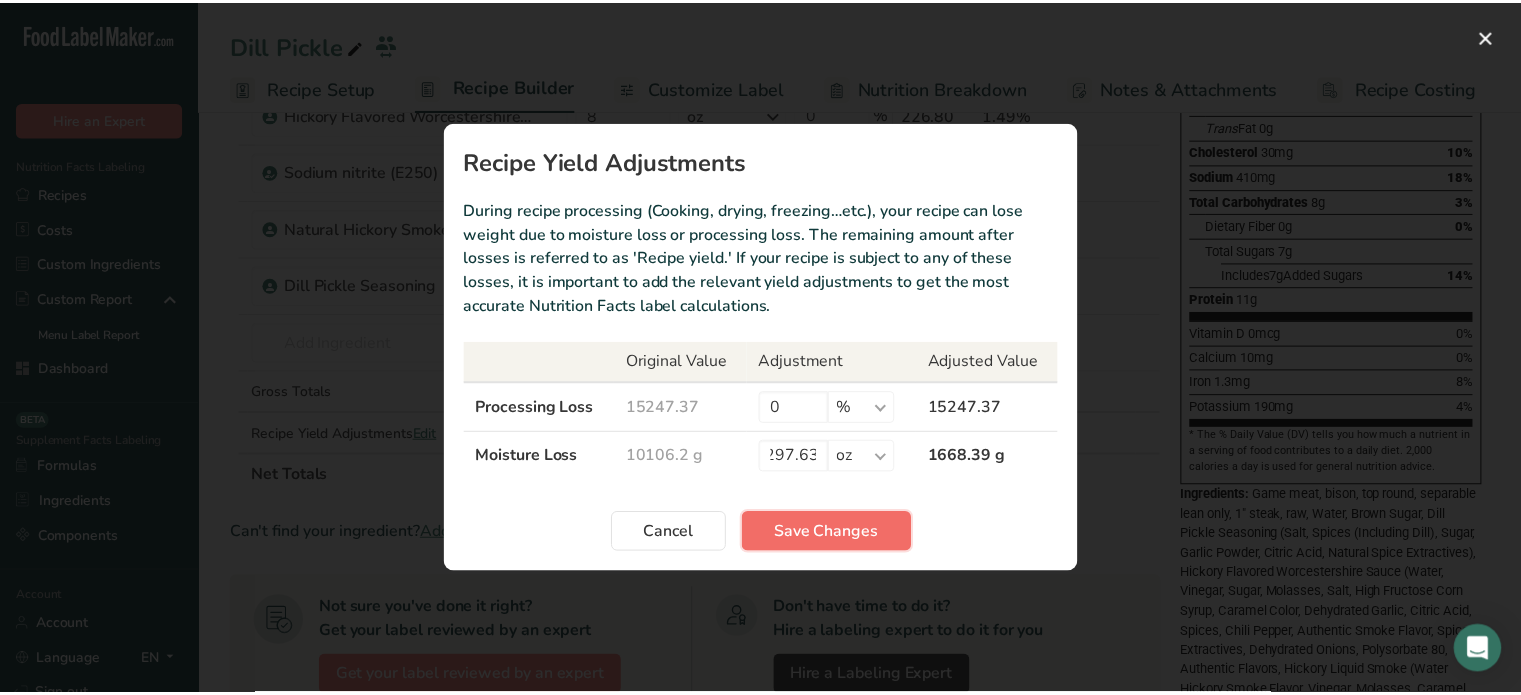 scroll, scrollTop: 0, scrollLeft: 0, axis: both 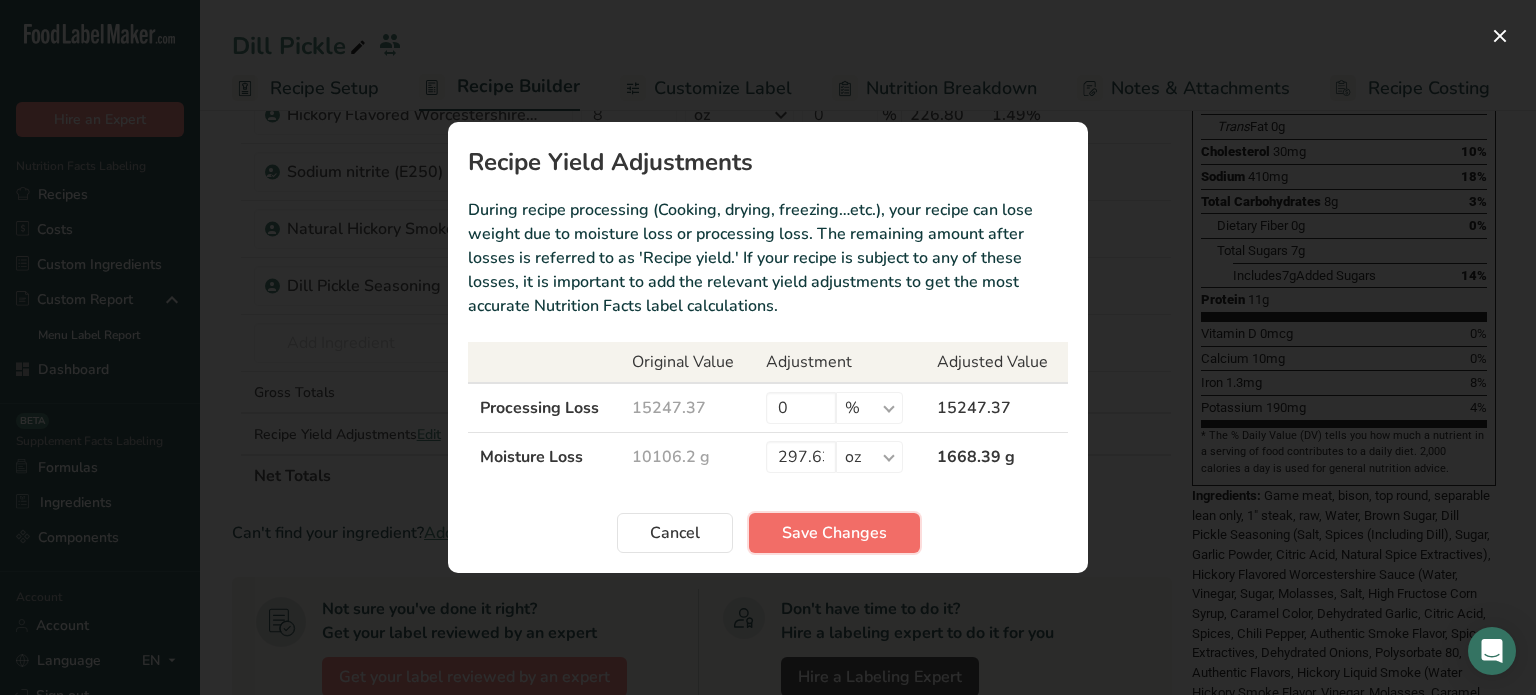 click on "Save Changes" at bounding box center [834, 533] 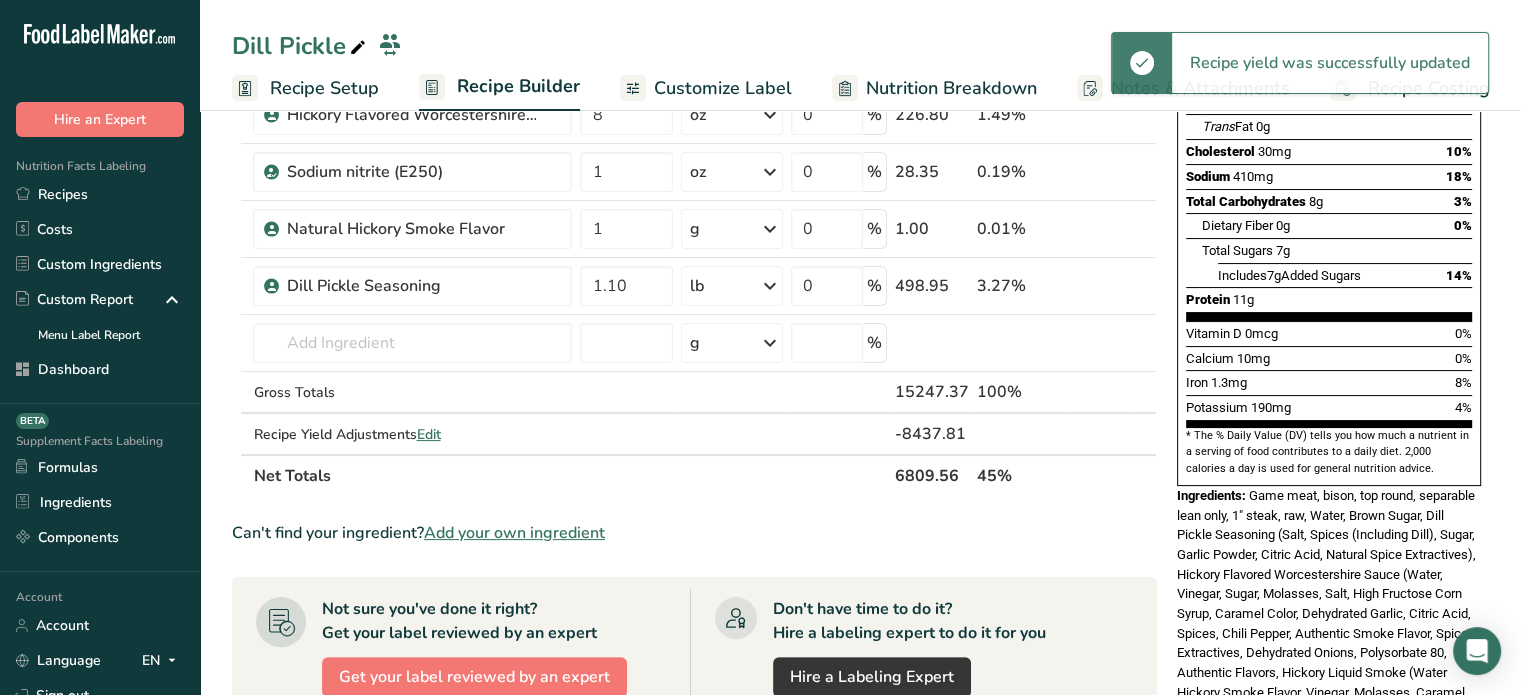 click on "6809.56" at bounding box center [932, 475] 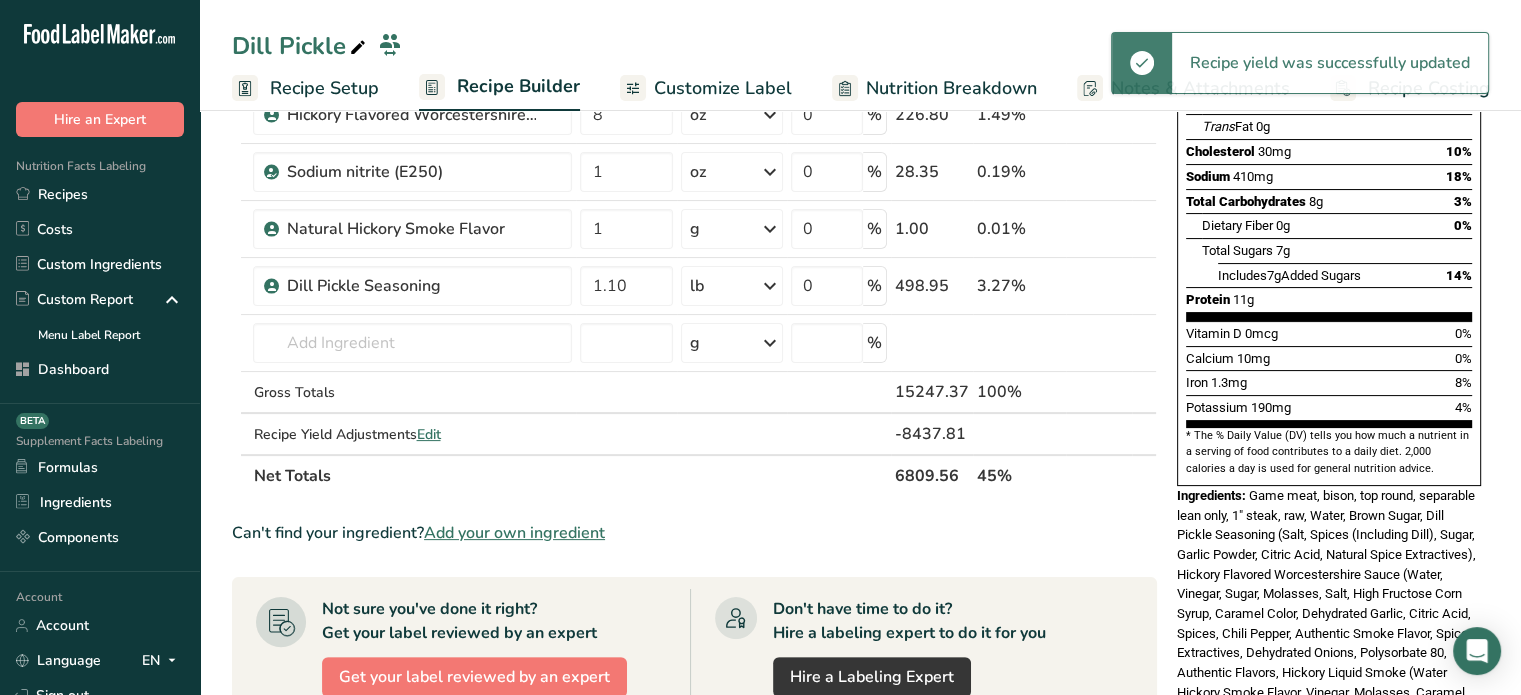 click on "6809.56" at bounding box center (932, 475) 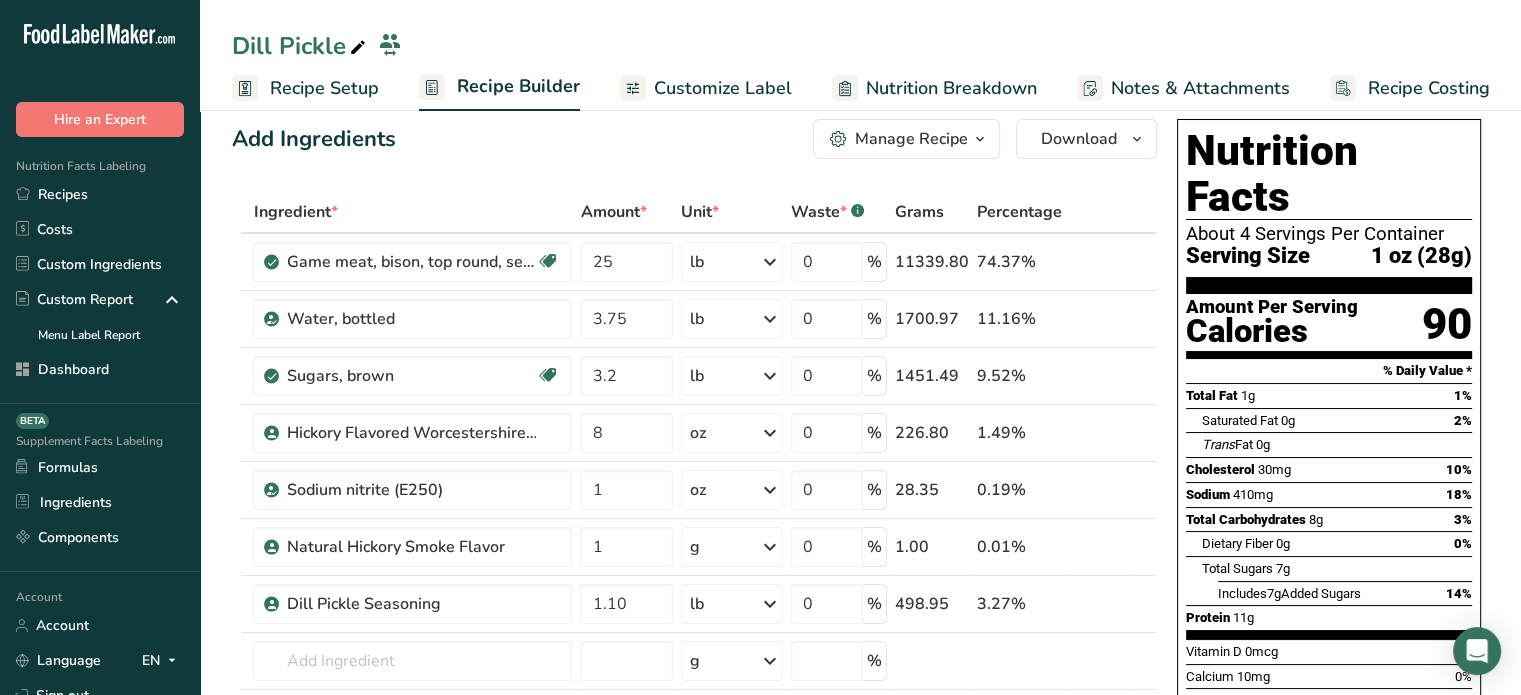 scroll, scrollTop: 0, scrollLeft: 0, axis: both 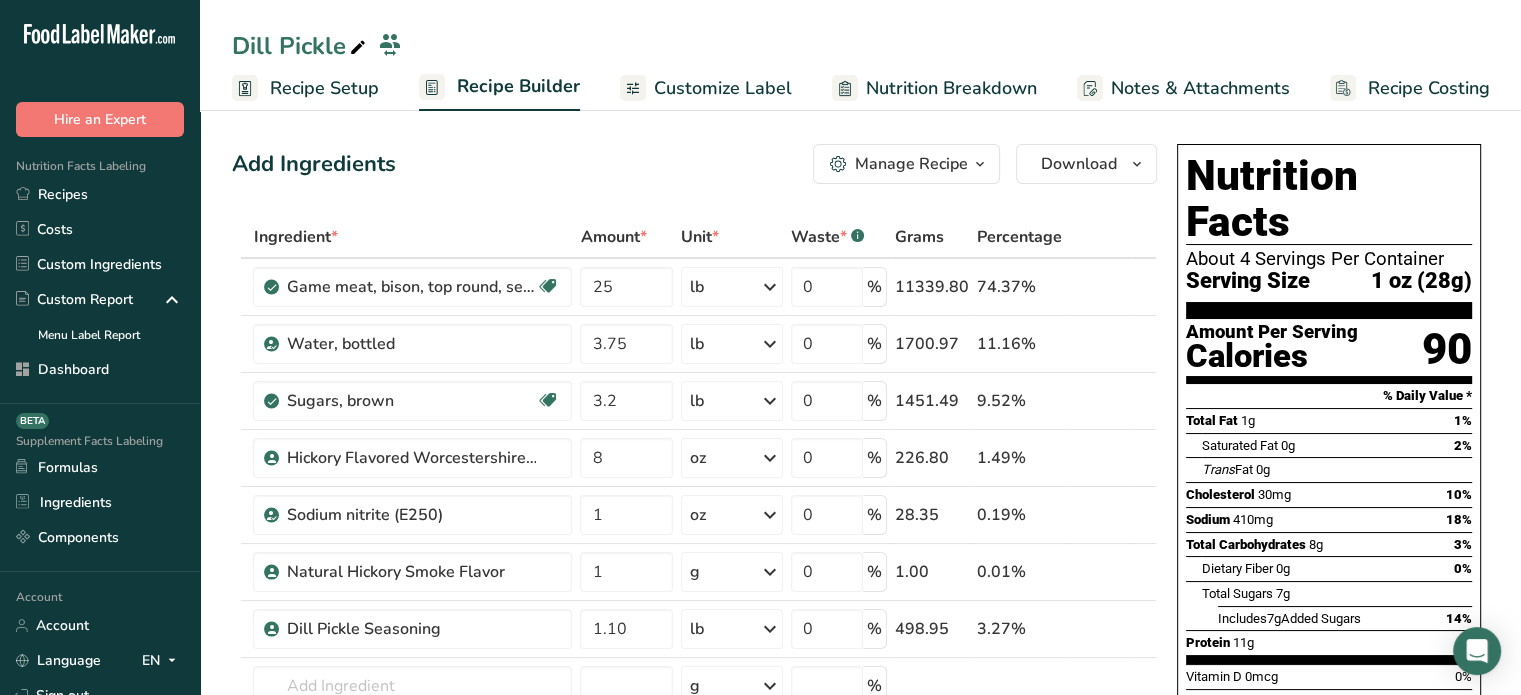 click on "Customize Label" at bounding box center (723, 88) 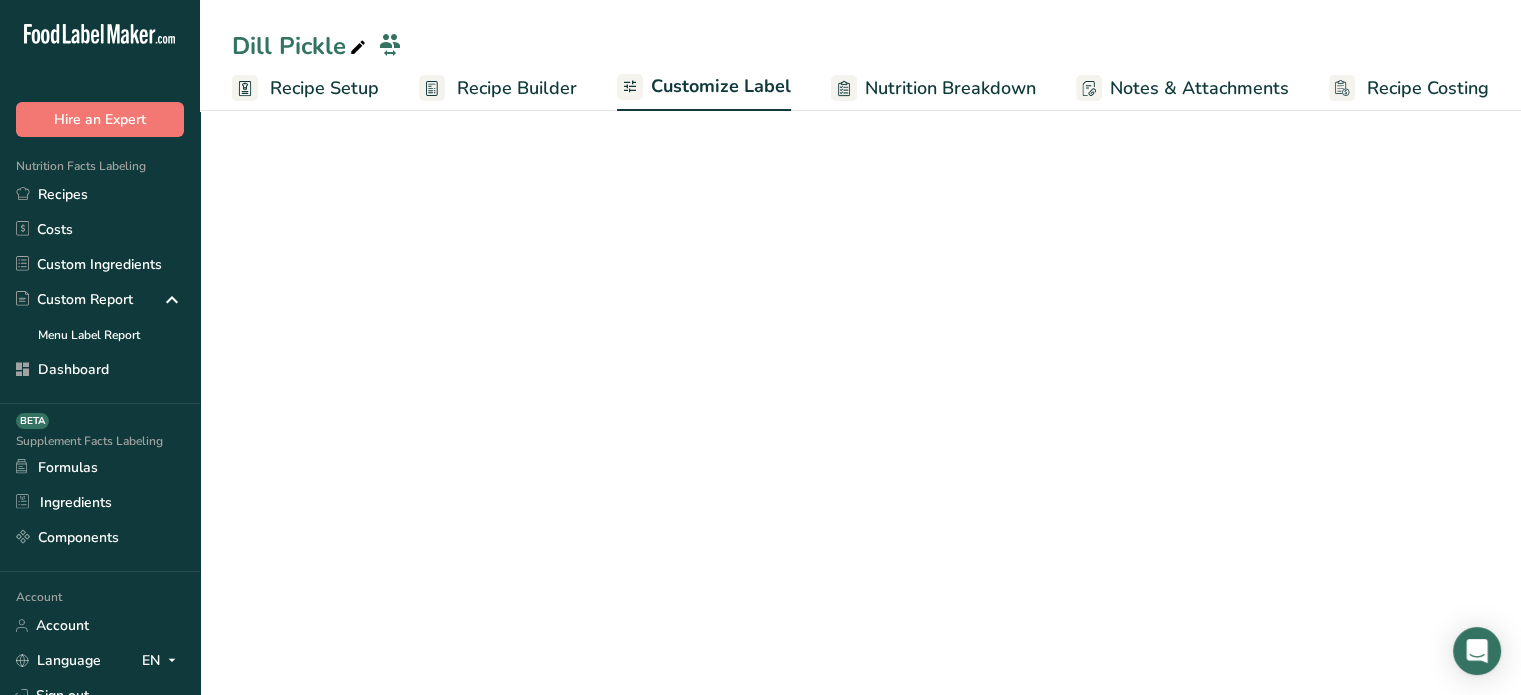 scroll, scrollTop: 0, scrollLeft: 0, axis: both 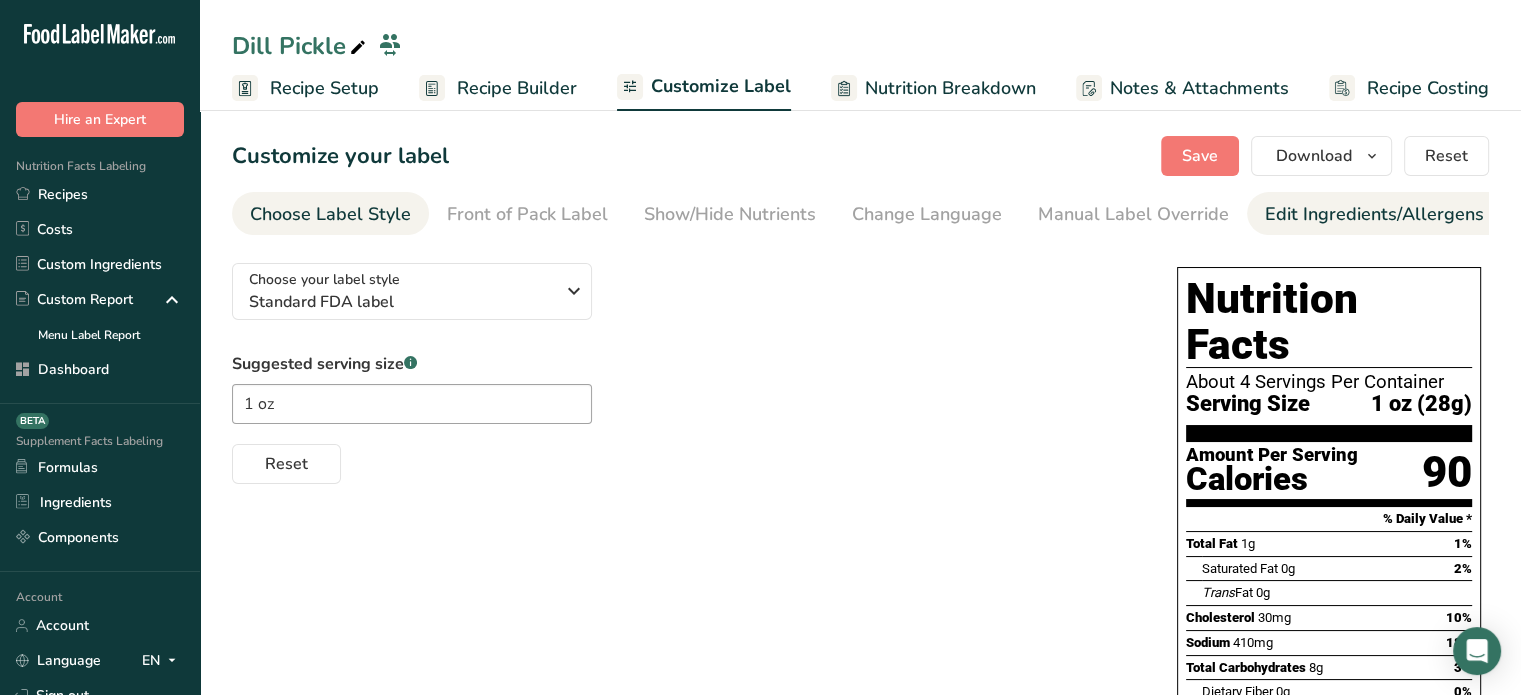 click on "Edit Ingredients/Allergens List" at bounding box center (1392, 213) 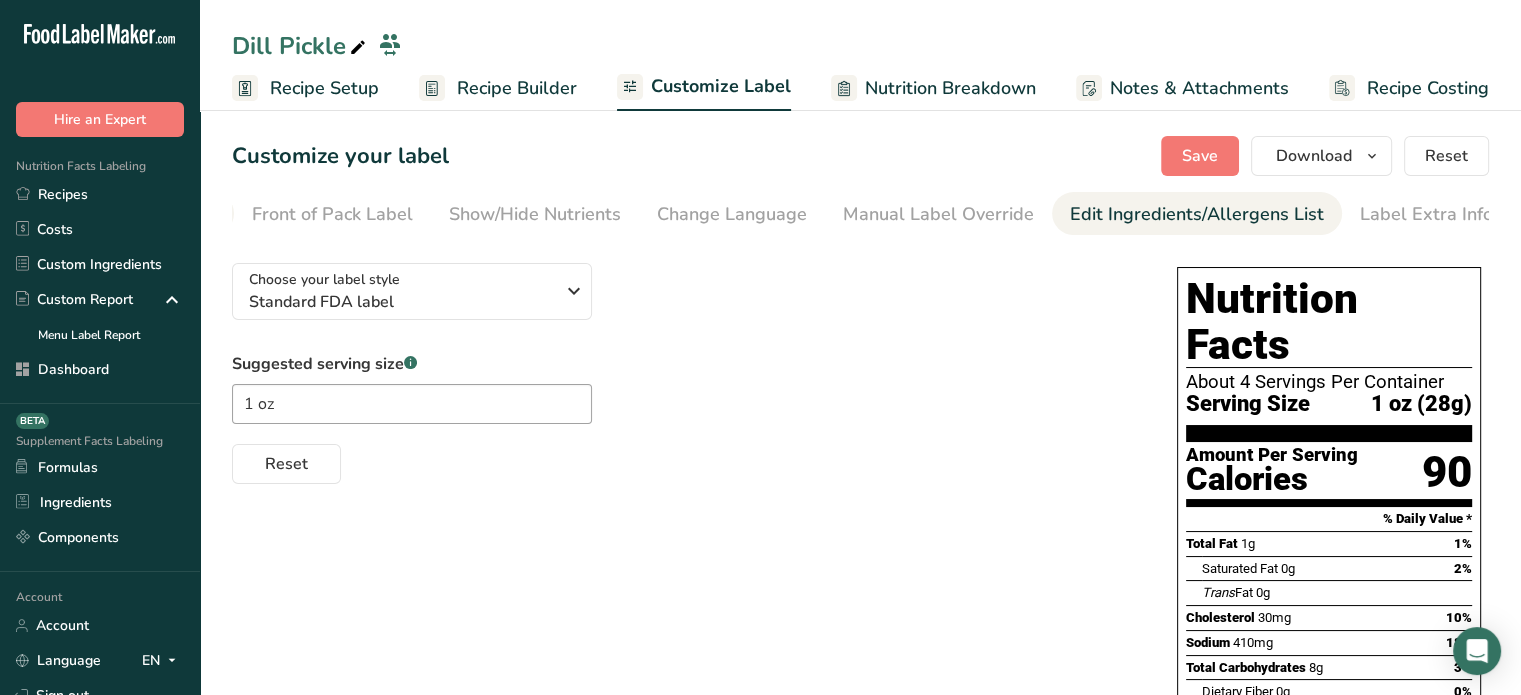 scroll, scrollTop: 0, scrollLeft: 196, axis: horizontal 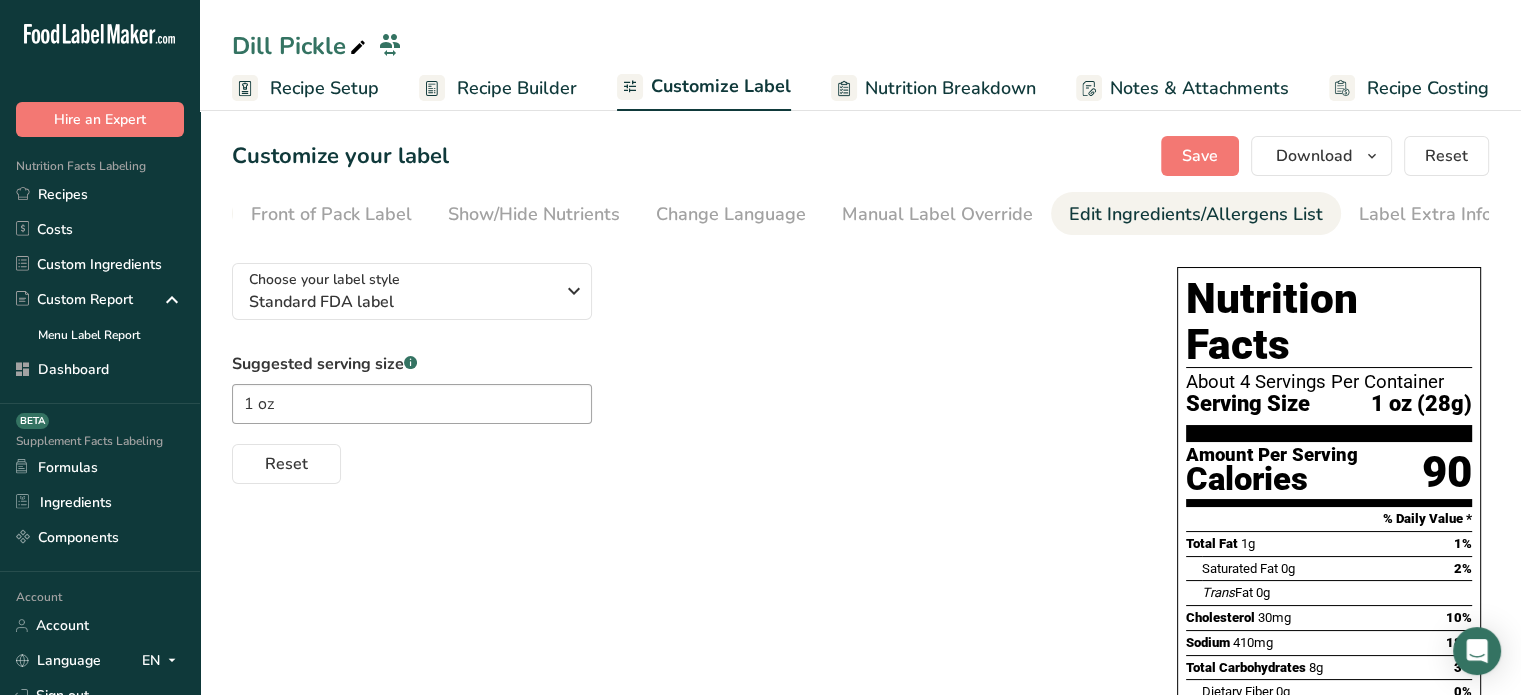 click on "Edit Ingredients/Allergens List" at bounding box center (1196, 214) 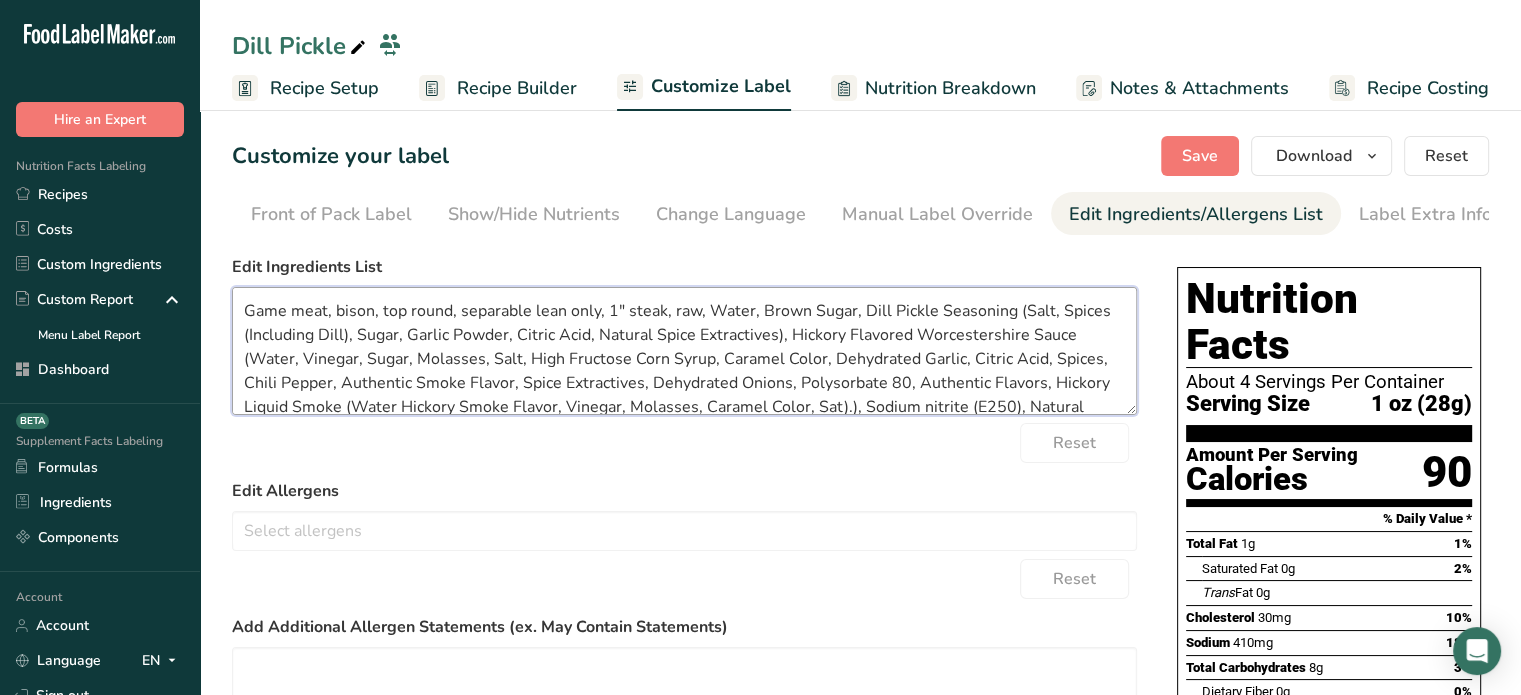 click on "Game meat, bison, top round, separable lean only, 1" steak, raw, Water, Brown Sugar, Dill Pickle Seasoning (Salt, Spices (Including Dill), Sugar, Garlic Powder, Citric Acid, Natural Spice Extractives), Hickory Flavored Worcestershire Sauce (Water, Vinegar, Sugar, Molasses, Salt, High Fructose Corn Syrup, Caramel Color, Dehydrated Garlic, Citric Acid, Spices, Chili Pepper, Authentic Smoke Flavor, Spice Extractives, Dehydrated Onions, Polysorbate 80, Authentic Flavors, Hickory Liquid Smoke (Water Hickory Smoke Flavor, Vinegar, Molasses, Caramel Color, Sat).), Sodium nitrite (E250), Natural Hickory Smoke Flavor" at bounding box center (684, 351) 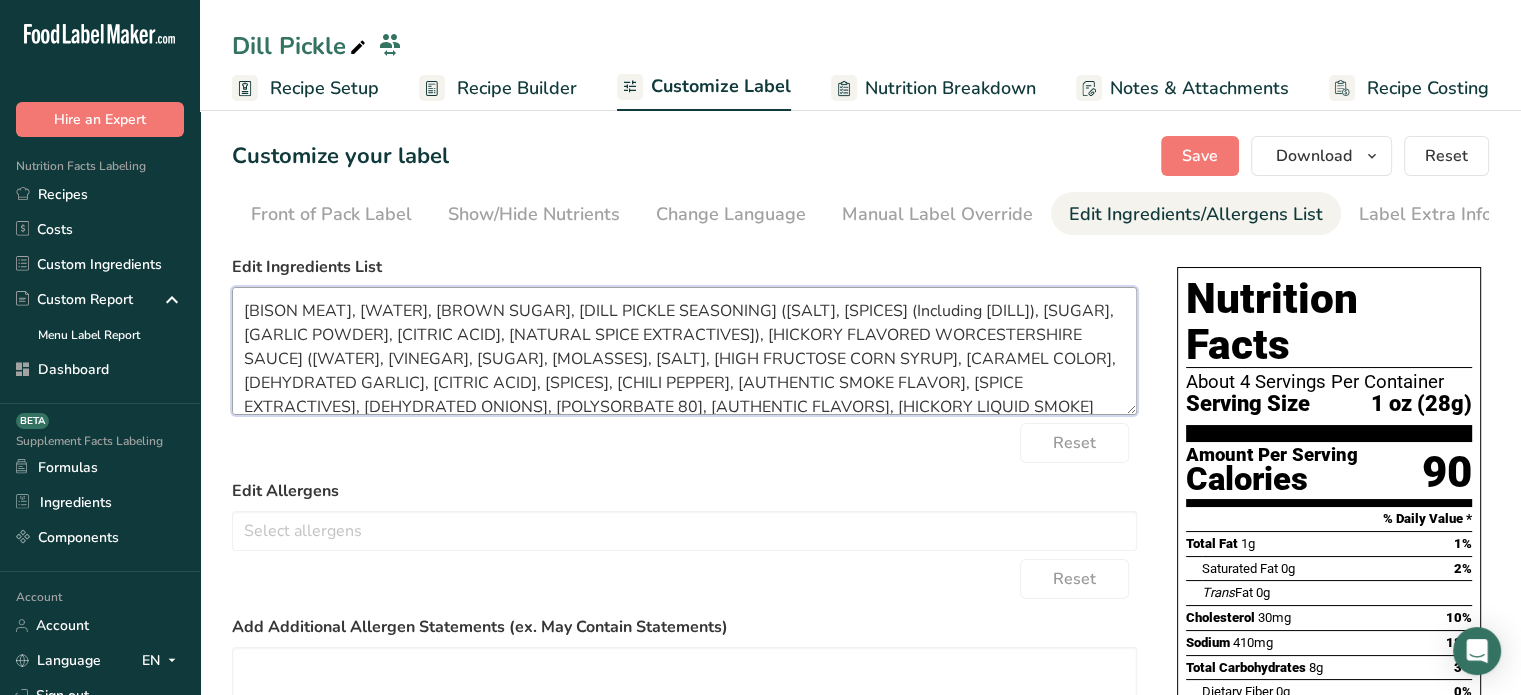 scroll, scrollTop: 15, scrollLeft: 0, axis: vertical 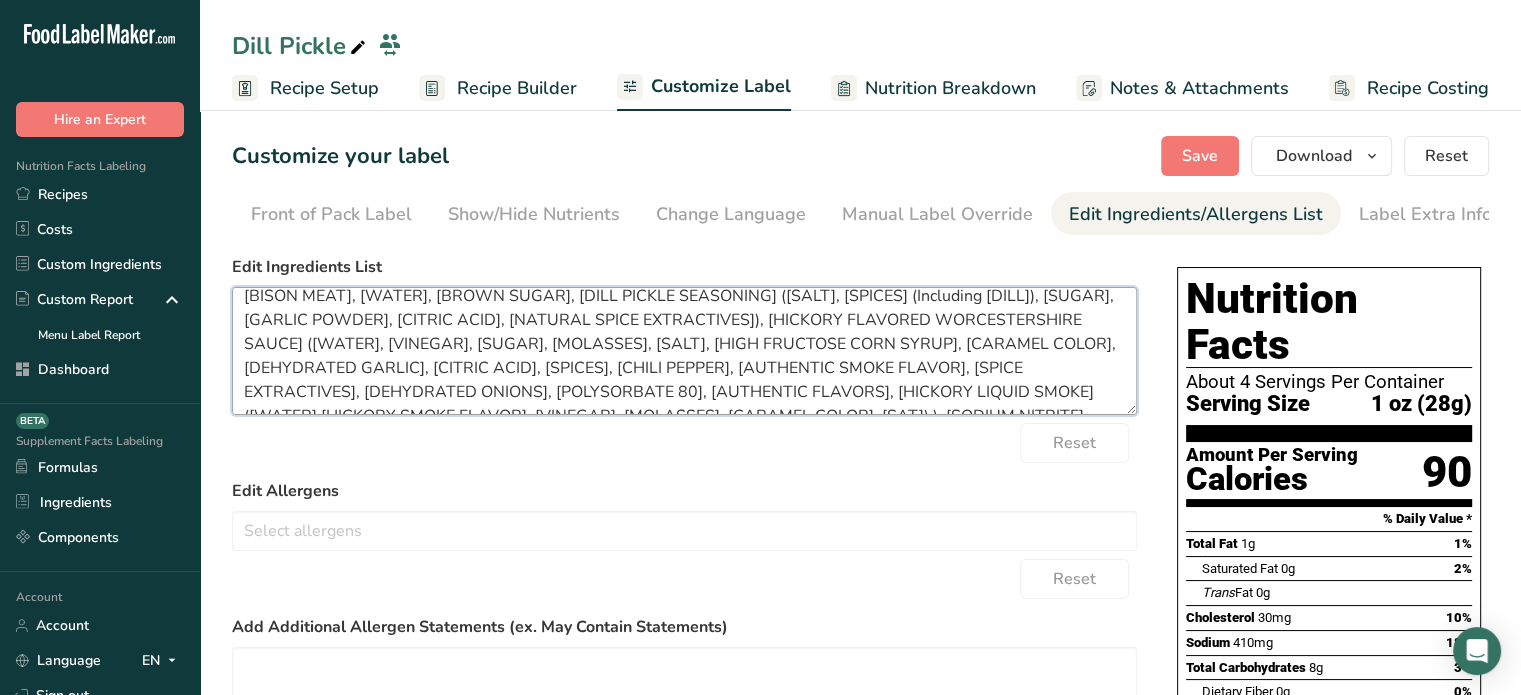 click on "Bison Meat, Water, Brown Sugar, Dill Pickle Seasoning (Salt, Spices (Including Dill), Sugar, Garlic Powder, Citric Acid, Natural Spice Extractives), Hickory Flavored Worcestershire Sauce (Water, Vinegar, Sugar, Molasses, Salt, High Fructose Corn Syrup, Caramel Color, Dehydrated Garlic, Citric Acid, Spices, Chili Pepper, Authentic Smoke Flavor, Spice Extractives, Dehydrated Onions, Polysorbate 80, Authentic Flavors, Hickory Liquid Smoke (Water Hickory Smoke Flavor, Vinegar, Molasses, Caramel Color, Sat).), Sodium nitrite (E250), Natural Hickory Smoke Flavor" at bounding box center (684, 351) 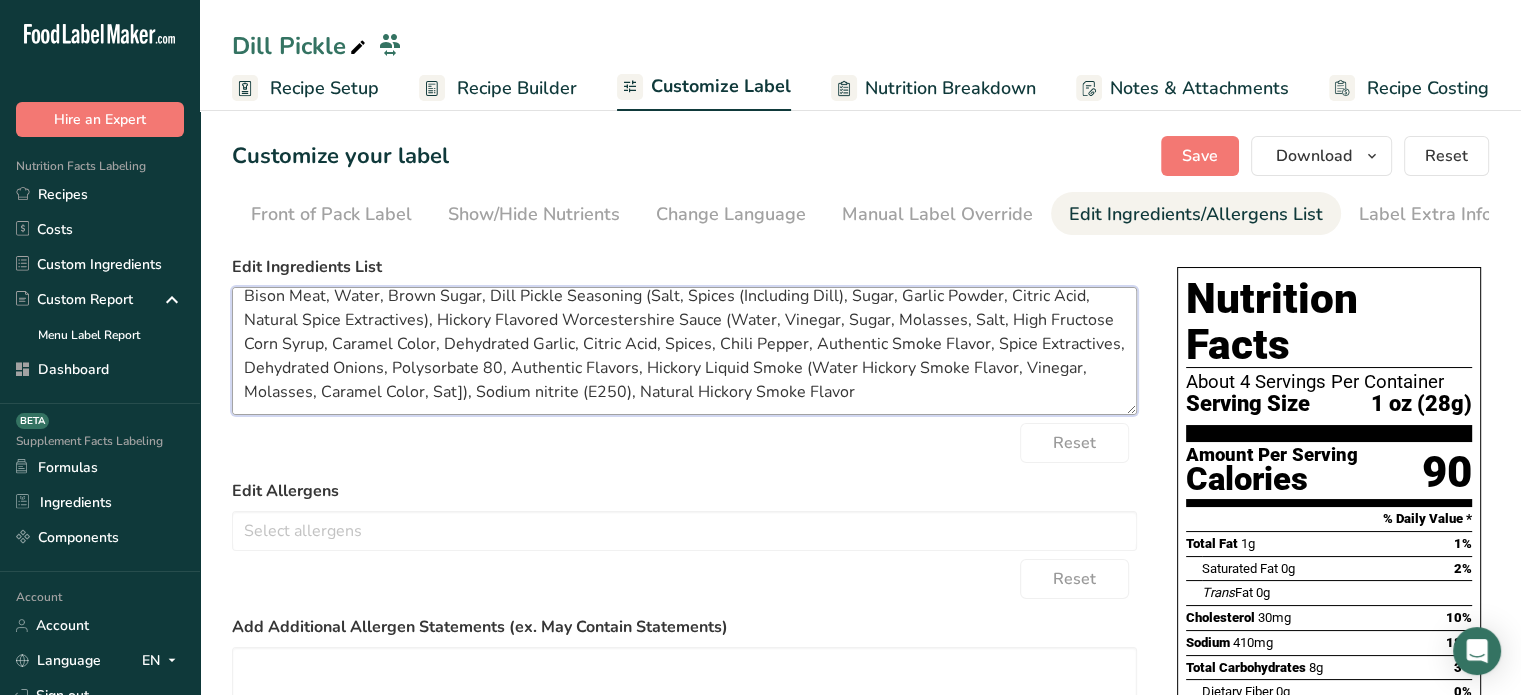 click on "Bison Meat, Water, Brown Sugar, Dill Pickle Seasoning (Salt, Spices (Including Dill), Sugar, Garlic Powder, Citric Acid, Natural Spice Extractives), Hickory Flavored Worcestershire Sauce (Water, Vinegar, Sugar, Molasses, Salt, High Fructose Corn Syrup, Caramel Color, Dehydrated Garlic, Citric Acid, Spices, Chili Pepper, Authentic Smoke Flavor, Spice Extractives, Dehydrated Onions, Polysorbate 80, Authentic Flavors, Hickory Liquid Smoke (Water Hickory Smoke Flavor, Vinegar, Molasses, Caramel Color, Sat]), Sodium nitrite (E250), Natural Hickory Smoke Flavor" at bounding box center (684, 351) 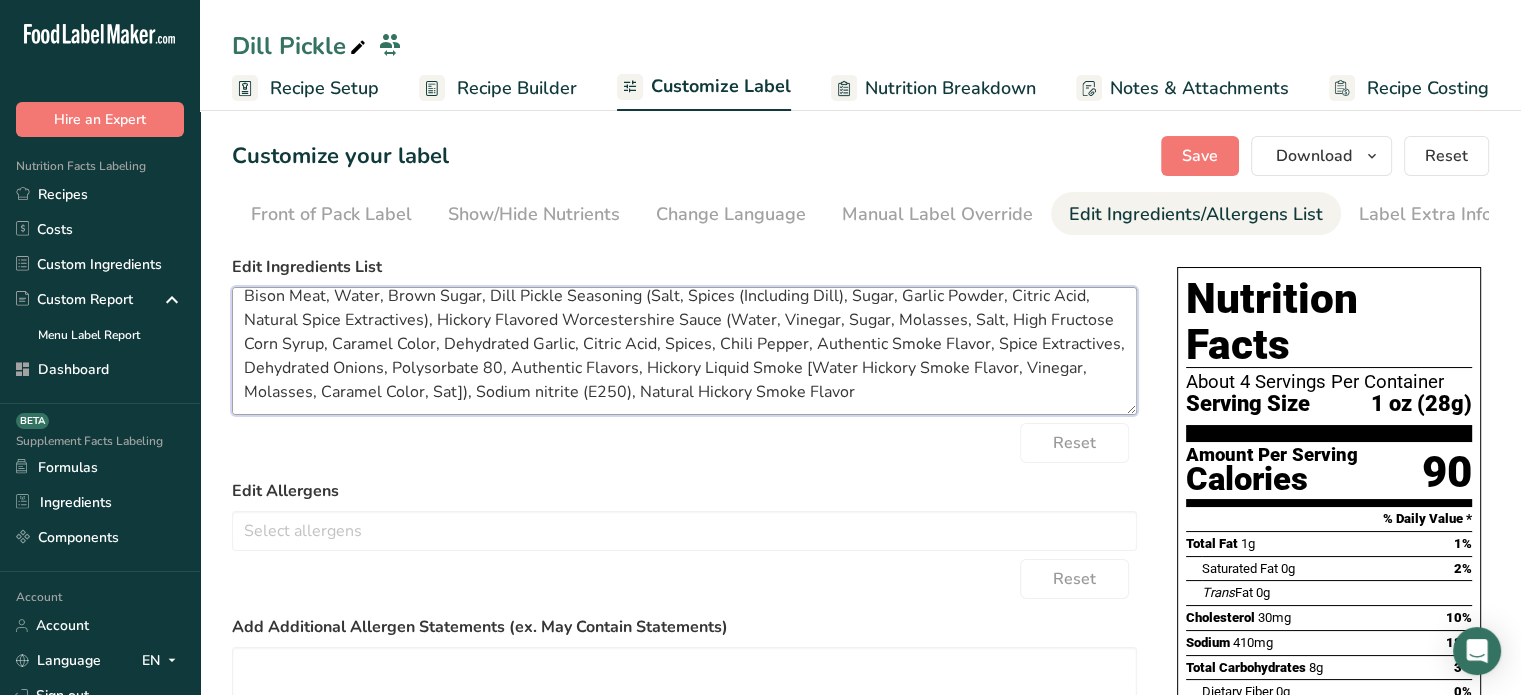 scroll, scrollTop: 0, scrollLeft: 0, axis: both 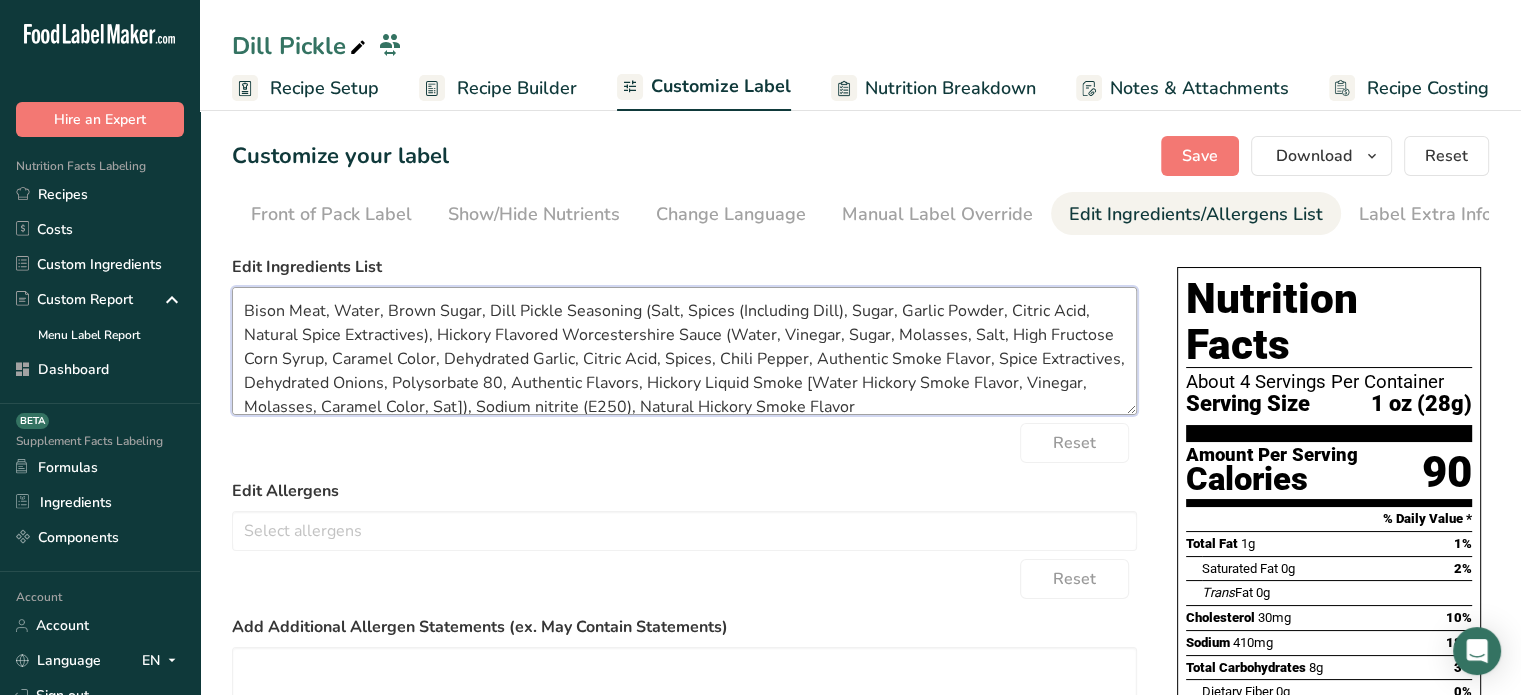 drag, startPoint x: 1091, startPoint y: 311, endPoint x: 491, endPoint y: 310, distance: 600.00085 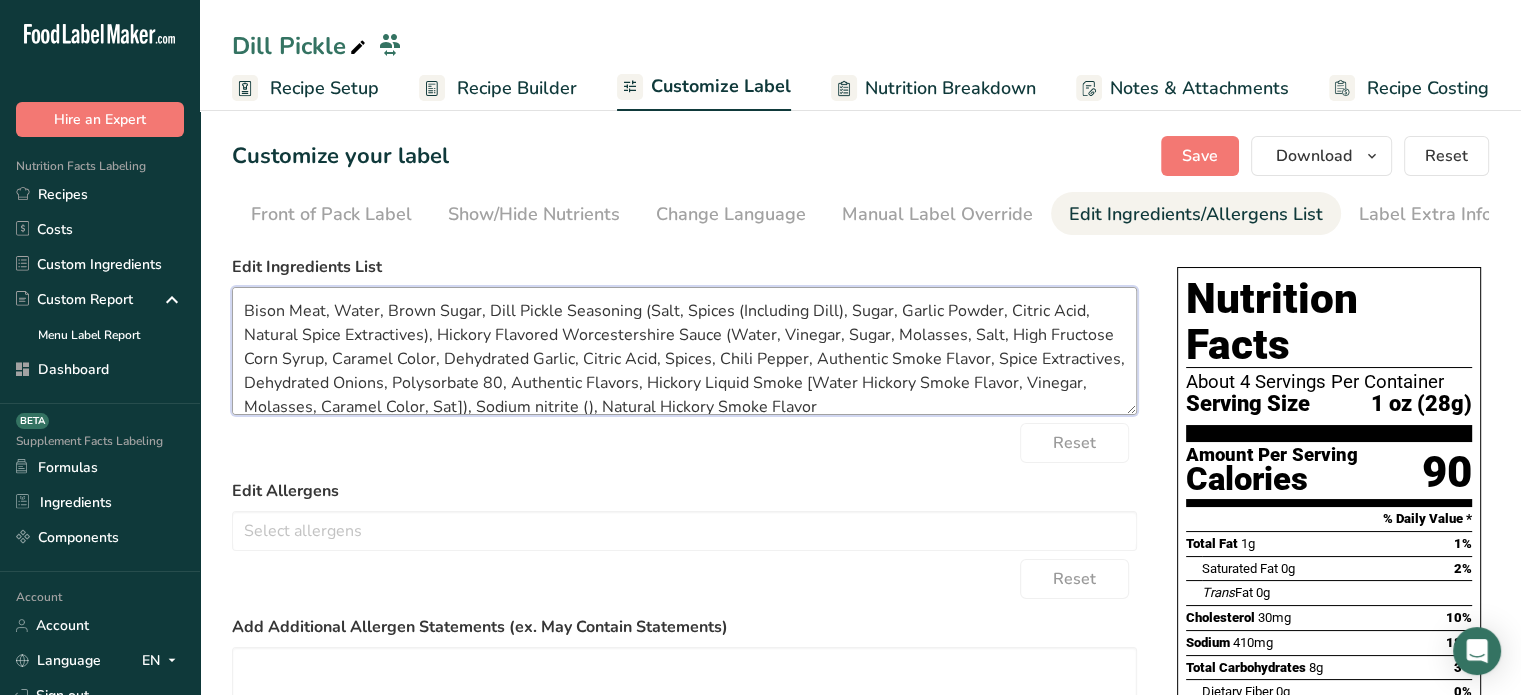 scroll, scrollTop: 3, scrollLeft: 0, axis: vertical 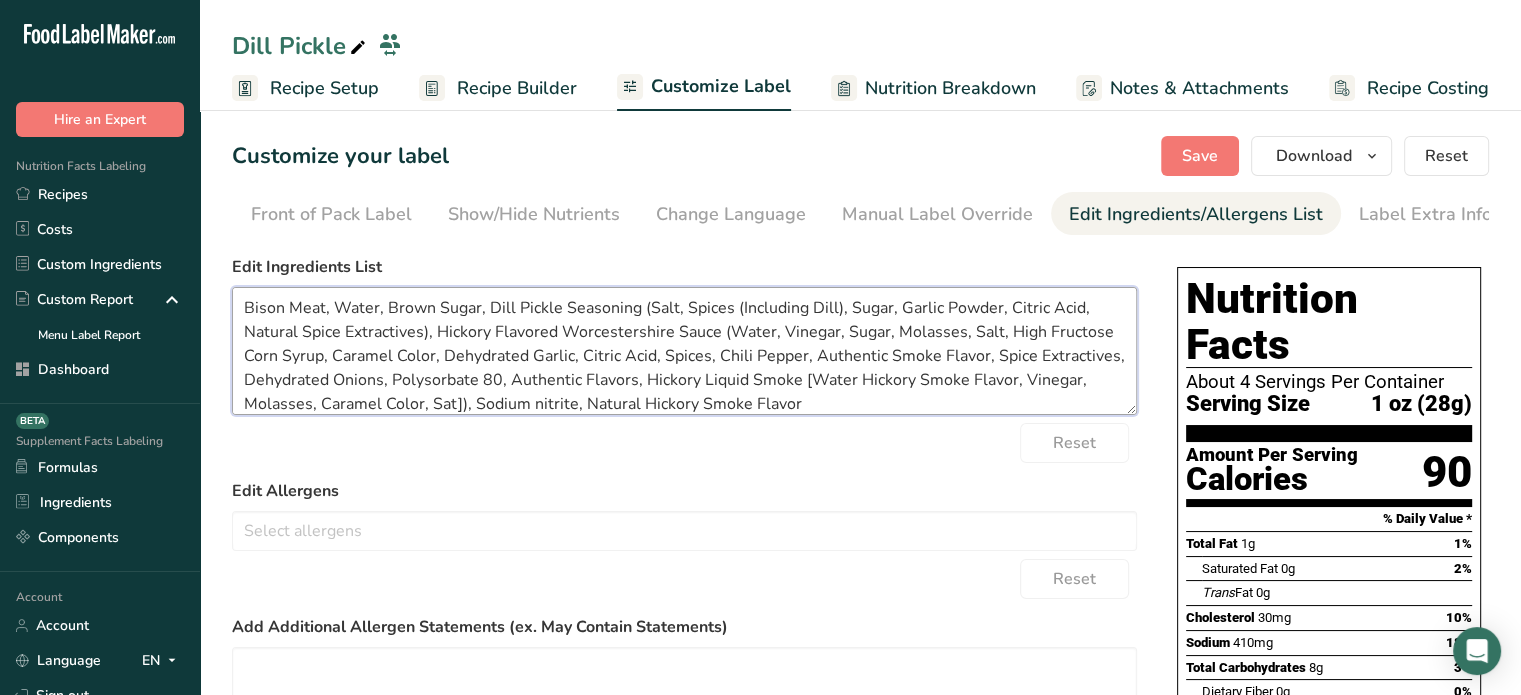 click on "Bison Meat, Water, Brown Sugar, Dill Pickle Seasoning (Salt, Spices (Including Dill), Sugar, Garlic Powder, Citric Acid, Natural Spice Extractives), Hickory Flavored Worcestershire Sauce (Water, Vinegar, Sugar, Molasses, Salt, High Fructose Corn Syrup, Caramel Color, Dehydrated Garlic, Citric Acid, Spices, Chili Pepper, Authentic Smoke Flavor, Spice Extractives, Dehydrated Onions, Polysorbate 80, Authentic Flavors, Hickory Liquid Smoke [Water Hickory Smoke Flavor, Vinegar, Molasses, Caramel Color, Sat]), Sodium nitrite, Natural Hickory Smoke Flavor" at bounding box center [684, 351] 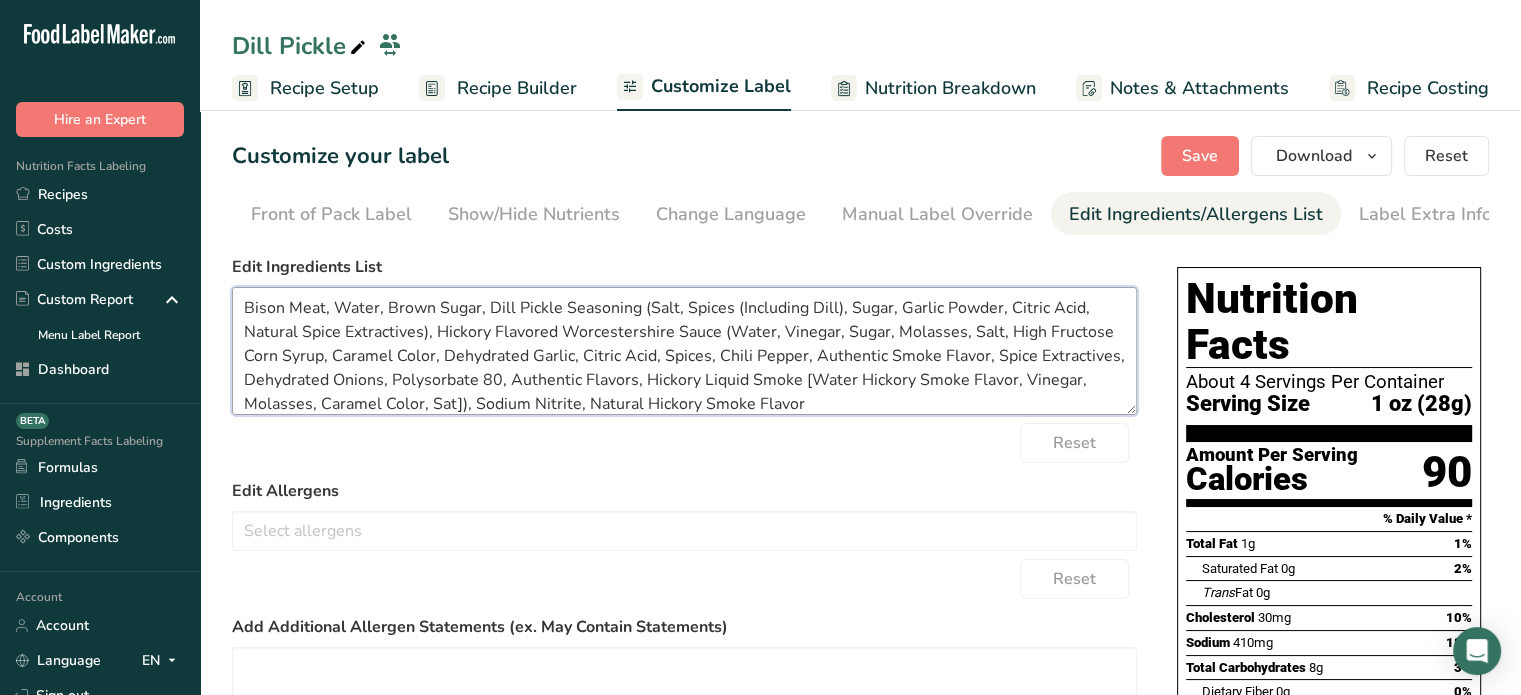 click on "Bison Meat, Water, Brown Sugar, Dill Pickle Seasoning (Salt, Spices (Including Dill), Sugar, Garlic Powder, Citric Acid, Natural Spice Extractives), Hickory Flavored Worcestershire Sauce (Water, Vinegar, Sugar, Molasses, Salt, High Fructose Corn Syrup, Caramel Color, Dehydrated Garlic, Citric Acid, Spices, Chili Pepper, Authentic Smoke Flavor, Spice Extractives, Dehydrated Onions, Polysorbate 80, Authentic Flavors, Hickory Liquid Smoke [Water Hickory Smoke Flavor, Vinegar, Molasses, Caramel Color, Sat]), Sodium Nitrite, Natural Hickory Smoke Flavor" at bounding box center (684, 351) 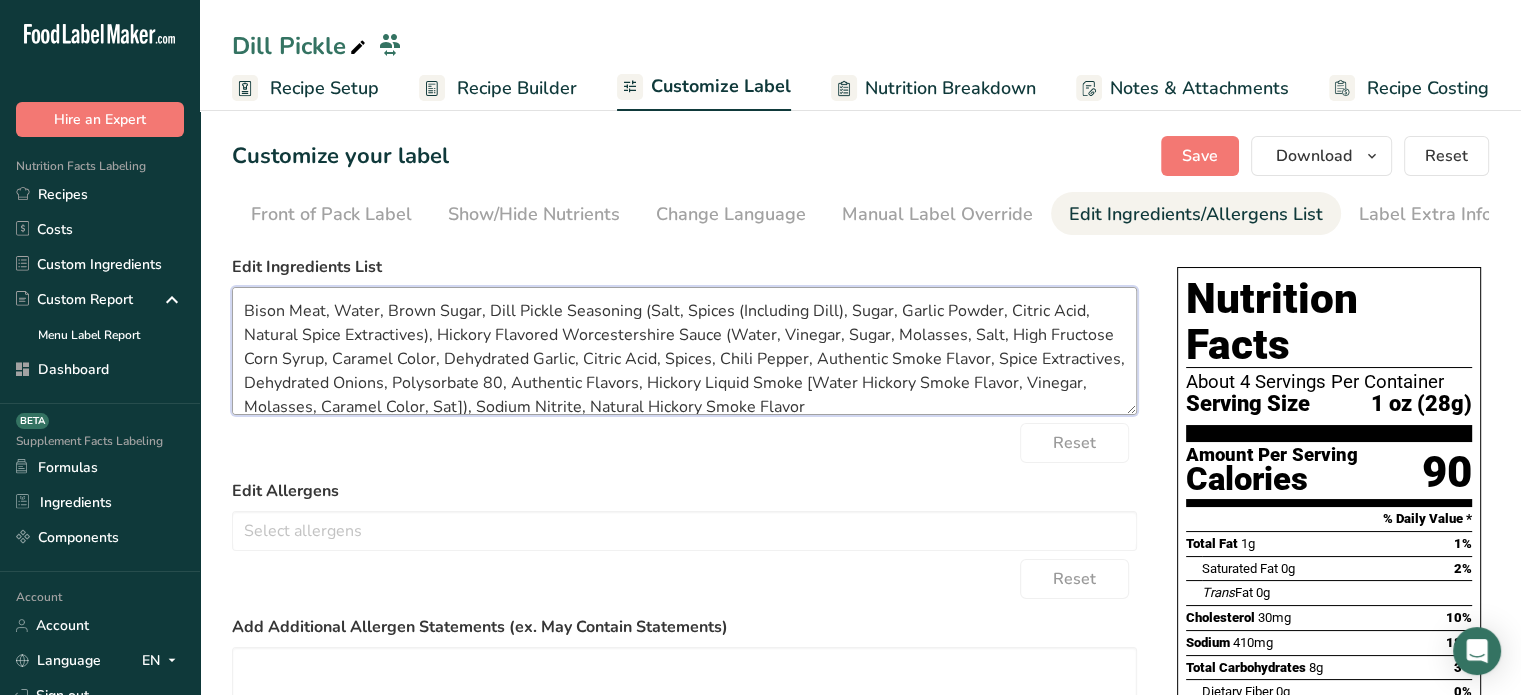 click on "Bison Meat, Water, Brown Sugar, Dill Pickle Seasoning (Salt, Spices (Including Dill), Sugar, Garlic Powder, Citric Acid, Natural Spice Extractives), Hickory Flavored Worcestershire Sauce (Water, Vinegar, Sugar, Molasses, Salt, High Fructose Corn Syrup, Caramel Color, Dehydrated Garlic, Citric Acid, Spices, Chili Pepper, Authentic Smoke Flavor, Spice Extractives, Dehydrated Onions, Polysorbate 80, Authentic Flavors, Hickory Liquid Smoke [Water Hickory Smoke Flavor, Vinegar, Molasses, Caramel Color, Sat]), Sodium Nitrite, Natural Hickory Smoke Flavor" at bounding box center (684, 351) 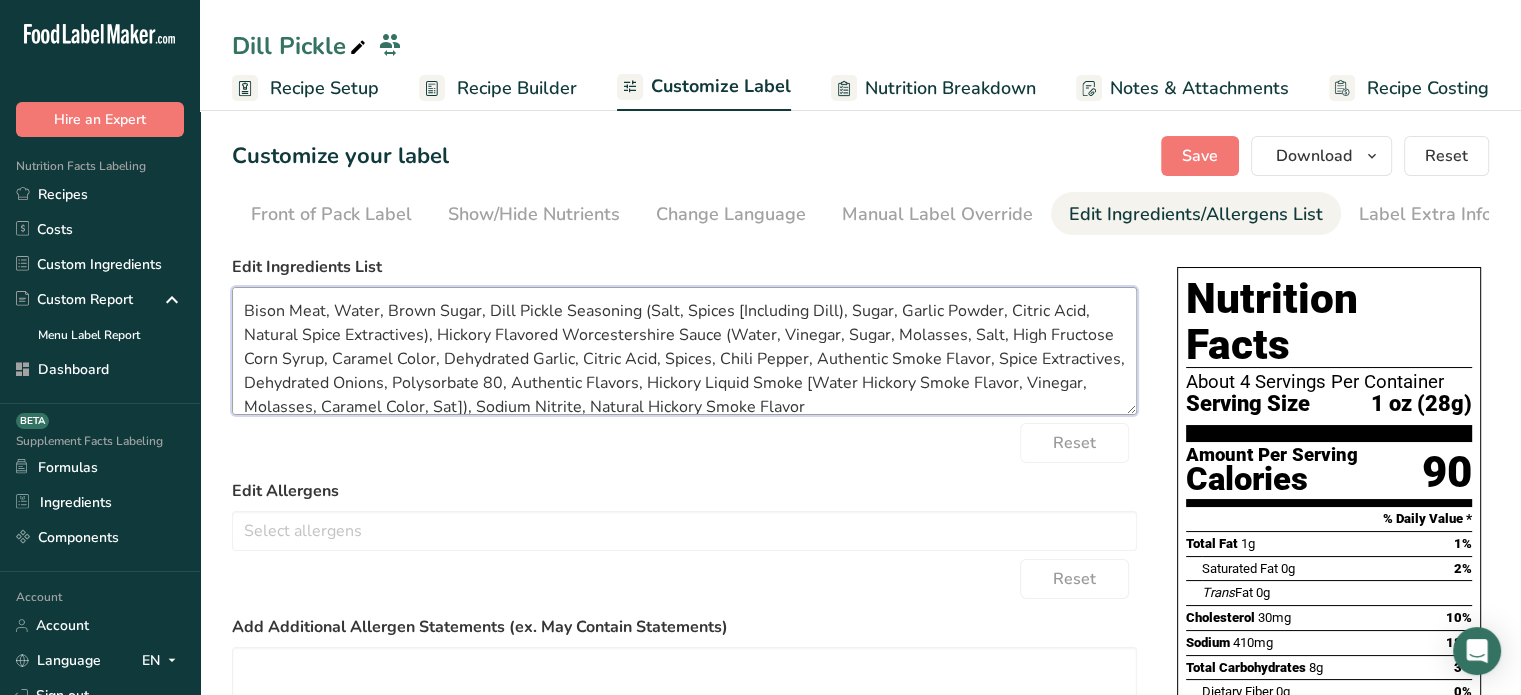 click on "Bison Meat, Water, Brown Sugar, Dill Pickle Seasoning (Salt, Spices [Including Dill), Sugar, Garlic Powder, Citric Acid, Natural Spice Extractives), Hickory Flavored Worcestershire Sauce (Water, Vinegar, Sugar, Molasses, Salt, High Fructose Corn Syrup, Caramel Color, Dehydrated Garlic, Citric Acid, Spices, Chili Pepper, Authentic Smoke Flavor, Spice Extractives, Dehydrated Onions, Polysorbate 80, Authentic Flavors, Hickory Liquid Smoke [Water Hickory Smoke Flavor, Vinegar, Molasses, Caramel Color, Sat]), Sodium Nitrite, Natural Hickory Smoke Flavor" at bounding box center (684, 351) 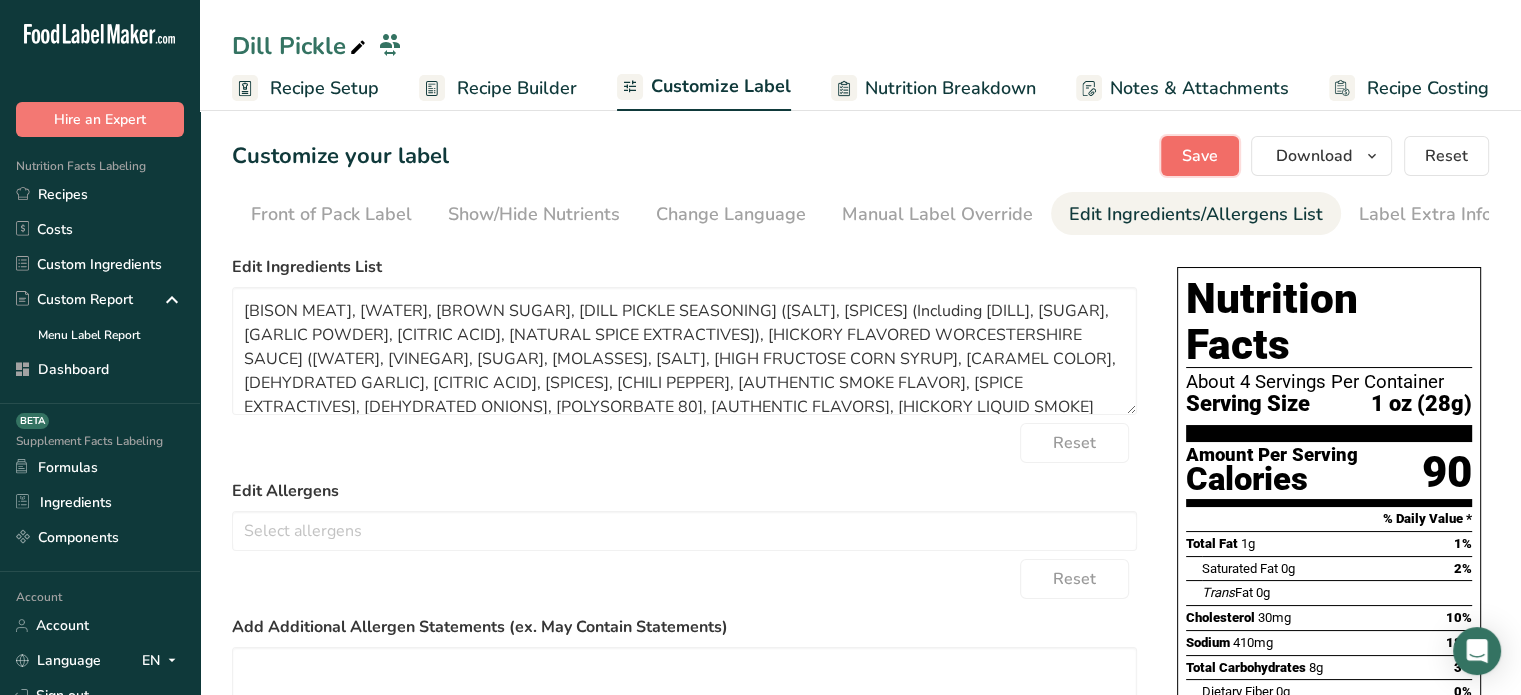 click on "Save" at bounding box center (1200, 156) 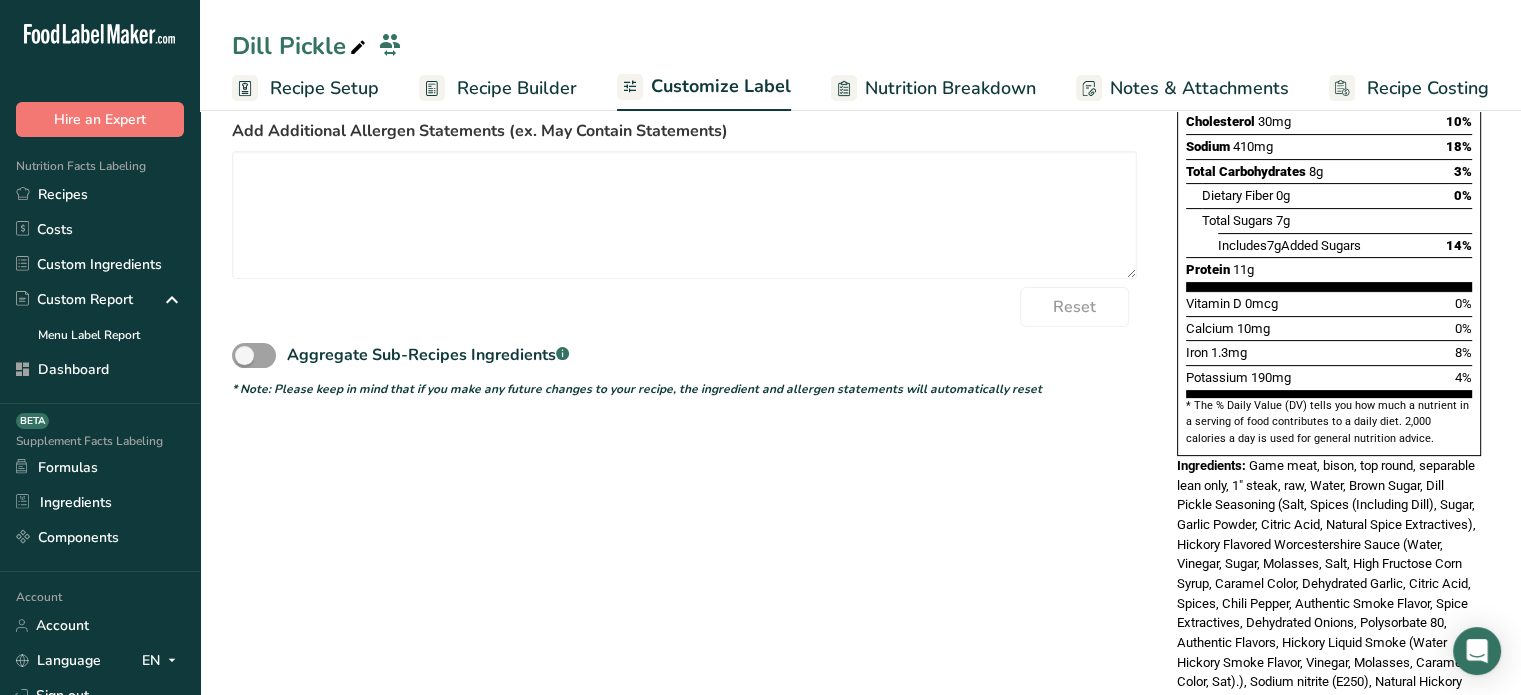 scroll, scrollTop: 504, scrollLeft: 0, axis: vertical 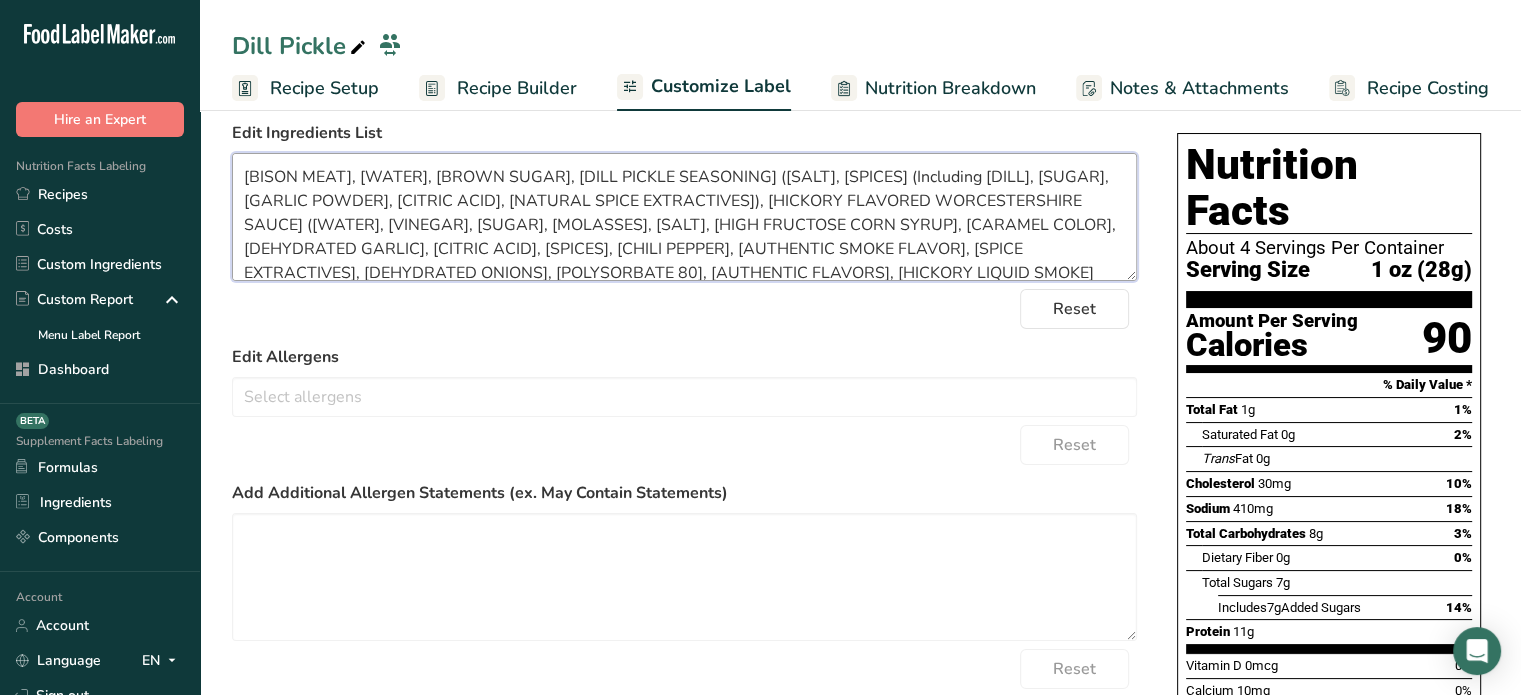 click on "Bison Meat, Water, Brown Sugar, Dill Pickle Seasoning (Salt, Spices [Including Dill], Sugar, Garlic Powder, Citric Acid, Natural Spice Extractives), Hickory Flavored Worcestershire Sauce (Water, Vinegar, Sugar, Molasses, Salt, High Fructose Corn Syrup, Caramel Color, Dehydrated Garlic, Citric Acid, Spices, Chili Pepper, Authentic Smoke Flavor, Spice Extractives, Dehydrated Onions, Polysorbate 80, Authentic Flavors, Hickory Liquid Smoke [Water Hickory Smoke Flavor, Vinegar, Molasses, Caramel Color, Sat]), Sodium Nitrite, Natural Hickory Smoke Flavor" at bounding box center [684, 217] 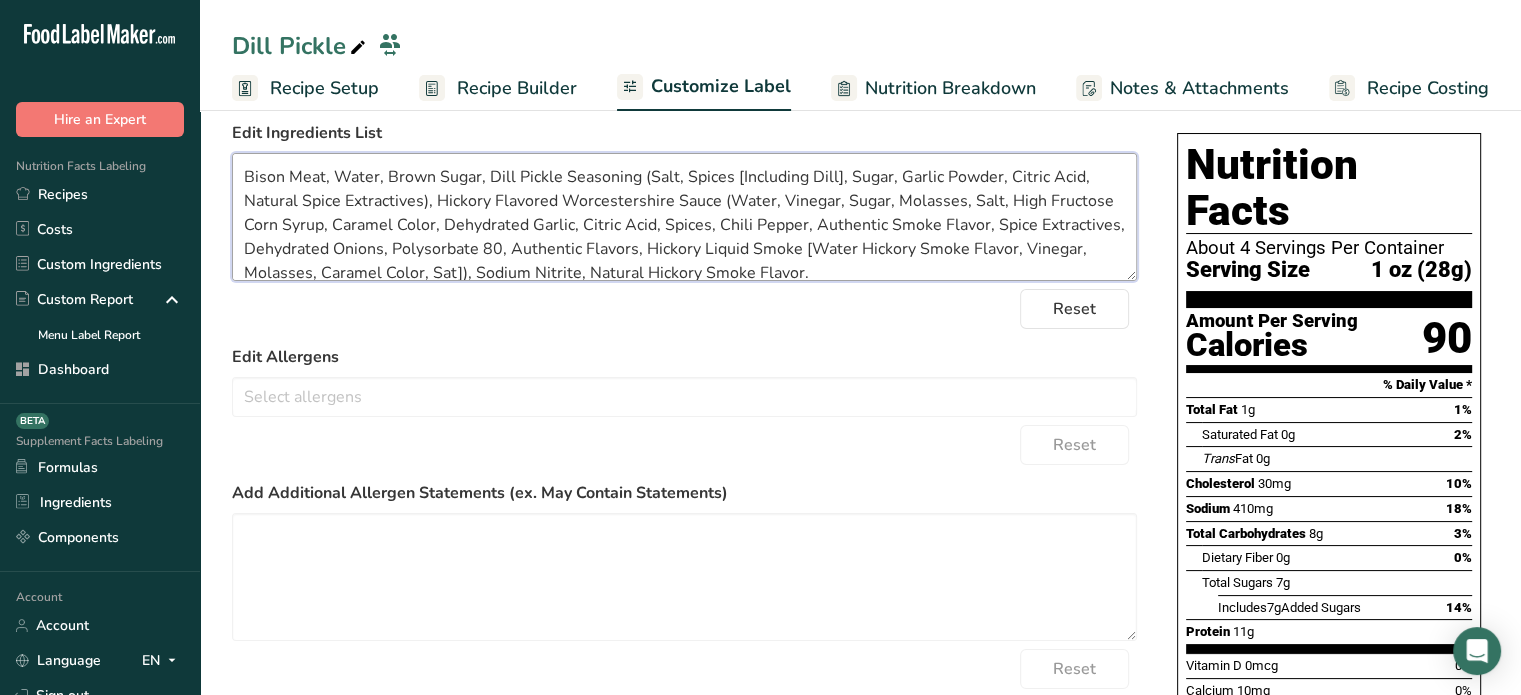 scroll, scrollTop: 3, scrollLeft: 0, axis: vertical 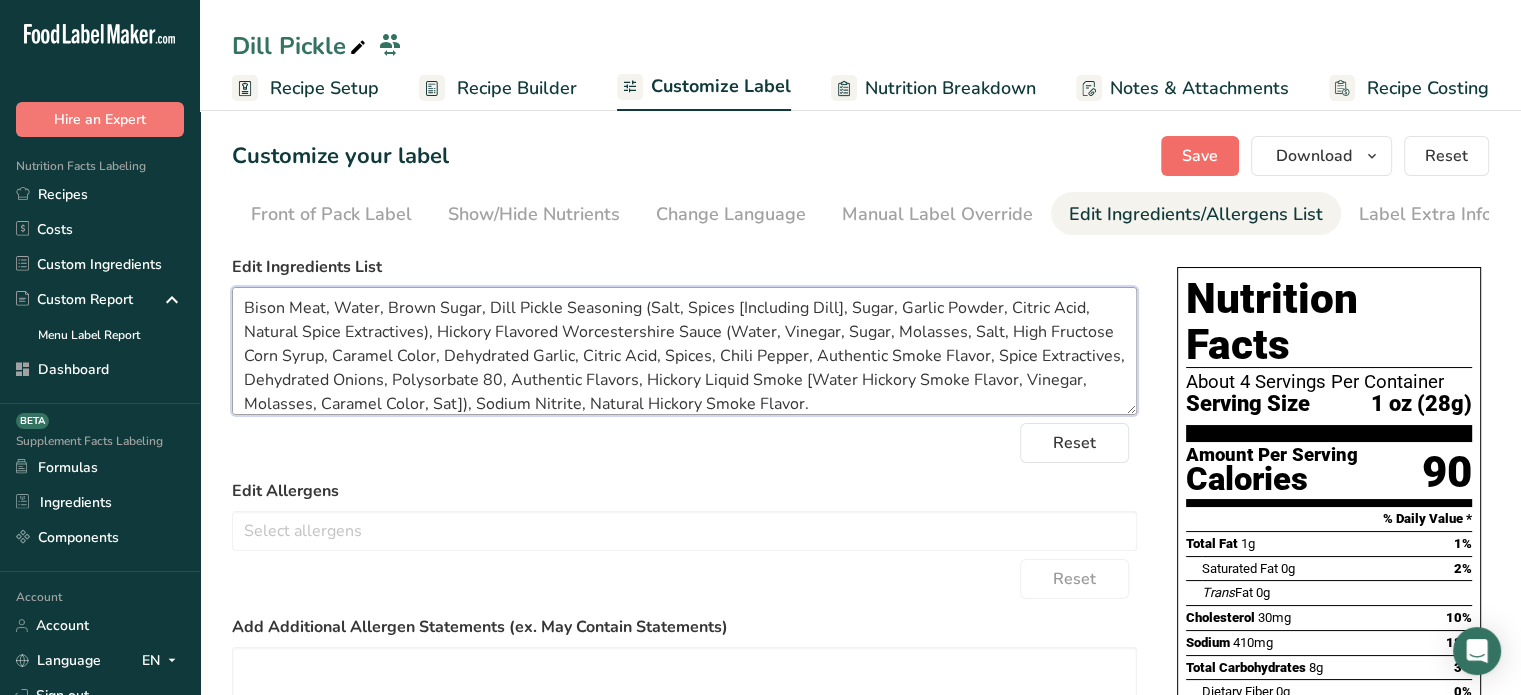 type on "Bison Meat, Water, Brown Sugar, Dill Pickle Seasoning (Salt, Spices [Including Dill], Sugar, Garlic Powder, Citric Acid, Natural Spice Extractives), Hickory Flavored Worcestershire Sauce (Water, Vinegar, Sugar, Molasses, Salt, High Fructose Corn Syrup, Caramel Color, Dehydrated Garlic, Citric Acid, Spices, Chili Pepper, Authentic Smoke Flavor, Spice Extractives, Dehydrated Onions, Polysorbate 80, Authentic Flavors, Hickory Liquid Smoke [Water Hickory Smoke Flavor, Vinegar, Molasses, Caramel Color, Sat]), Sodium Nitrite, Natural Hickory Smoke Flavor." 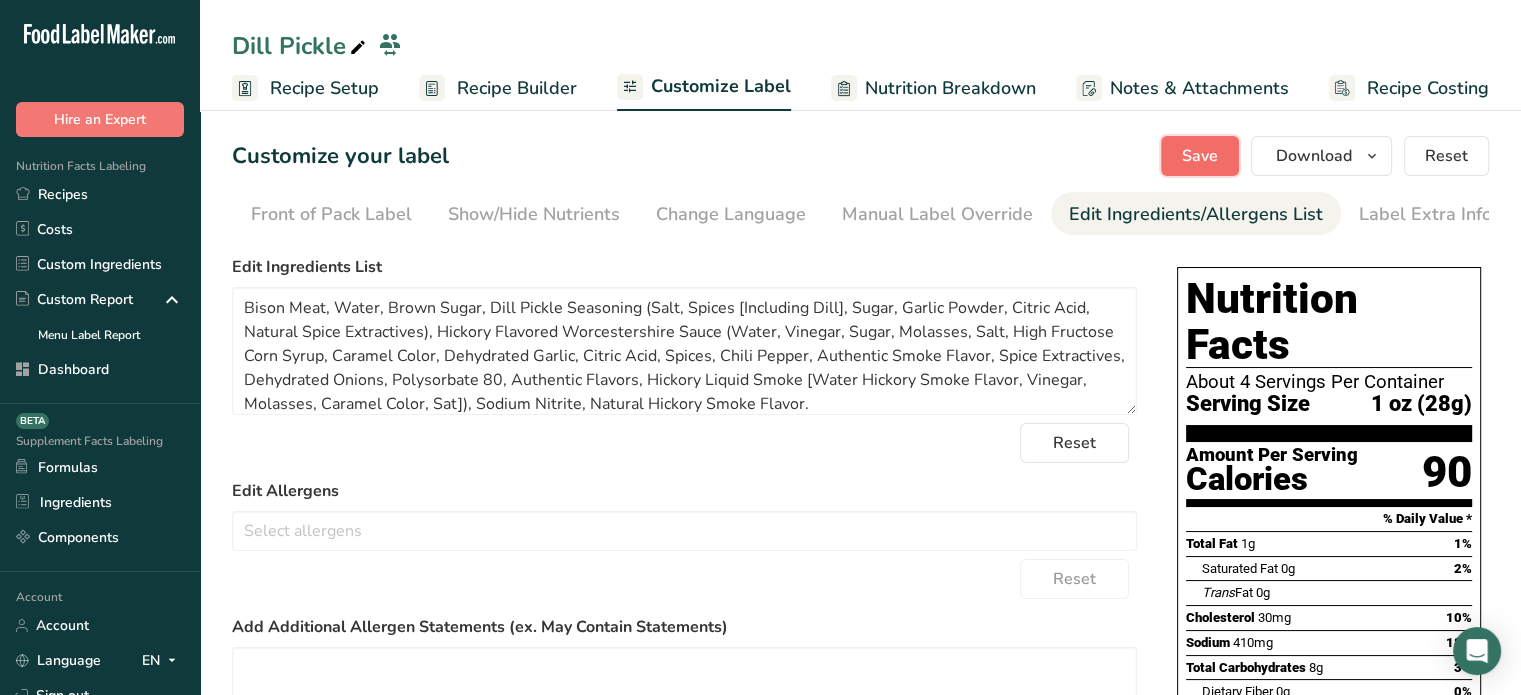 click on "Save" at bounding box center [1200, 156] 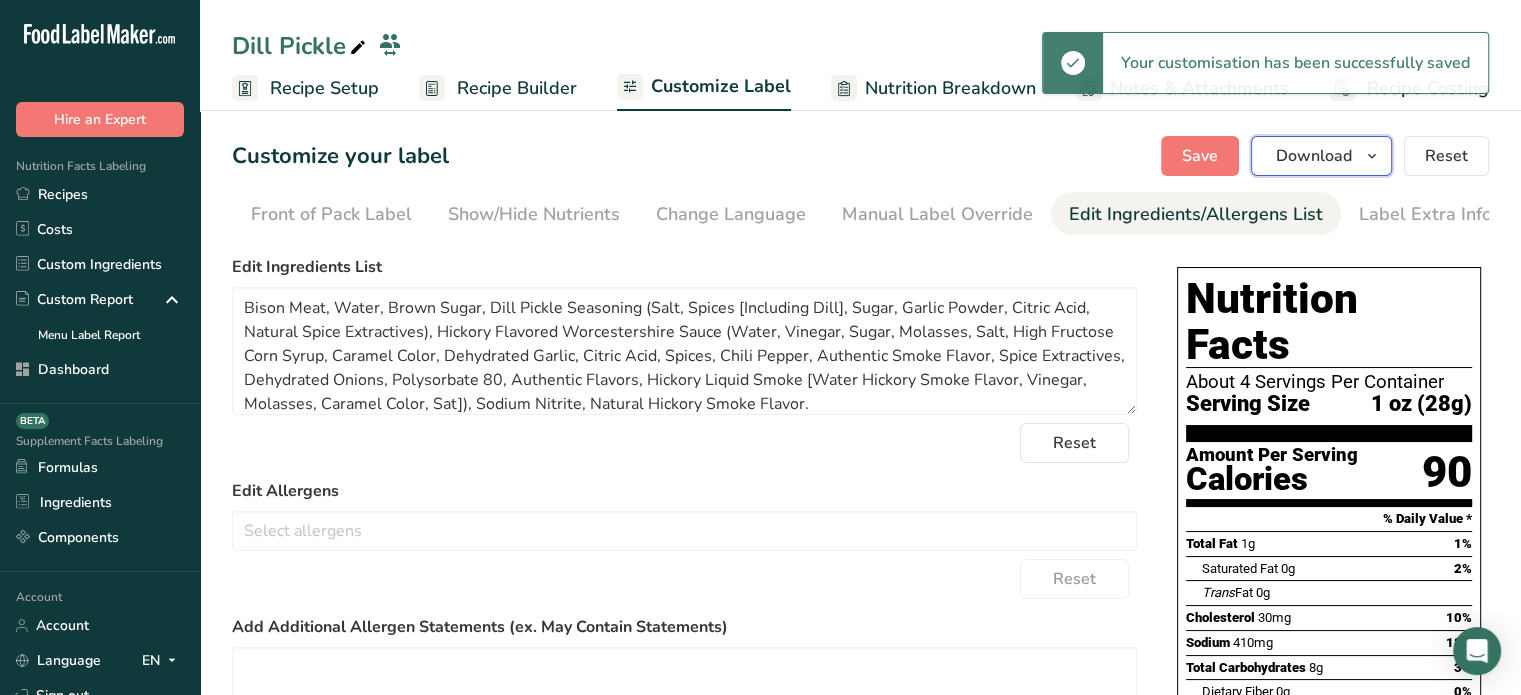 click on "Download" at bounding box center (1314, 156) 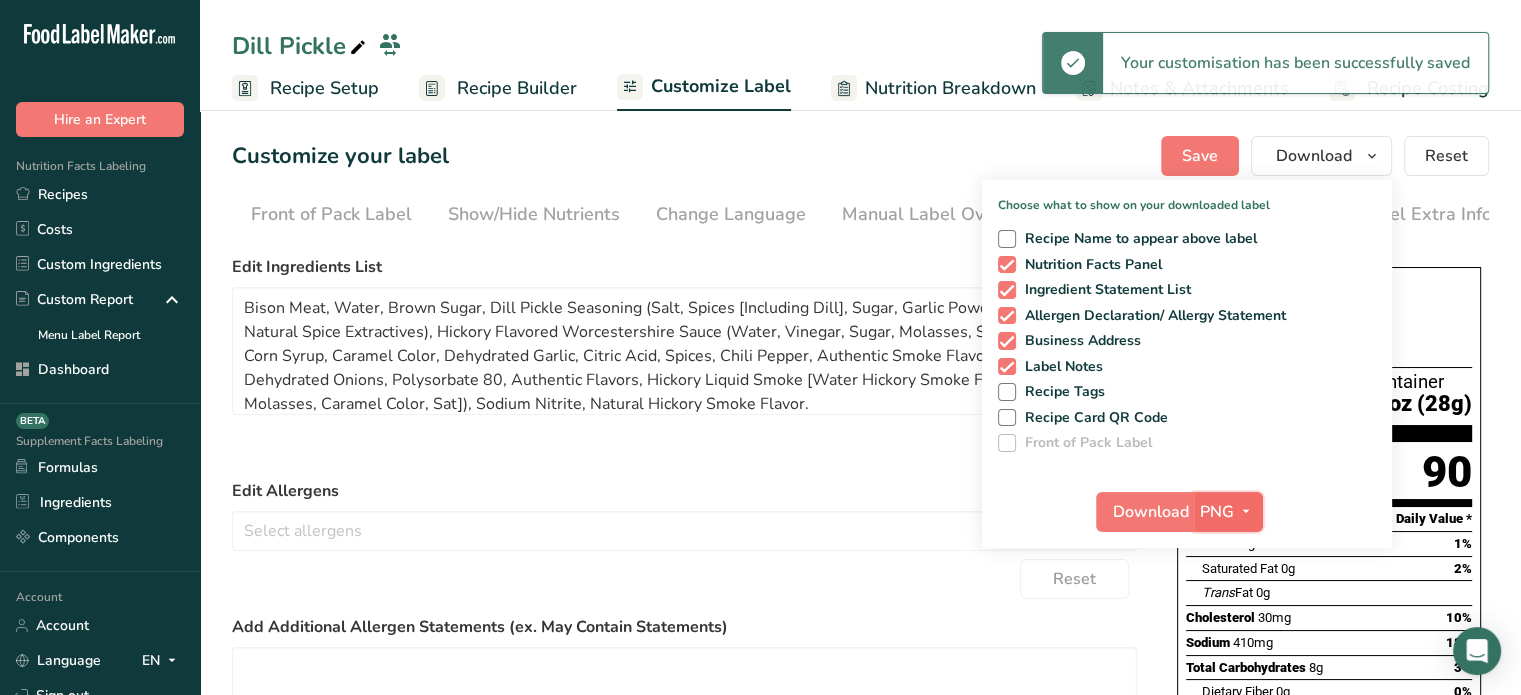 click on "PNG" at bounding box center [1217, 512] 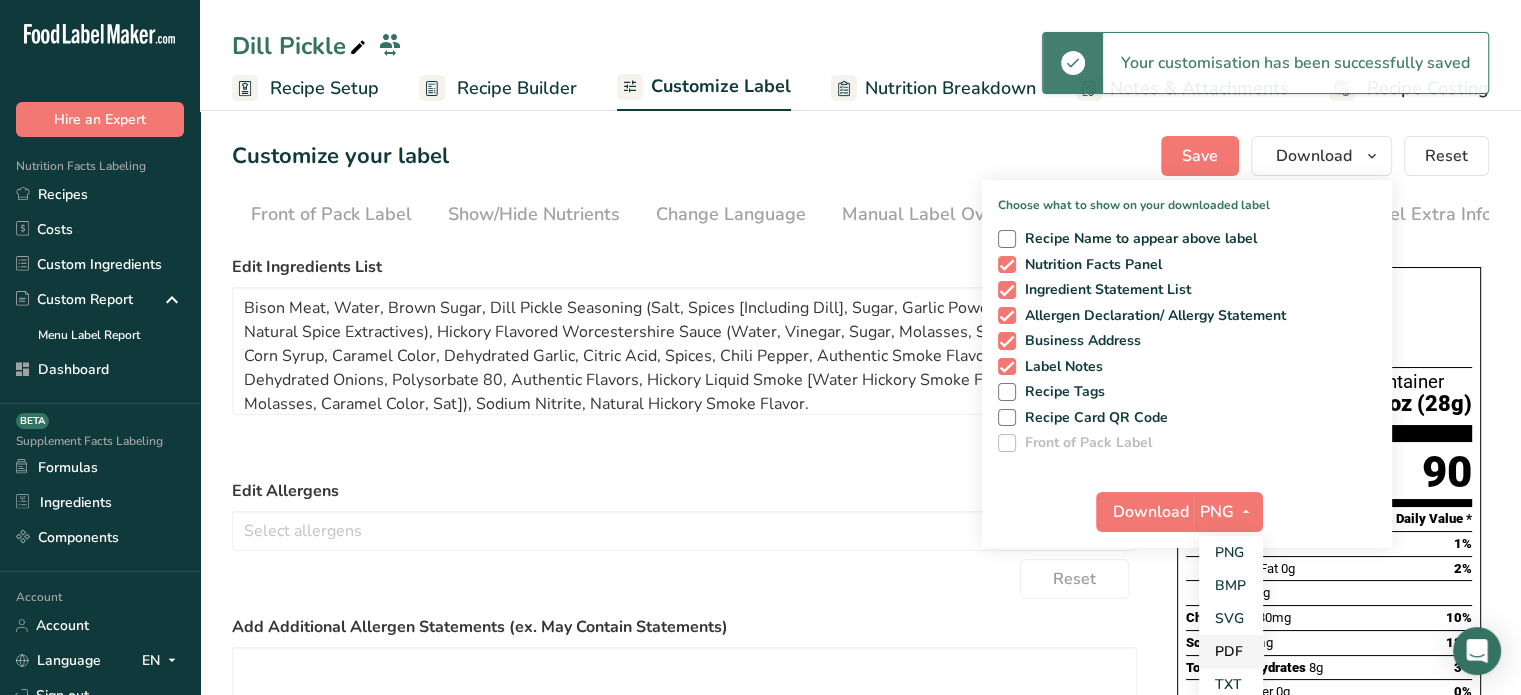 click on "PDF" at bounding box center (1231, 651) 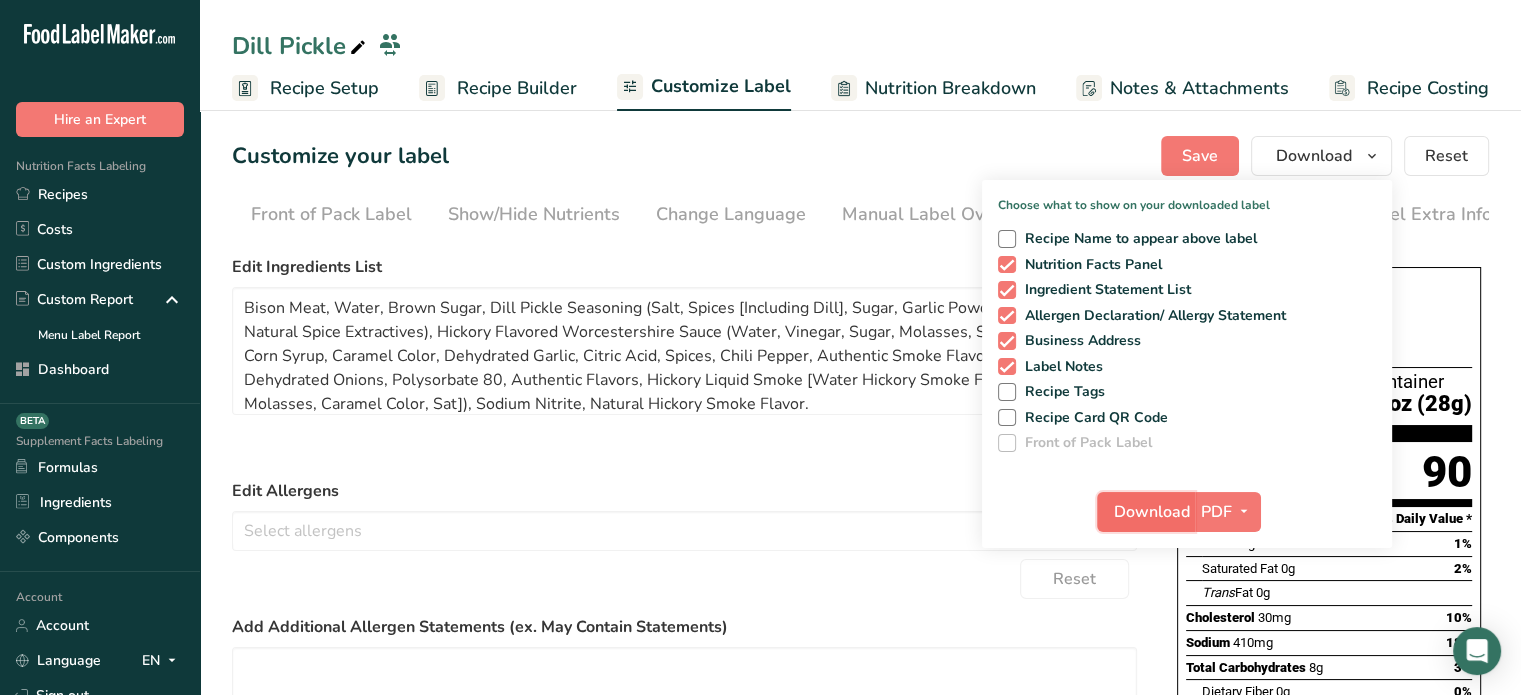 click on "Download" at bounding box center [1146, 512] 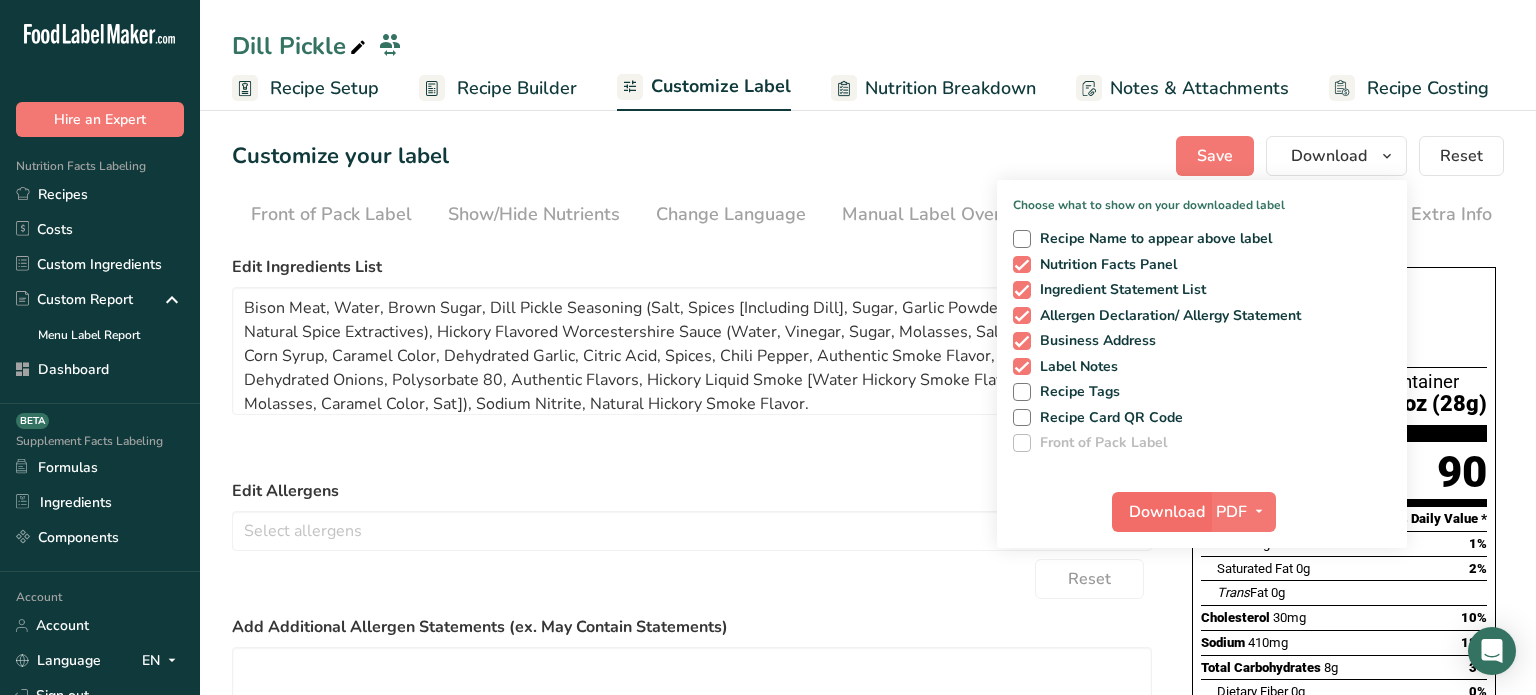 scroll, scrollTop: 0, scrollLeft: 180, axis: horizontal 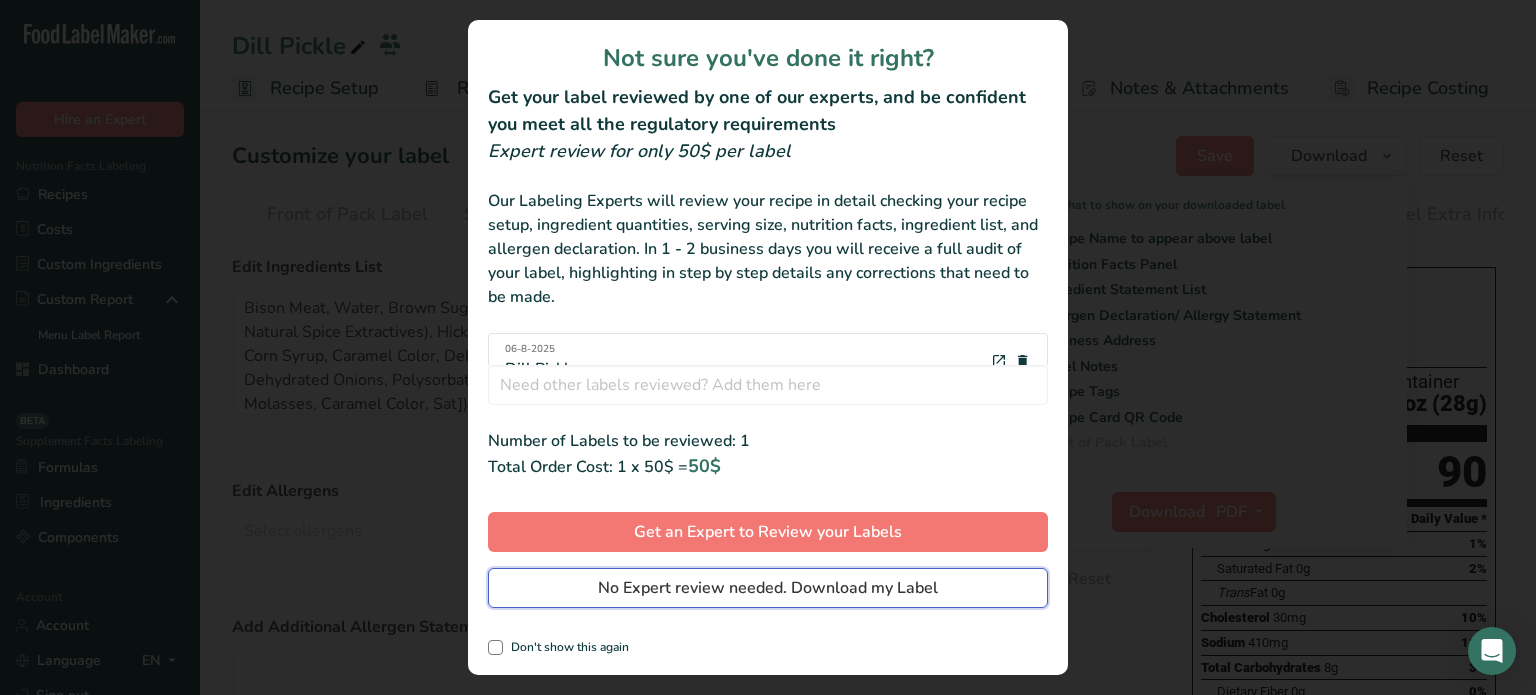 click on "No Expert review needed. Download my Label" at bounding box center [768, 588] 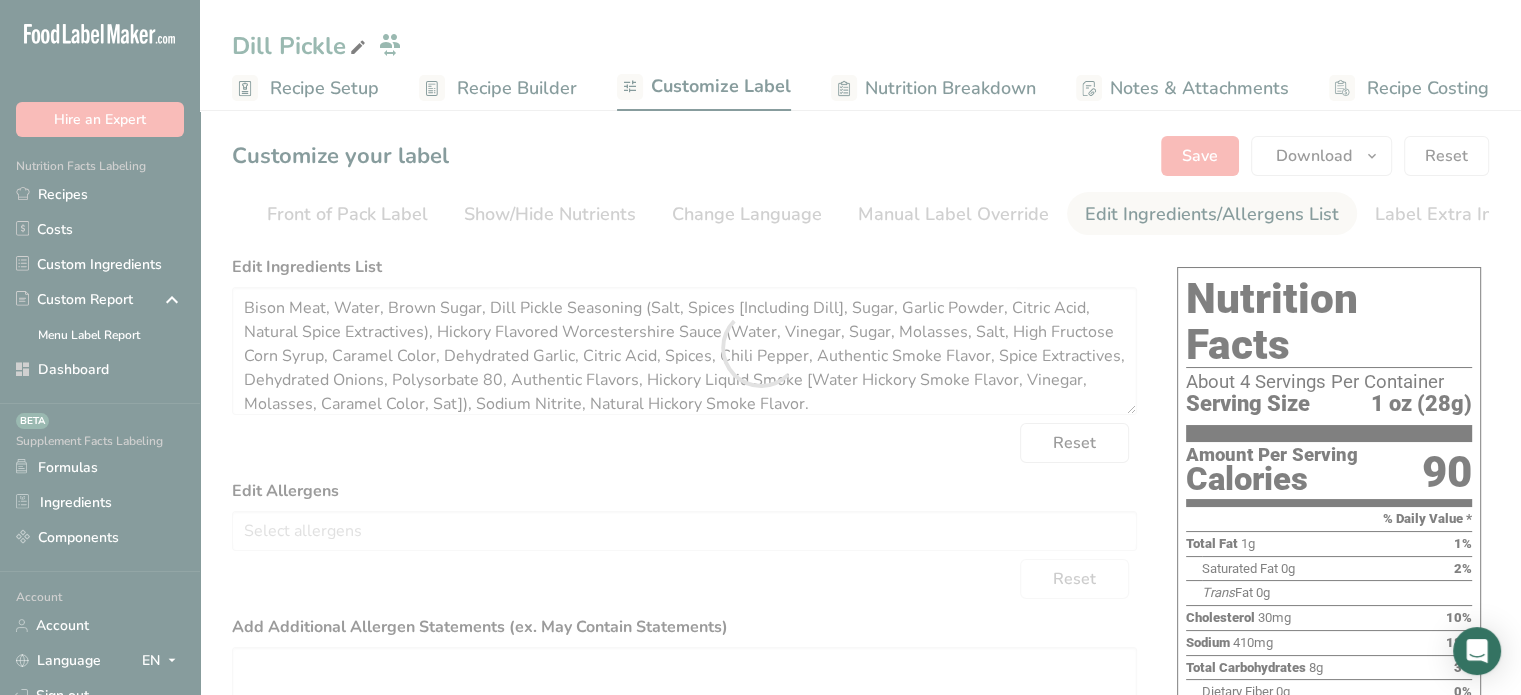 scroll, scrollTop: 0, scrollLeft: 0, axis: both 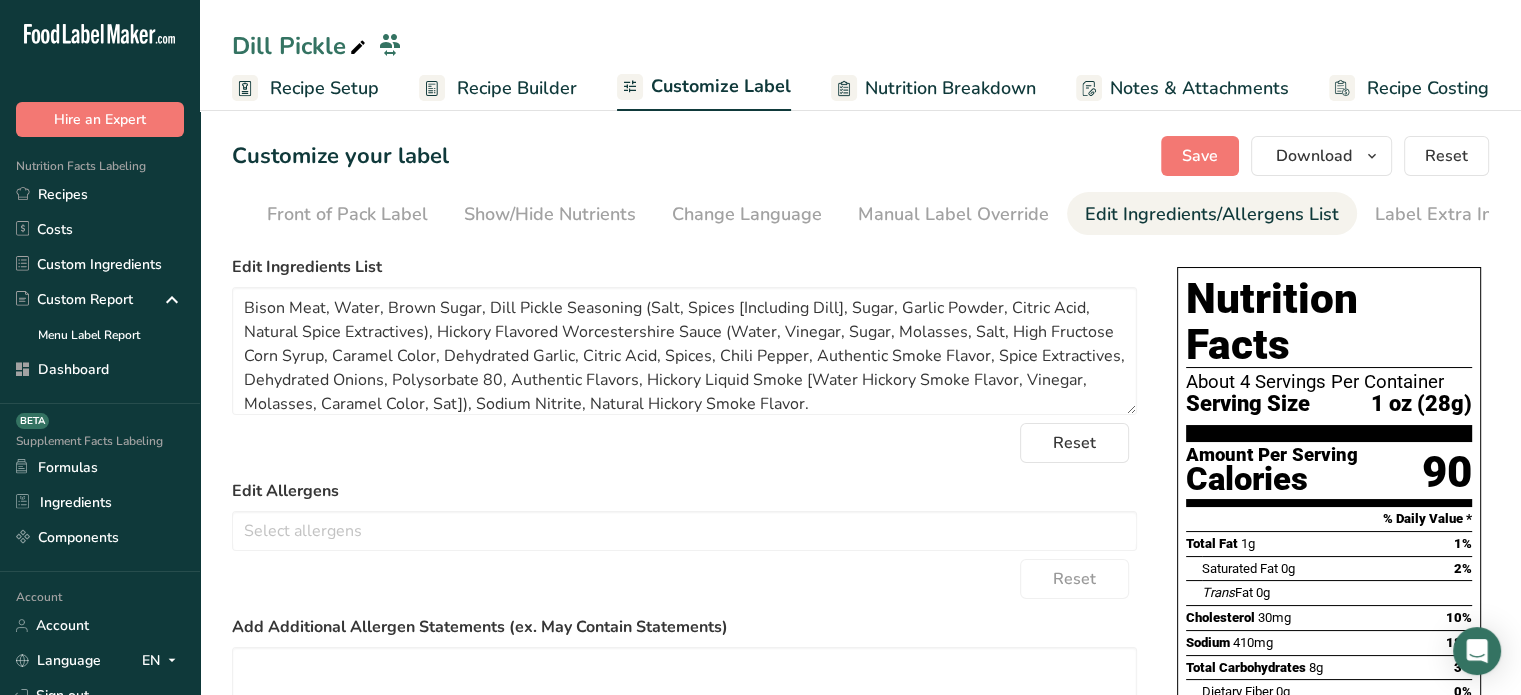 click at bounding box center (358, 48) 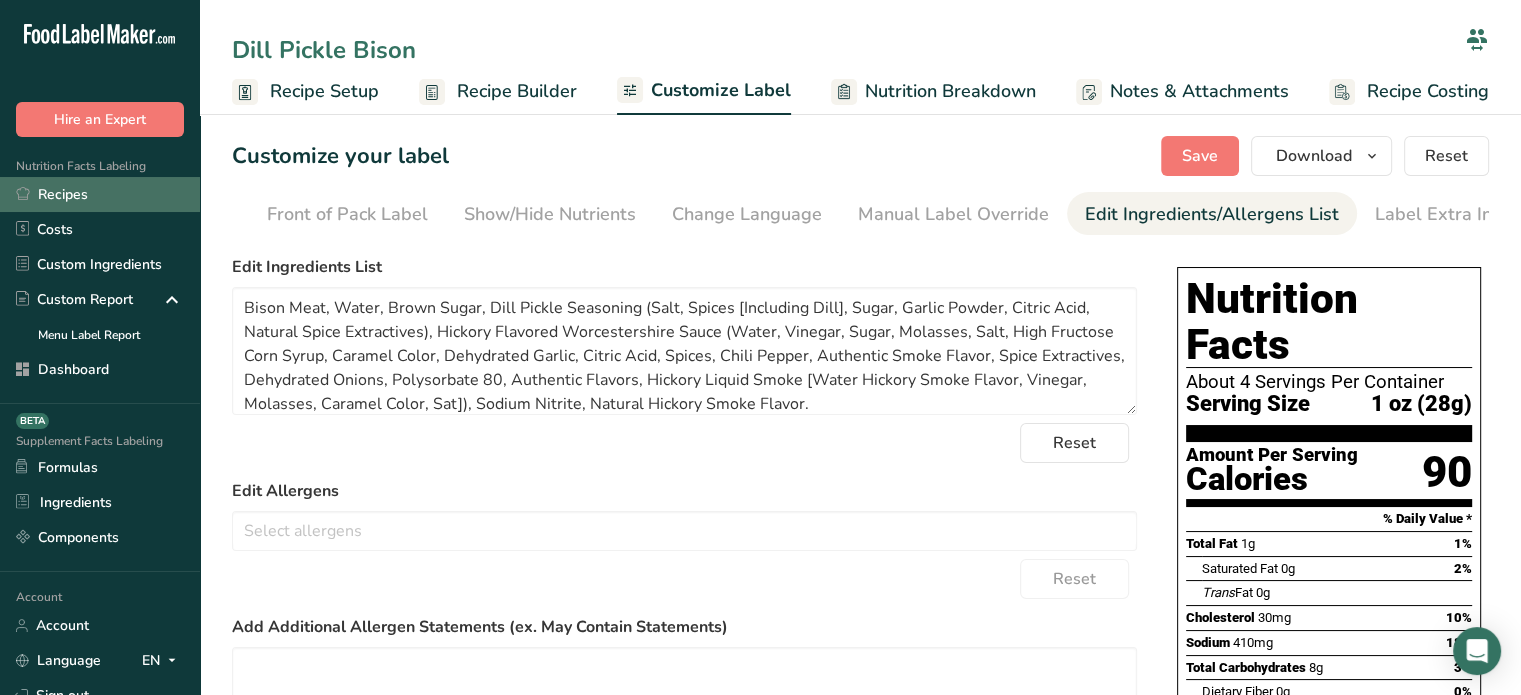 type on "Dill Pickle Bison" 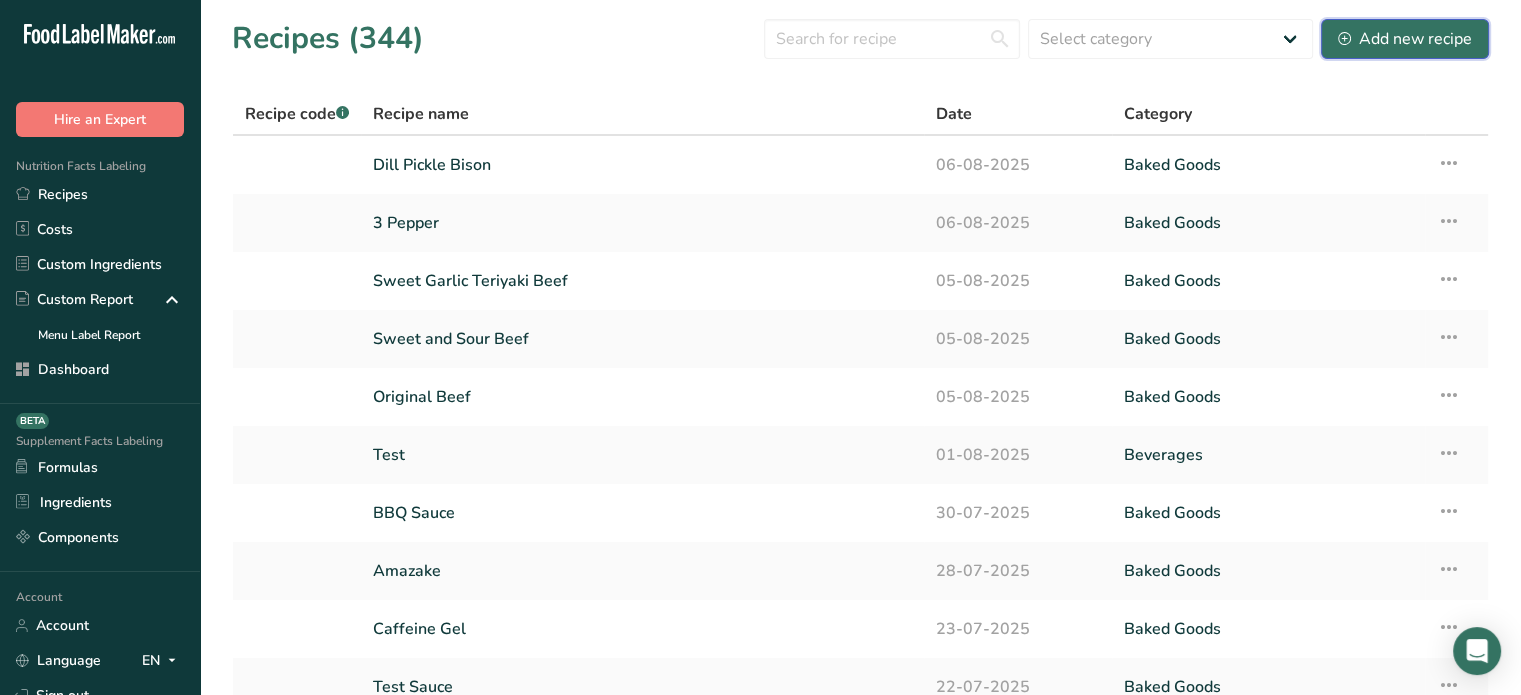 click on "Add new recipe" at bounding box center (1405, 39) 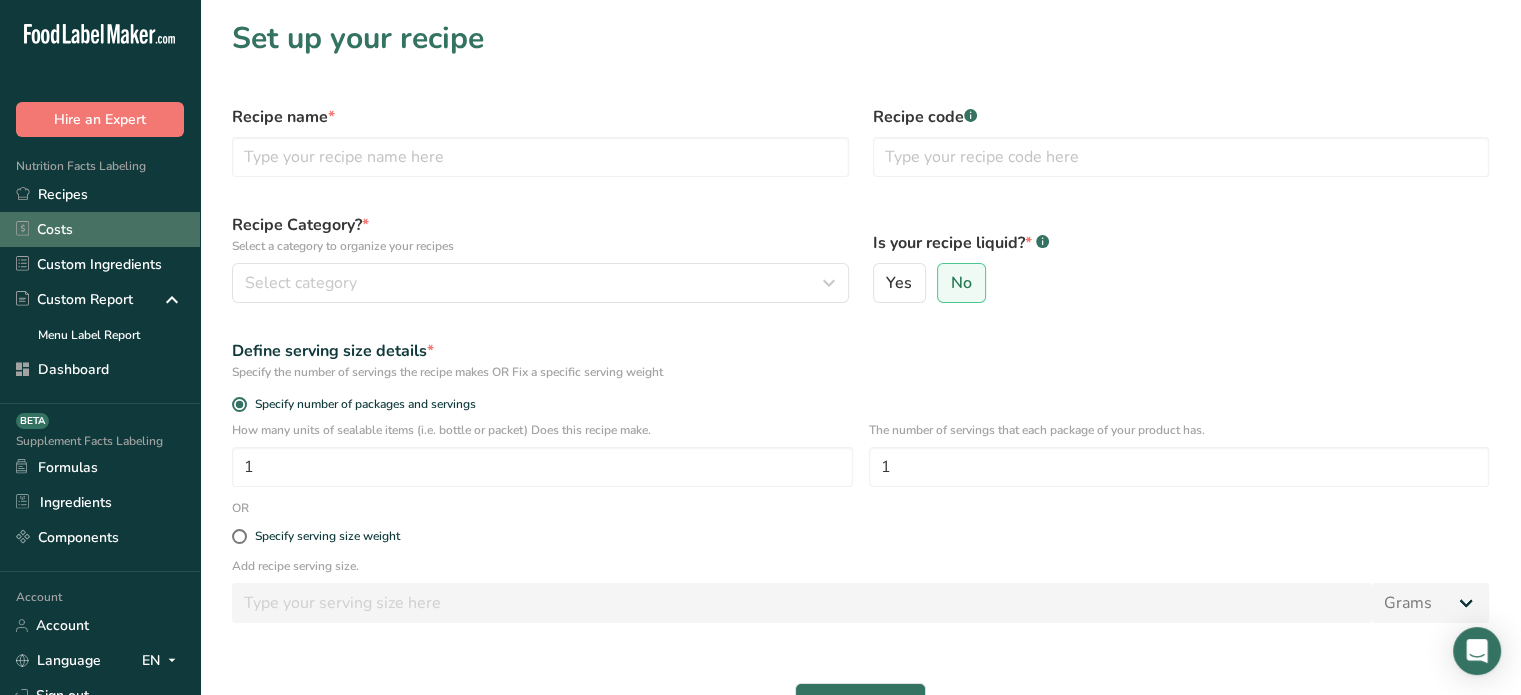 click on "Costs" at bounding box center (100, 229) 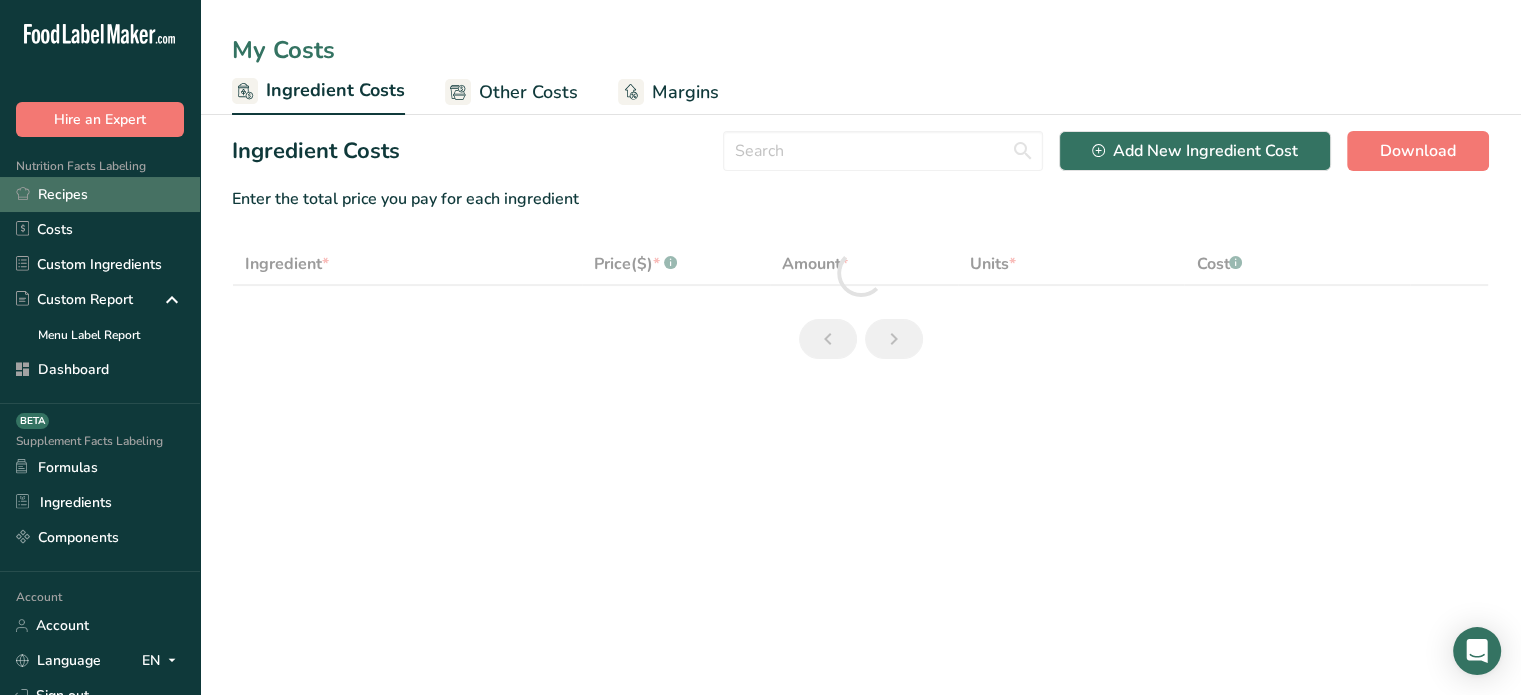 click on "Recipes" at bounding box center (100, 194) 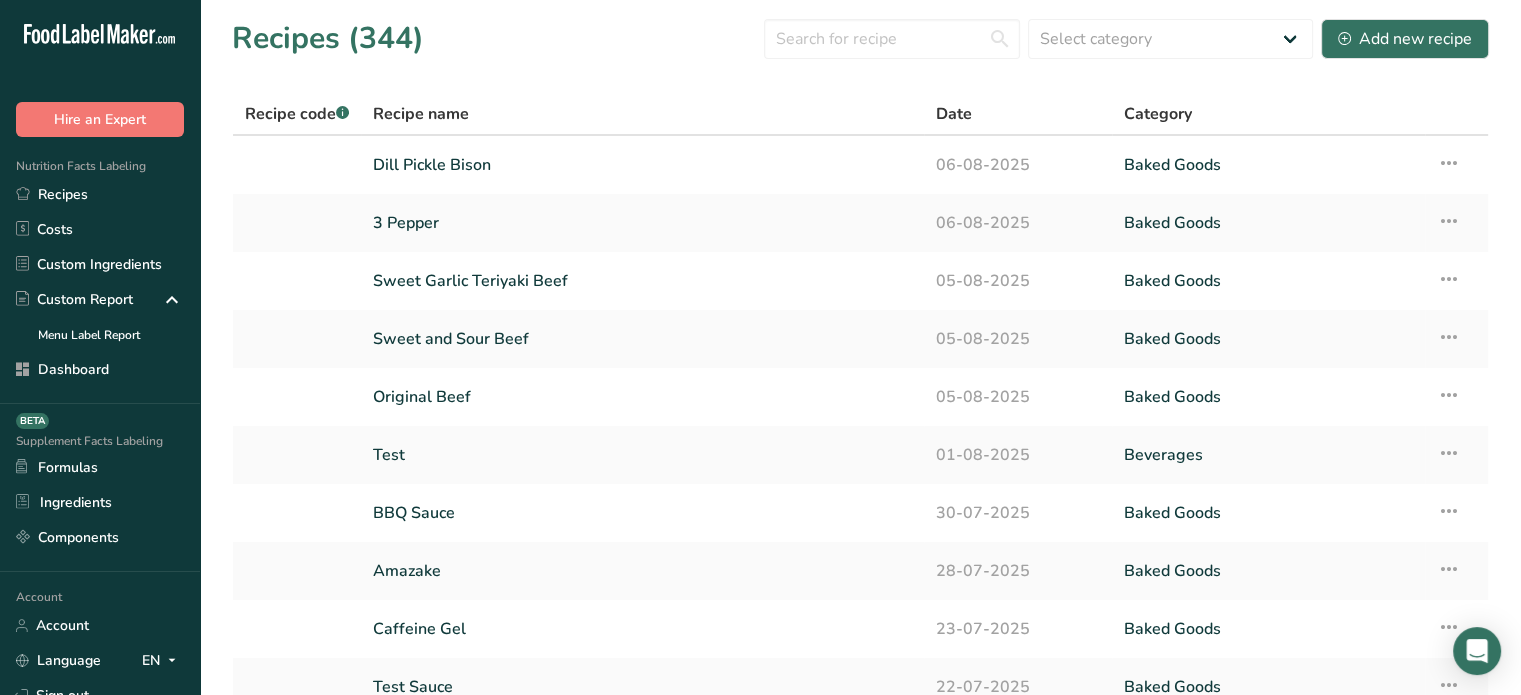 click on "Dill Pickle Bison" at bounding box center [642, 165] 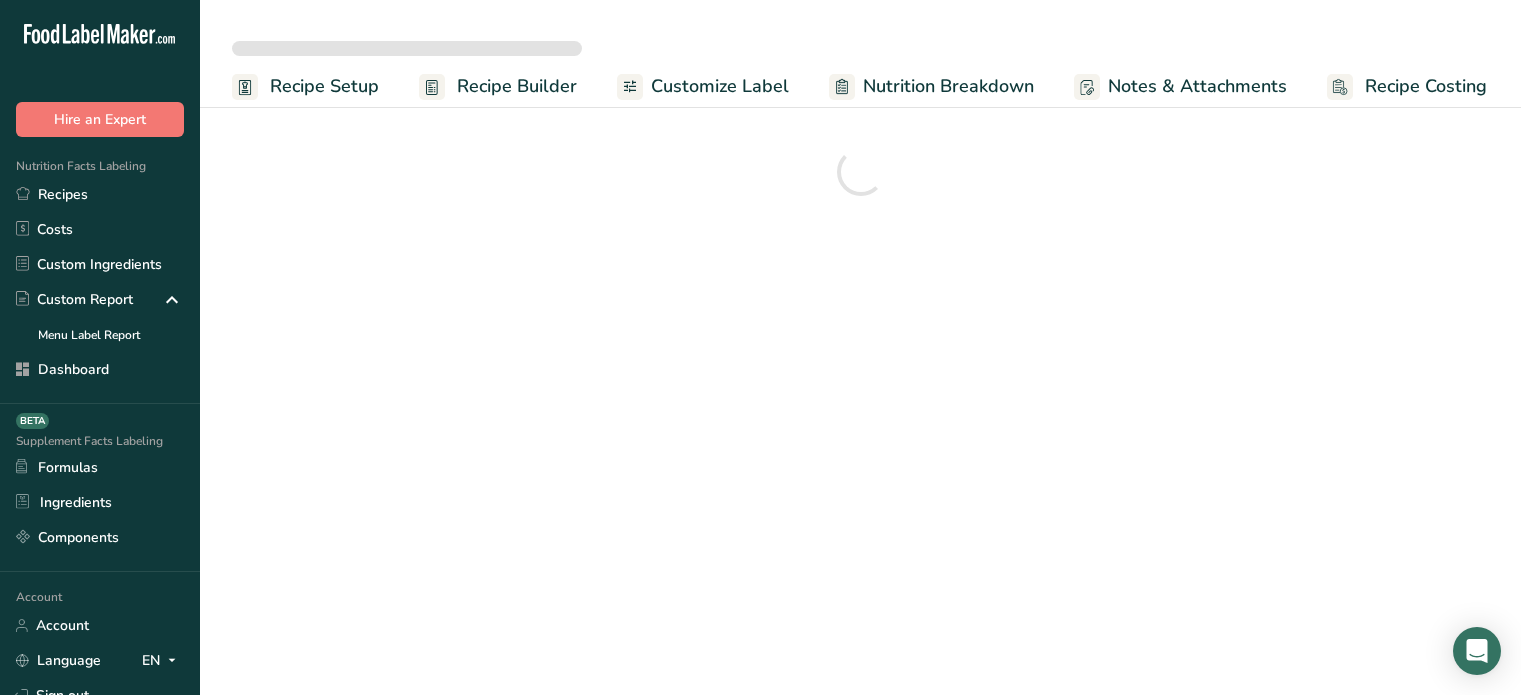 scroll, scrollTop: 0, scrollLeft: 0, axis: both 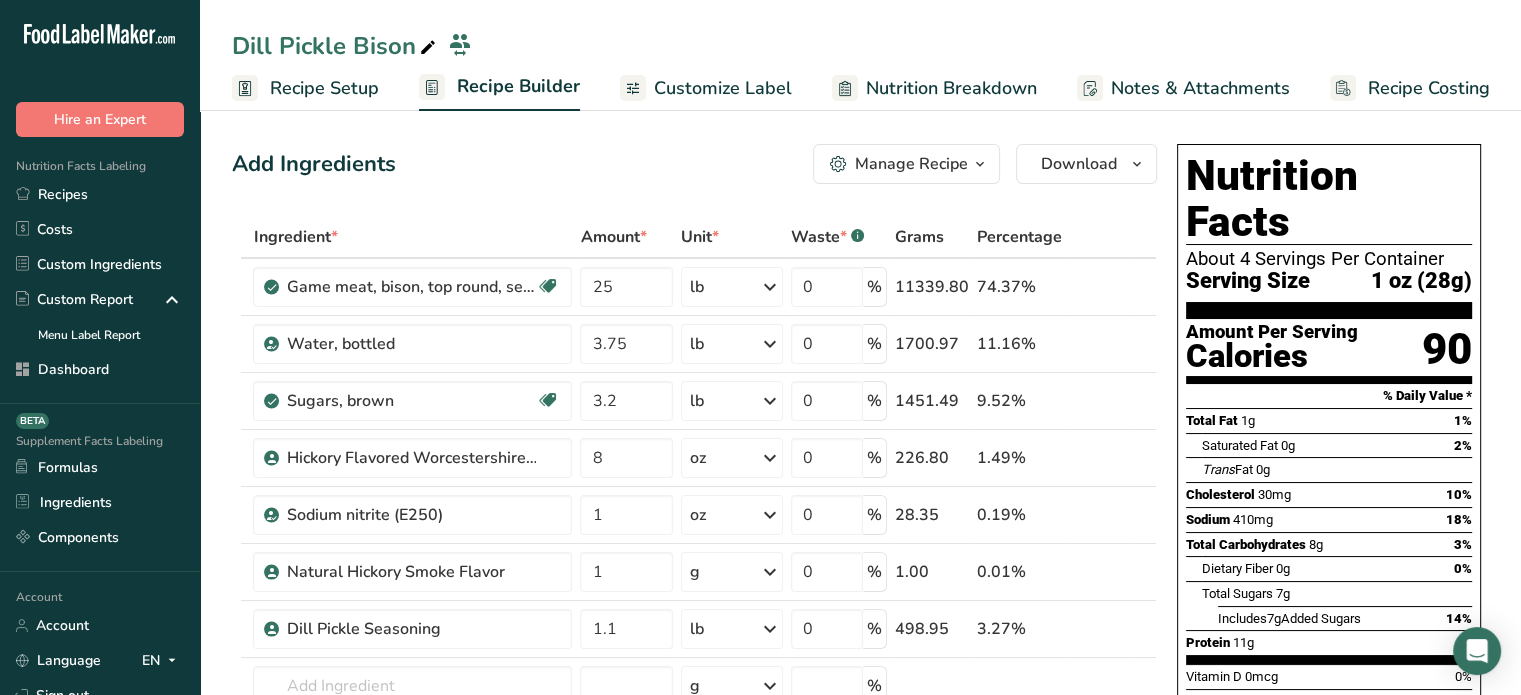click on "Manage Recipe" at bounding box center [911, 164] 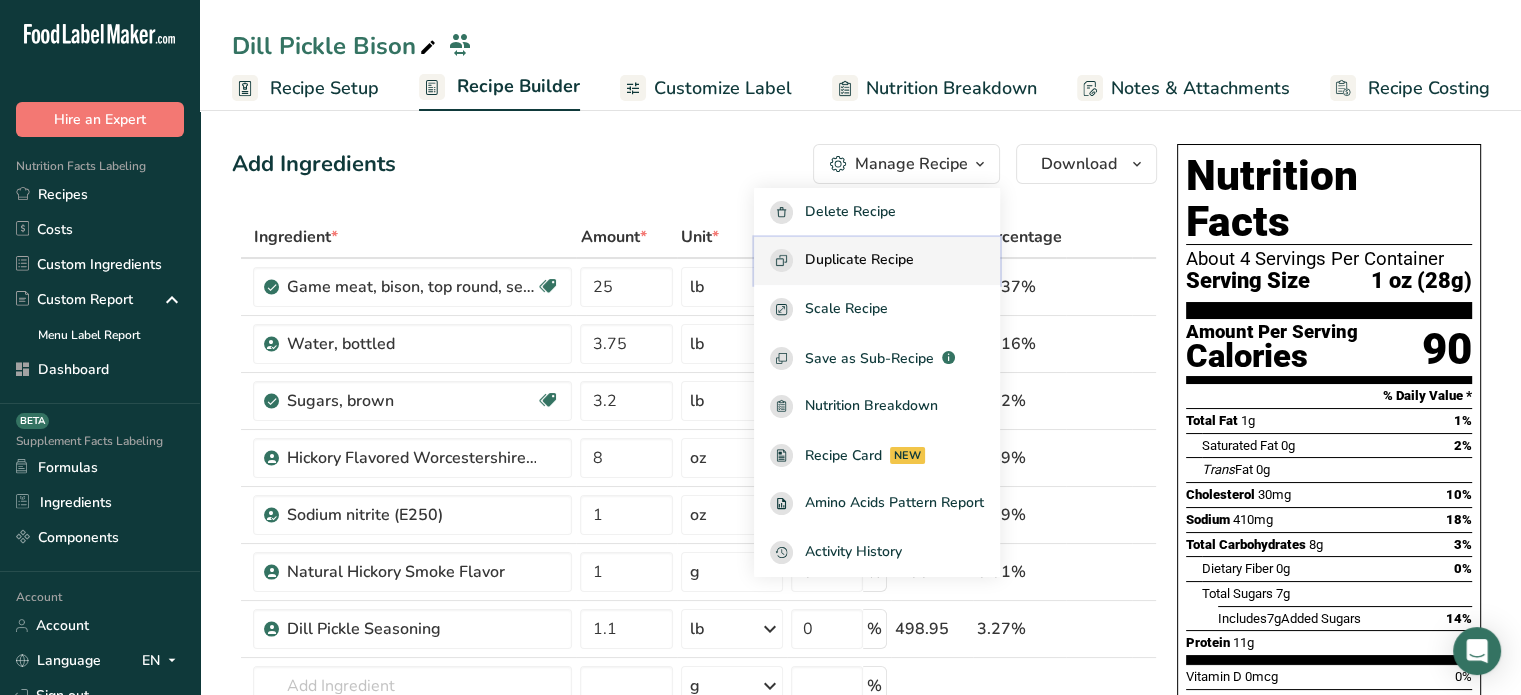 click on "Duplicate Recipe" at bounding box center (859, 260) 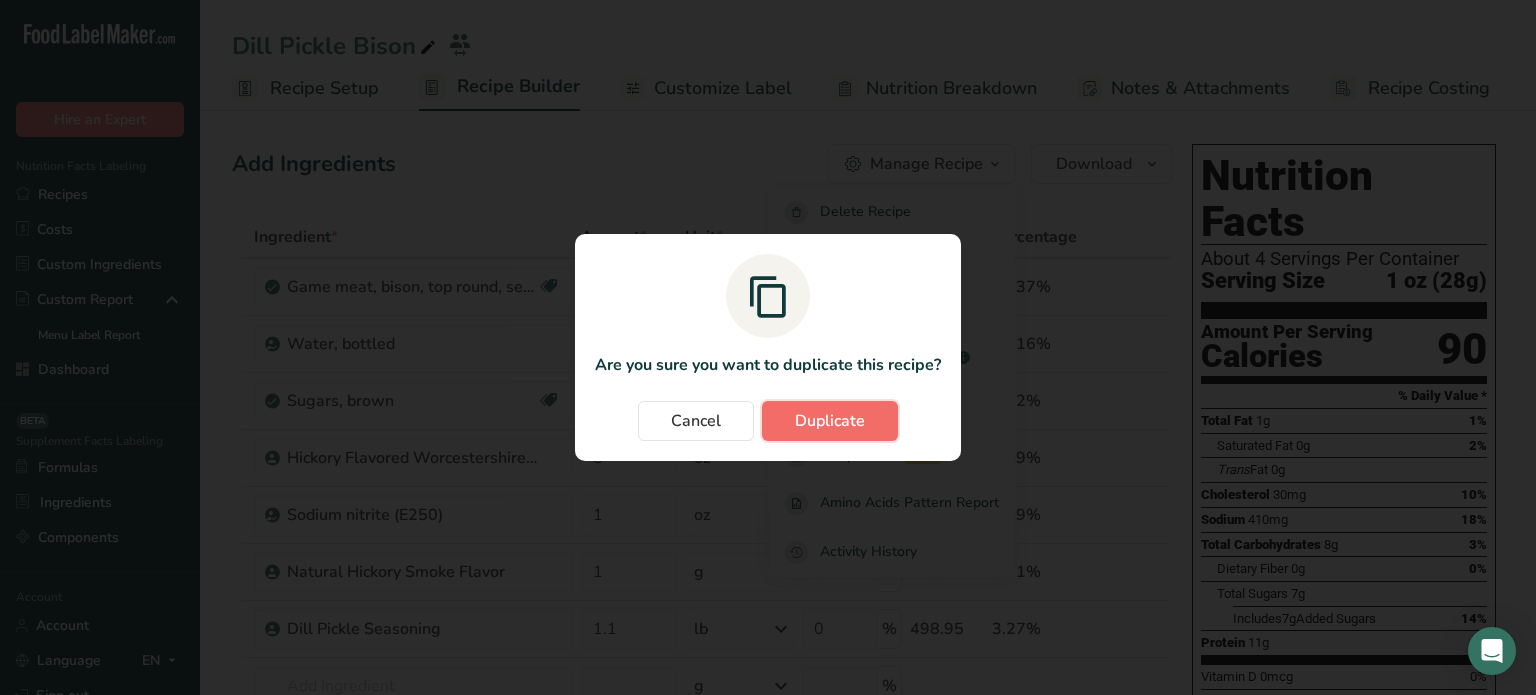click on "Duplicate" at bounding box center [830, 421] 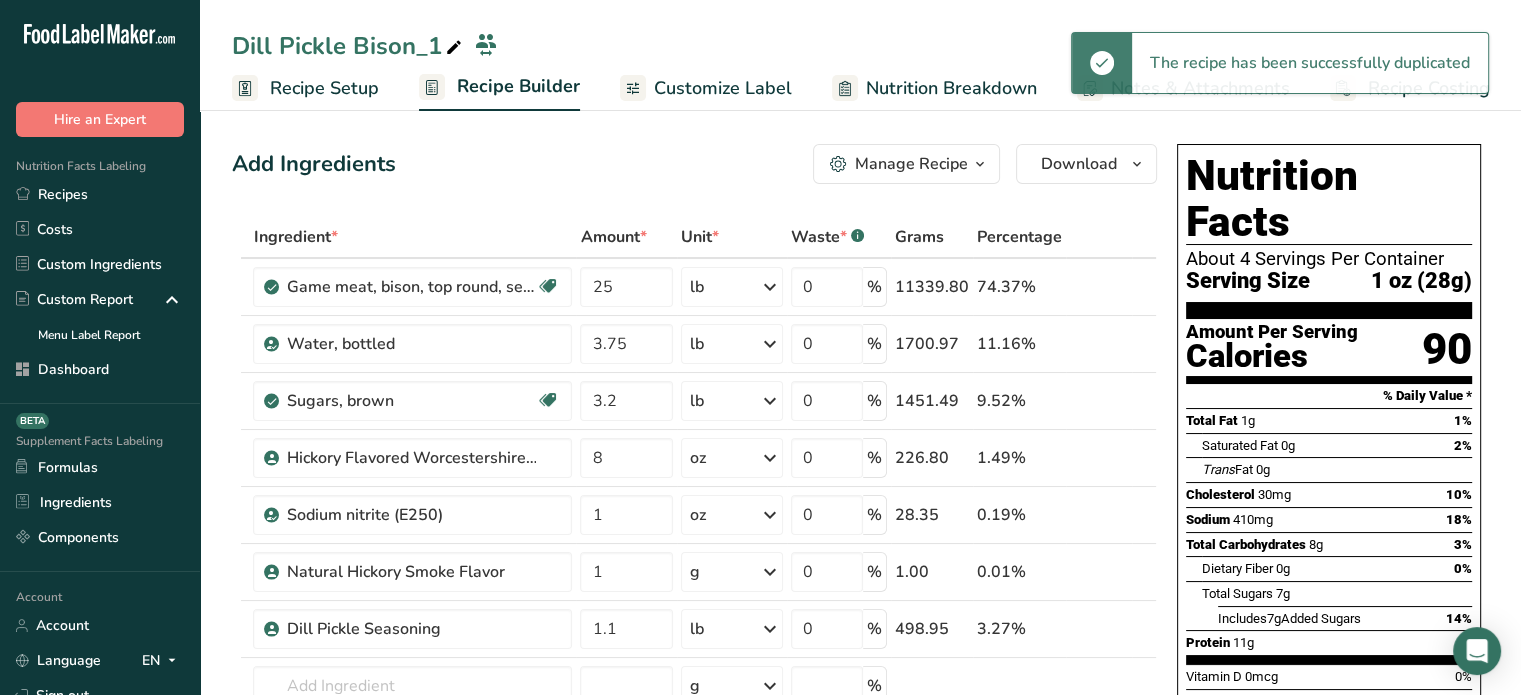 click at bounding box center [454, 48] 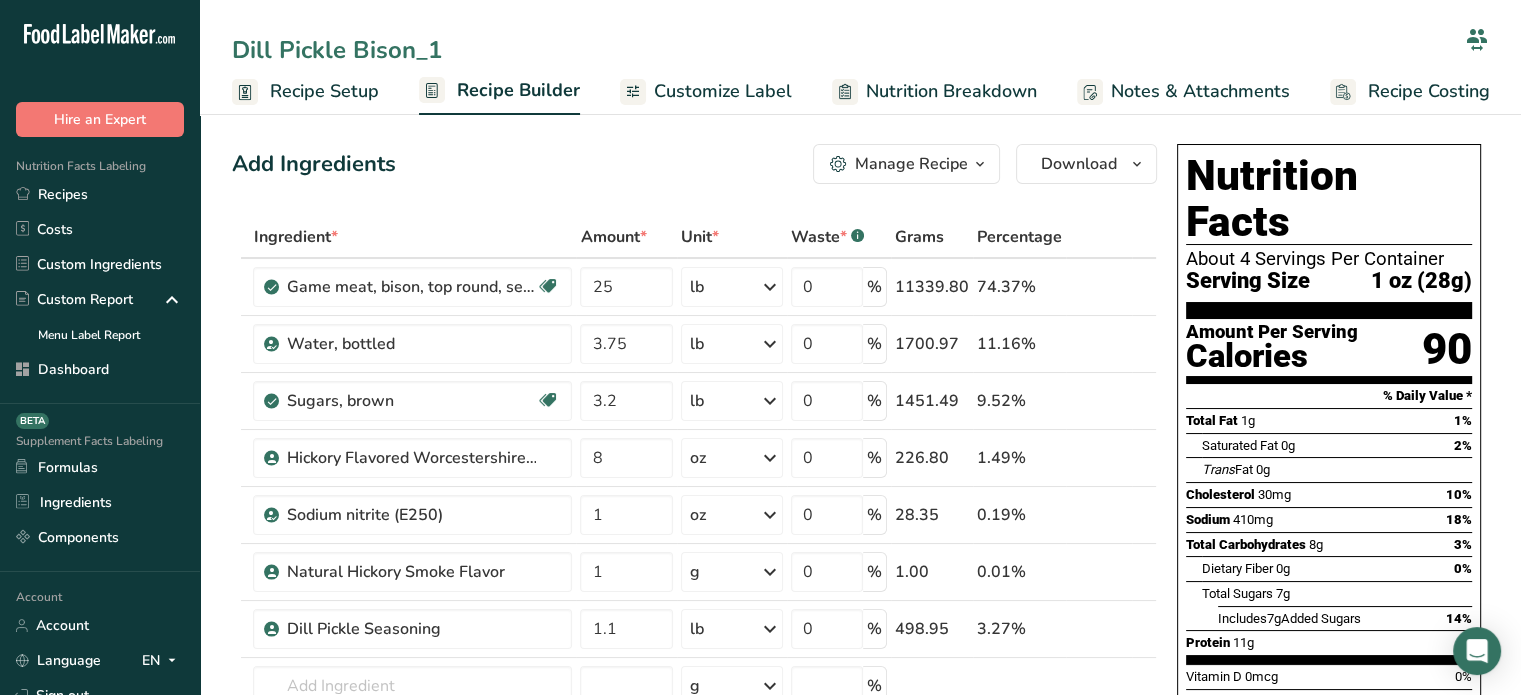 drag, startPoint x: 437, startPoint y: 40, endPoint x: 172, endPoint y: 42, distance: 265.00754 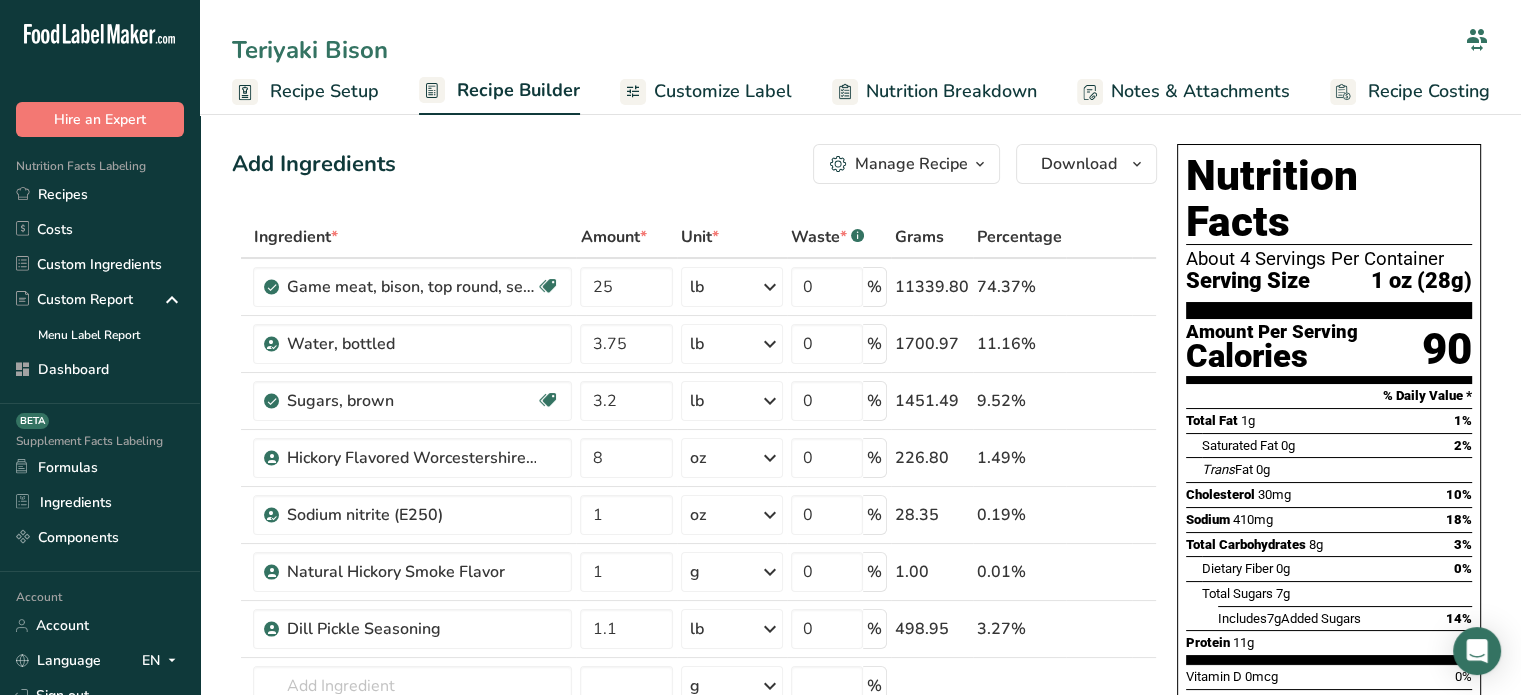 type on "Teriyaki Bison" 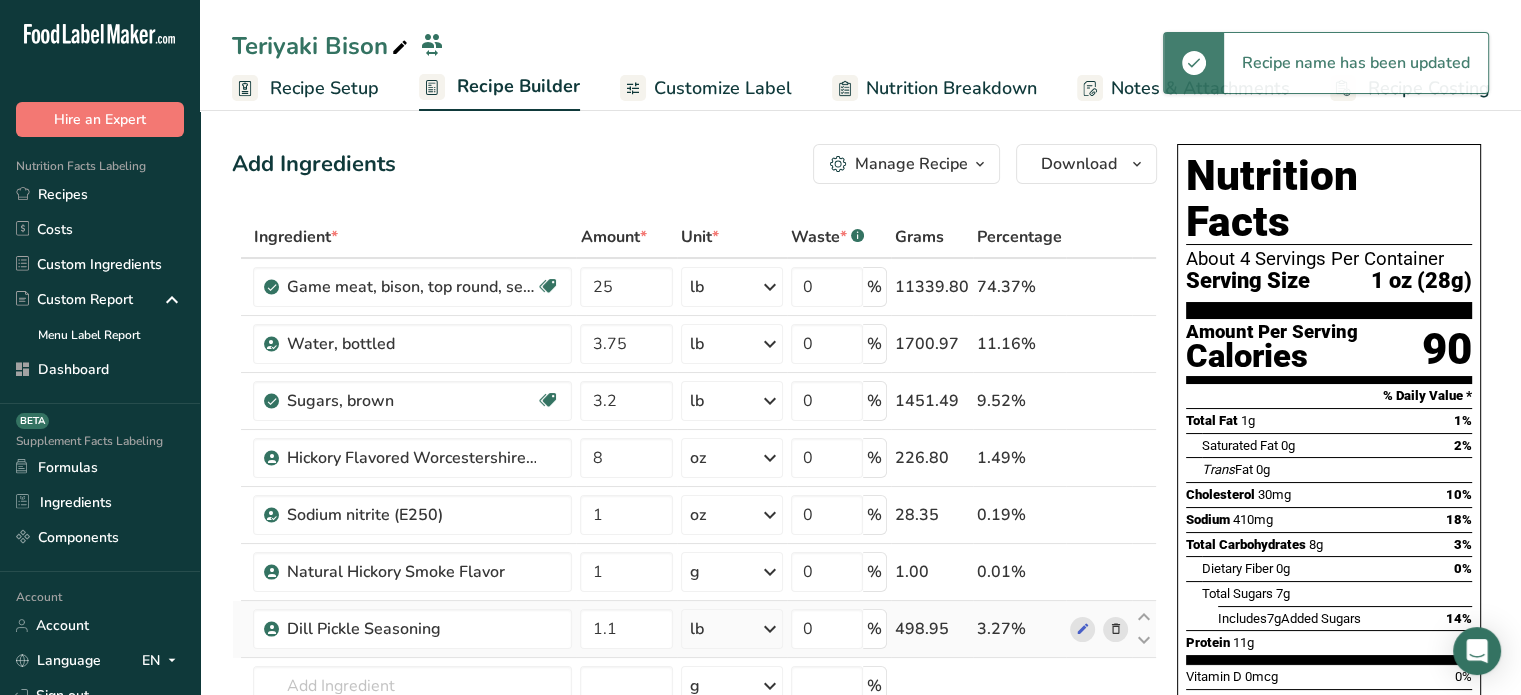click at bounding box center [1115, 629] 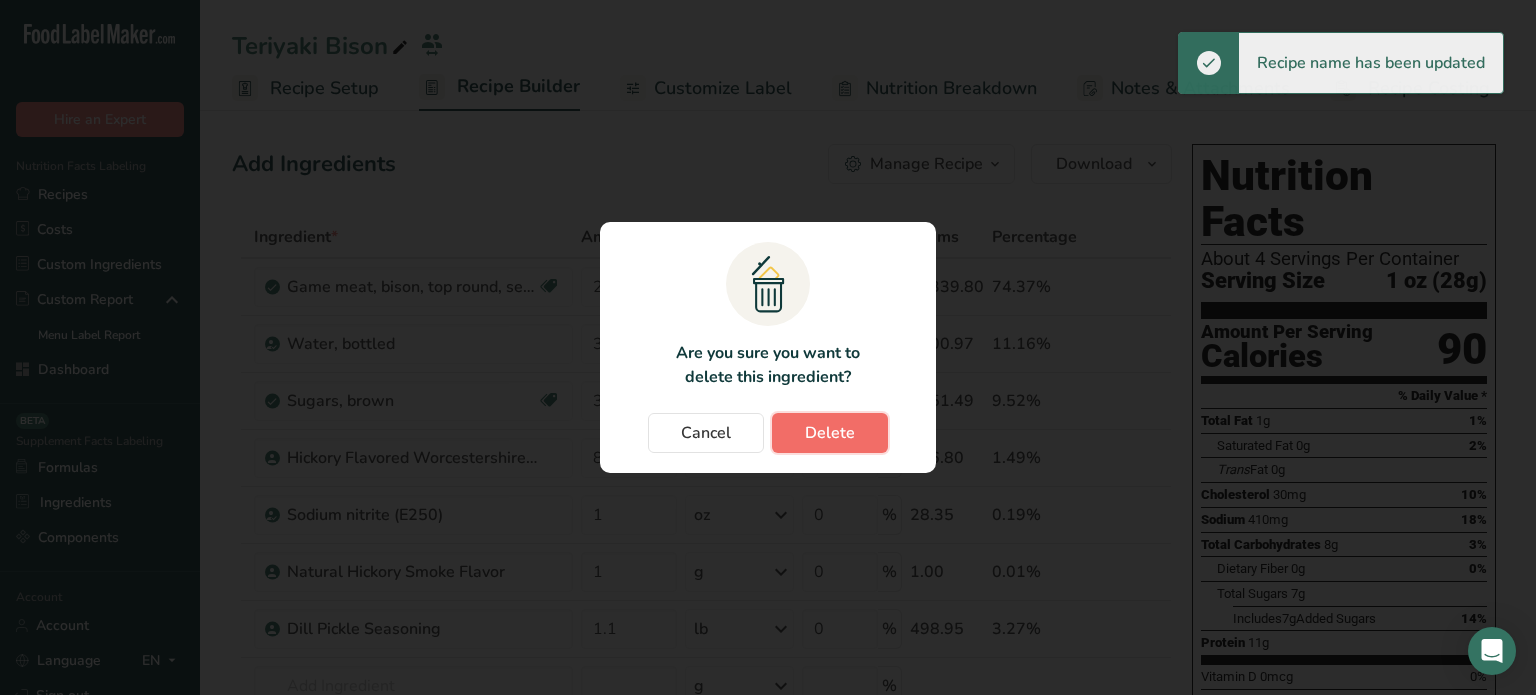 click on "Delete" at bounding box center (830, 433) 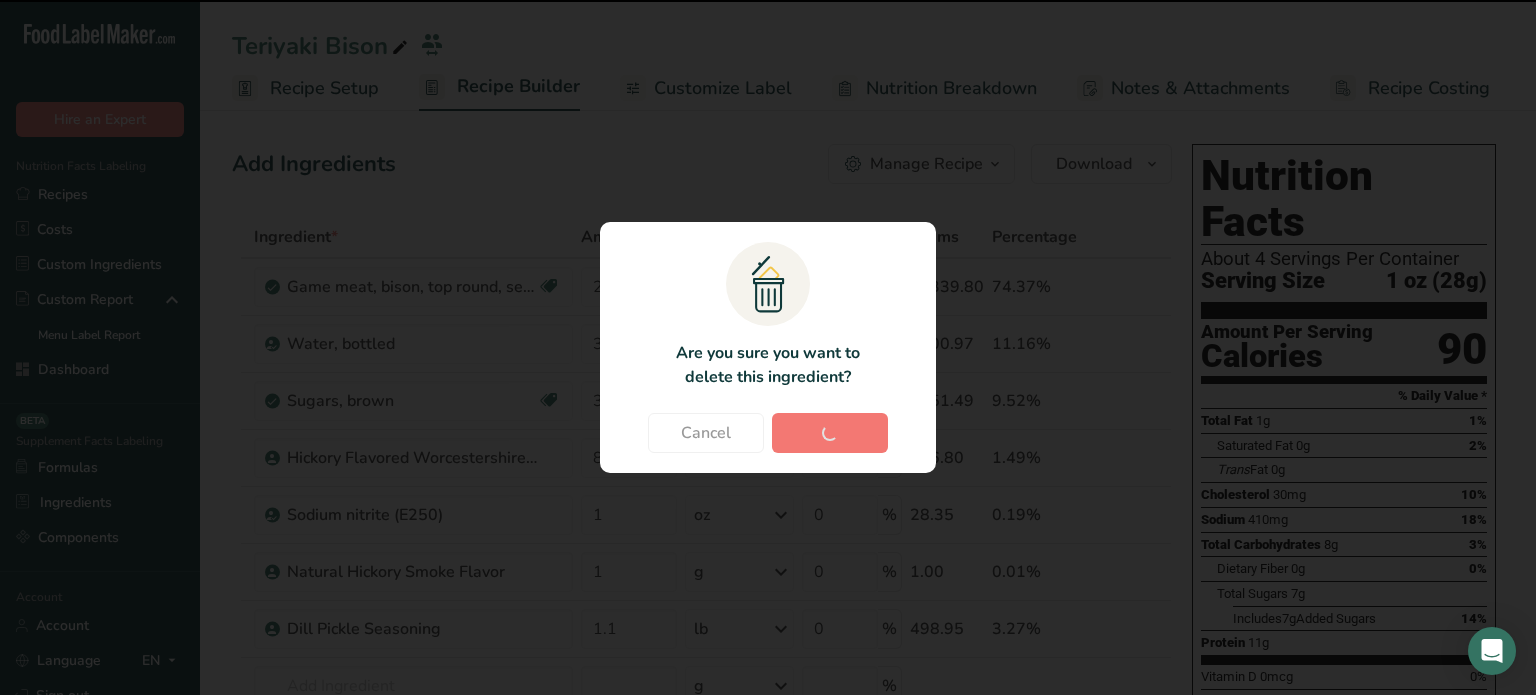 type 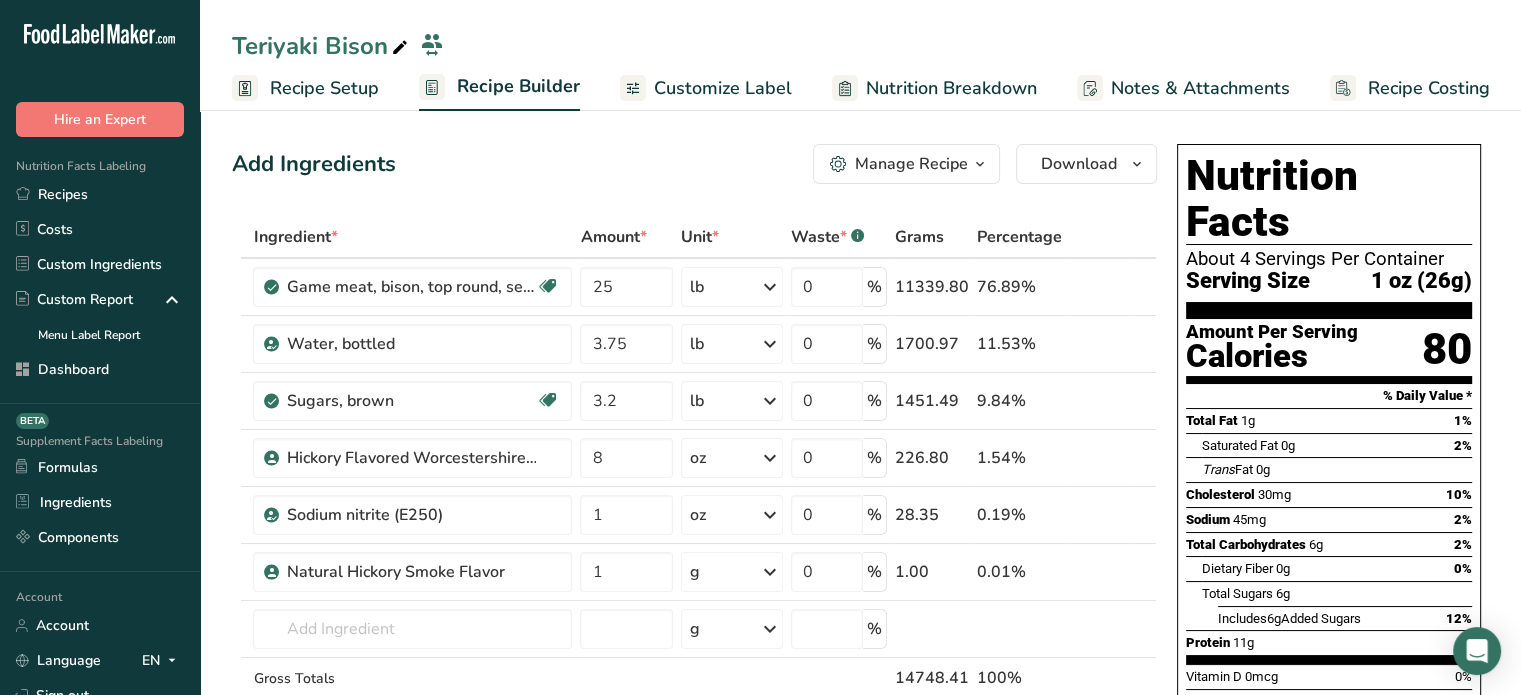 click on "Add Ingredients
Manage Recipe         Delete Recipe           Duplicate Recipe             Scale Recipe             Save as Sub-Recipe   .a-a{fill:#347362;}.b-a{fill:#fff;}                               Nutrition Breakdown                 Recipe Card
NEW
Amino Acids Pattern Report           Activity History
Download
Choose your preferred label style
Standard FDA label
Standard FDA label
The most common format for nutrition facts labels in compliance with the FDA's typeface, style and requirements
Tabular FDA label
A label format compliant with the FDA regulations presented in a tabular (horizontal) display.
Linear FDA label
A simple linear display for small sized packages.
Simplified FDA label" at bounding box center (694, 164) 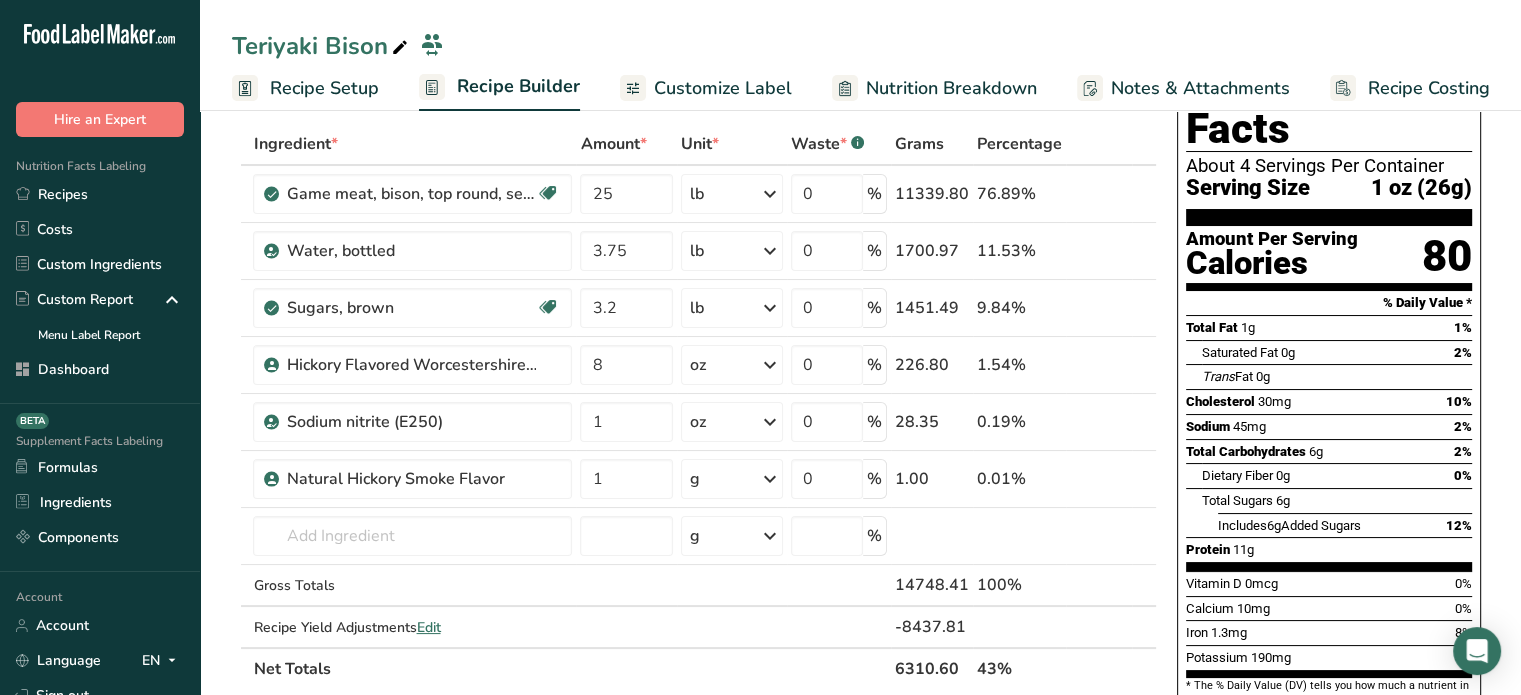 scroll, scrollTop: 120, scrollLeft: 0, axis: vertical 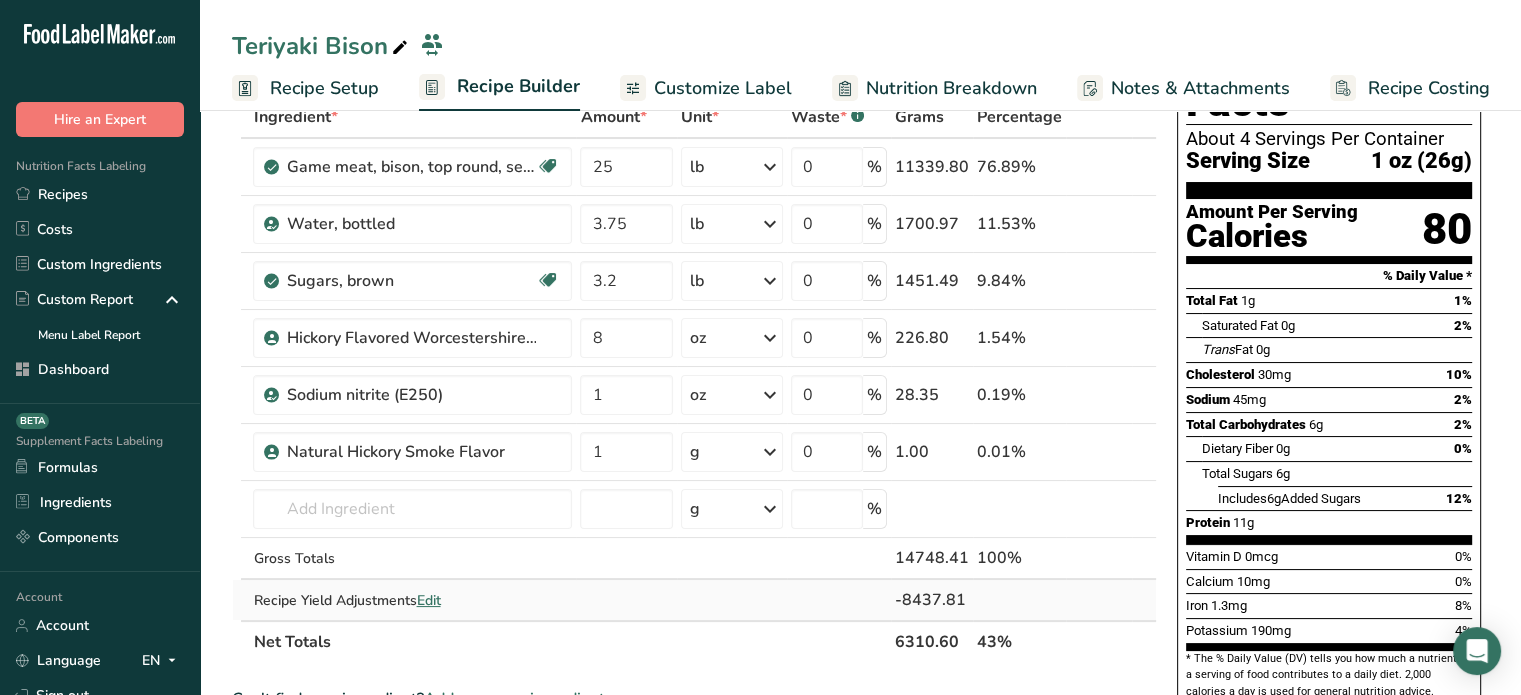 click on "Recipe Yield Adjustments
Edit" at bounding box center [412, 600] 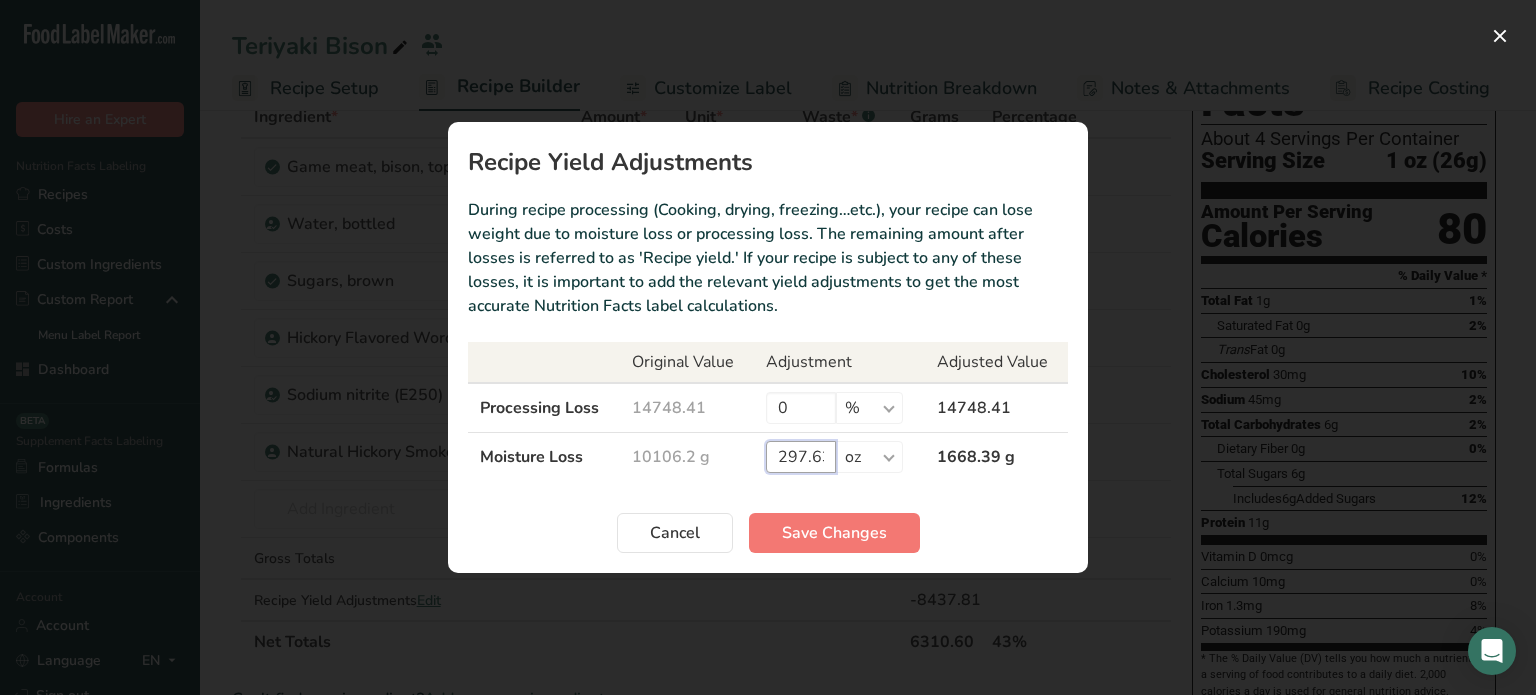 click on "297.63" at bounding box center (801, 457) 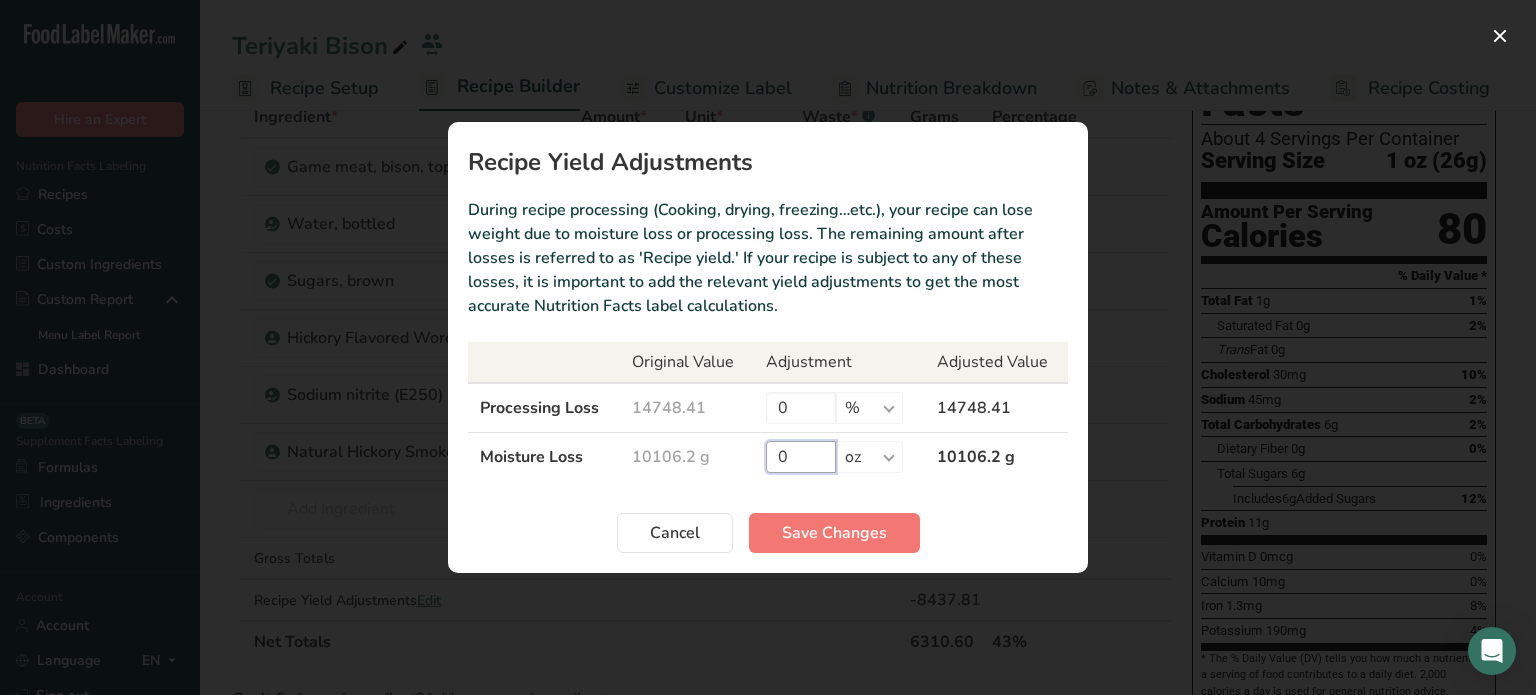 type on "0" 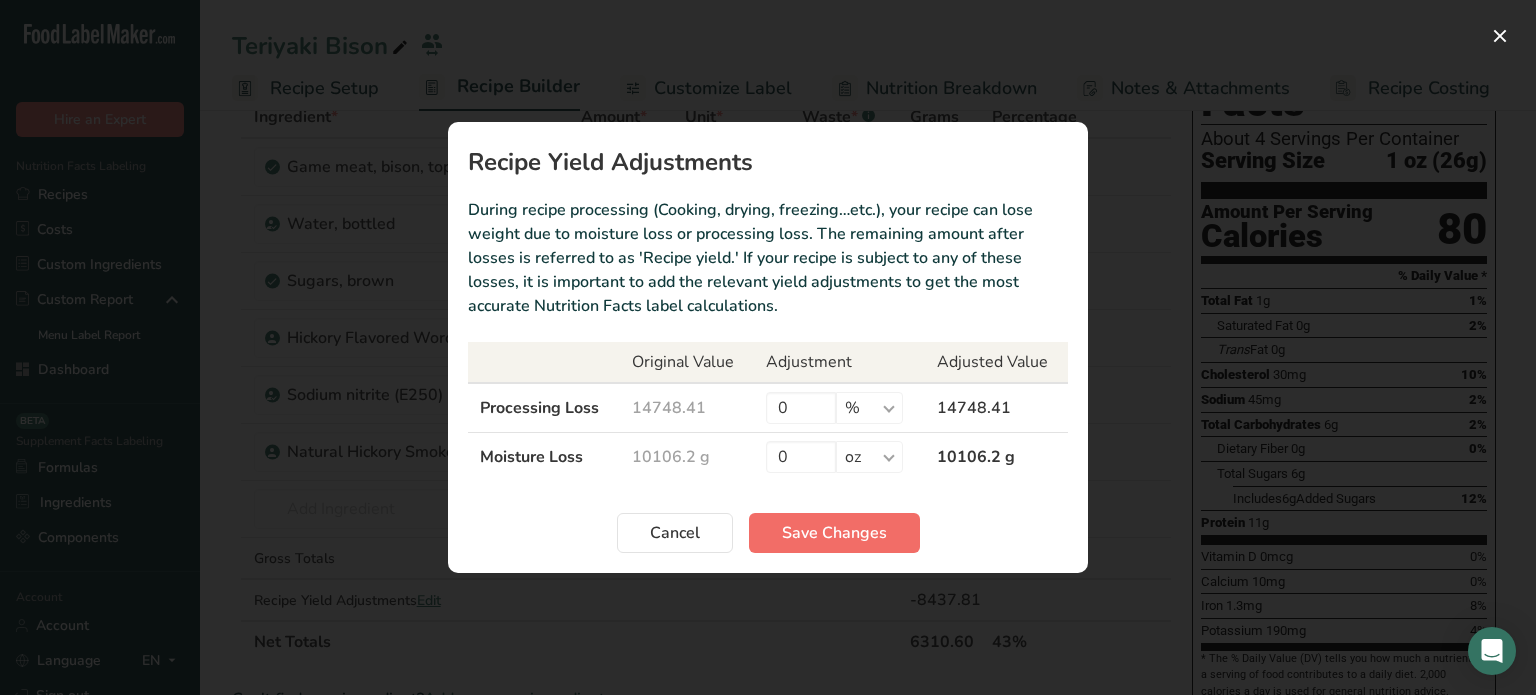 drag, startPoint x: 817, startPoint y: 511, endPoint x: 817, endPoint y: 523, distance: 12 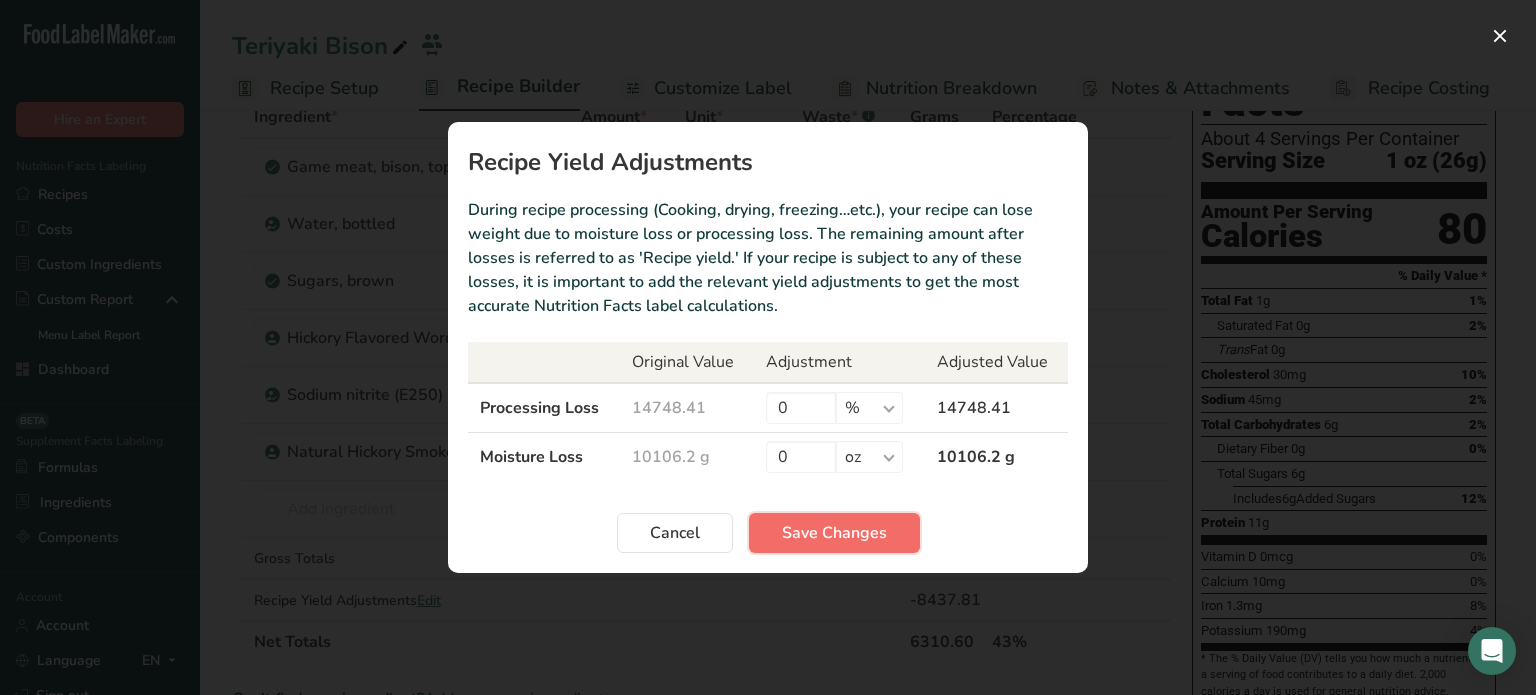 click on "Save Changes" at bounding box center (834, 533) 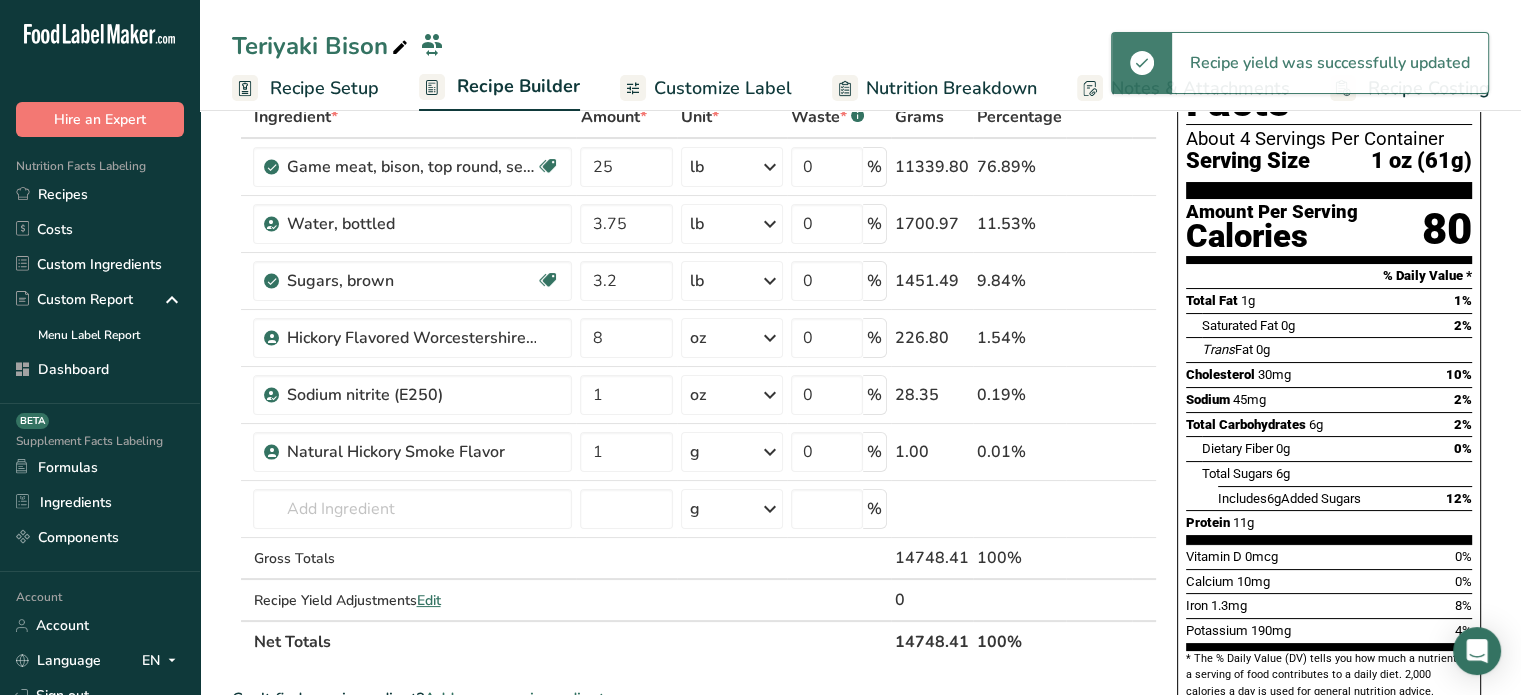 click on "Net Totals" at bounding box center (569, 641) 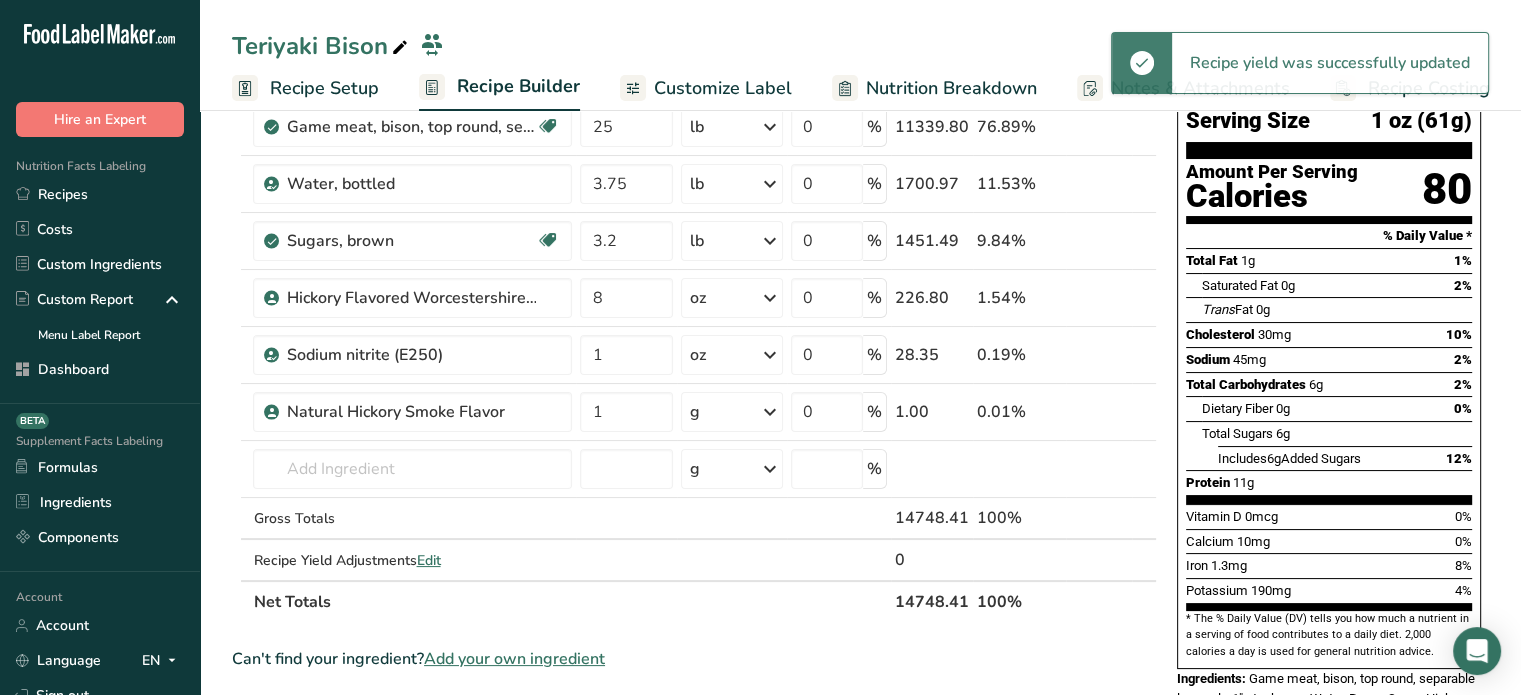 click on "Add your own ingredient" at bounding box center [514, 659] 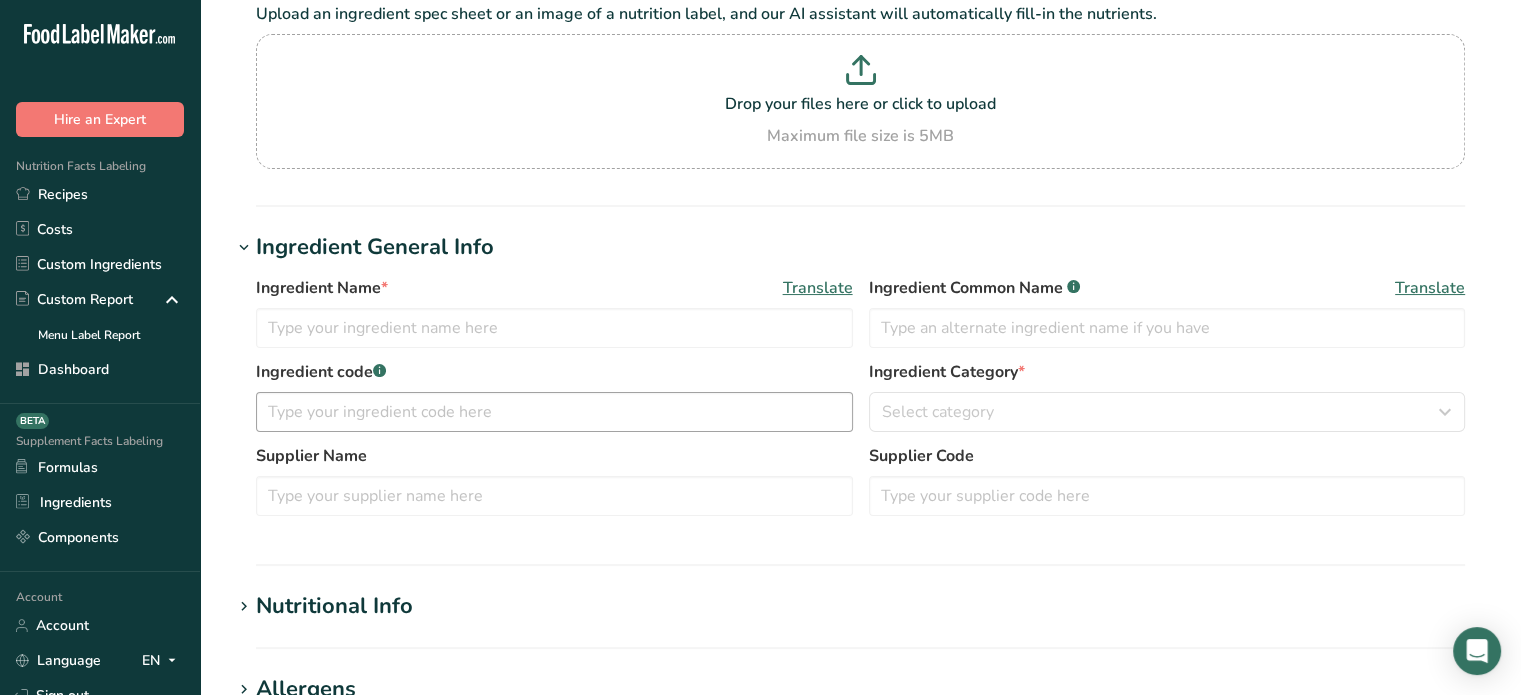 scroll, scrollTop: 0, scrollLeft: 0, axis: both 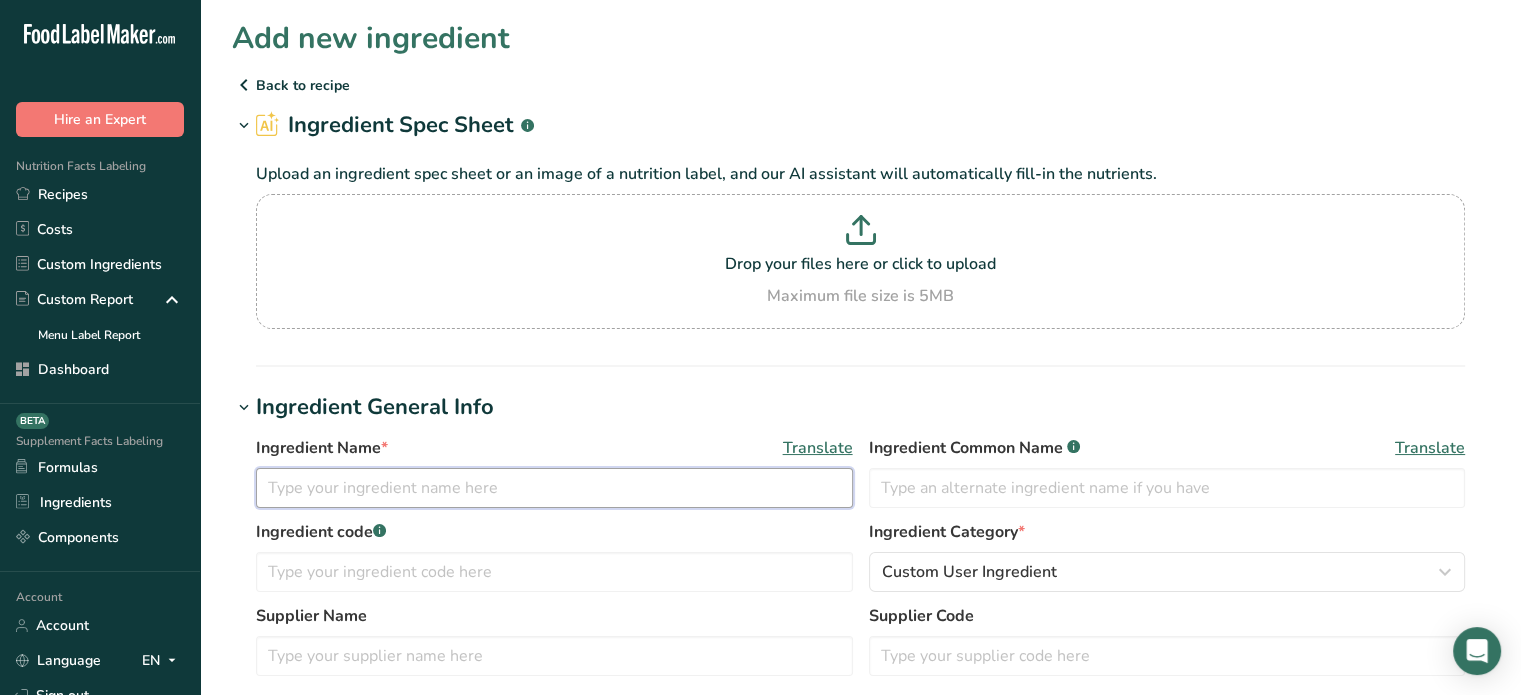 click at bounding box center [554, 488] 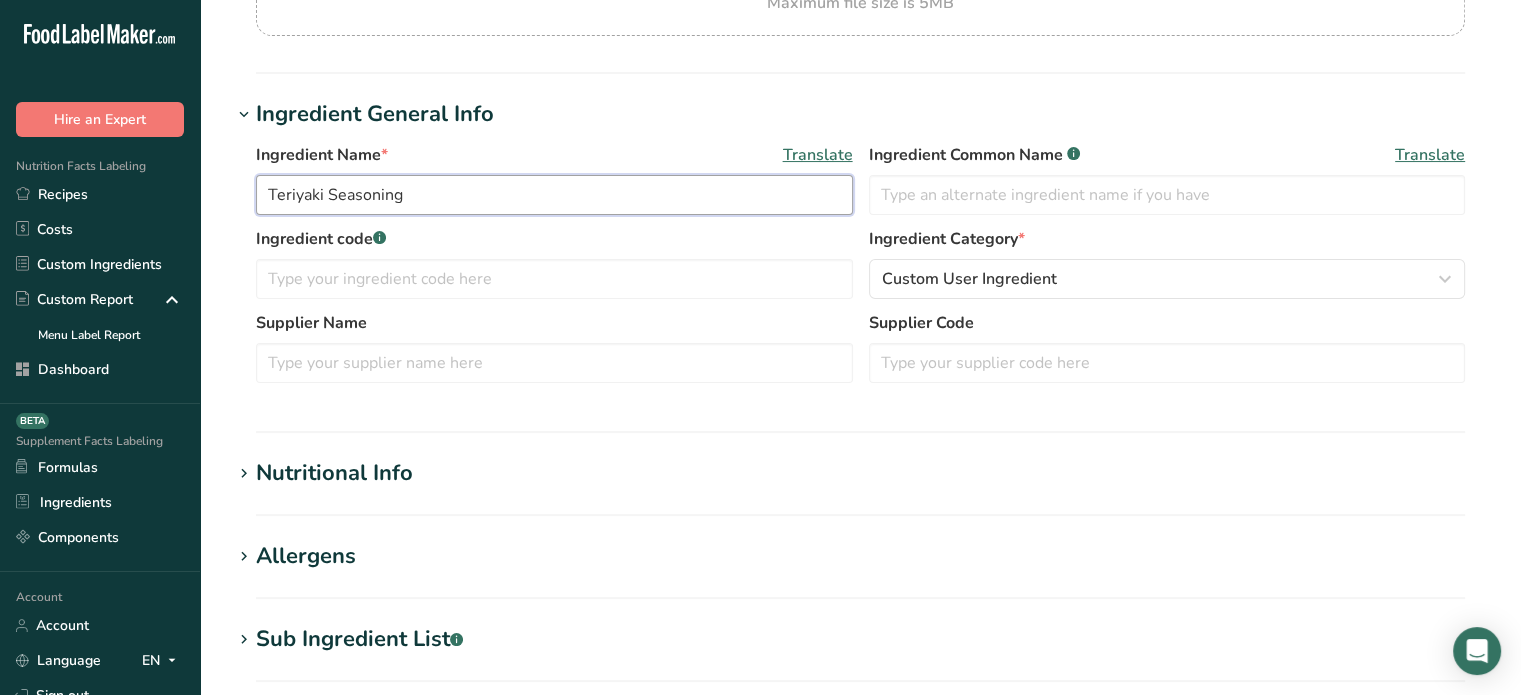 scroll, scrollTop: 350, scrollLeft: 0, axis: vertical 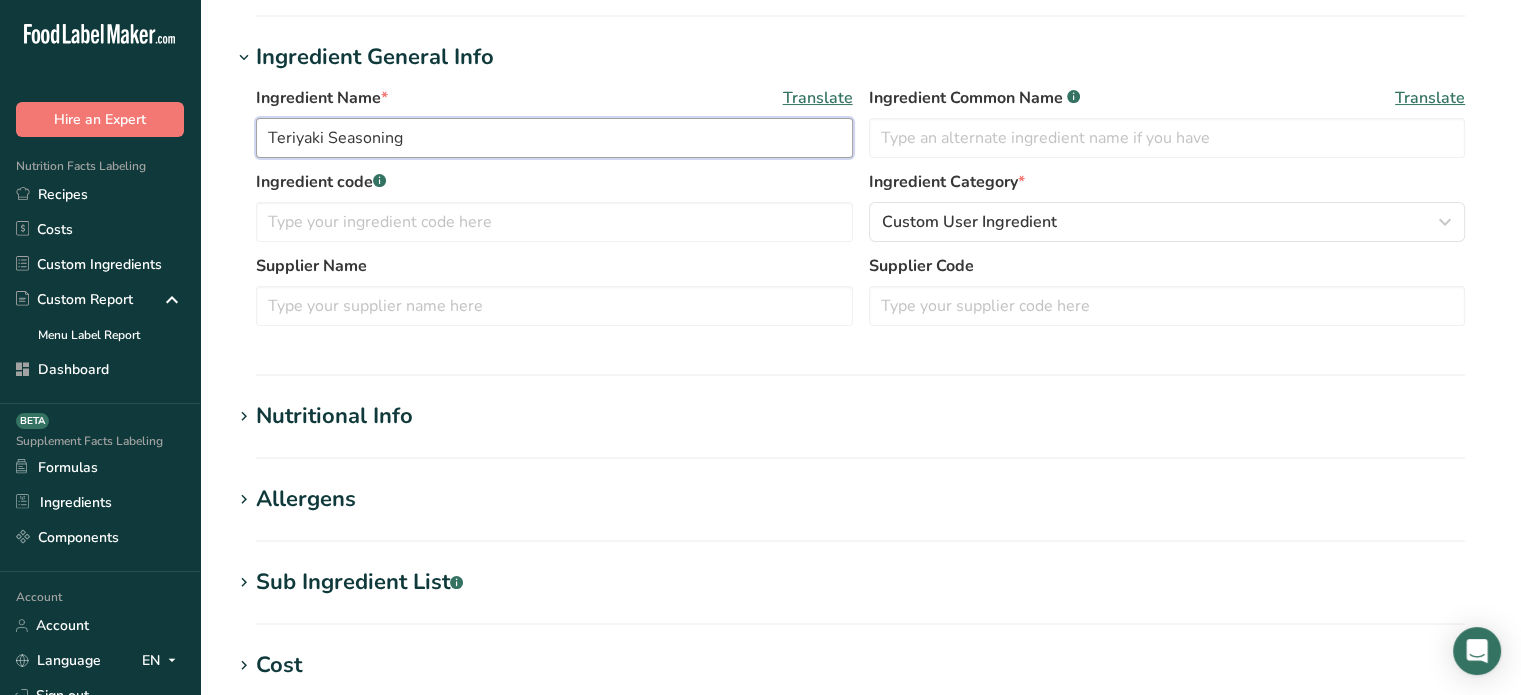 type on "Teriyaki Seasoning" 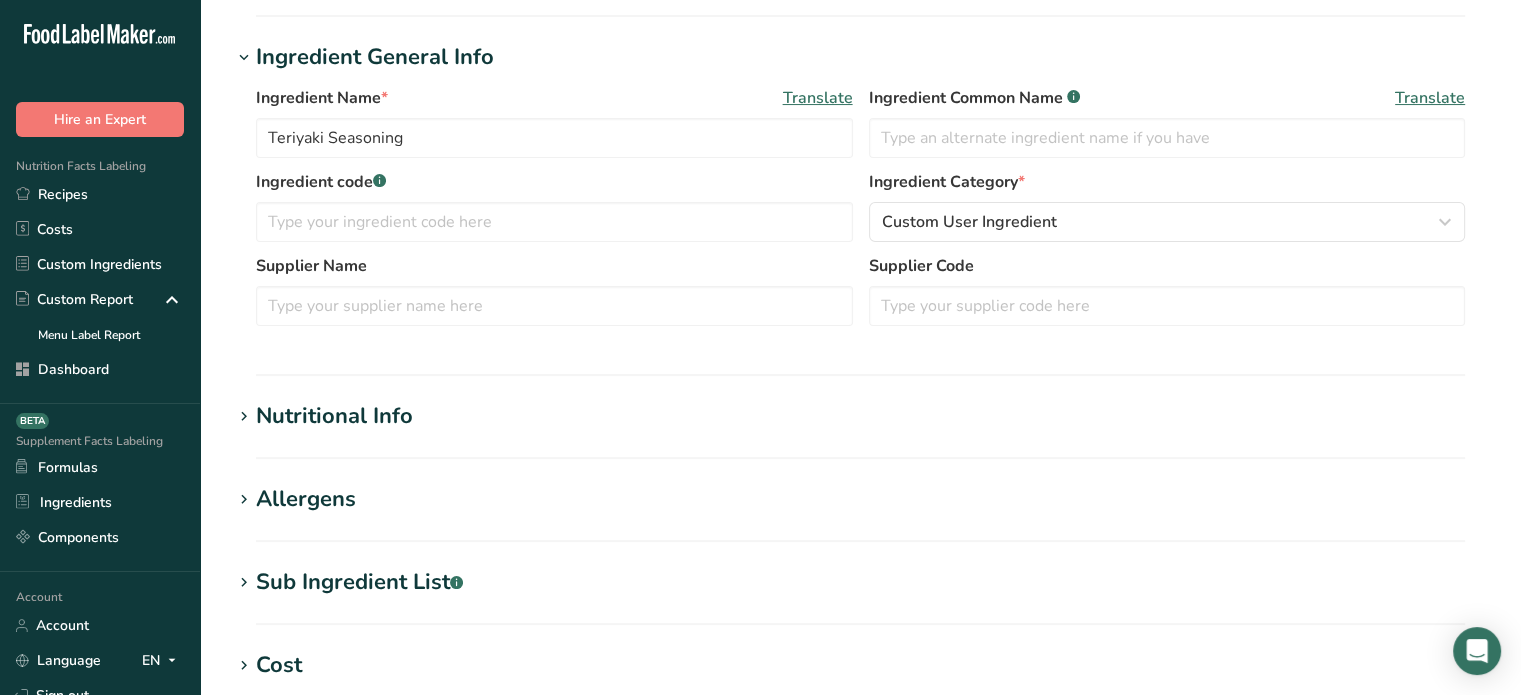 click on "Nutritional Info" at bounding box center [860, 416] 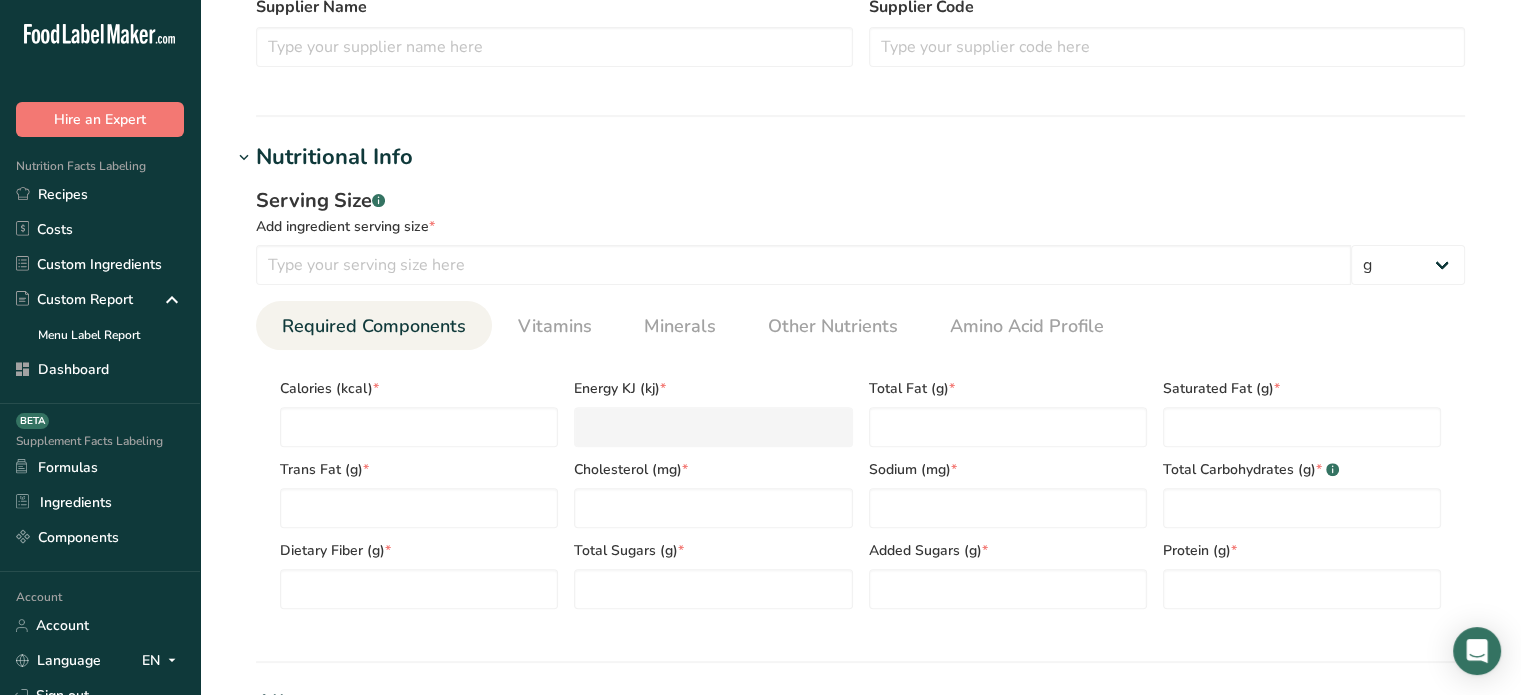 scroll, scrollTop: 656, scrollLeft: 0, axis: vertical 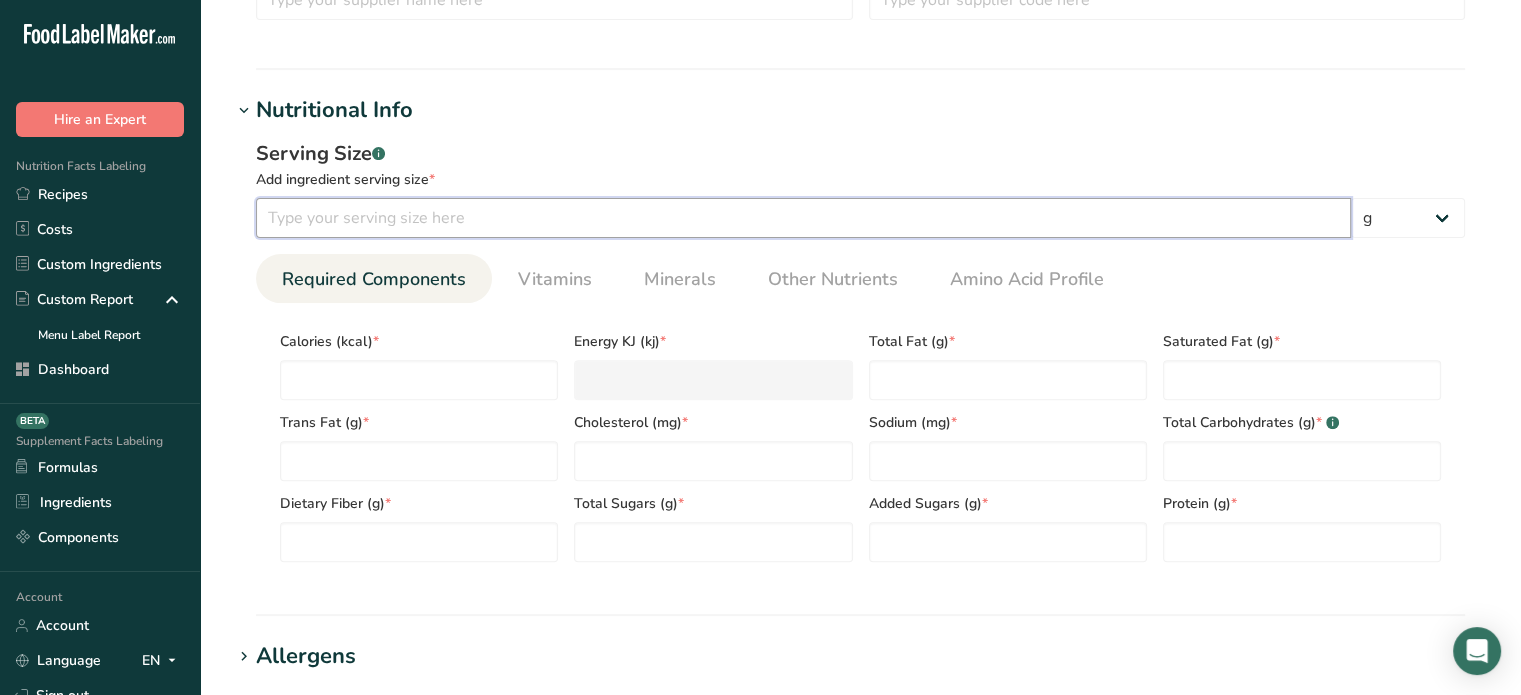 click at bounding box center [803, 218] 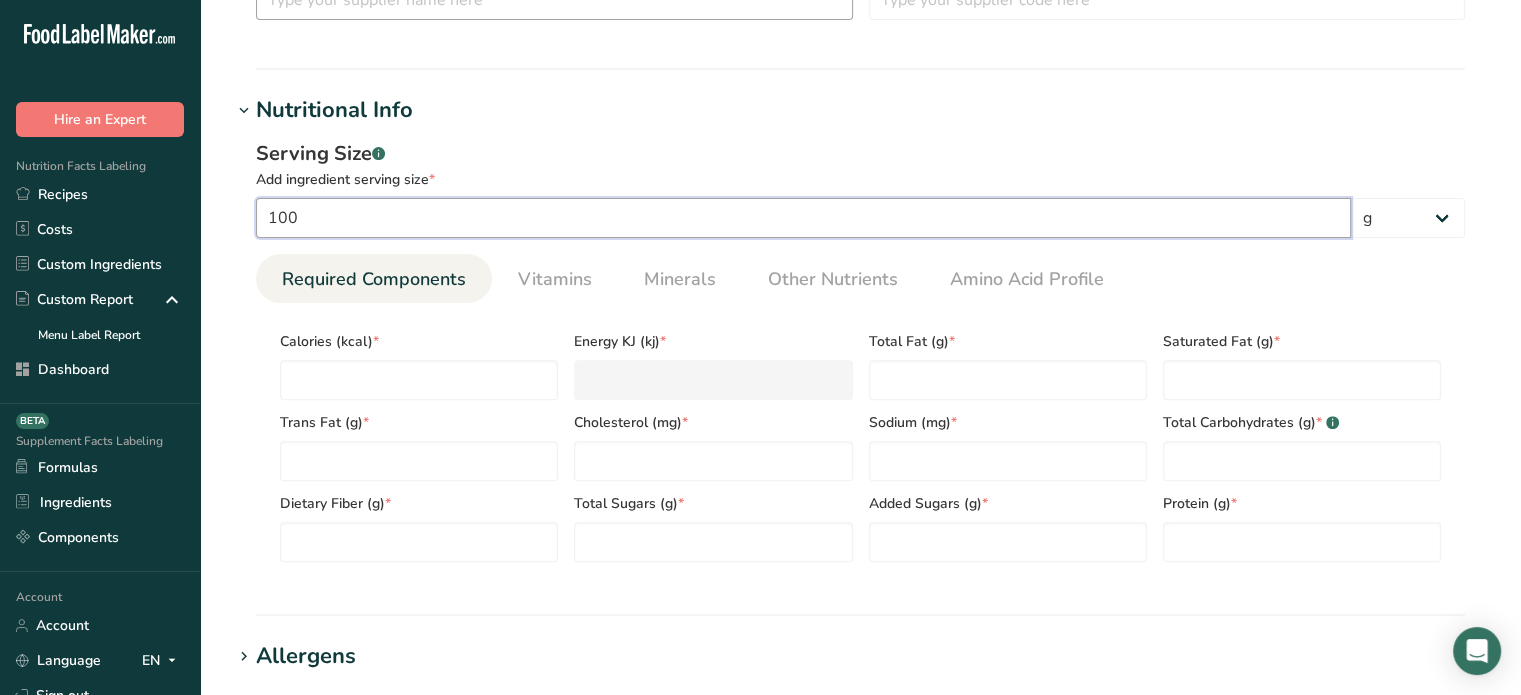 type on "100" 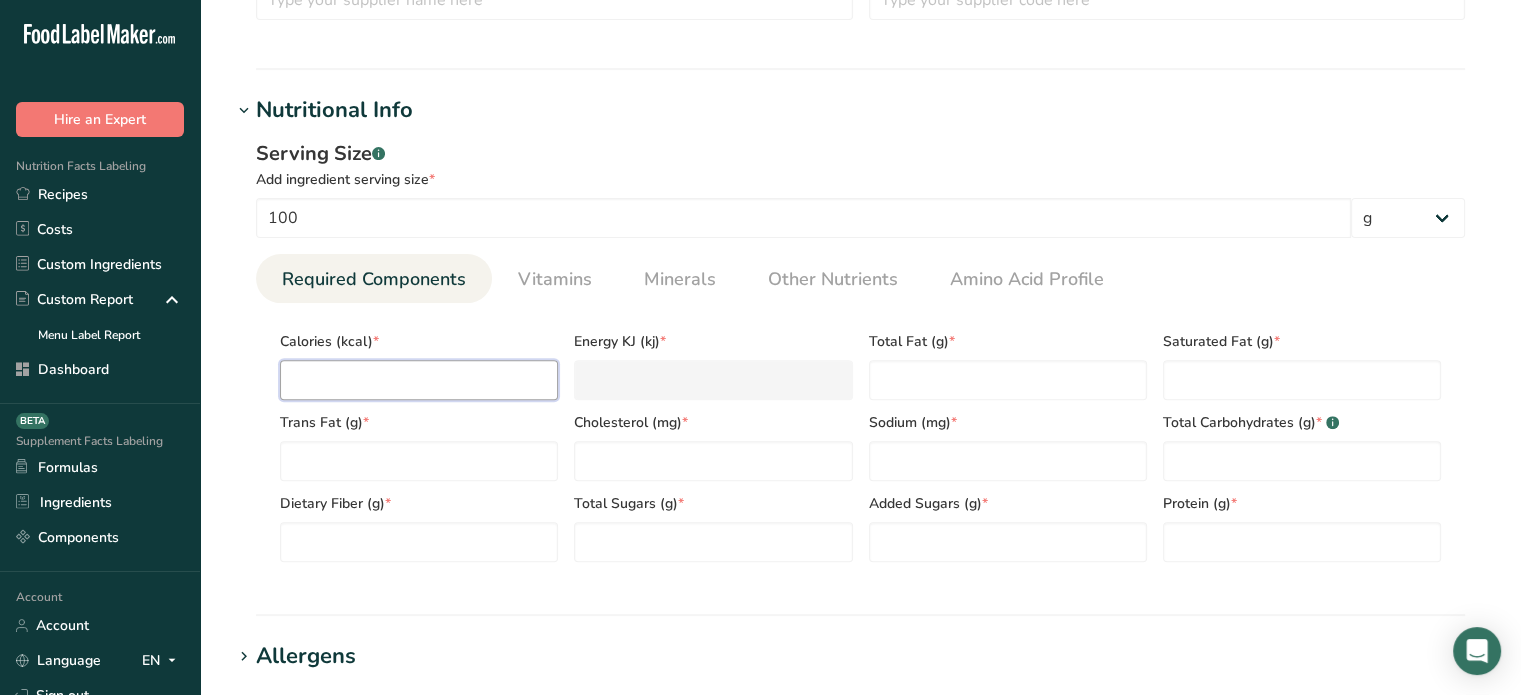 click at bounding box center (419, 380) 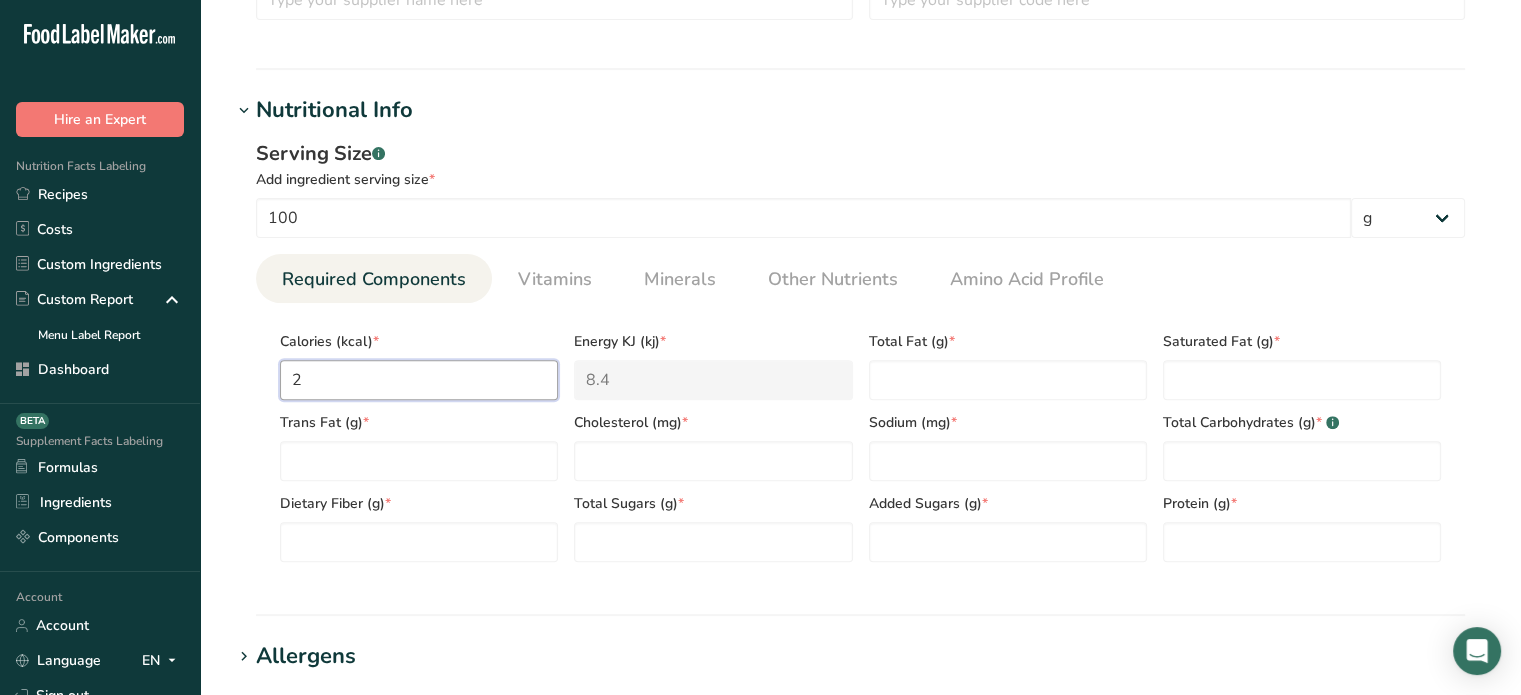 type on "25" 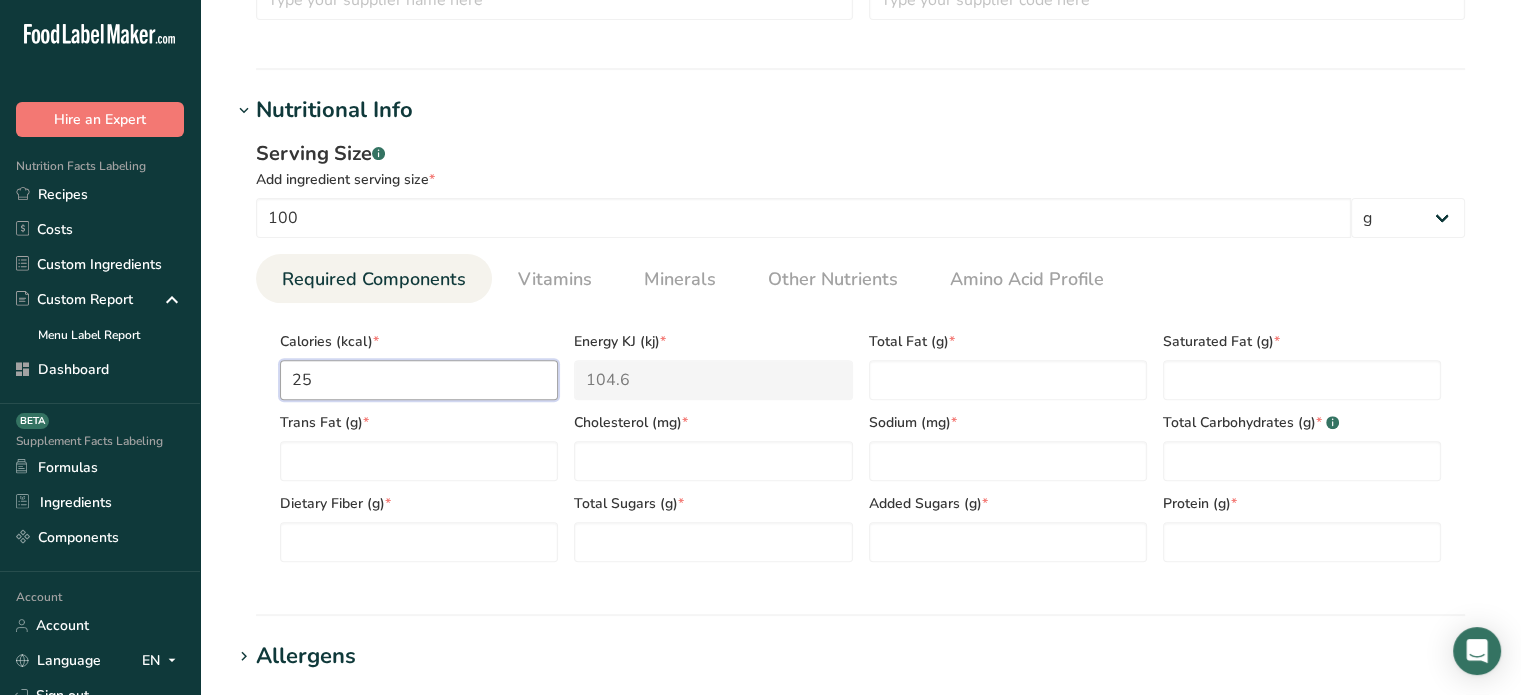 type on "257" 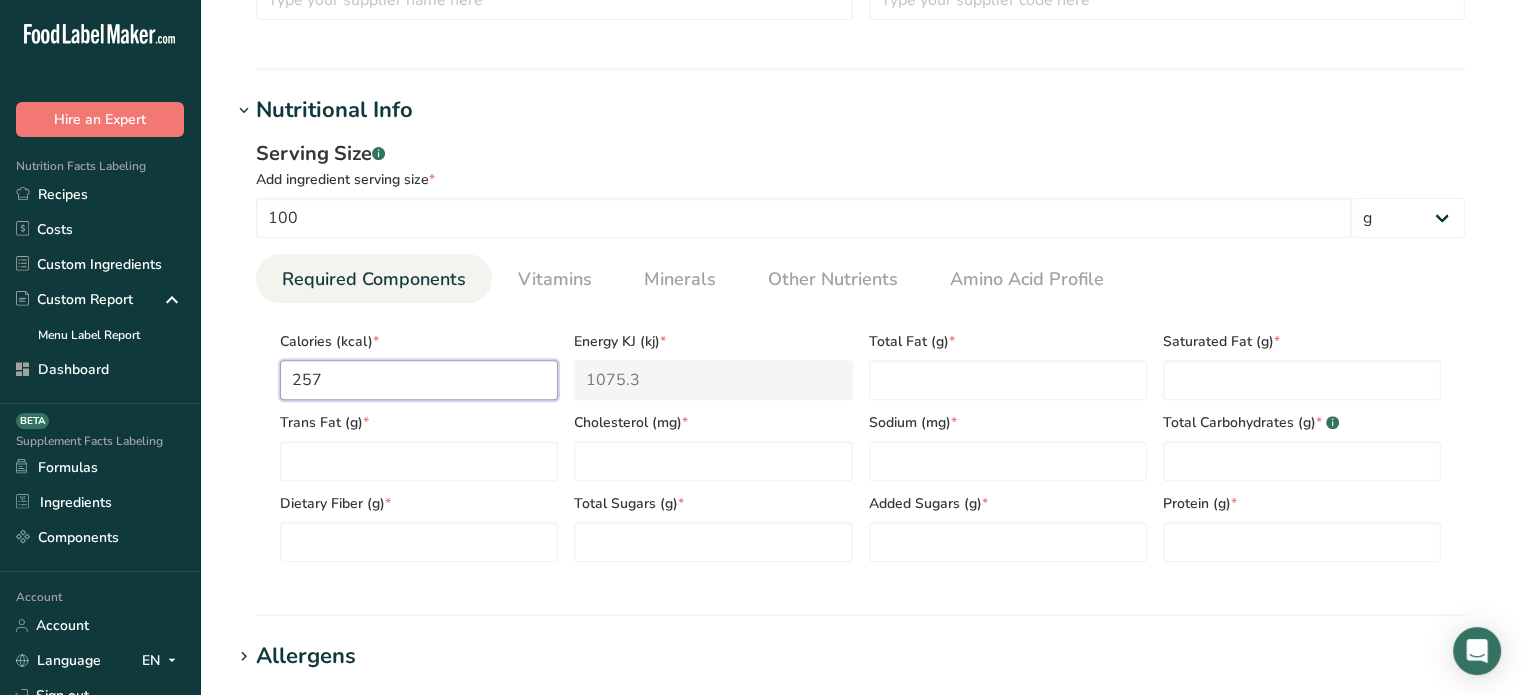type on "257.5" 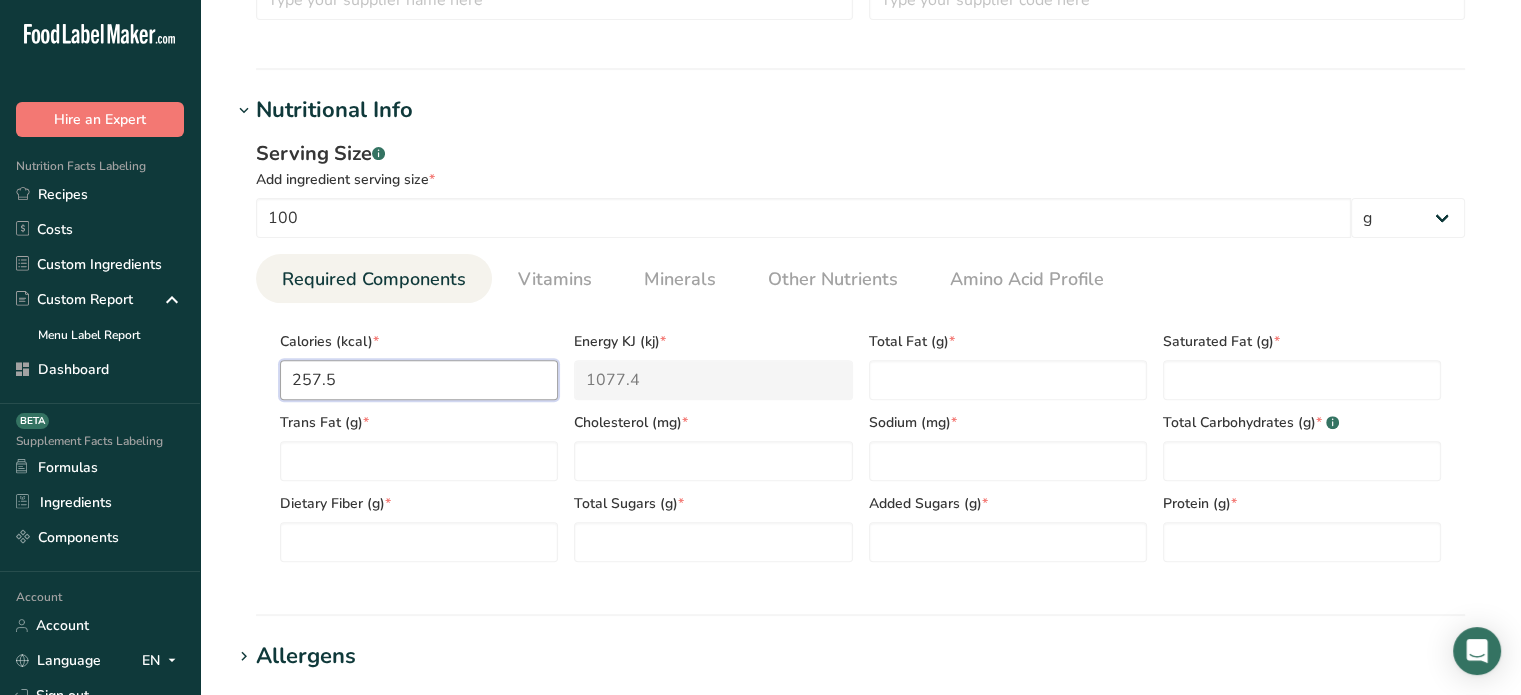 type on "257.58" 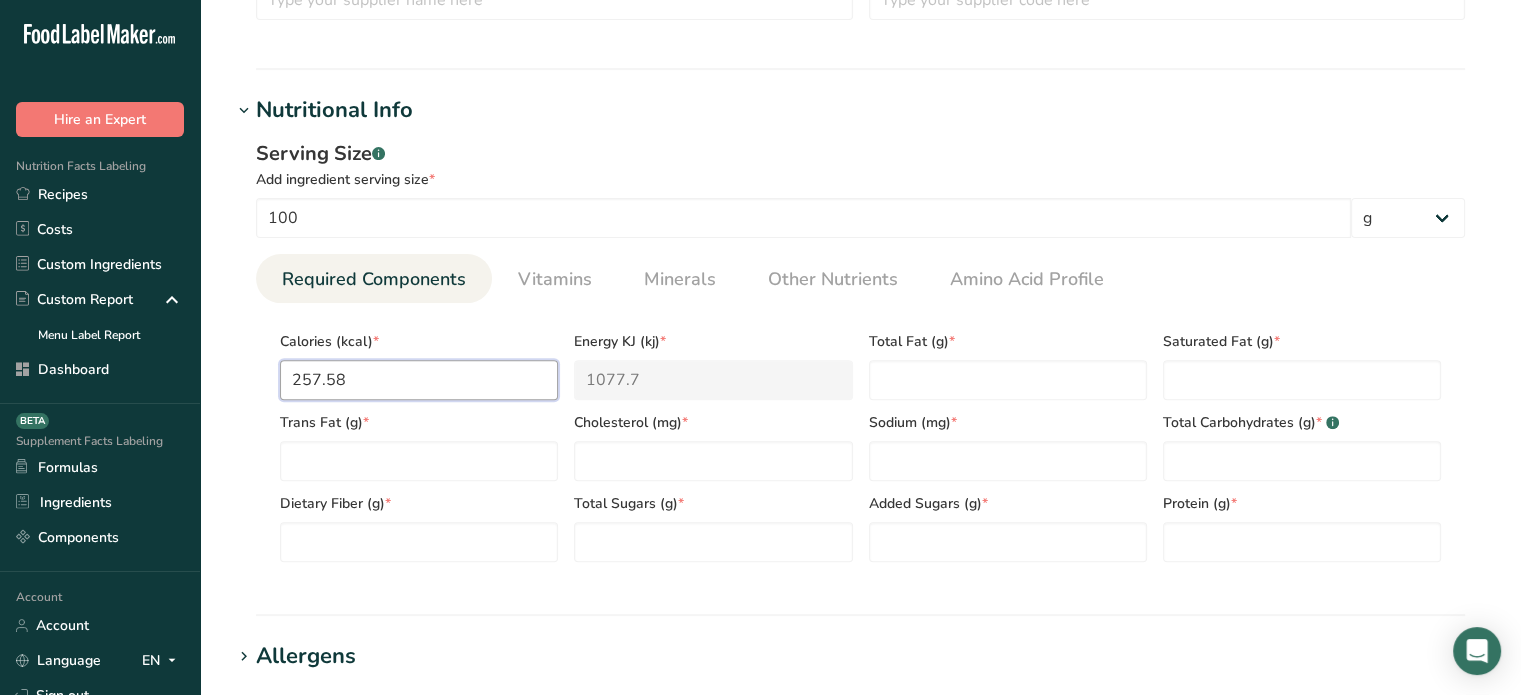 type on "257.58" 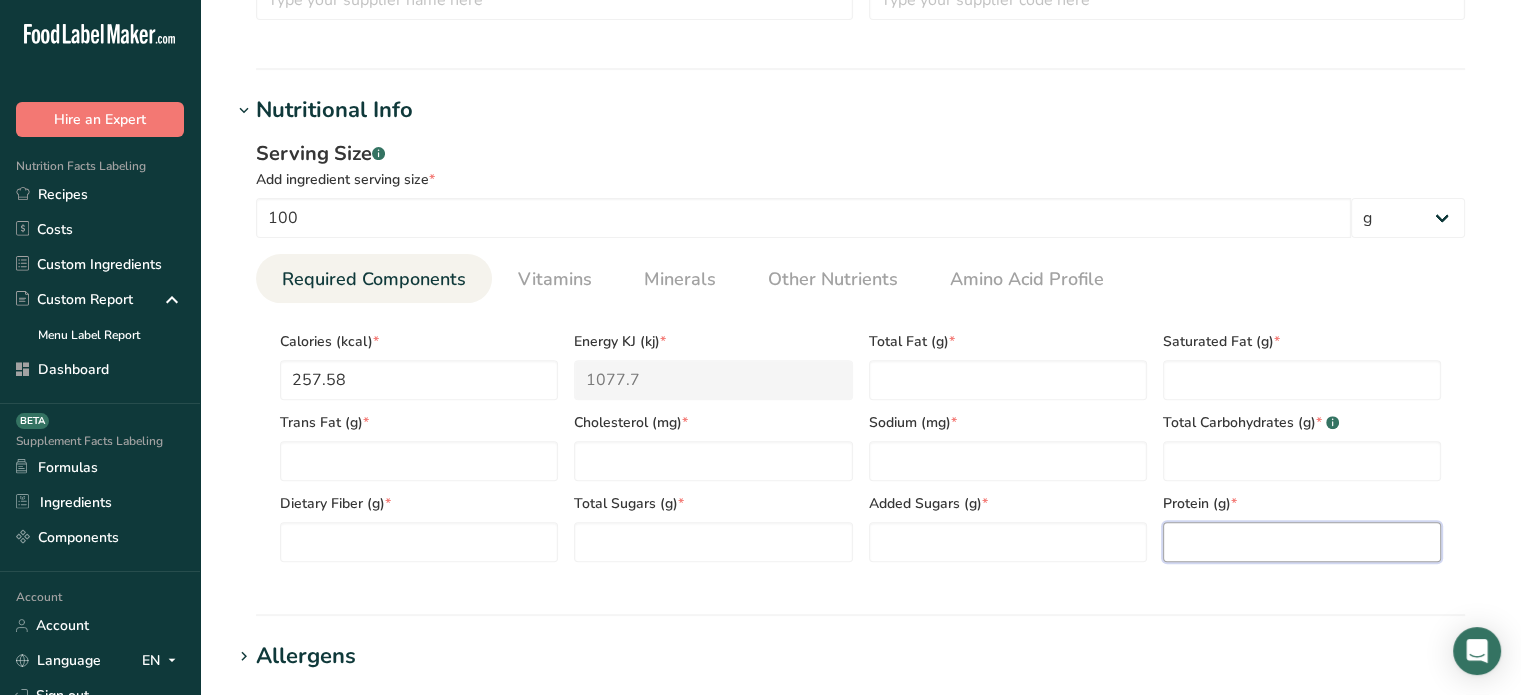 click at bounding box center [1302, 542] 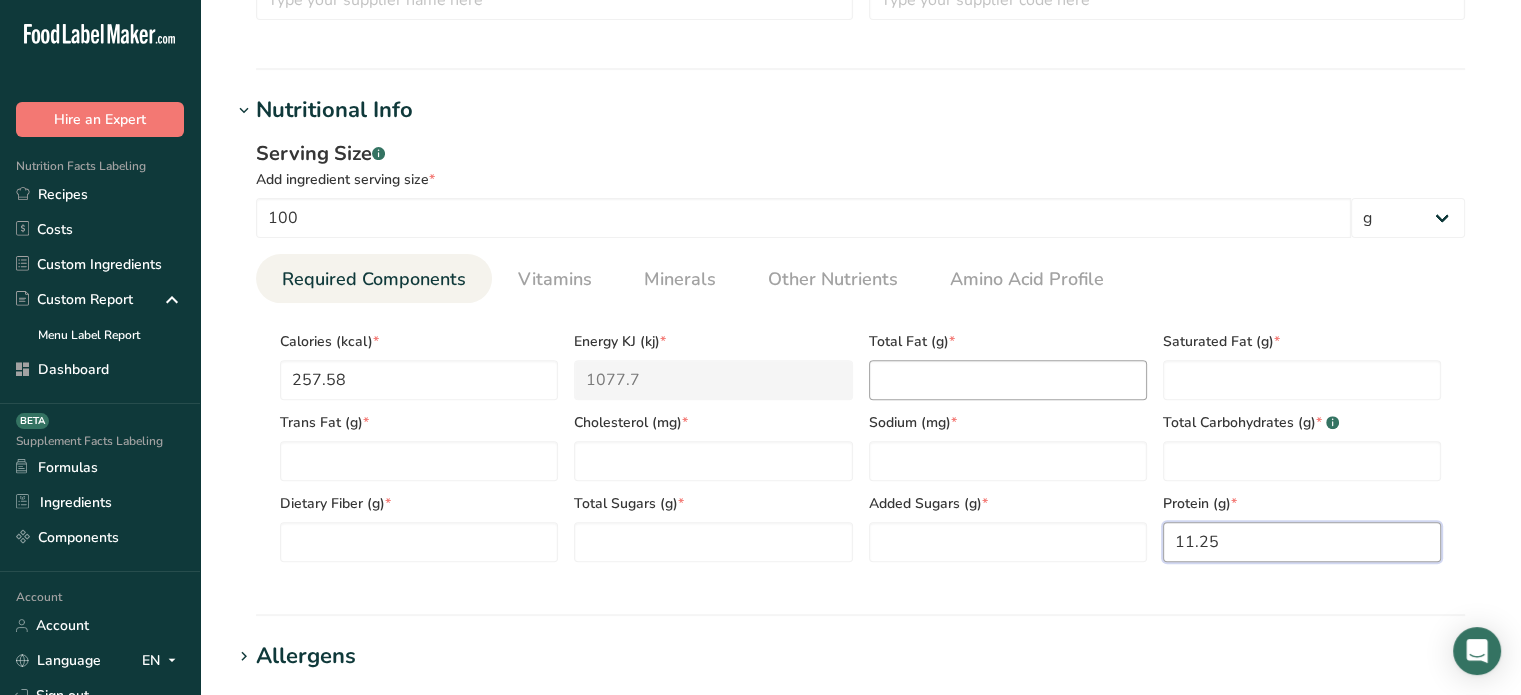 type on "11.25" 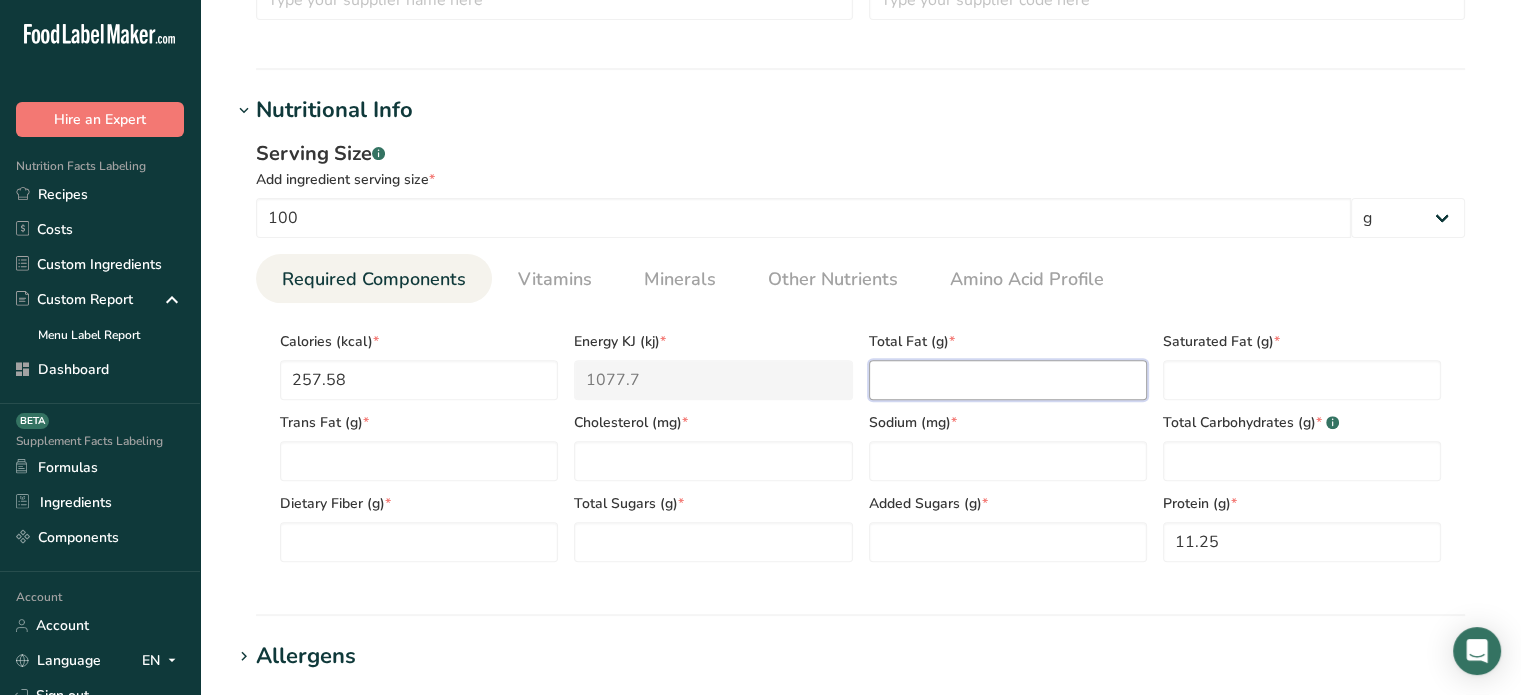 click at bounding box center (1008, 380) 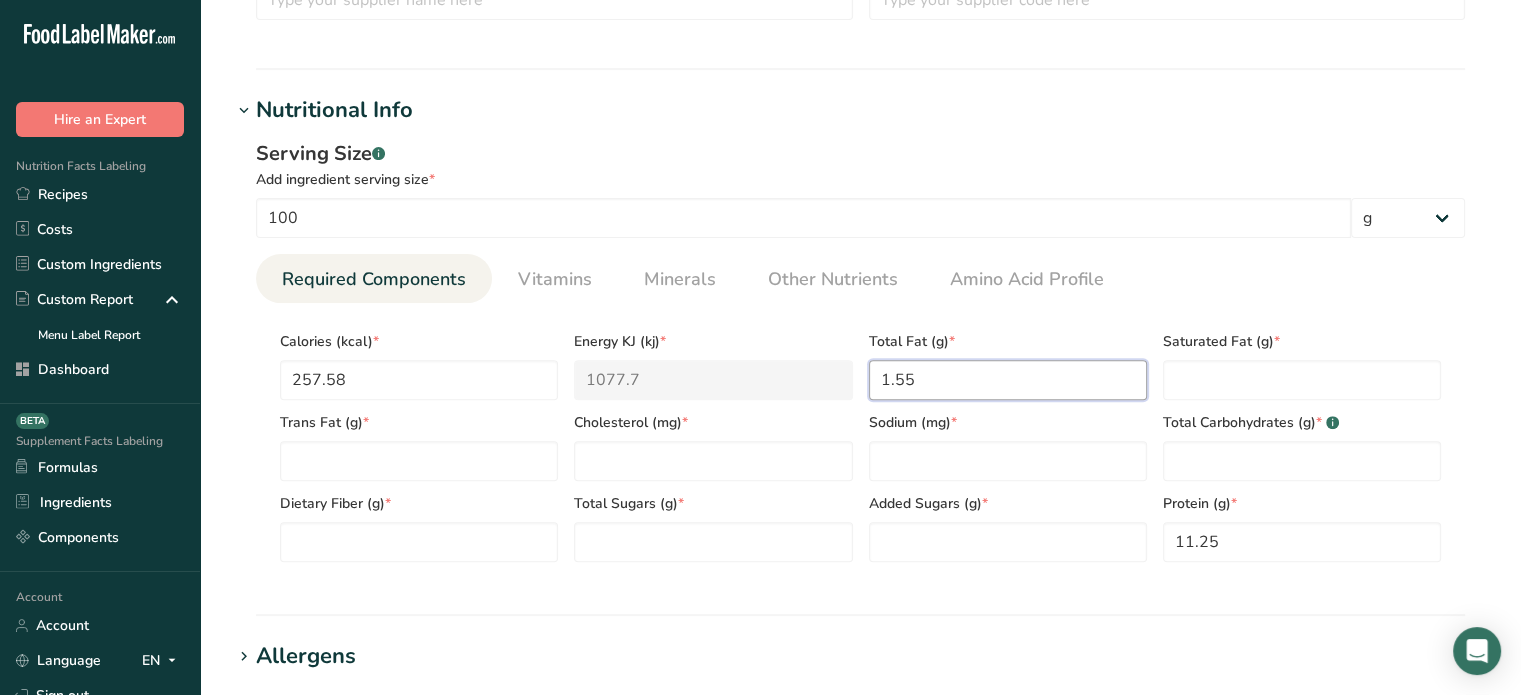 type on "1.55" 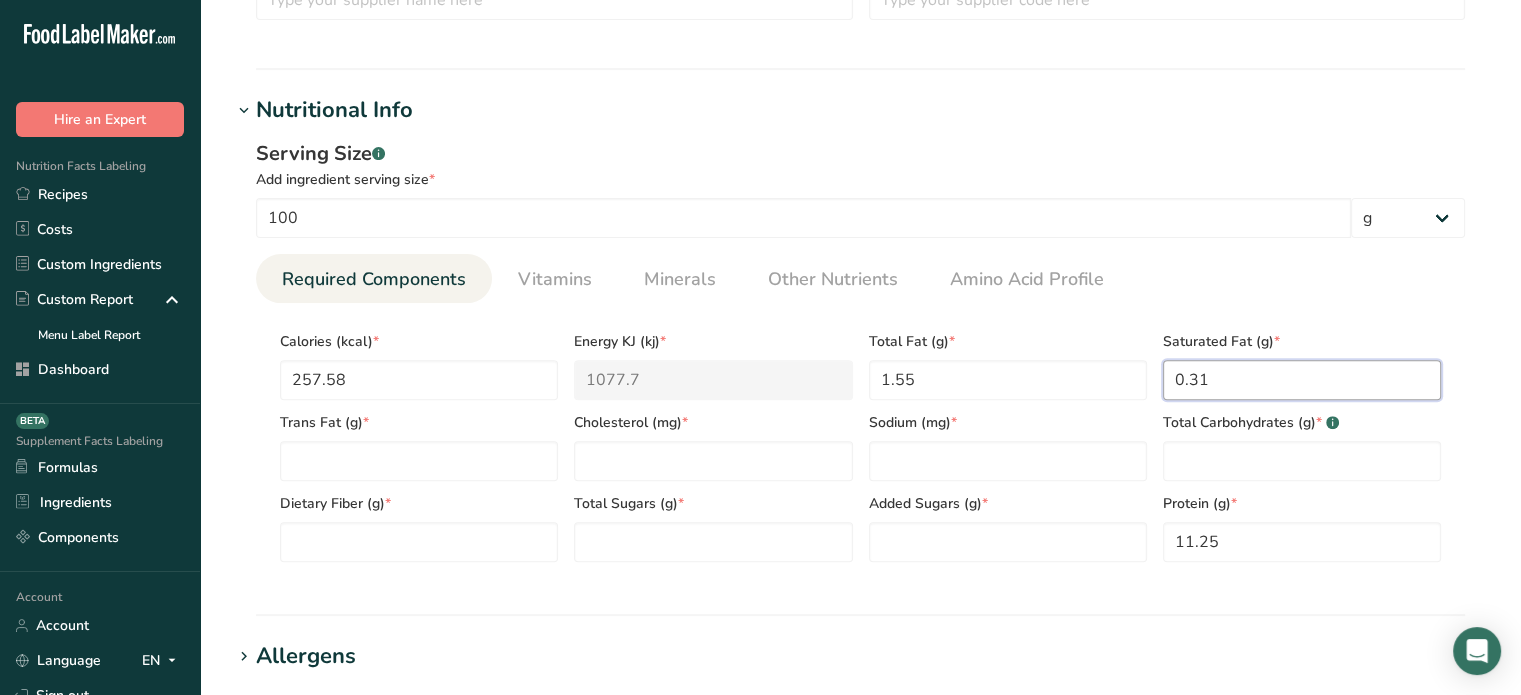 type on "0.31" 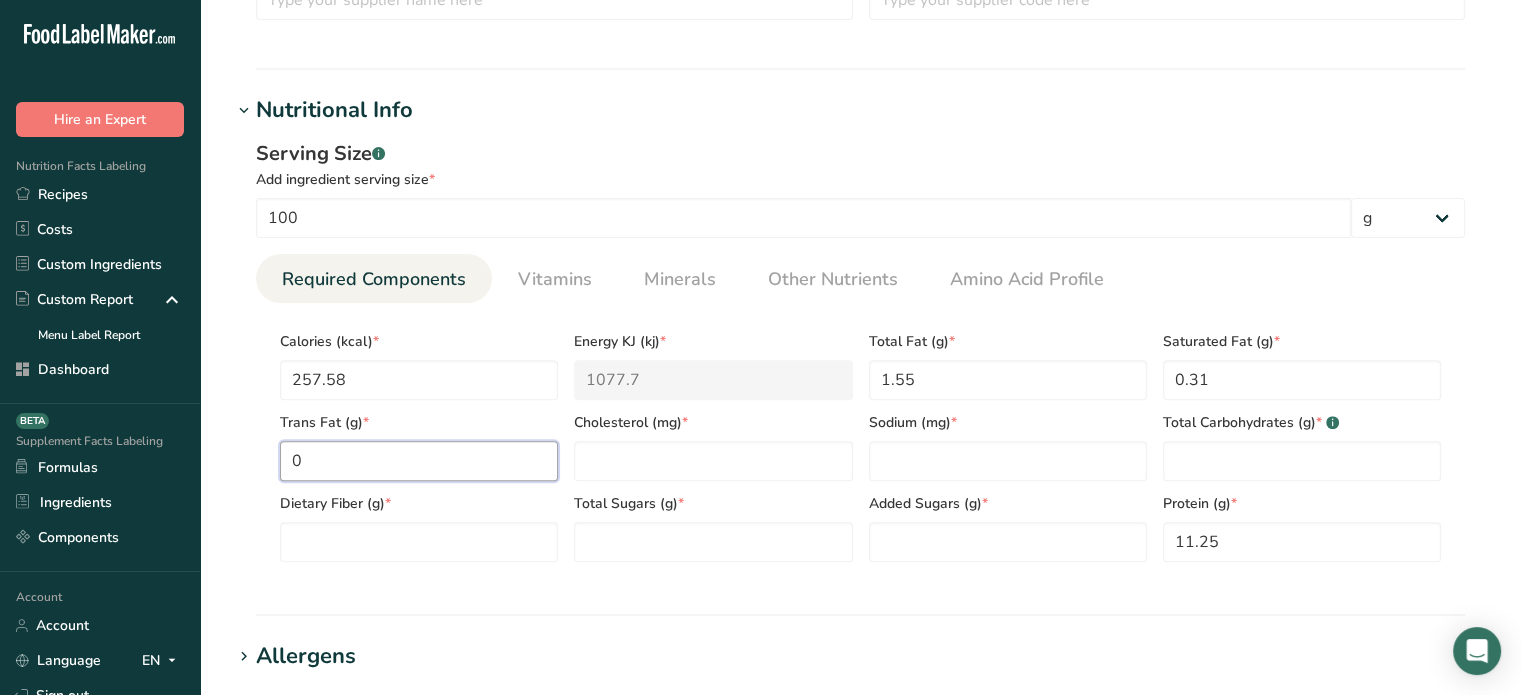type on "0" 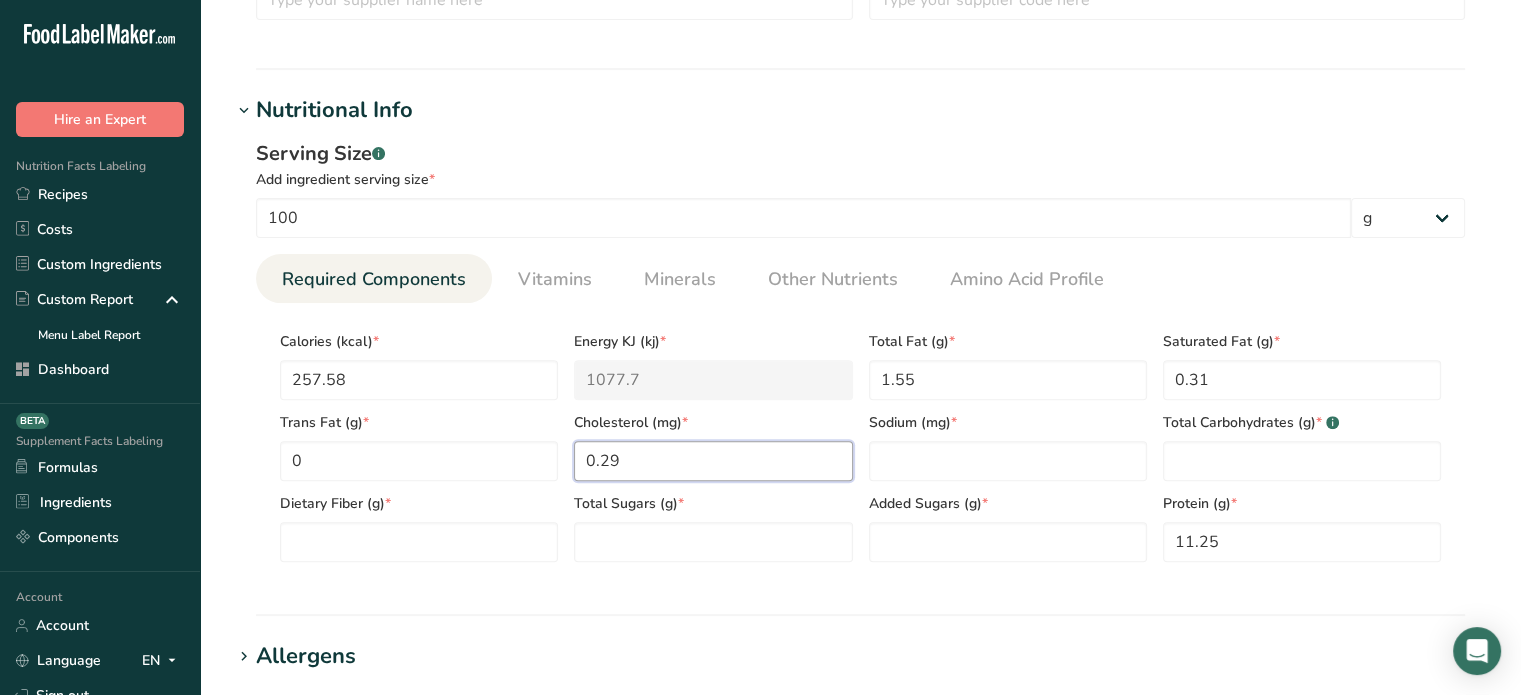 type on "0.29" 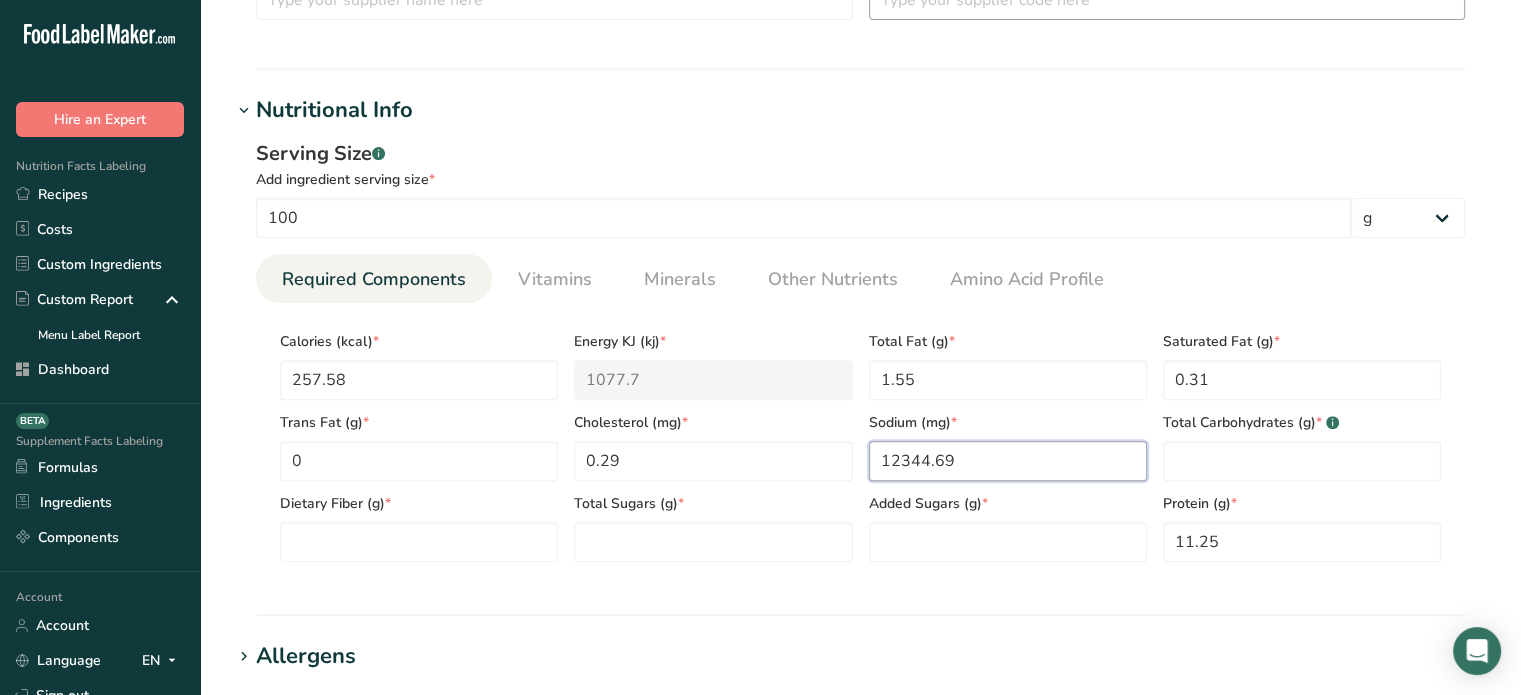 type on "12344.69" 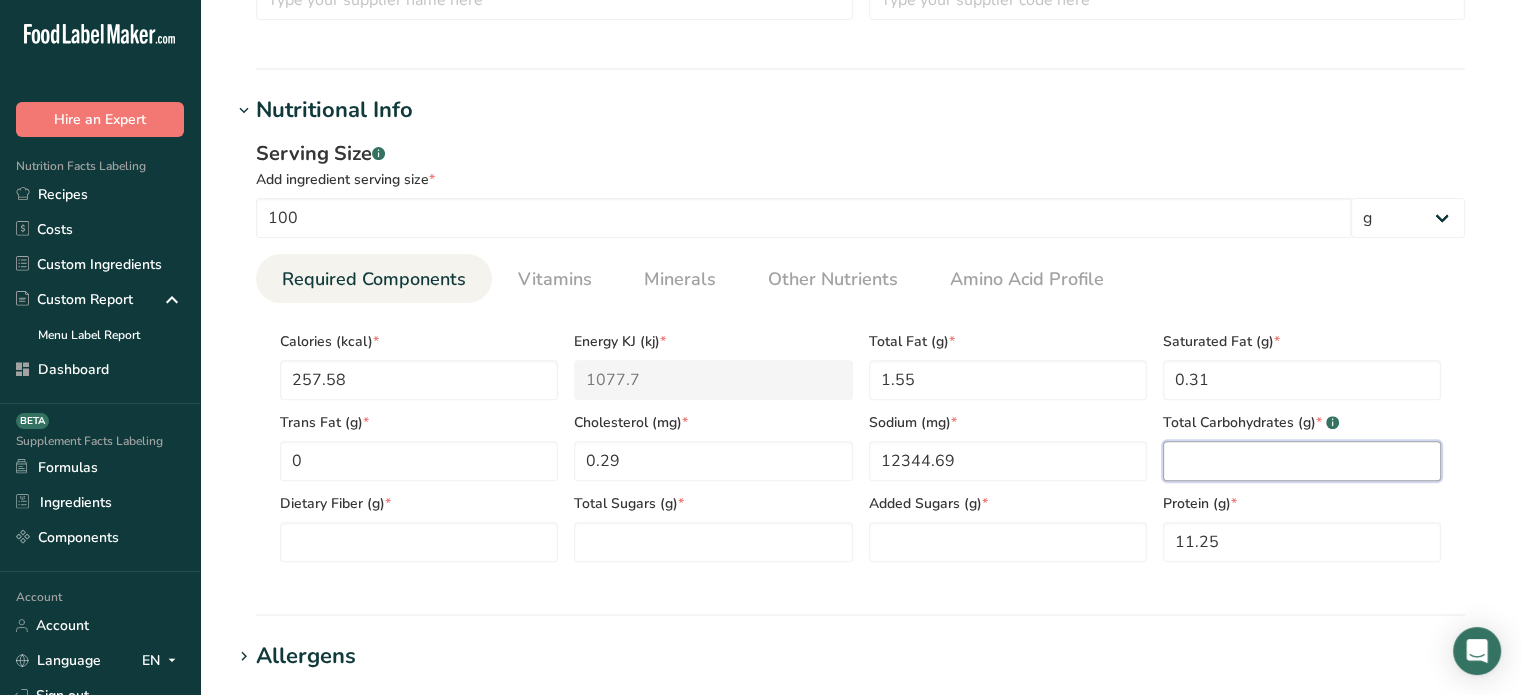 click at bounding box center [1302, 461] 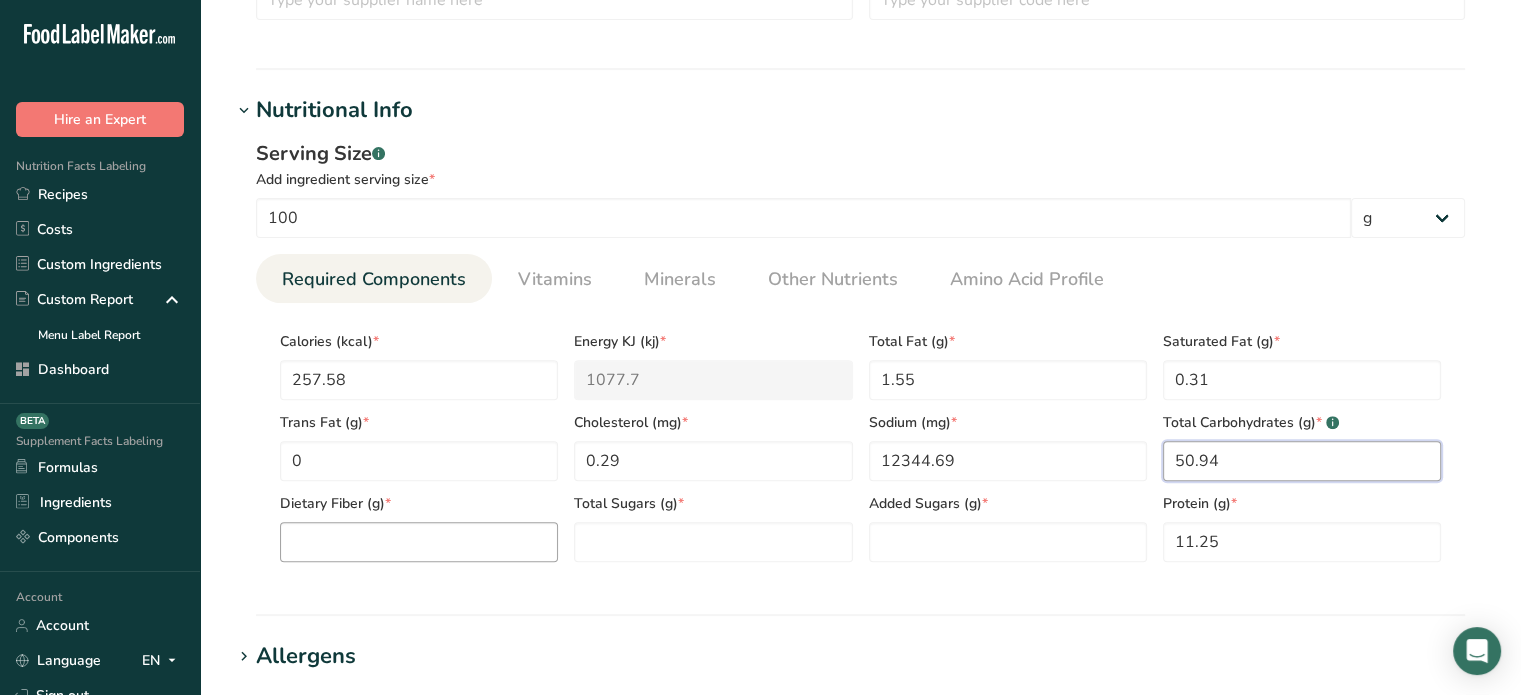 type on "50.94" 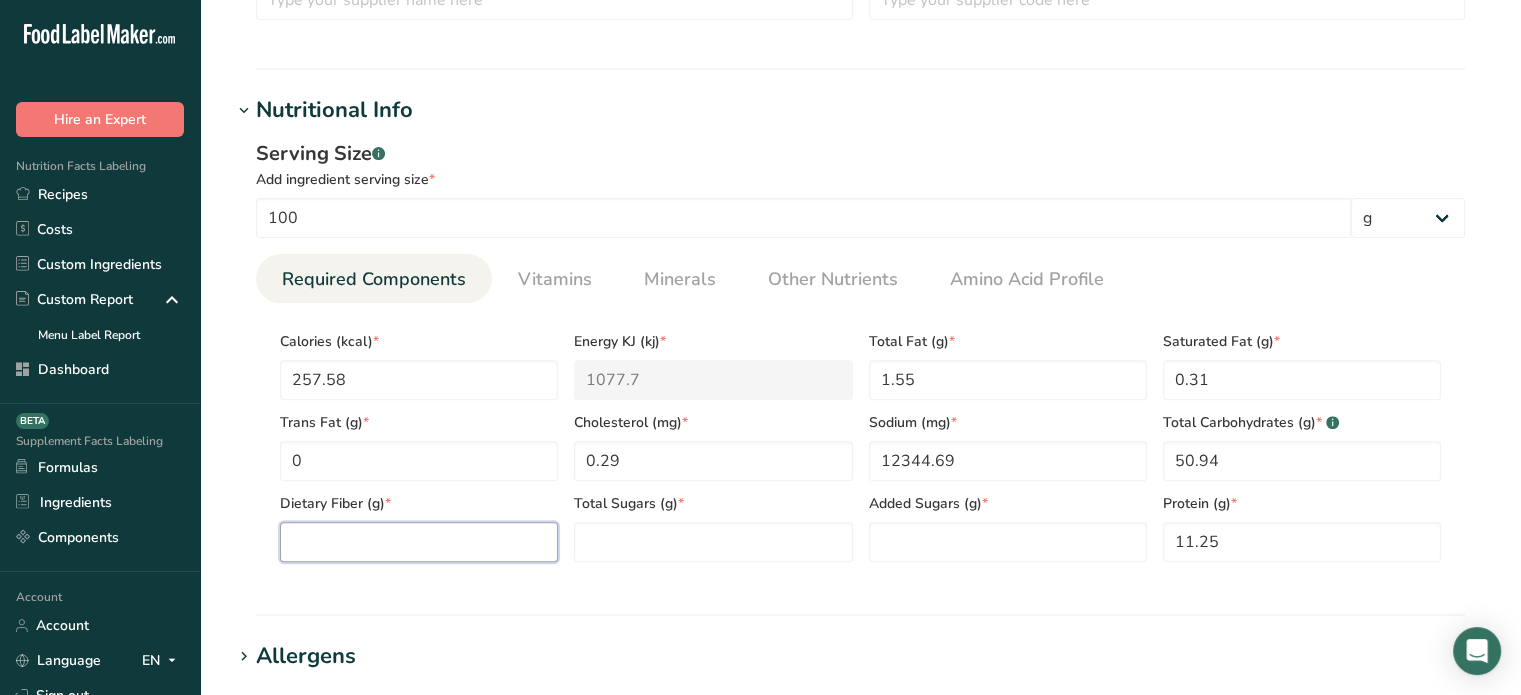 click at bounding box center (419, 542) 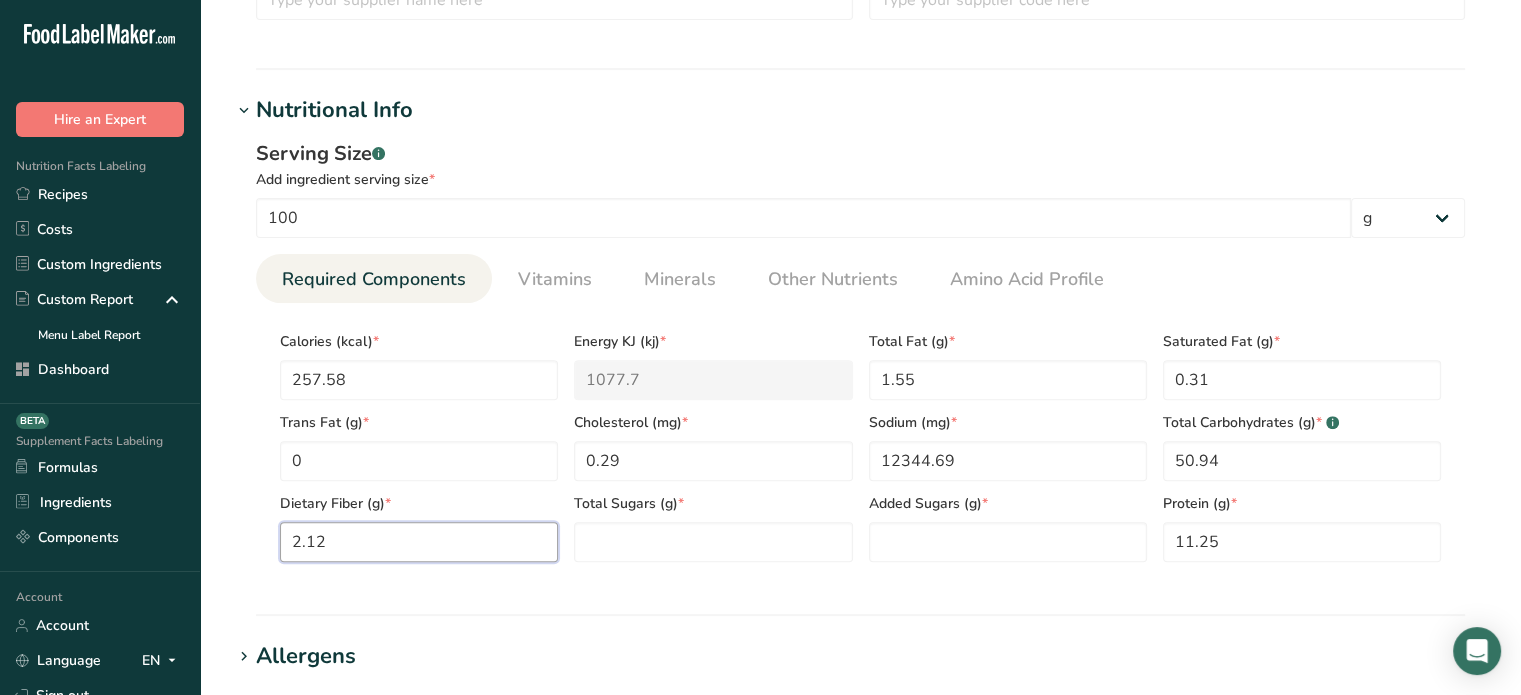 type on "2.12" 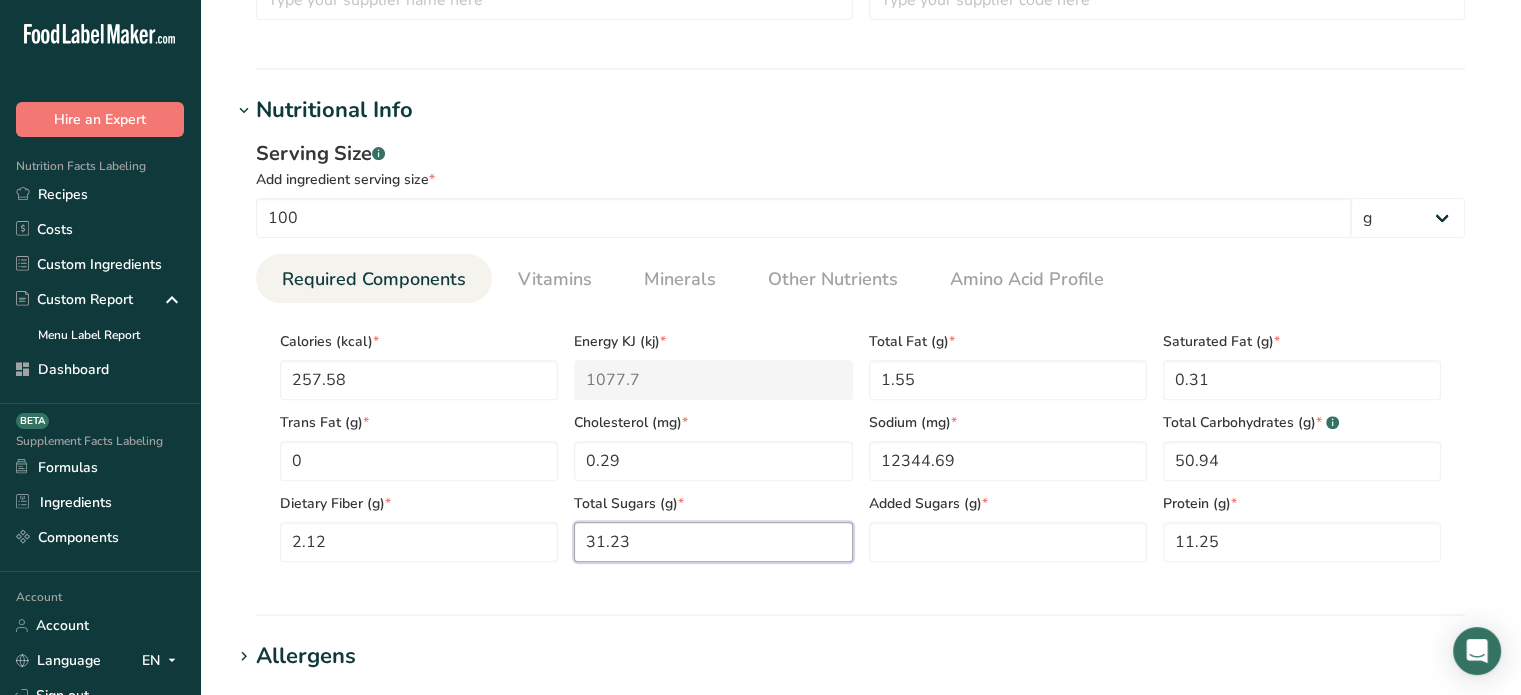 type on "31.23" 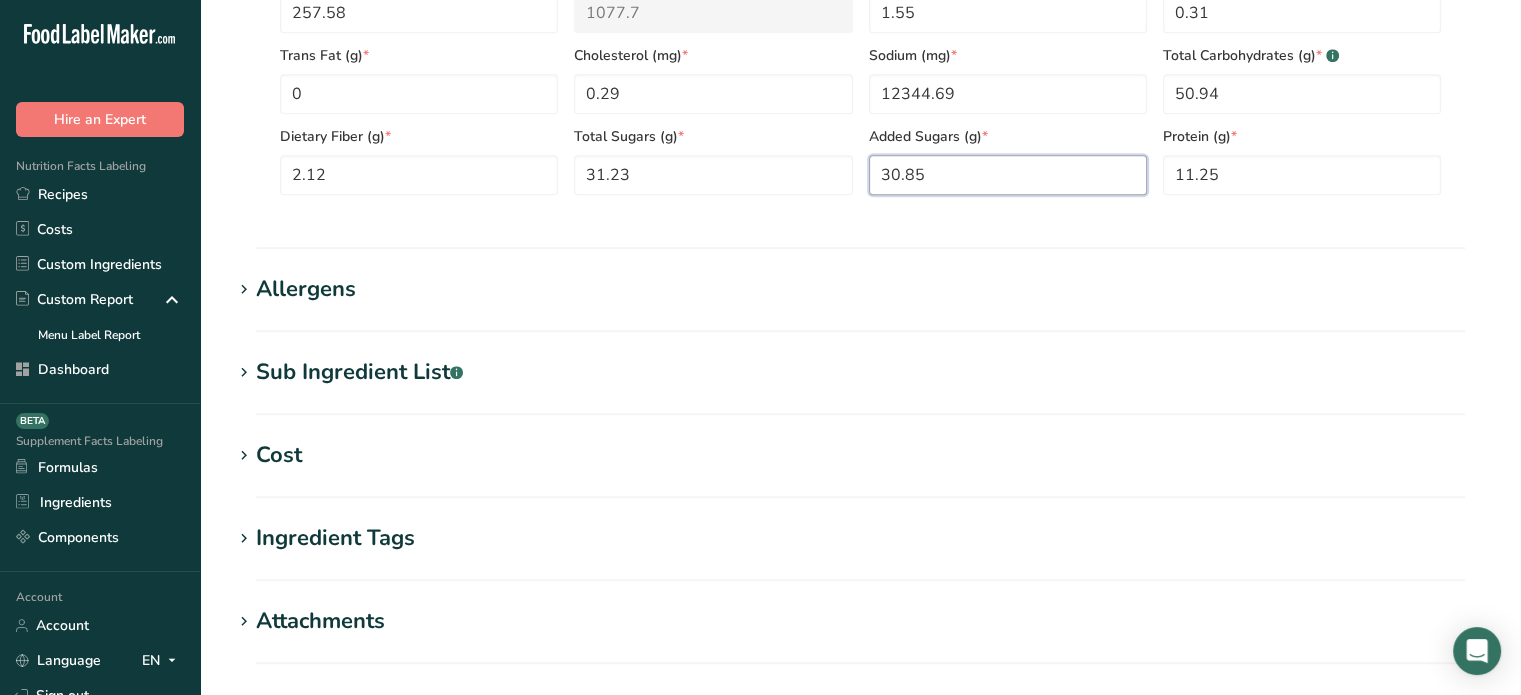scroll, scrollTop: 1032, scrollLeft: 0, axis: vertical 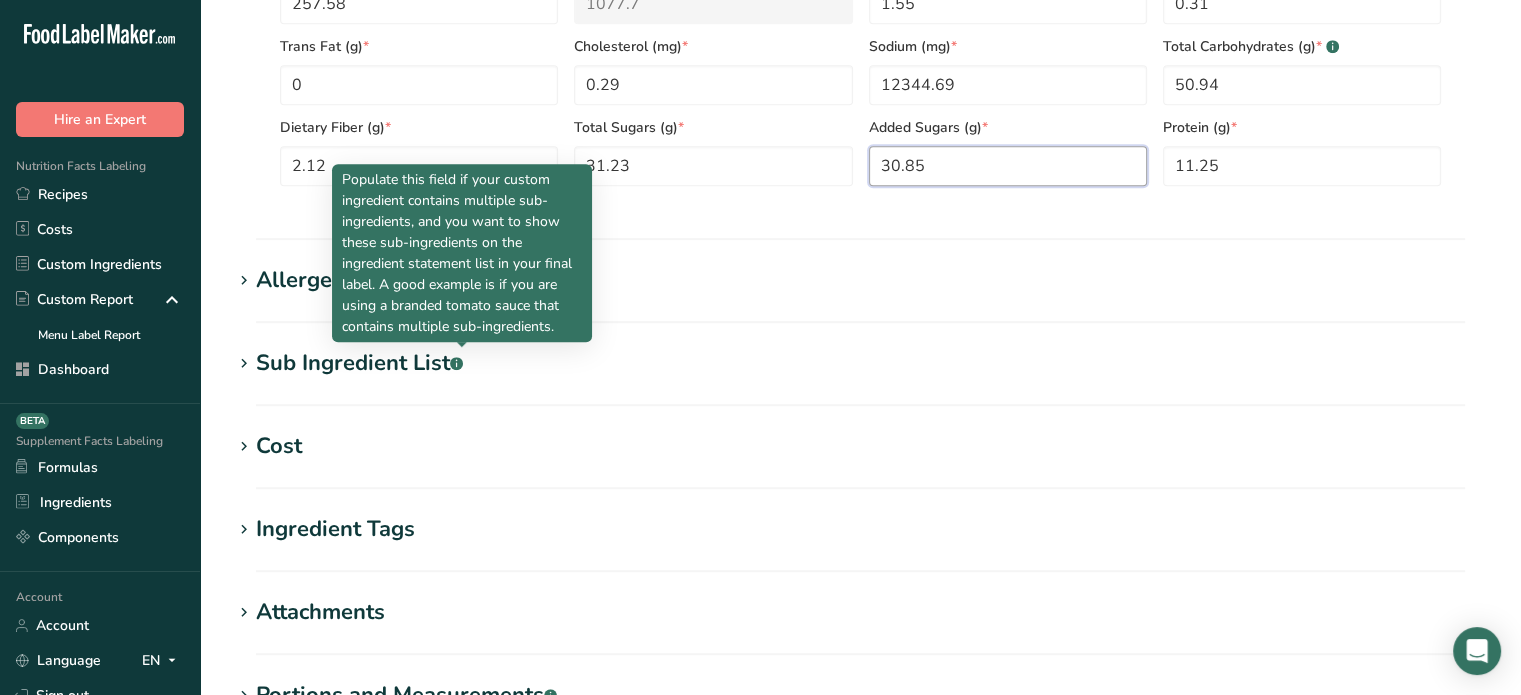 type on "30.85" 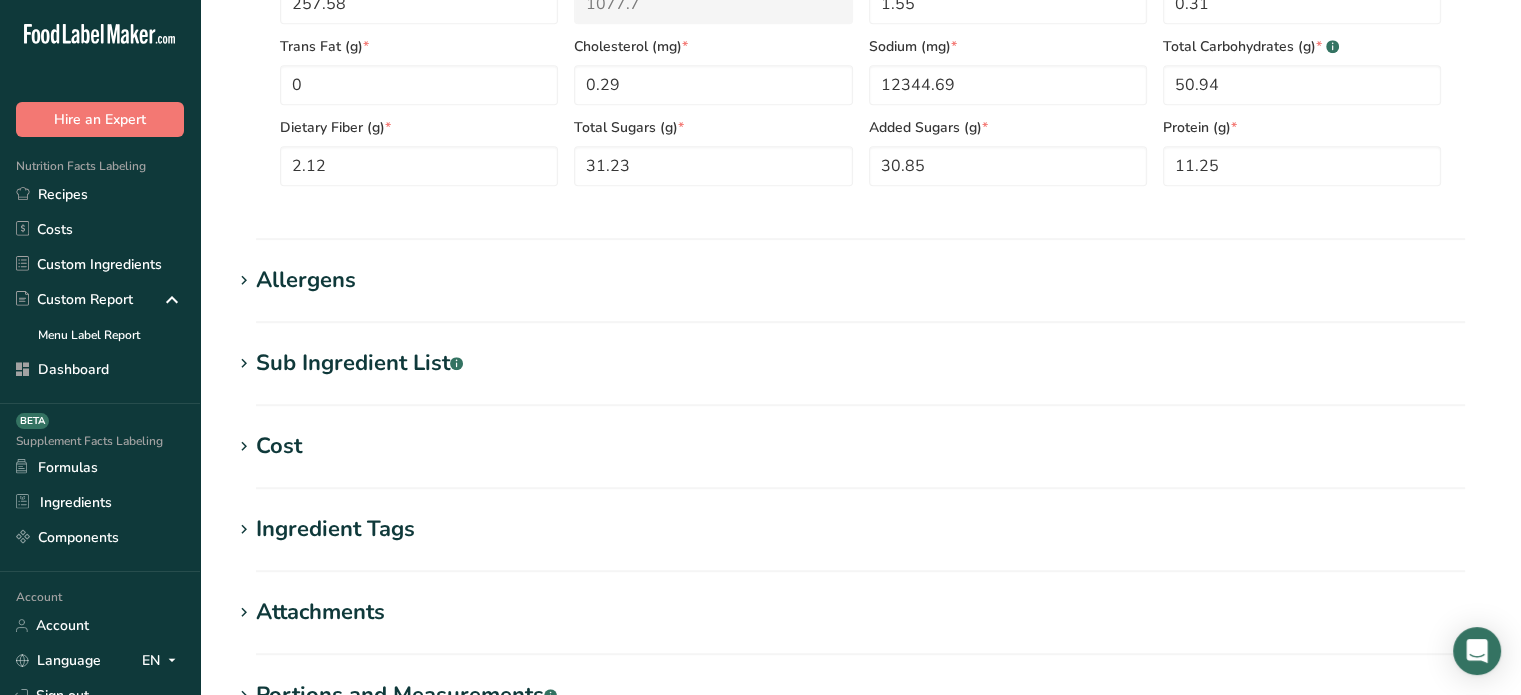 click on "Sub Ingredient List
.a-a{fill:#347362;}.b-a{fill:#fff;}" at bounding box center [359, 363] 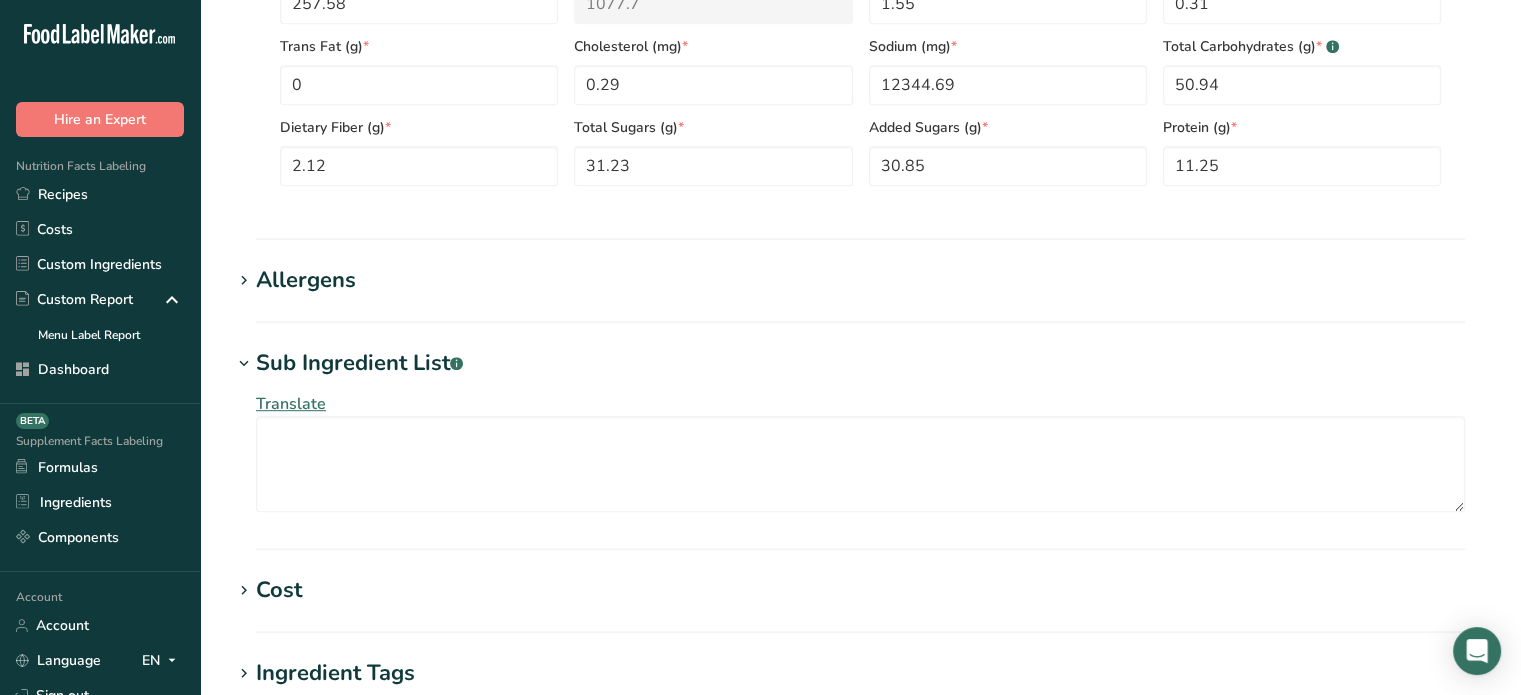 click on "Allergens" at bounding box center [860, 280] 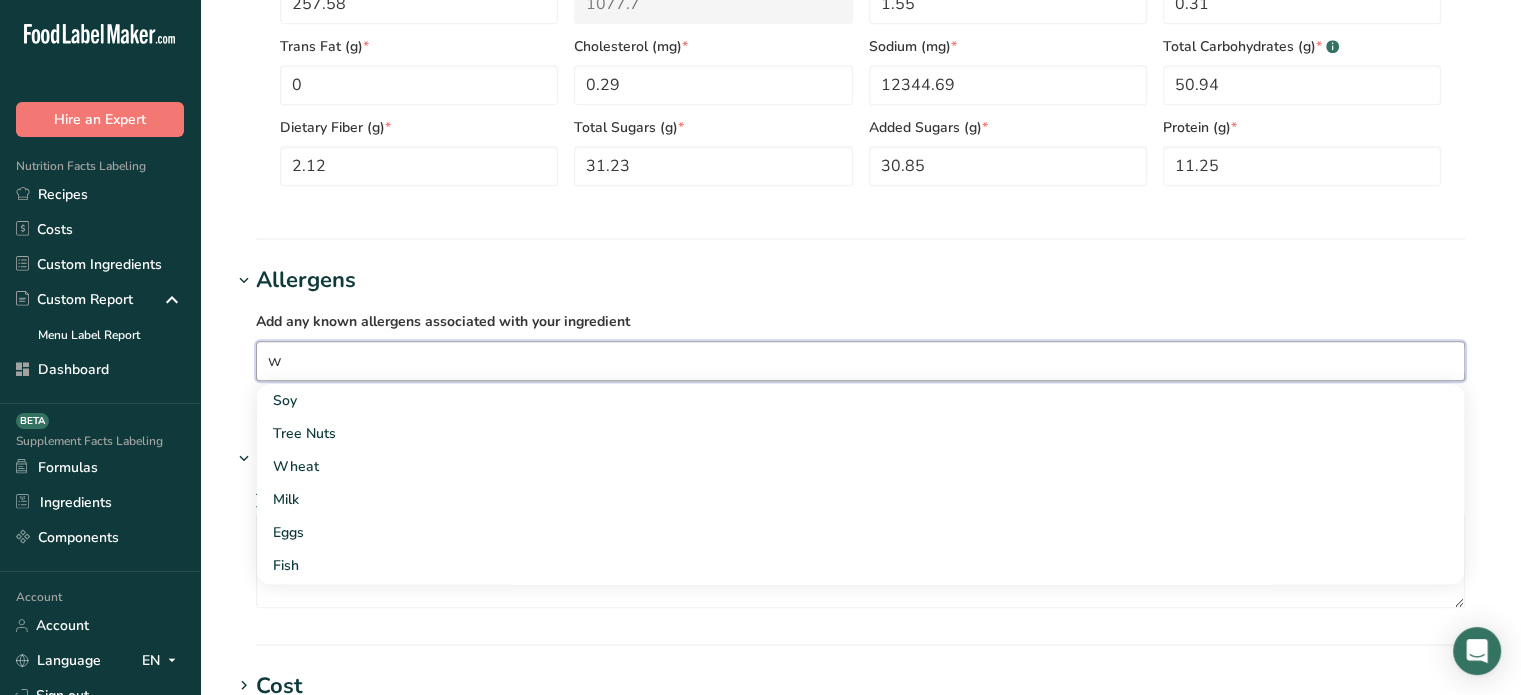 click on "w" at bounding box center [860, 360] 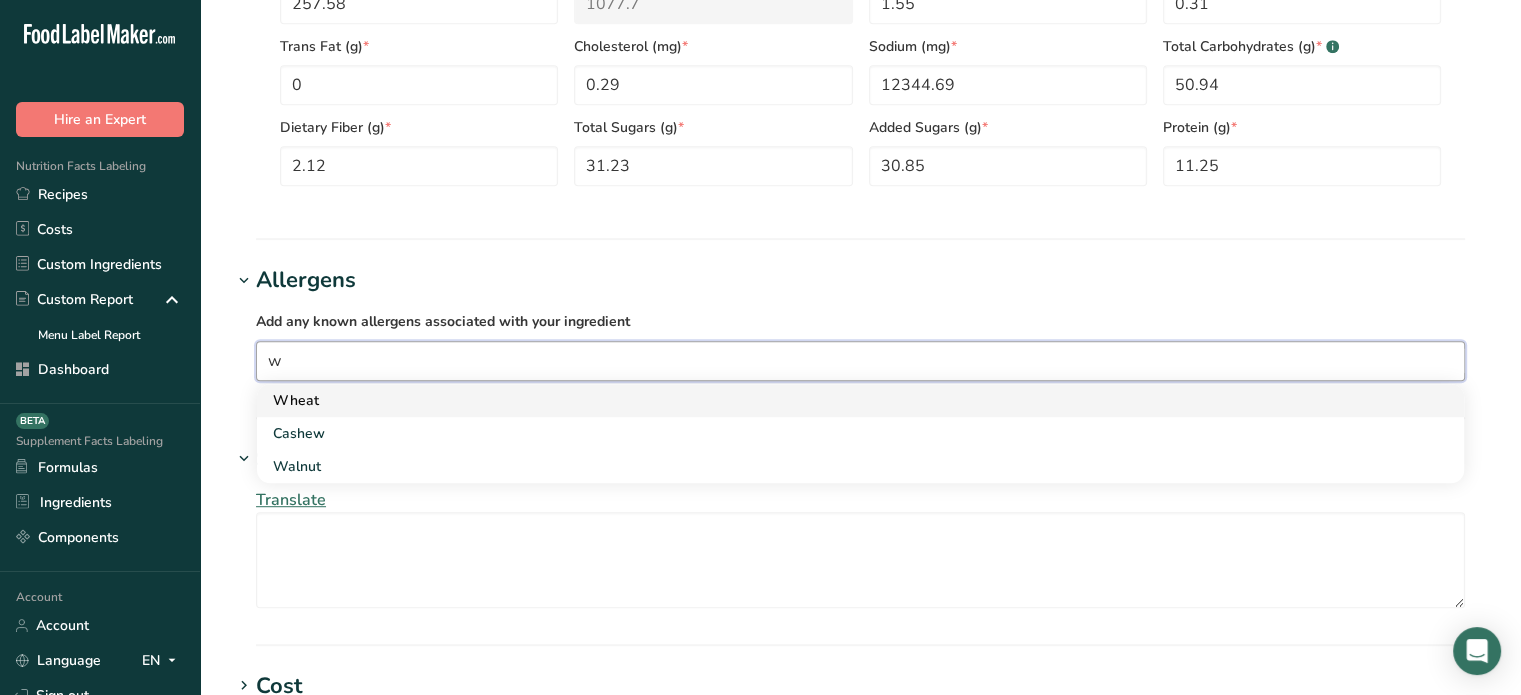 type on "w" 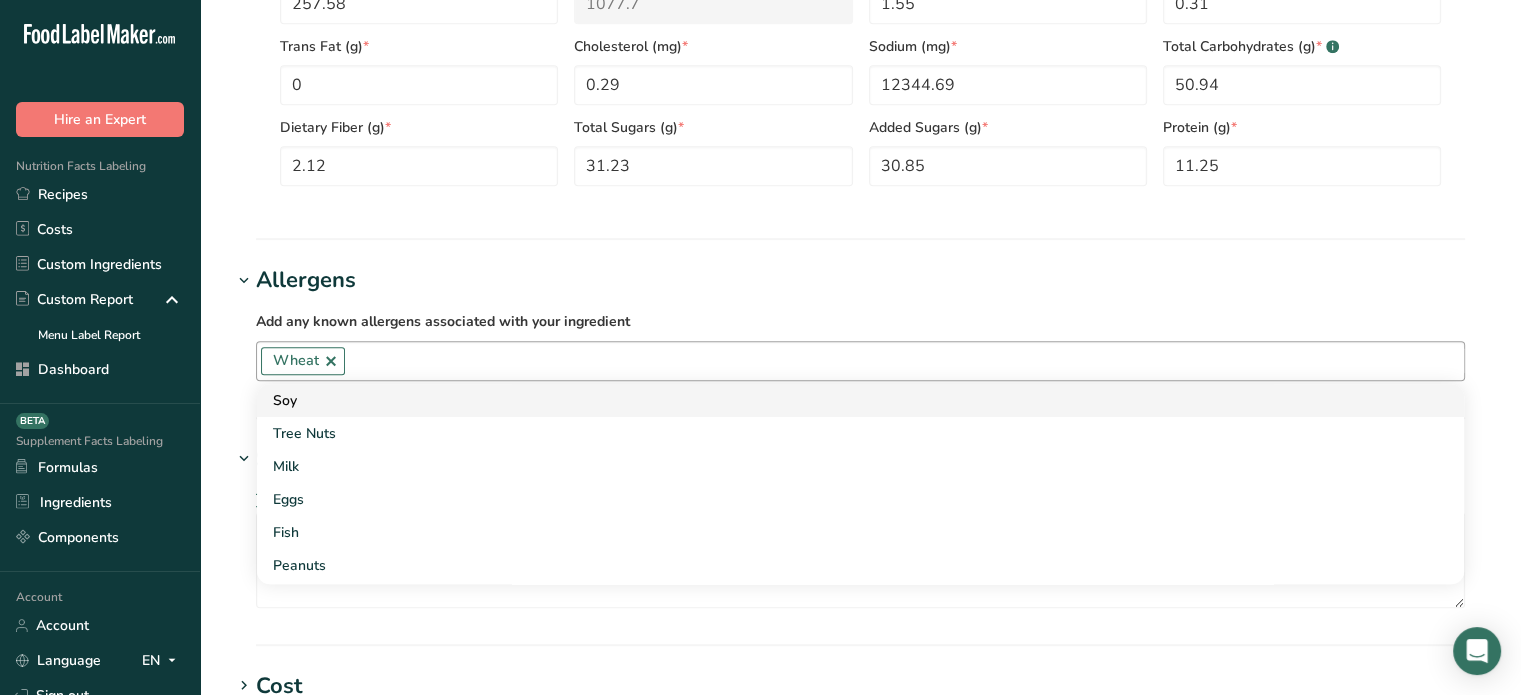 click on "Soy" at bounding box center [844, 400] 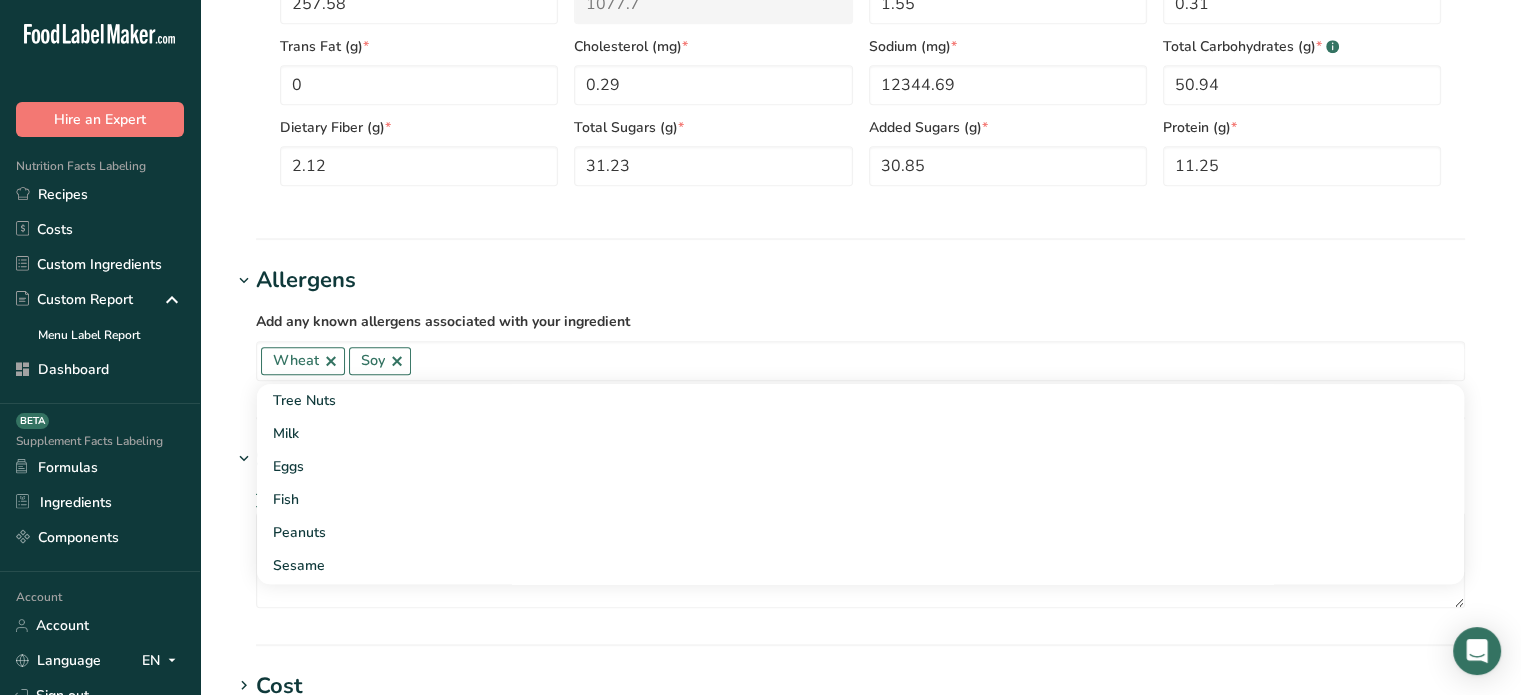 click on "Nutritional Info
Serving Size
.a-a{fill:#347362;}.b-a{fill:#fff;}
Add ingredient serving size *   100
g
kg
mg
mcg
lb
oz
l
mL
fl oz
tbsp
tsp
cup
qt
gallon
Required Components Vitamins Minerals Other Nutrients Amino Acid Profile
Calories
(kcal) *     257.58
Energy KJ
(kj) *     1077.7
Total Fat
(g) *     1.55 *     0.31" at bounding box center (860, -21) 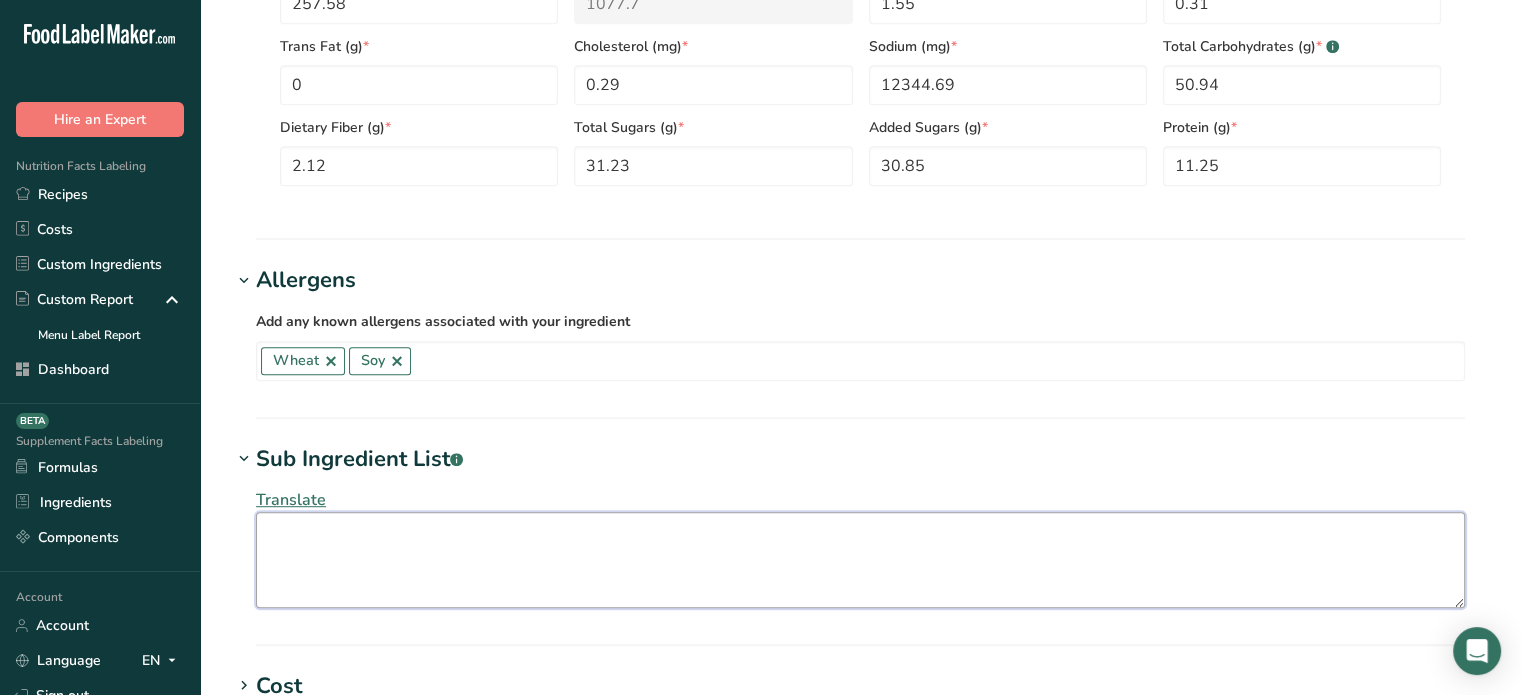 paste on "Sugar, Soy Sauce Powder ((Wheat, Sobyeans, Salt), Maltodextrin), Salt, Hydrolyzed Soy Protein, Monosodium Glutamate, Torula Yeast, Spices, Garlic Powder, Onion Powder, Oleoresin Paprika, Not more than 2% Silicon Dioxide and Soybean Oil Added to Prevent Caking. Cure Ingredients: Salt, sodium nitrite (6.22%) Dextrose, Red 3 (0.0017%), and less than 1% Glycerine to prevent caking." 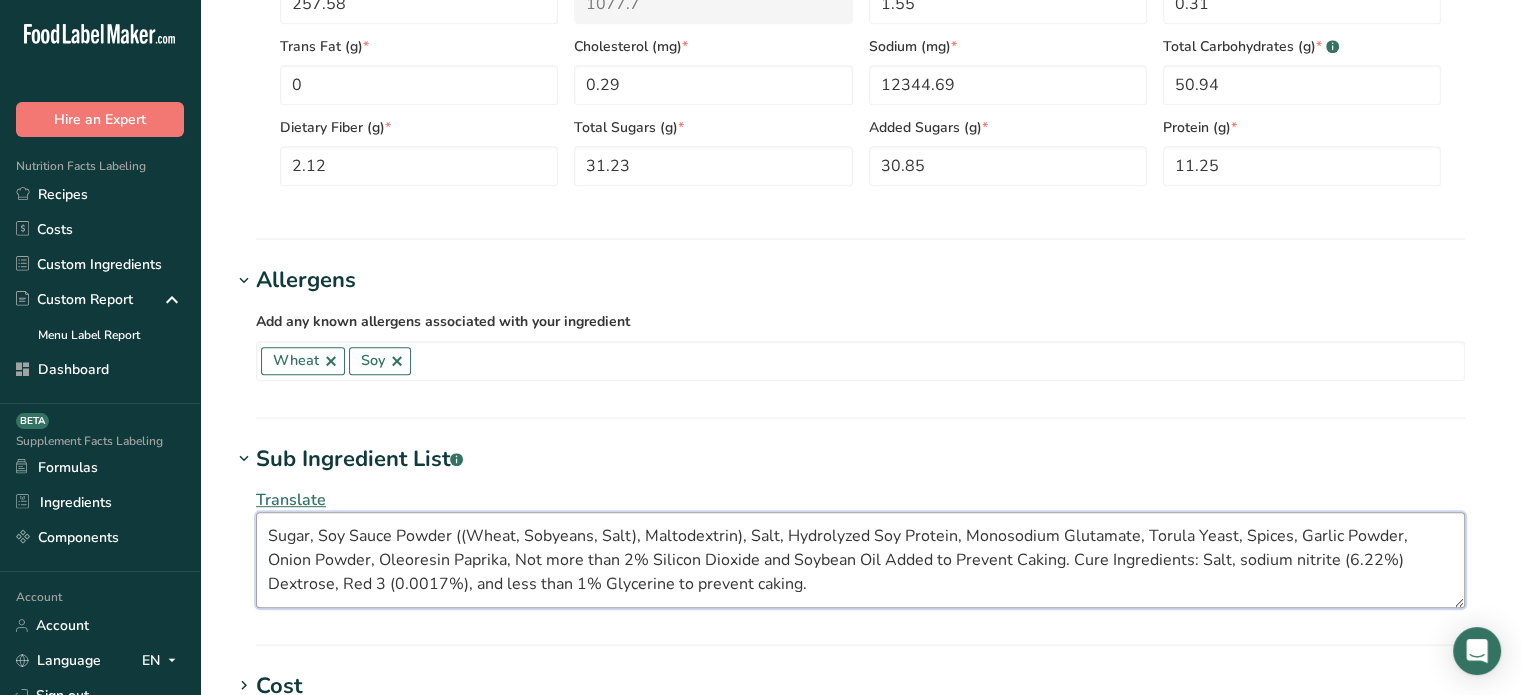 click on "Sugar, Soy Sauce Powder ((Wheat, Sobyeans, Salt), Maltodextrin), Salt, Hydrolyzed Soy Protein, Monosodium Glutamate, Torula Yeast, Spices, Garlic Powder, Onion Powder, Oleoresin Paprika, Not more than 2% Silicon Dioxide and Soybean Oil Added to Prevent Caking. Cure Ingredients: Salt, sodium nitrite (6.22%) Dextrose, Red 3 (0.0017%), and less than 1% Glycerine to prevent caking." at bounding box center [860, 560] 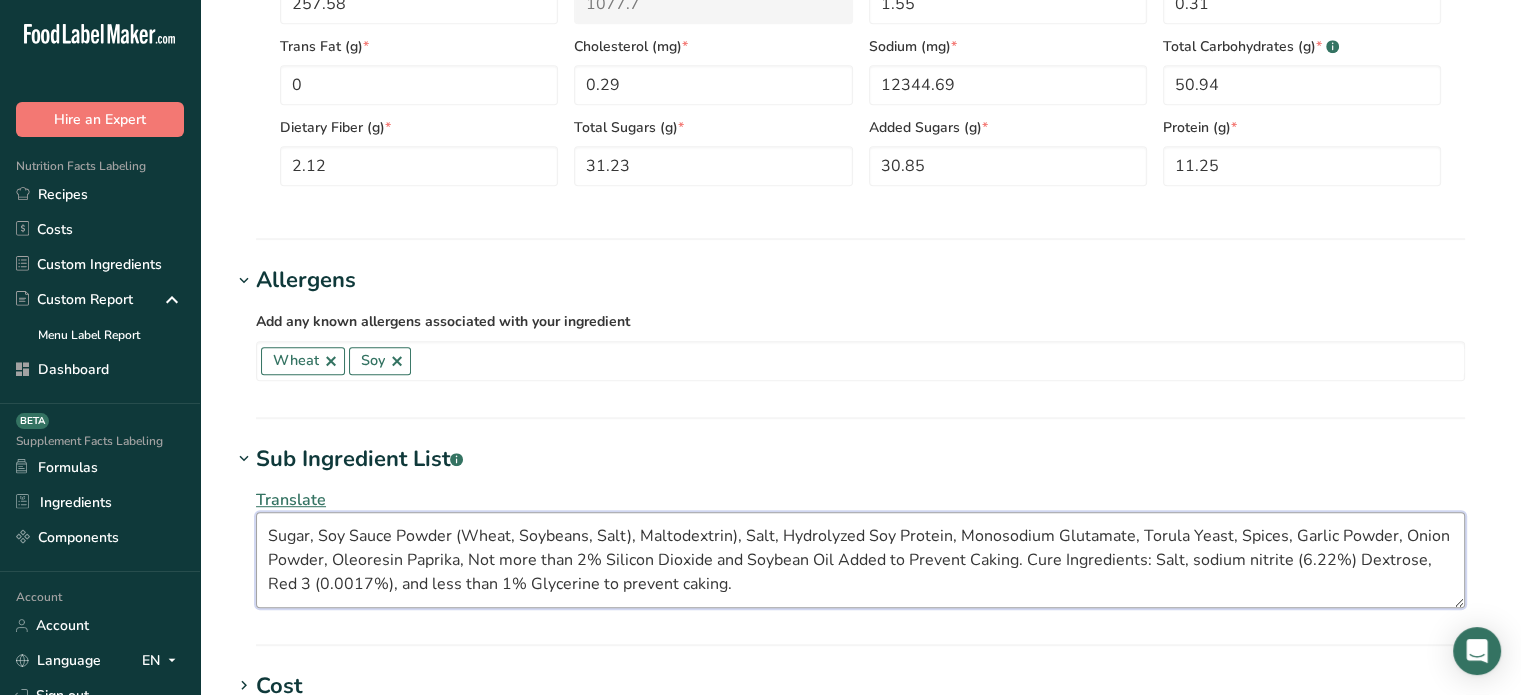 click on "Sugar, Soy Sauce Powder (Wheat, Soybeans, Salt), Maltodextrin), Salt, Hydrolyzed Soy Protein, Monosodium Glutamate, Torula Yeast, Spices, Garlic Powder, Onion Powder, Oleoresin Paprika, Not more than 2% Silicon Dioxide and Soybean Oil Added to Prevent Caking. Cure Ingredients: Salt, sodium nitrite (6.22%) Dextrose, Red 3 (0.0017%), and less than 1% Glycerine to prevent caking." at bounding box center [860, 560] 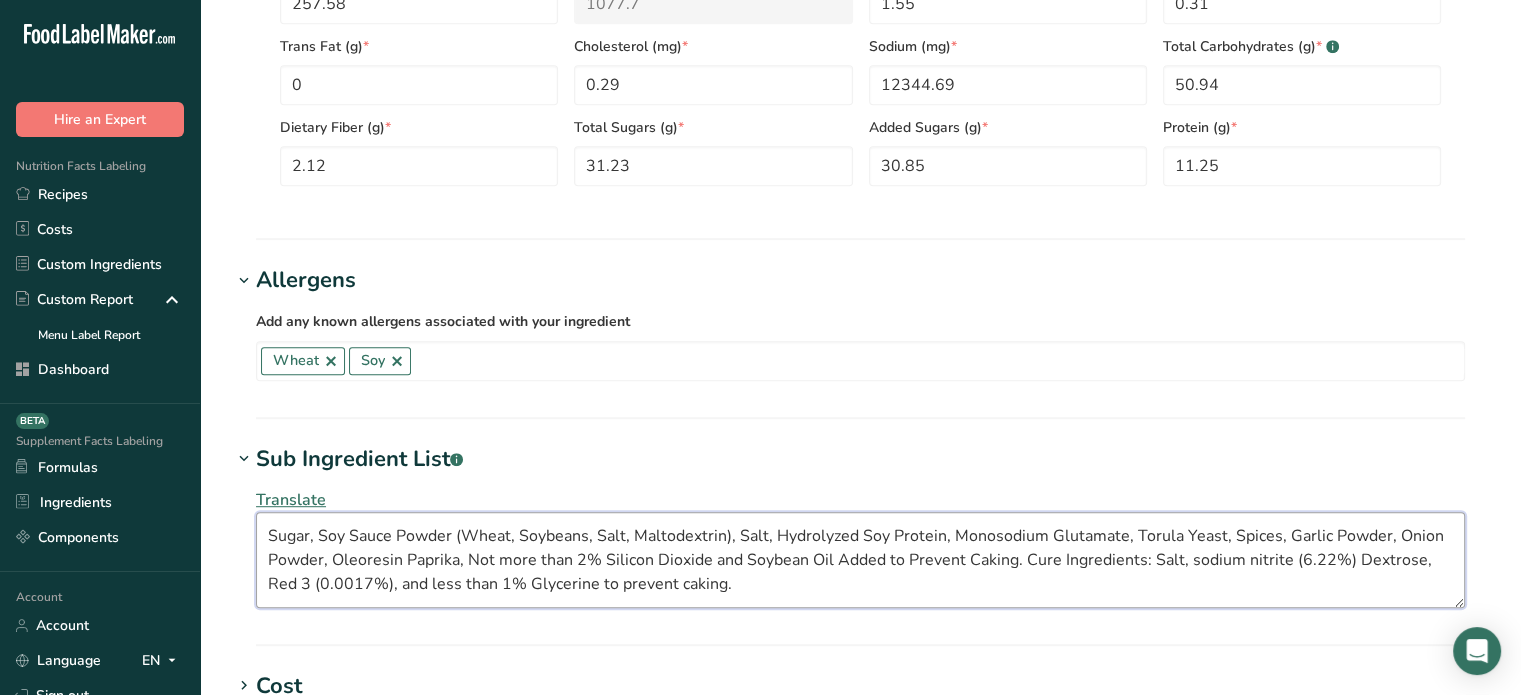 drag, startPoint x: 465, startPoint y: 554, endPoint x: 605, endPoint y: 564, distance: 140.35669 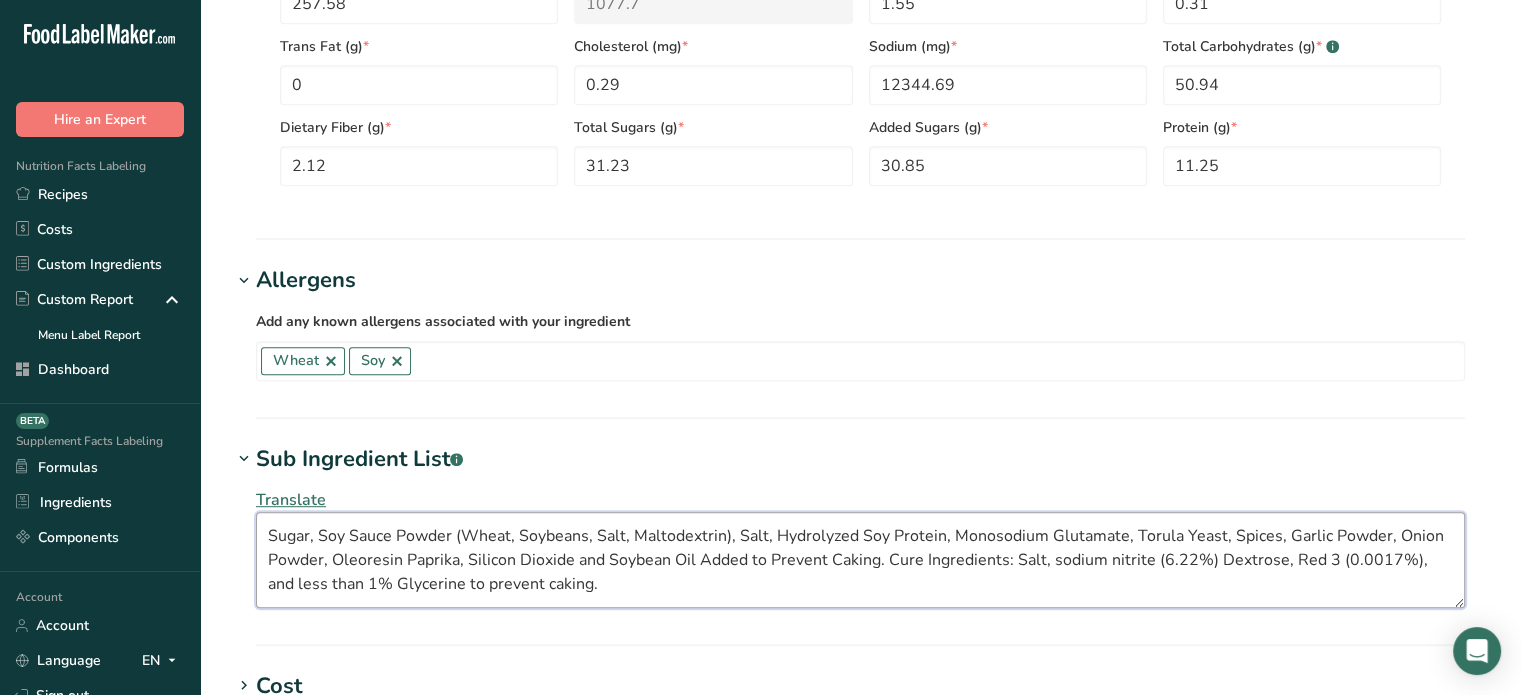 click on "Sugar, Soy Sauce Powder (Wheat, Soybeans, Salt, Maltodextrin), Salt, Hydrolyzed Soy Protein, Monosodium Glutamate, Torula Yeast, Spices, Garlic Powder, Onion Powder, Oleoresin Paprika, Silicon Dioxide and Soybean Oil Added to Prevent Caking. Cure Ingredients: Salt, sodium nitrite (6.22%) Dextrose, Red 3 (0.0017%), and less than 1% Glycerine to prevent caking." at bounding box center [860, 560] 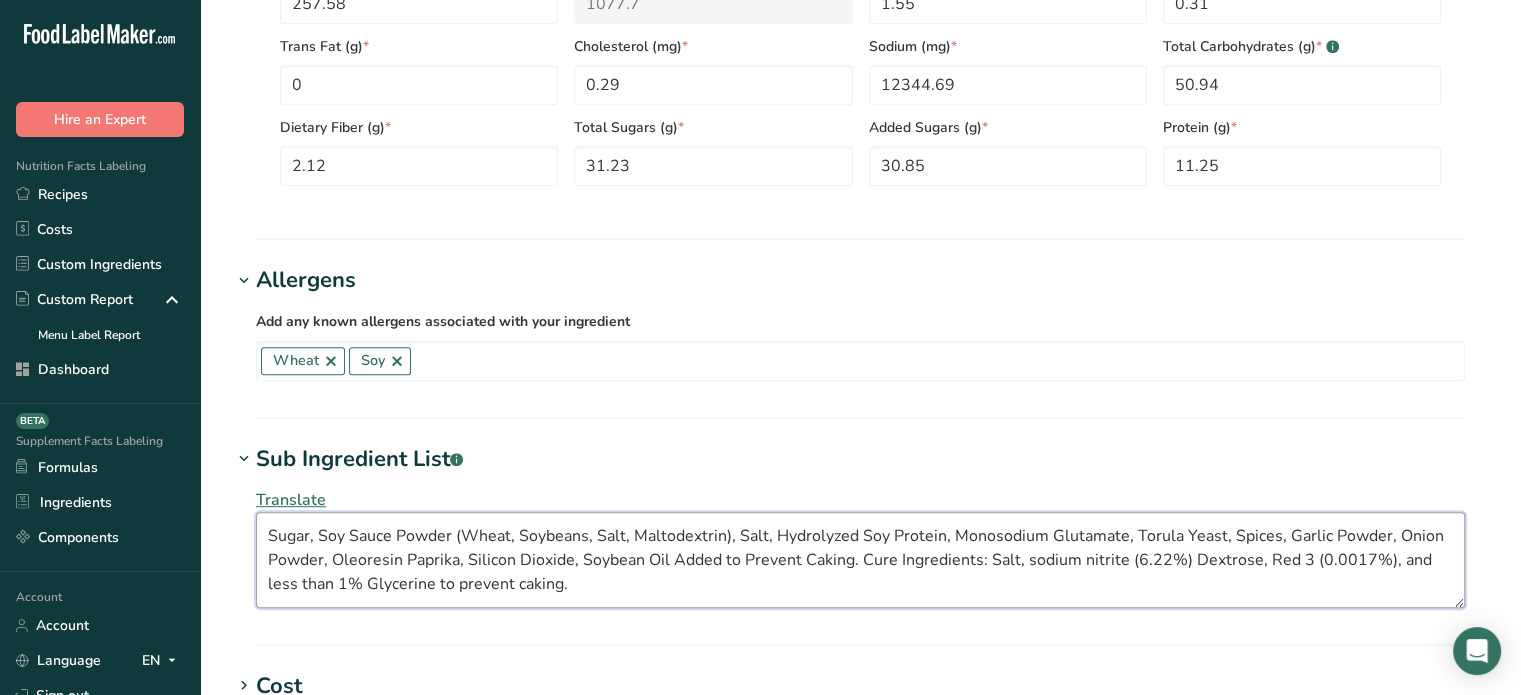 drag, startPoint x: 670, startPoint y: 559, endPoint x: 886, endPoint y: 594, distance: 218.81728 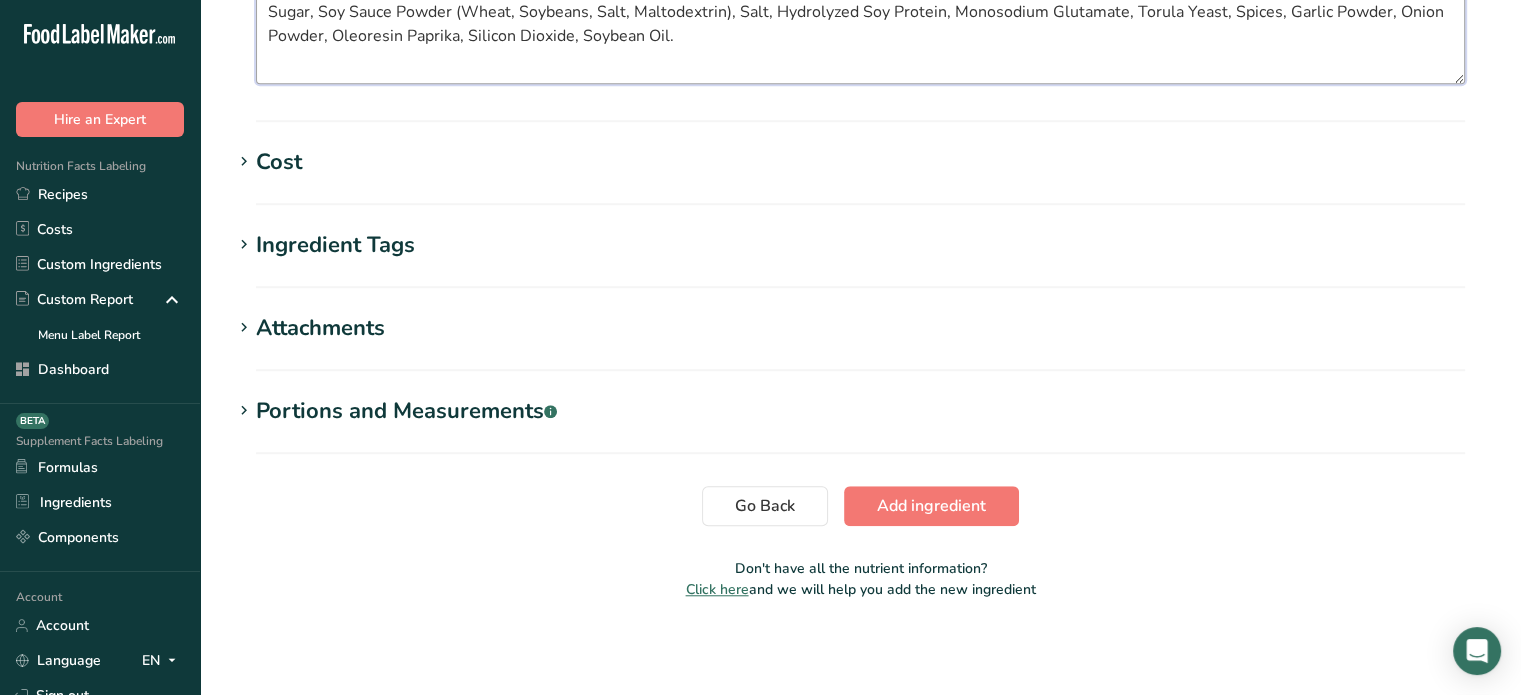 scroll, scrollTop: 1438, scrollLeft: 0, axis: vertical 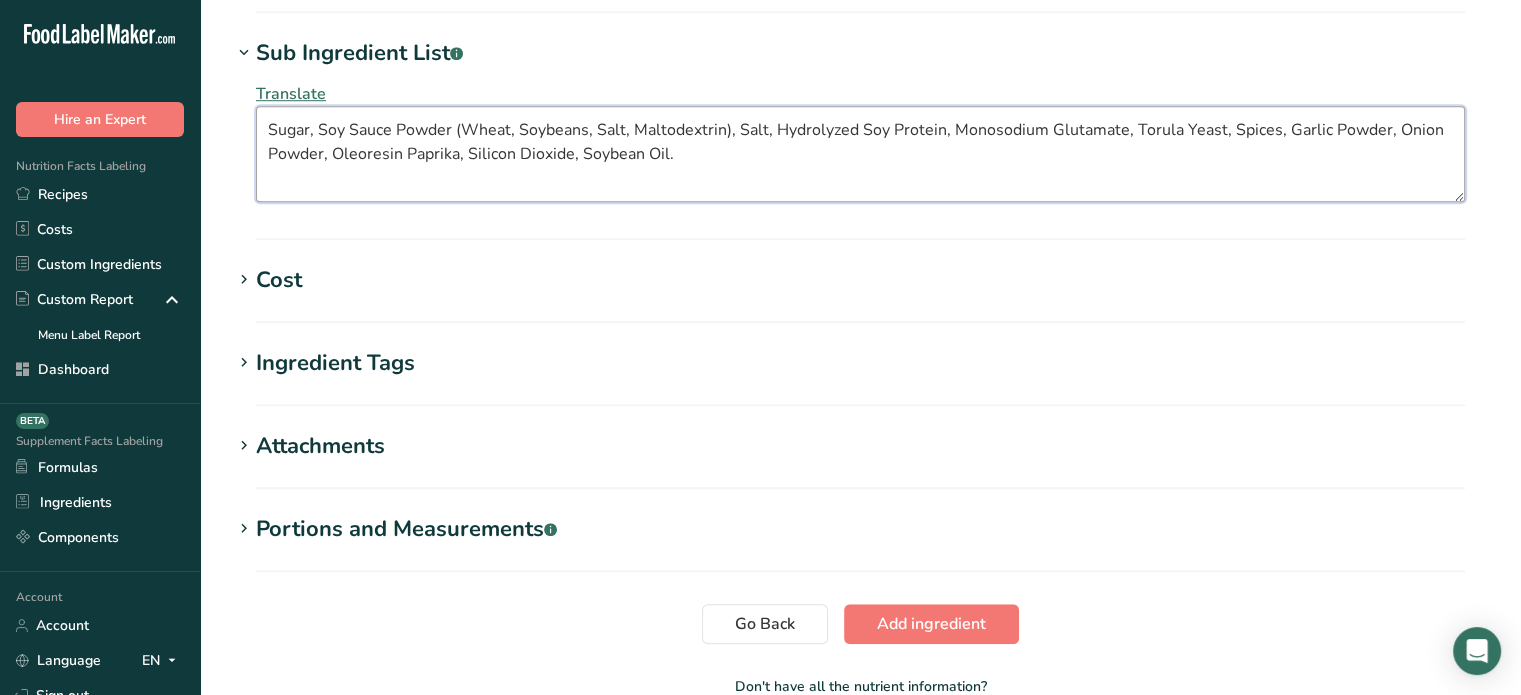 type on "Sugar, Soy Sauce Powder (Wheat, Soybeans, Salt, Maltodextrin), Salt, Hydrolyzed Soy Protein, Monosodium Glutamate, Torula Yeast, Spices, Garlic Powder, Onion Powder, Oleoresin Paprika, Silicon Dioxide, Soybean Oil." 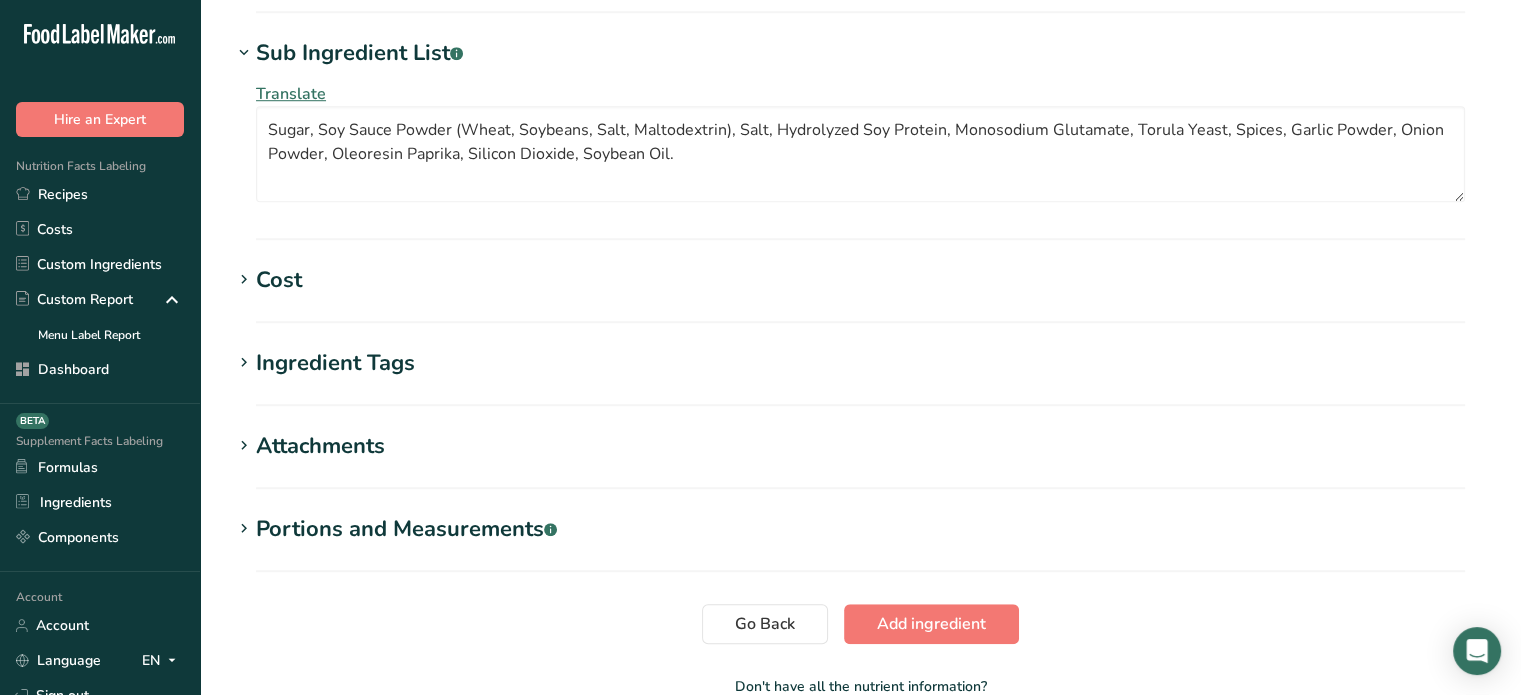 click on "Go Back
Add ingredient" at bounding box center (860, 624) 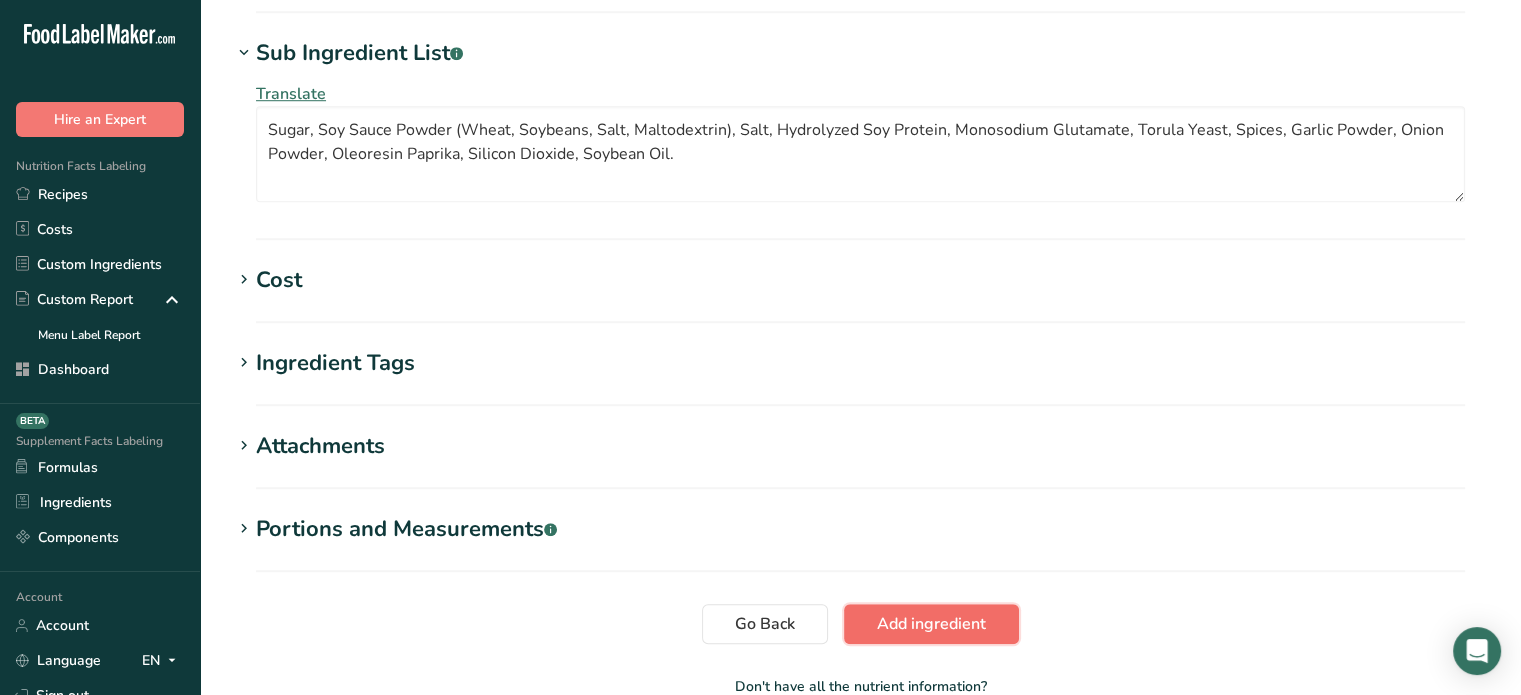 click on "Add ingredient" at bounding box center (931, 624) 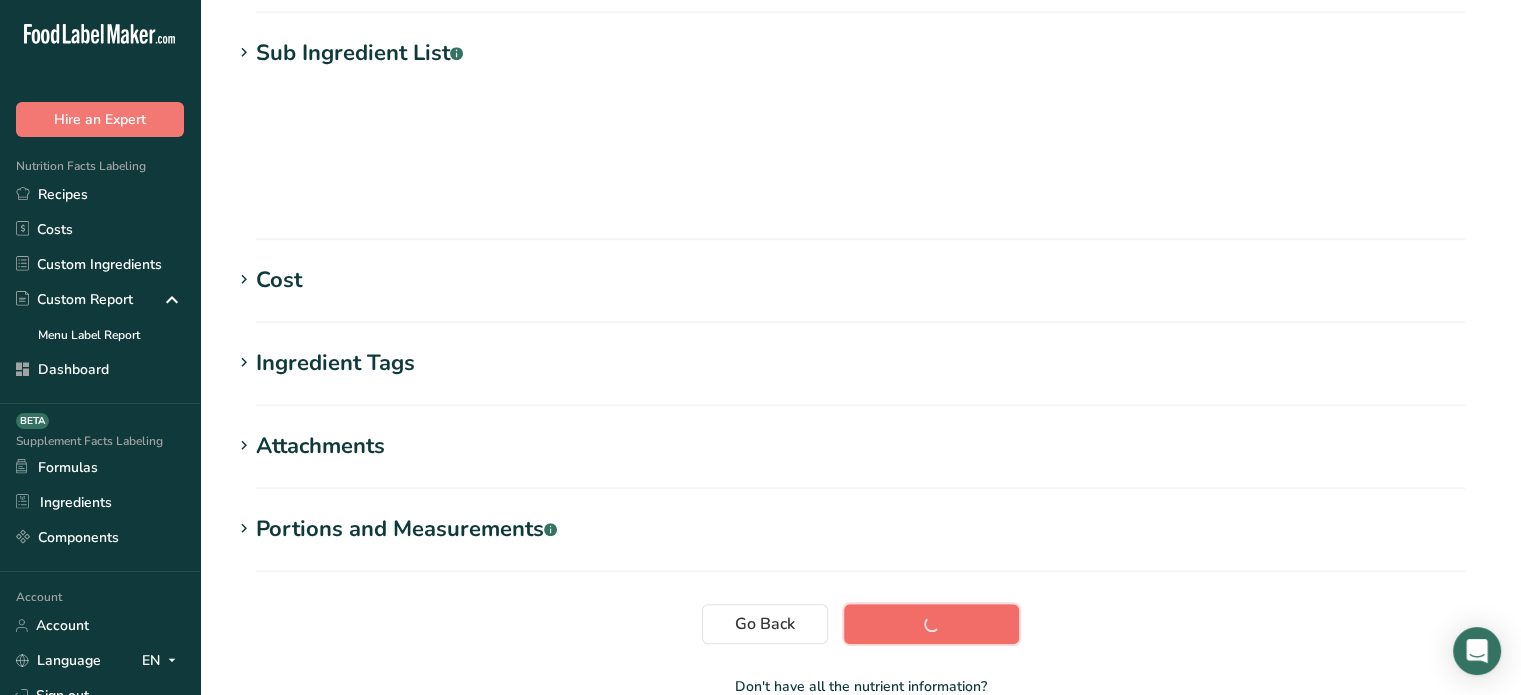 scroll, scrollTop: 379, scrollLeft: 0, axis: vertical 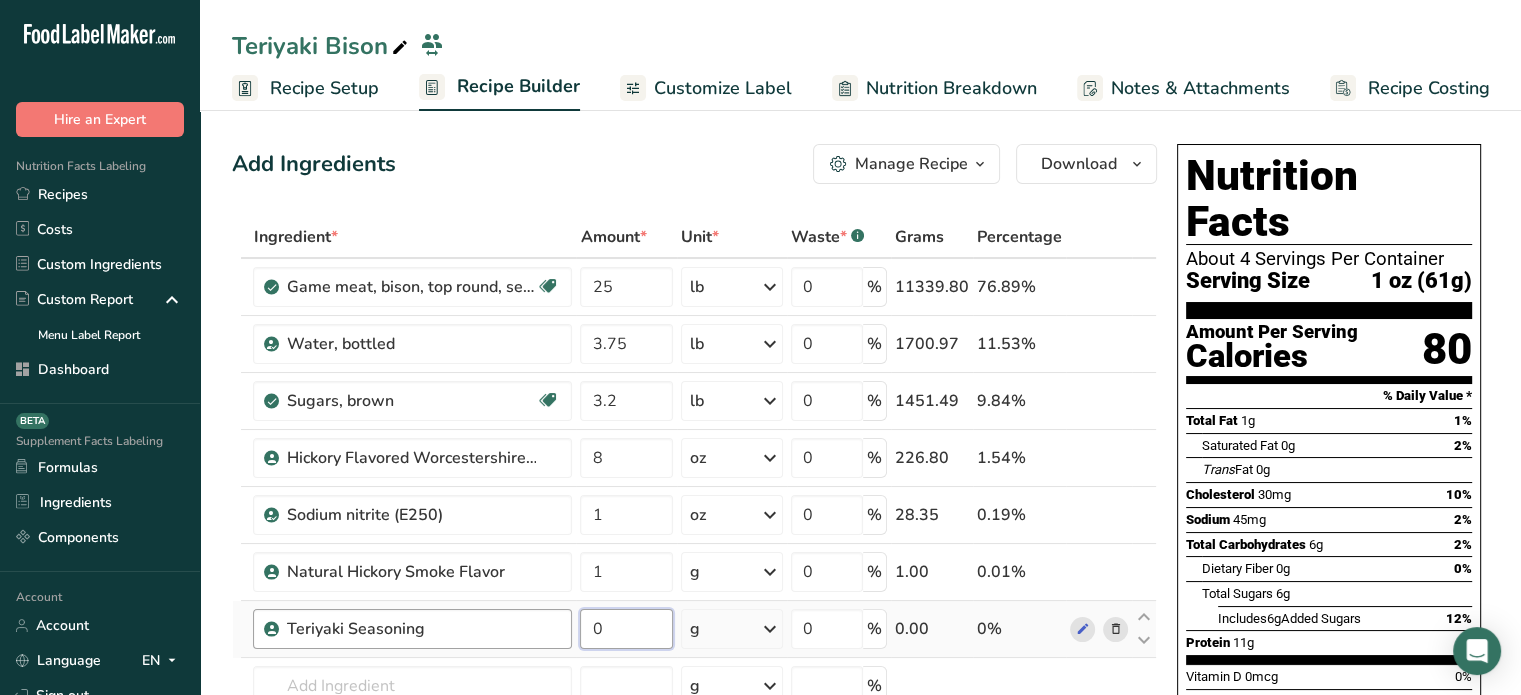 drag, startPoint x: 614, startPoint y: 631, endPoint x: 568, endPoint y: 615, distance: 48.703182 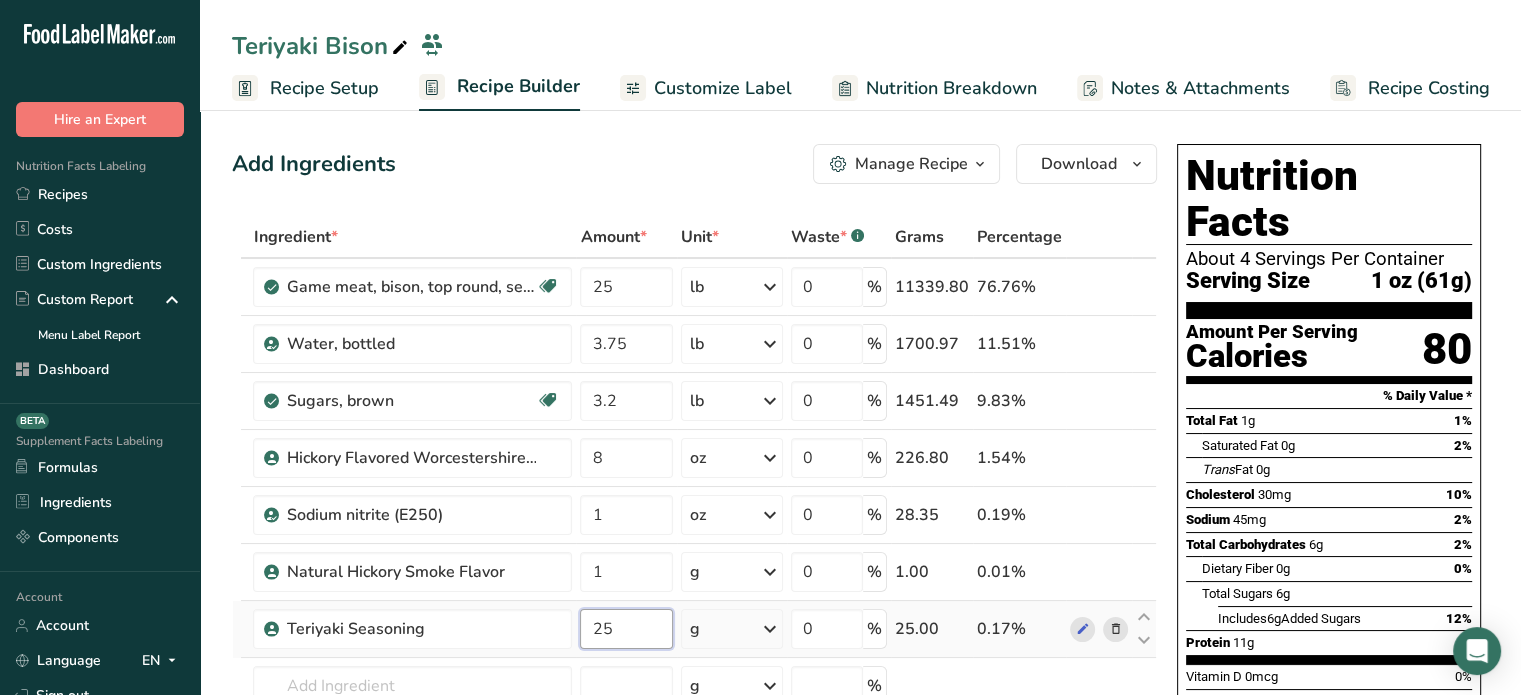 type on "25" 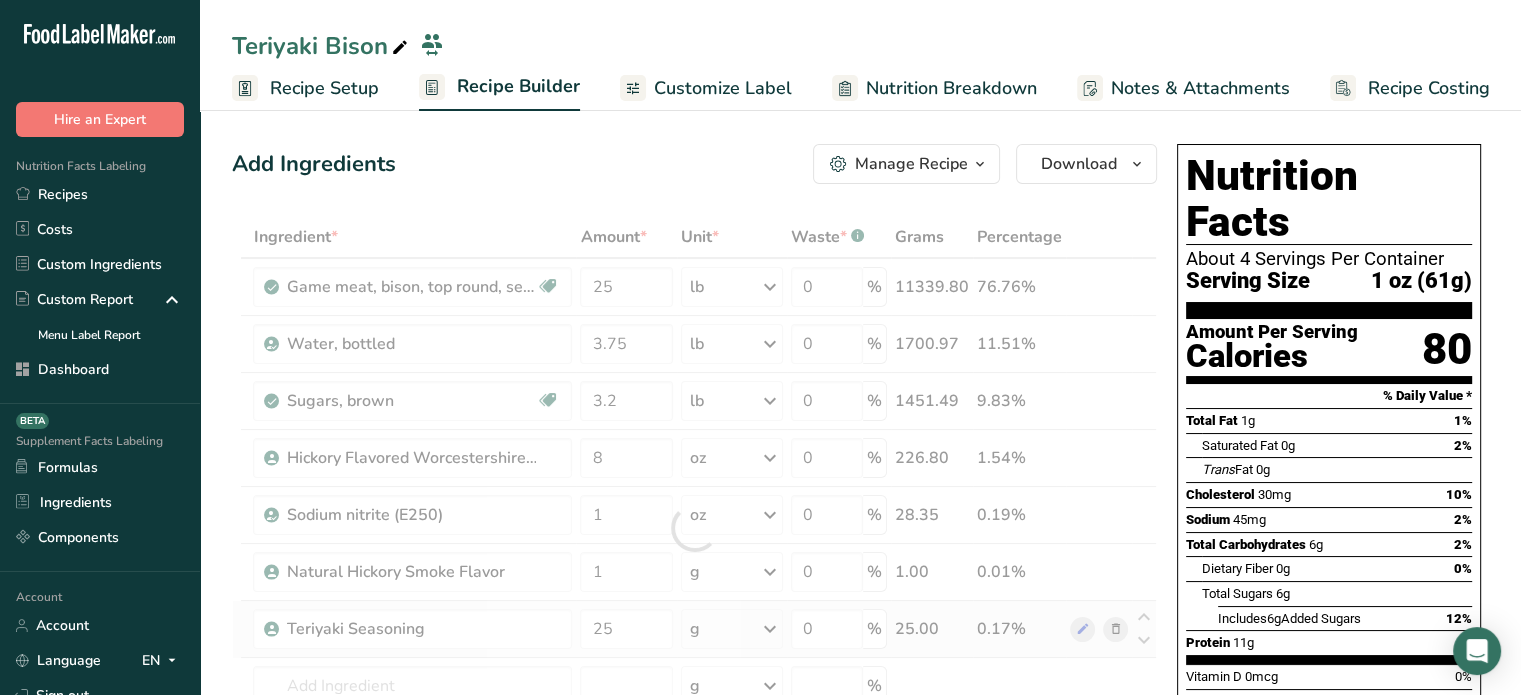 click on "Ingredient *
Amount *
Unit *
Waste *   .a-a{fill:#347362;}.b-a{fill:#fff;}          Grams
Percentage
Game meat, bison, top round, separable lean only, 1" steak, raw
Dairy free
Gluten free
Soy free
25
lb
Portions
1 serving ( 3 oz )
1 steak
Weight Units
g
kg
mg
See more
Volume Units
l
Volume units require a density conversion. If you know your ingredient's density enter it below. Otherwise, click on "RIA" our AI Regulatory bot - she will be able to help you
lb/ft3
g/cm3
Confirm
mL
lb/ft3" at bounding box center (694, 528) 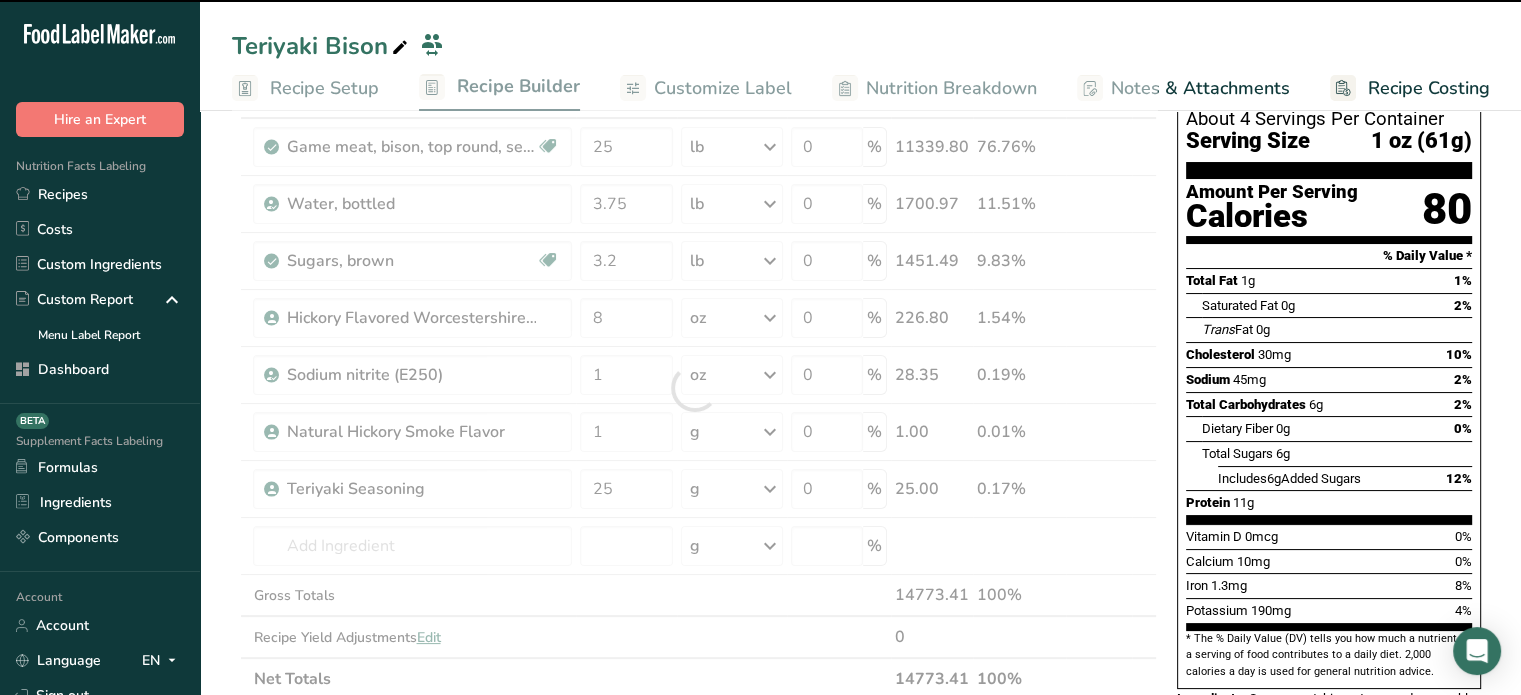 scroll, scrollTop: 171, scrollLeft: 0, axis: vertical 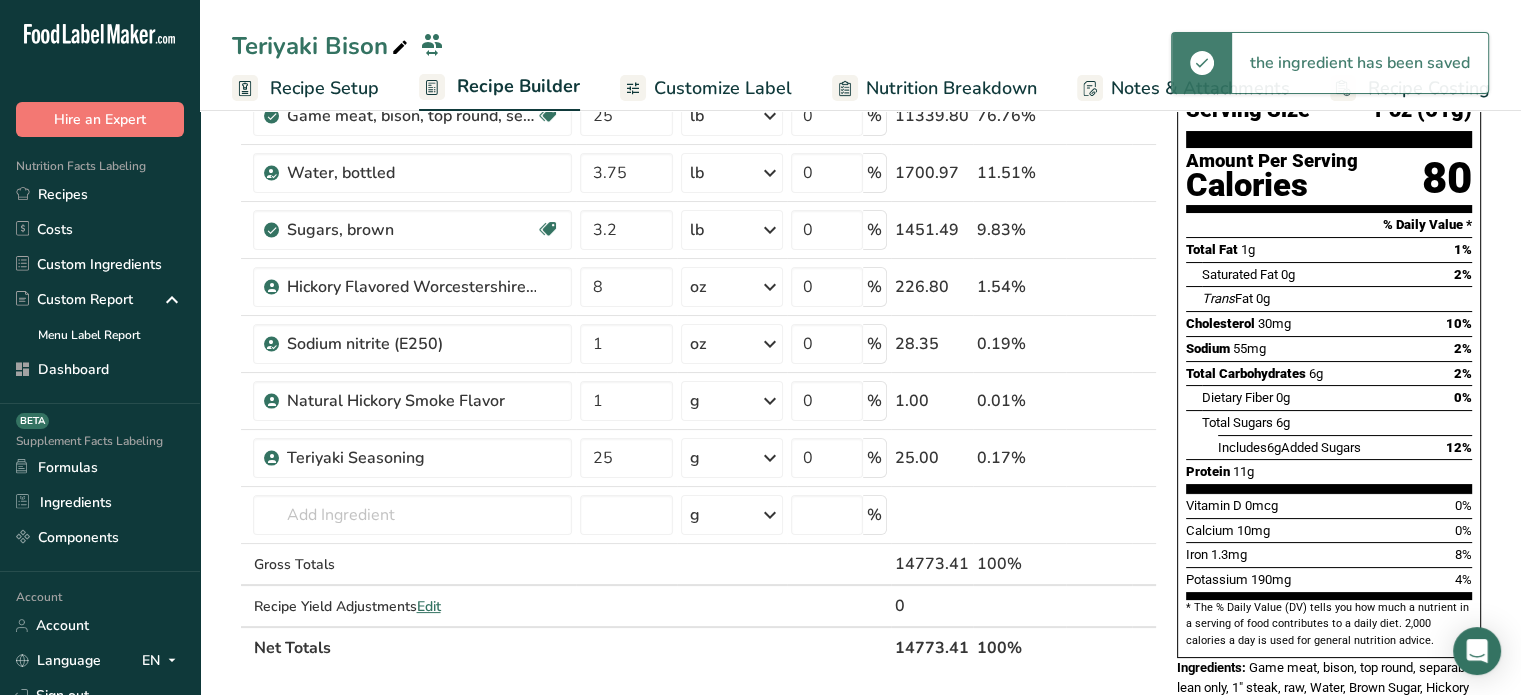 click on "g" at bounding box center (732, 458) 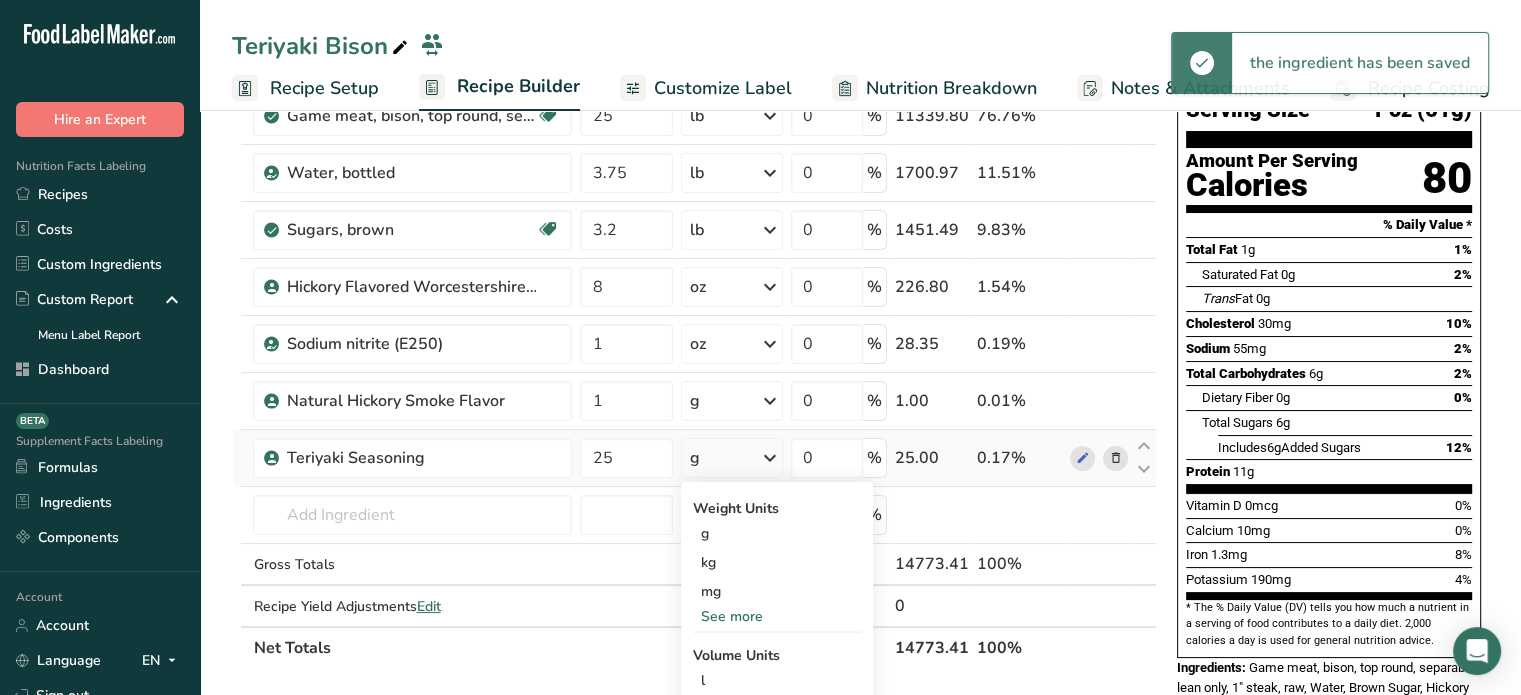 click on "See more" at bounding box center [777, 616] 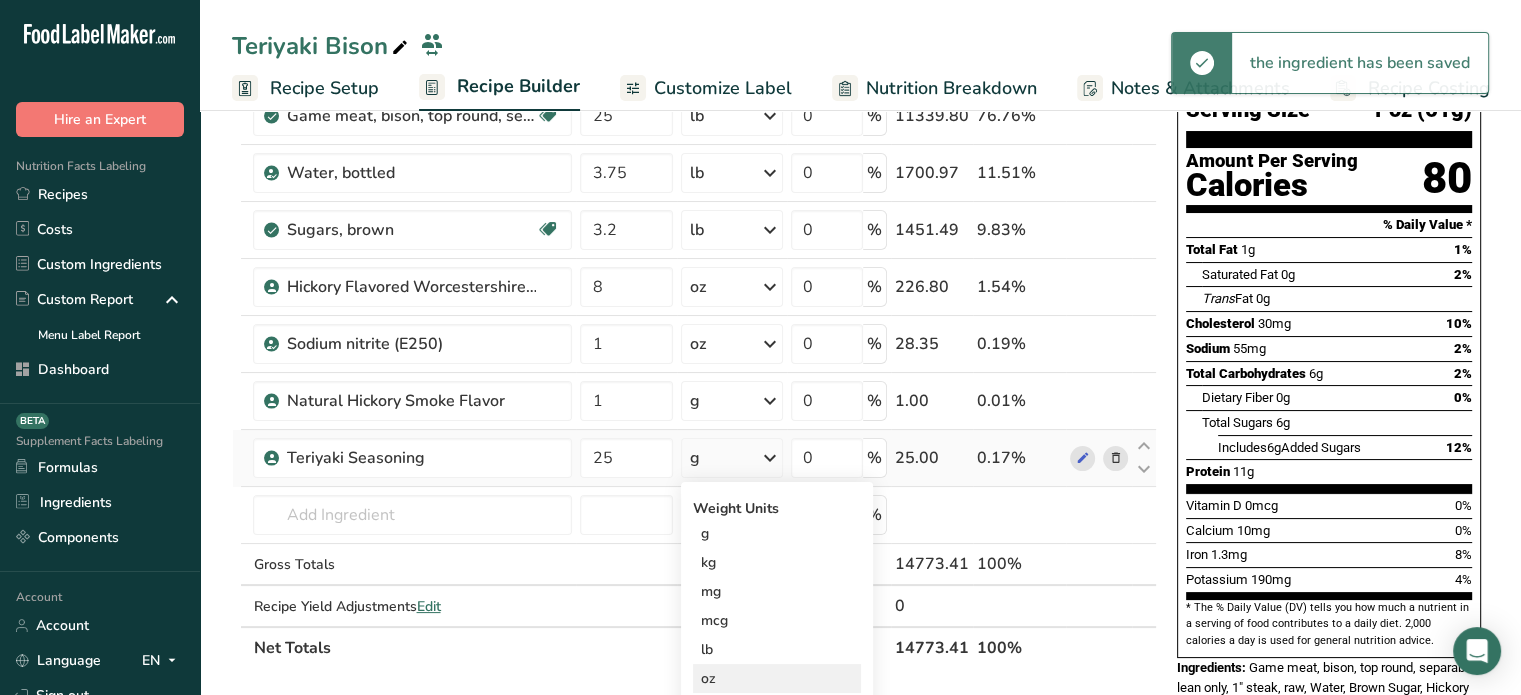 click on "oz" at bounding box center (777, 678) 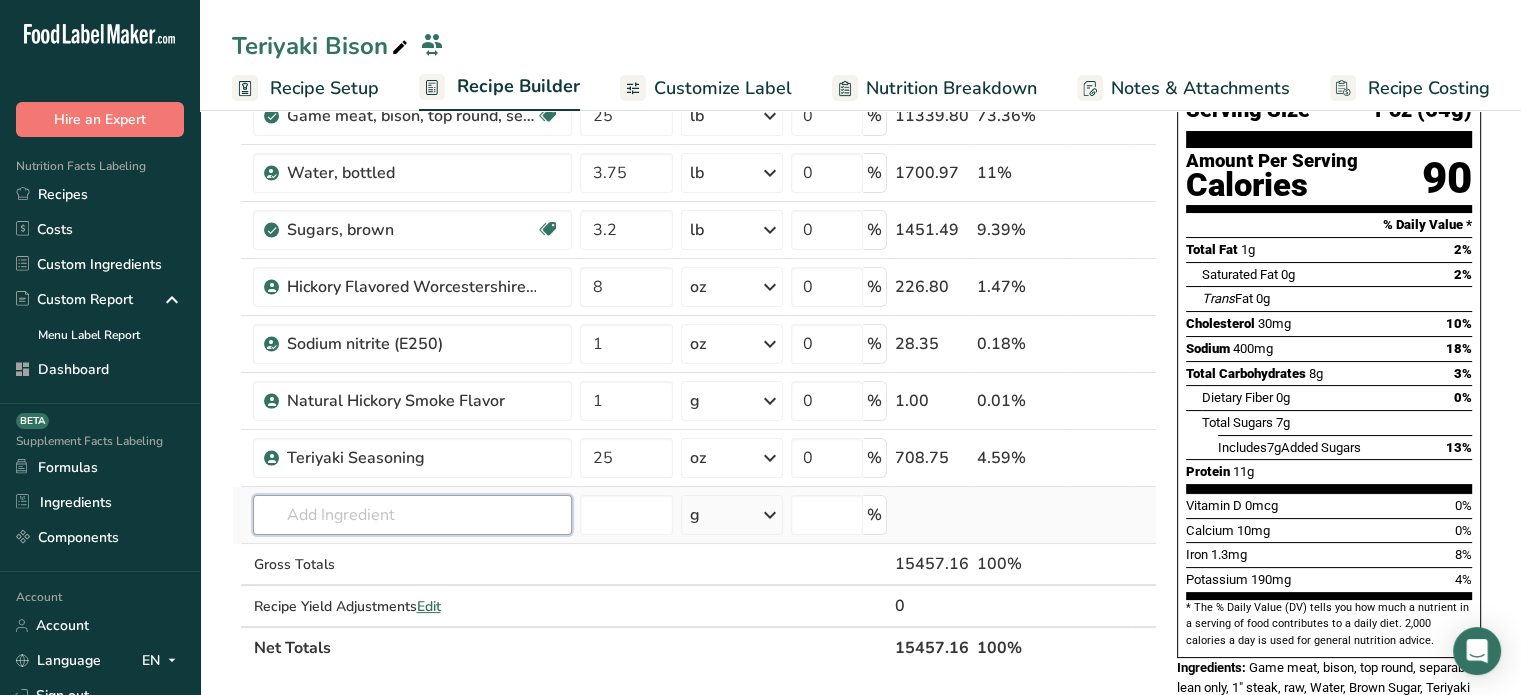 click at bounding box center [412, 515] 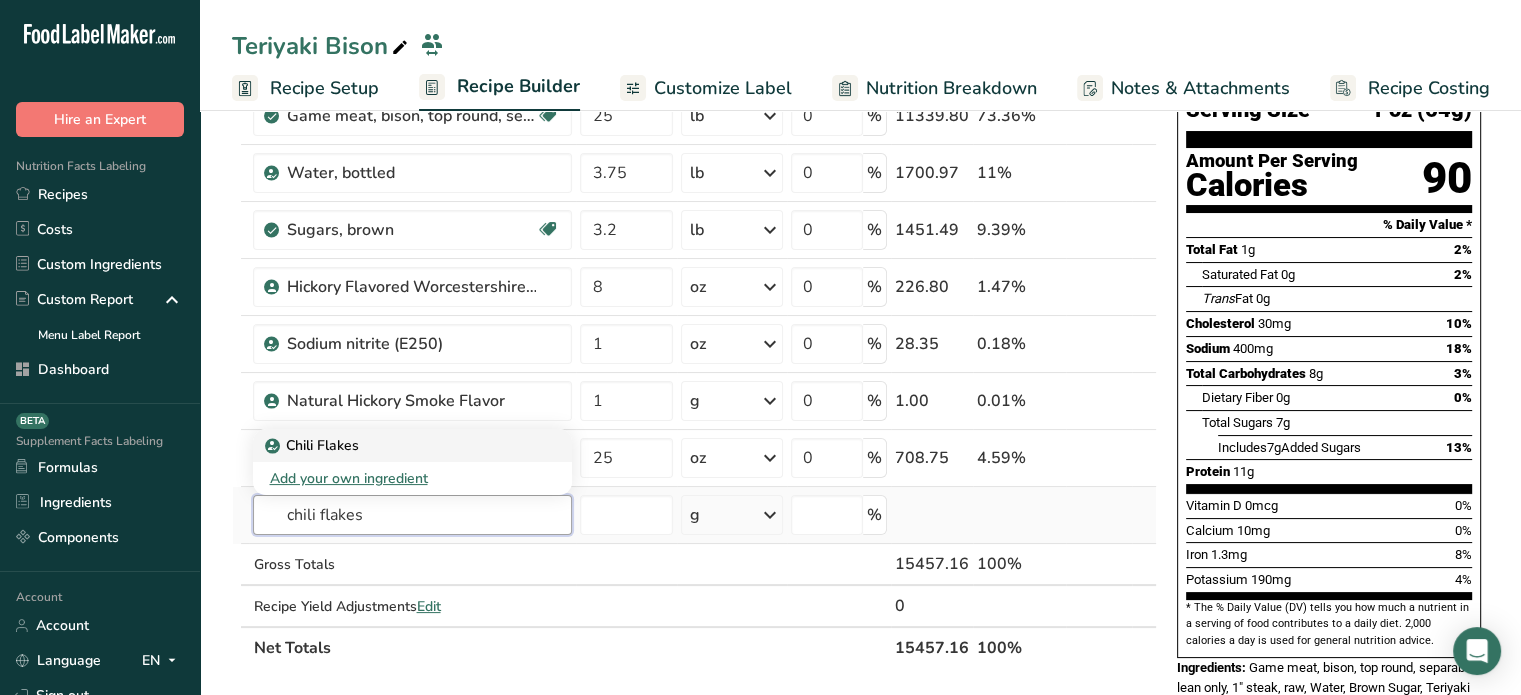 type on "chili flakes" 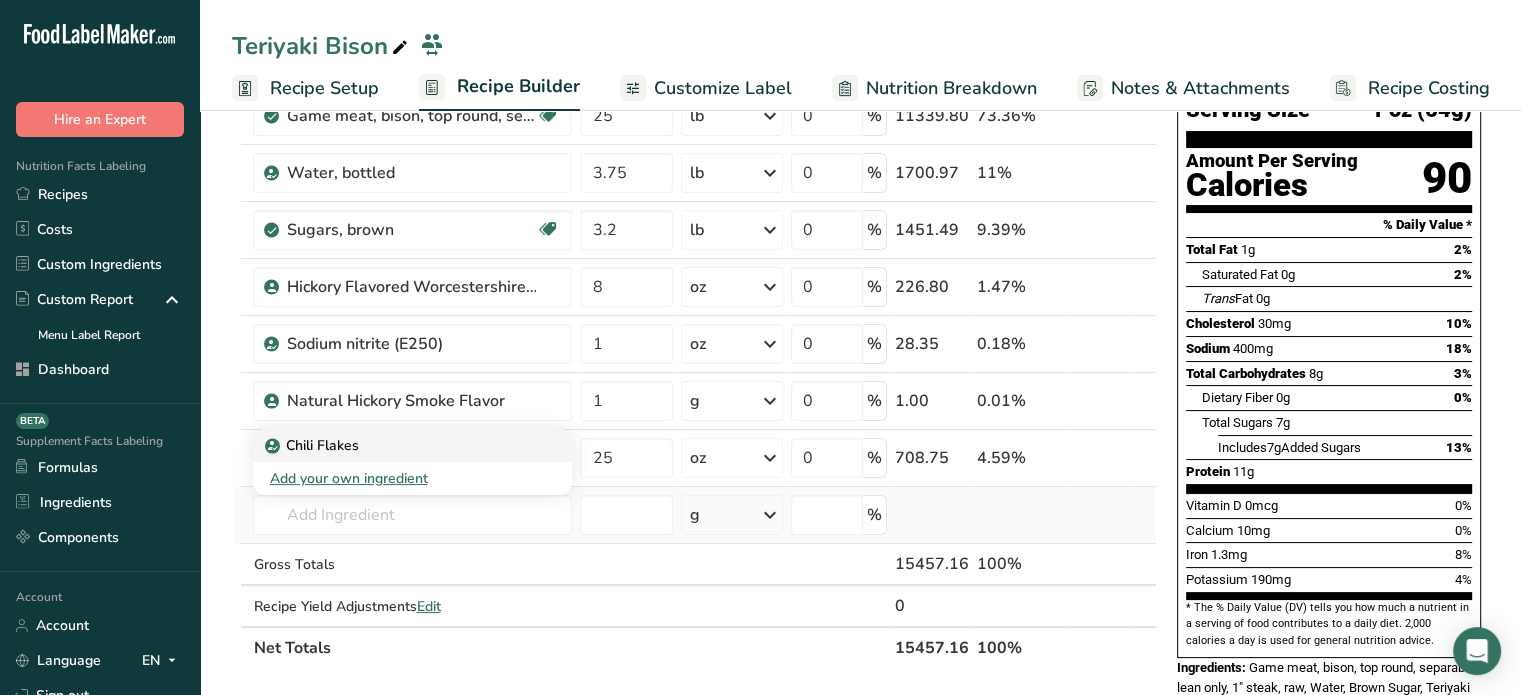 click on "Chili Flakes" at bounding box center (396, 445) 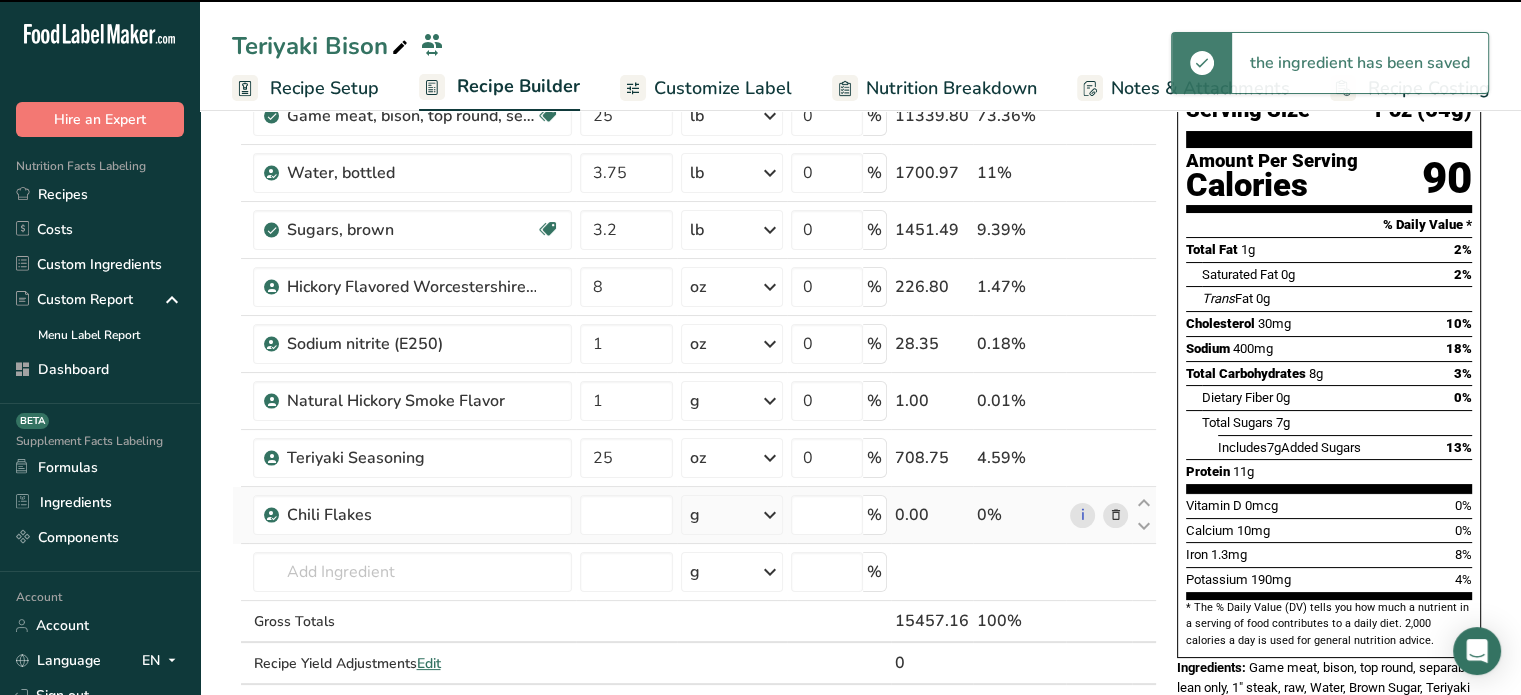 type on "0" 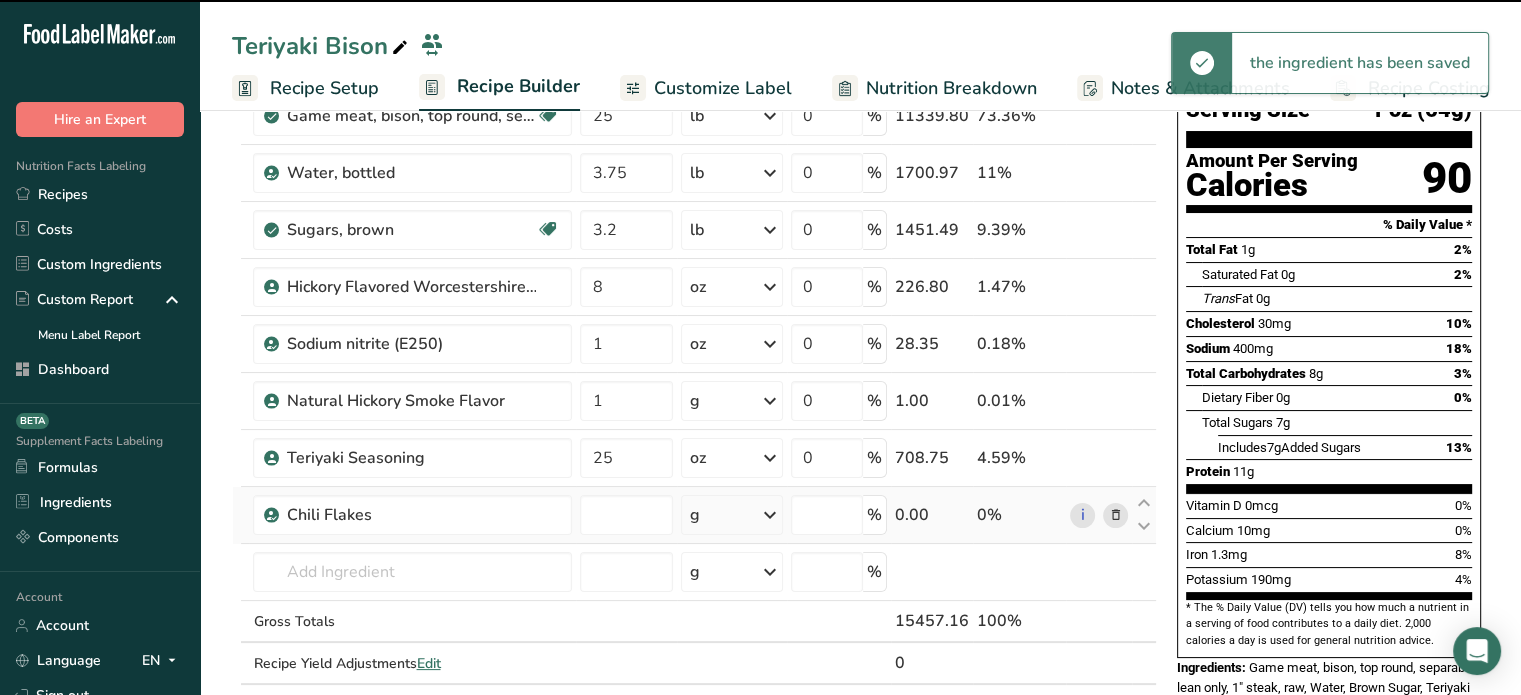 type on "0" 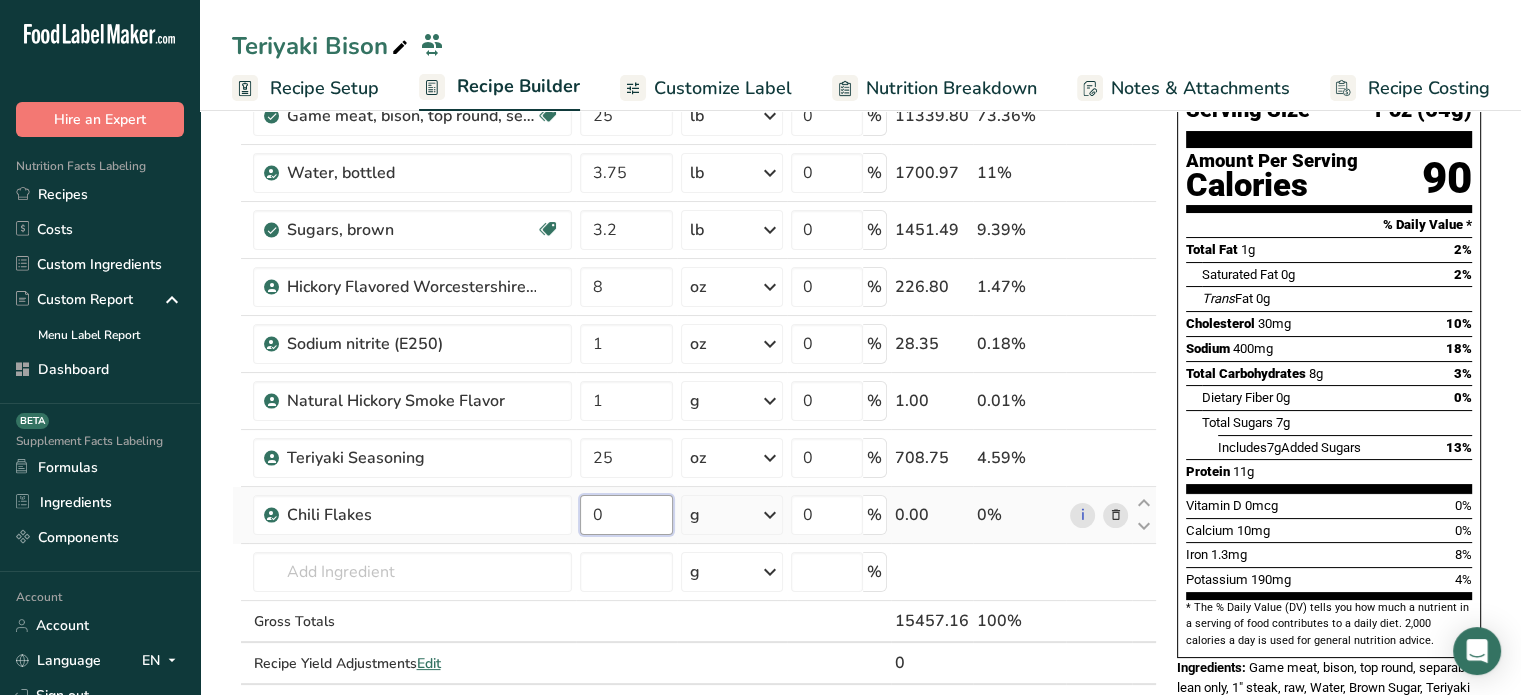 drag, startPoint x: 649, startPoint y: 517, endPoint x: 580, endPoint y: 506, distance: 69.87131 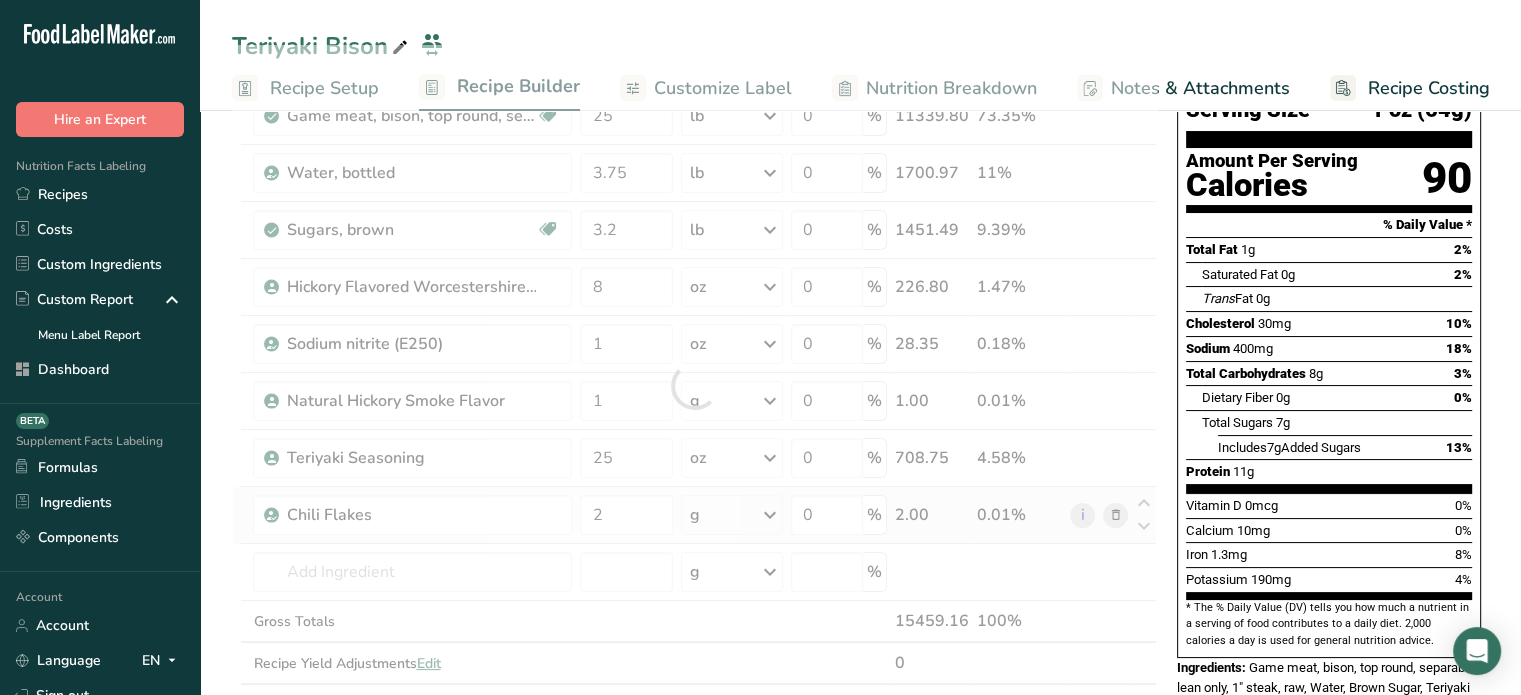 click on "Ingredient *
Amount *
Unit *
Waste *   .a-a{fill:#347362;}.b-a{fill:#fff;}          Grams
Percentage
Game meat, bison, top round, separable lean only, 1" steak, raw
Dairy free
Gluten free
Soy free
25
lb
Portions
1 serving ( 3 oz )
1 steak
Weight Units
g
kg
mg
See more
Volume Units
l
Volume units require a density conversion. If you know your ingredient's density enter it below. Otherwise, click on "RIA" our AI Regulatory bot - she will be able to help you
lb/ft3
g/cm3
Confirm
mL
lb/ft3" at bounding box center [694, 385] 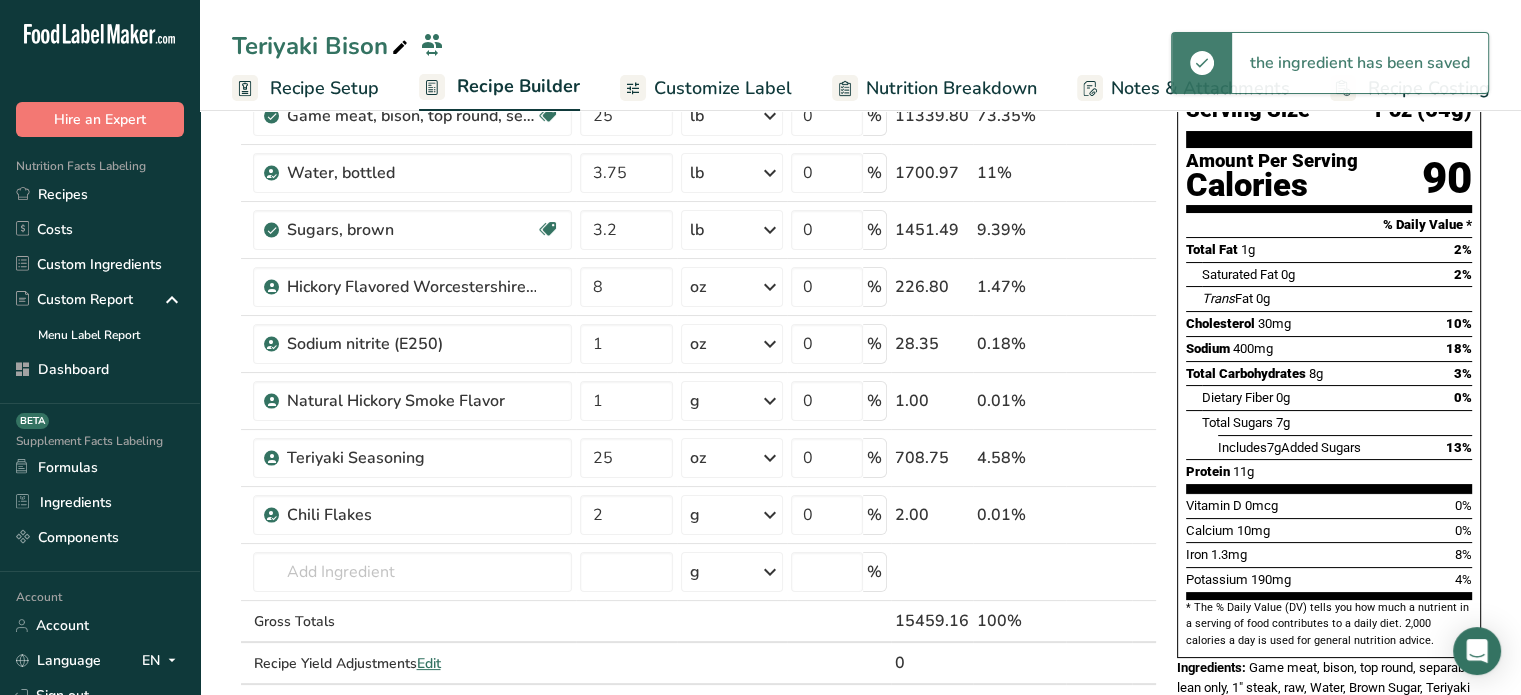 click on "g" at bounding box center [732, 515] 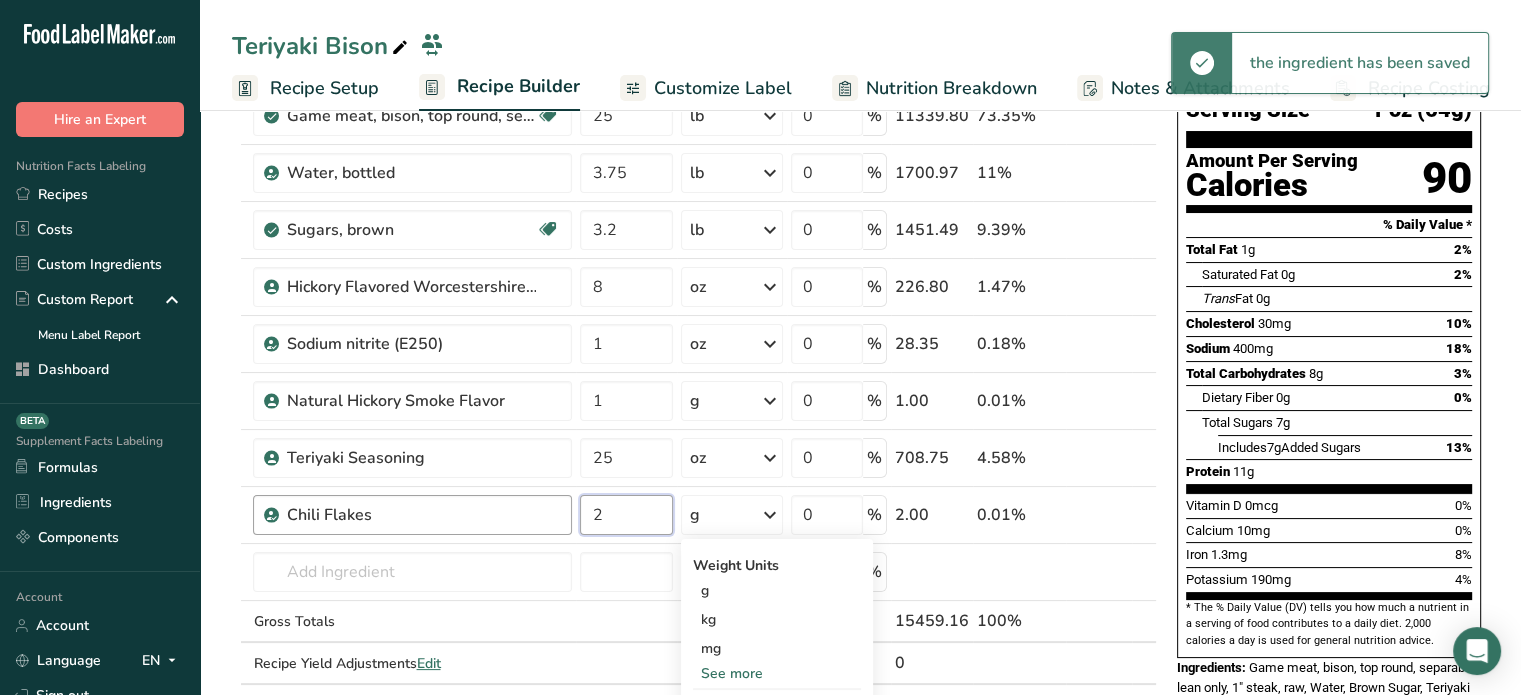 drag, startPoint x: 644, startPoint y: 515, endPoint x: 559, endPoint y: 500, distance: 86.313385 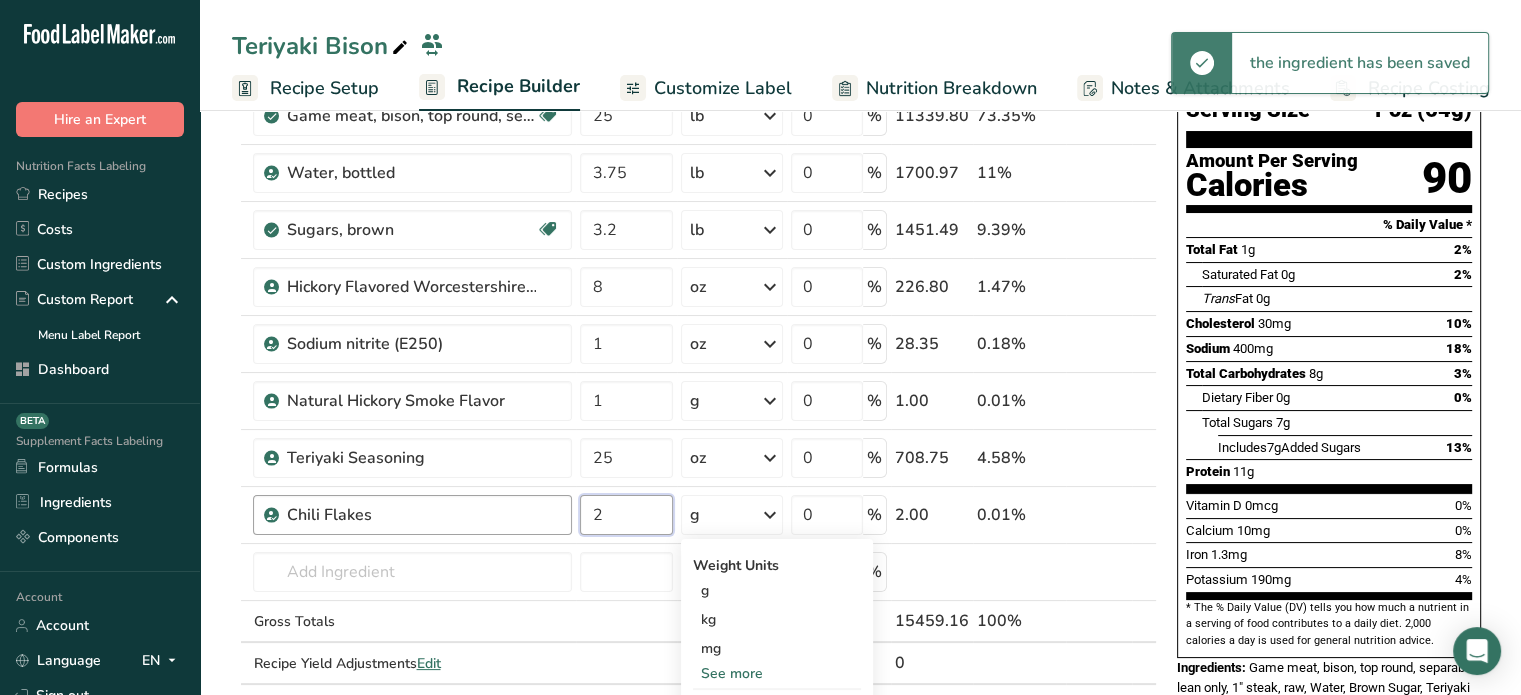 click on "Chili Flakes
2
g
Weight Units
g
kg
mg
See more
Volume Units
l
Volume units require a density conversion. If you know your ingredient's density enter it below. Otherwise, click on "RIA" our AI Regulatory bot - she will be able to help you
lb/ft3
g/cm3
Confirm
mL
Volume units require a density conversion. If you know your ingredient's density enter it below. Otherwise, click on "RIA" our AI Regulatory bot - she will be able to help you
lb/ft3
g/cm3
Confirm
fl oz
lb/ft3
0" at bounding box center (694, 515) 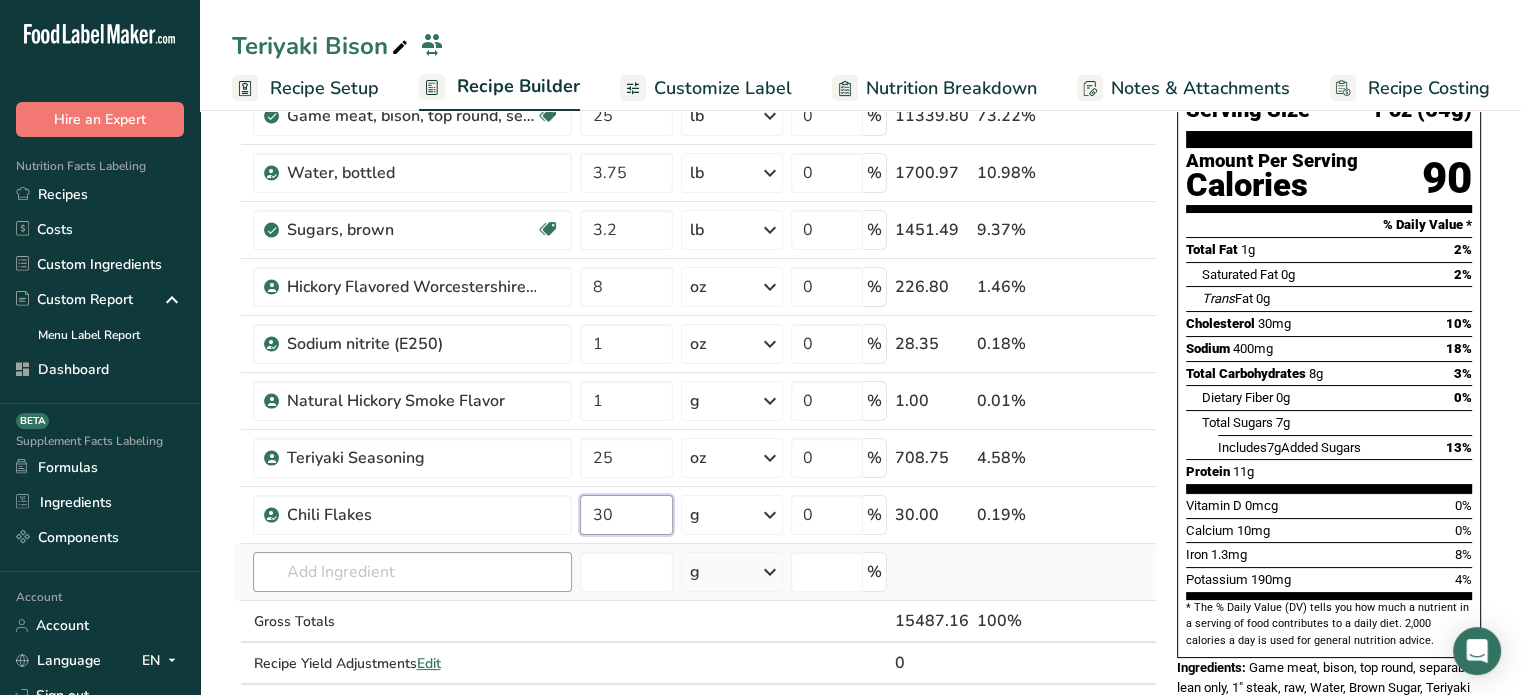 type on "30" 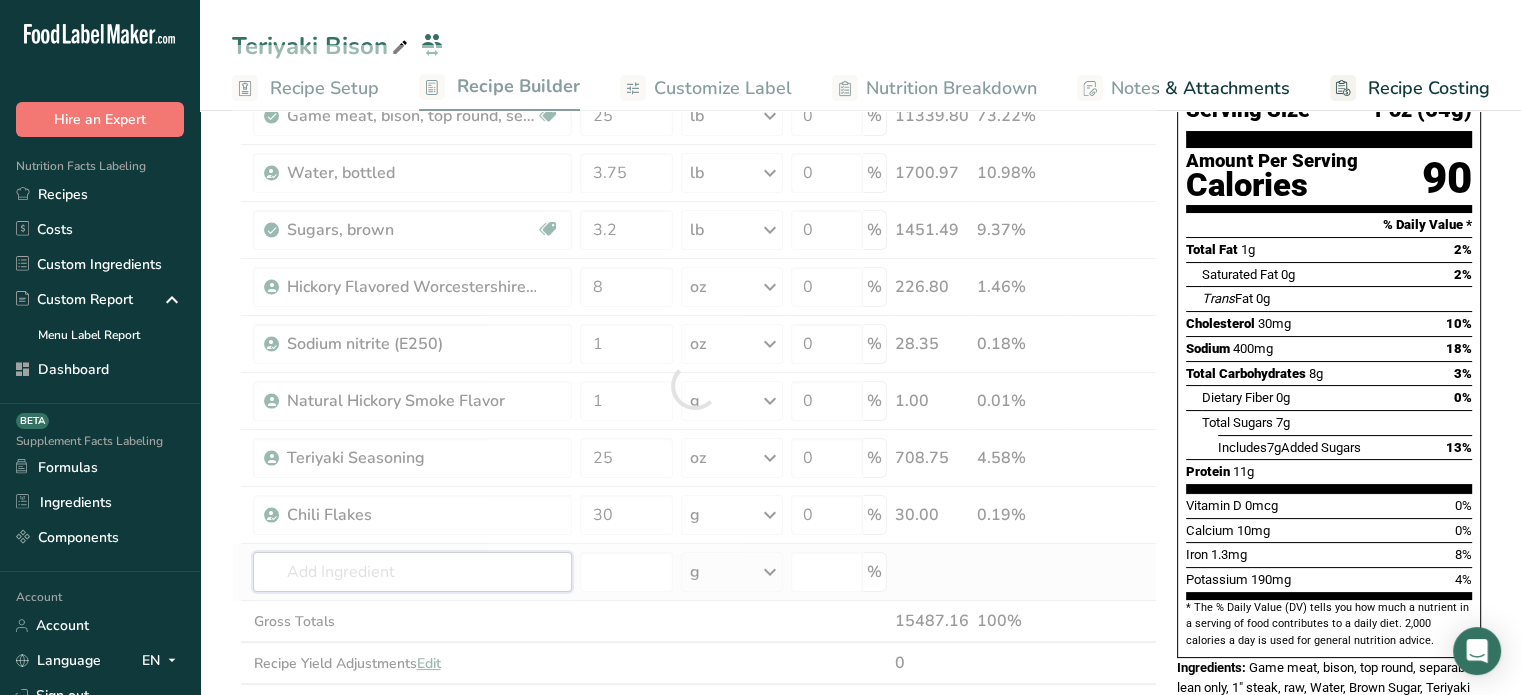 click on "Ingredient *
Amount *
Unit *
Waste *   .a-a{fill:#347362;}.b-a{fill:#fff;}          Grams
Percentage
Game meat, bison, top round, separable lean only, 1" steak, raw
Dairy free
Gluten free
Soy free
25
lb
Portions
1 serving ( 3 oz )
1 steak
Weight Units
g
kg
mg
See more
Volume Units
l
Volume units require a density conversion. If you know your ingredient's density enter it below. Otherwise, click on "RIA" our AI Regulatory bot - she will be able to help you
lb/ft3
g/cm3
Confirm
mL
lb/ft3" at bounding box center [694, 385] 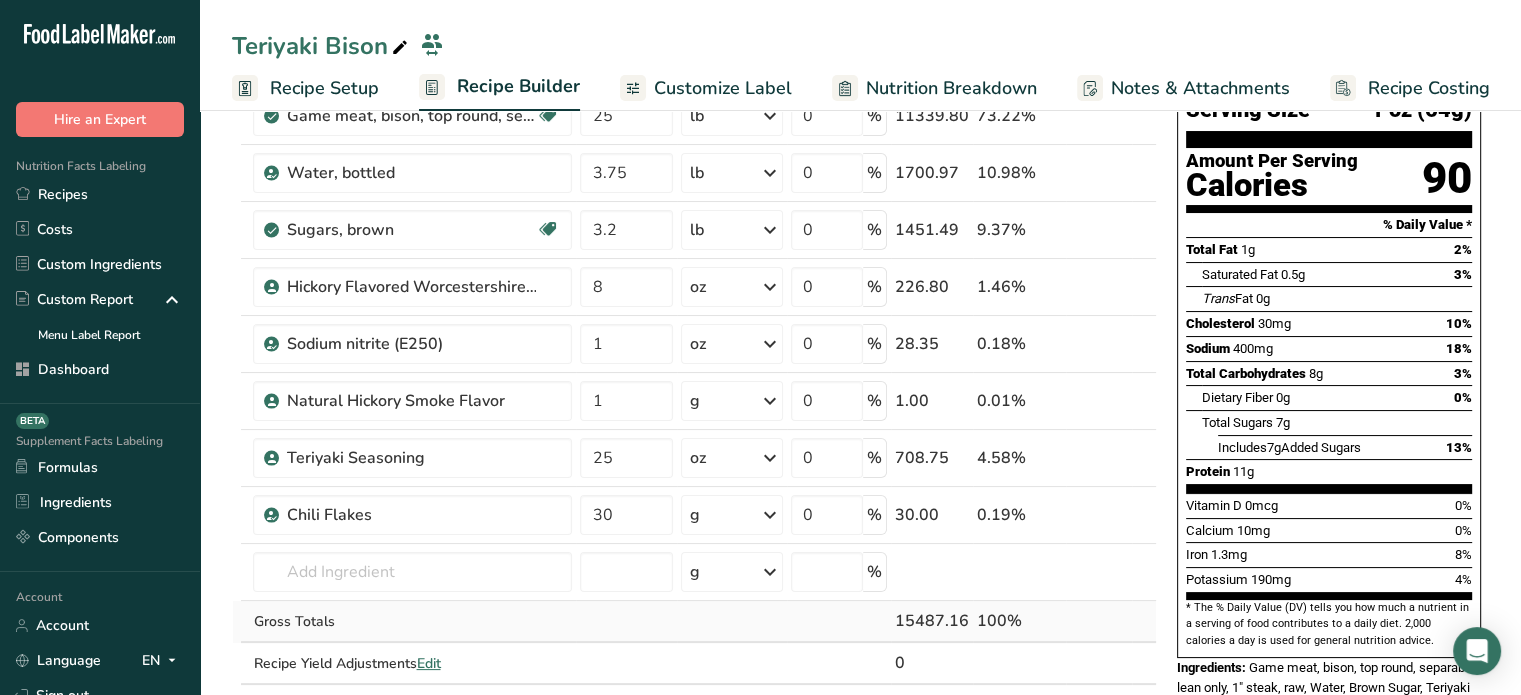click on "15487.16" at bounding box center [932, 621] 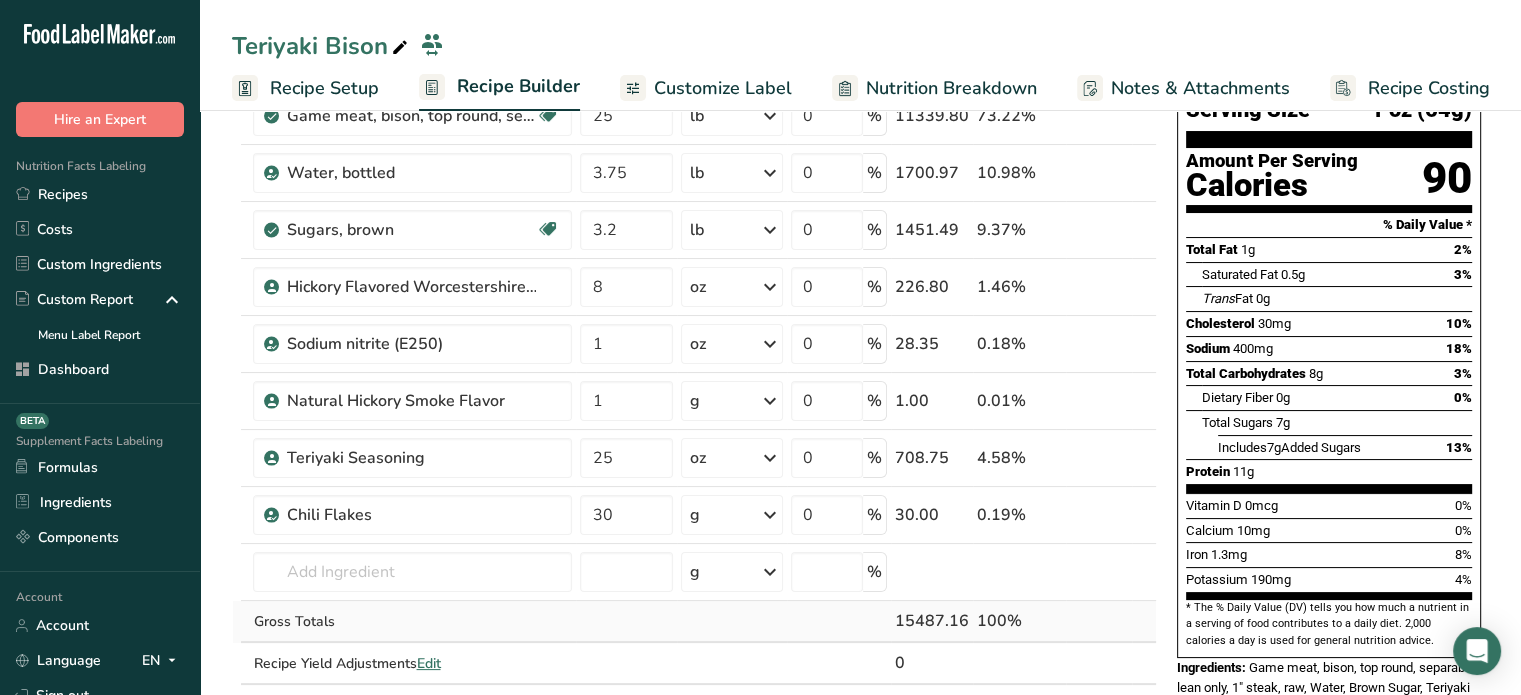 click on "15487.16" at bounding box center (932, 621) 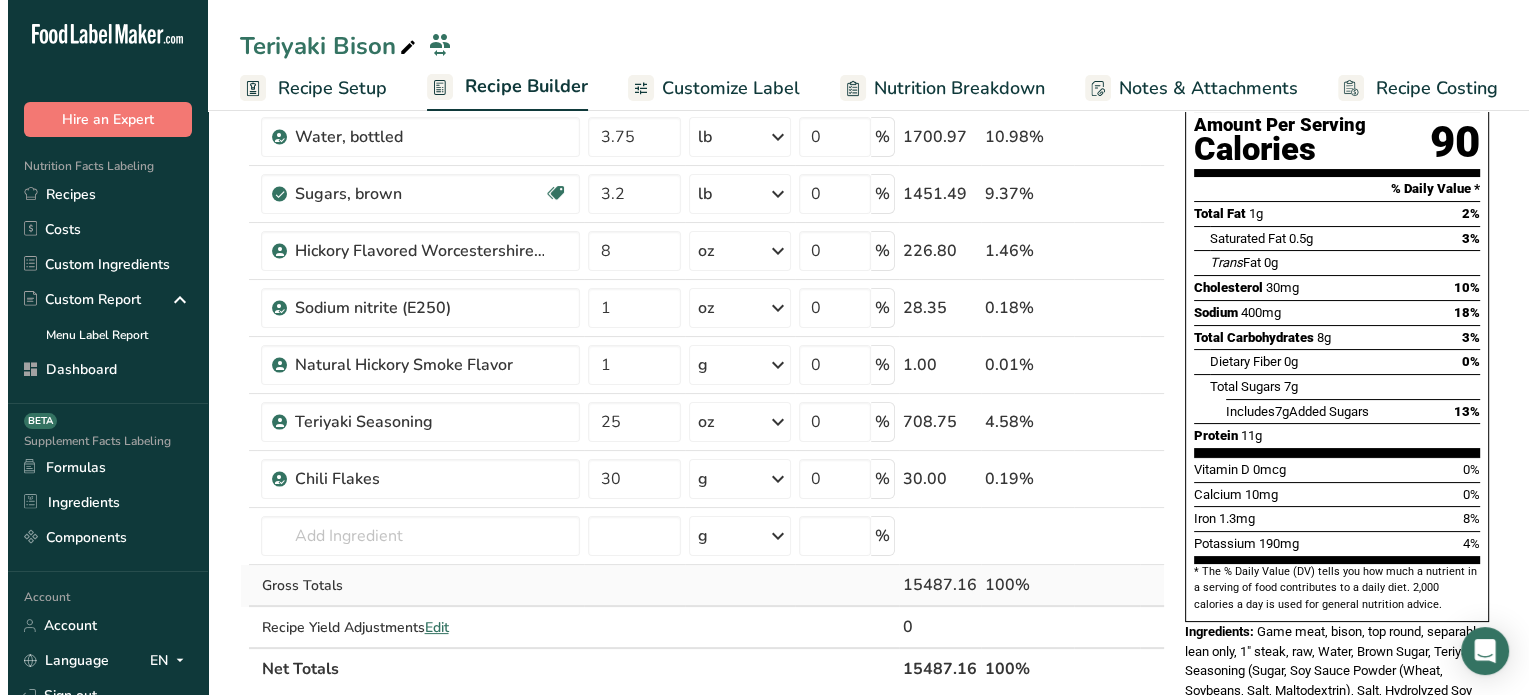 scroll, scrollTop: 211, scrollLeft: 0, axis: vertical 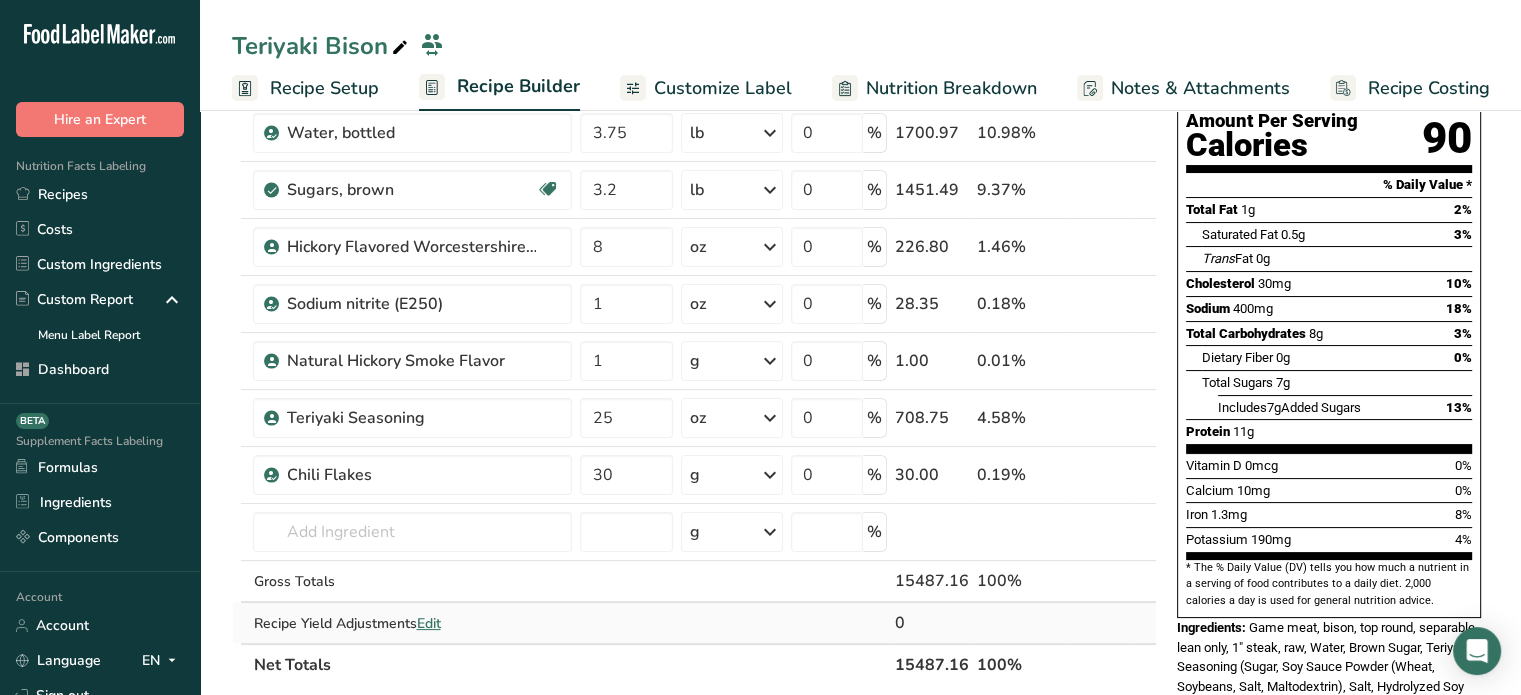 click on "Edit" at bounding box center [428, 623] 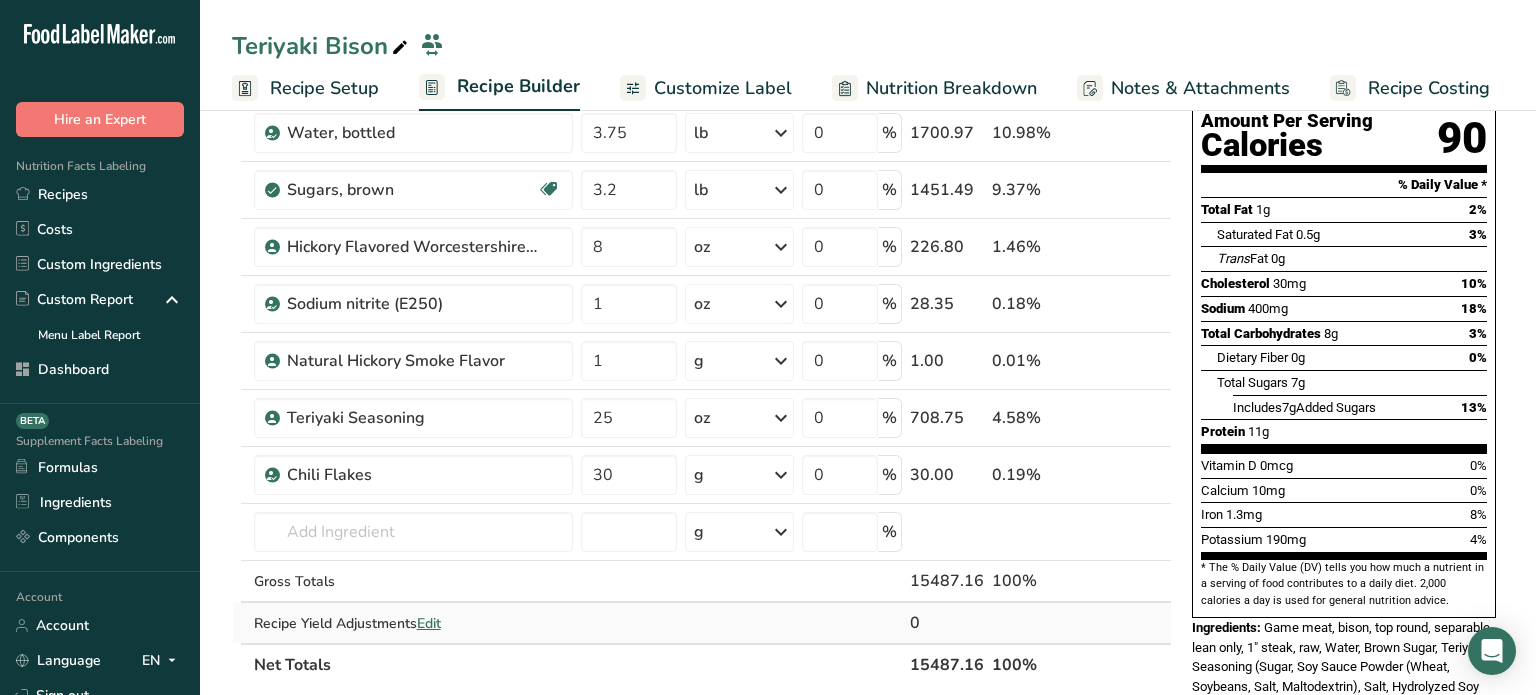 select on "5" 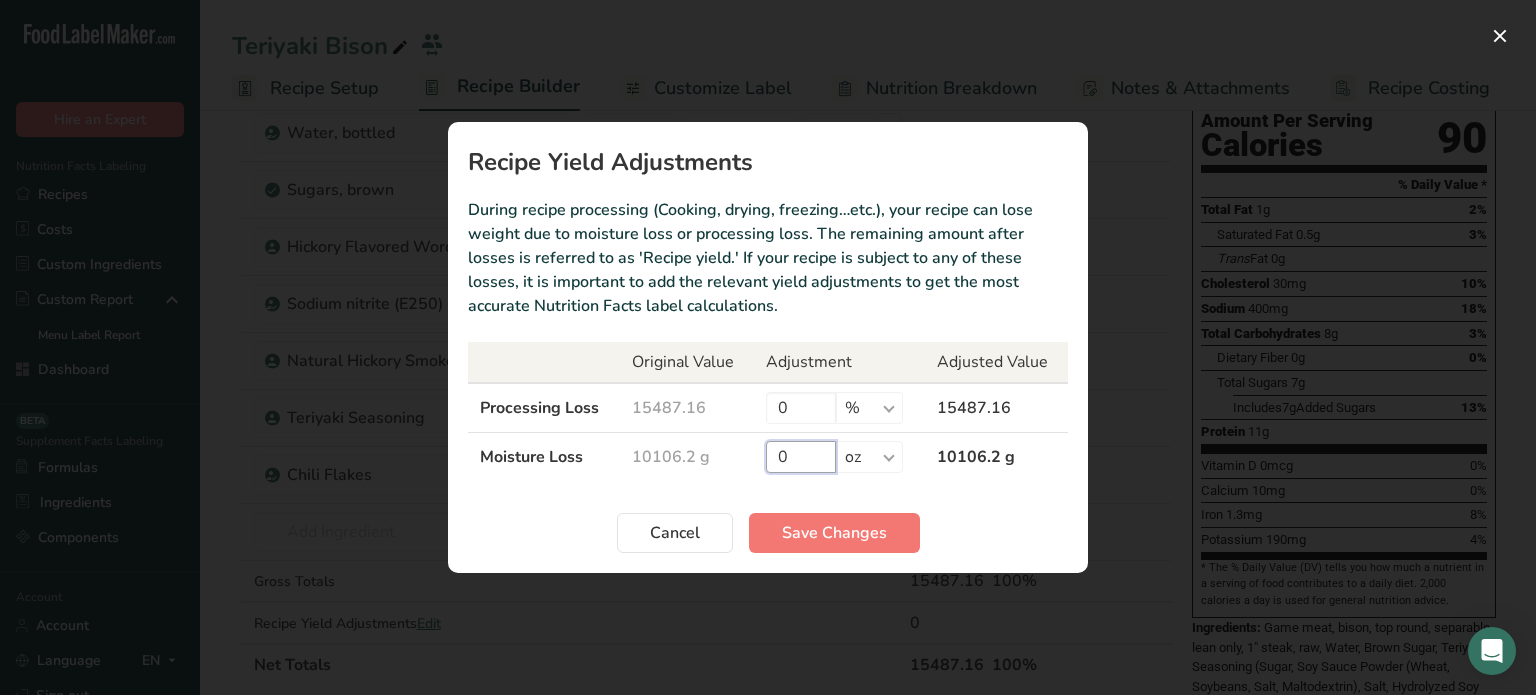 drag, startPoint x: 800, startPoint y: 454, endPoint x: 756, endPoint y: 456, distance: 44.04543 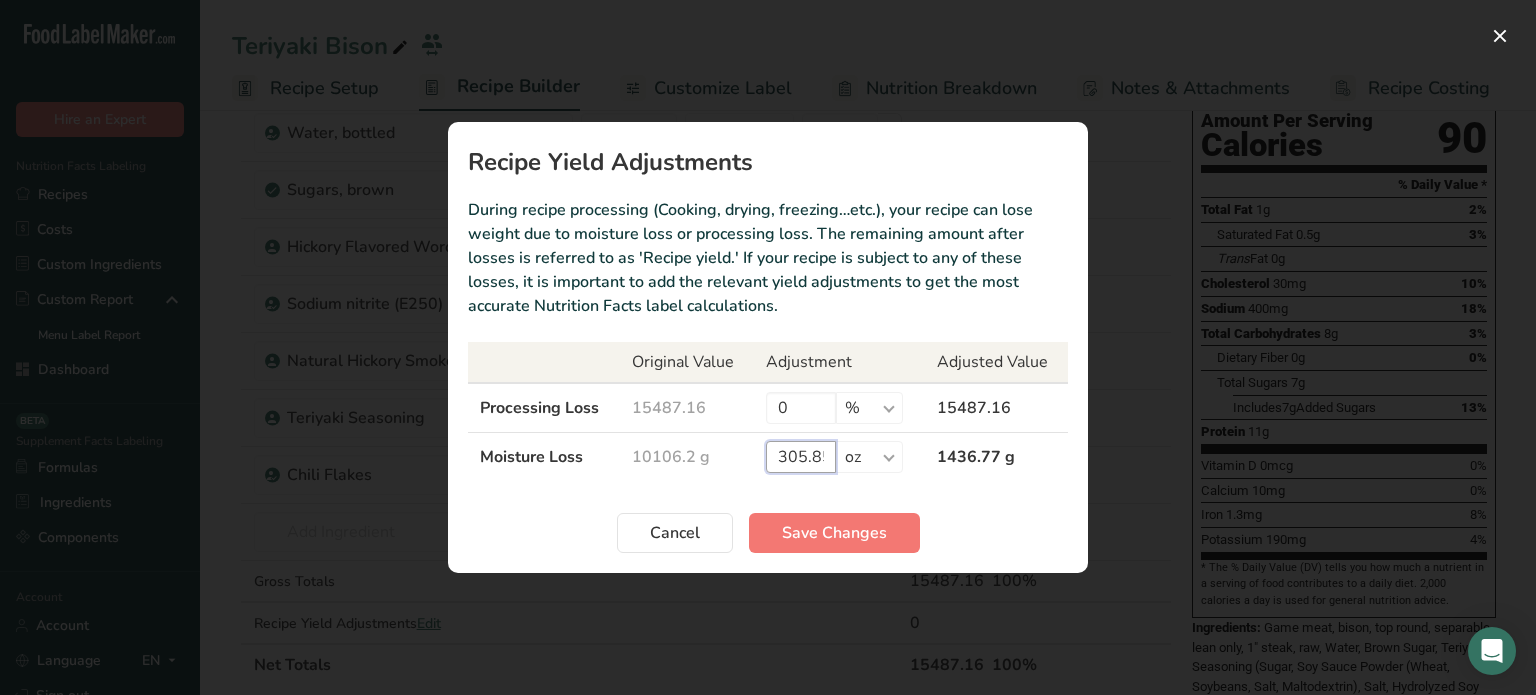 scroll, scrollTop: 0, scrollLeft: 5, axis: horizontal 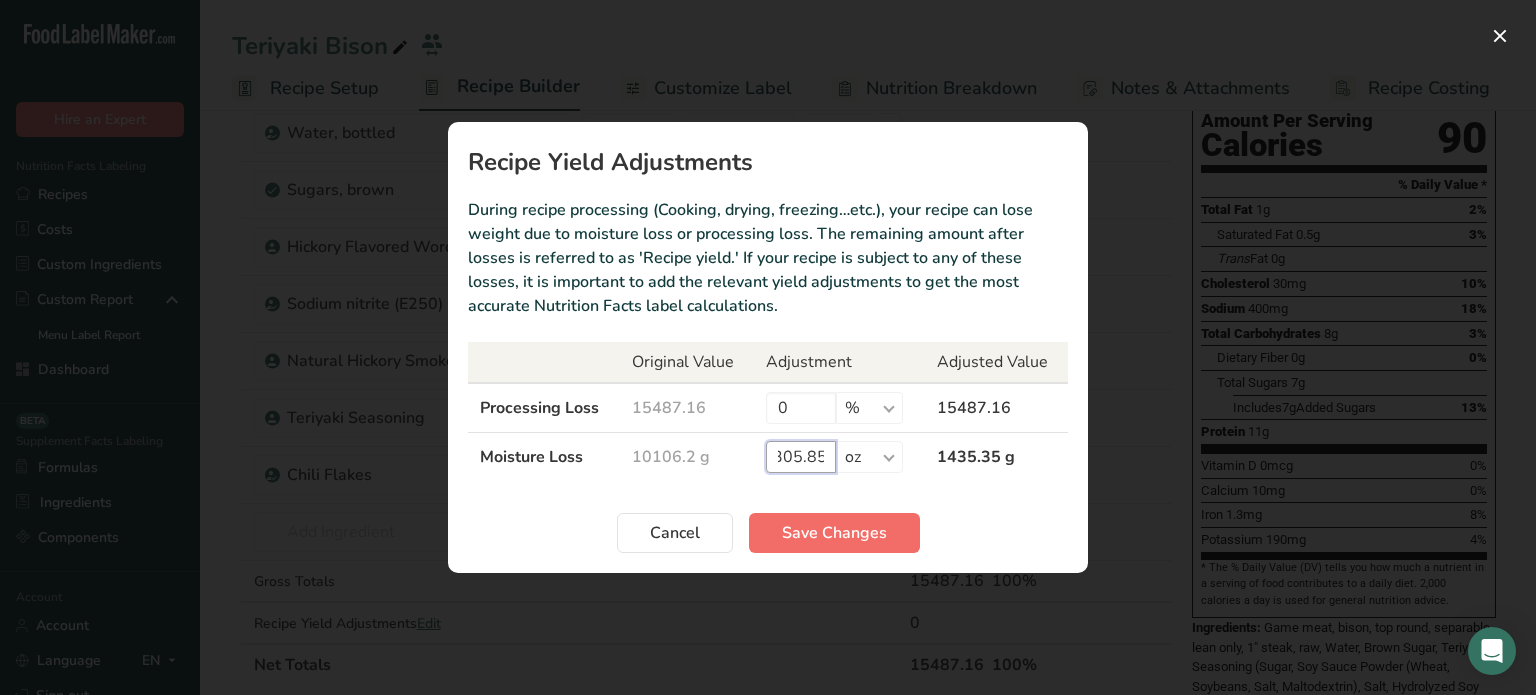 type on "305.85" 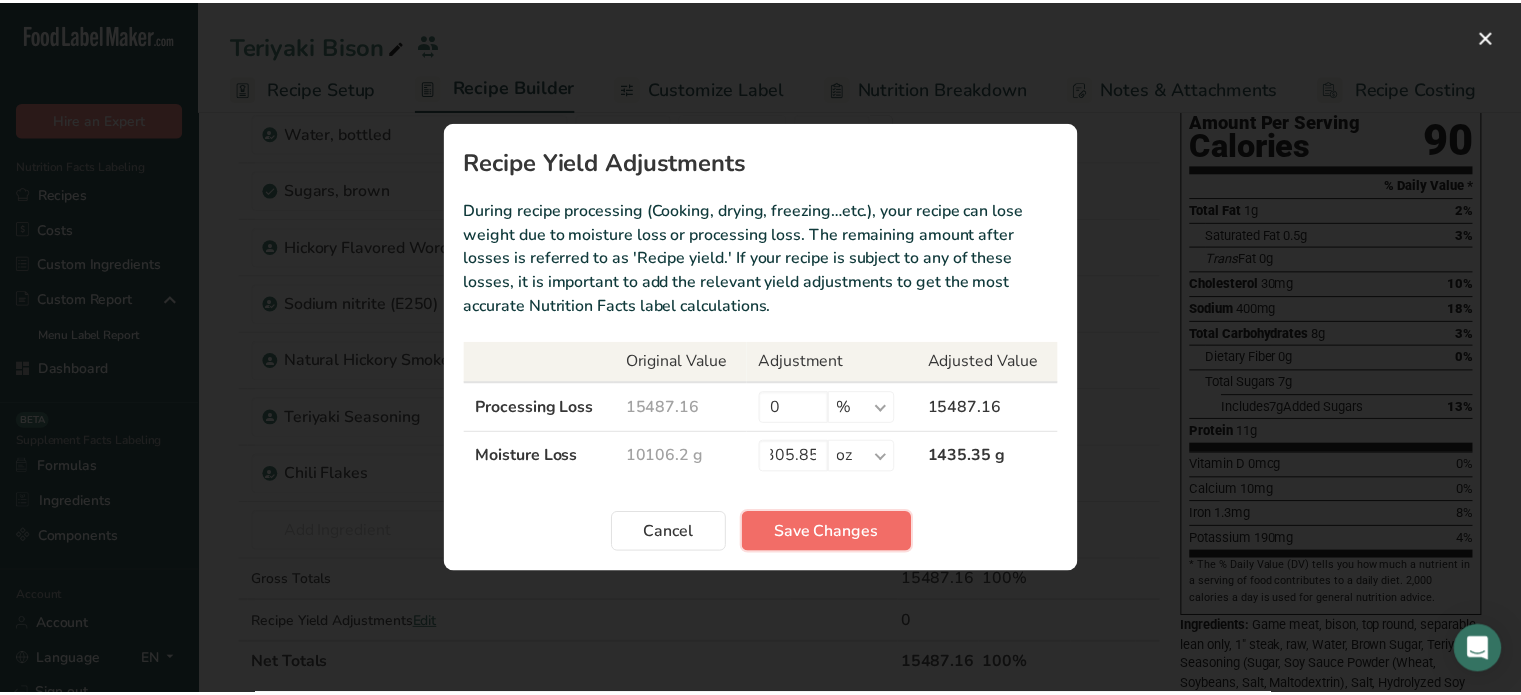 scroll, scrollTop: 0, scrollLeft: 0, axis: both 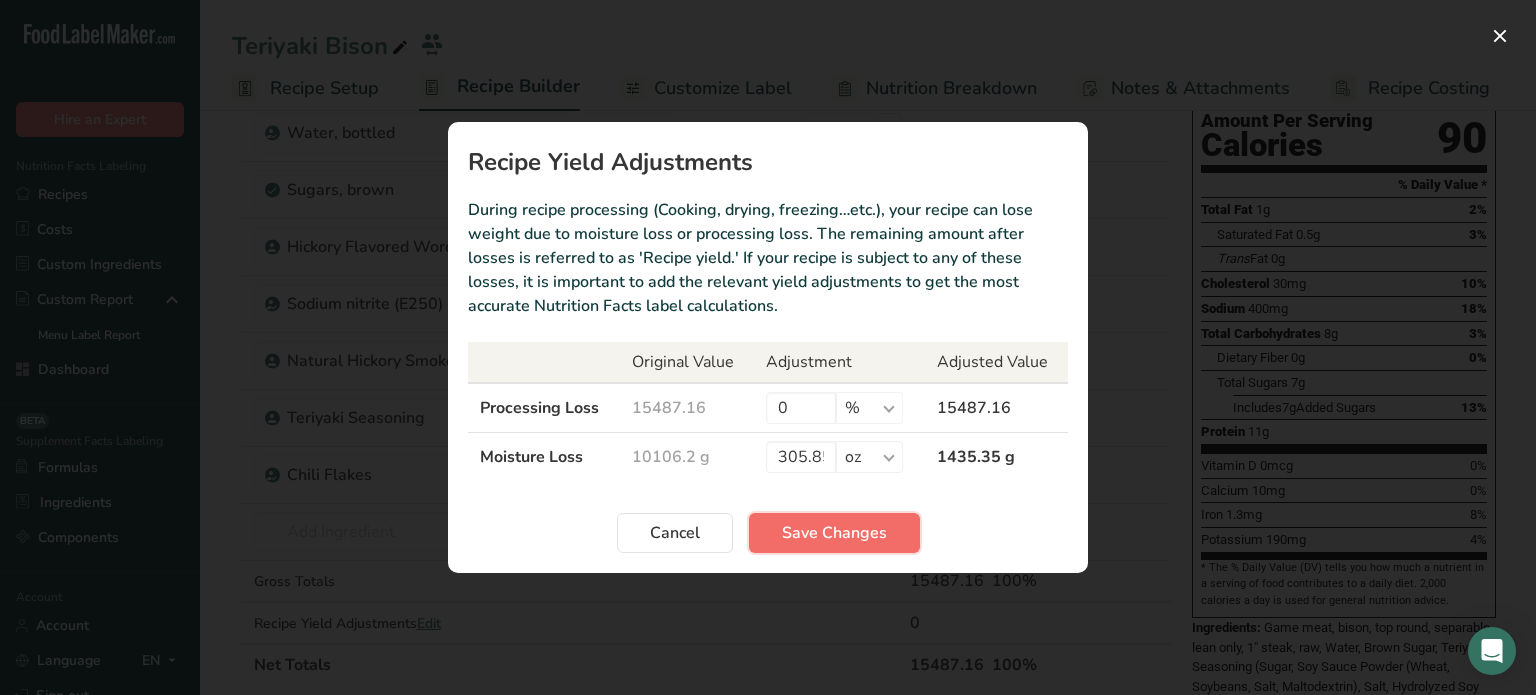 click on "Save Changes" at bounding box center (834, 533) 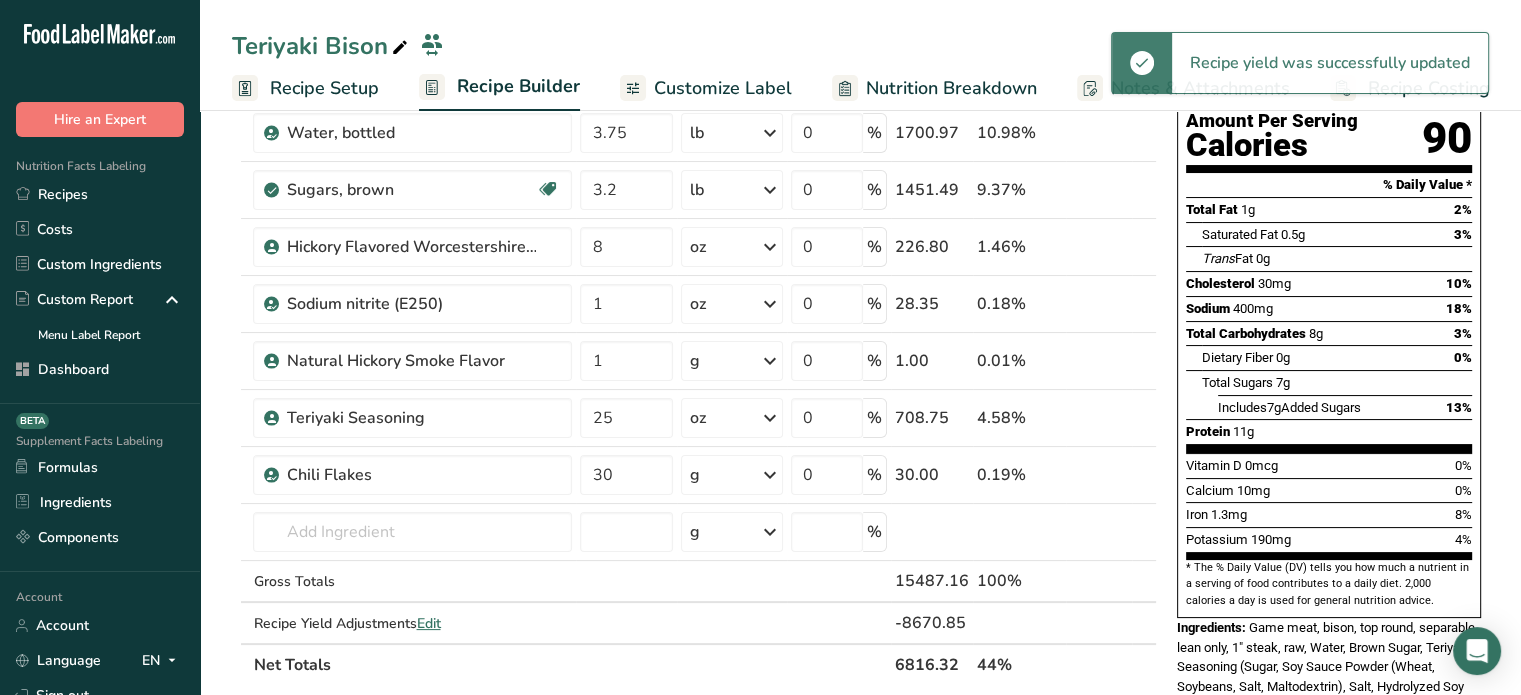 scroll, scrollTop: 0, scrollLeft: 0, axis: both 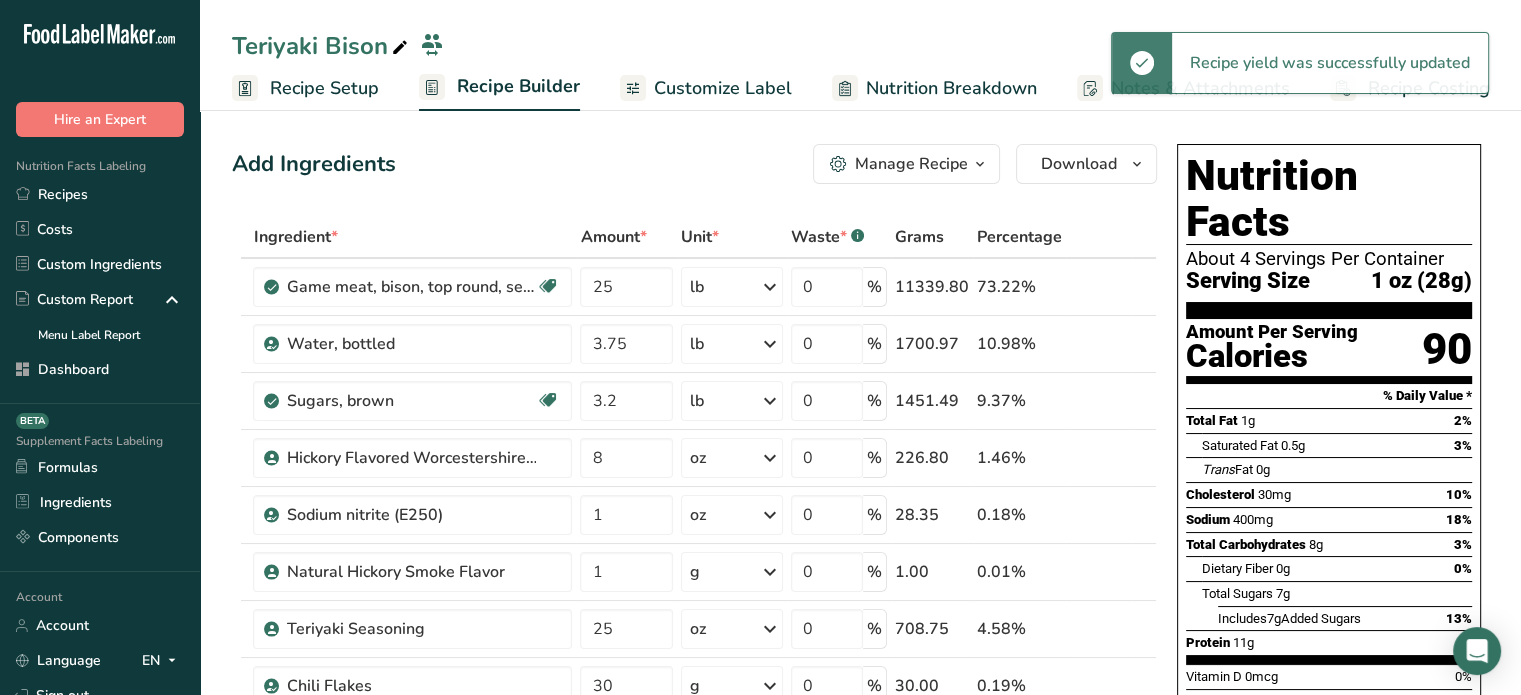 click on "Customize Label" at bounding box center [706, 88] 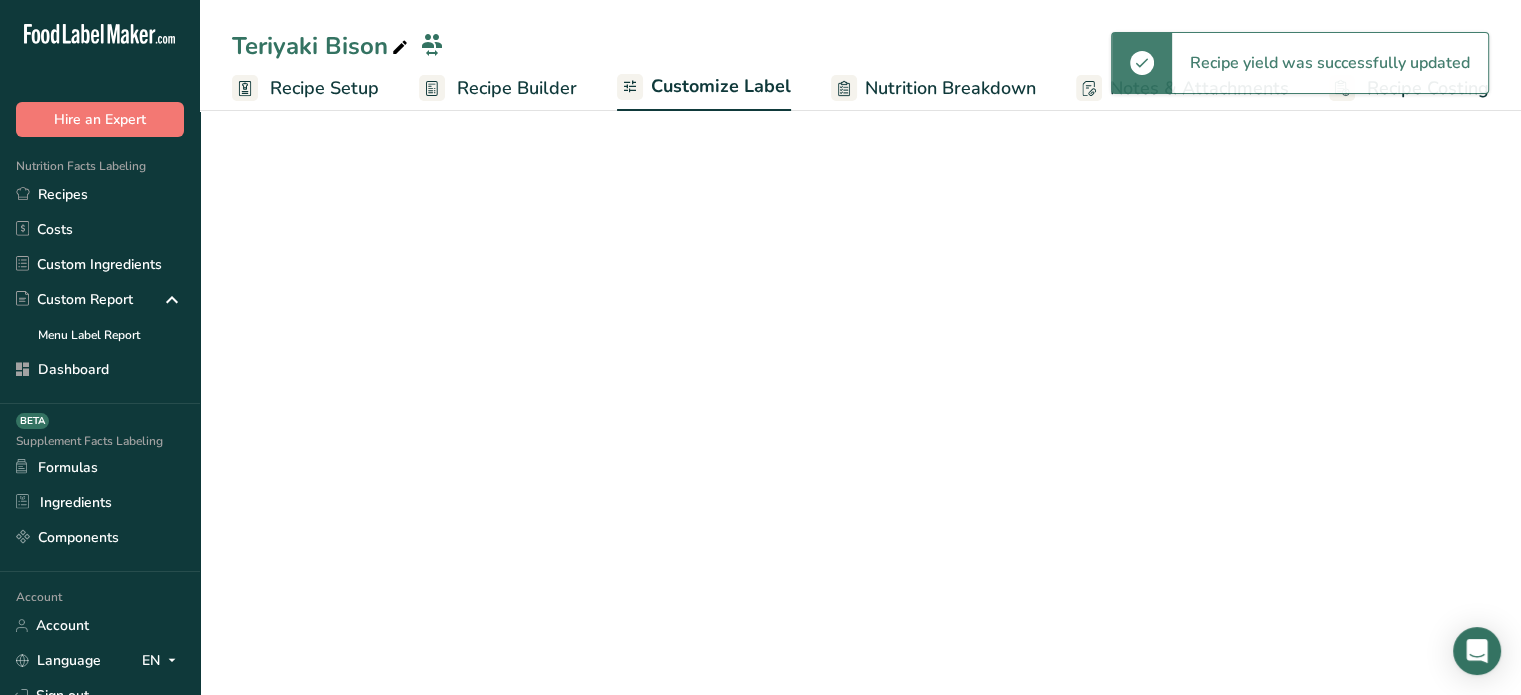 scroll, scrollTop: 0, scrollLeft: 0, axis: both 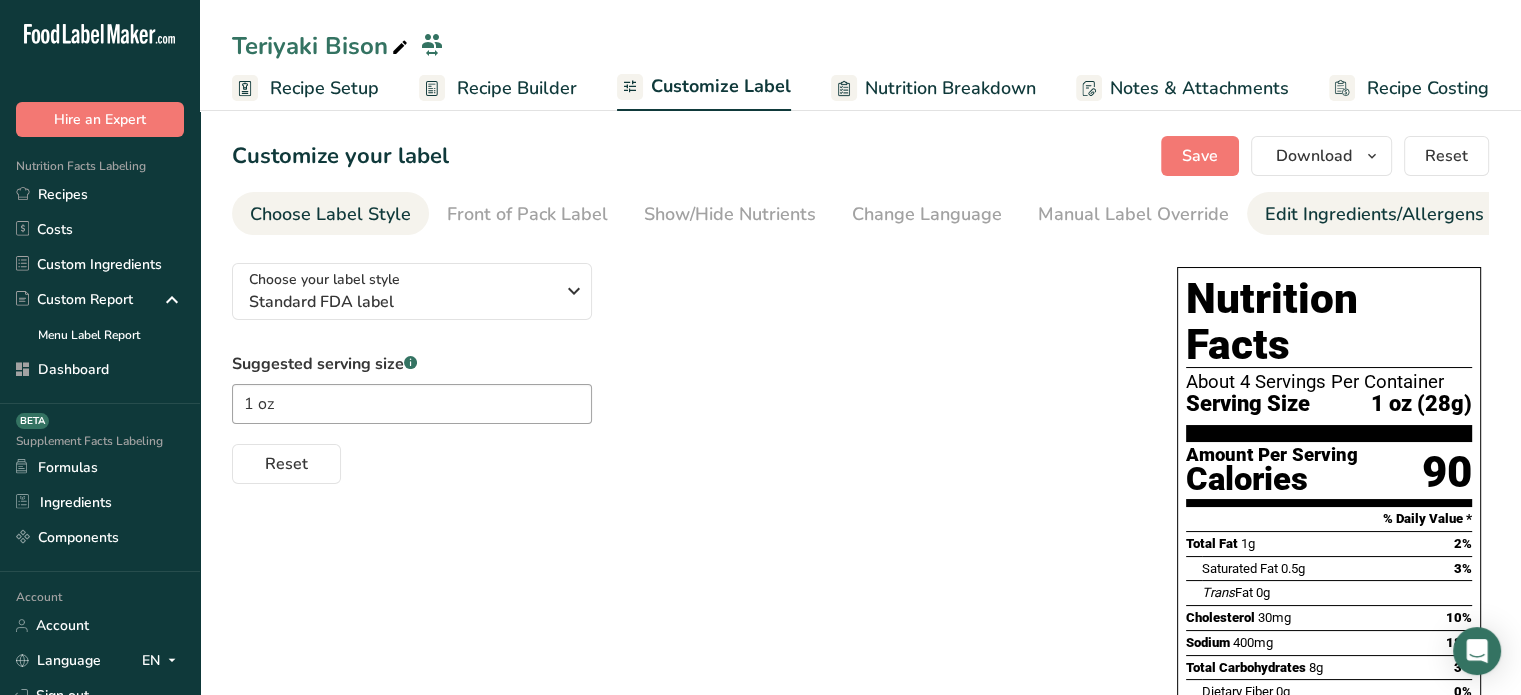 click on "Edit Ingredients/Allergens List" at bounding box center (1392, 214) 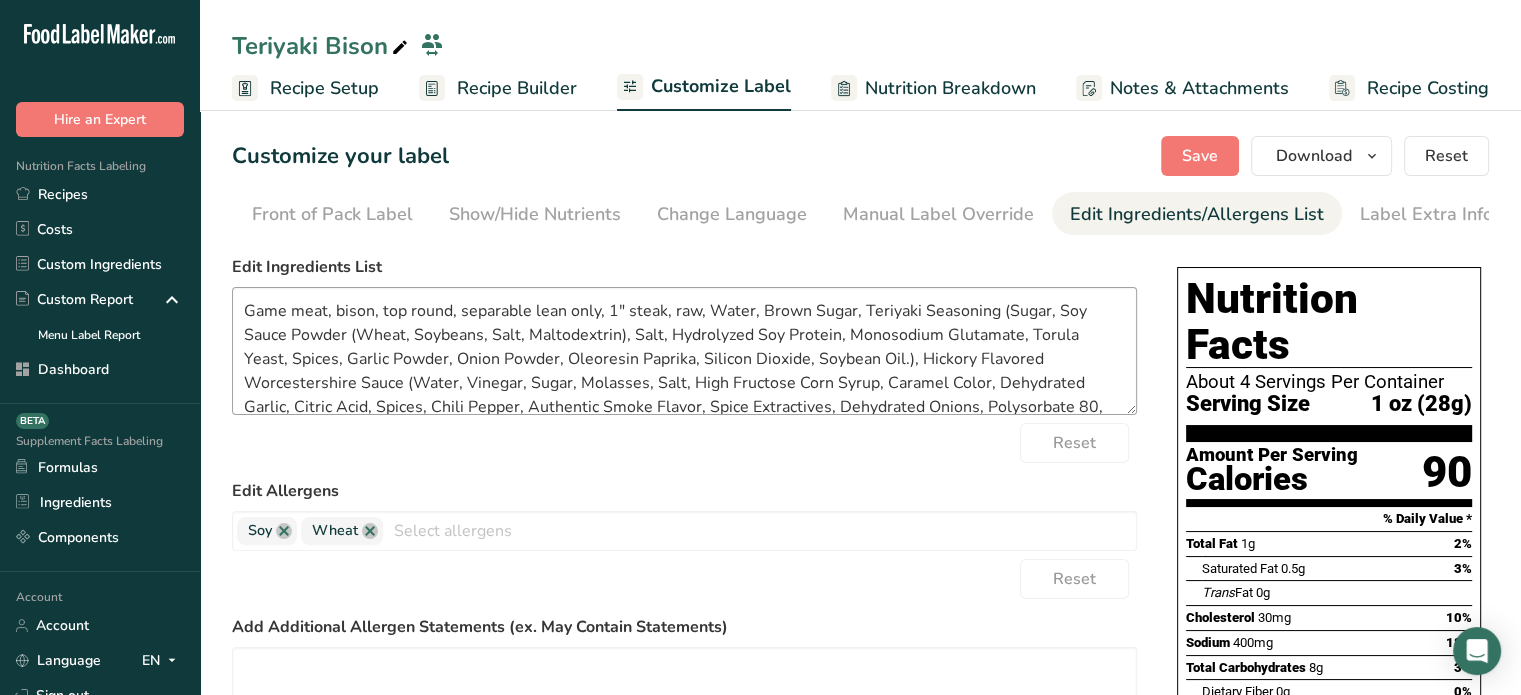 scroll, scrollTop: 0, scrollLeft: 196, axis: horizontal 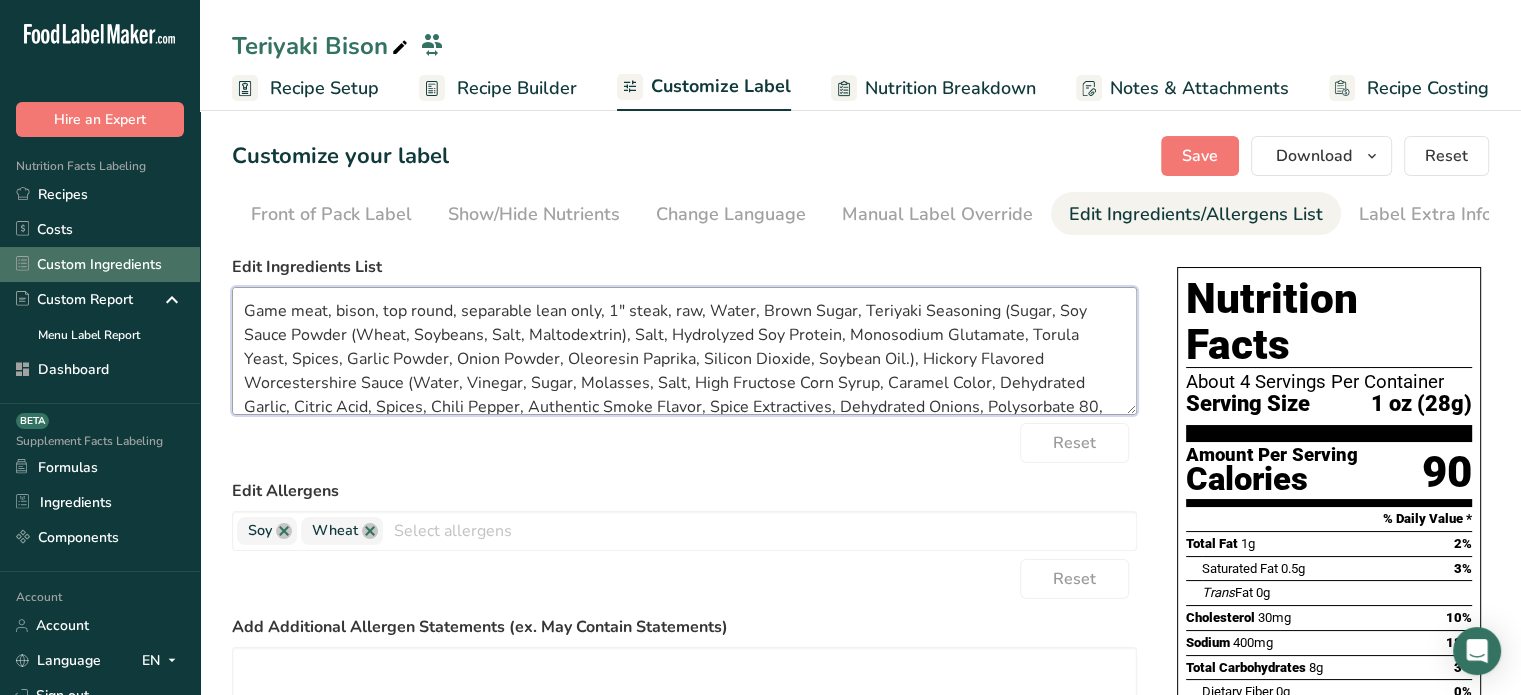 drag, startPoint x: 708, startPoint y: 311, endPoint x: 183, endPoint y: 261, distance: 527.37555 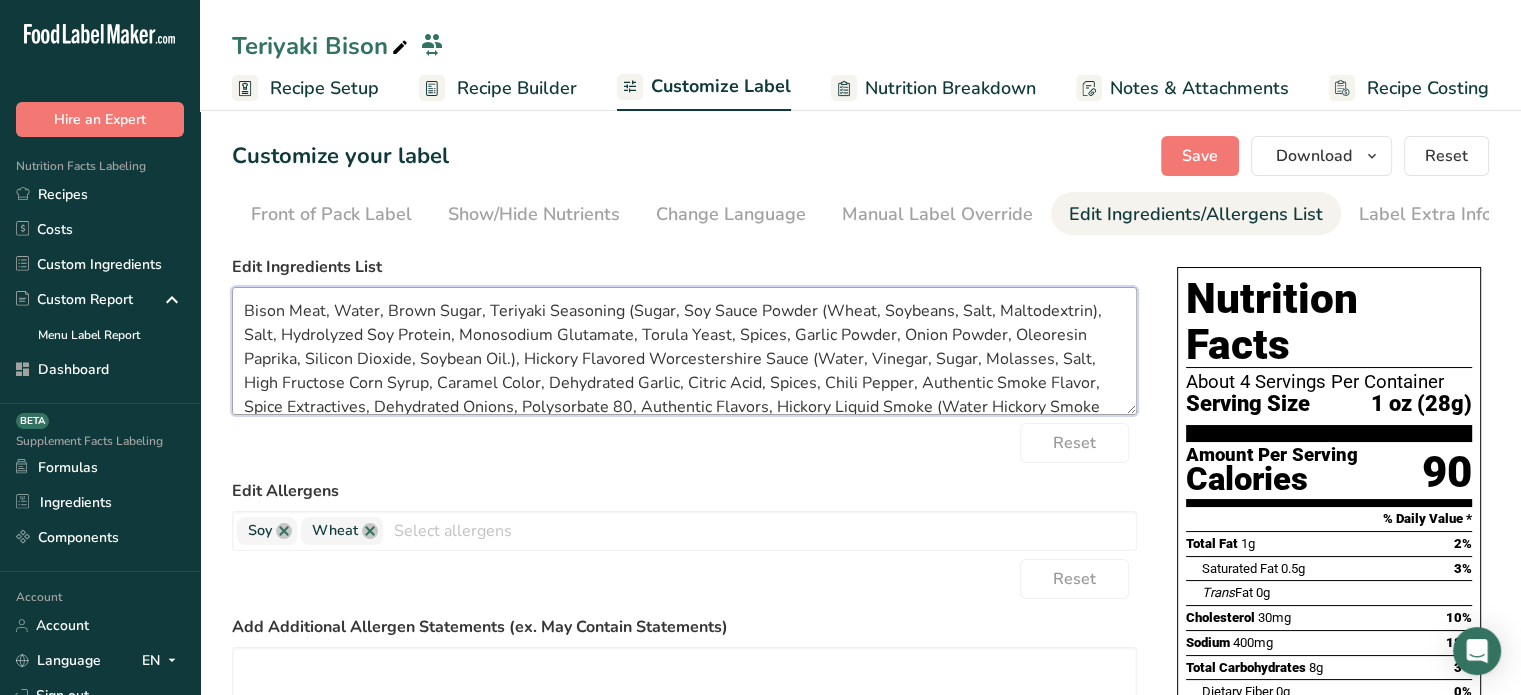 click on "Bison Meat, Water, Brown Sugar, Teriyaki Seasoning (Sugar, Soy Sauce Powder (Wheat, Soybeans, Salt, Maltodextrin), Salt, Hydrolyzed Soy Protein, Monosodium Glutamate, Torula Yeast, Spices, Garlic Powder, Onion Powder, Oleoresin Paprika, Silicon Dioxide, Soybean Oil.), Hickory Flavored Worcestershire Sauce (Water, Vinegar, Sugar, Molasses, Salt, High Fructose Corn Syrup, Caramel Color, Dehydrated Garlic, Citric Acid, Spices, Chili Pepper, Authentic Smoke Flavor, Spice Extractives, Dehydrated Onions, Polysorbate 80, Authentic Flavors, Hickory Liquid Smoke (Water Hickory Smoke Flavor, Vinegar, Molasses, Caramel Color, Sat).), Chili Flakes, Sodium nitrite (E250), Natural Hickory Smoke Flavor" at bounding box center [684, 351] 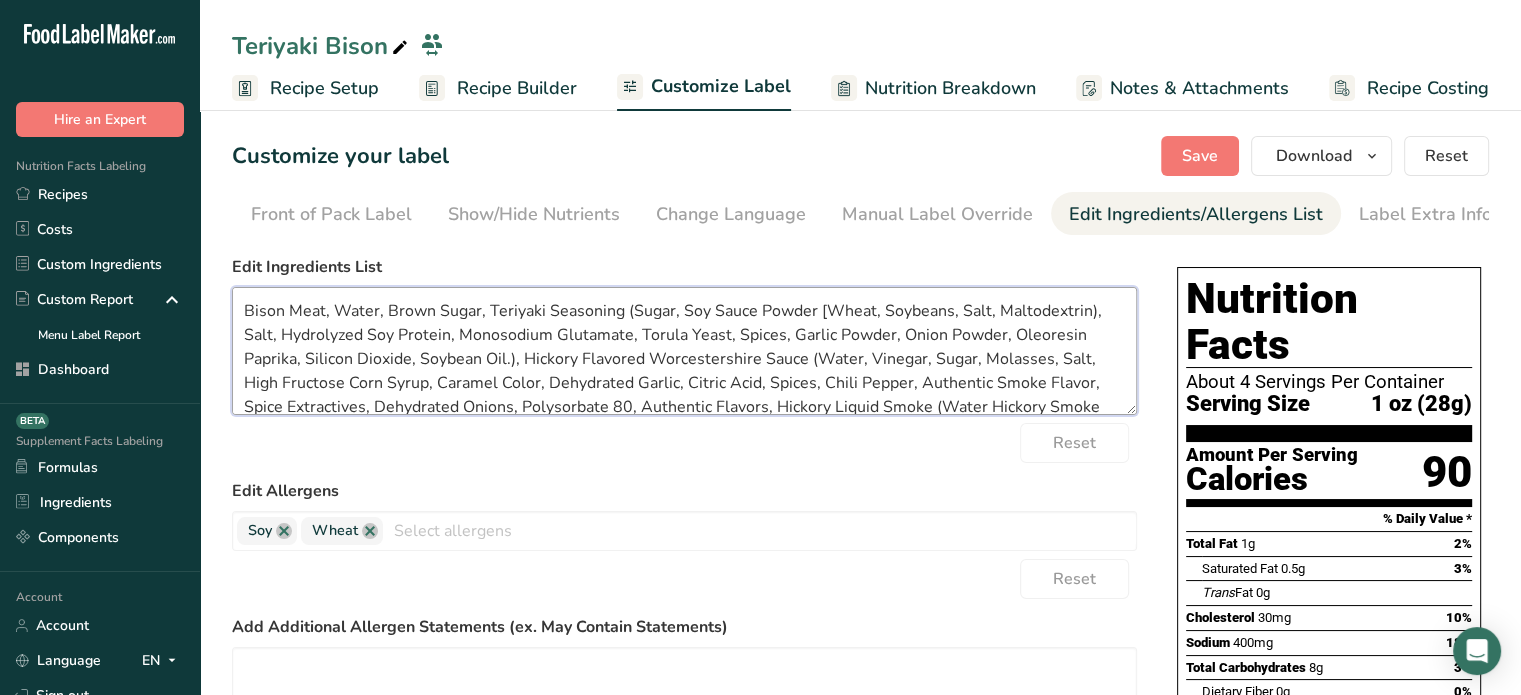 click on "Bison Meat, Water, Brown Sugar, Teriyaki Seasoning (Sugar, Soy Sauce Powder [Wheat, Soybeans, Salt, Maltodextrin), Salt, Hydrolyzed Soy Protein, Monosodium Glutamate, Torula Yeast, Spices, Garlic Powder, Onion Powder, Oleoresin Paprika, Silicon Dioxide, Soybean Oil.), Hickory Flavored Worcestershire Sauce (Water, Vinegar, Sugar, Molasses, Salt, High Fructose Corn Syrup, Caramel Color, Dehydrated Garlic, Citric Acid, Spices, Chili Pepper, Authentic Smoke Flavor, Spice Extractives, Dehydrated Onions, Polysorbate 80, Authentic Flavors, Hickory Liquid Smoke (Water Hickory Smoke Flavor, Vinegar, Molasses, Caramel Color, Sat).), Chili Flakes, Sodium nitrite (E250), Natural Hickory Smoke Flavor" at bounding box center [684, 351] 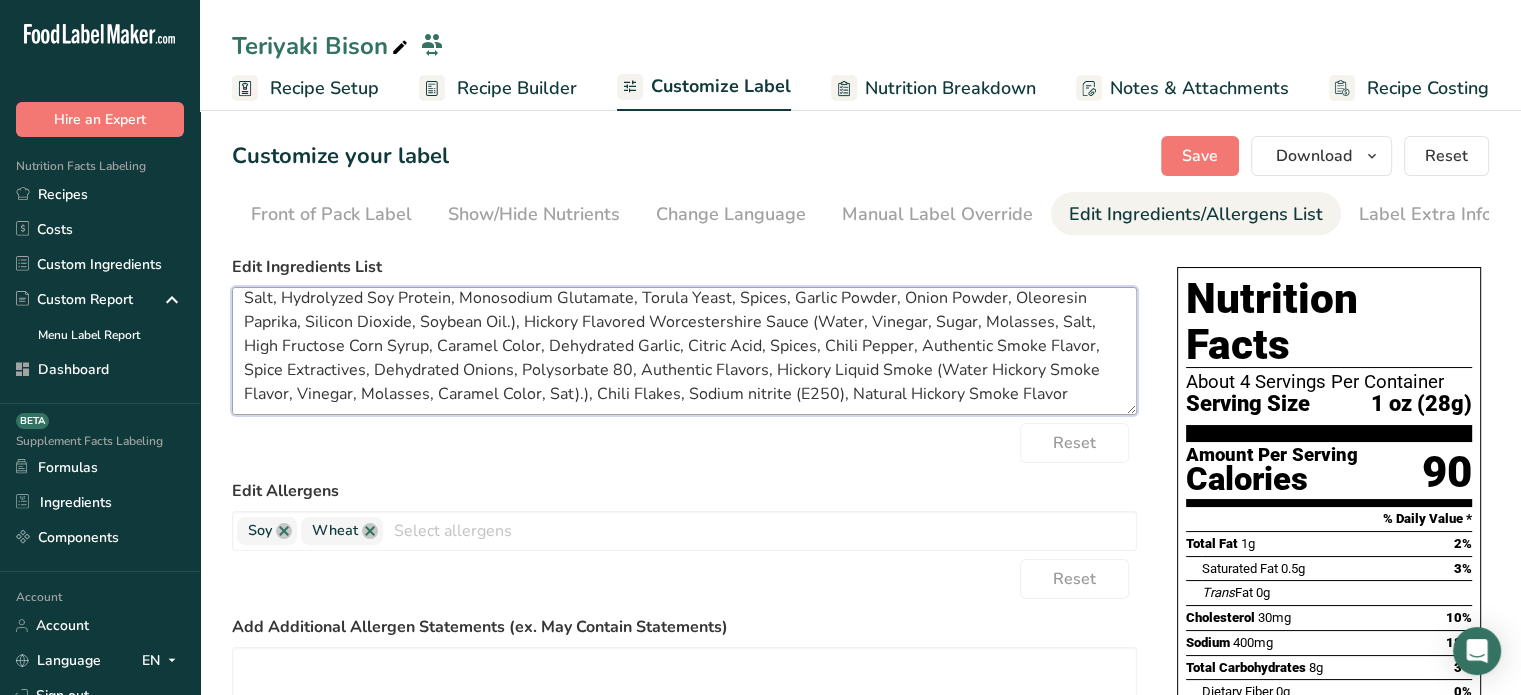 scroll, scrollTop: 39, scrollLeft: 0, axis: vertical 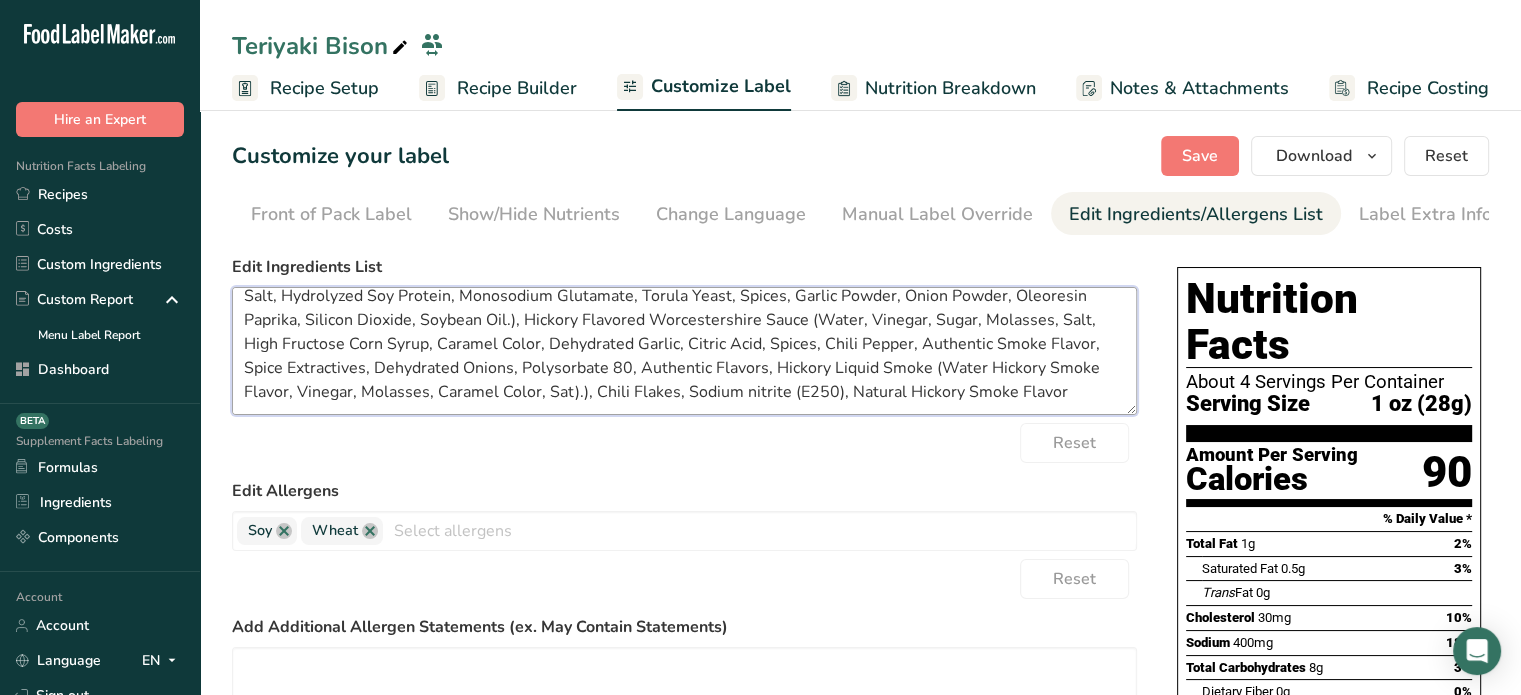 click on "Bison Meat, Water, Brown Sugar, Teriyaki Seasoning (Sugar, Soy Sauce Powder [Wheat, Soybeans, Salt, Maltodextrin], Salt, Hydrolyzed Soy Protein, Monosodium Glutamate, Torula Yeast, Spices, Garlic Powder, Onion Powder, Oleoresin Paprika, Silicon Dioxide, Soybean Oil.), Hickory Flavored Worcestershire Sauce (Water, Vinegar, Sugar, Molasses, Salt, High Fructose Corn Syrup, Caramel Color, Dehydrated Garlic, Citric Acid, Spices, Chili Pepper, Authentic Smoke Flavor, Spice Extractives, Dehydrated Onions, Polysorbate 80, Authentic Flavors, Hickory Liquid Smoke (Water Hickory Smoke Flavor, Vinegar, Molasses, Caramel Color, Sat).), Chili Flakes, Sodium nitrite (E250), Natural Hickory Smoke Flavor" at bounding box center [684, 351] 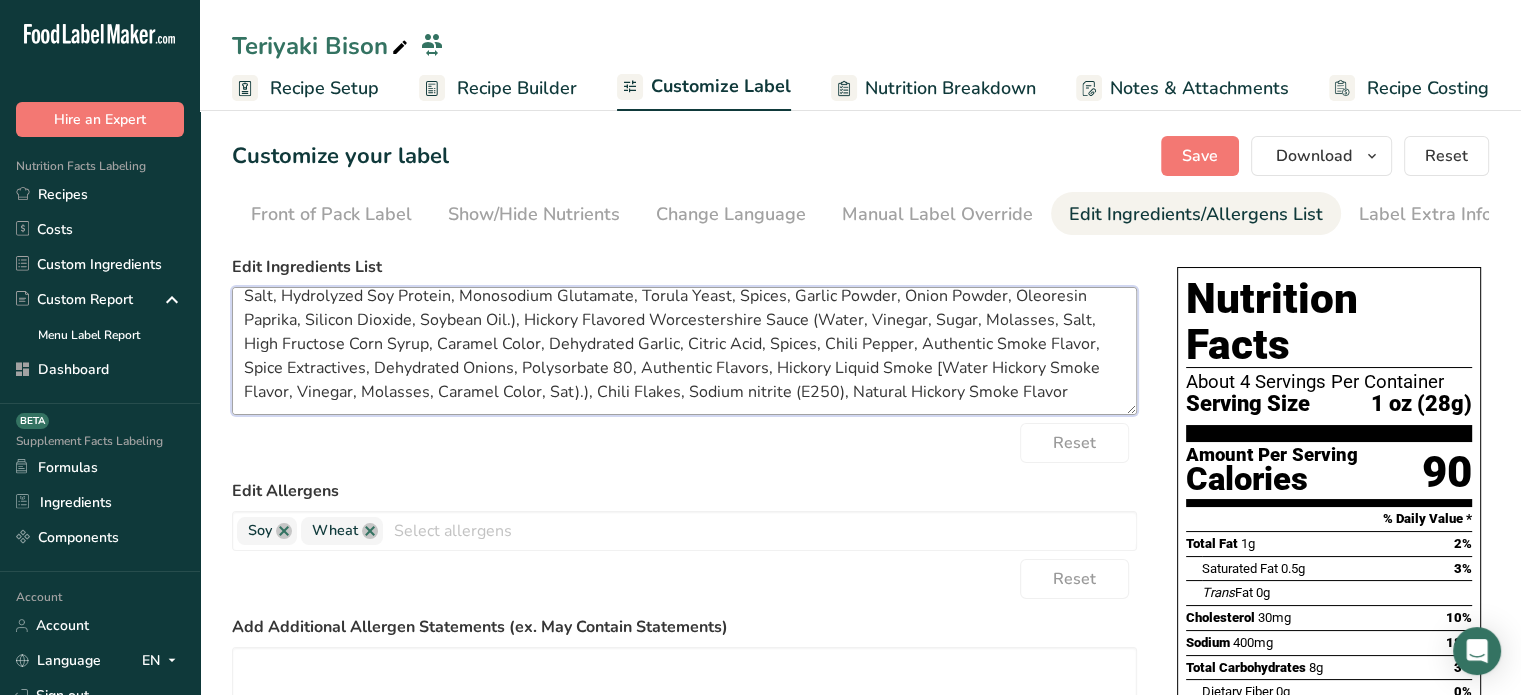 click on "Bison Meat, Water, Brown Sugar, Teriyaki Seasoning (Sugar, Soy Sauce Powder [Wheat, Soybeans, Salt, Maltodextrin], Salt, Hydrolyzed Soy Protein, Monosodium Glutamate, Torula Yeast, Spices, Garlic Powder, Onion Powder, Oleoresin Paprika, Silicon Dioxide, Soybean Oil.), Hickory Flavored Worcestershire Sauce (Water, Vinegar, Sugar, Molasses, Salt, High Fructose Corn Syrup, Caramel Color, Dehydrated Garlic, Citric Acid, Spices, Chili Pepper, Authentic Smoke Flavor, Spice Extractives, Dehydrated Onions, Polysorbate 80, Authentic Flavors, Hickory Liquid Smoke [Water Hickory Smoke Flavor, Vinegar, Molasses, Caramel Color, Sat).), Chili Flakes, Sodium nitrite (E250), Natural Hickory Smoke Flavor" at bounding box center [684, 351] 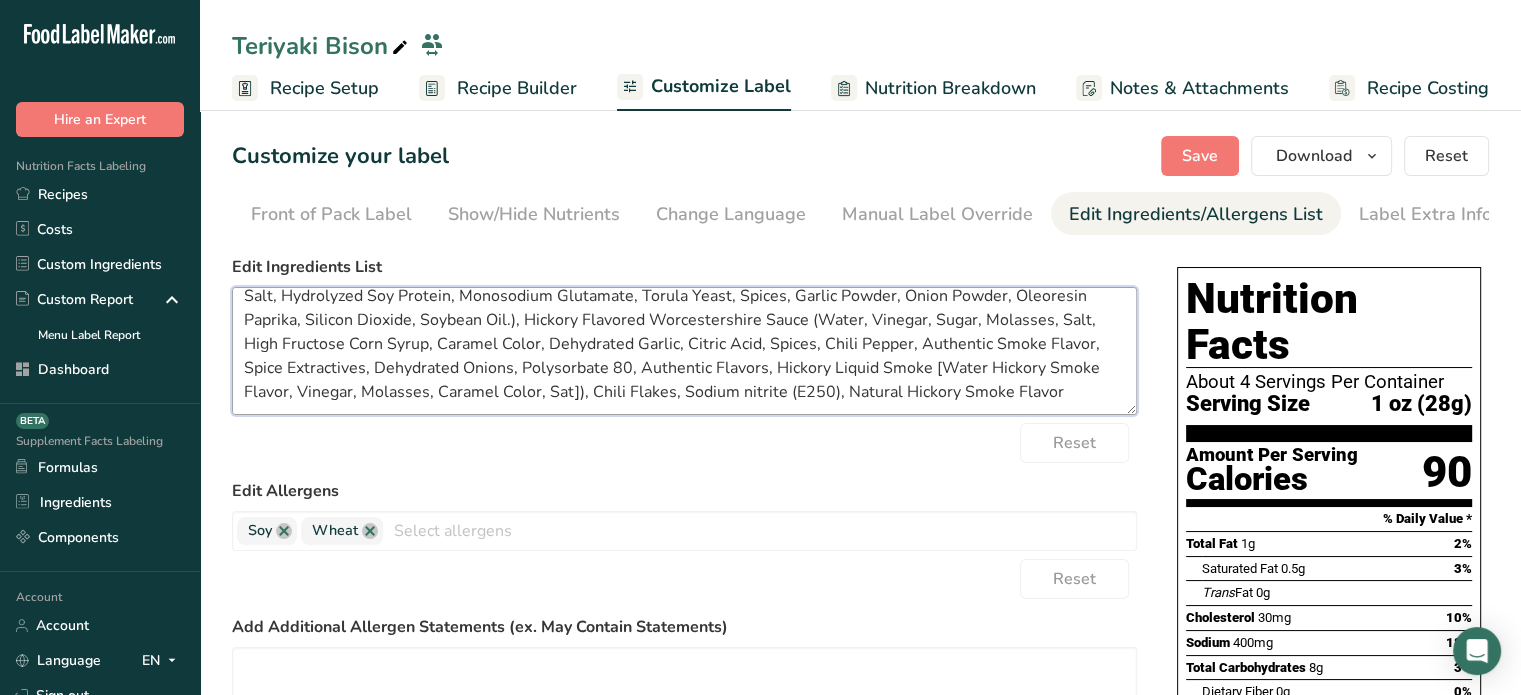 click on "Bison Meat, Water, Brown Sugar, Teriyaki Seasoning (Sugar, Soy Sauce Powder [Wheat, Soybeans, Salt, Maltodextrin], Salt, Hydrolyzed Soy Protein, Monosodium Glutamate, Torula Yeast, Spices, Garlic Powder, Onion Powder, Oleoresin Paprika, Silicon Dioxide, Soybean Oil.), Hickory Flavored Worcestershire Sauce (Water, Vinegar, Sugar, Molasses, Salt, High Fructose Corn Syrup, Caramel Color, Dehydrated Garlic, Citric Acid, Spices, Chili Pepper, Authentic Smoke Flavor, Spice Extractives, Dehydrated Onions, Polysorbate 80, Authentic Flavors, Hickory Liquid Smoke [Water Hickory Smoke Flavor, Vinegar, Molasses, Caramel Color, Sat]), Chili Flakes, Sodium nitrite (E250), Natural Hickory Smoke Flavor" at bounding box center [684, 351] 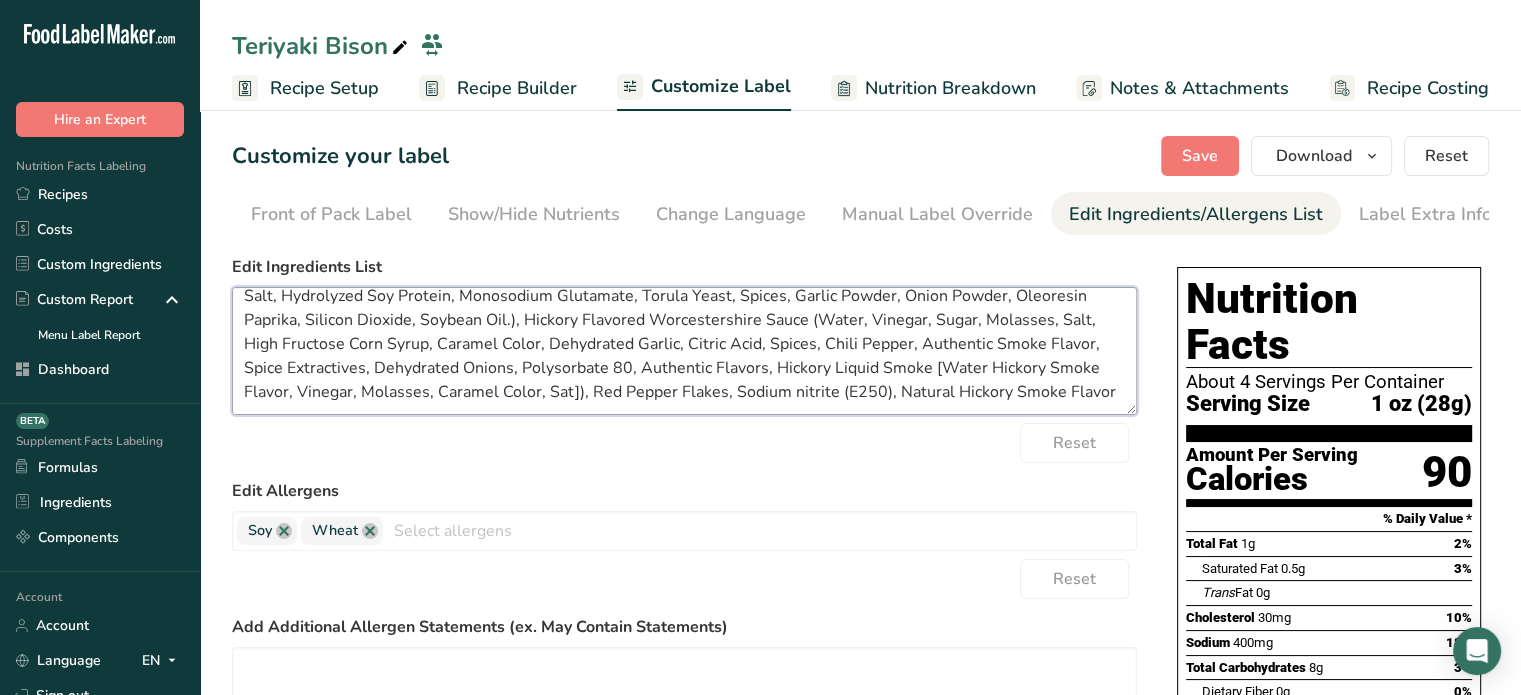 click on "Bison Meat, Water, Brown Sugar, Teriyaki Seasoning (Sugar, Soy Sauce Powder [Wheat, Soybeans, Salt, Maltodextrin], Salt, Hydrolyzed Soy Protein, Monosodium Glutamate, Torula Yeast, Spices, Garlic Powder, Onion Powder, Oleoresin Paprika, Silicon Dioxide, Soybean Oil.), Hickory Flavored Worcestershire Sauce (Water, Vinegar, Sugar, Molasses, Salt, High Fructose Corn Syrup, Caramel Color, Dehydrated Garlic, Citric Acid, Spices, Chili Pepper, Authentic Smoke Flavor, Spice Extractives, Dehydrated Onions, Polysorbate 80, Authentic Flavors, Hickory Liquid Smoke [Water Hickory Smoke Flavor, Vinegar, Molasses, Caramel Color, Sat]), Red Pepper Flakes, Sodium nitrite (E250), Natural Hickory Smoke Flavor" at bounding box center [684, 351] 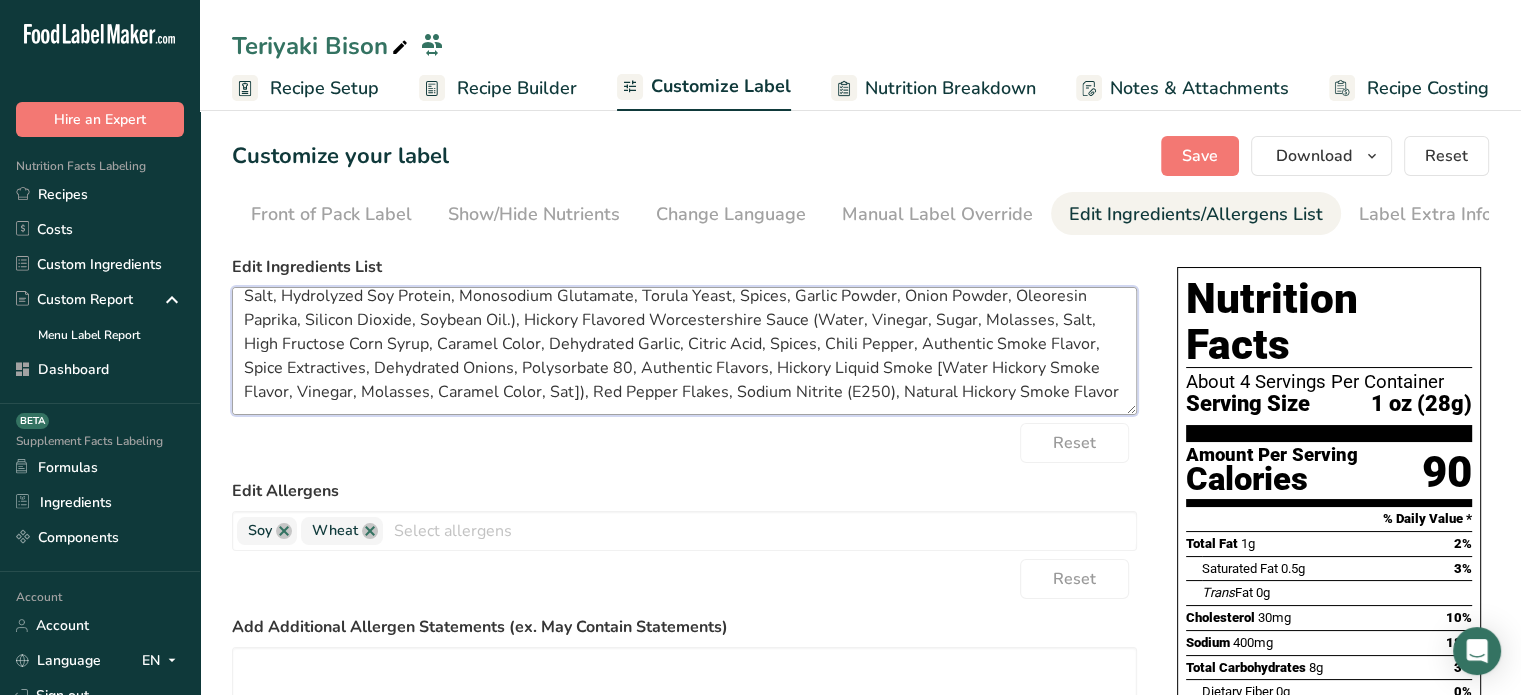 click on "Bison Meat, Water, Brown Sugar, Teriyaki Seasoning (Sugar, Soy Sauce Powder [Wheat, Soybeans, Salt, Maltodextrin], Salt, Hydrolyzed Soy Protein, Monosodium Glutamate, Torula Yeast, Spices, Garlic Powder, Onion Powder, Oleoresin Paprika, Silicon Dioxide, Soybean Oil.), Hickory Flavored Worcestershire Sauce (Water, Vinegar, Sugar, Molasses, Salt, High Fructose Corn Syrup, Caramel Color, Dehydrated Garlic, Citric Acid, Spices, Chili Pepper, Authentic Smoke Flavor, Spice Extractives, Dehydrated Onions, Polysorbate 80, Authentic Flavors, Hickory Liquid Smoke [Water Hickory Smoke Flavor, Vinegar, Molasses, Caramel Color, Sat]), Red Pepper Flakes, Sodium Nitrite (E250), Natural Hickory Smoke Flavor" at bounding box center (684, 351) 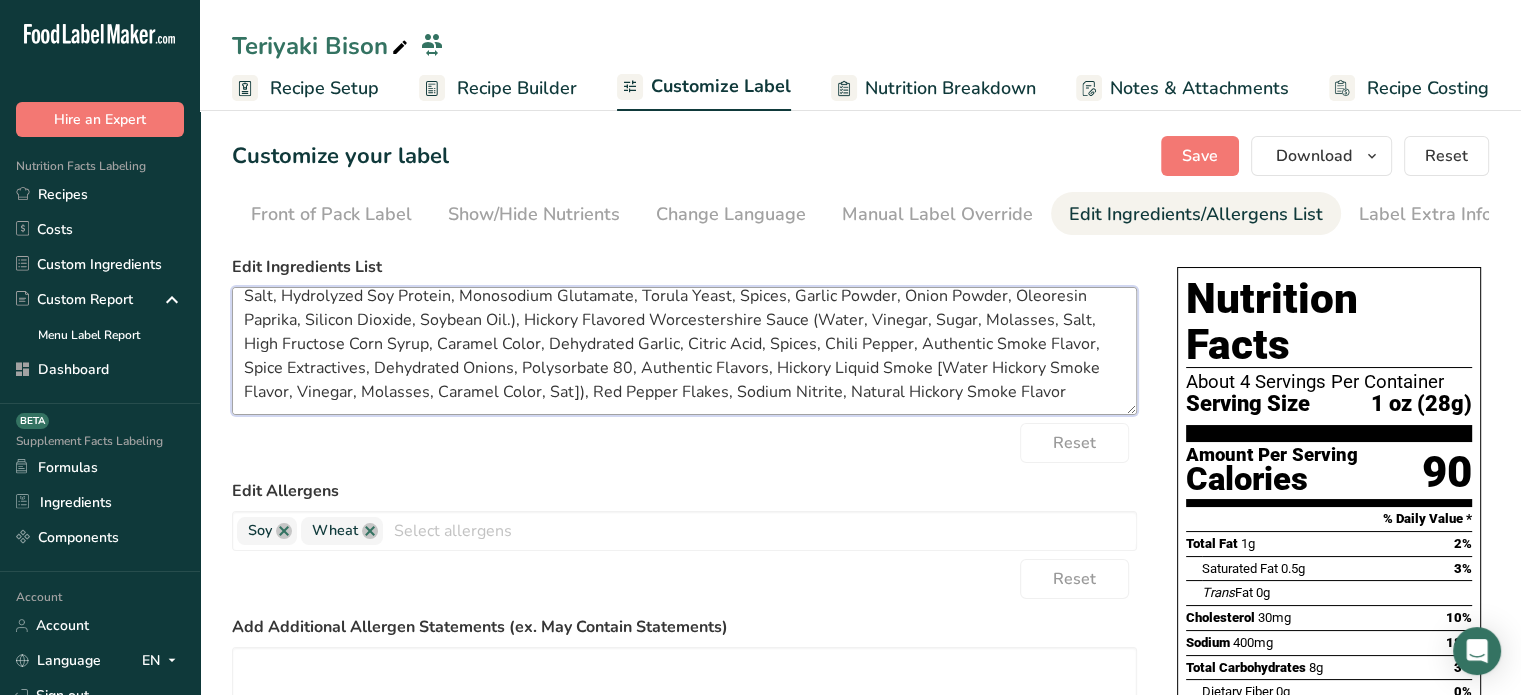 click on "Bison Meat, Water, Brown Sugar, Teriyaki Seasoning (Sugar, Soy Sauce Powder [Wheat, Soybeans, Salt, Maltodextrin], Salt, Hydrolyzed Soy Protein, Monosodium Glutamate, Torula Yeast, Spices, Garlic Powder, Onion Powder, Oleoresin Paprika, Silicon Dioxide, Soybean Oil.), Hickory Flavored Worcestershire Sauce (Water, Vinegar, Sugar, Molasses, Salt, High Fructose Corn Syrup, Caramel Color, Dehydrated Garlic, Citric Acid, Spices, Chili Pepper, Authentic Smoke Flavor, Spice Extractives, Dehydrated Onions, Polysorbate 80, Authentic Flavors, Hickory Liquid Smoke [Water Hickory Smoke Flavor, Vinegar, Molasses, Caramel Color, Sat]), Red Pepper Flakes, Sodium Nitrite, Natural Hickory Smoke Flavor" at bounding box center (684, 351) 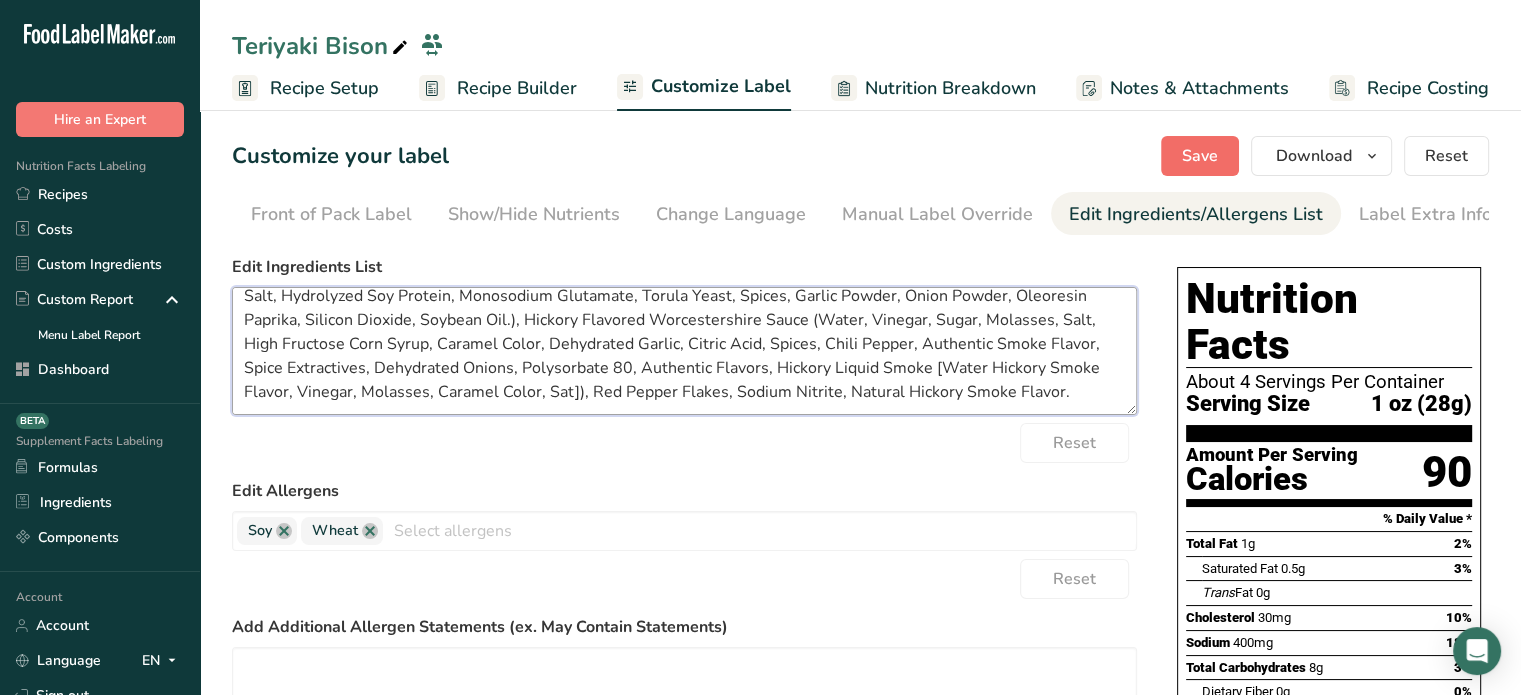 type on "Bison Meat, Water, Brown Sugar, Teriyaki Seasoning (Sugar, Soy Sauce Powder [Wheat, Soybeans, Salt, Maltodextrin], Salt, Hydrolyzed Soy Protein, Monosodium Glutamate, Torula Yeast, Spices, Garlic Powder, Onion Powder, Oleoresin Paprika, Silicon Dioxide, Soybean Oil.), Hickory Flavored Worcestershire Sauce (Water, Vinegar, Sugar, Molasses, Salt, High Fructose Corn Syrup, Caramel Color, Dehydrated Garlic, Citric Acid, Spices, Chili Pepper, Authentic Smoke Flavor, Spice Extractives, Dehydrated Onions, Polysorbate 80, Authentic Flavors, Hickory Liquid Smoke [Water Hickory Smoke Flavor, Vinegar, Molasses, Caramel Color, Sat]), Red Pepper Flakes, Sodium Nitrite, Natural Hickory Smoke Flavor." 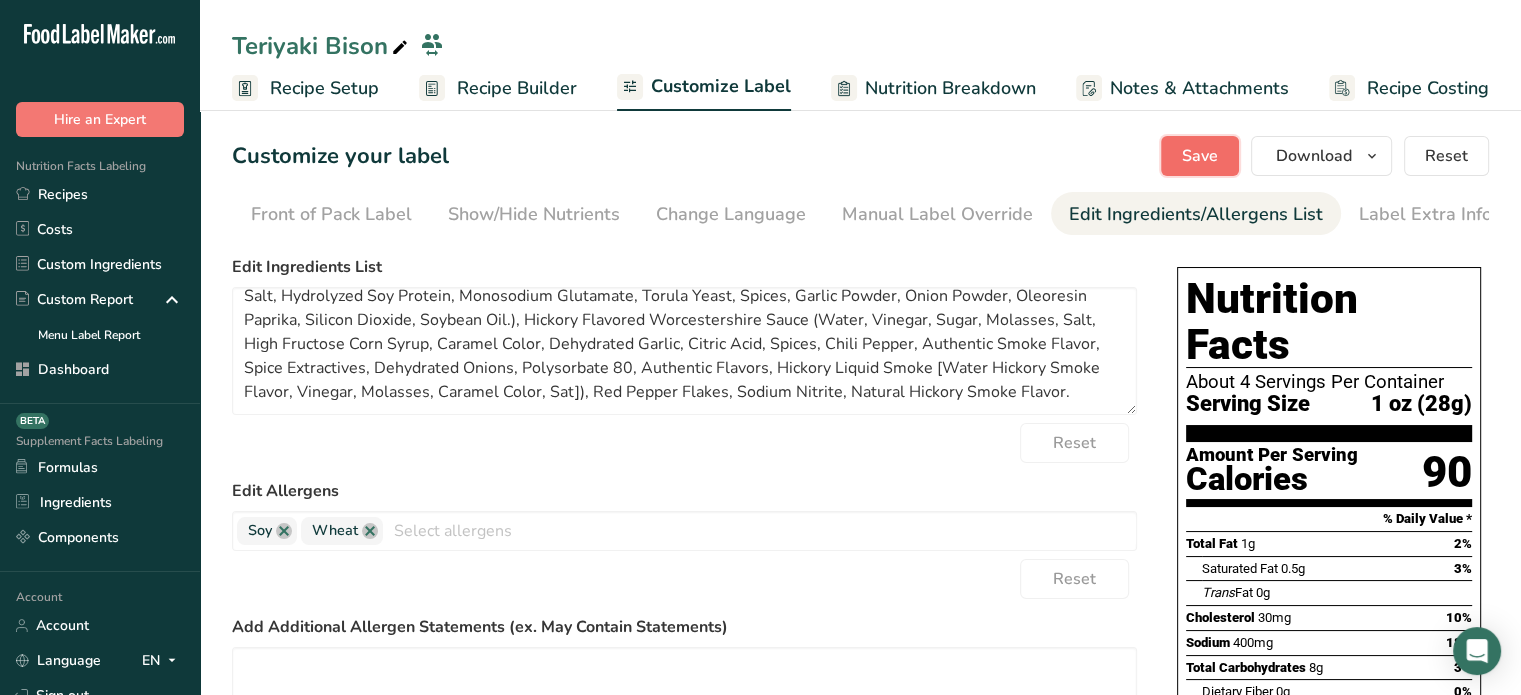 click on "Save" at bounding box center [1200, 156] 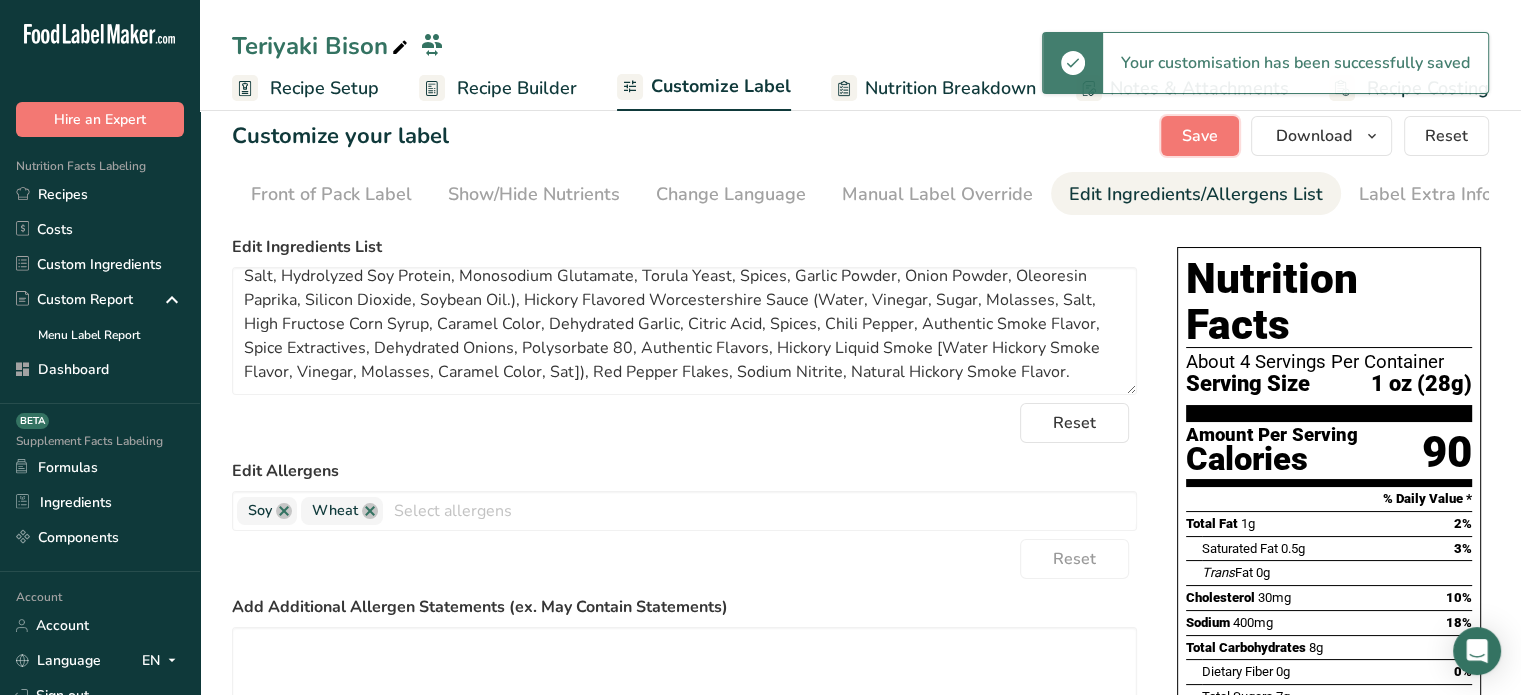 scroll, scrollTop: 0, scrollLeft: 0, axis: both 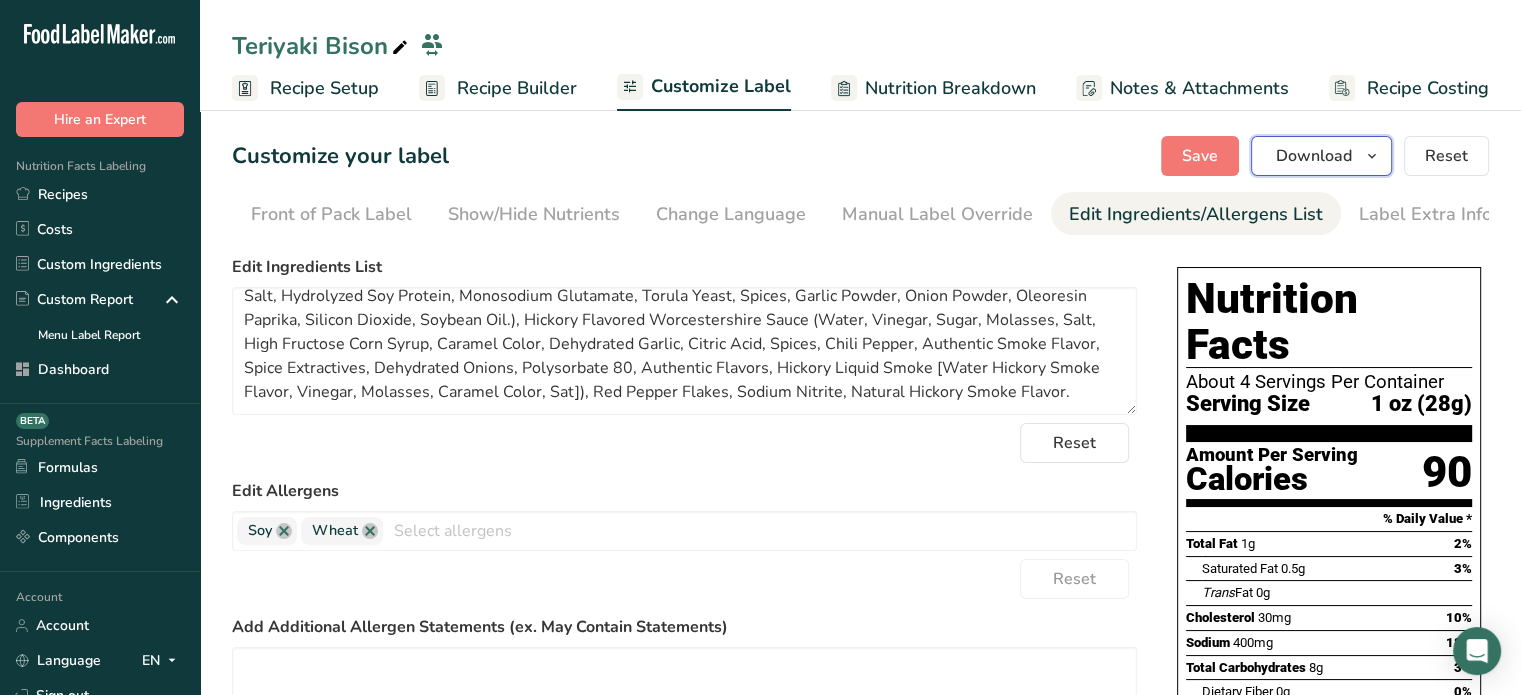 click on "Download" at bounding box center [1314, 156] 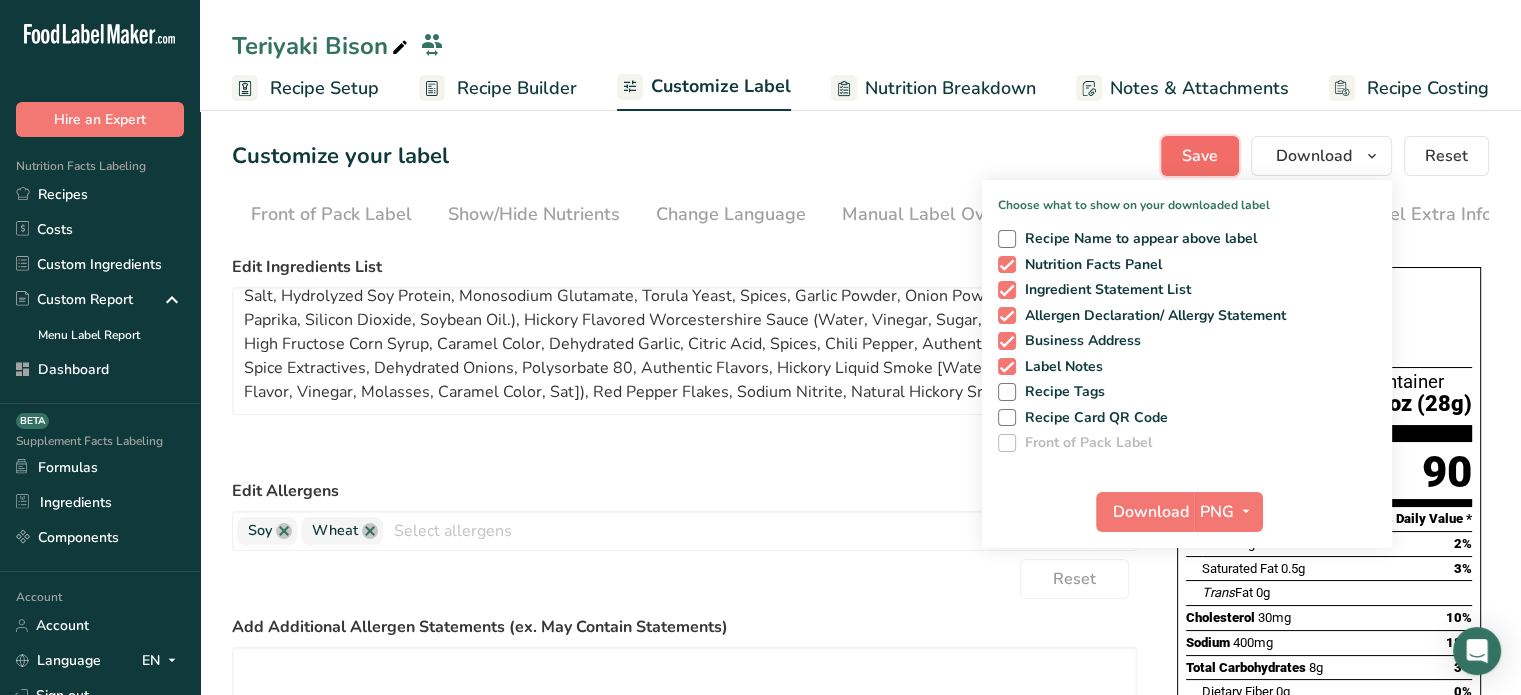 click on "Save" at bounding box center (1200, 156) 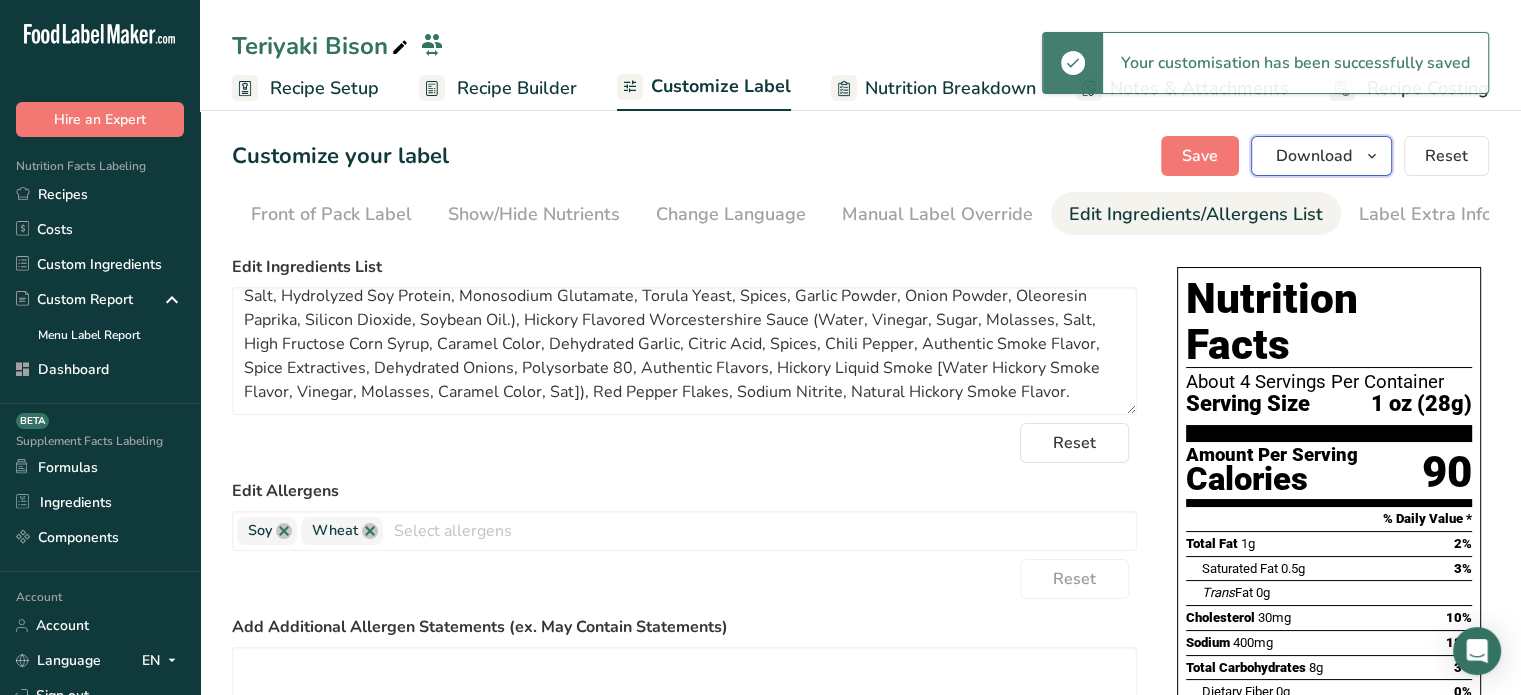 click on "Download" at bounding box center [1314, 156] 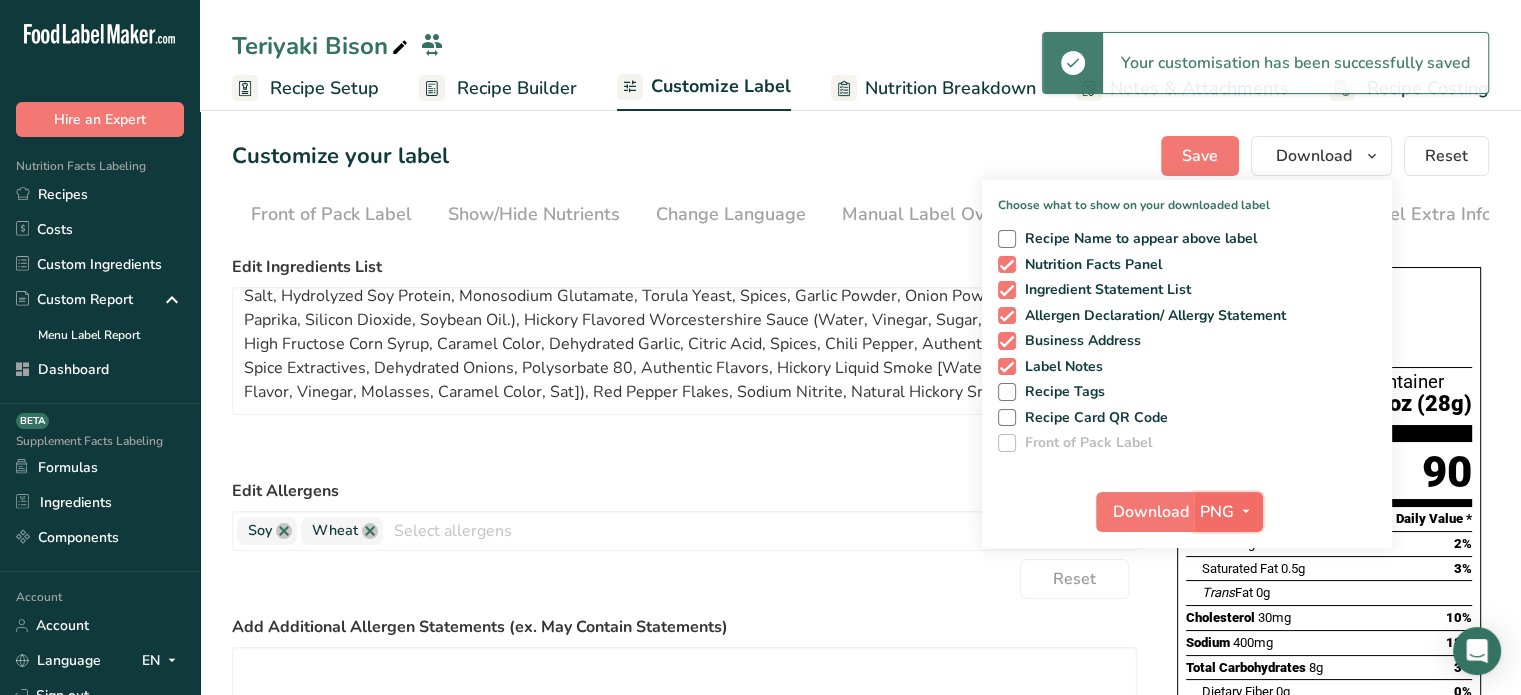 click on "PNG" at bounding box center (1217, 512) 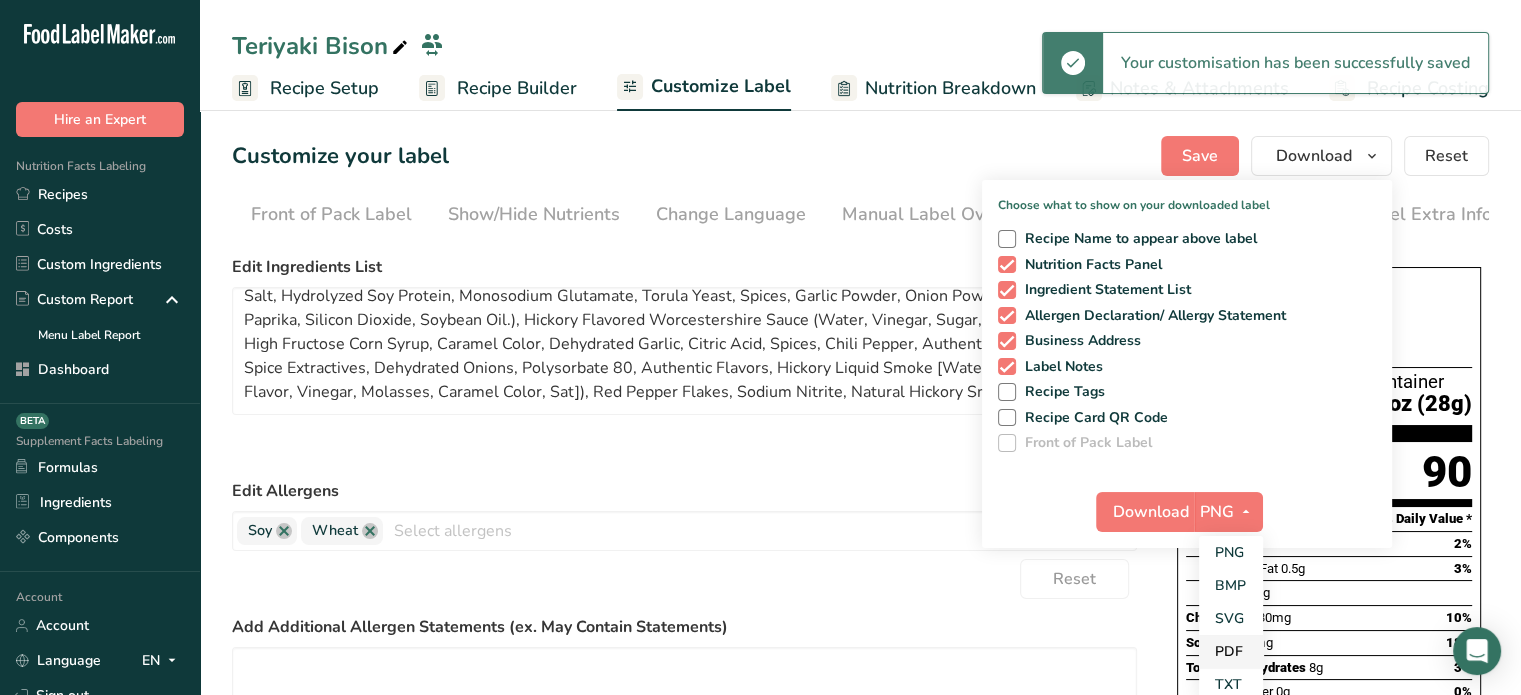 click on "PDF" at bounding box center [1231, 651] 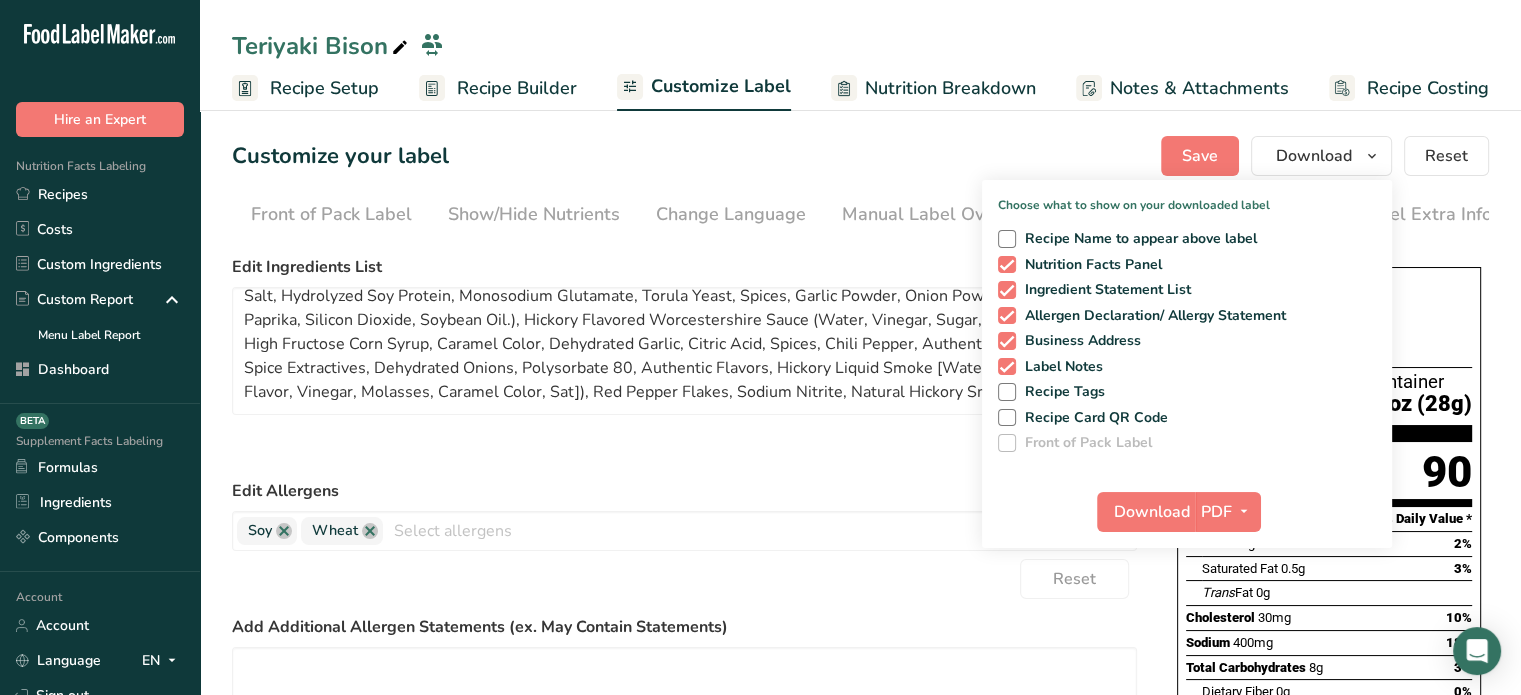 click on "Download
PDF
PNG
BMP
SVG
PDF
TXT" at bounding box center [1187, 516] 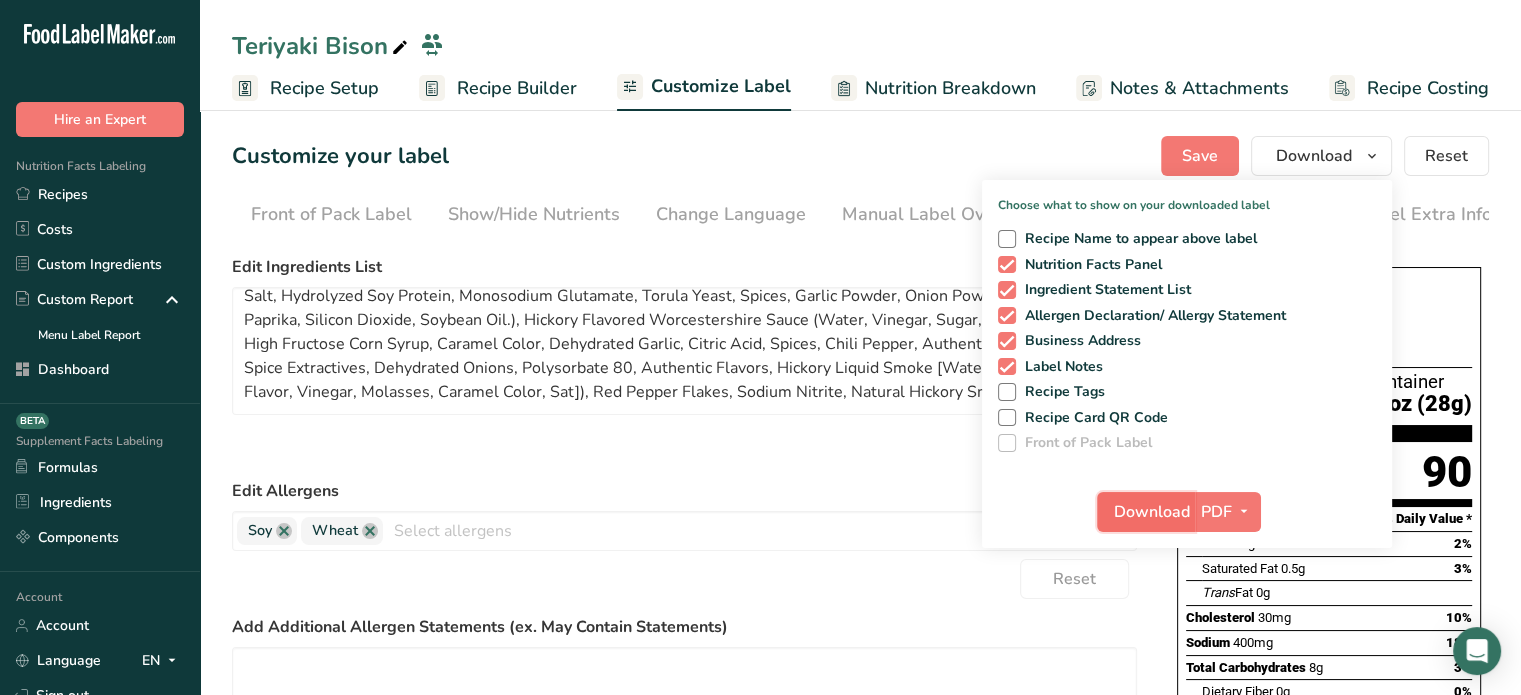click on "Download" at bounding box center (1152, 512) 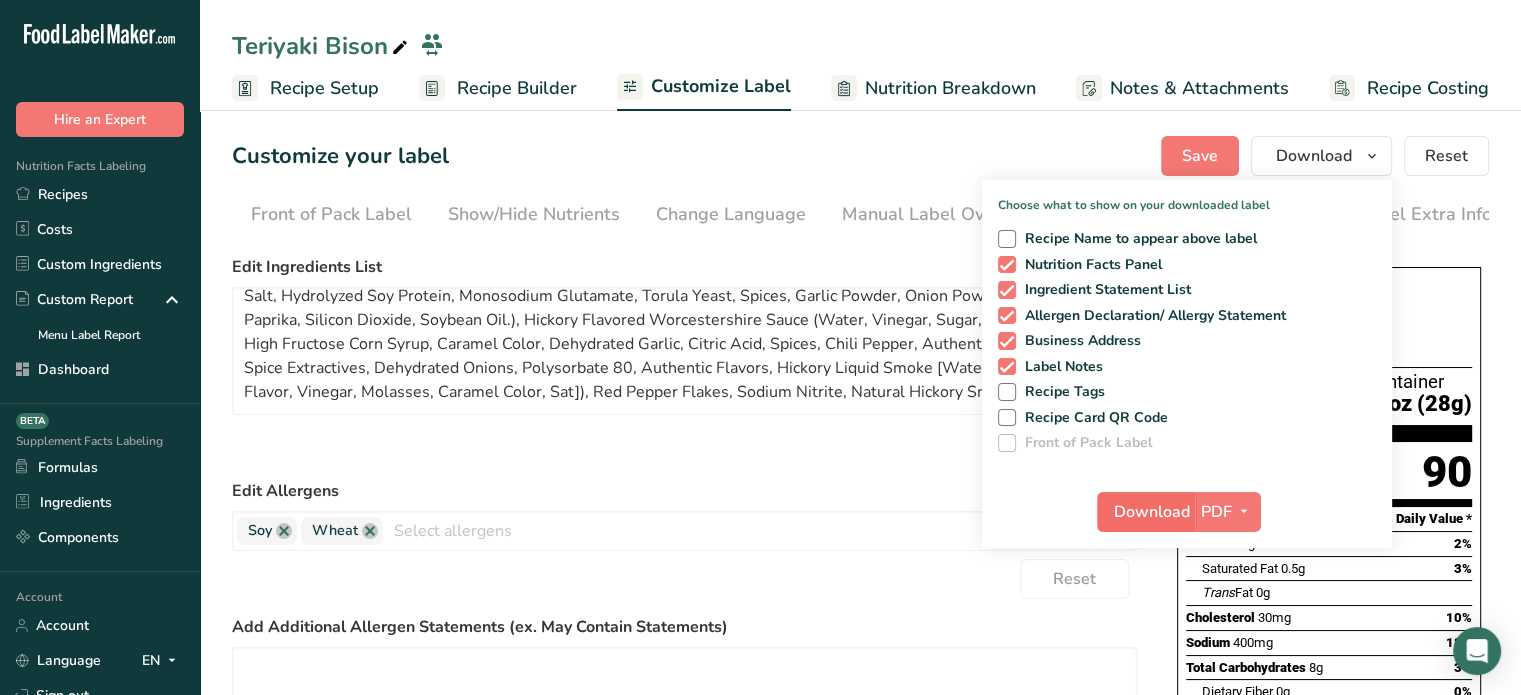 scroll, scrollTop: 0, scrollLeft: 180, axis: horizontal 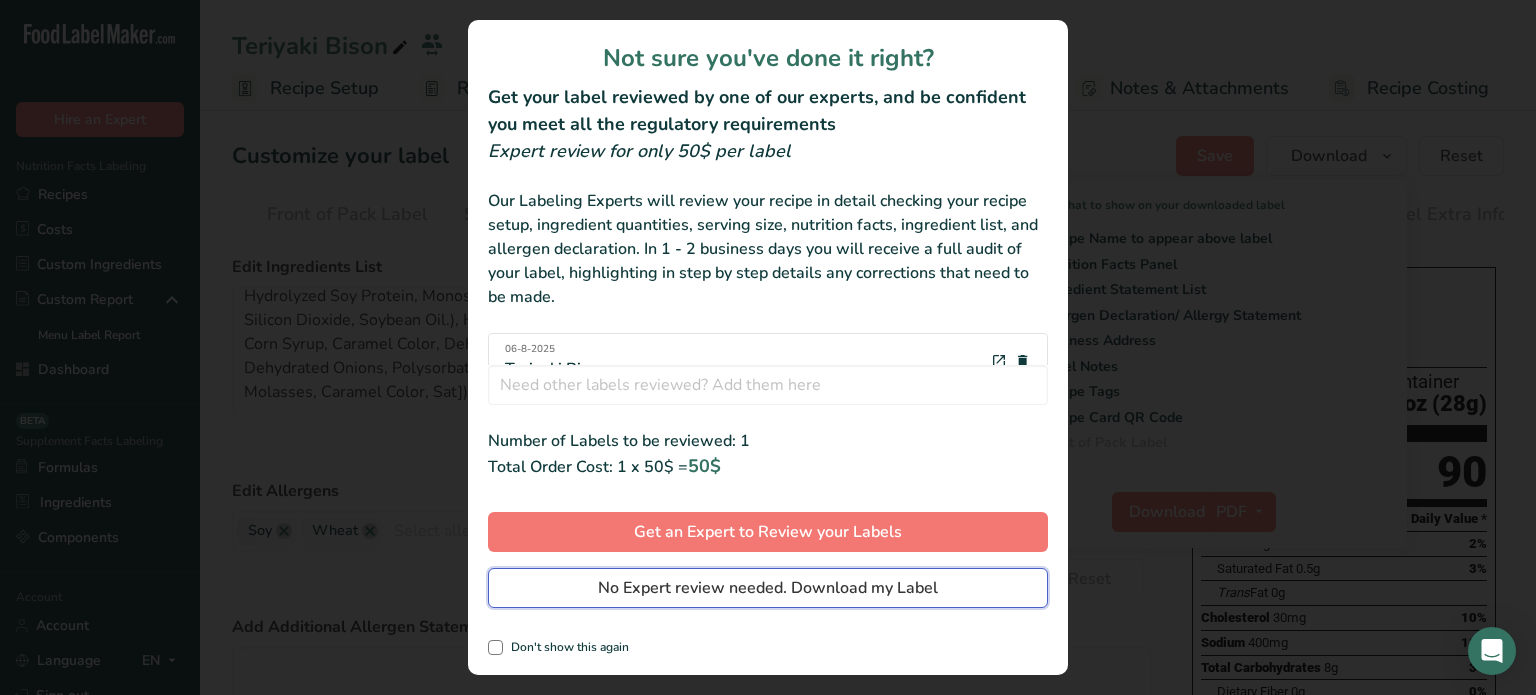 click on "No Expert review needed. Download my Label" at bounding box center [768, 588] 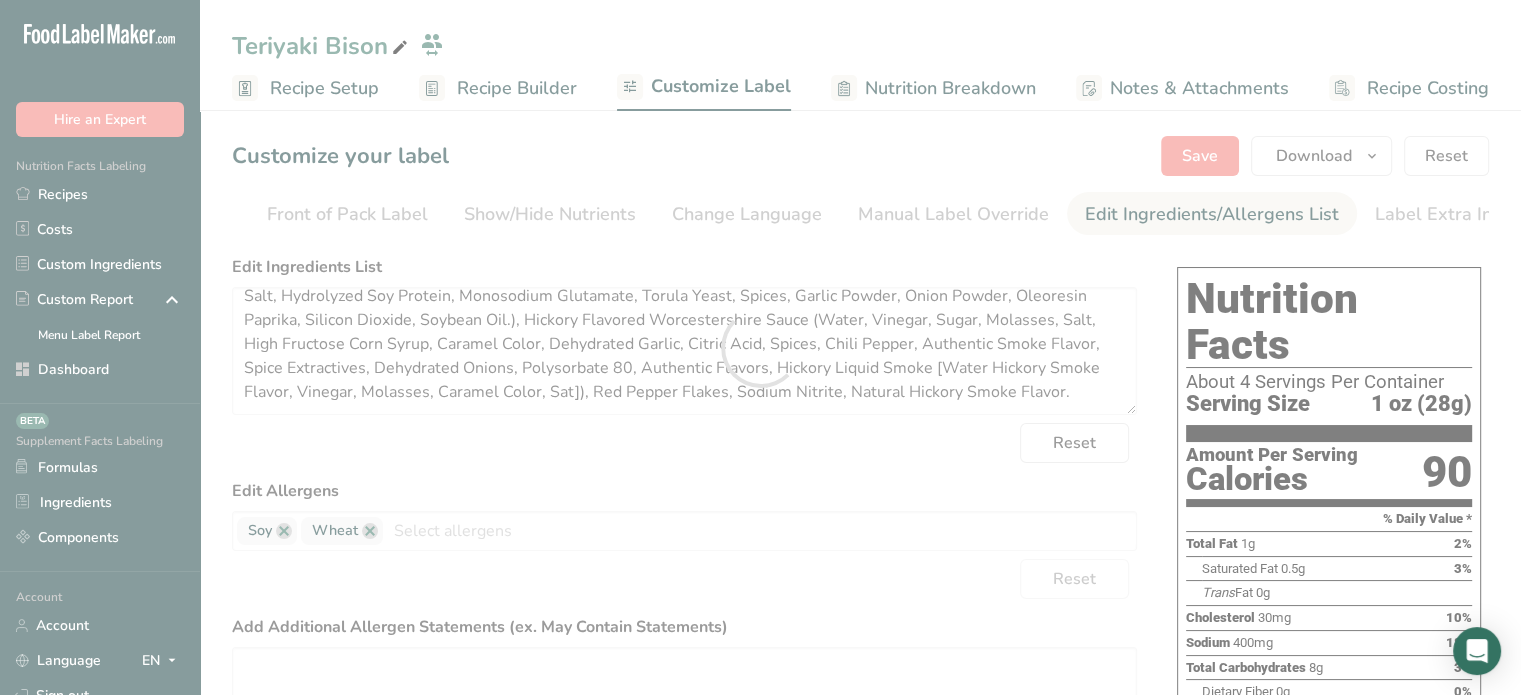 scroll, scrollTop: 0, scrollLeft: 0, axis: both 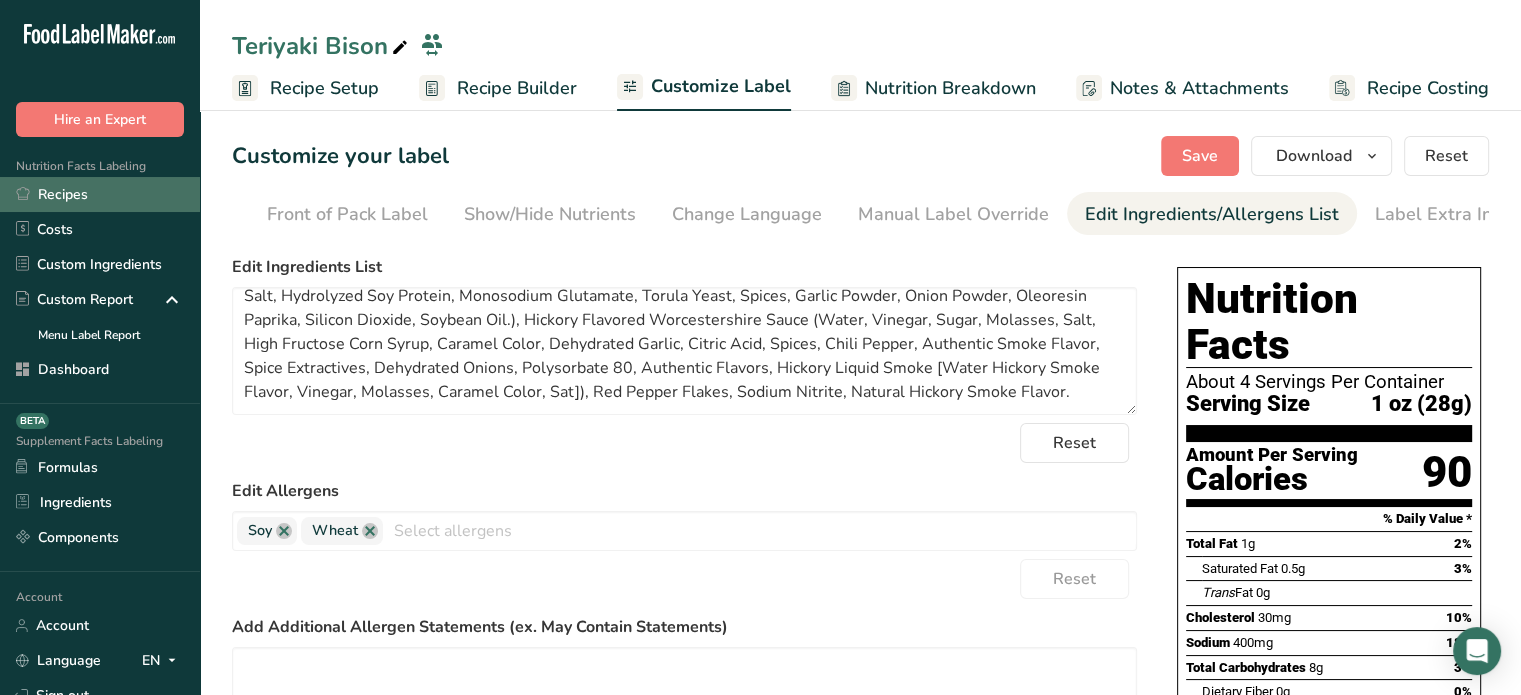 click on "Recipes" at bounding box center (100, 194) 